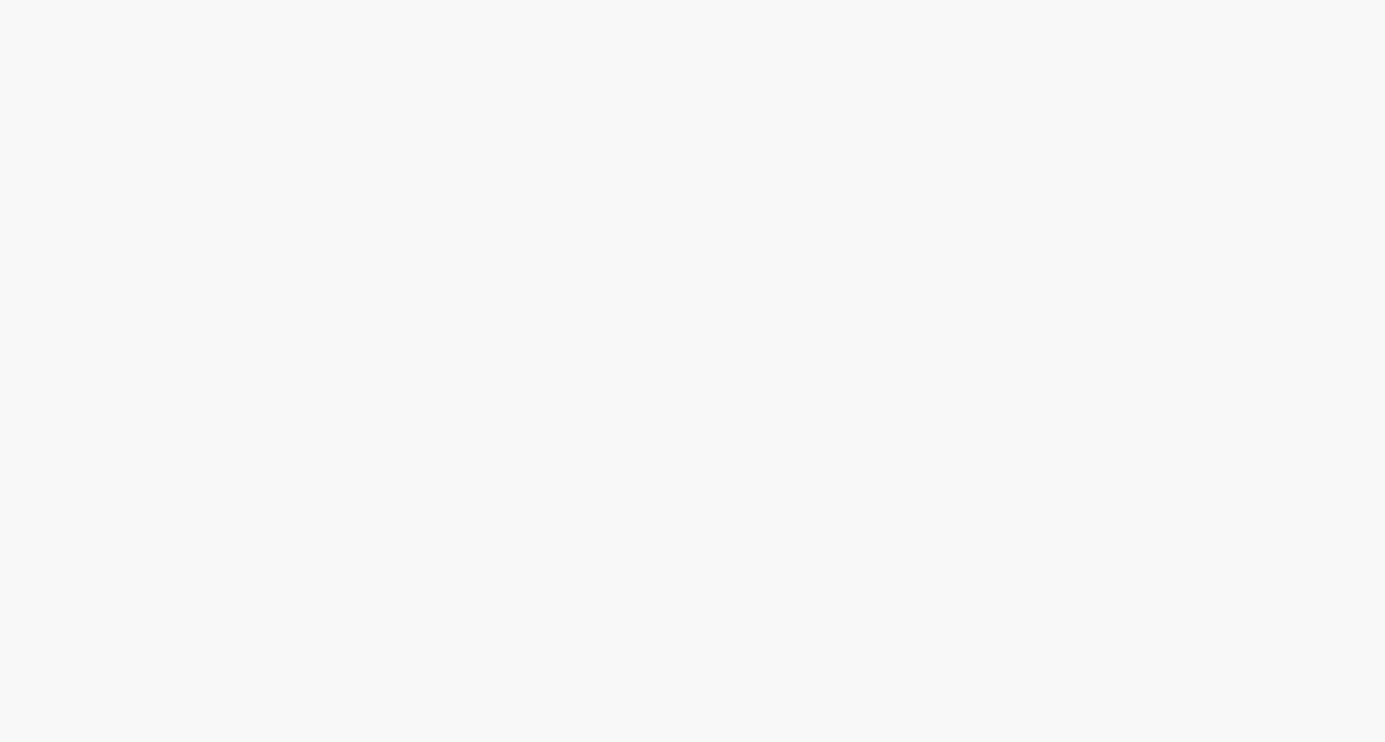 scroll, scrollTop: 0, scrollLeft: 0, axis: both 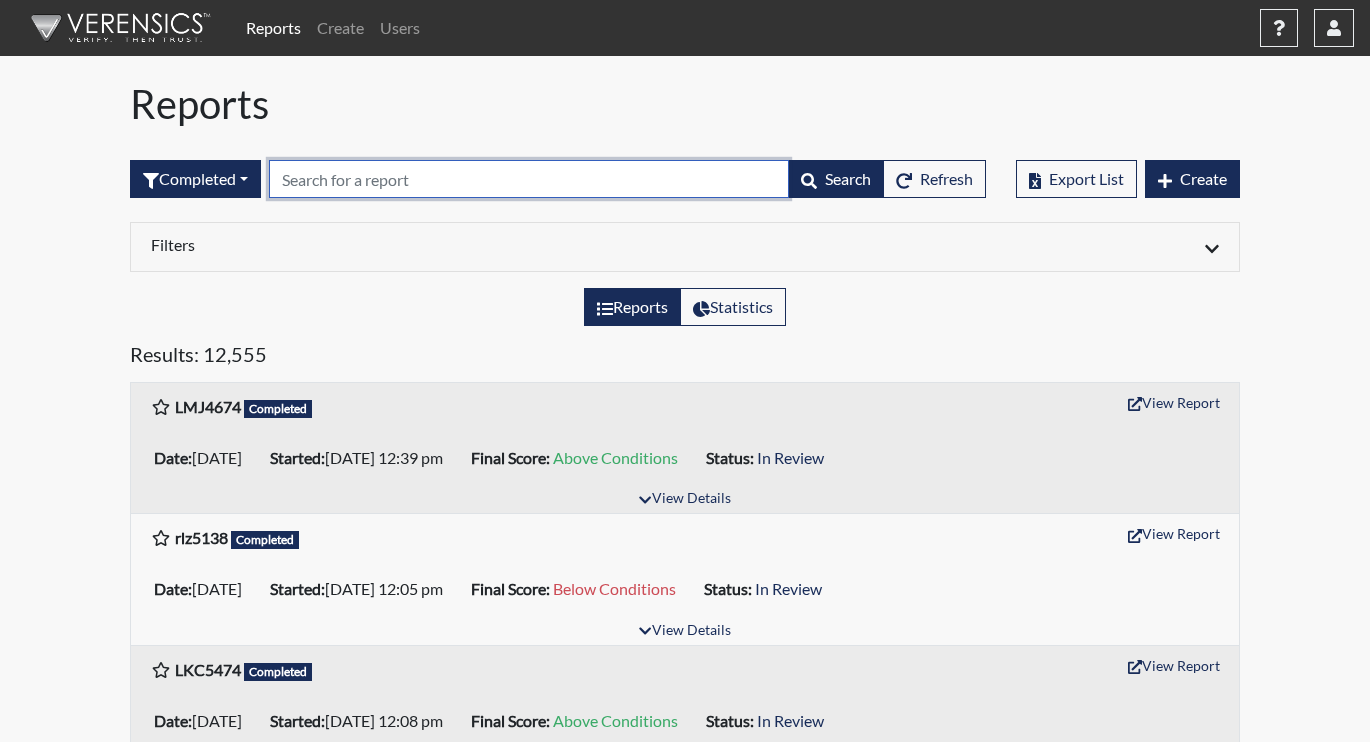 click at bounding box center [529, 179] 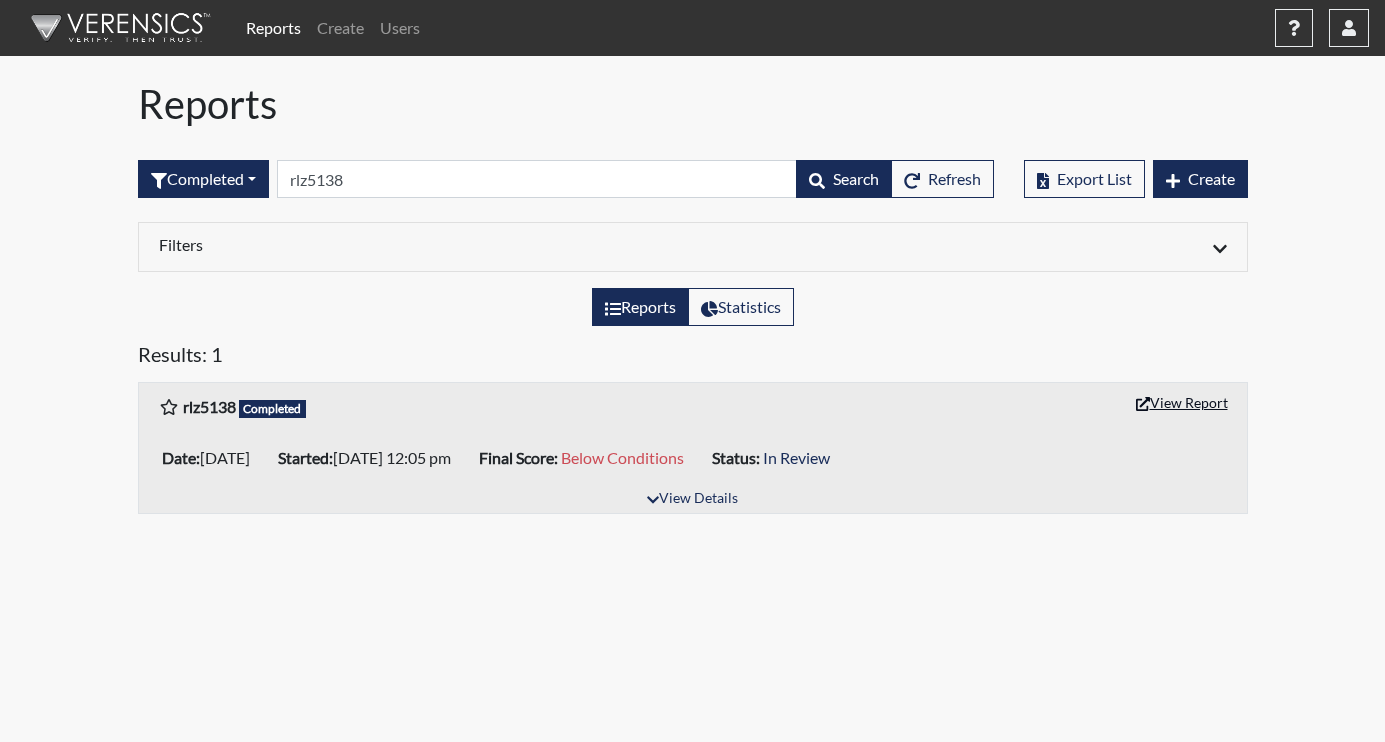 click on "View Report" at bounding box center [1182, 402] 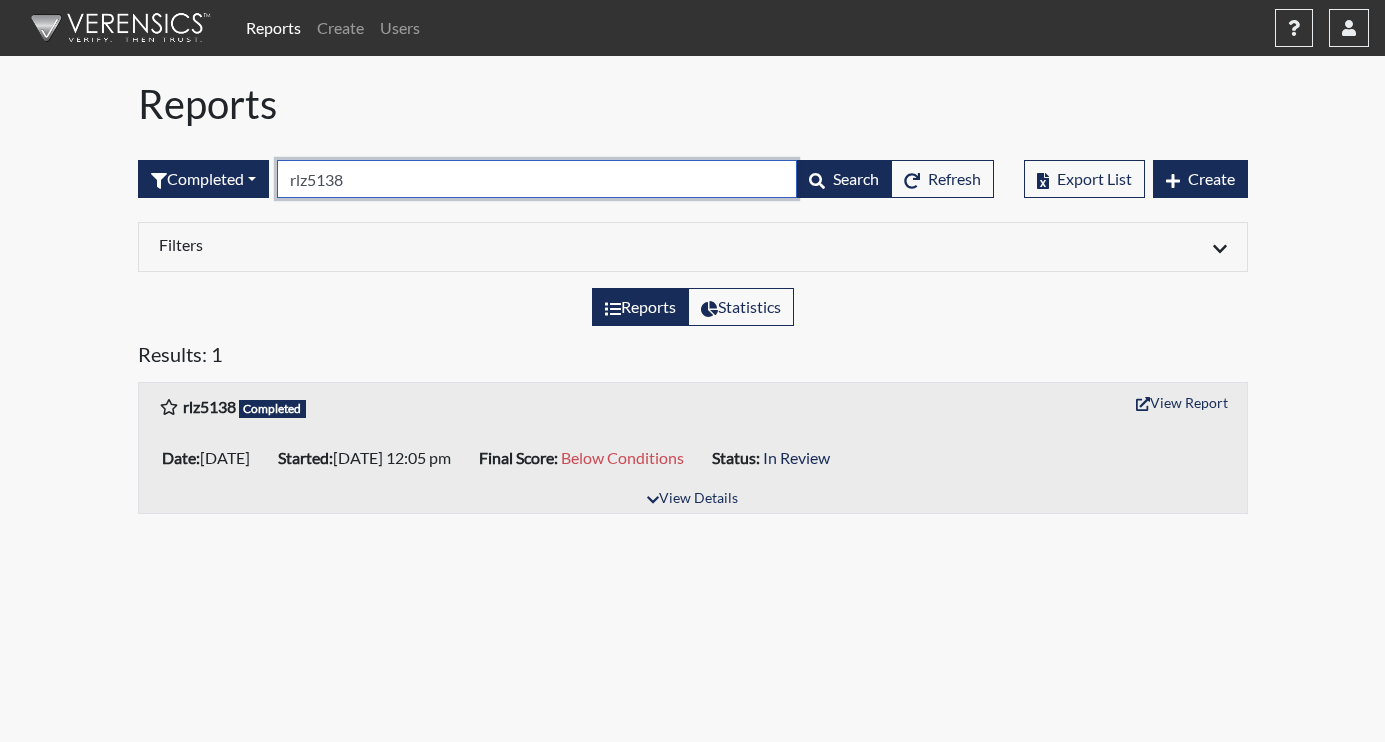 click on "rlz5138" at bounding box center [537, 179] 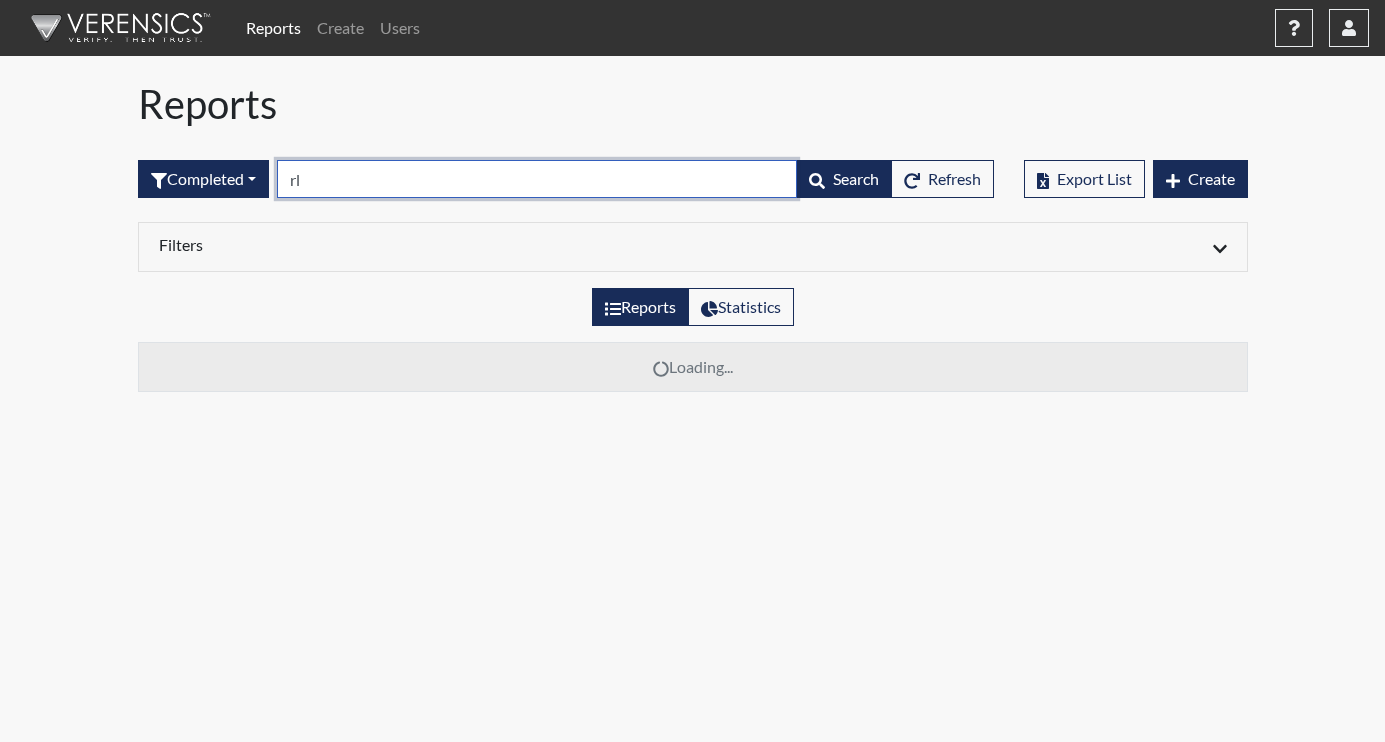 type on "r" 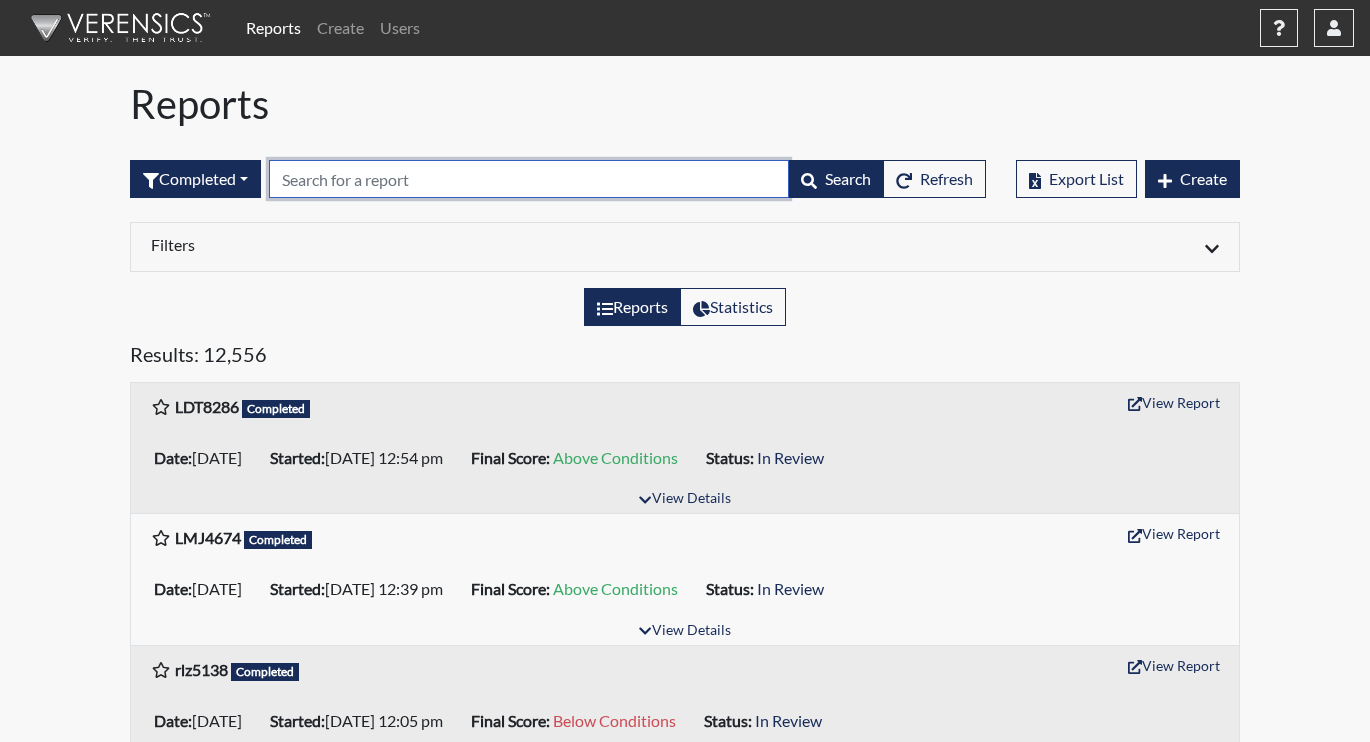 paste on "DJA7593" 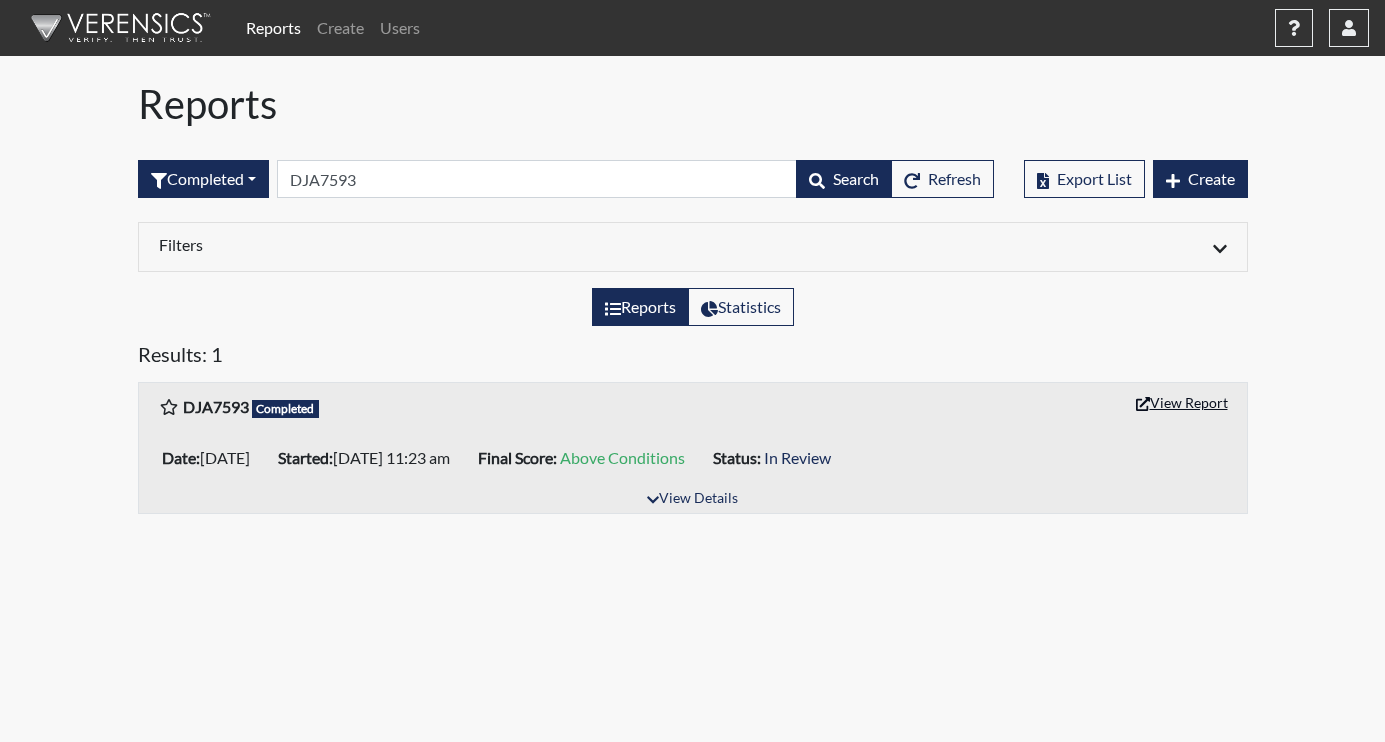 click on "View Report" at bounding box center (1182, 402) 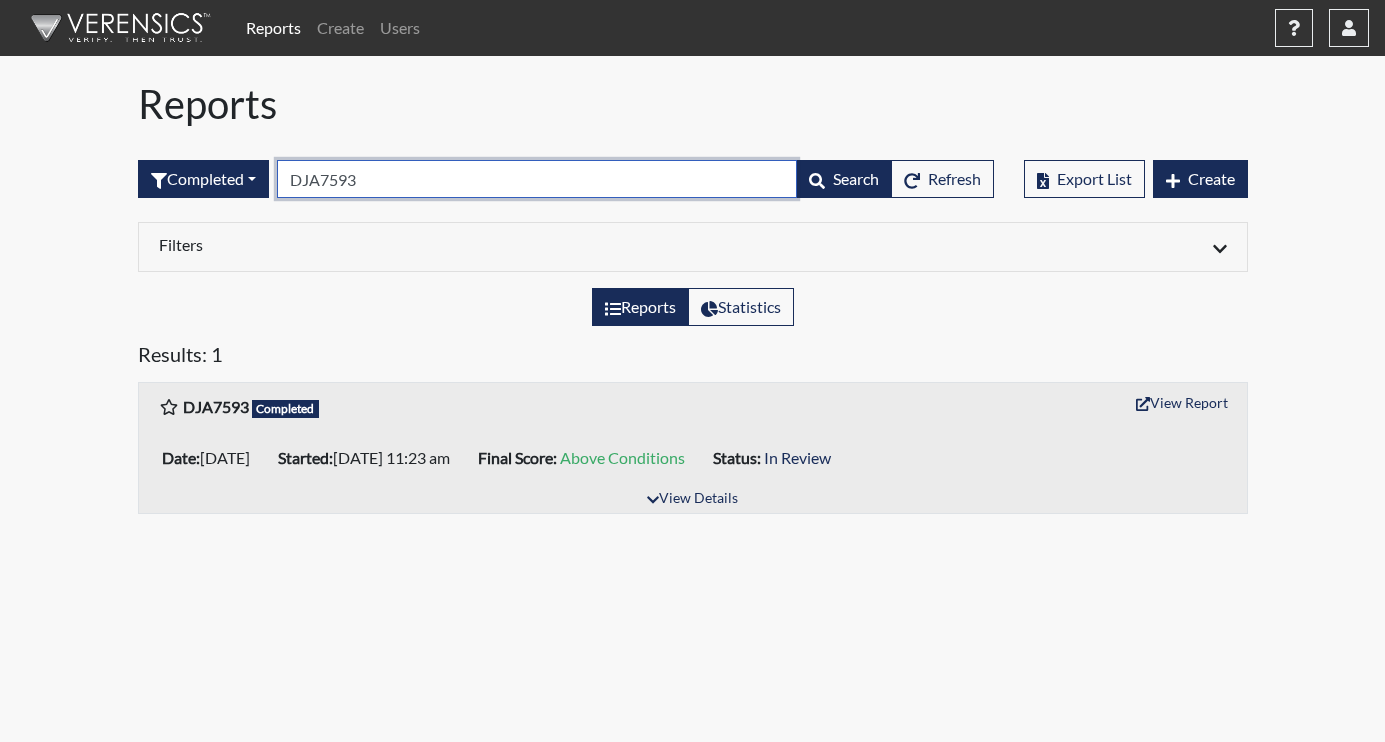 drag, startPoint x: 408, startPoint y: 170, endPoint x: 382, endPoint y: 178, distance: 27.202942 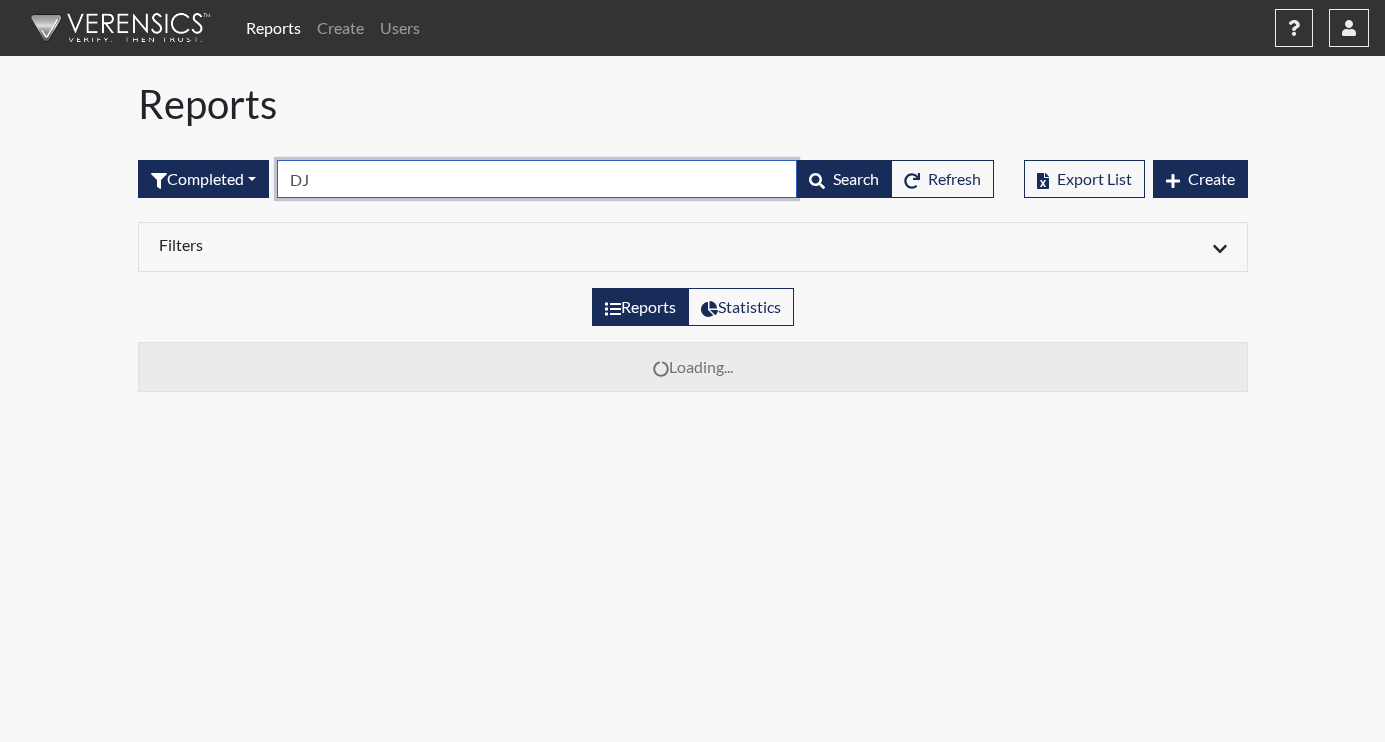 type on "D" 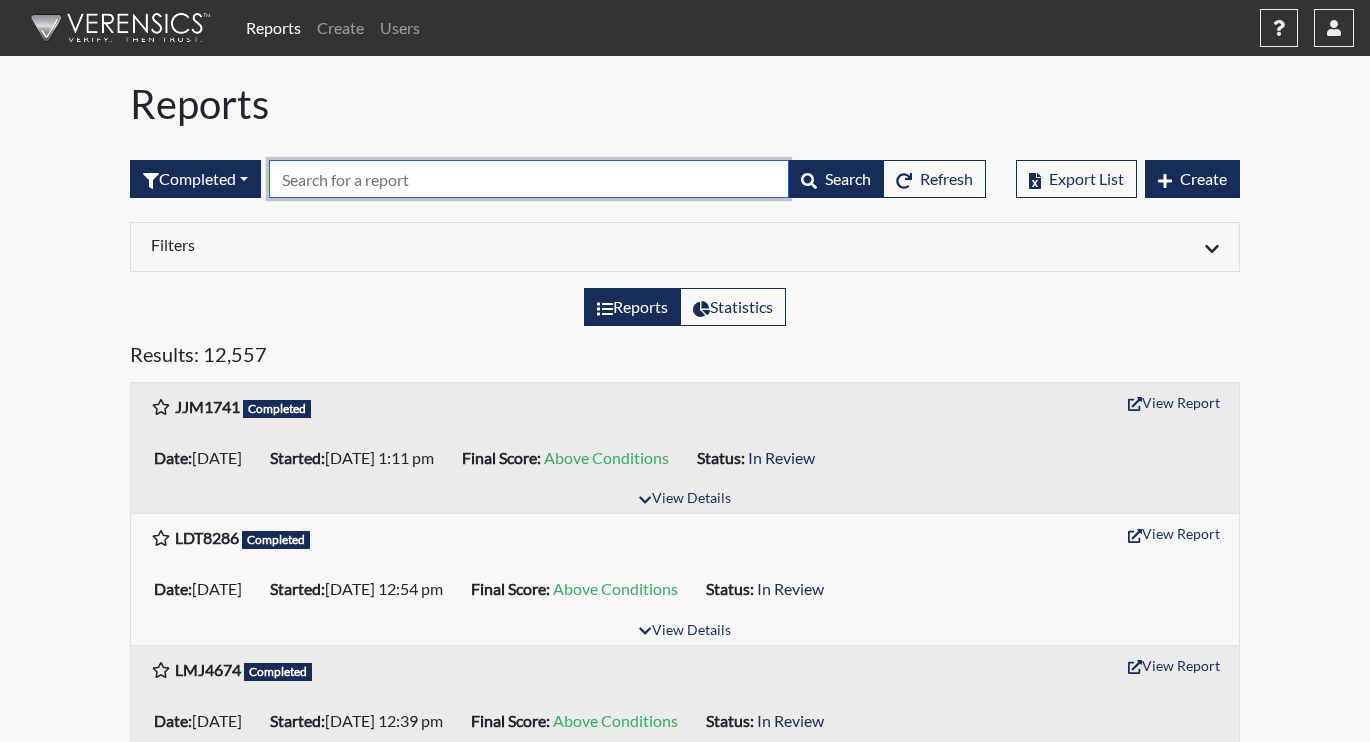 paste on "SAD1372" 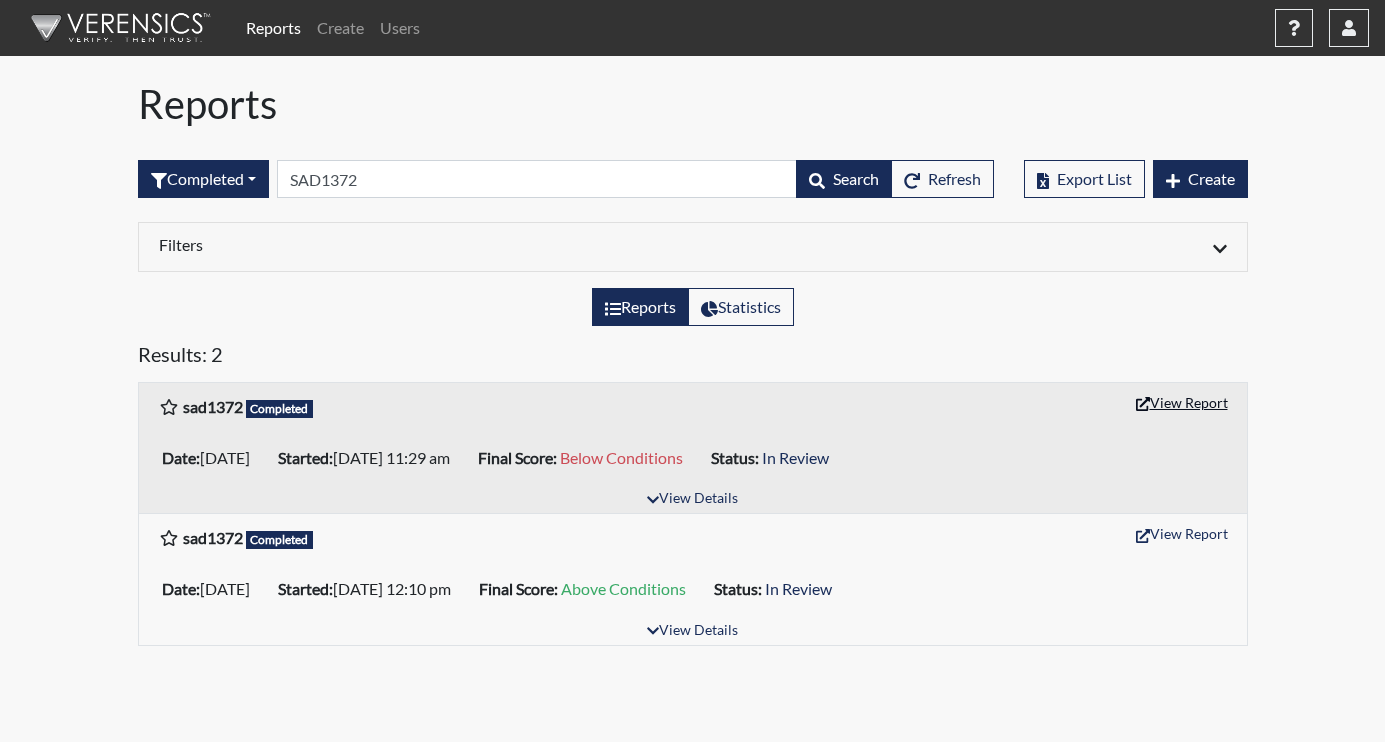 click on "View Report" at bounding box center (1182, 402) 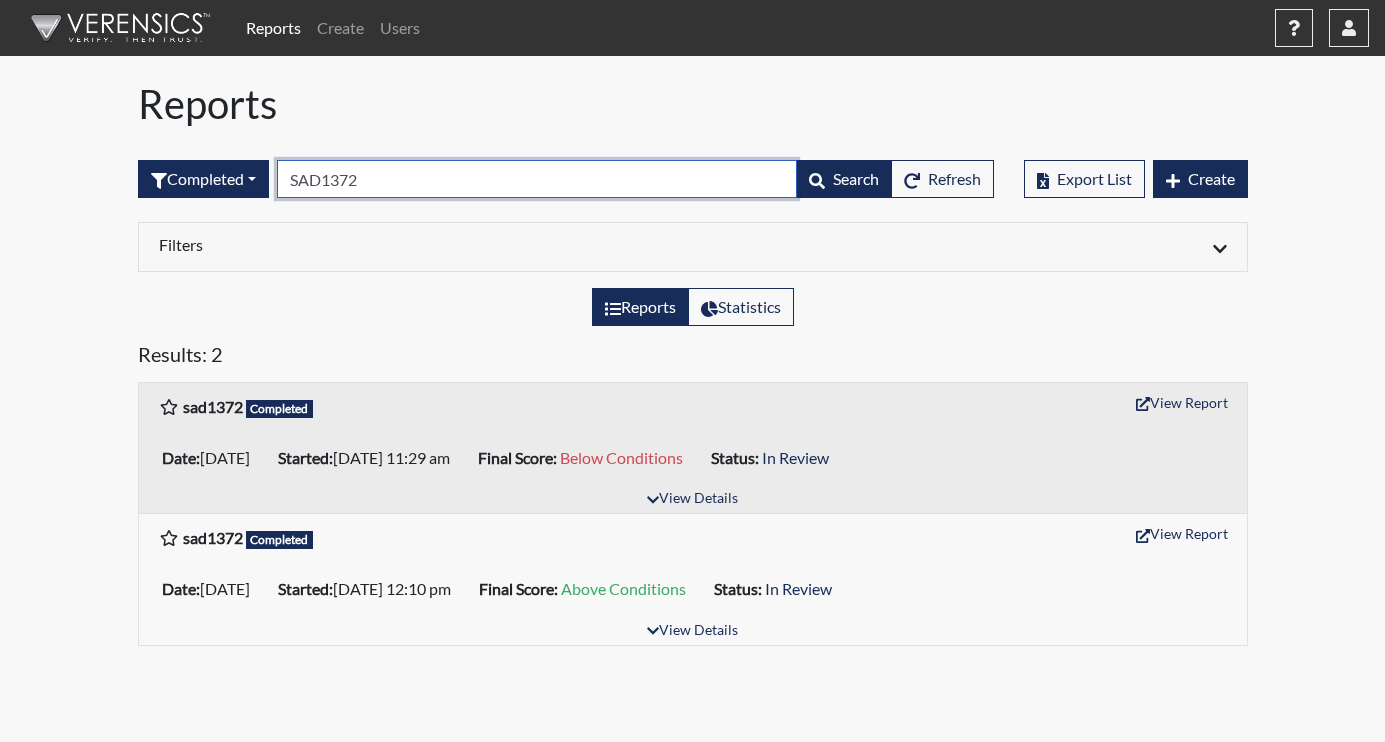 click on "SAD1372" at bounding box center (537, 179) 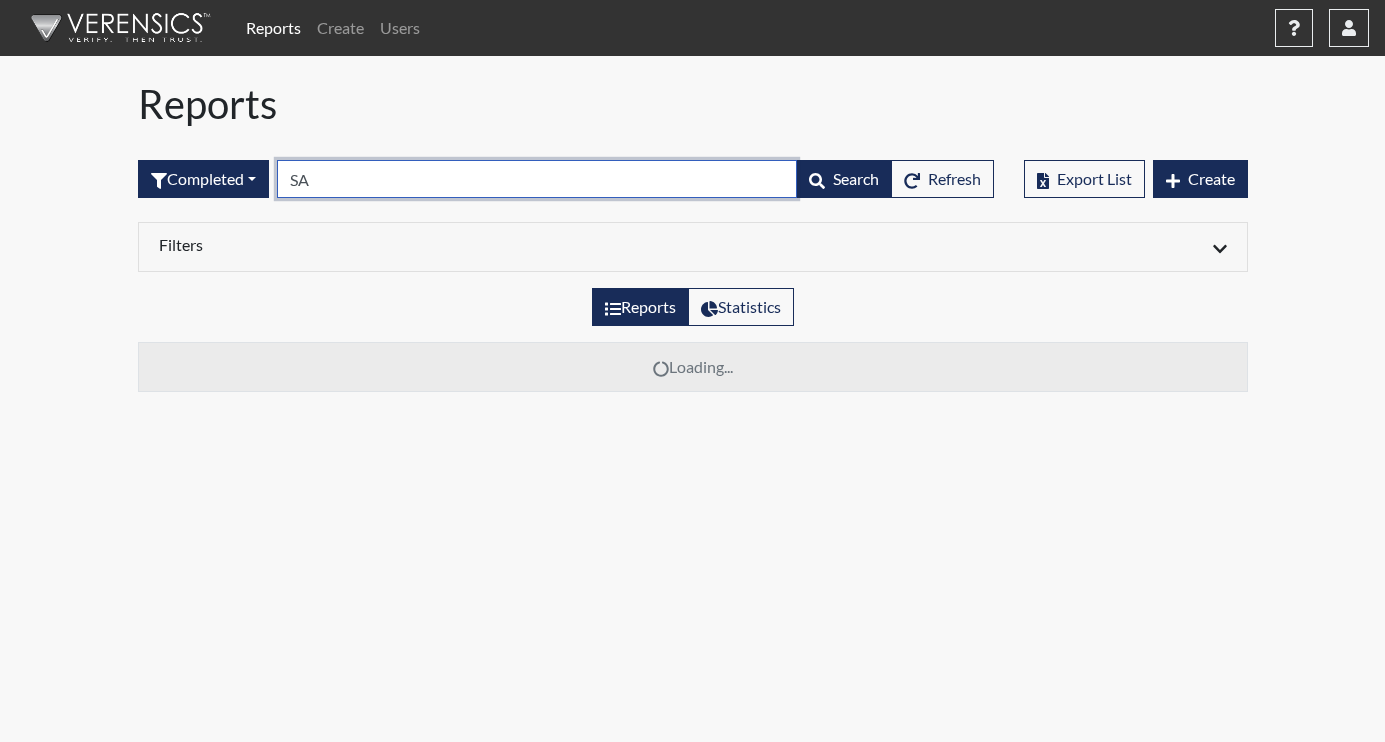 type on "S" 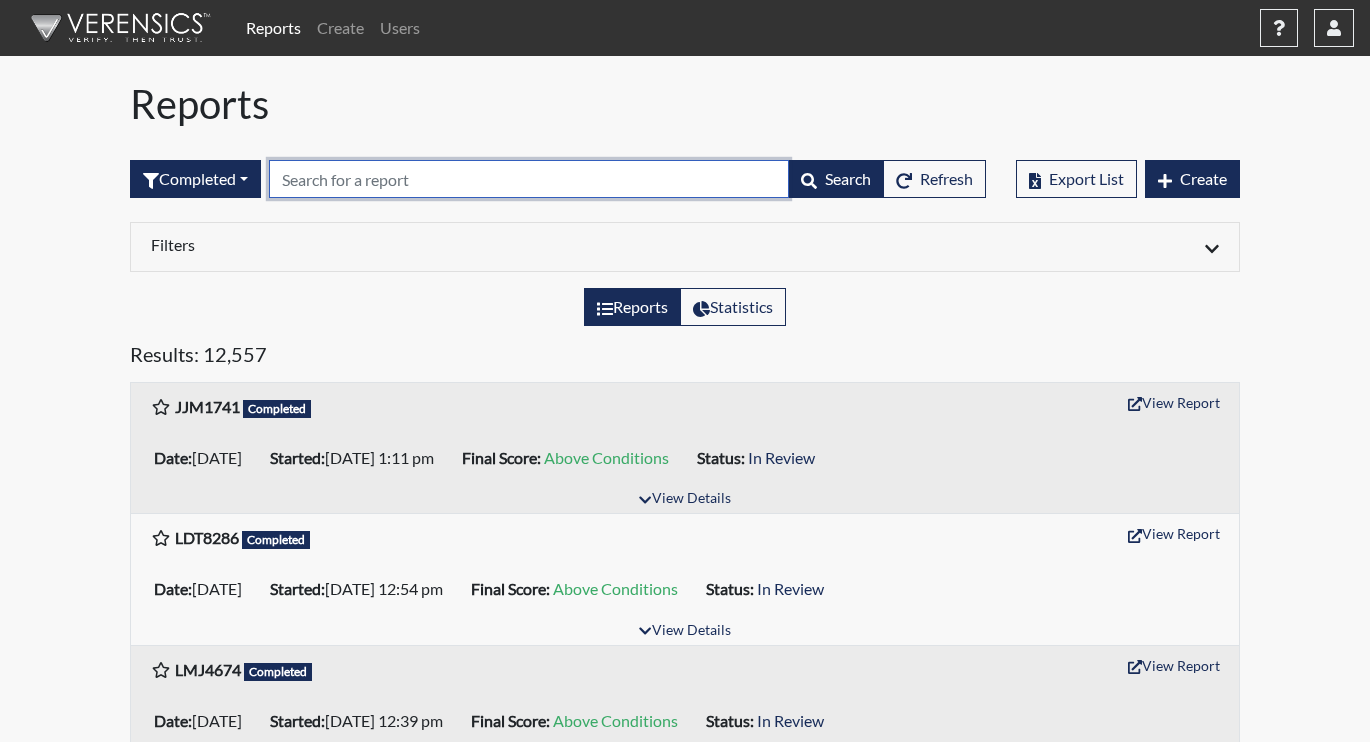 paste on "ART6372" 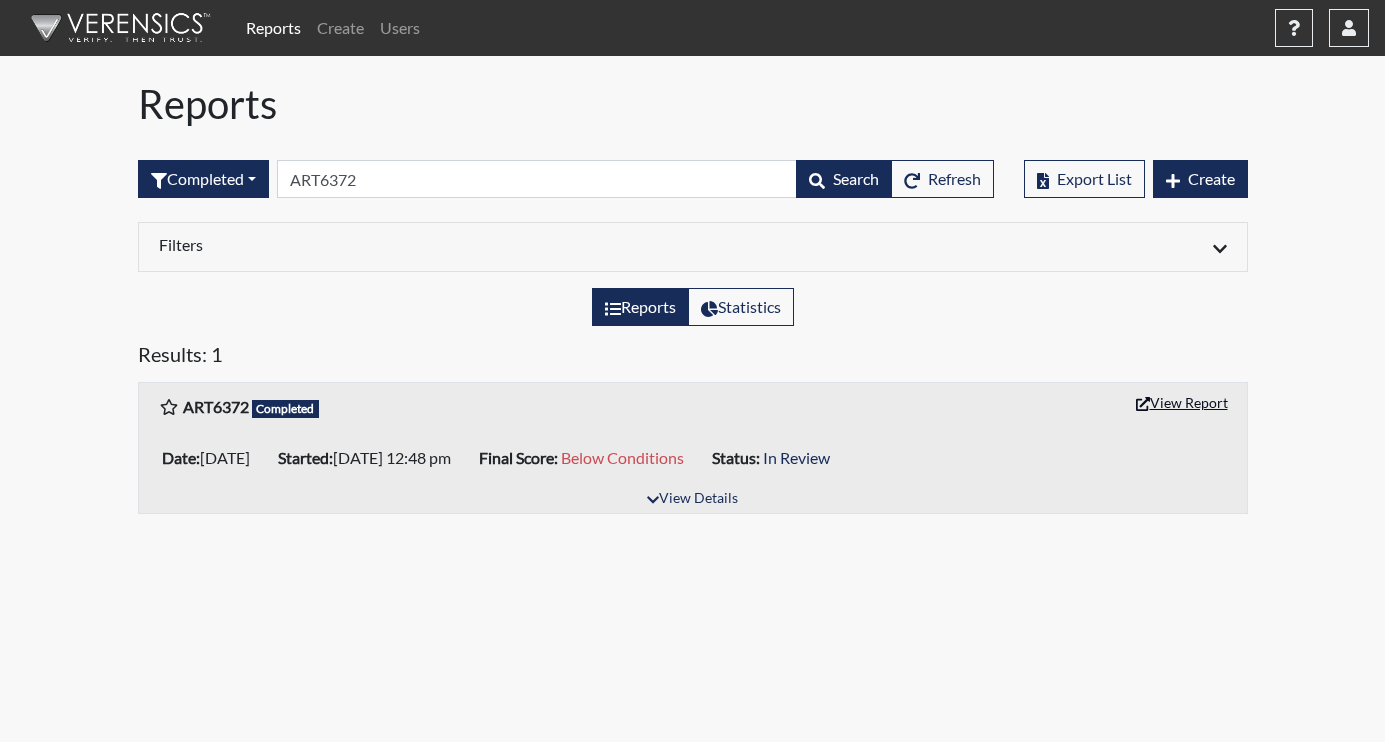 click on "View Report" at bounding box center [1182, 402] 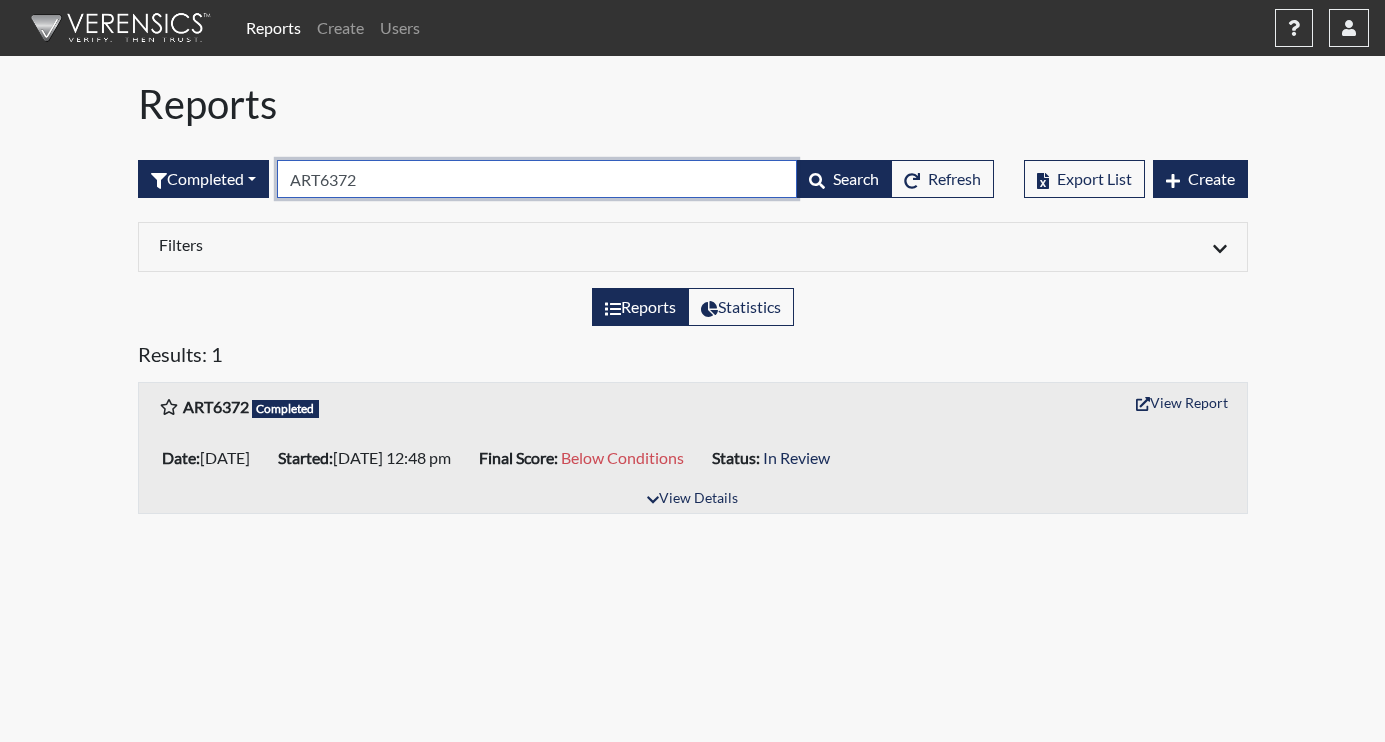 click on "ART6372" at bounding box center (537, 179) 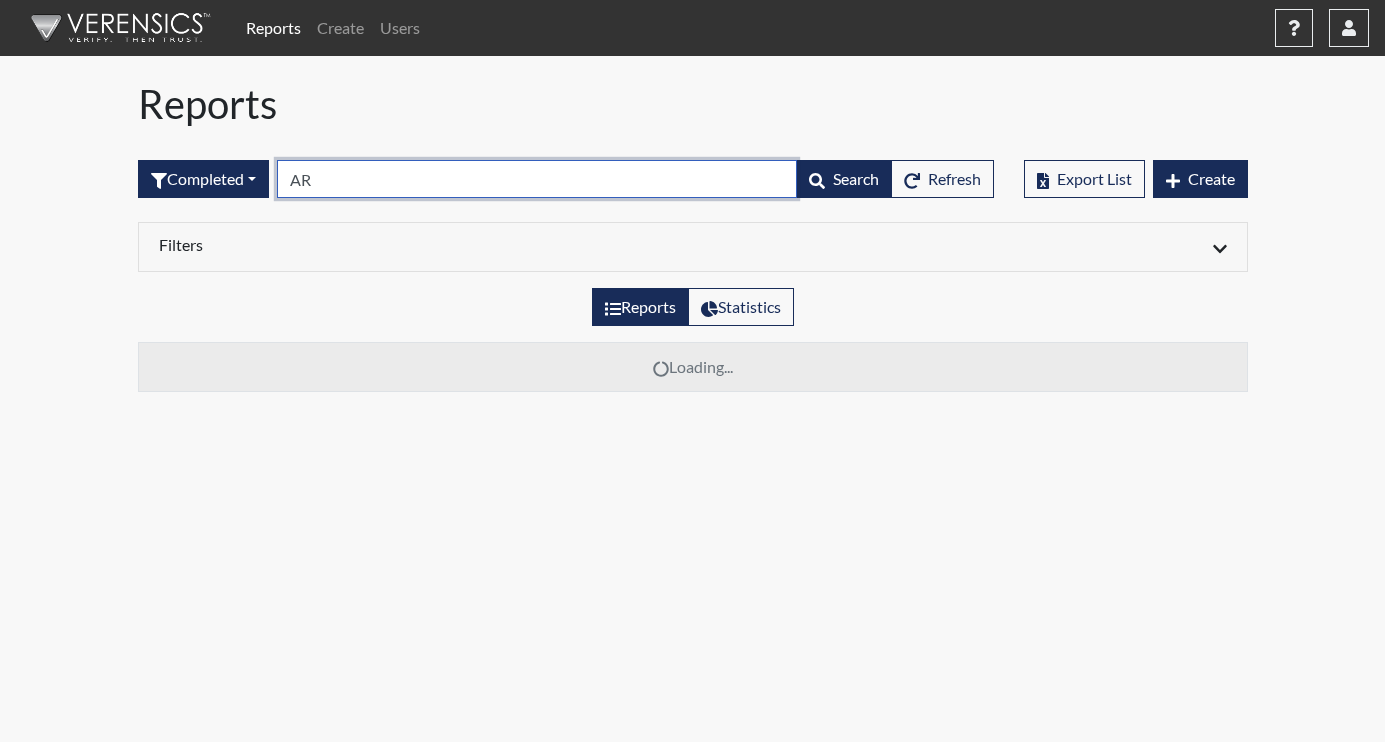 type on "A" 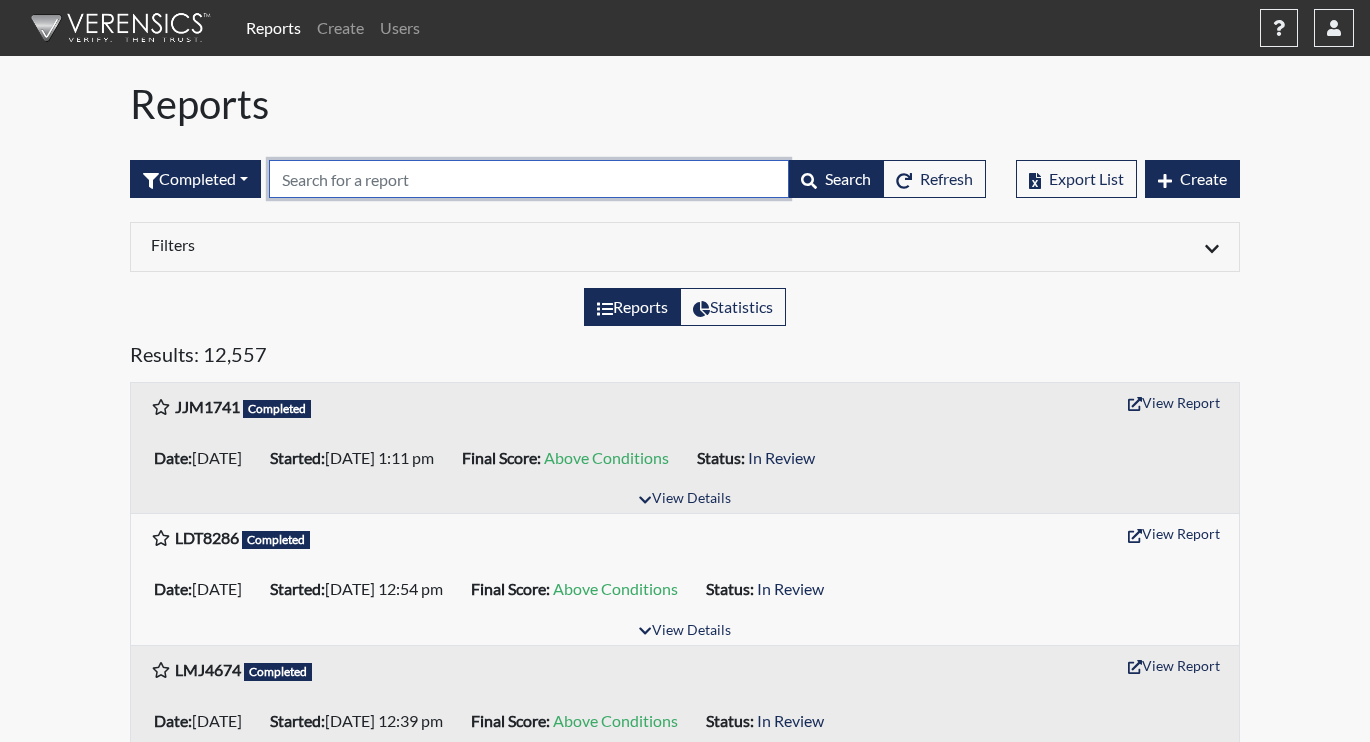paste on "TC1000" 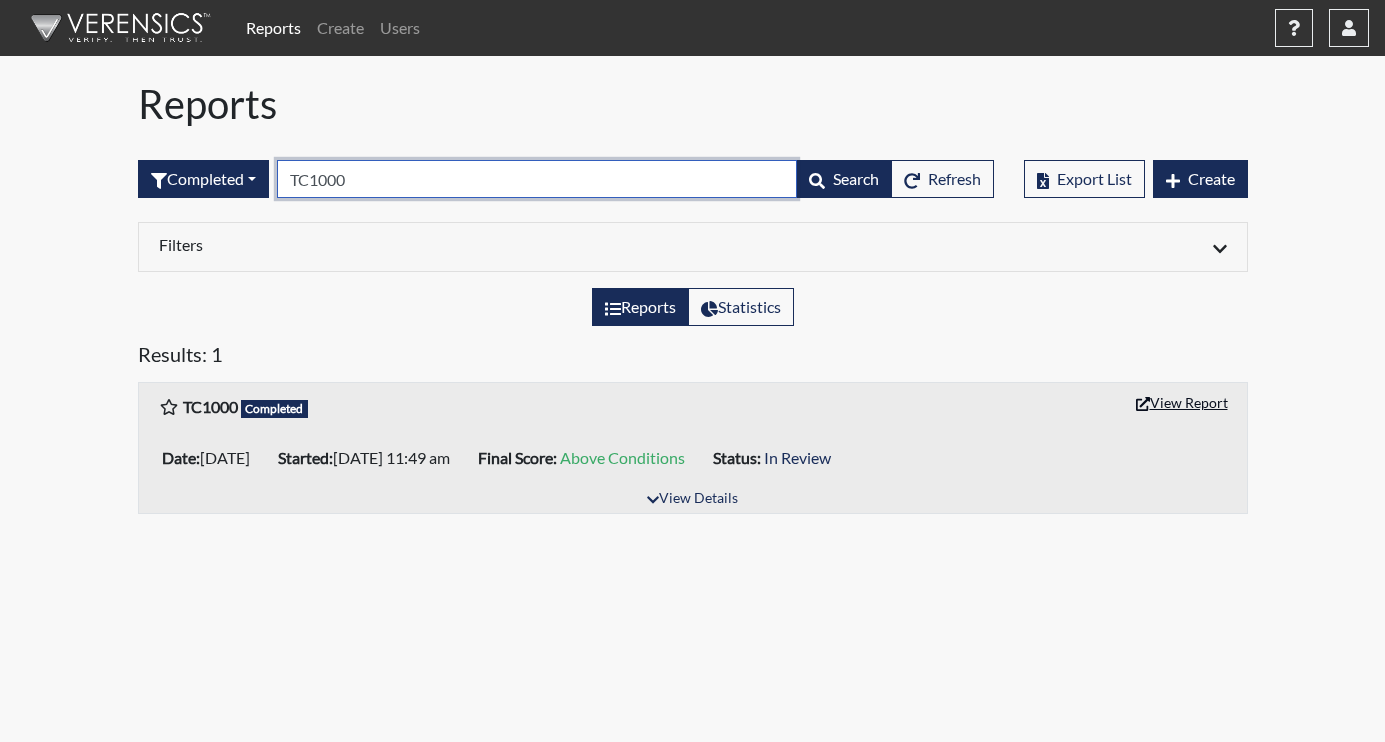 type on "TC1000" 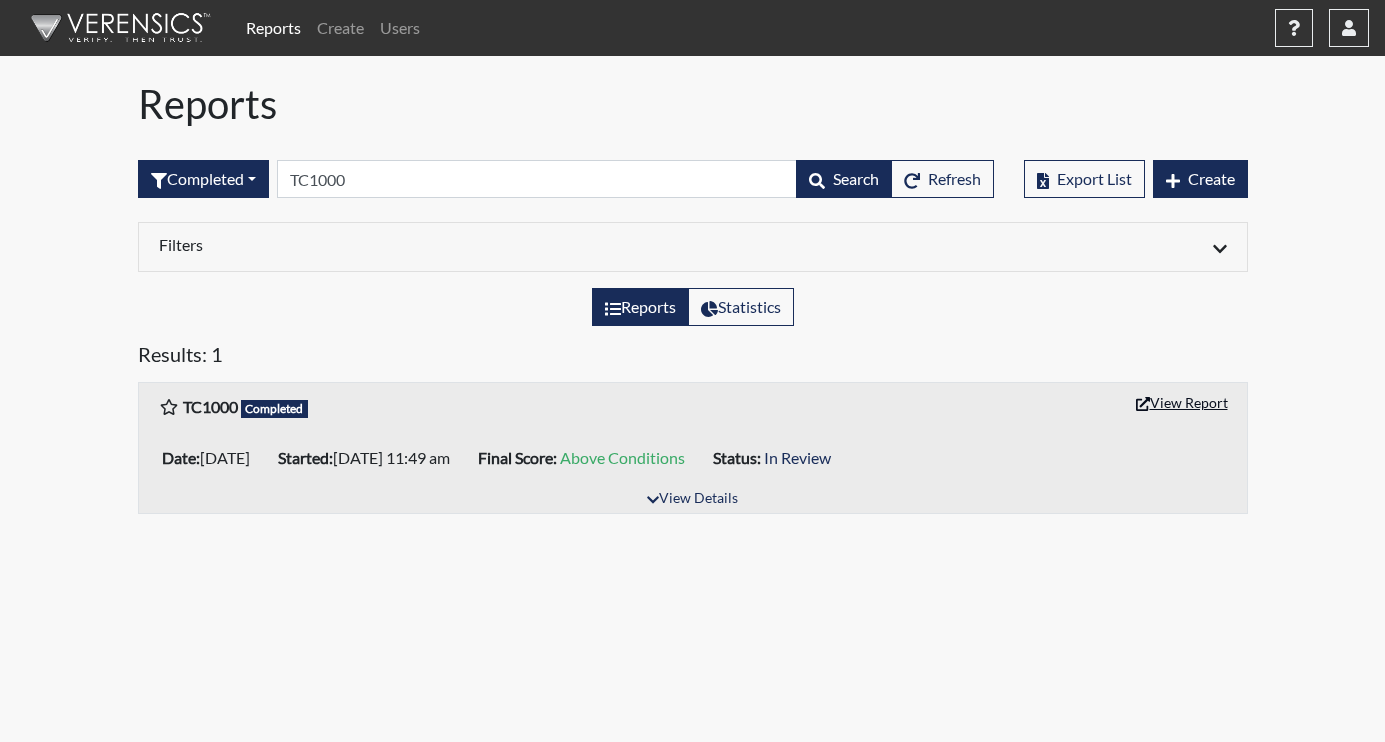 click on "View Report" at bounding box center [1182, 402] 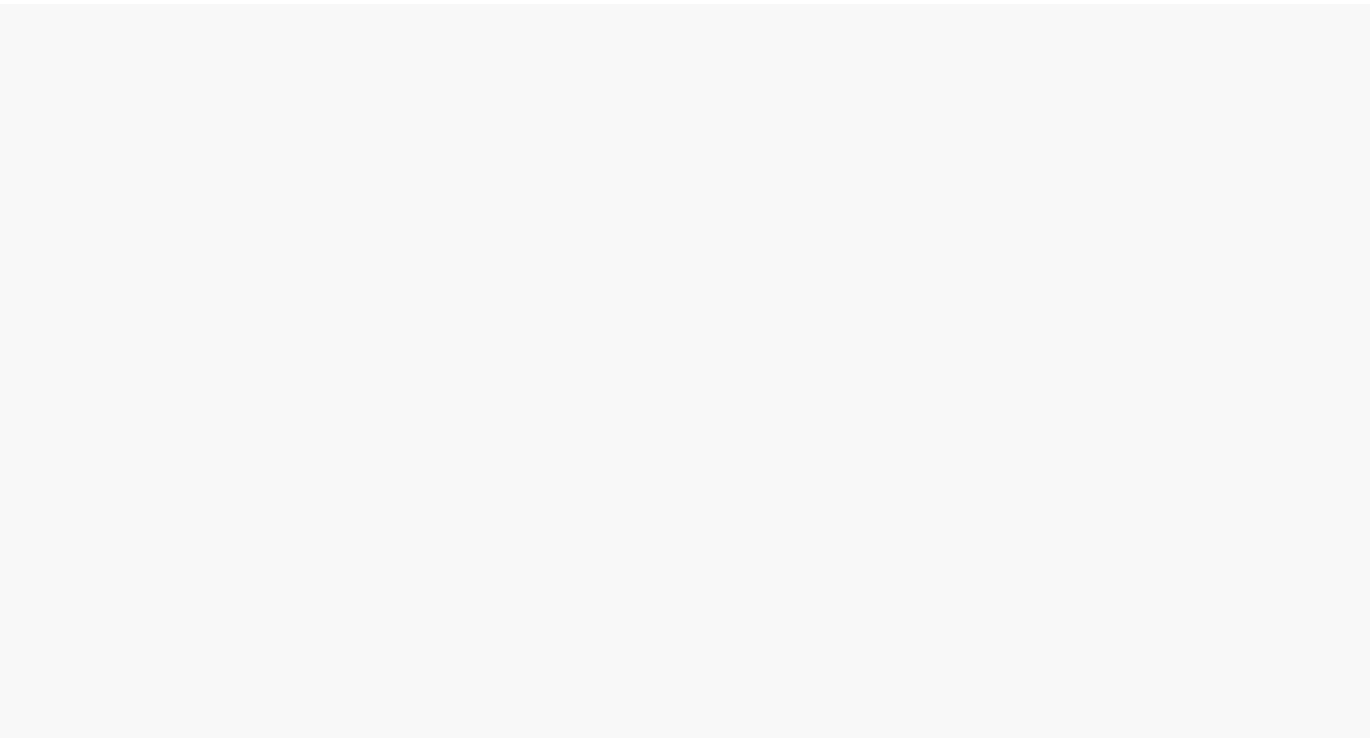 scroll, scrollTop: 0, scrollLeft: 0, axis: both 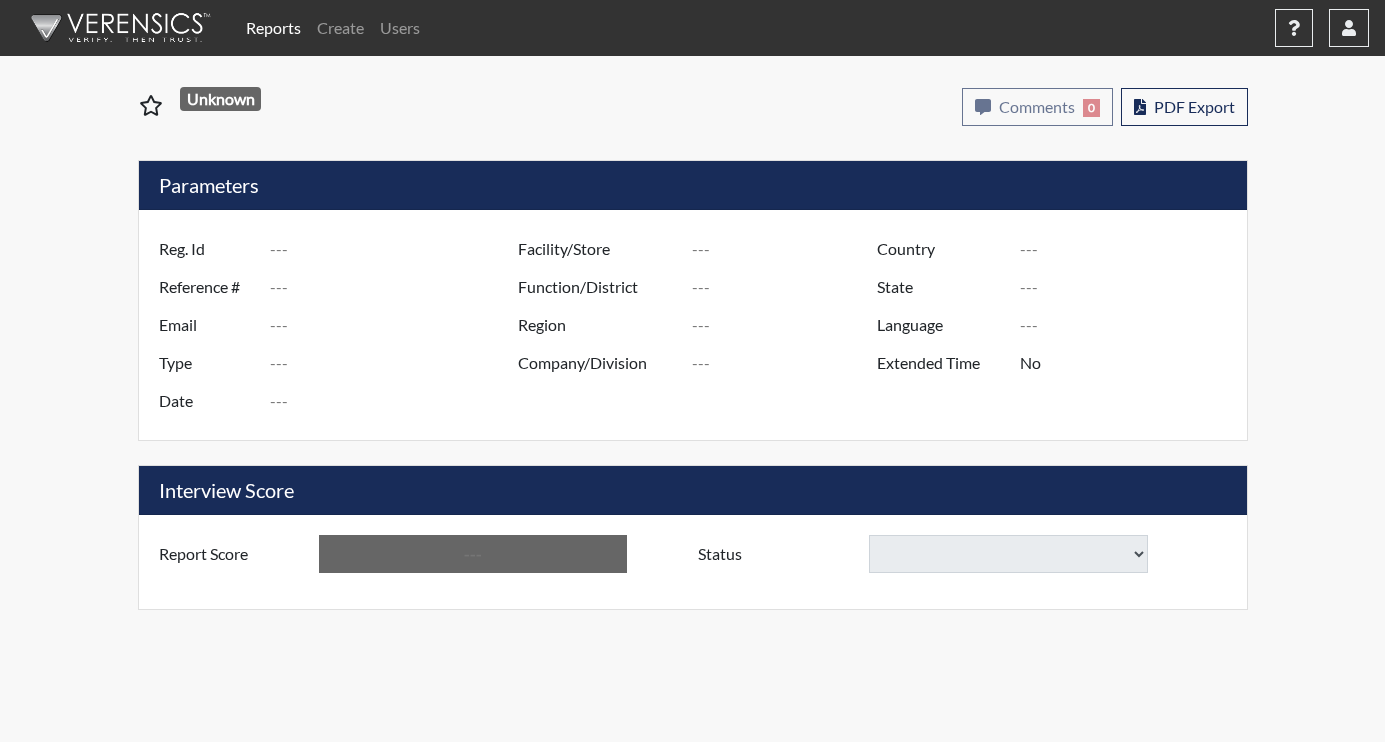 type on "rlz5138" 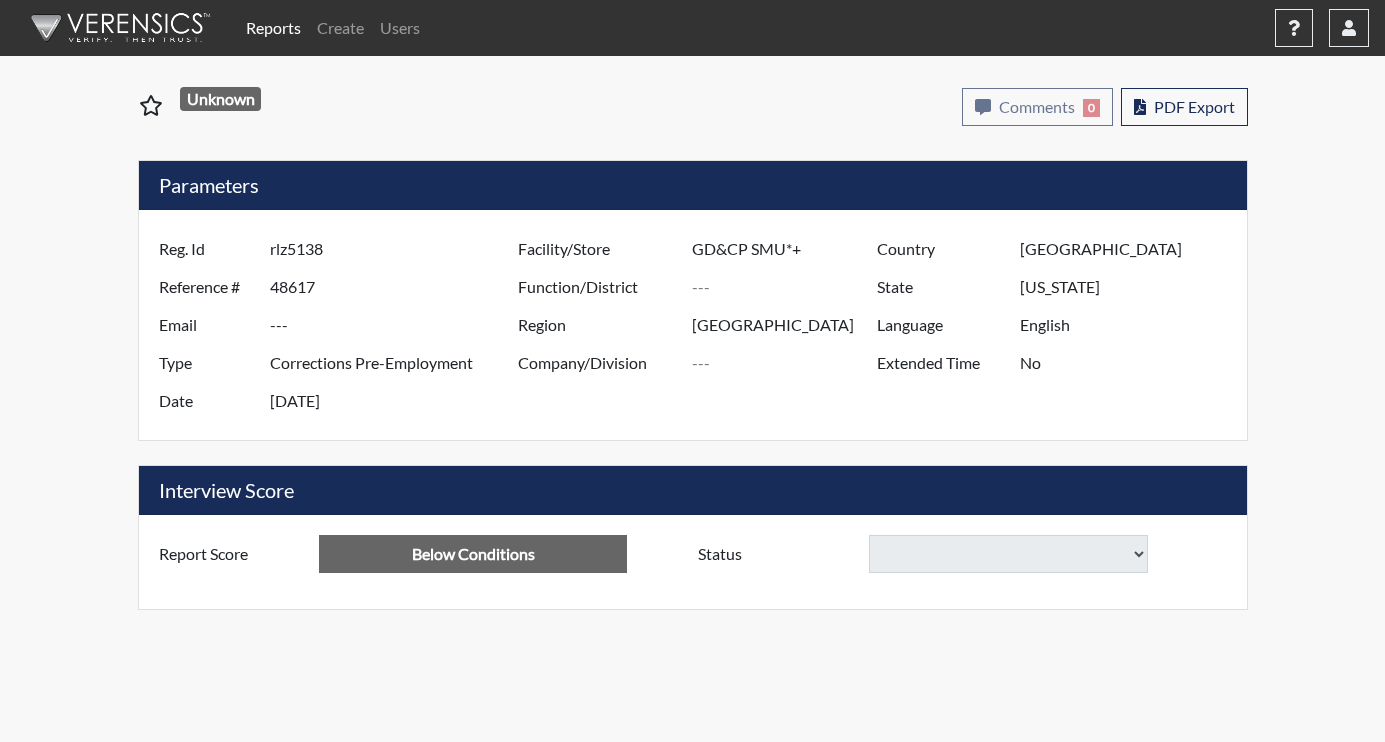 select 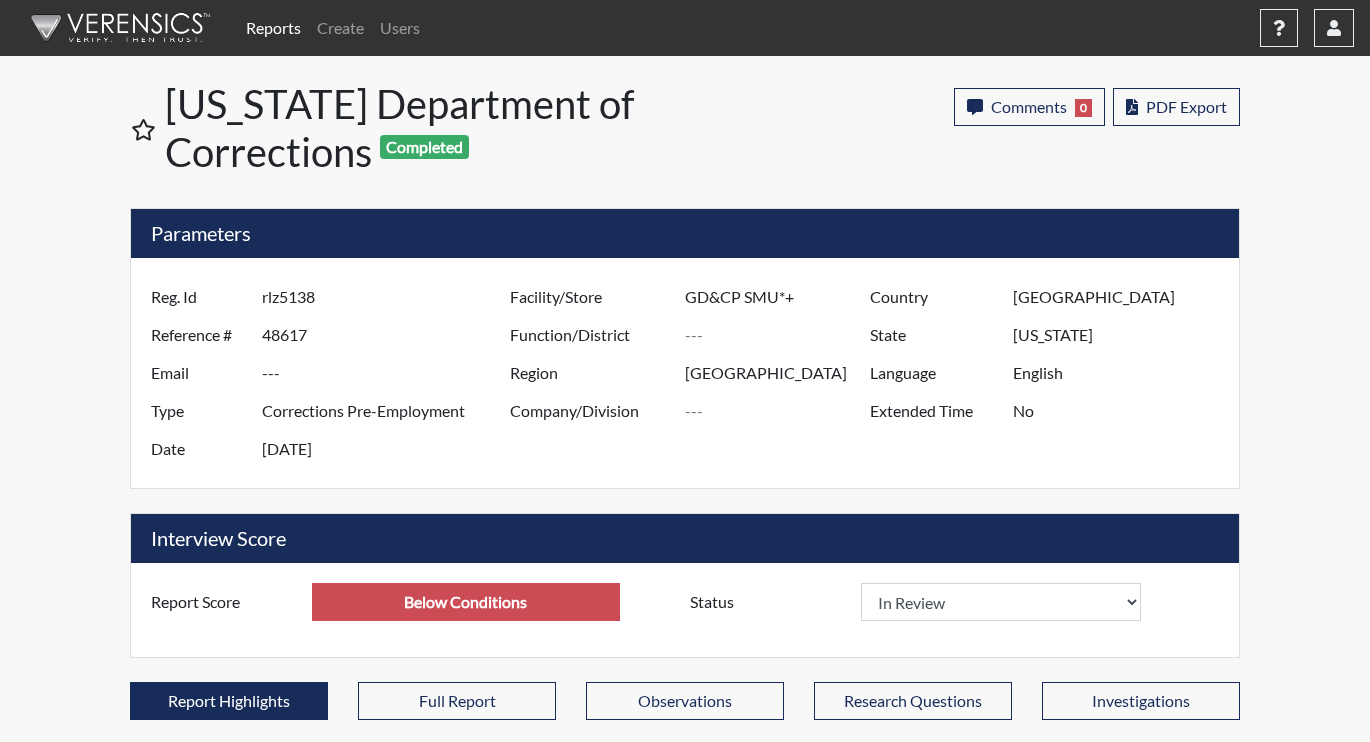 scroll, scrollTop: 999668, scrollLeft: 999169, axis: both 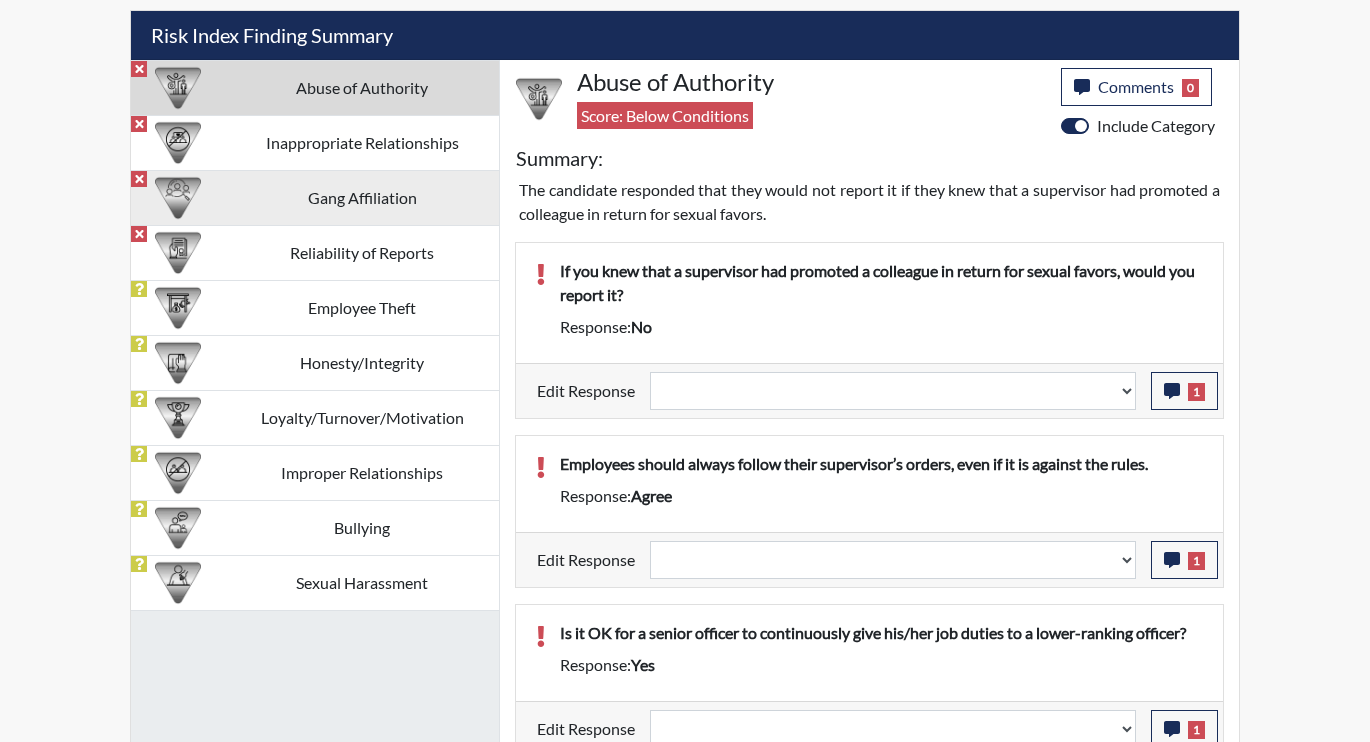 click on "Gang Affiliation" at bounding box center [362, 197] 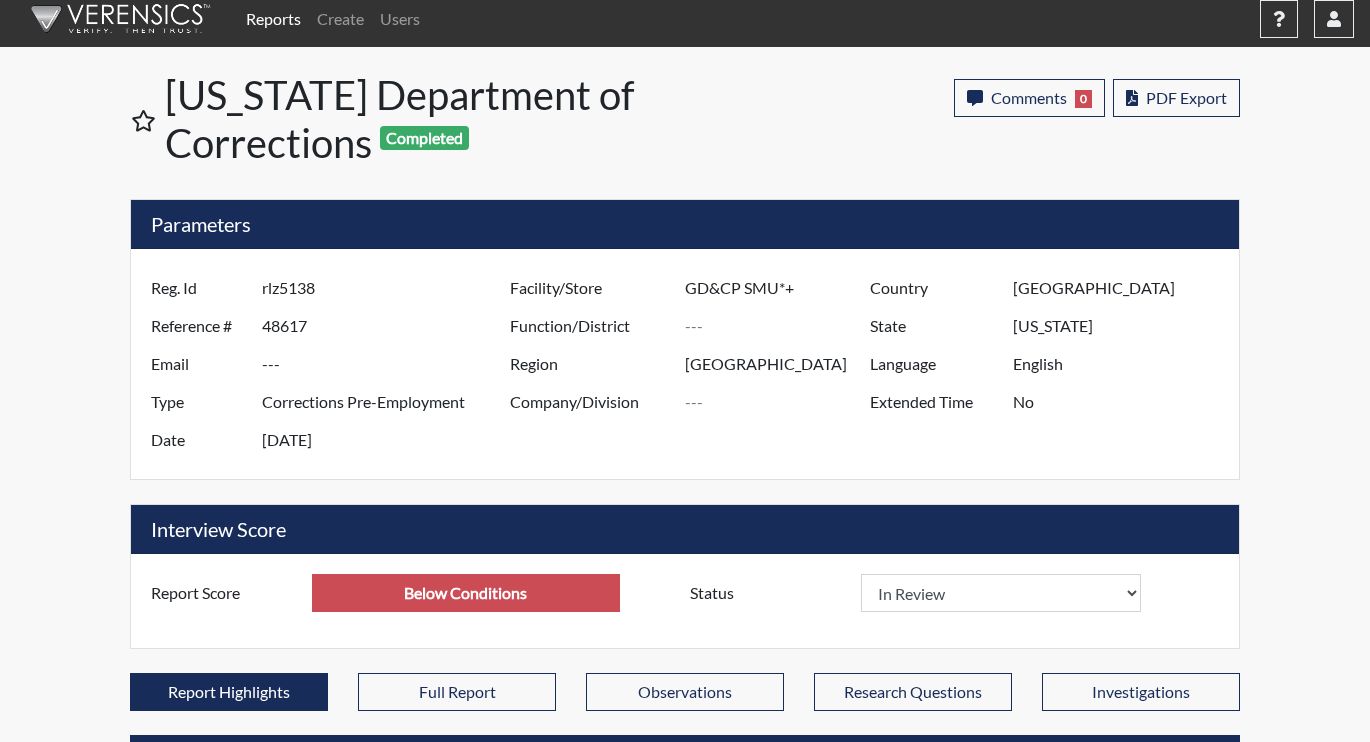 scroll, scrollTop: 0, scrollLeft: 0, axis: both 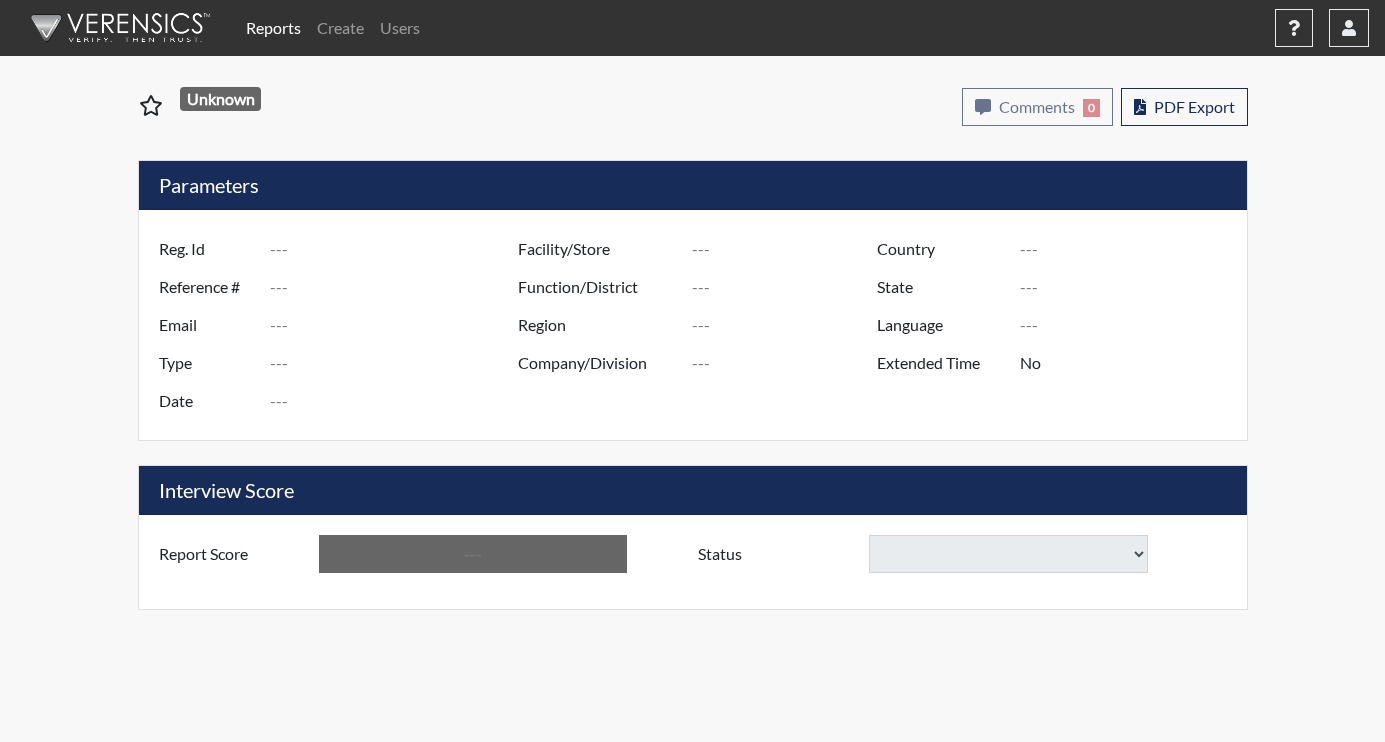 type on "rlz5138" 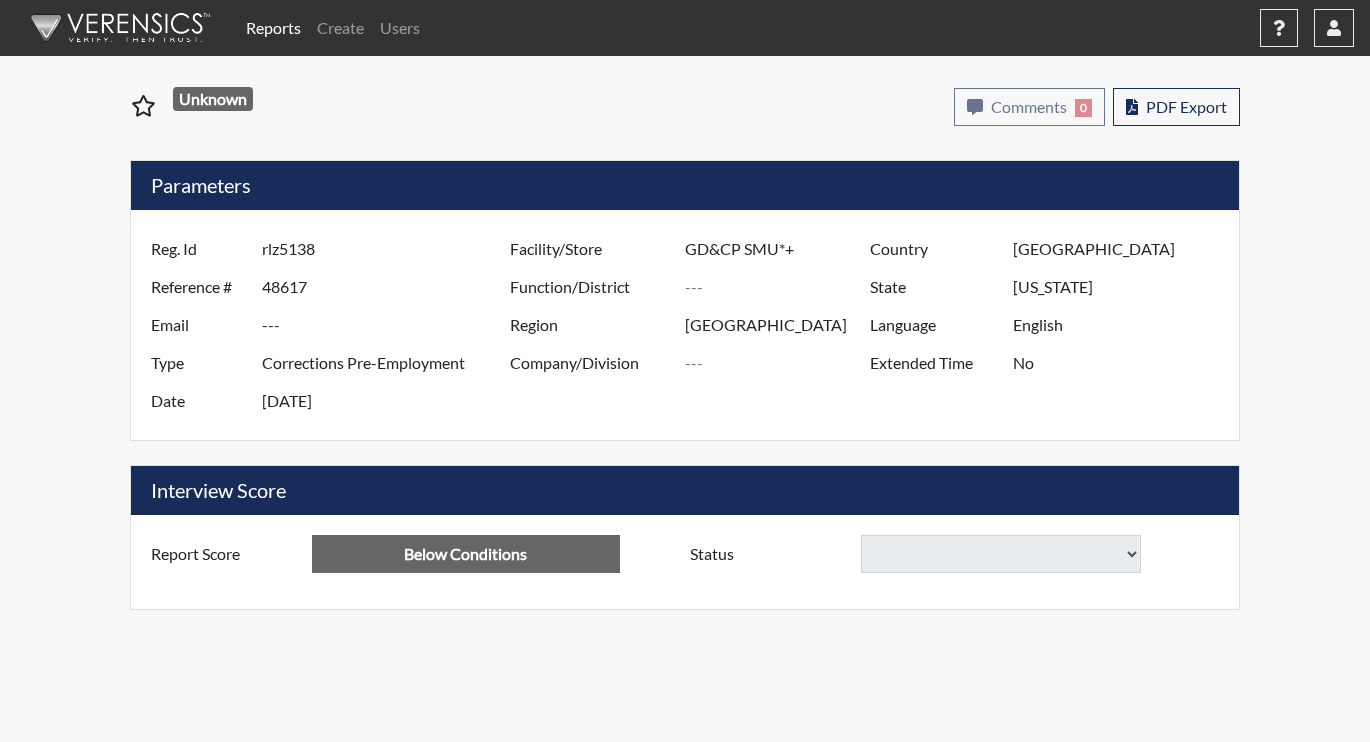 select 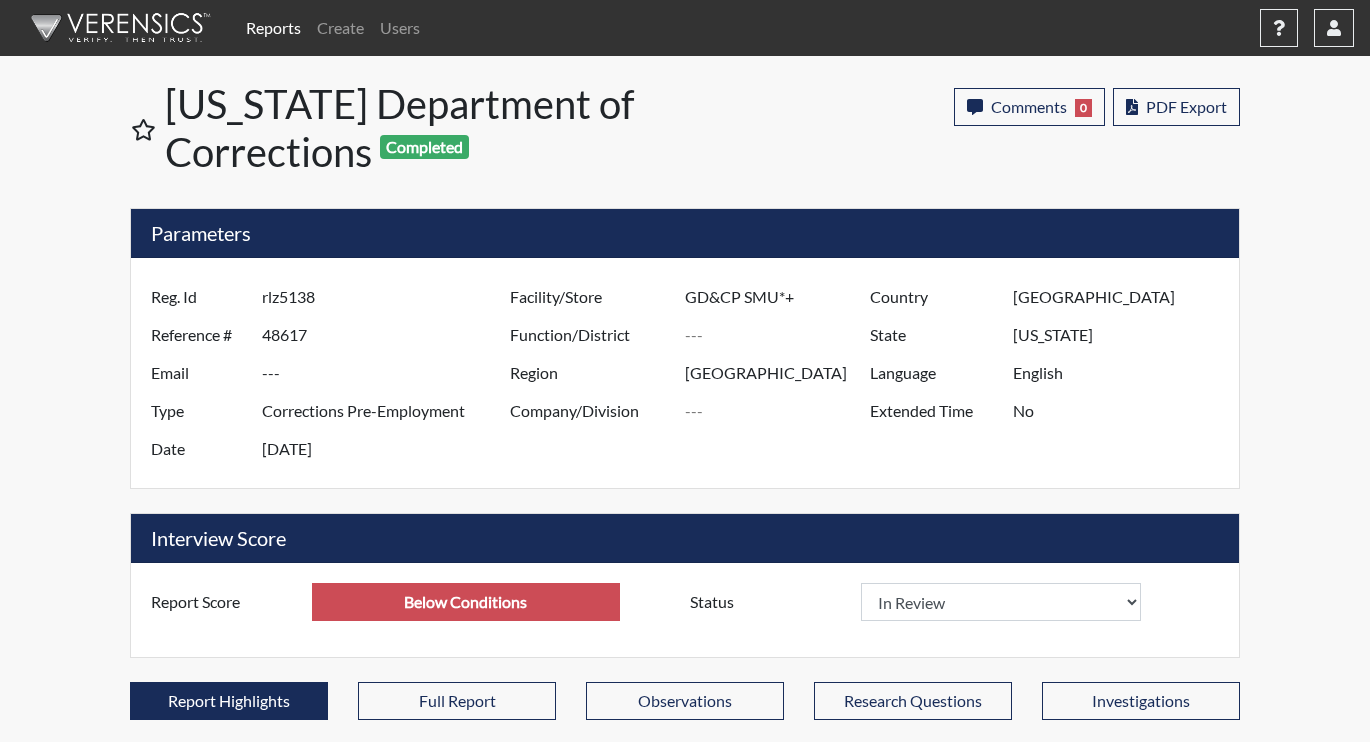 scroll, scrollTop: 999668, scrollLeft: 999169, axis: both 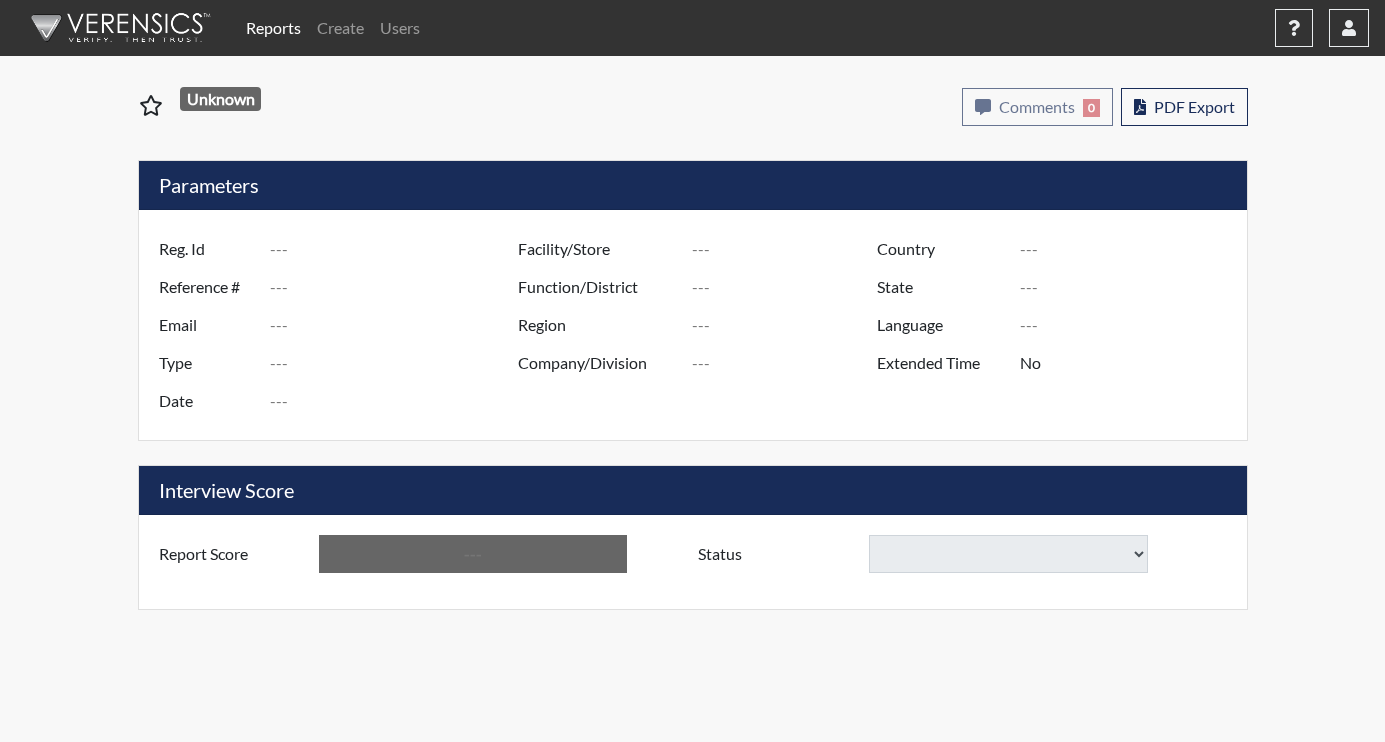 type on "DJA7593" 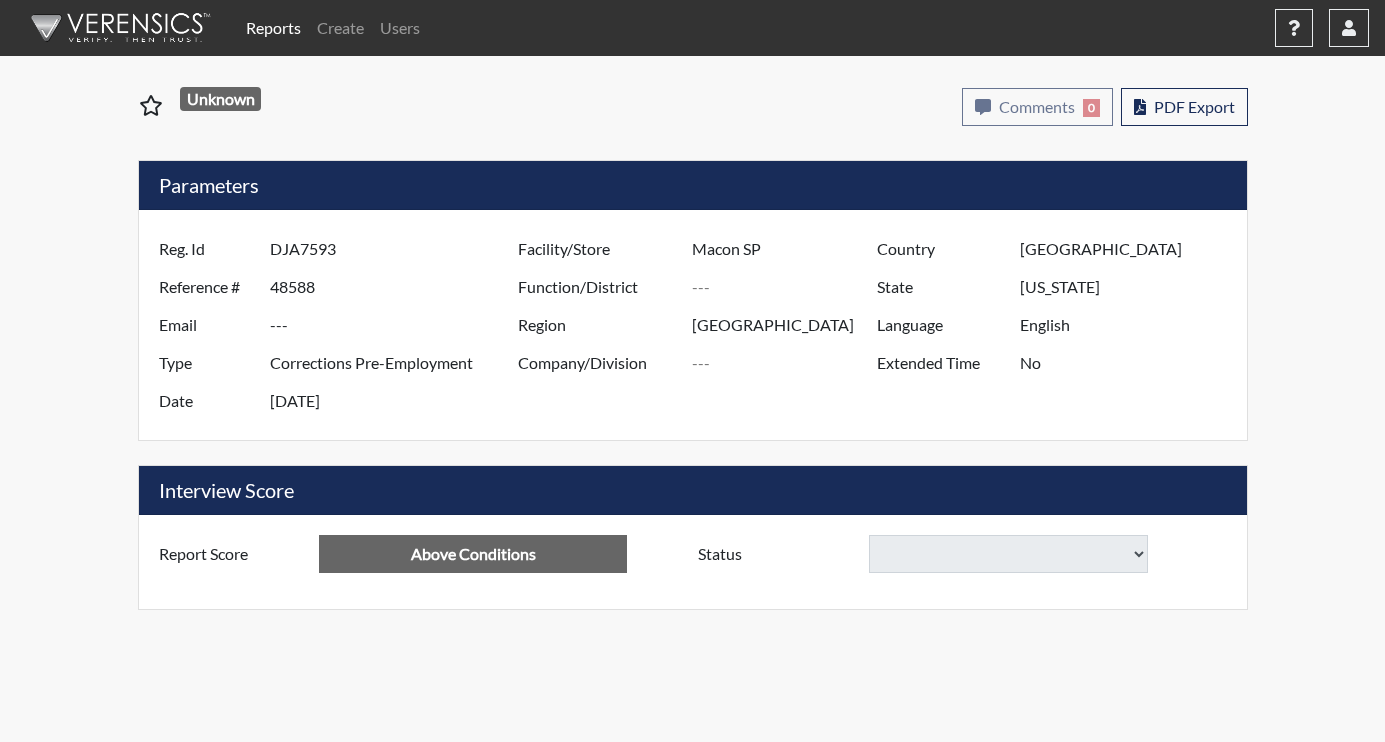 select on "reasonable-explanation-provided" 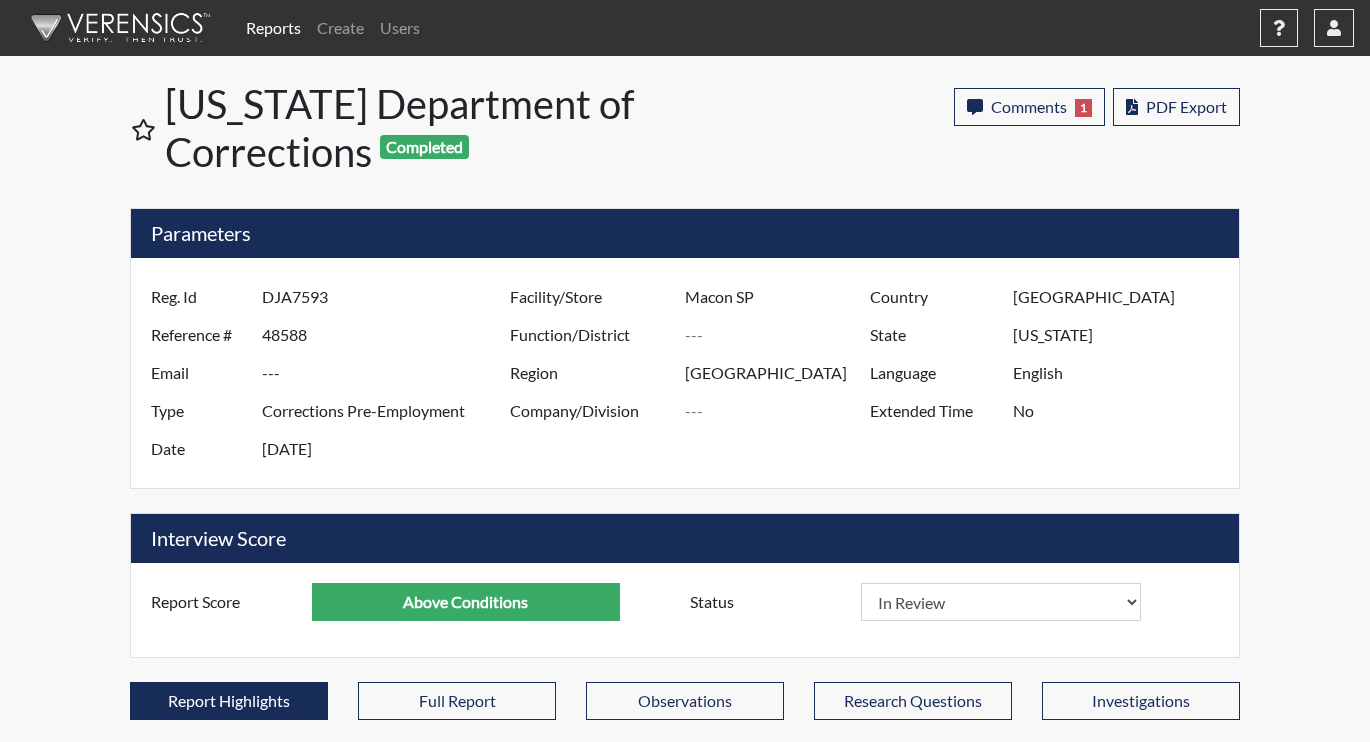 scroll, scrollTop: 999668, scrollLeft: 999169, axis: both 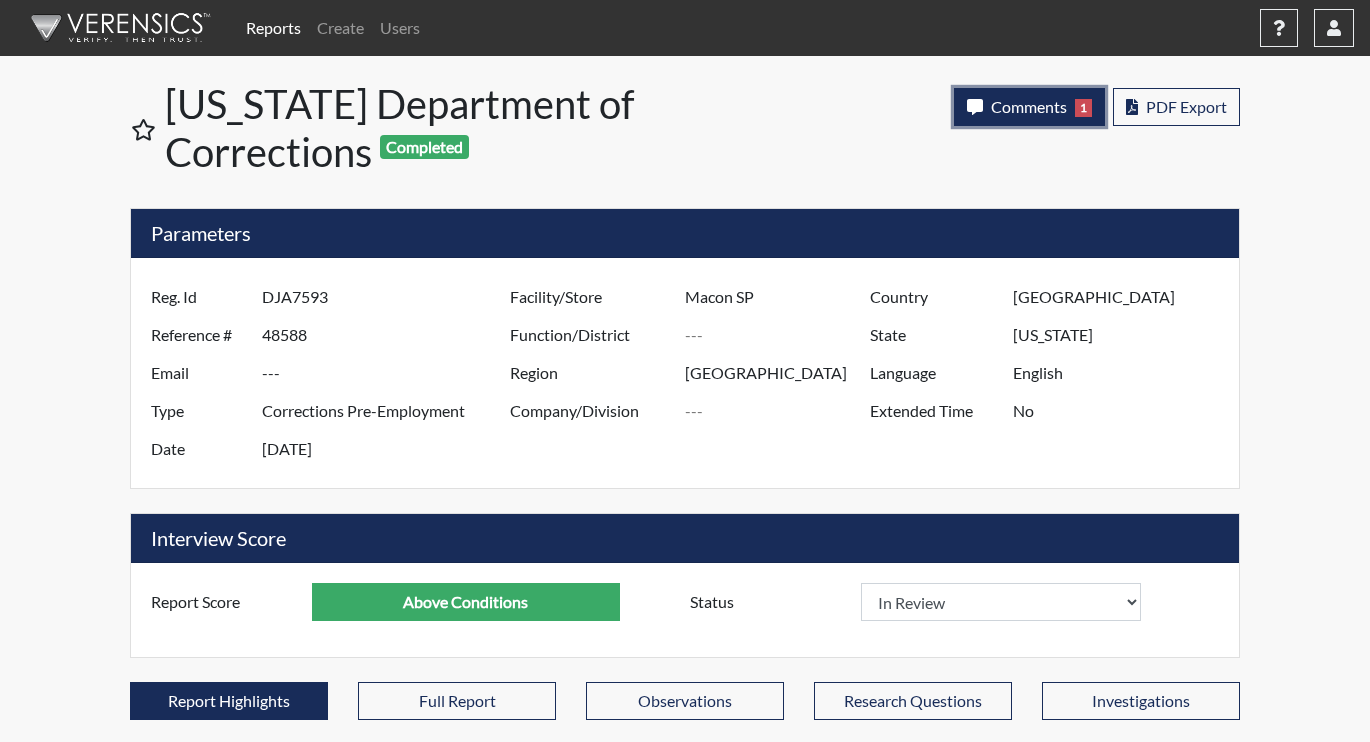 click on "Comments" at bounding box center (1029, 106) 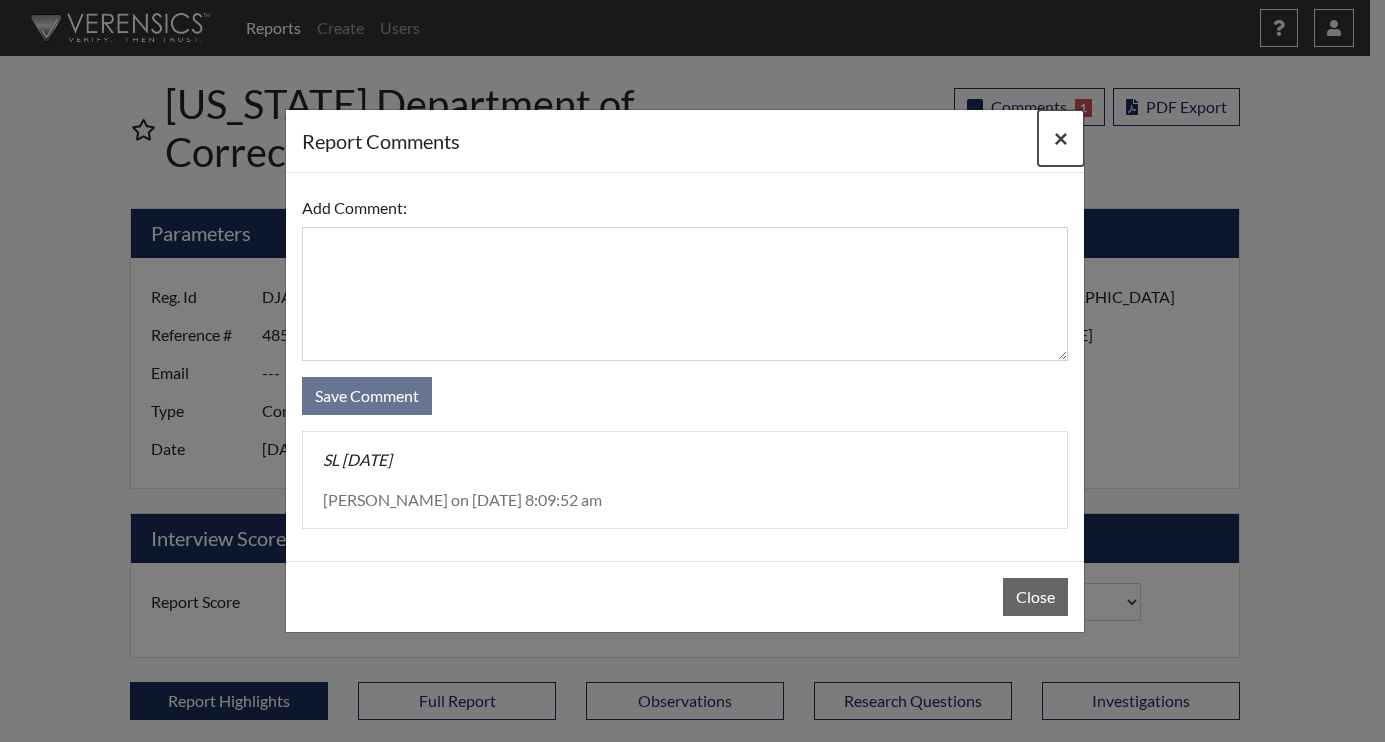 click on "×" at bounding box center (1061, 137) 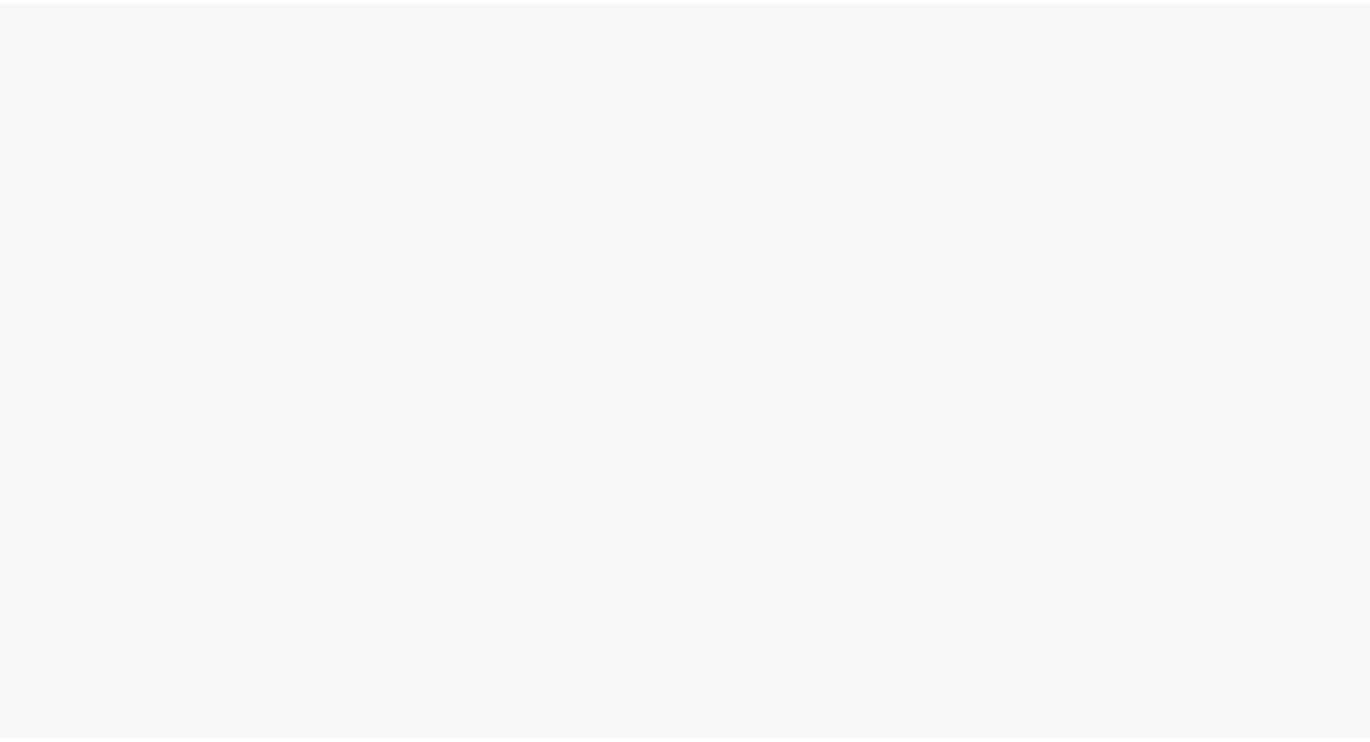 scroll, scrollTop: 0, scrollLeft: 0, axis: both 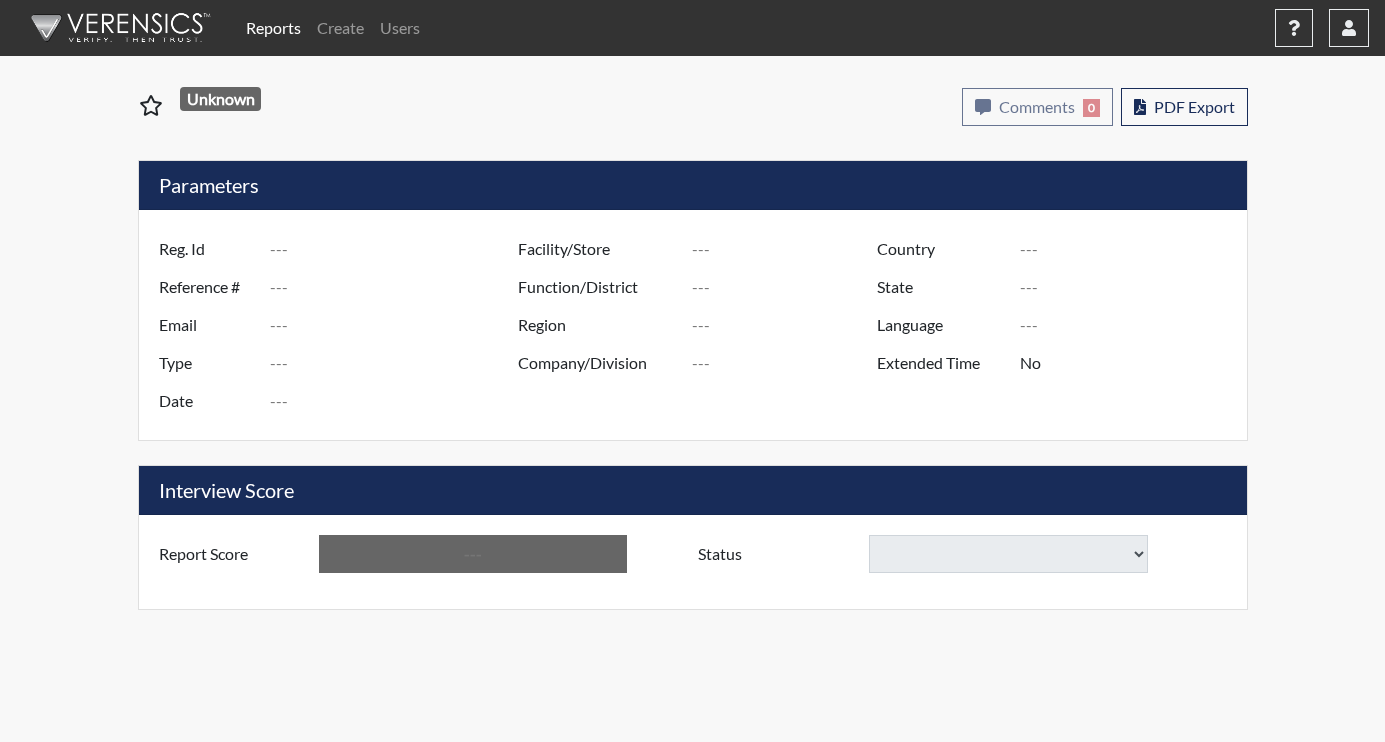 type on "sad1372" 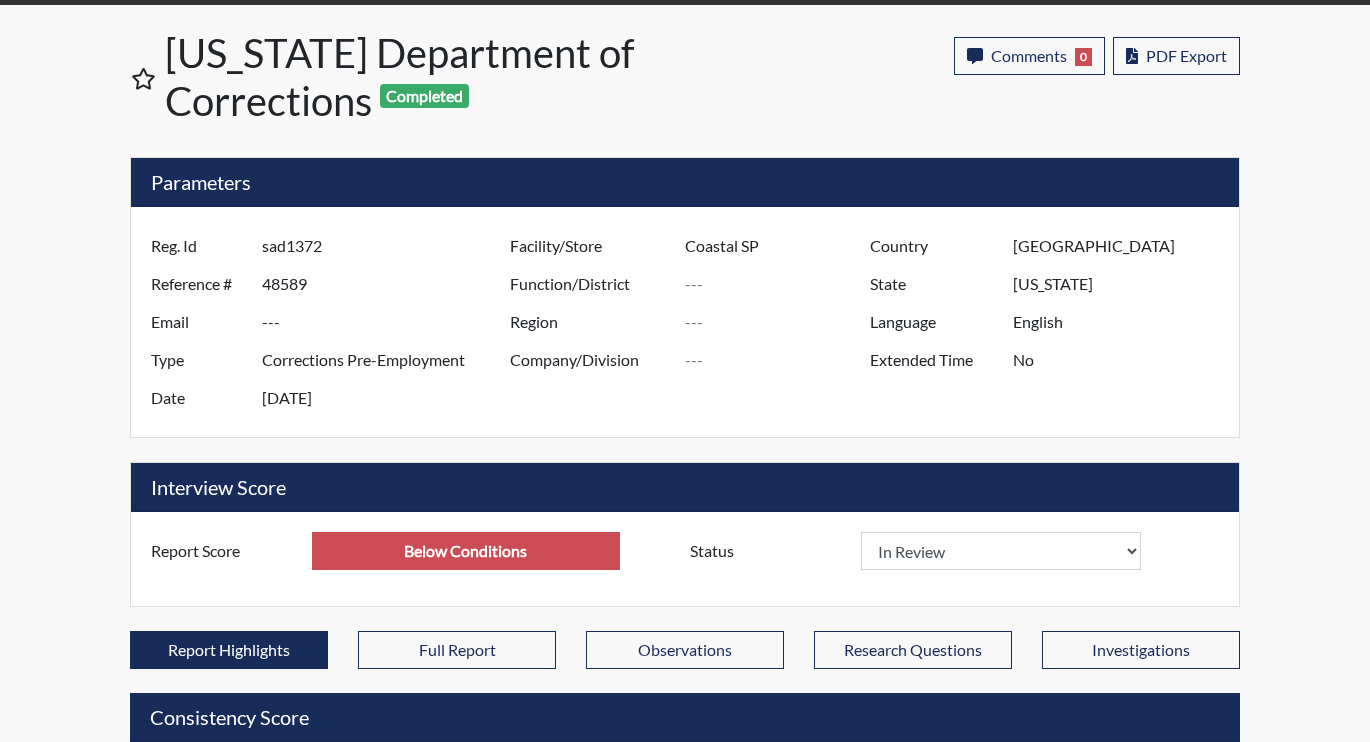scroll, scrollTop: 100, scrollLeft: 0, axis: vertical 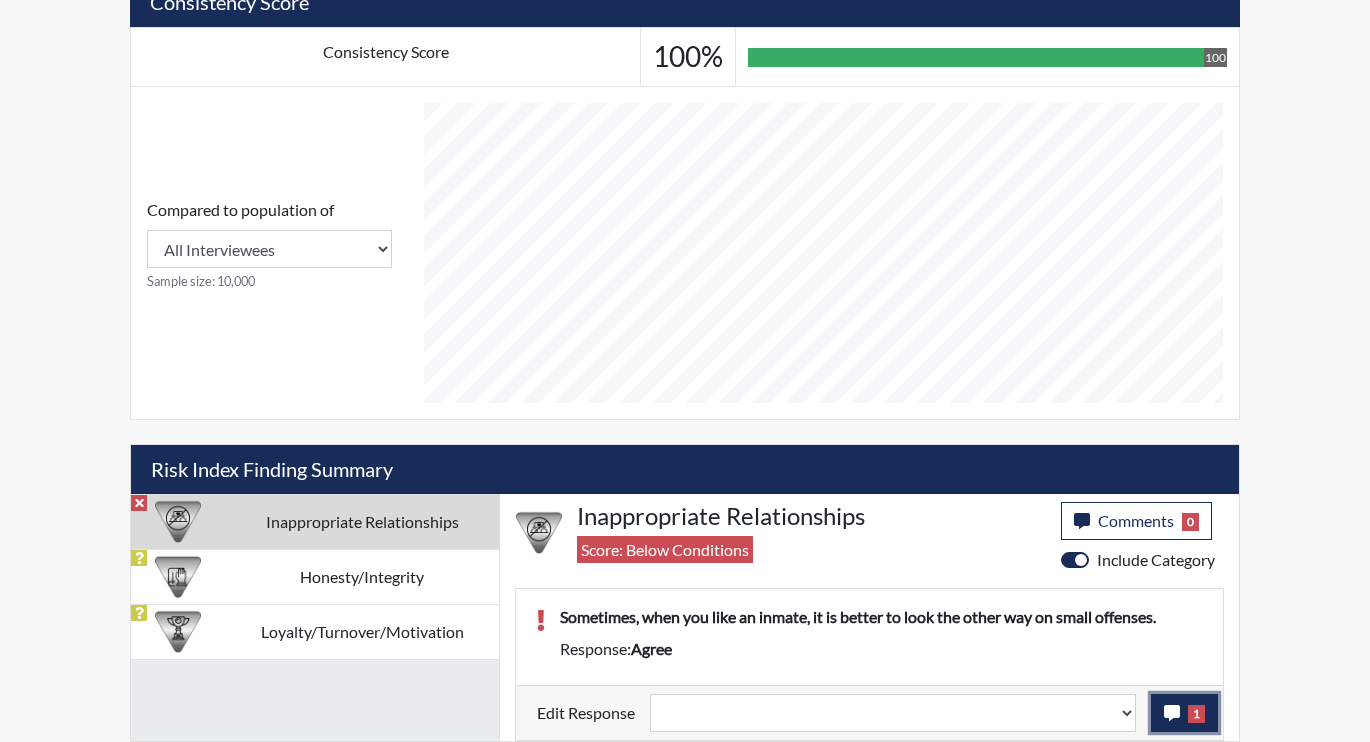 click on "1" at bounding box center (1184, 713) 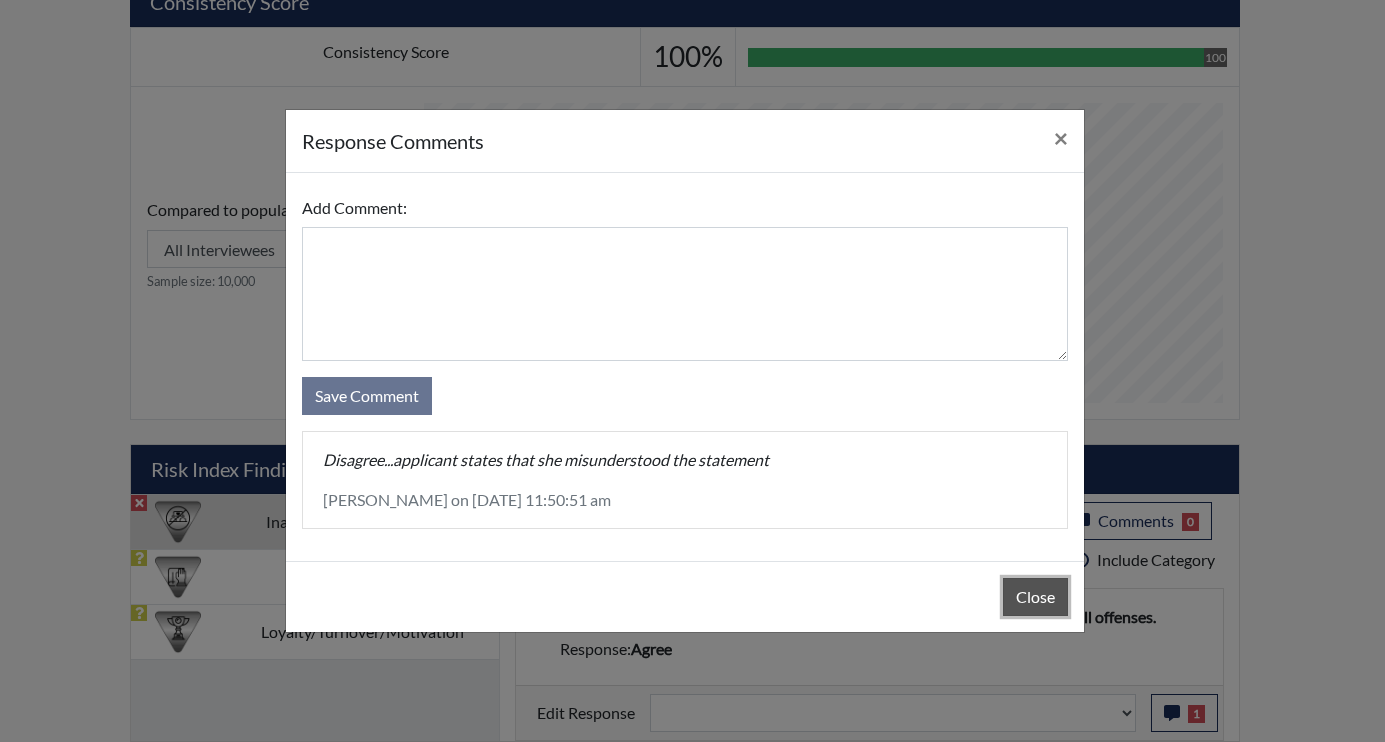 click on "Close" at bounding box center [1035, 597] 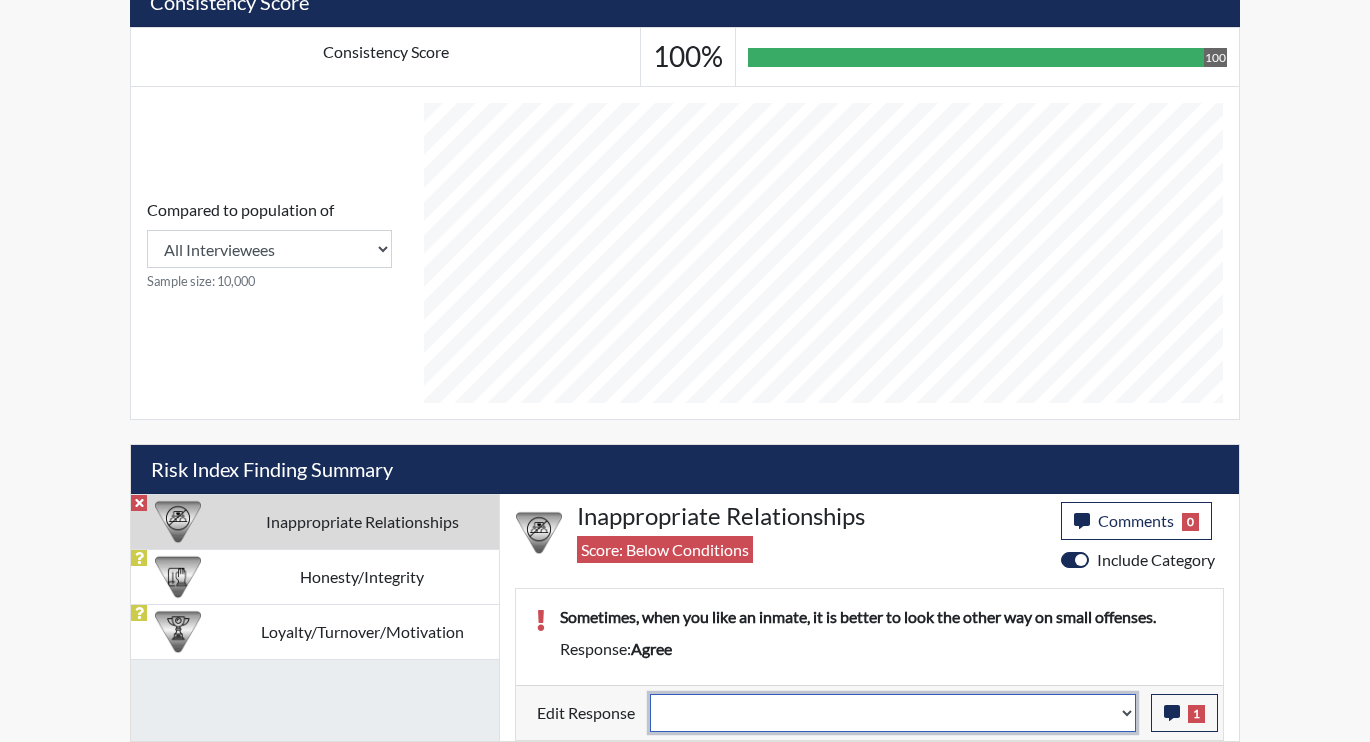 click on "Question is not relevant. Results will be updated. Reasonable explanation provided. Results will be updated. Response confirmed, which places the score below conditions. Clear the response edit. Results will be updated." at bounding box center (893, 713) 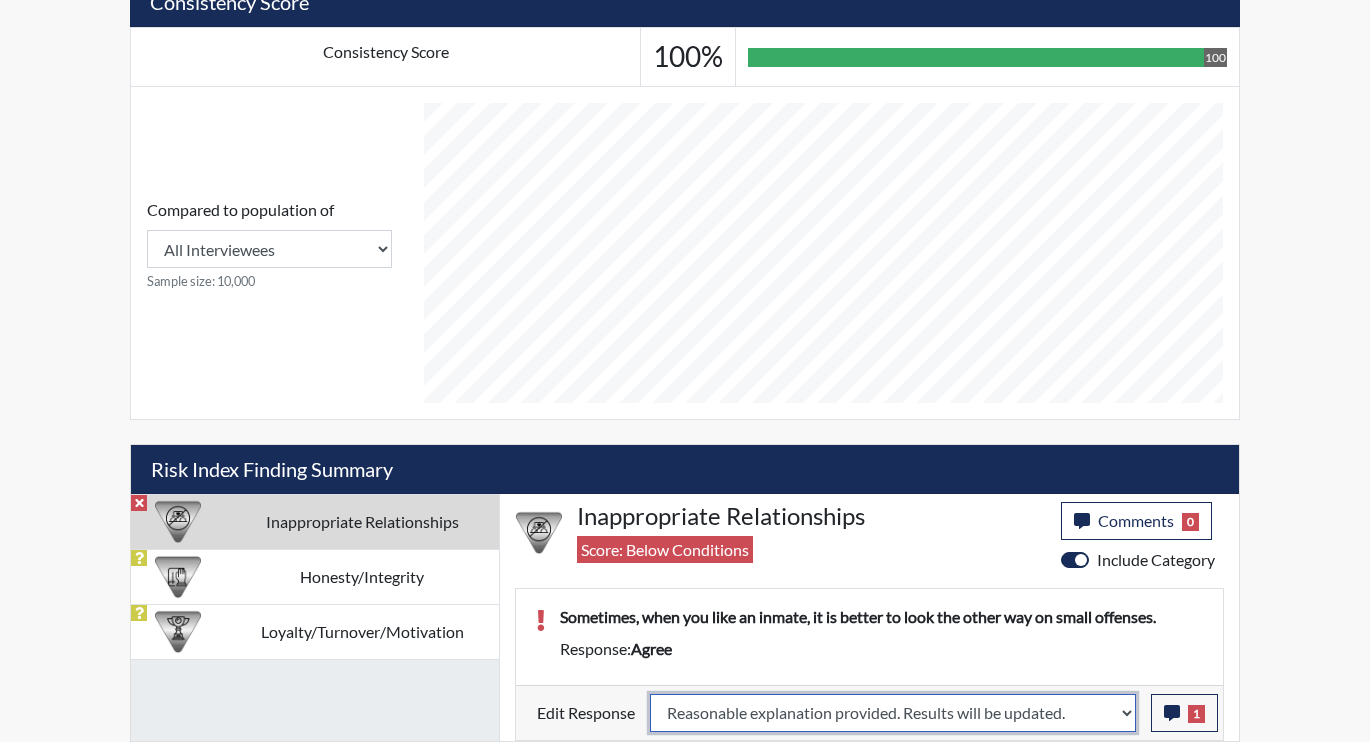 click on "Question is not relevant. Results will be updated. Reasonable explanation provided. Results will be updated. Response confirmed, which places the score below conditions. Clear the response edit. Results will be updated." at bounding box center [893, 713] 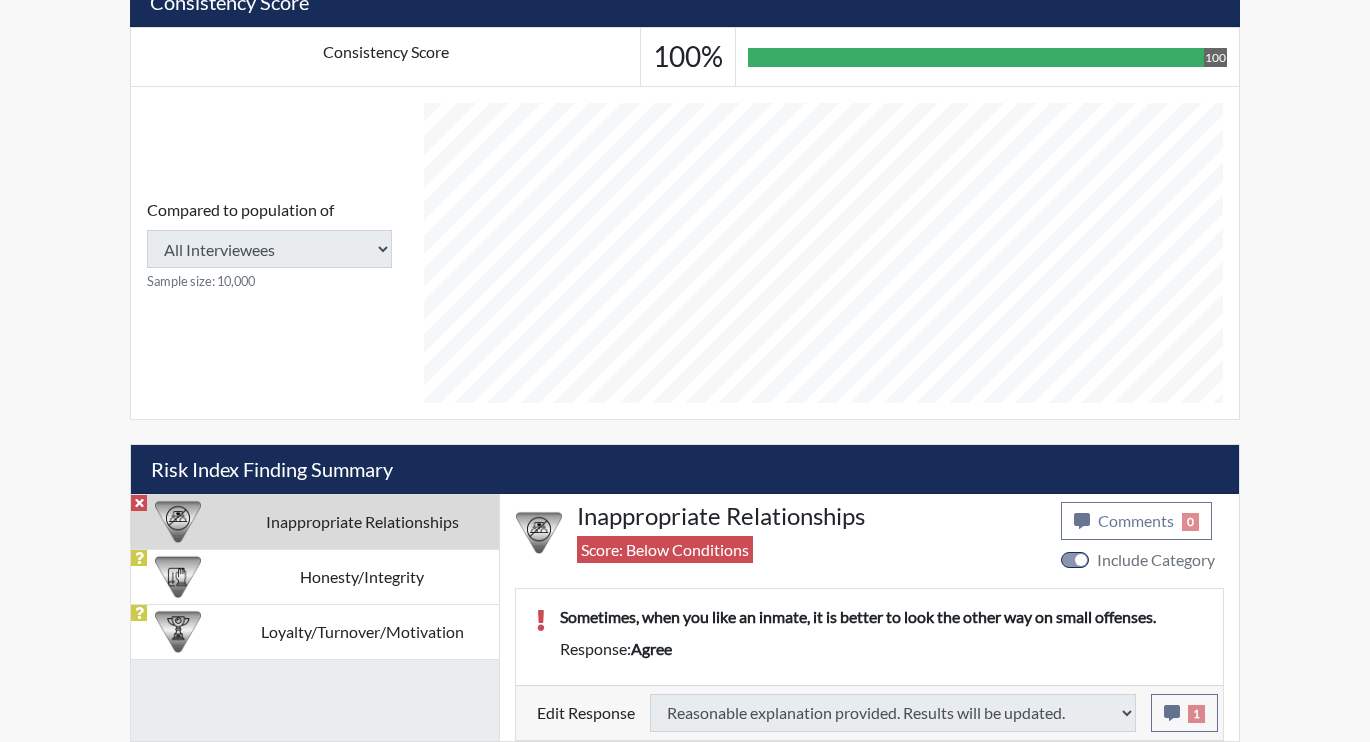 type on "Above Conditions" 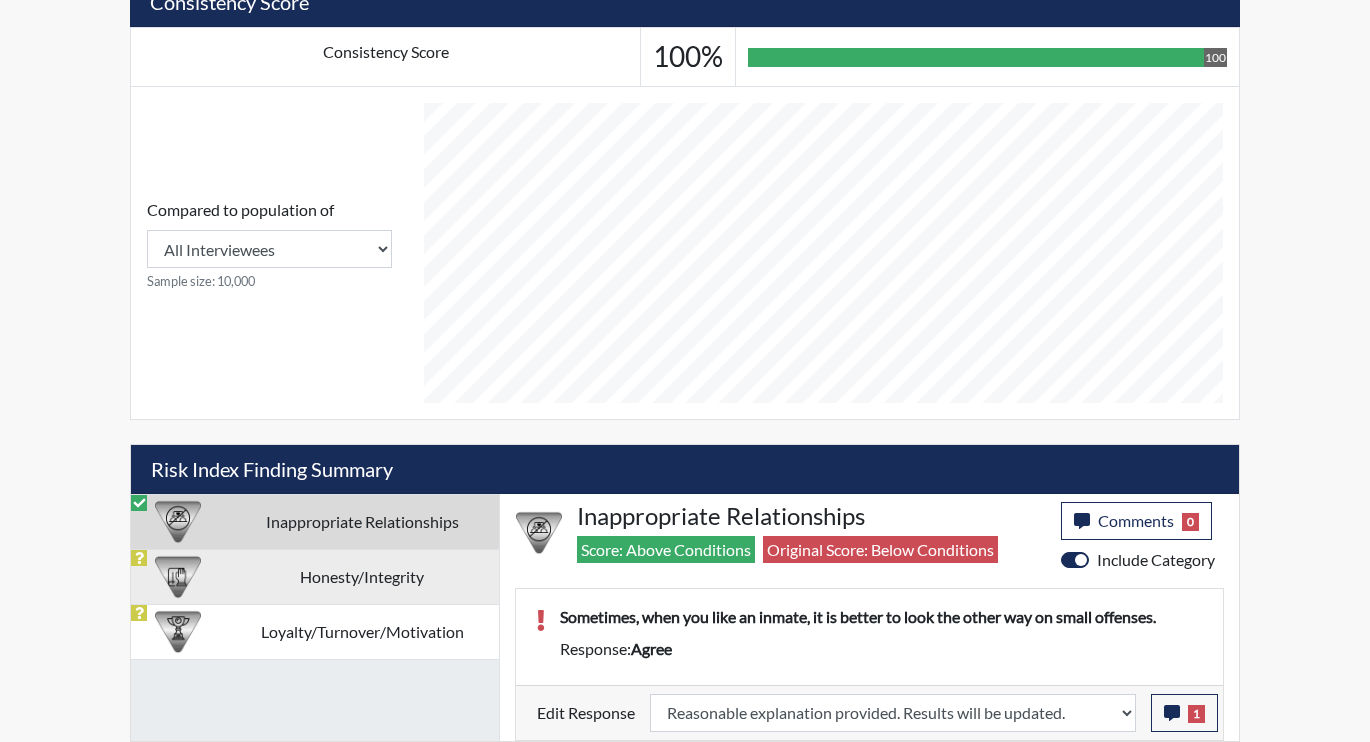 scroll, scrollTop: 999668, scrollLeft: 999169, axis: both 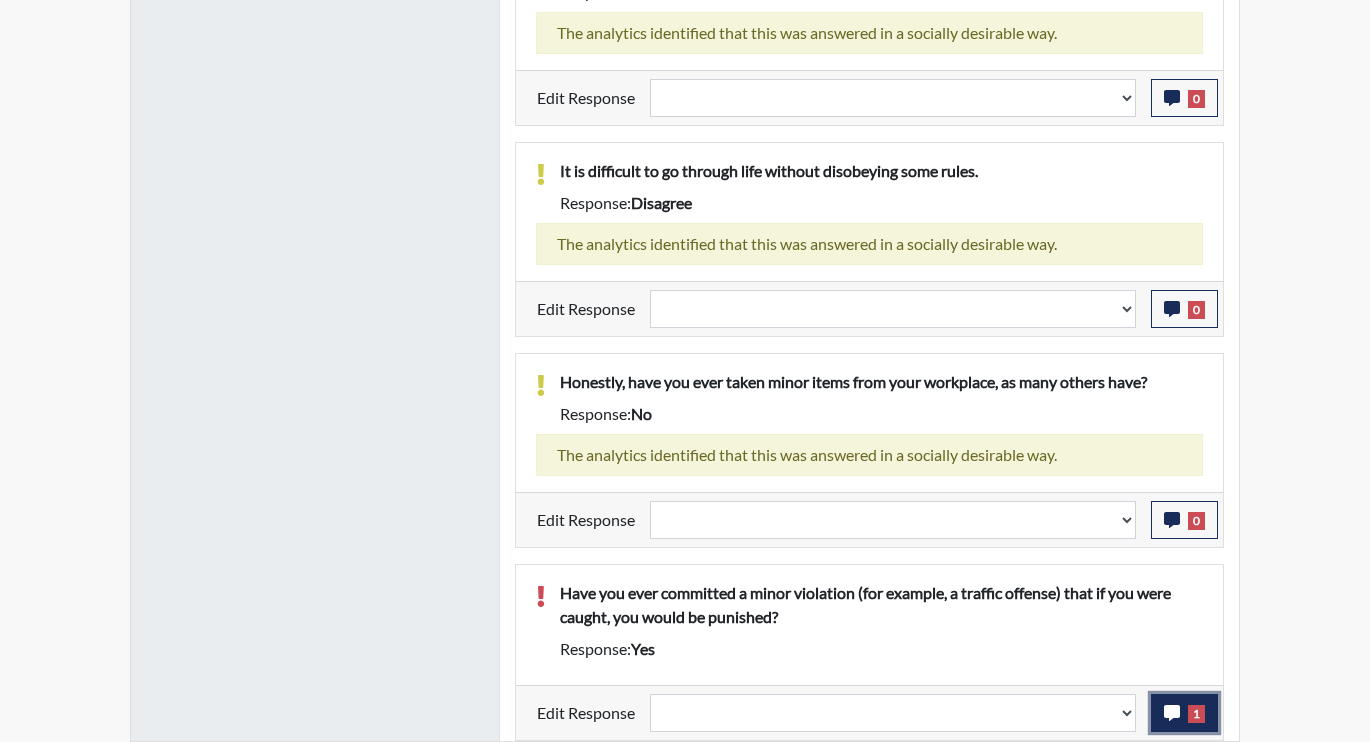 click 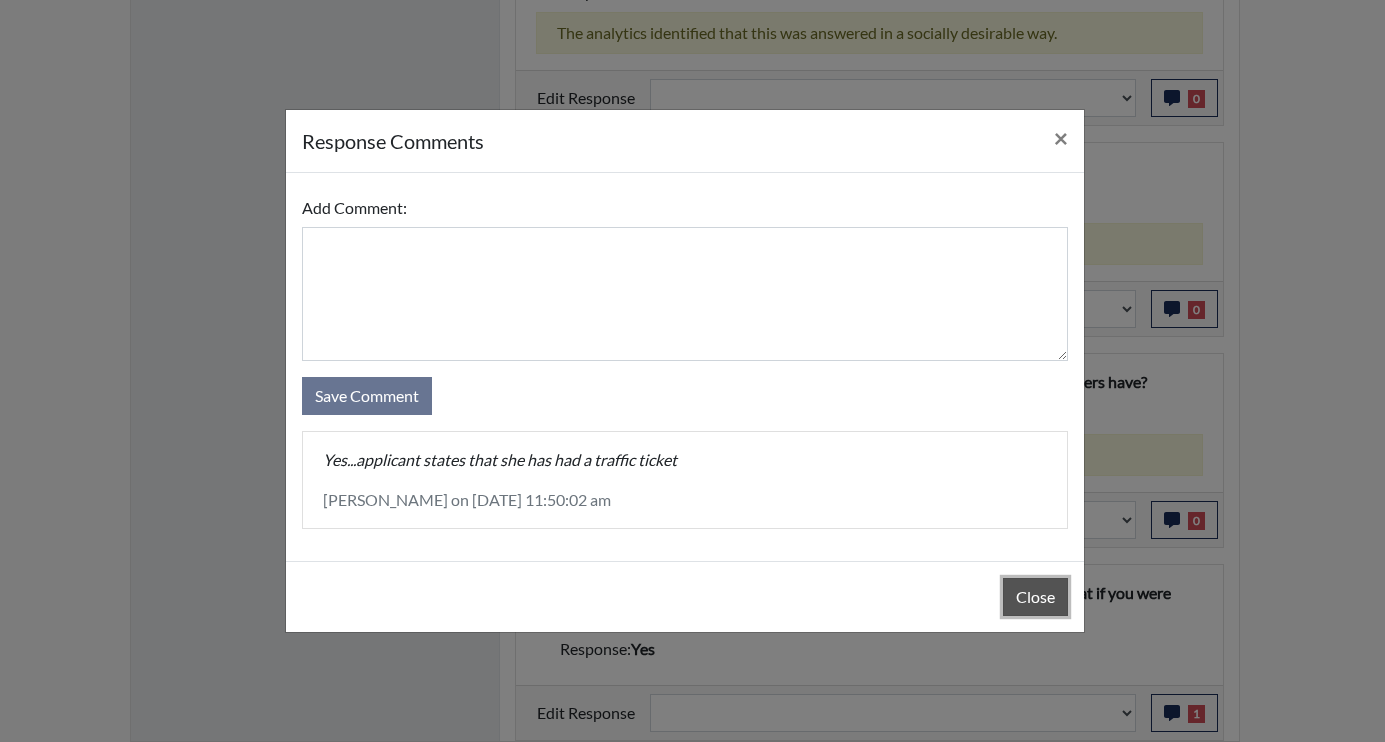 drag, startPoint x: 1037, startPoint y: 603, endPoint x: 1053, endPoint y: 666, distance: 65 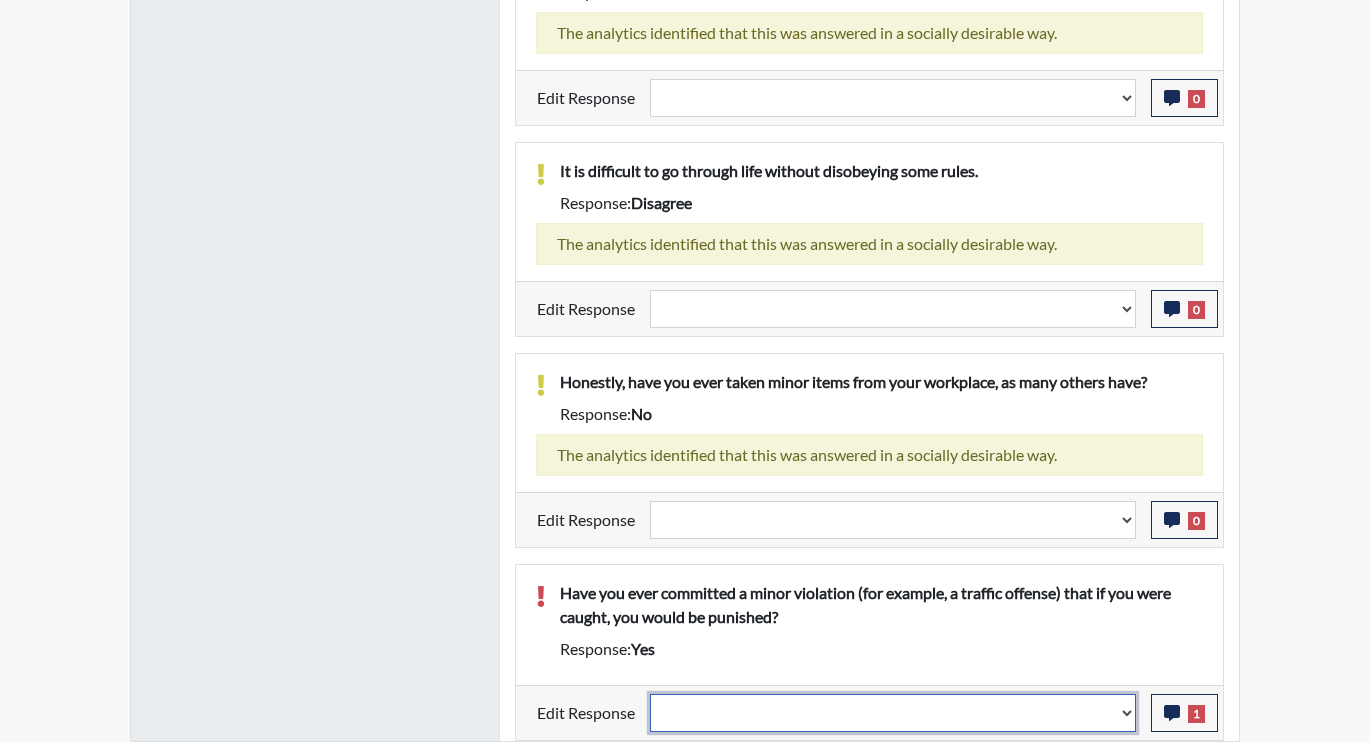 click on "Question is not relevant. Results will be updated. Reasonable explanation provided. Results will be updated. Response confirmed, which places the score below conditions. Clear the response edit. Results will be updated." at bounding box center [893, 713] 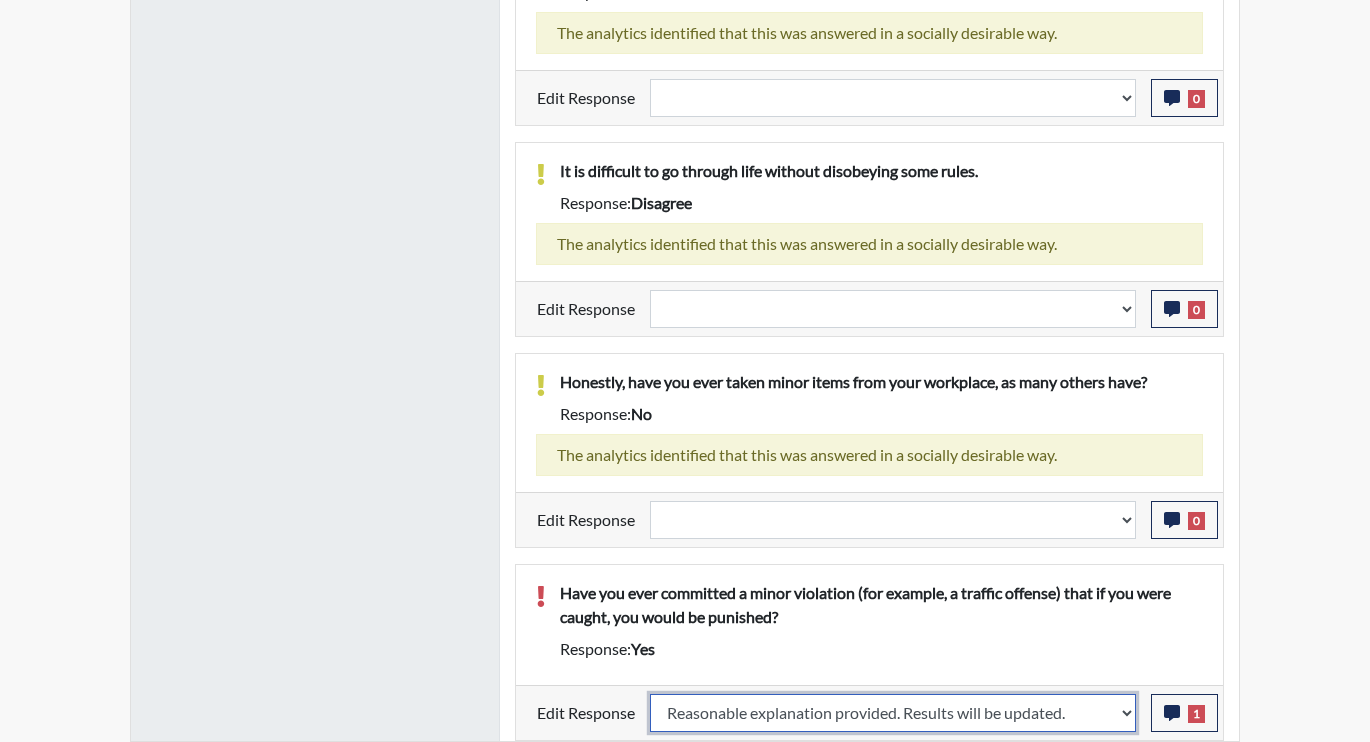 click on "Question is not relevant. Results will be updated. Reasonable explanation provided. Results will be updated. Response confirmed, which places the score below conditions. Clear the response edit. Results will be updated." at bounding box center (893, 713) 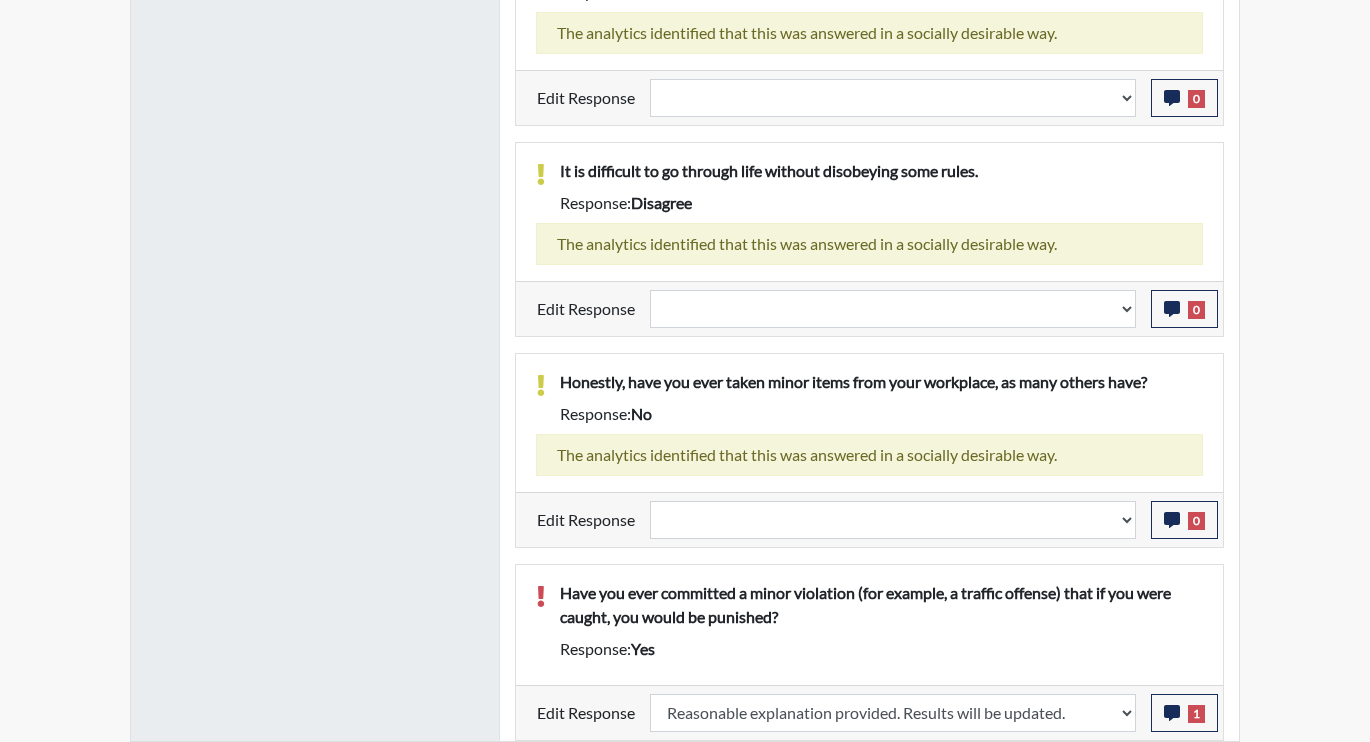 select 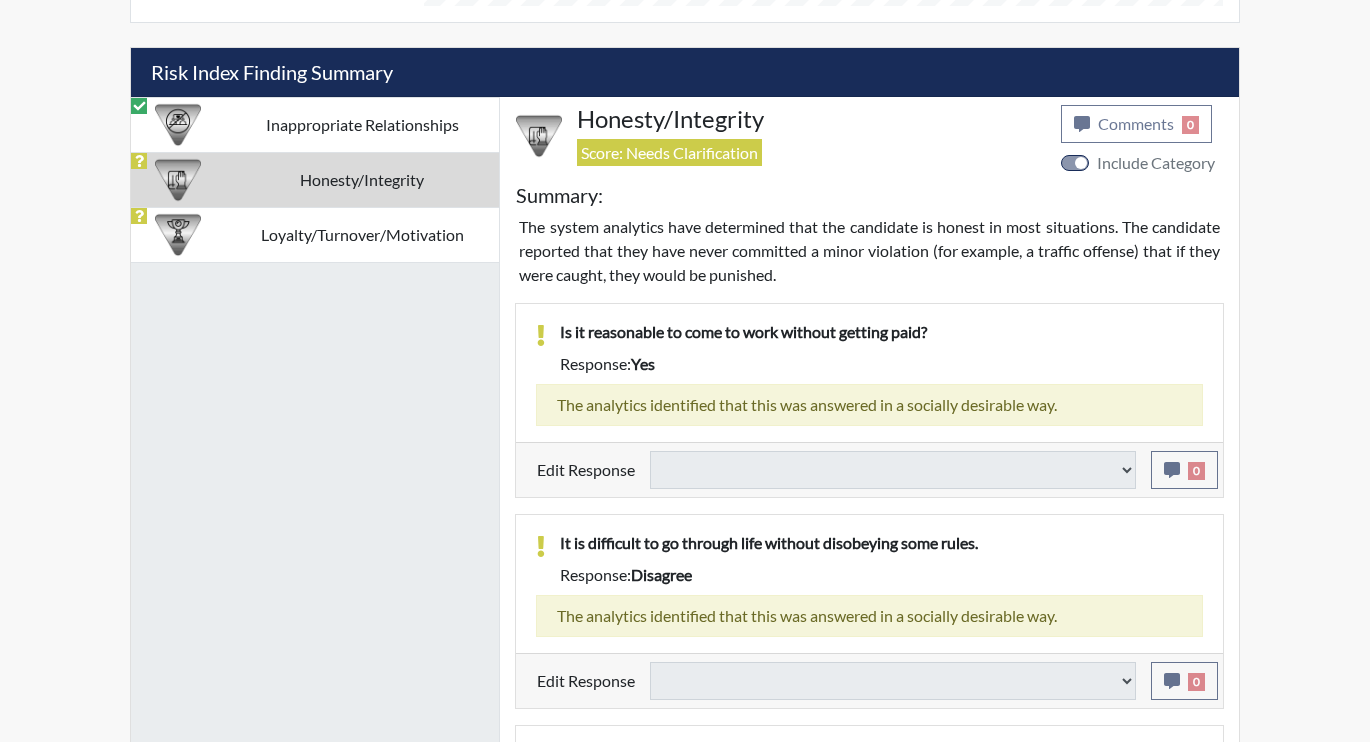 scroll, scrollTop: 1135, scrollLeft: 0, axis: vertical 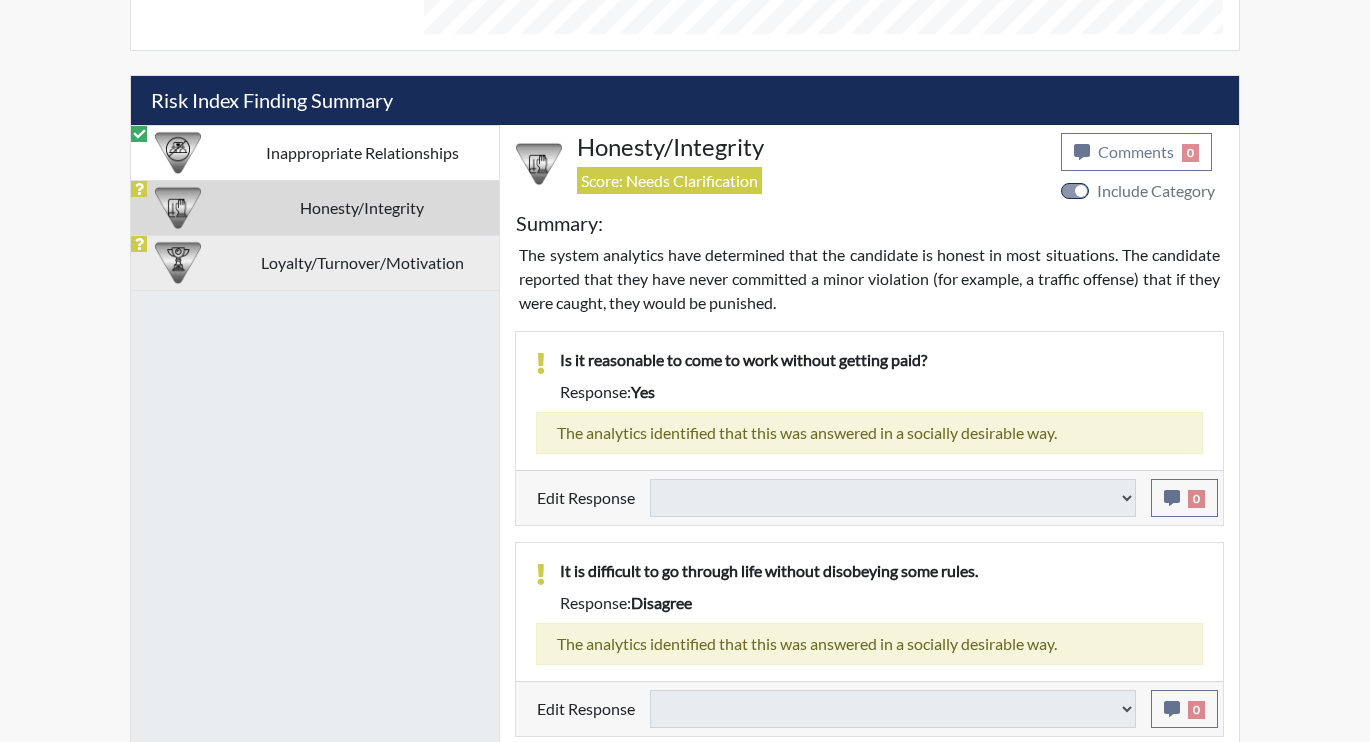 select 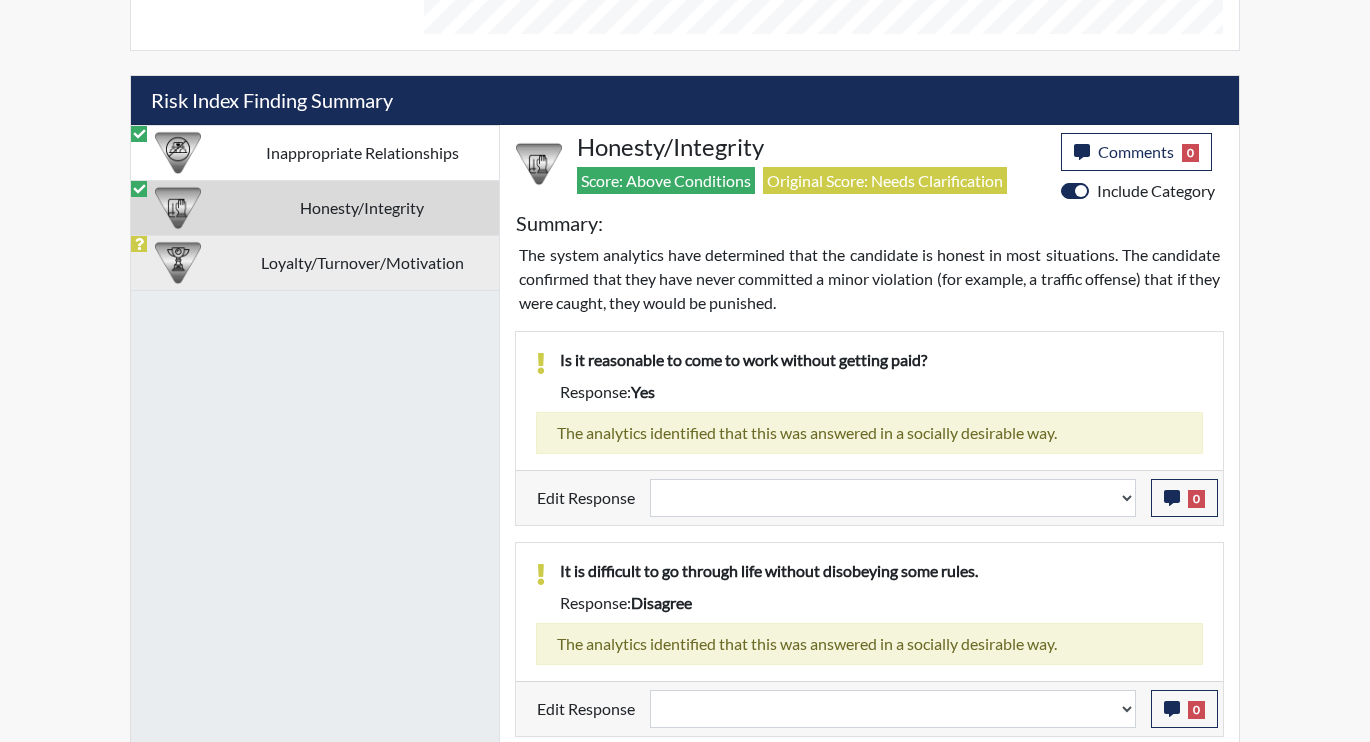 scroll, scrollTop: 999668, scrollLeft: 999169, axis: both 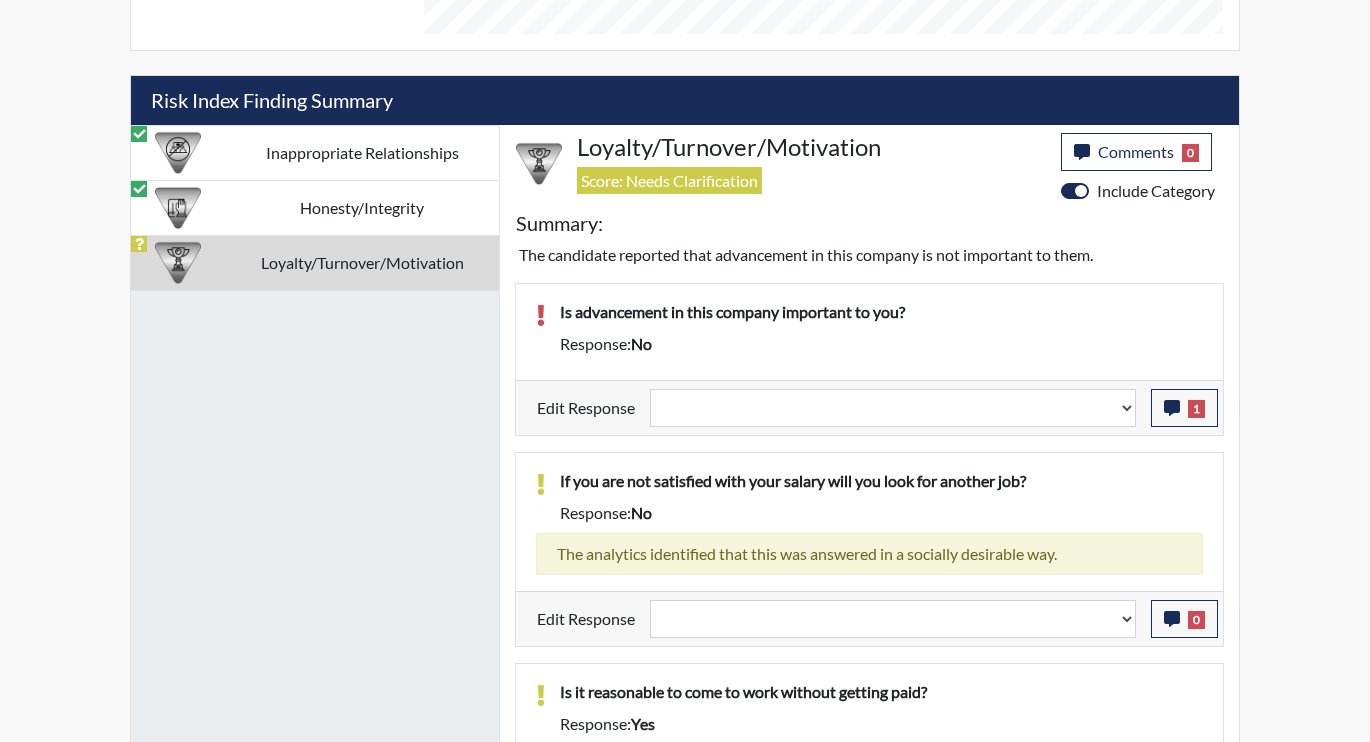 select 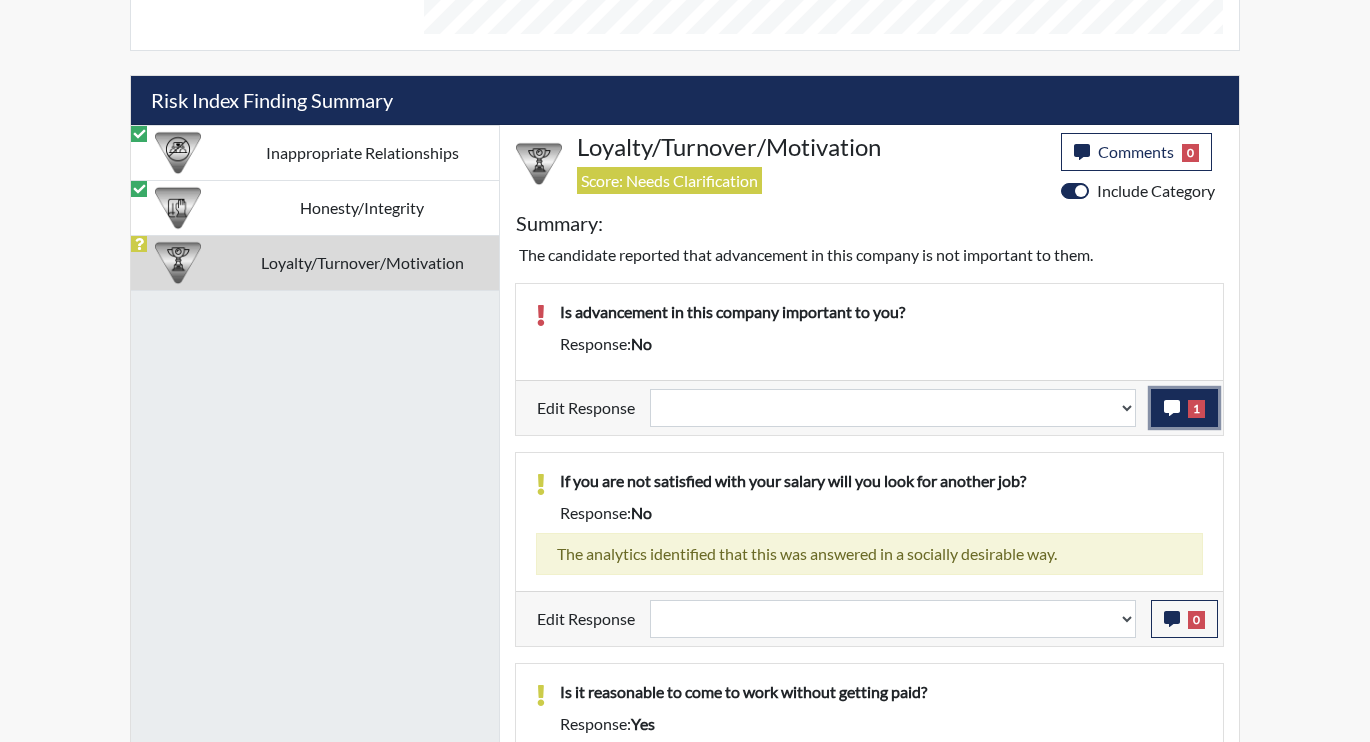 click on "1" at bounding box center (1196, 409) 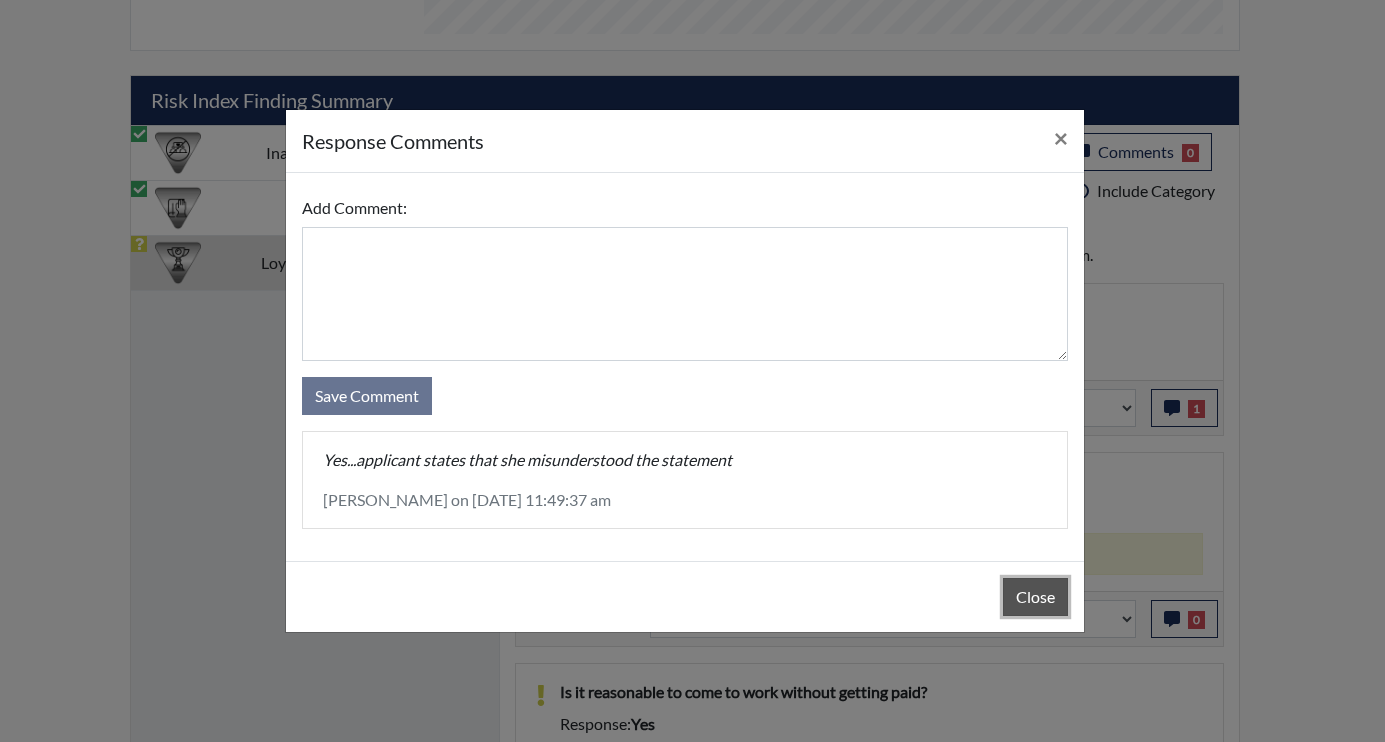 click on "Close" at bounding box center [1035, 597] 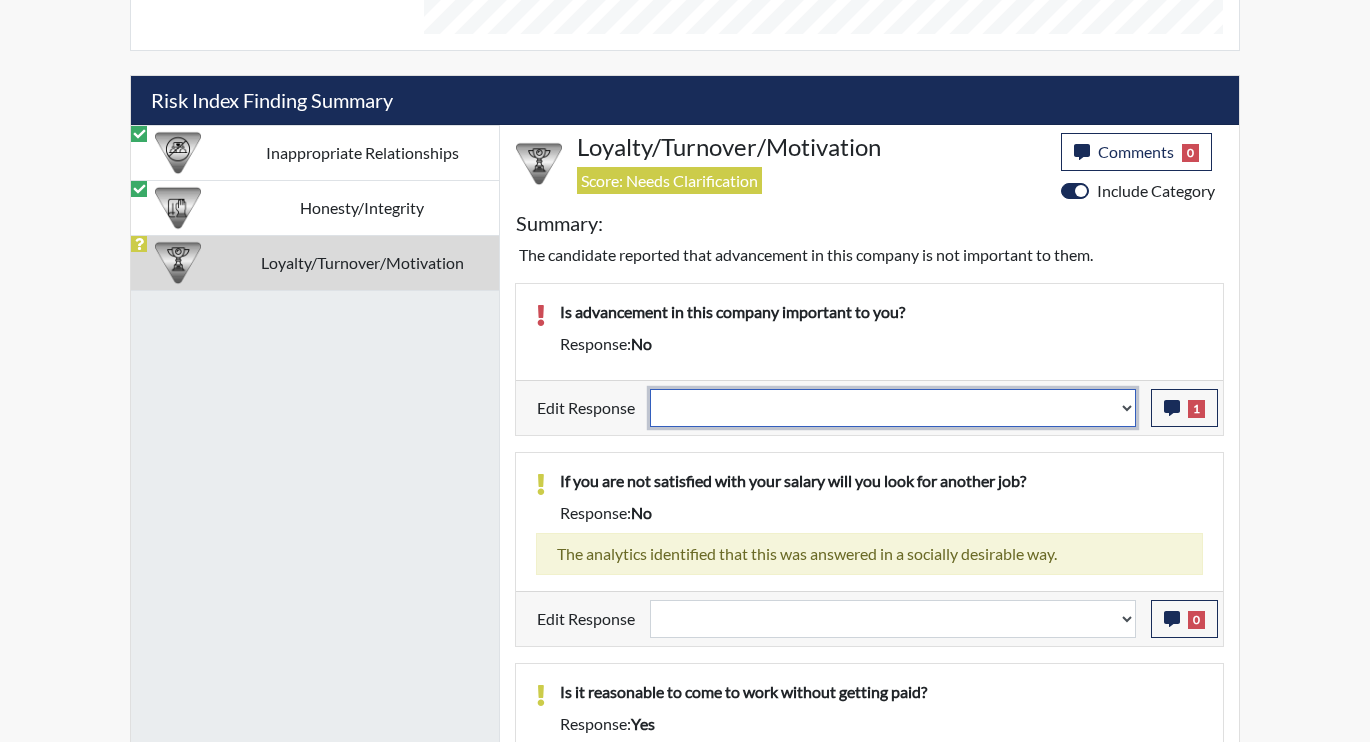 click on "Question is not relevant. Results will be updated. Reasonable explanation provided. Results will be updated. Response confirmed, which places the score below conditions. Clear the response edit. Results will be updated." at bounding box center (893, 408) 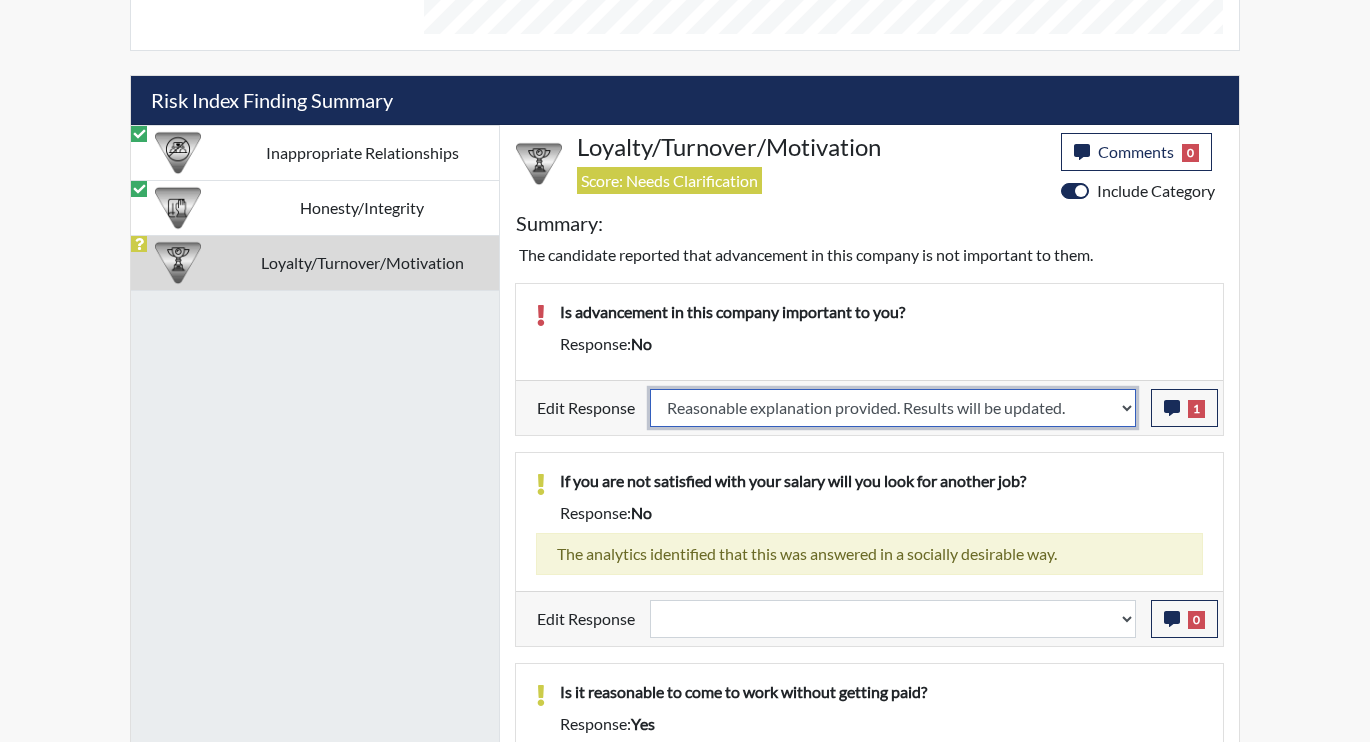 click on "Question is not relevant. Results will be updated. Reasonable explanation provided. Results will be updated. Response confirmed, which places the score below conditions. Clear the response edit. Results will be updated." at bounding box center [893, 408] 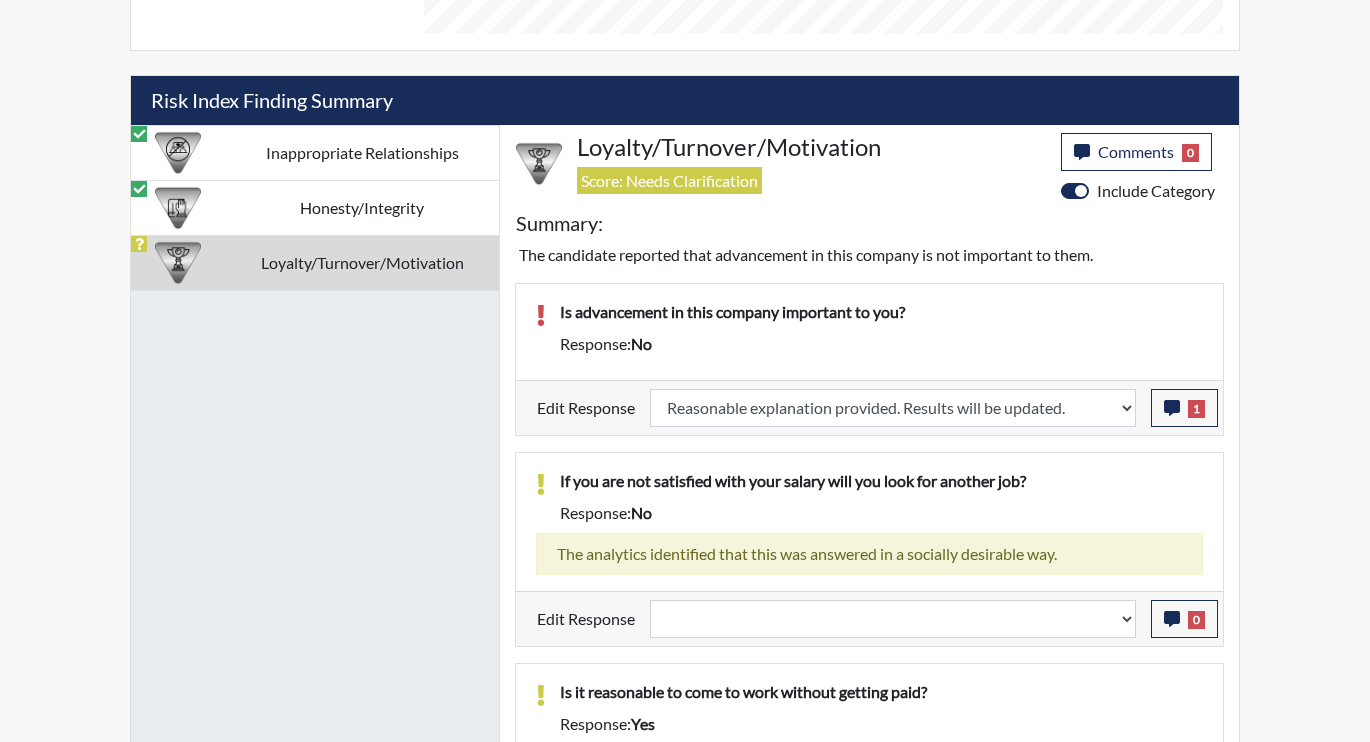 select 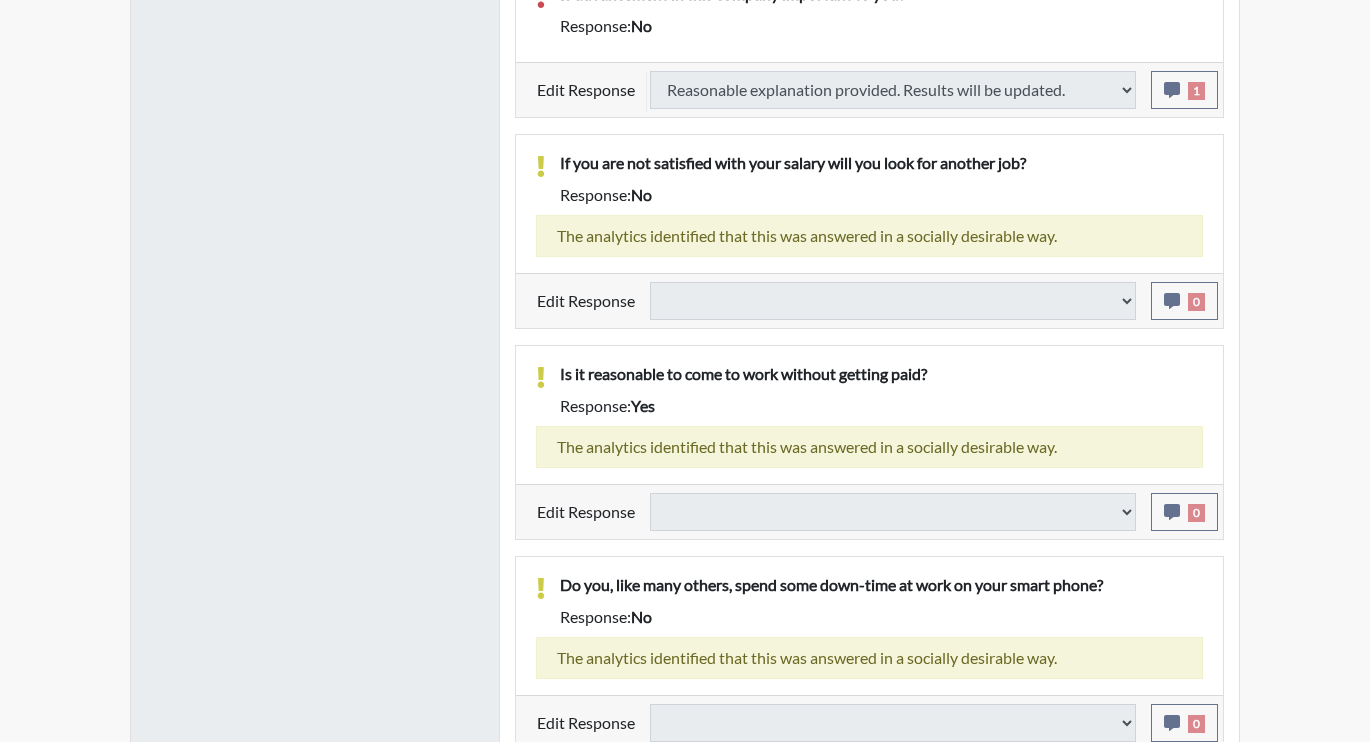 scroll, scrollTop: 1463, scrollLeft: 0, axis: vertical 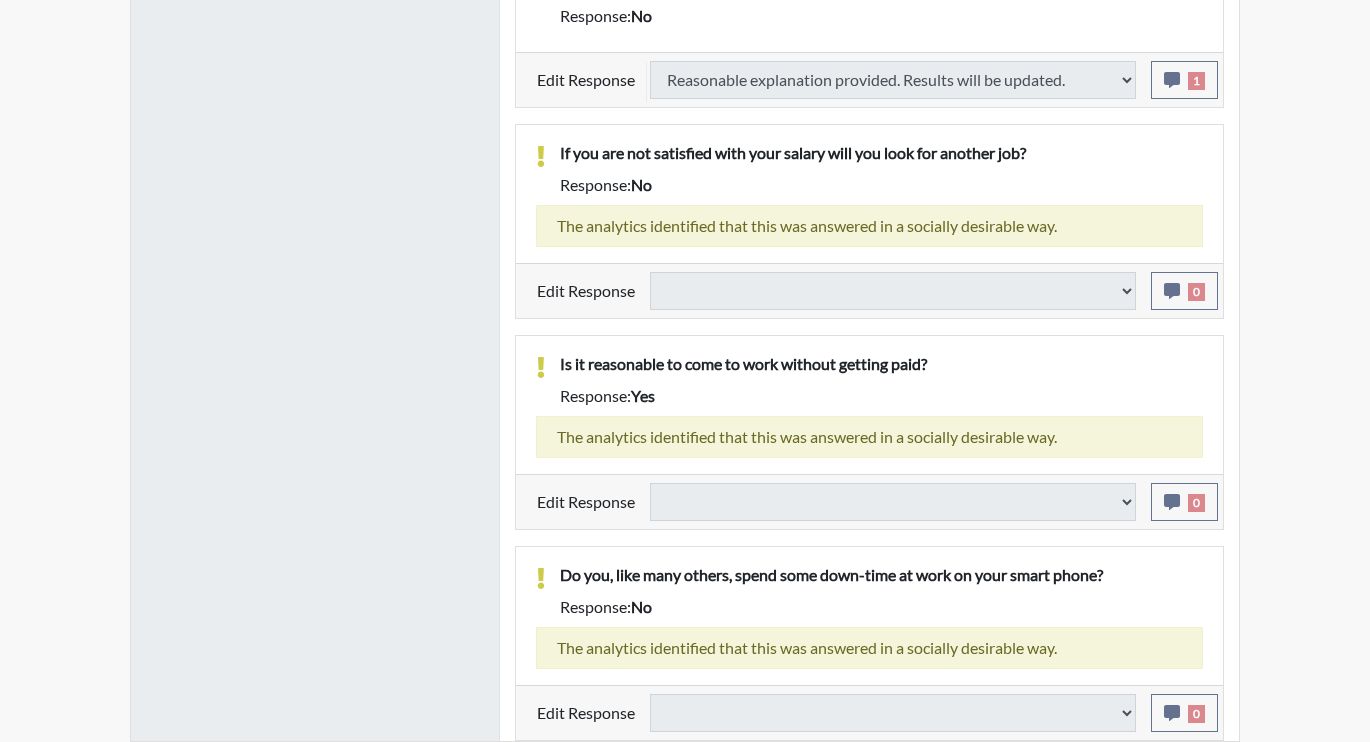 select 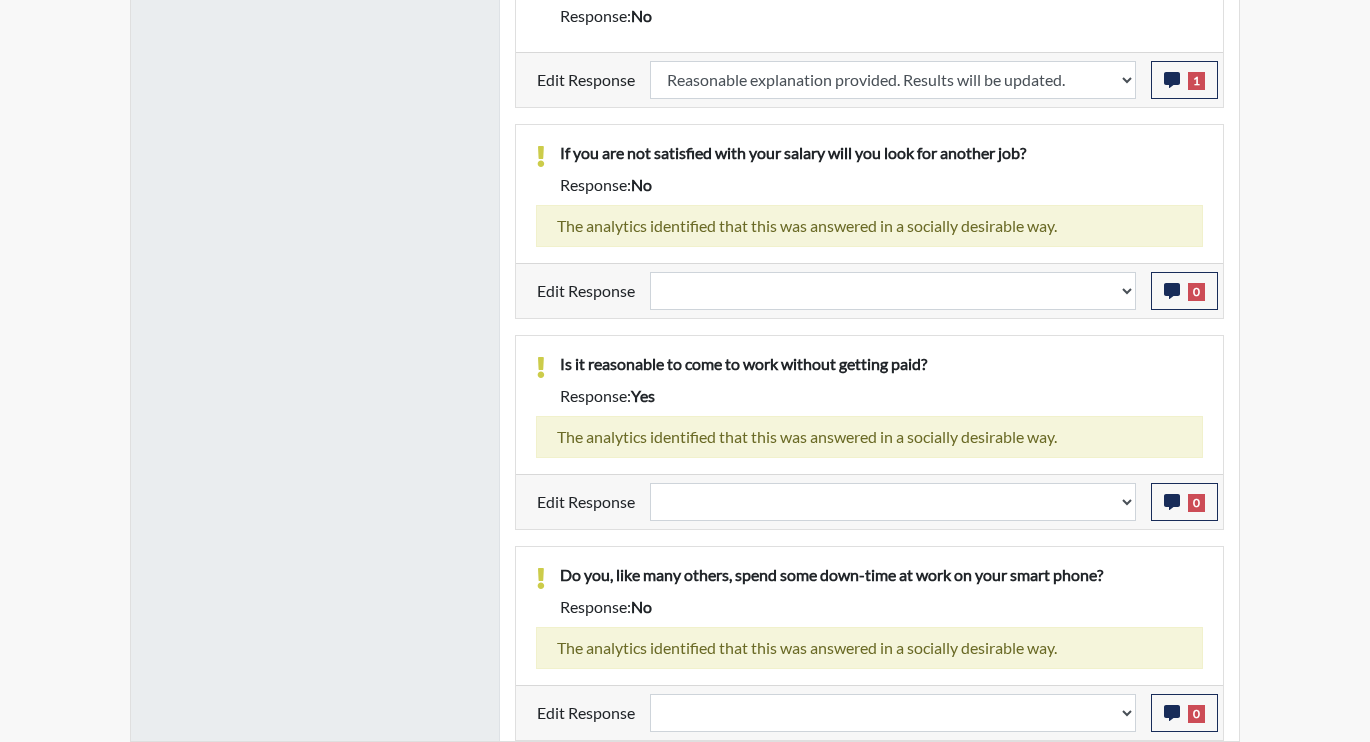 scroll, scrollTop: 999668, scrollLeft: 999169, axis: both 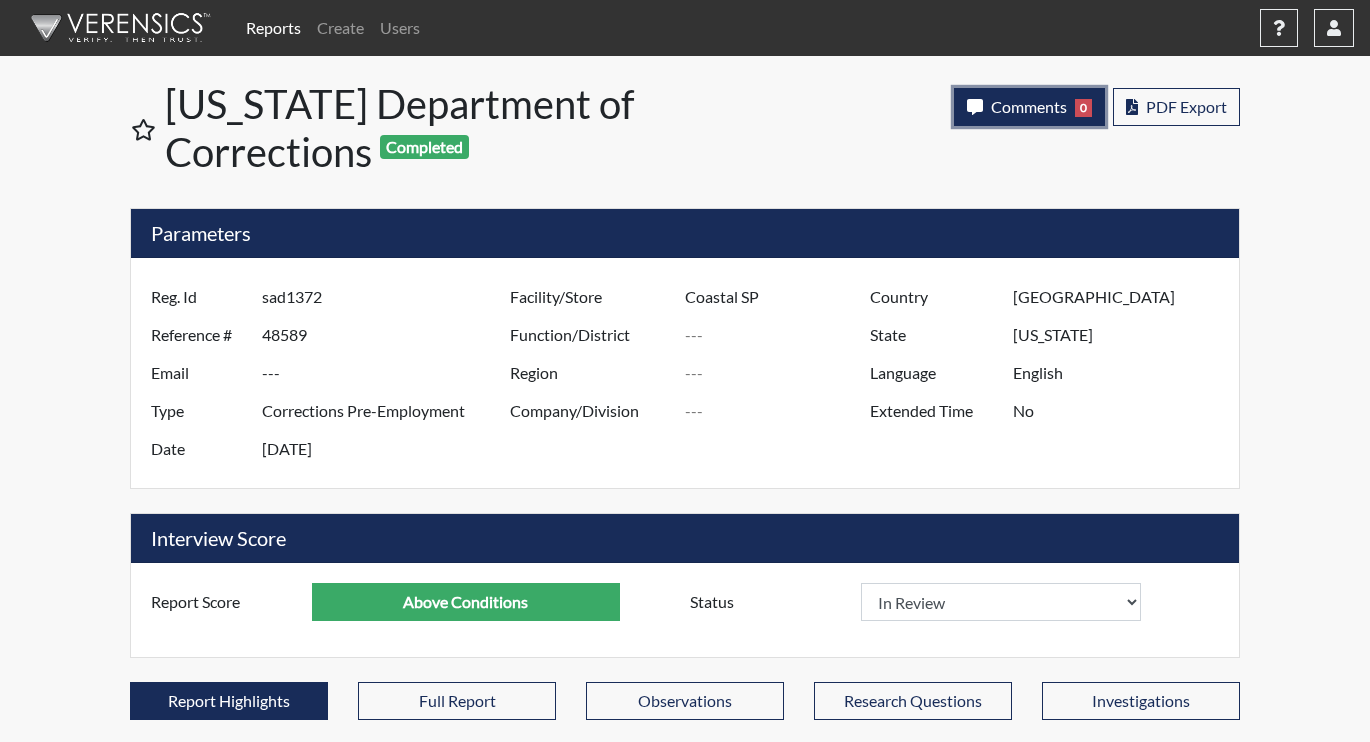 click on "Comments 0" at bounding box center (1029, 107) 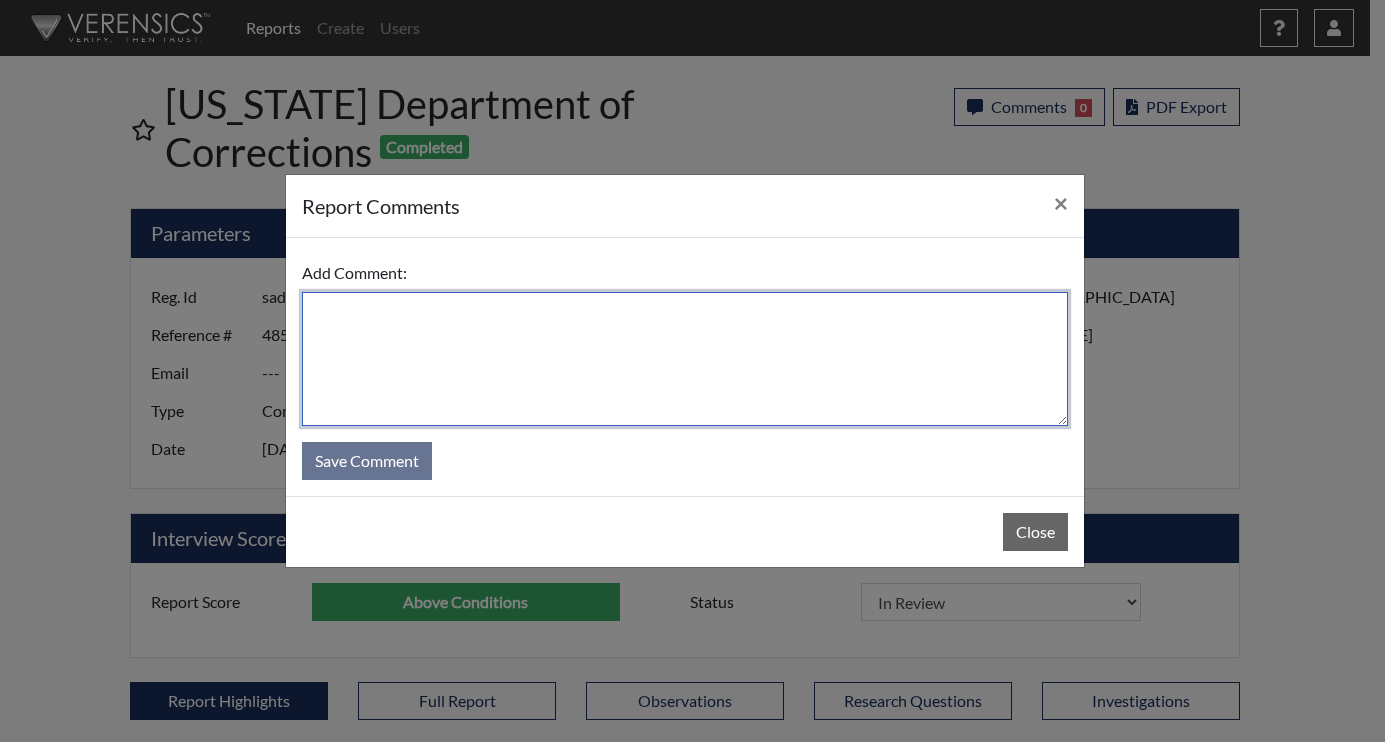 click at bounding box center (685, 359) 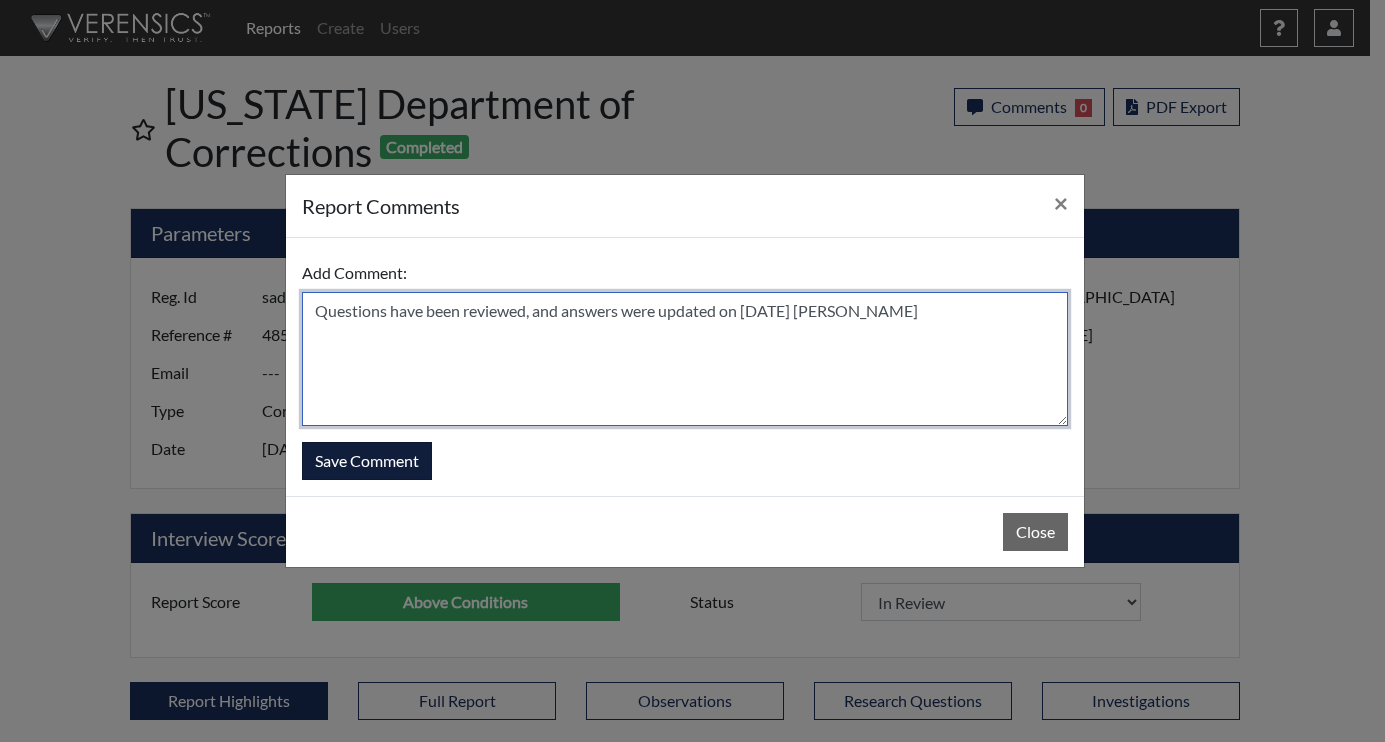 type on "Questions have been reviewed, and answers were updated on [DATE] [PERSON_NAME]" 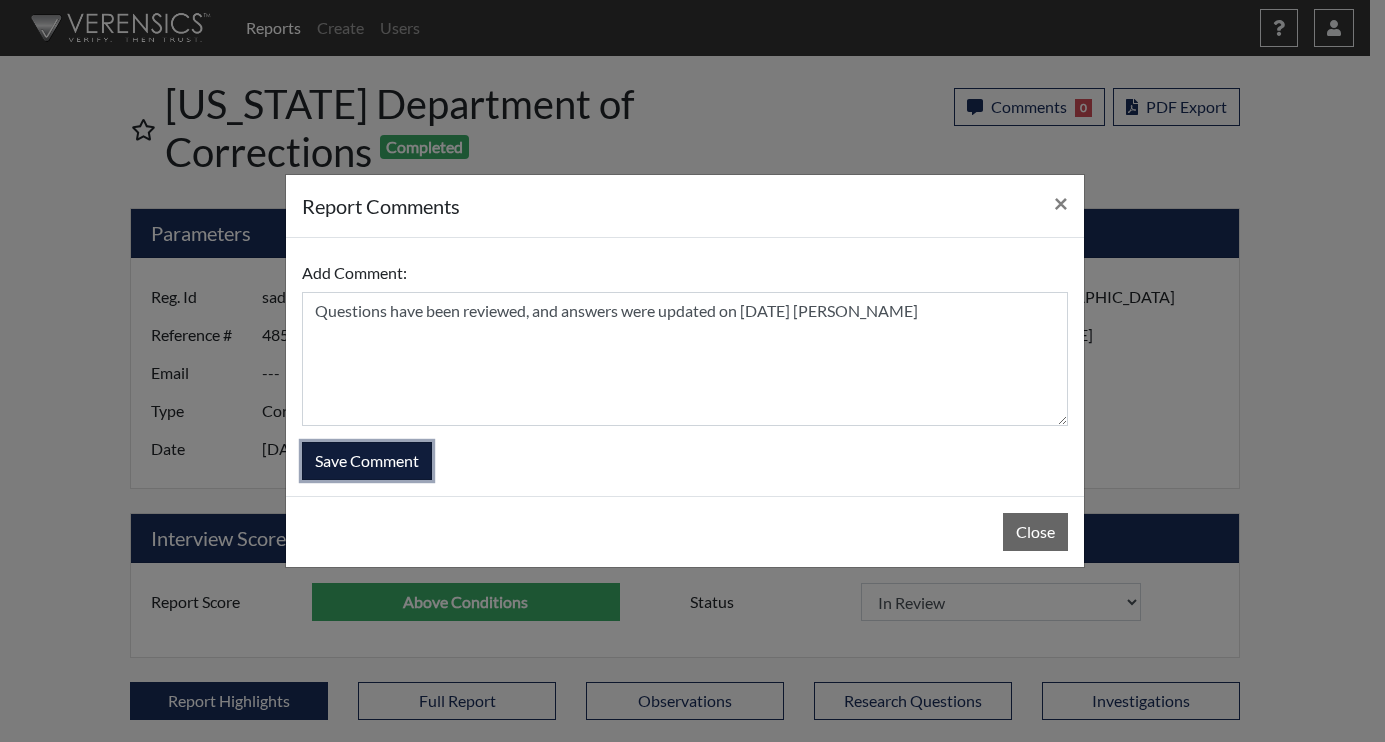 click on "Save Comment" at bounding box center (367, 461) 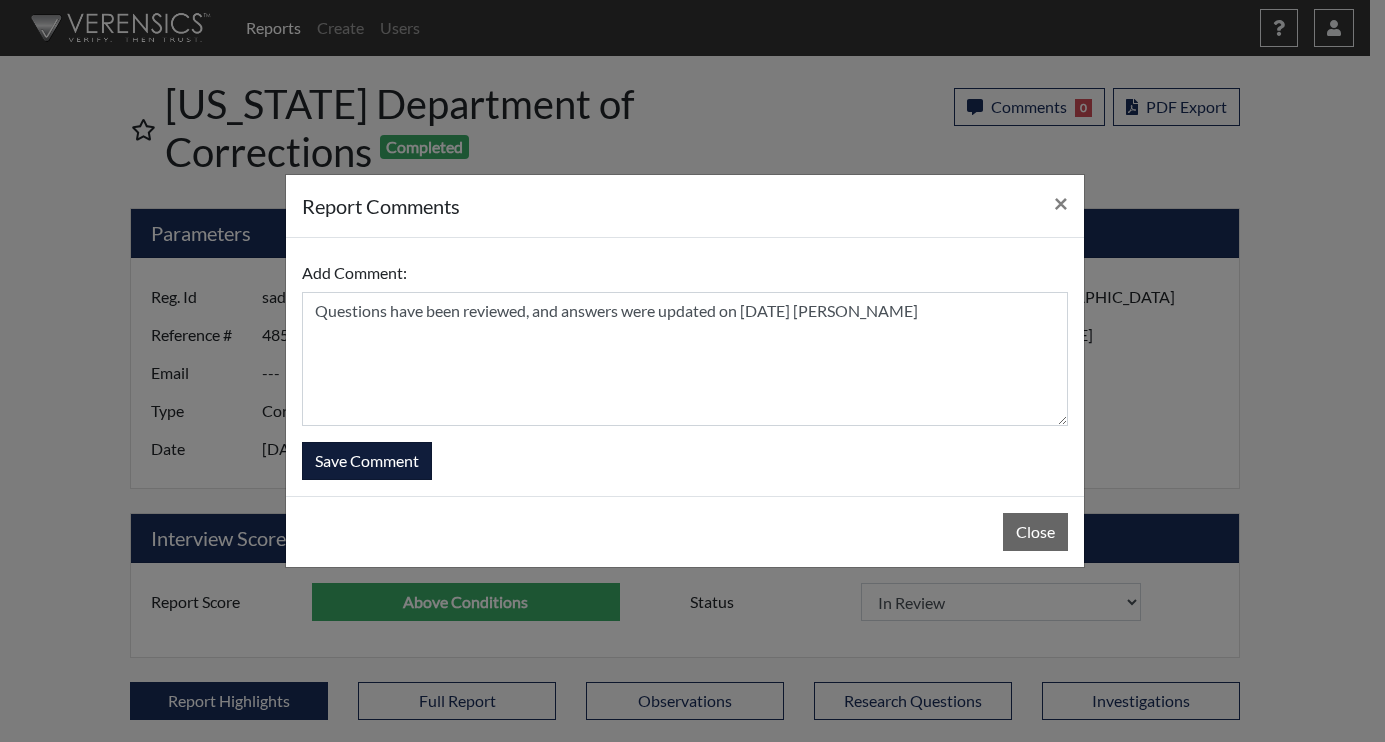 type 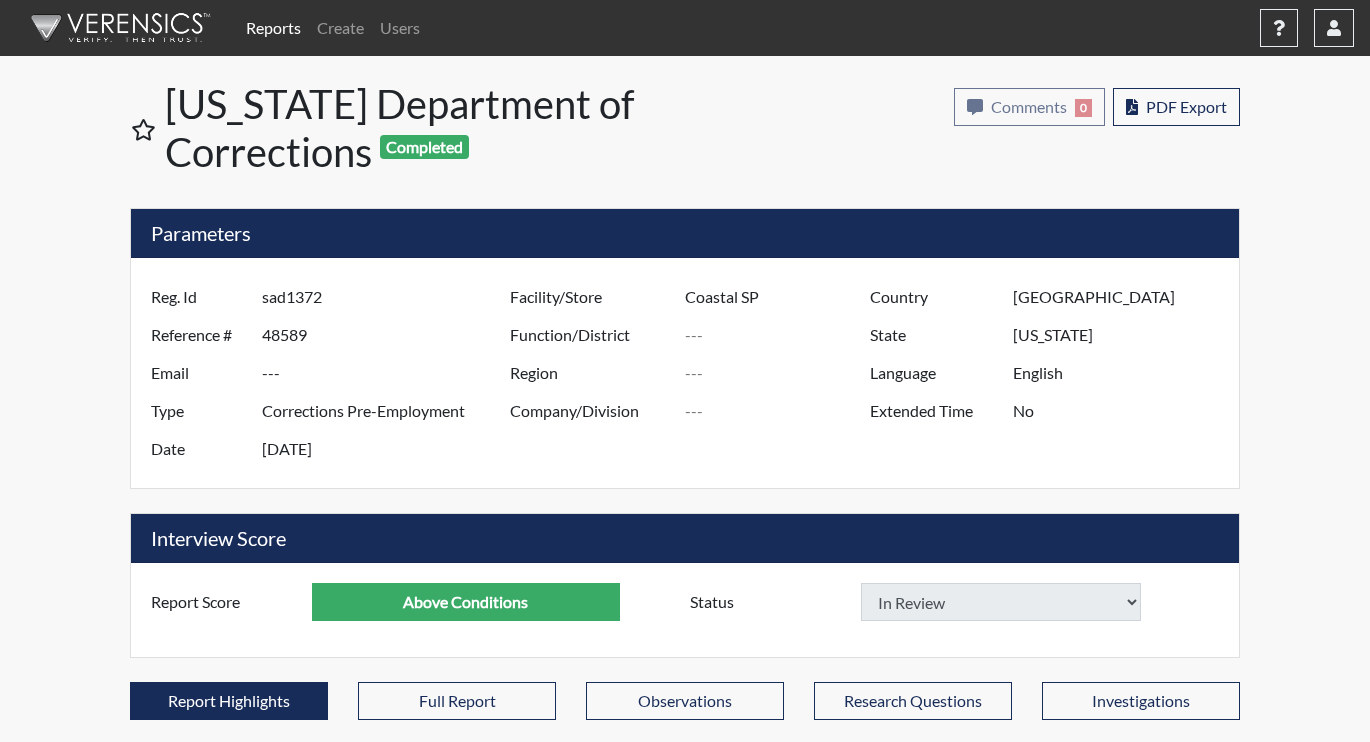 select 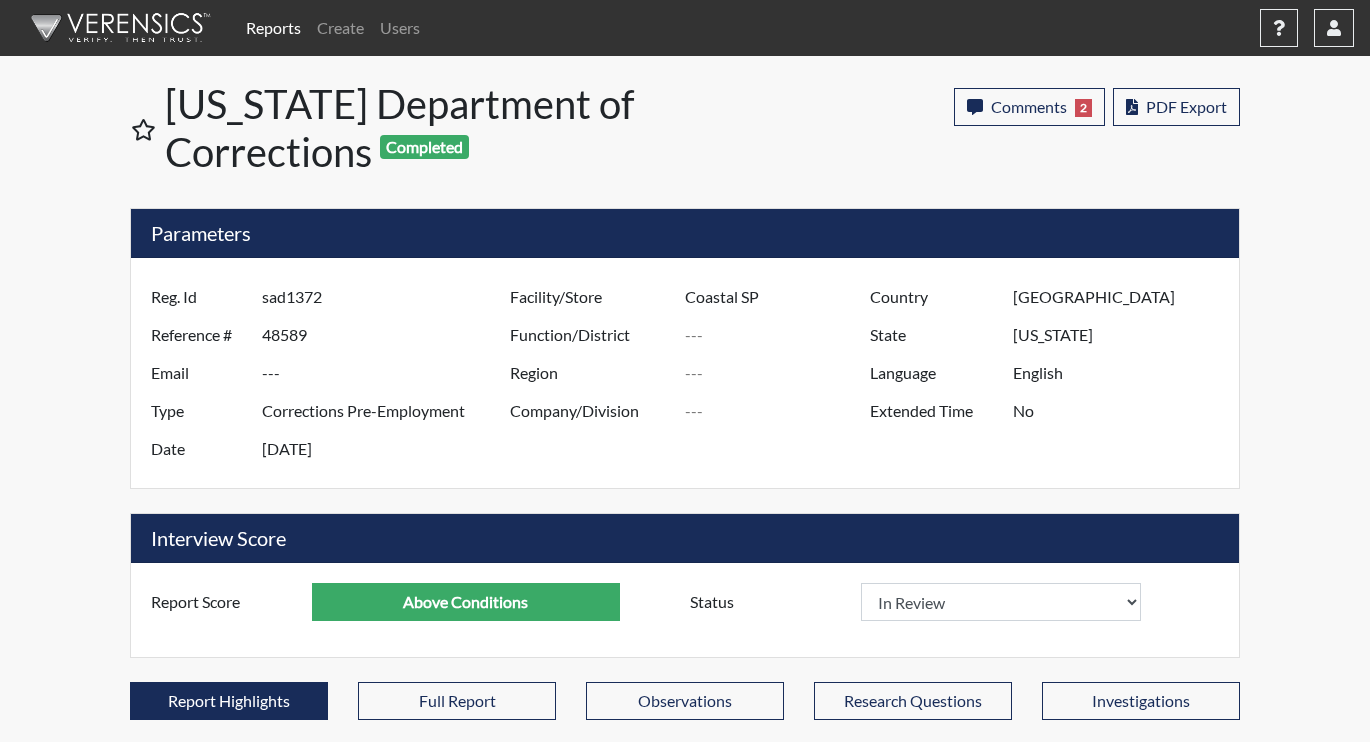 select 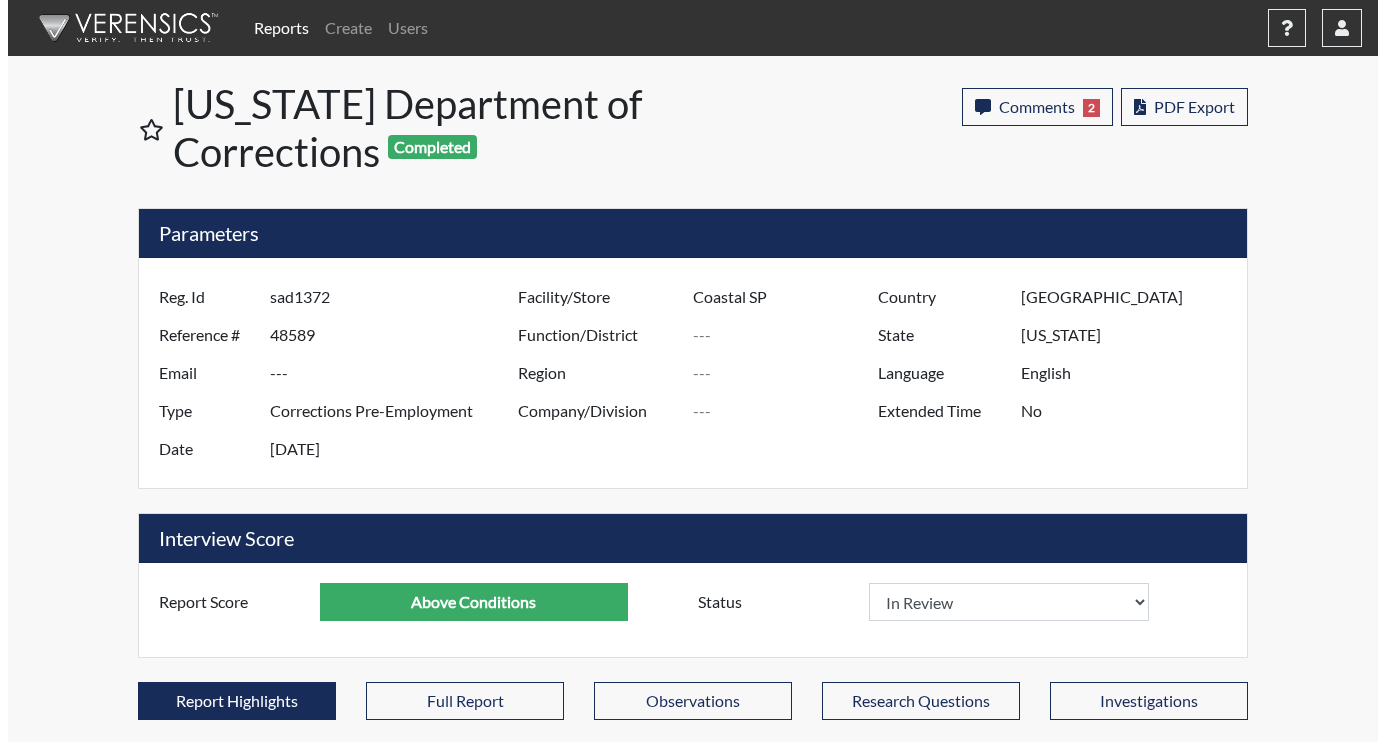 scroll, scrollTop: 332, scrollLeft: 831, axis: both 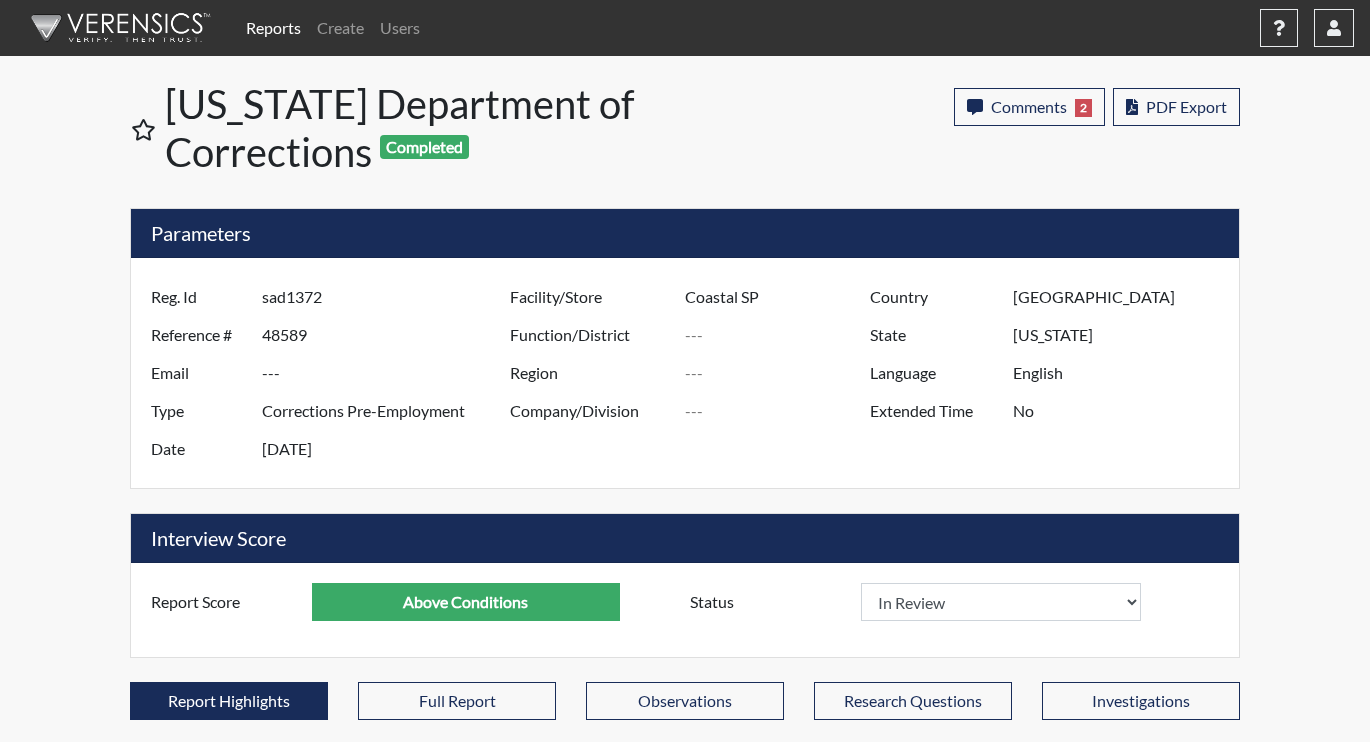 click on "Reports" at bounding box center (273, 28) 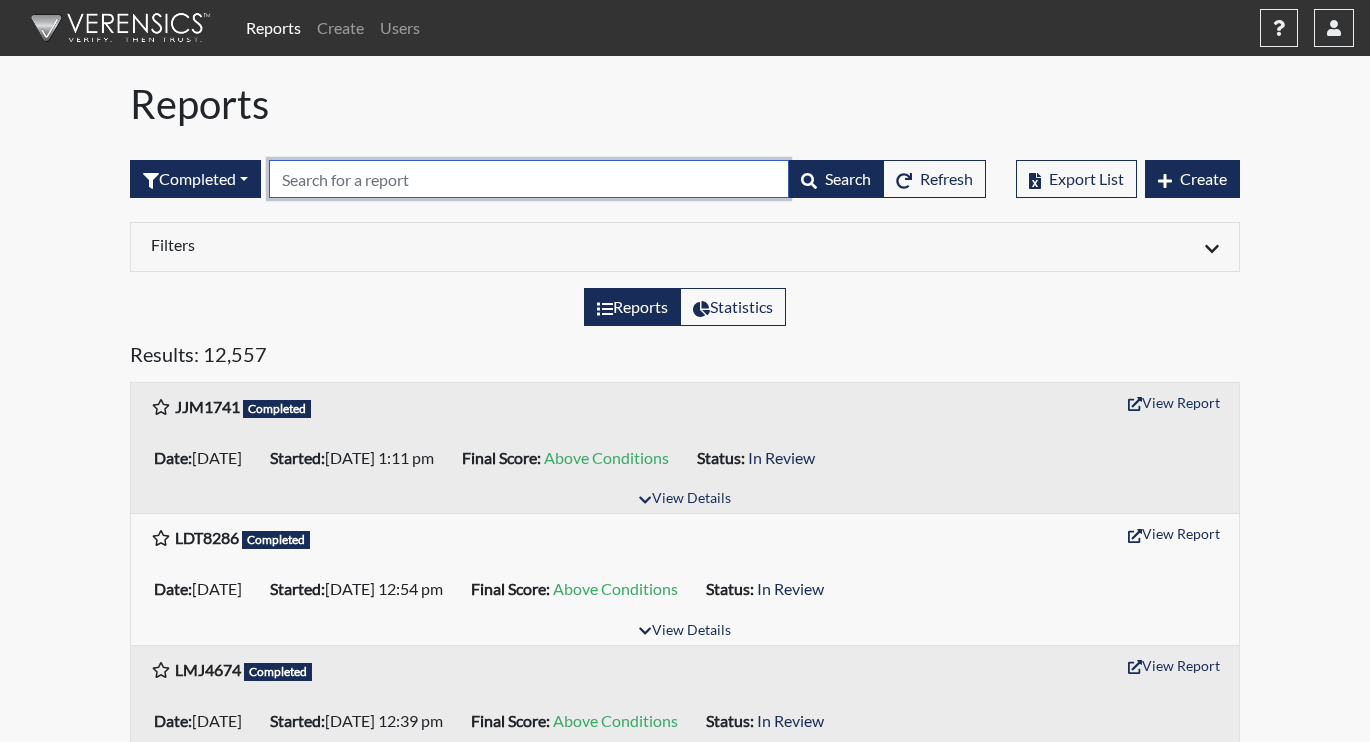 click at bounding box center [529, 179] 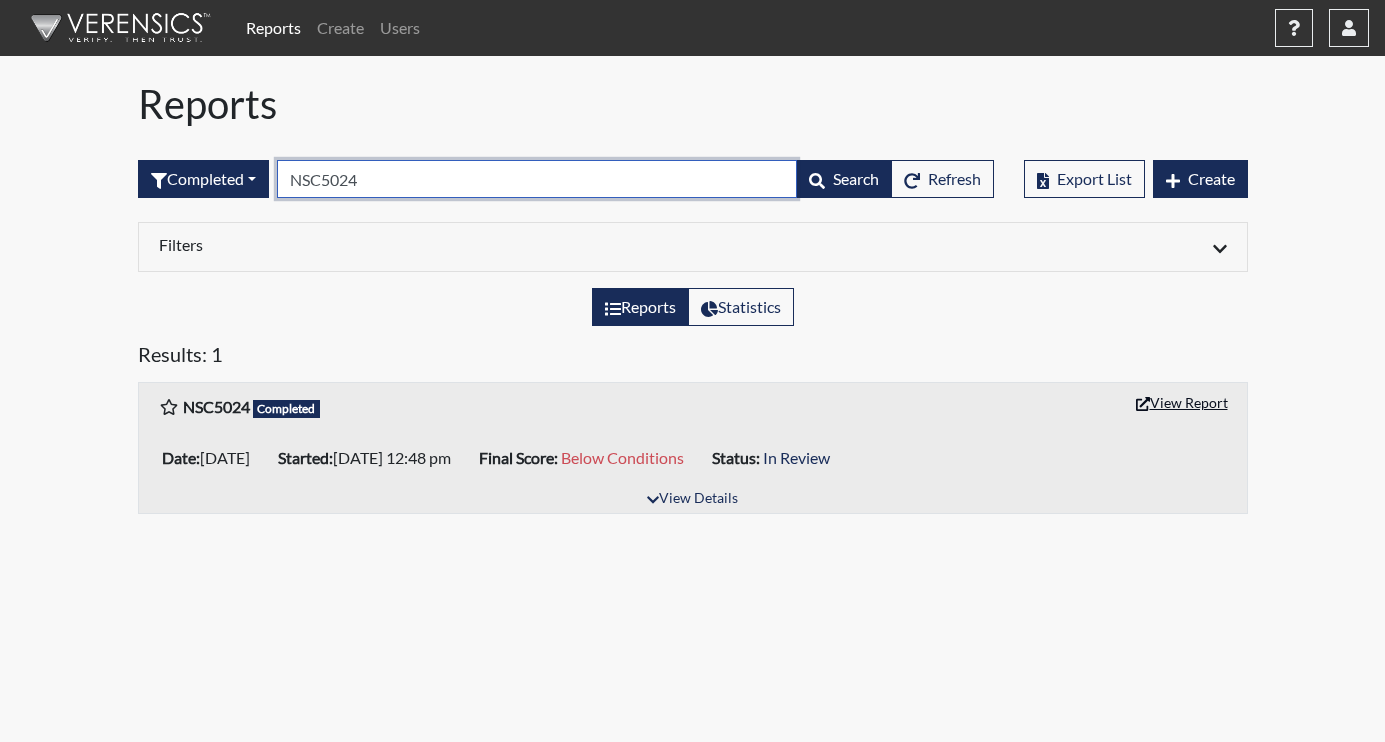 type on "NSC5024" 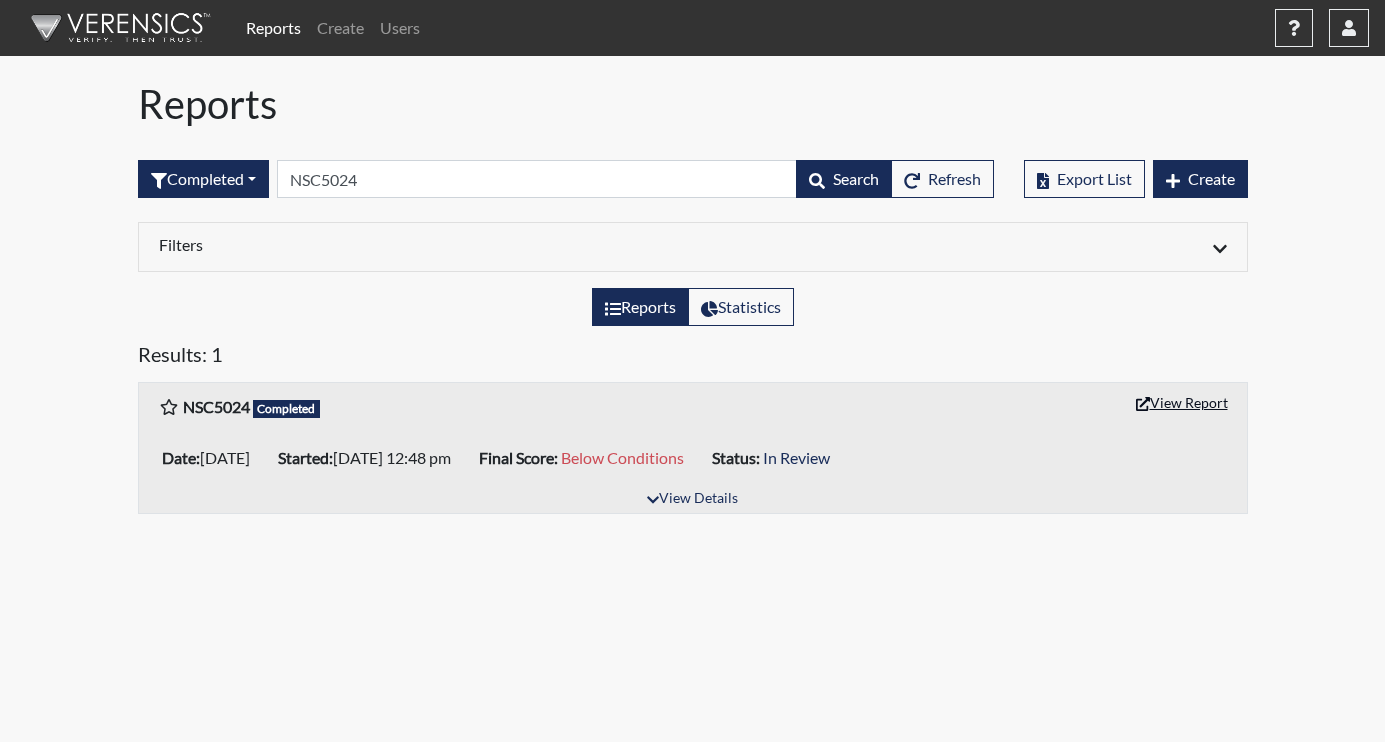 click on "View Report" at bounding box center [1182, 402] 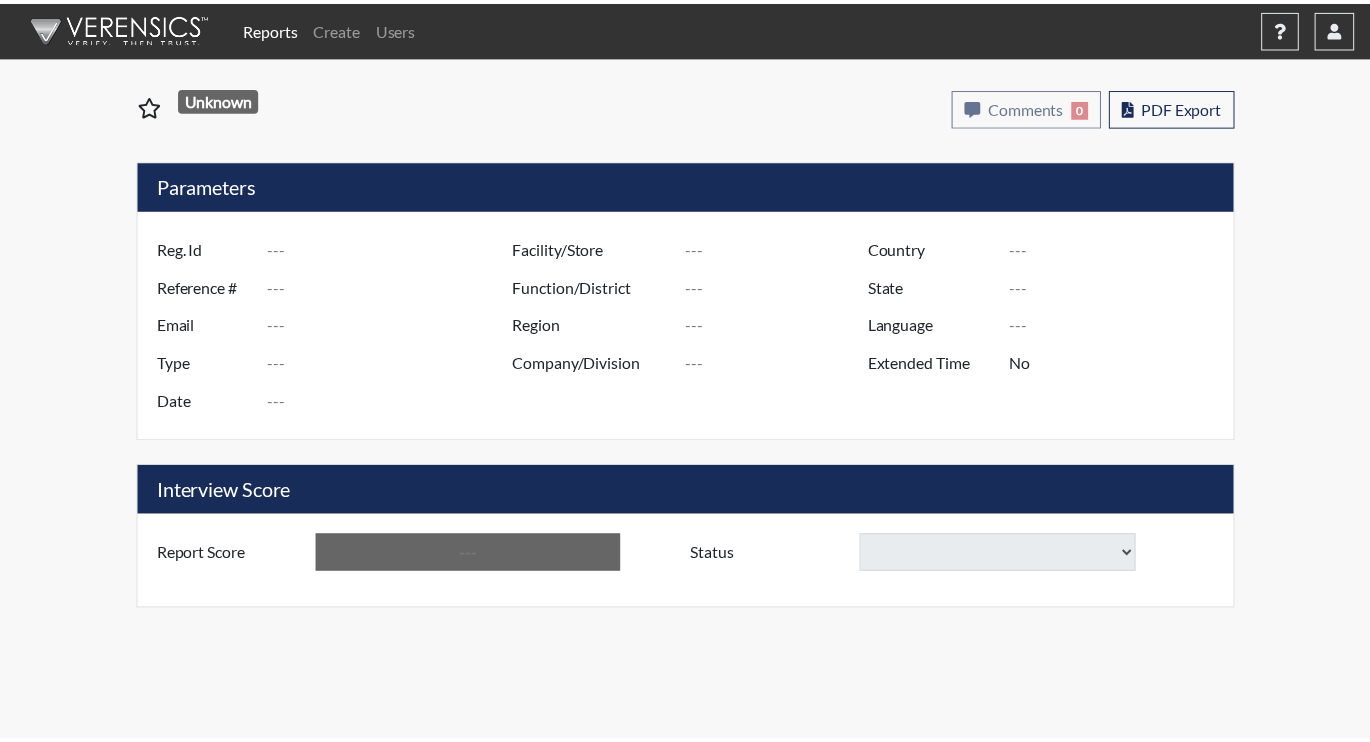 scroll, scrollTop: 0, scrollLeft: 0, axis: both 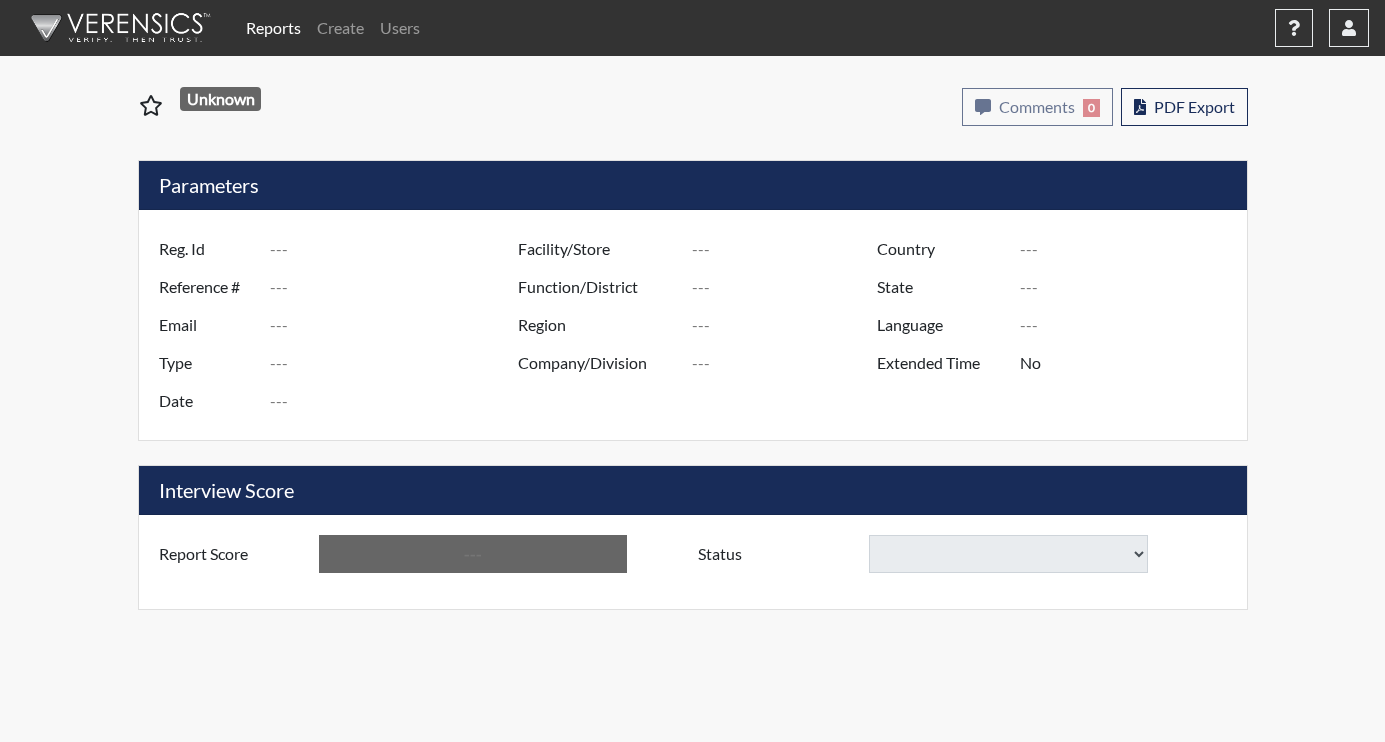 type on "NSC5024" 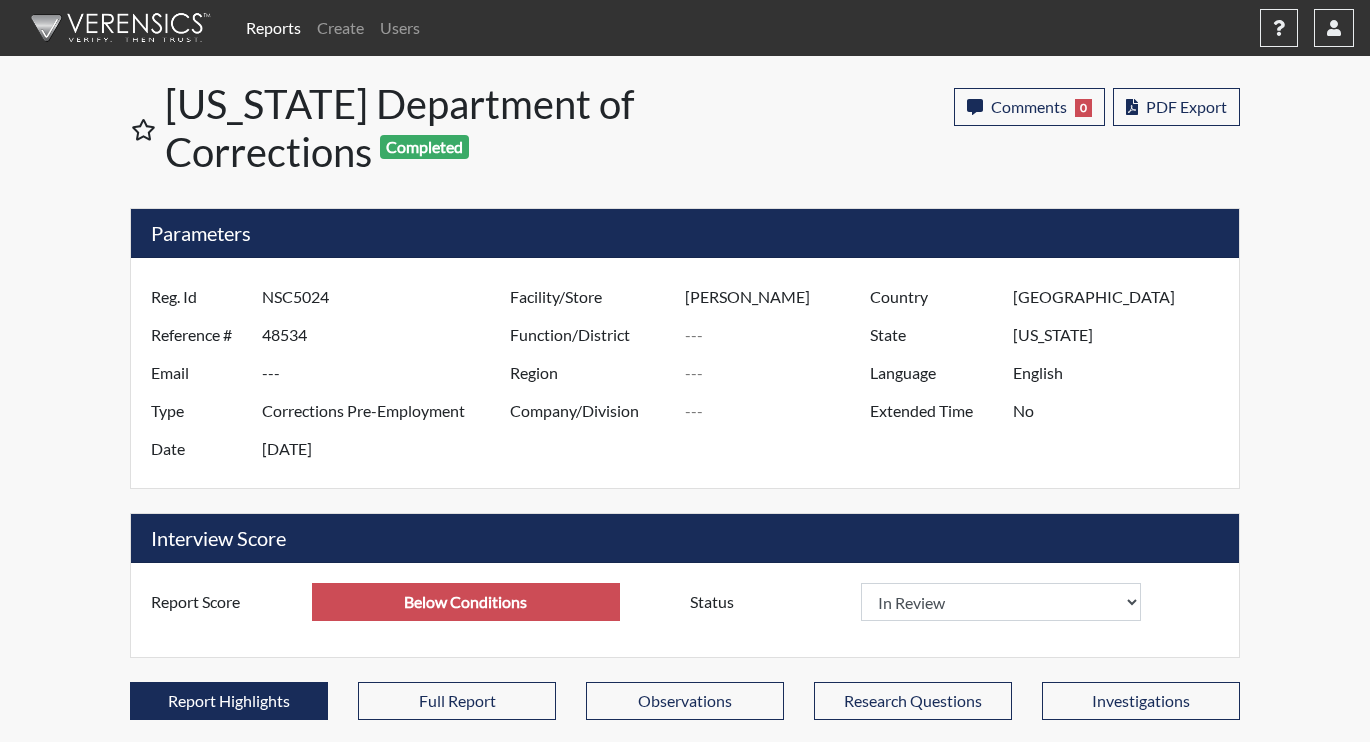 scroll, scrollTop: 999668, scrollLeft: 999169, axis: both 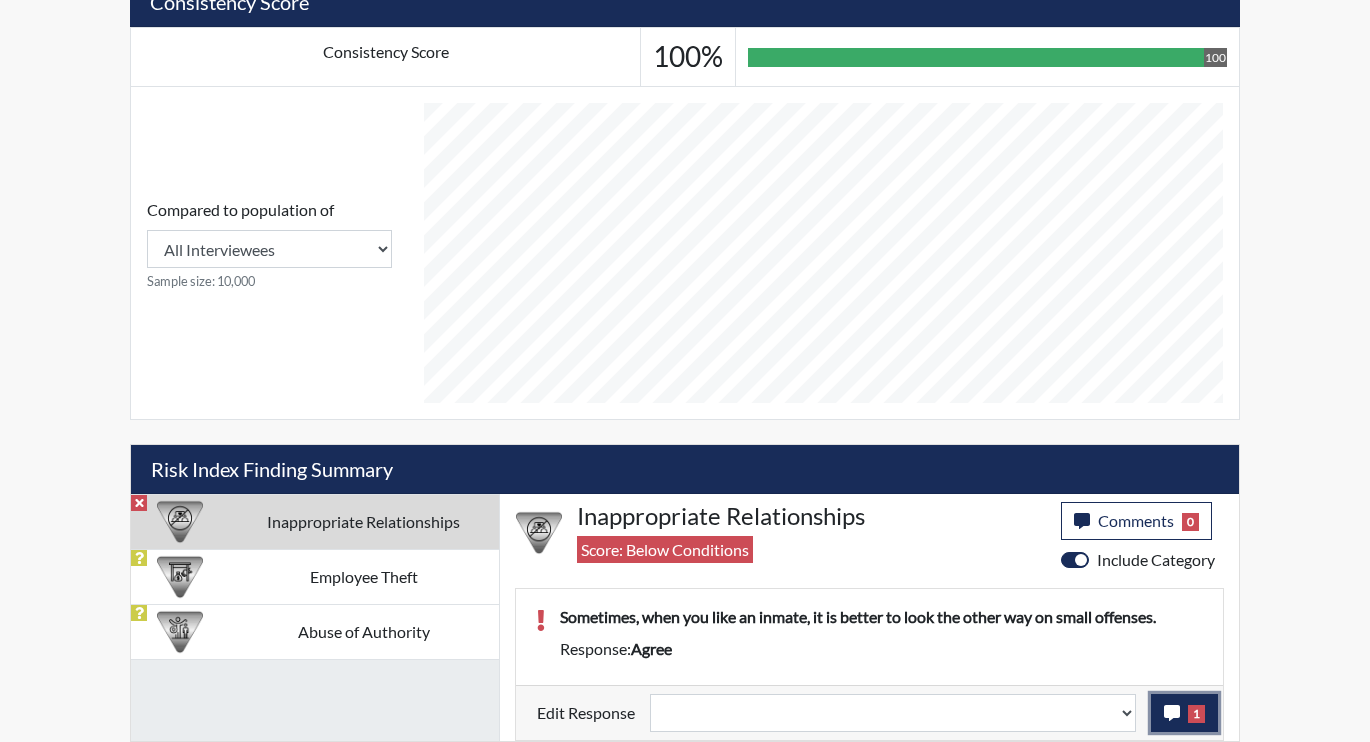click 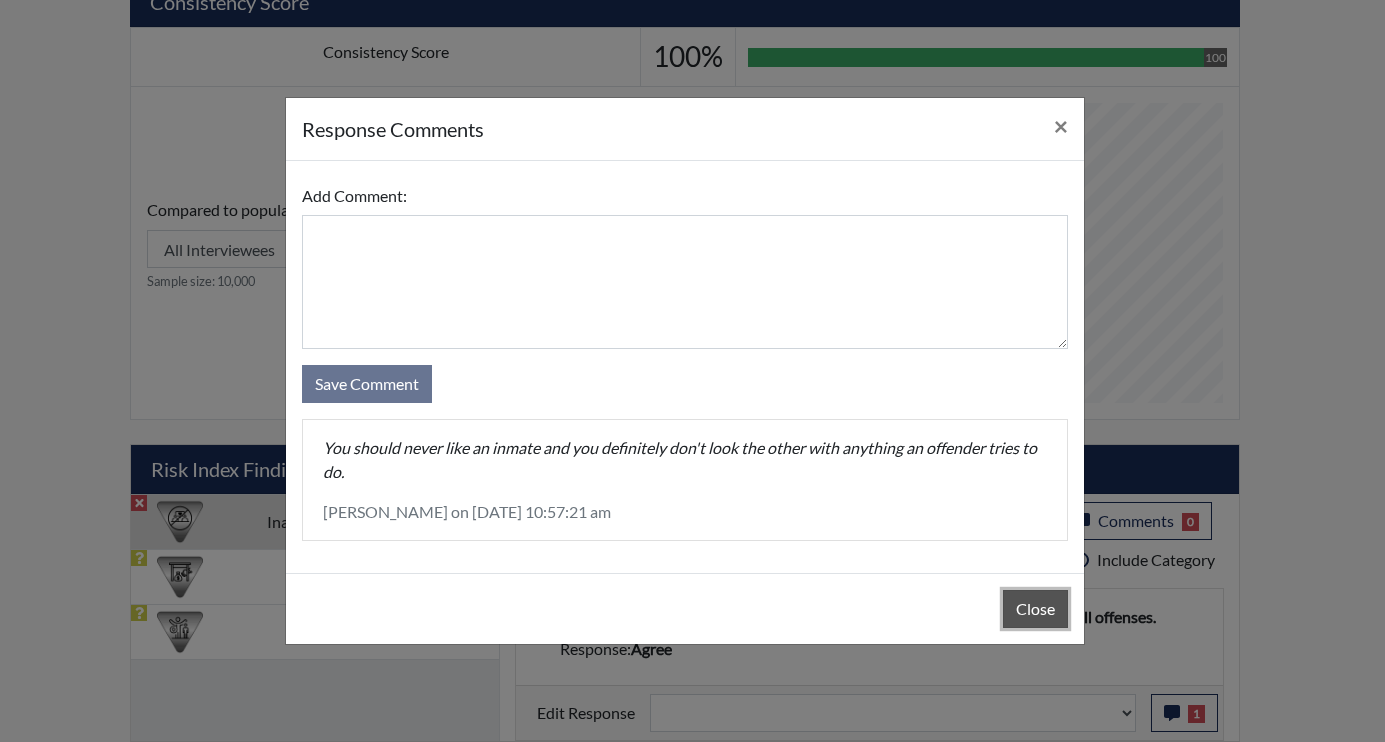 click on "Close" at bounding box center (1035, 609) 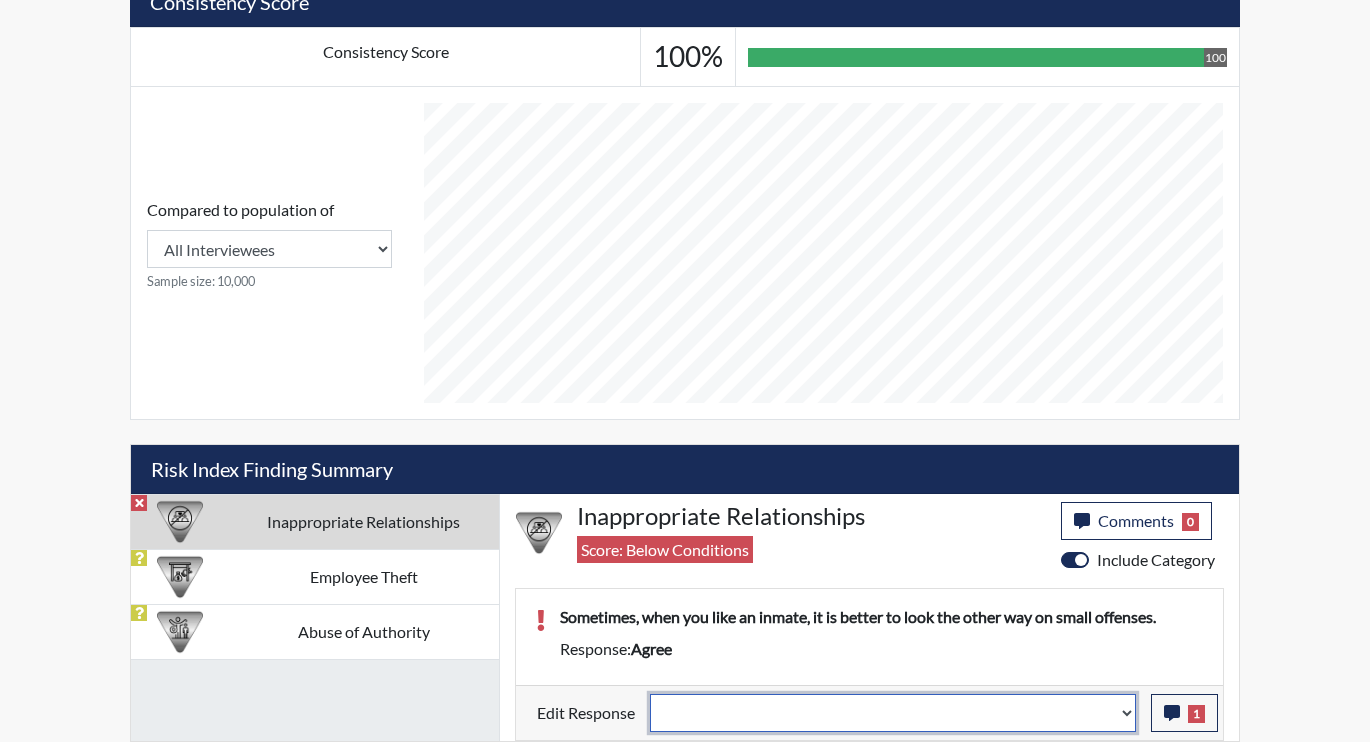 click on "Question is not relevant. Results will be updated. Reasonable explanation provided. Results will be updated. Response confirmed, which places the score below conditions. Clear the response edit. Results will be updated." at bounding box center [893, 713] 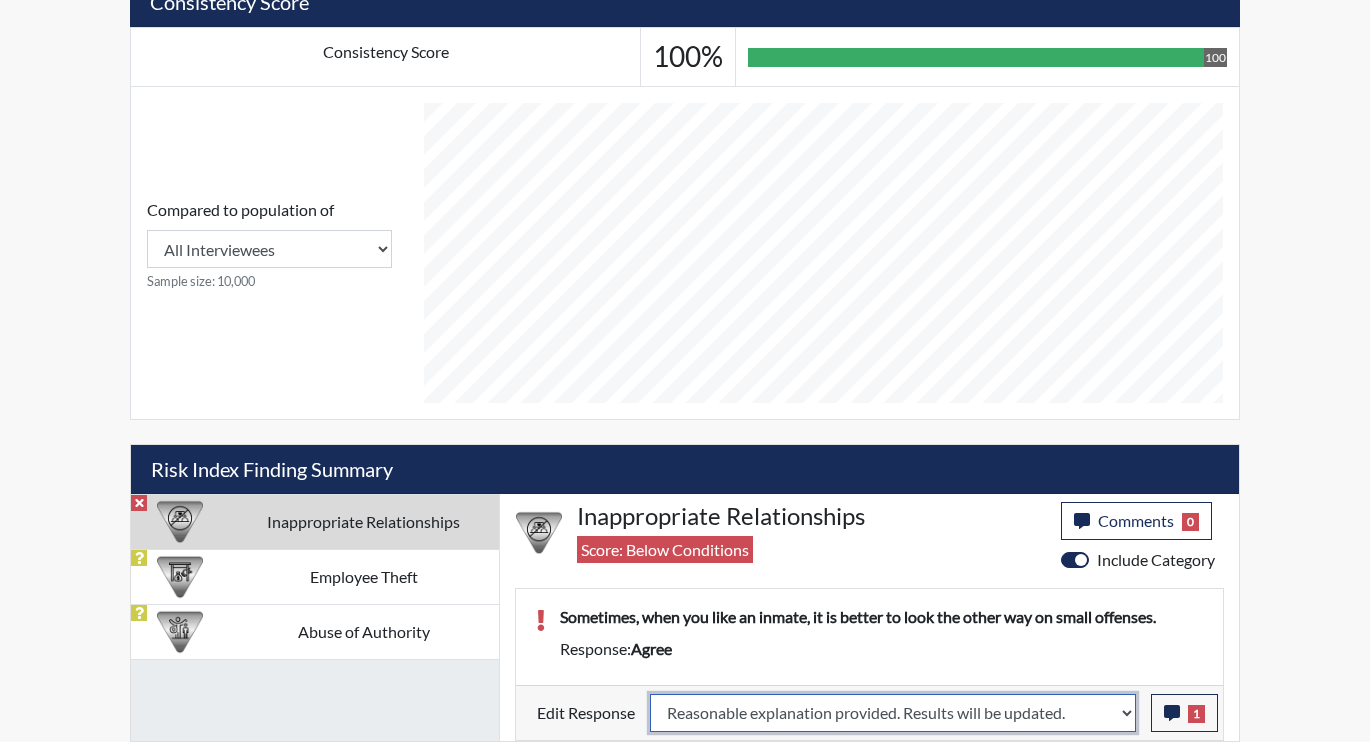 click on "Question is not relevant. Results will be updated. Reasonable explanation provided. Results will be updated. Response confirmed, which places the score below conditions. Clear the response edit. Results will be updated." at bounding box center [893, 713] 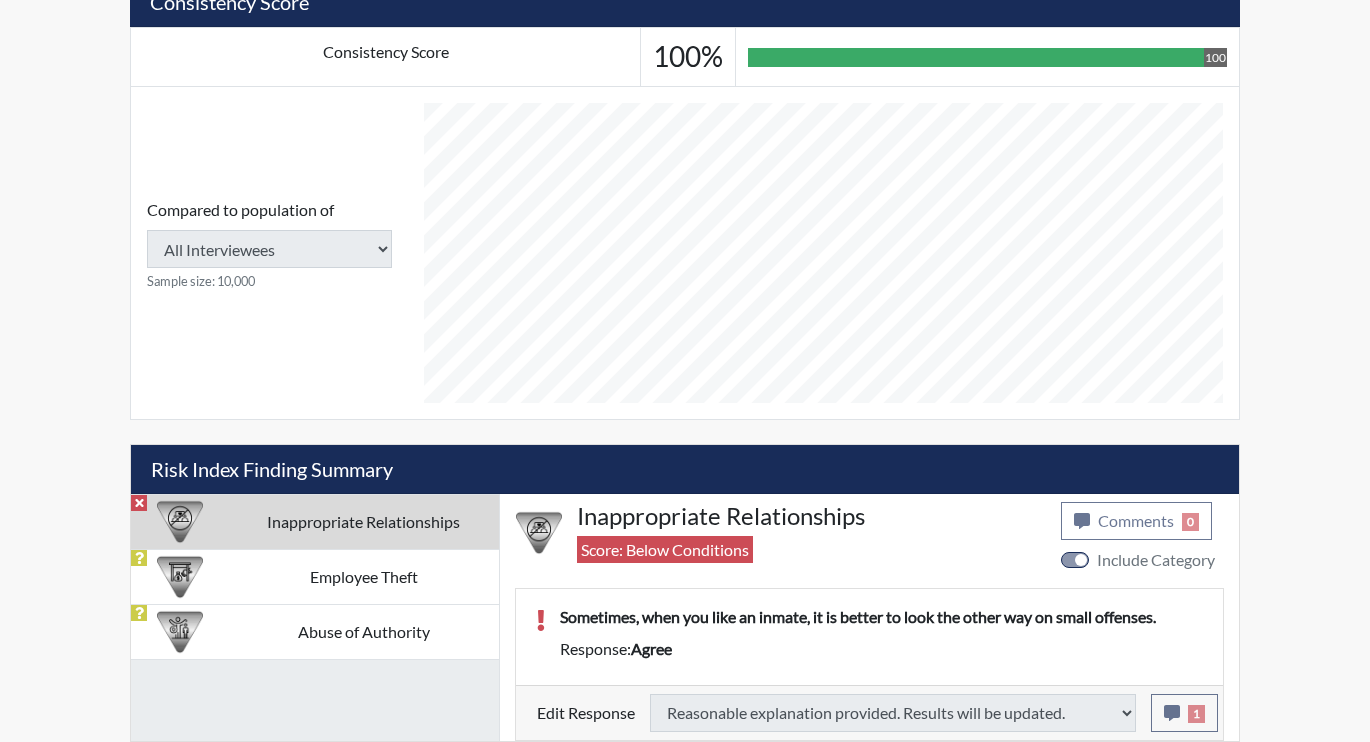 type on "Above Conditions" 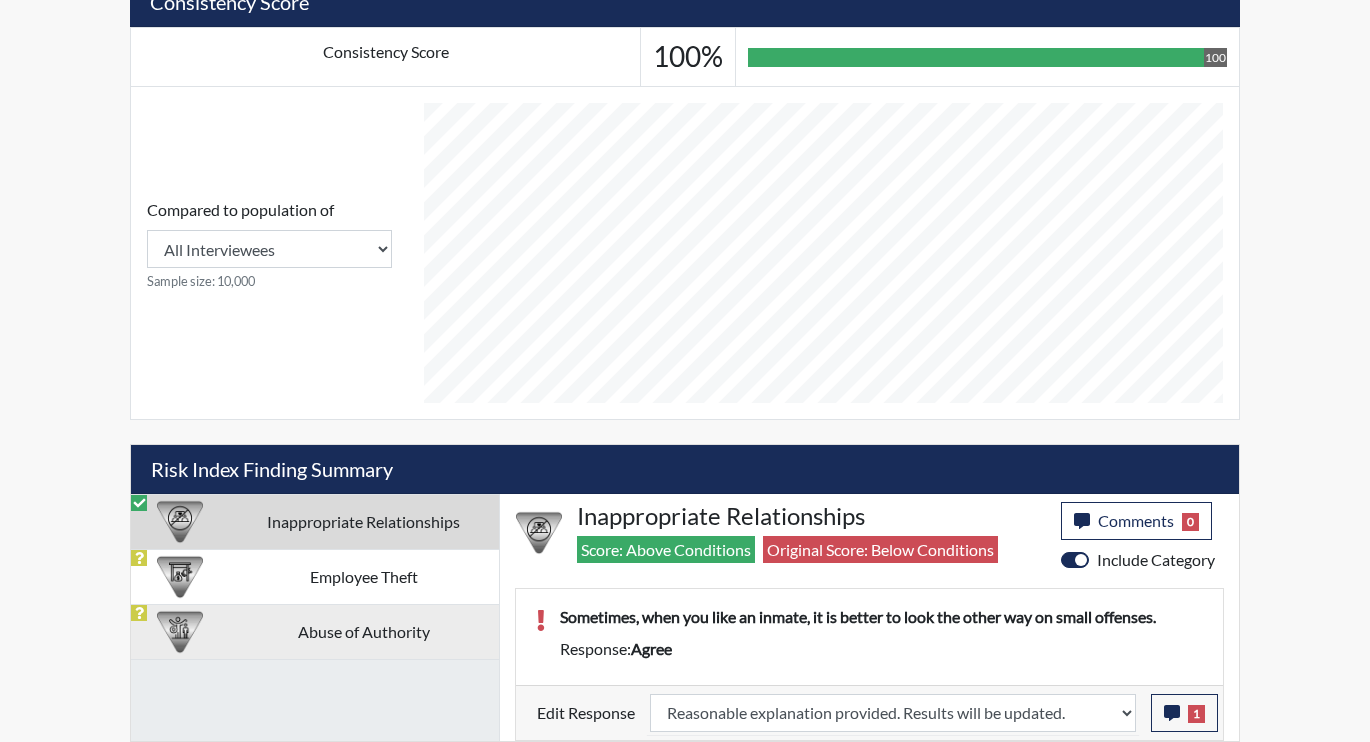scroll, scrollTop: 999668, scrollLeft: 999169, axis: both 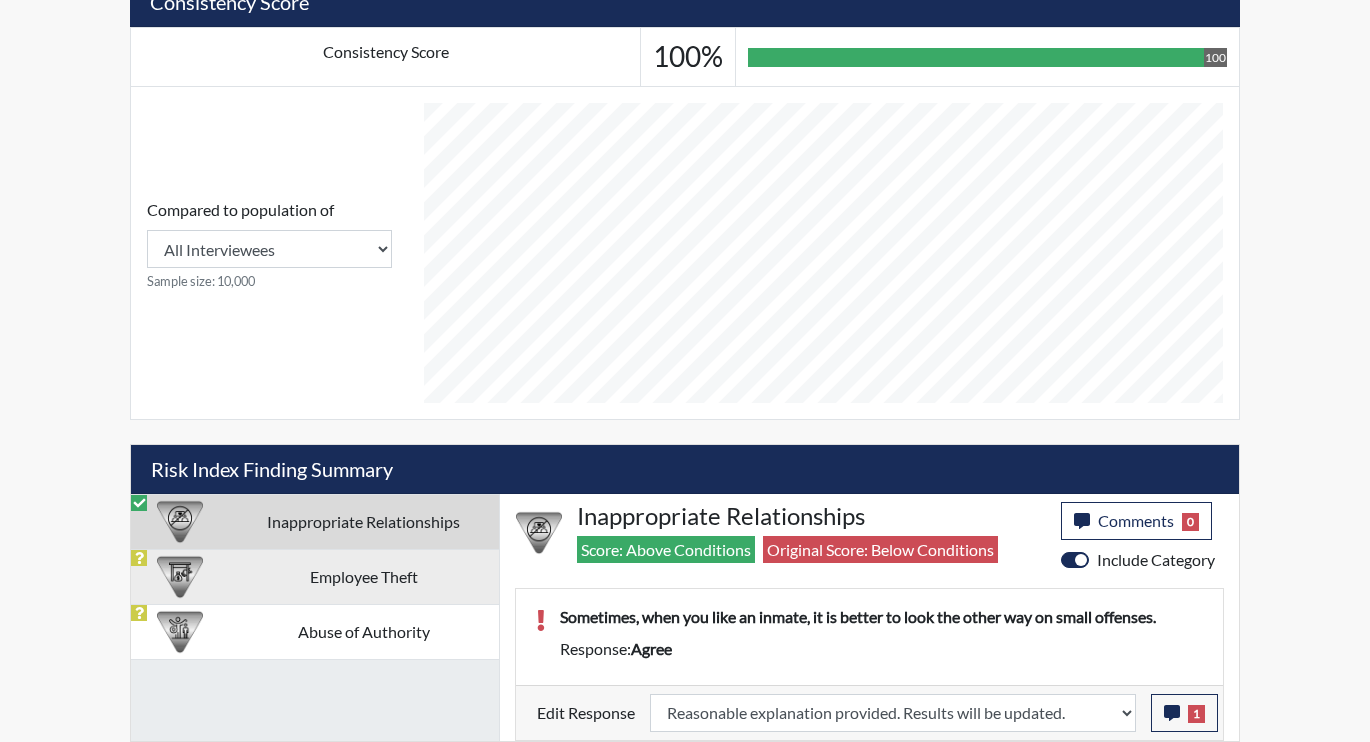 click on "Employee Theft" at bounding box center [363, 576] 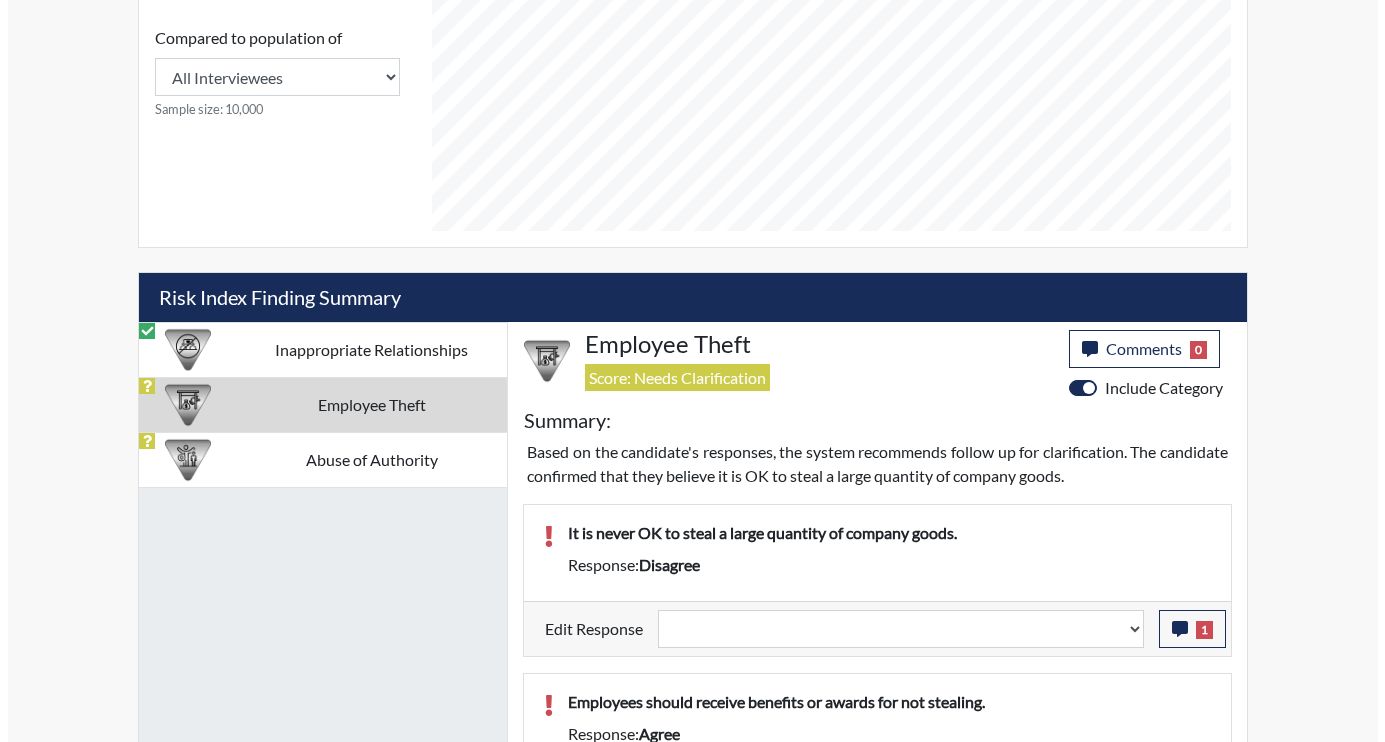 scroll, scrollTop: 1066, scrollLeft: 0, axis: vertical 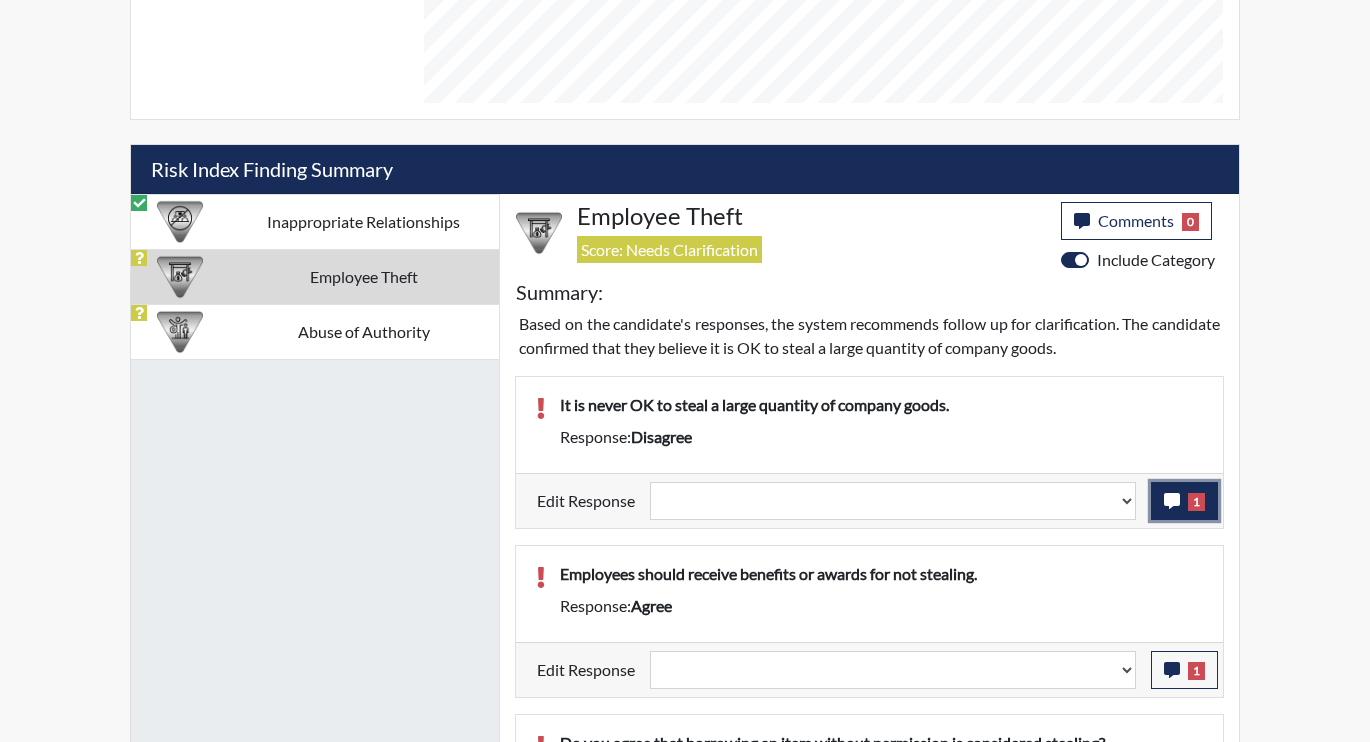 click 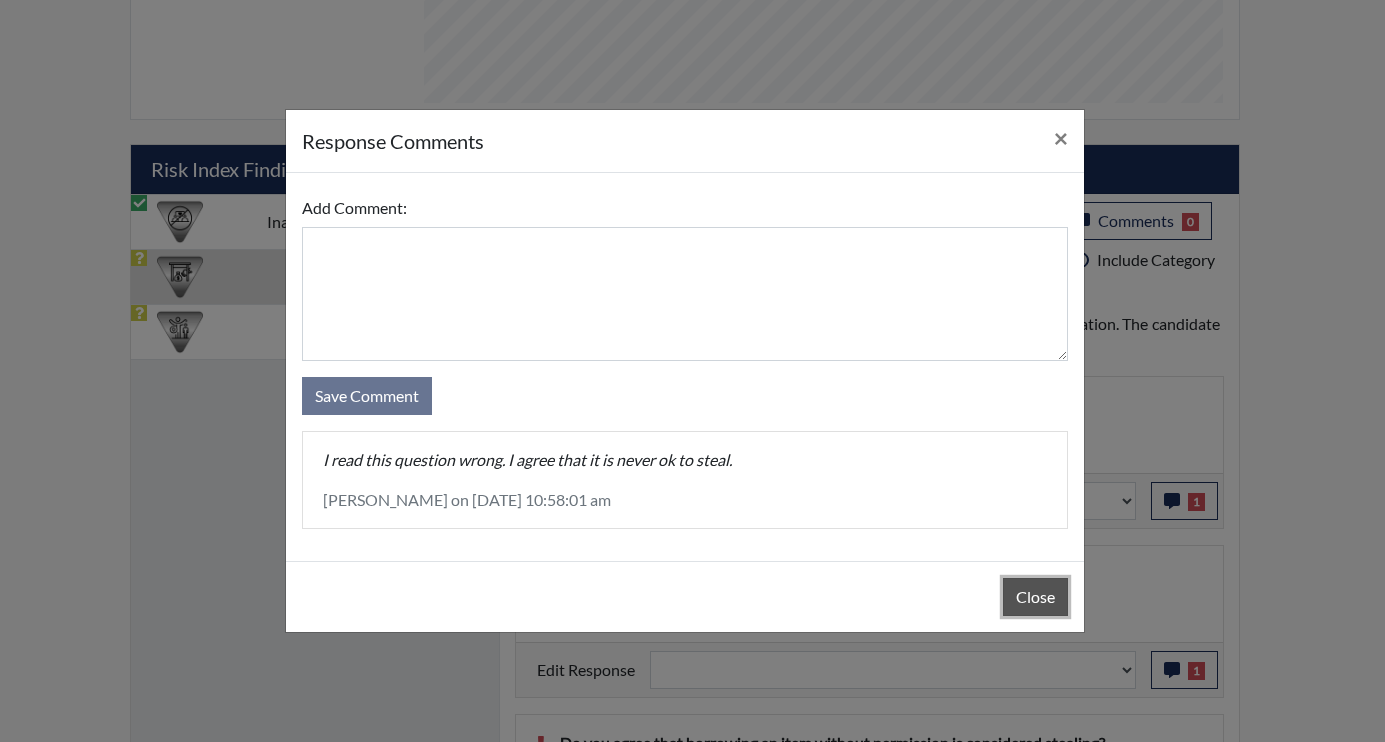 click on "Close" at bounding box center (1035, 597) 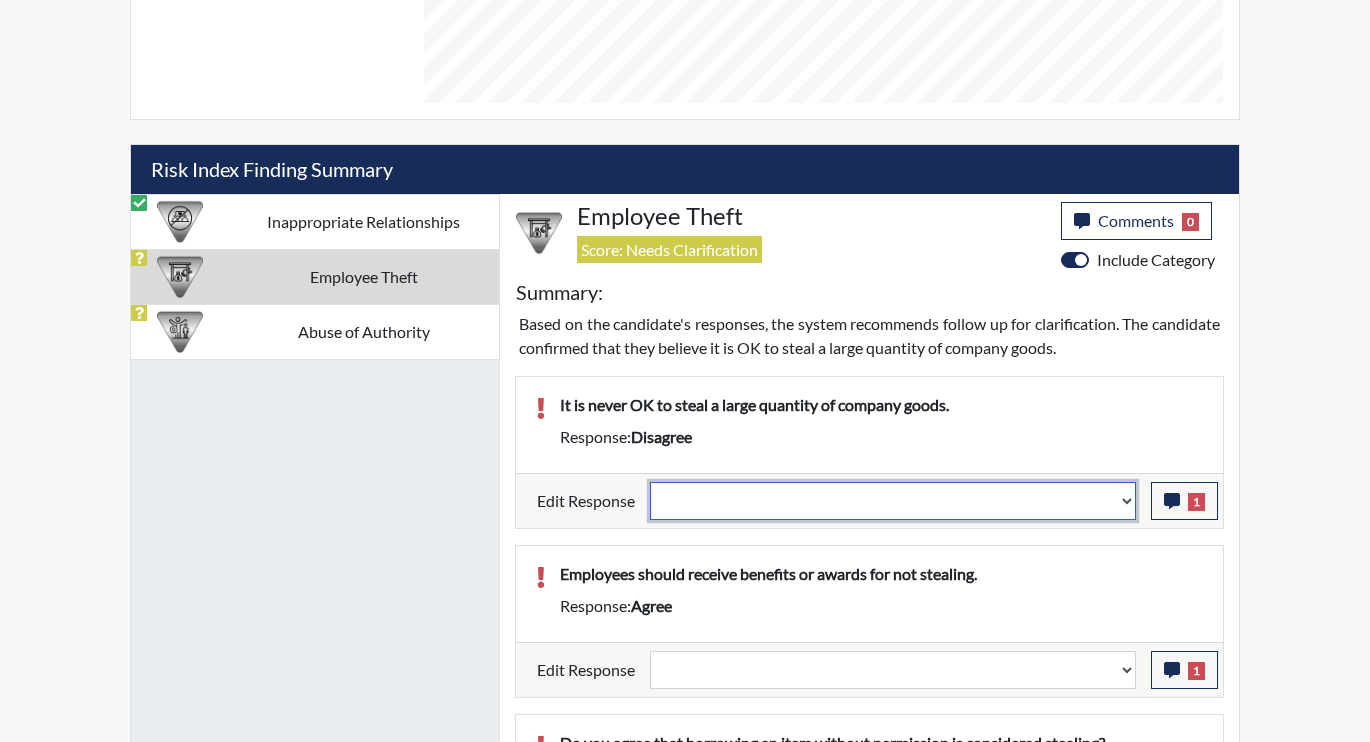 click on "Question is not relevant. Results will be updated. Reasonable explanation provided. Results will be updated. Response confirmed, which places the score below conditions. Clear the response edit. Results will be updated." at bounding box center [893, 501] 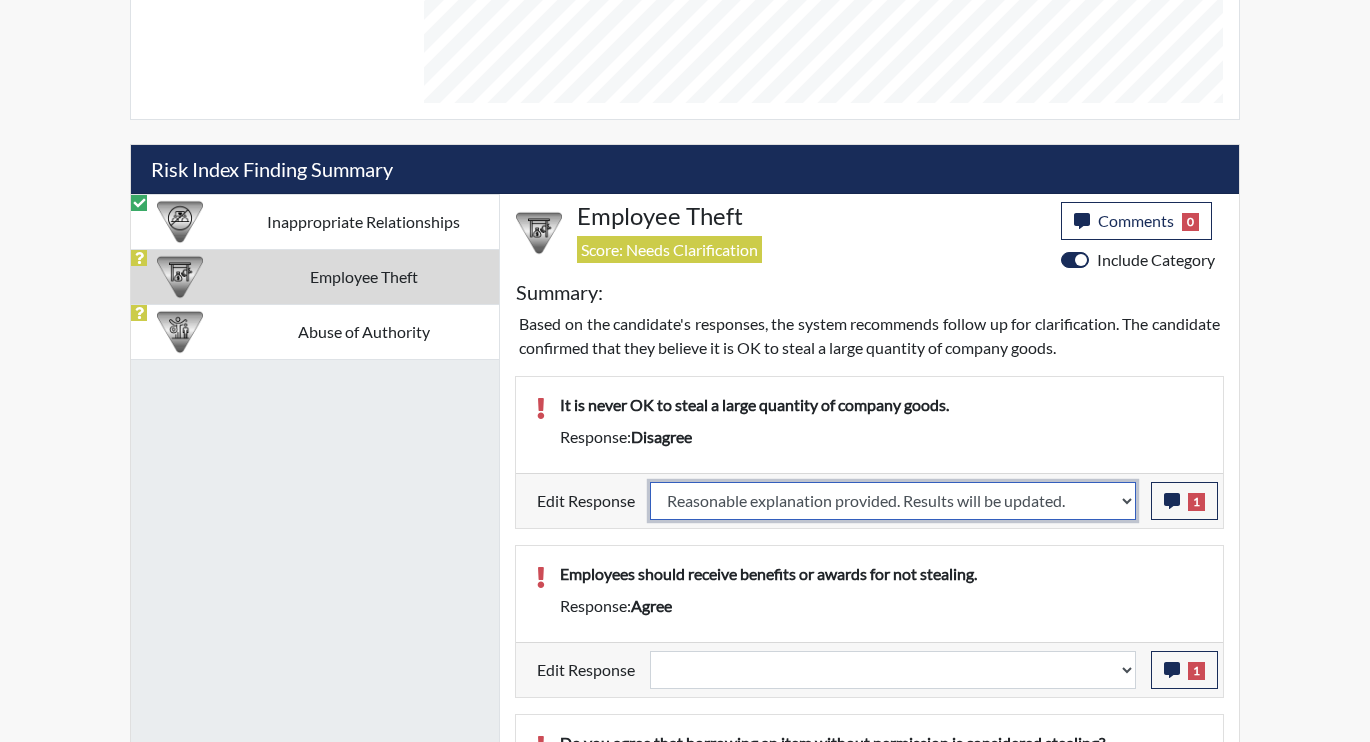 click on "Question is not relevant. Results will be updated. Reasonable explanation provided. Results will be updated. Response confirmed, which places the score below conditions. Clear the response edit. Results will be updated." at bounding box center (893, 501) 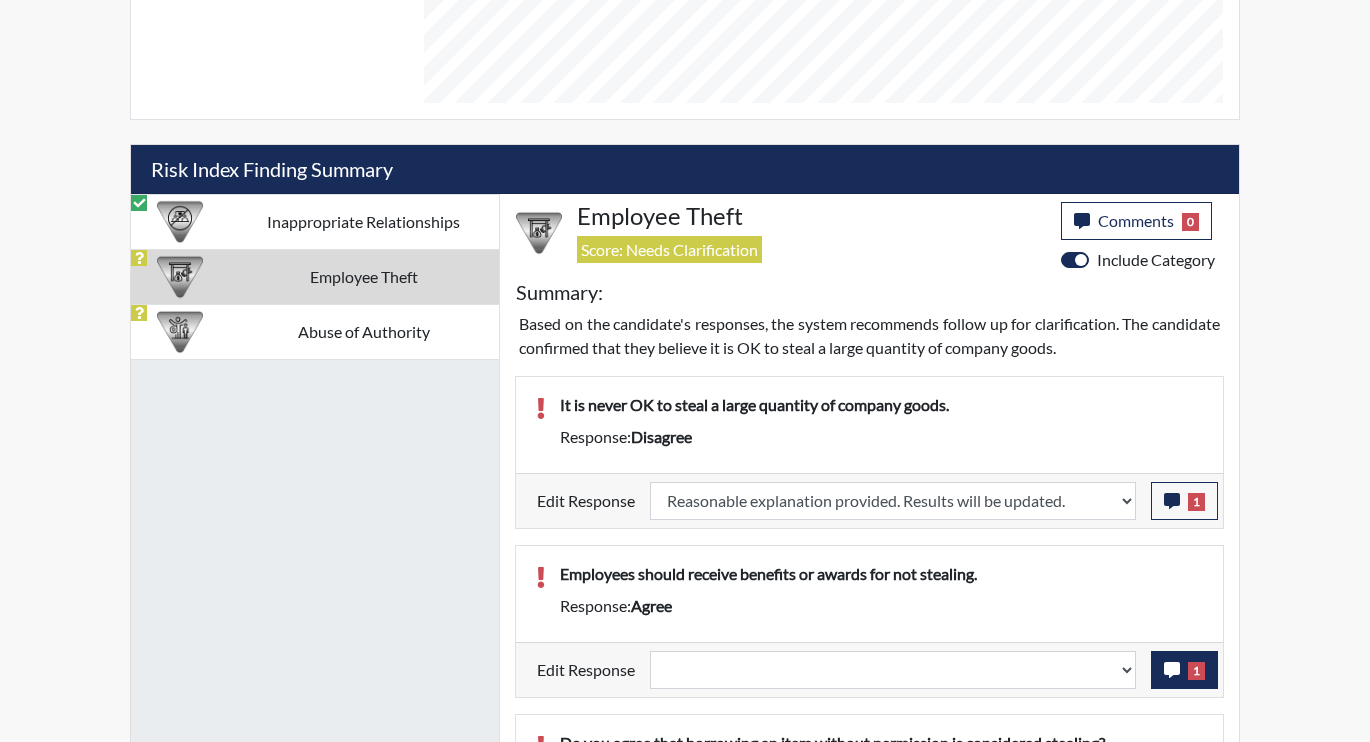select 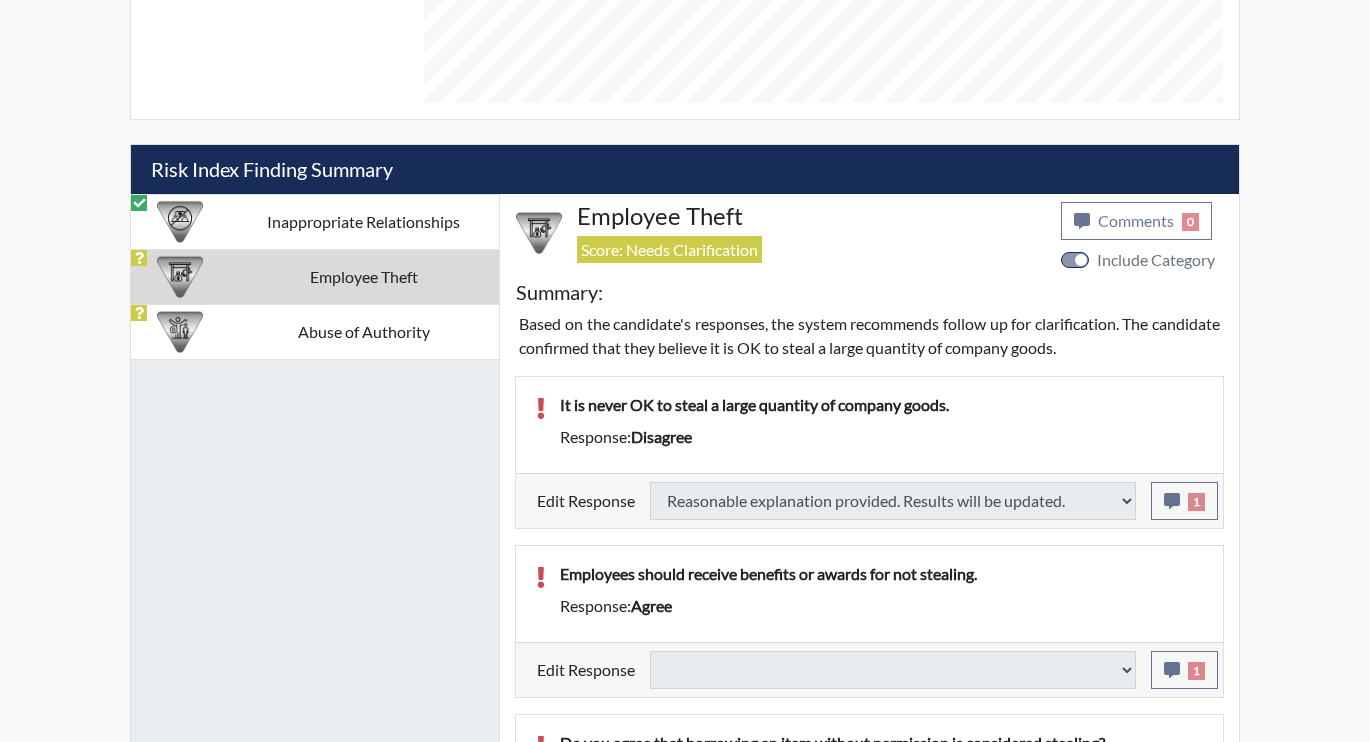 select 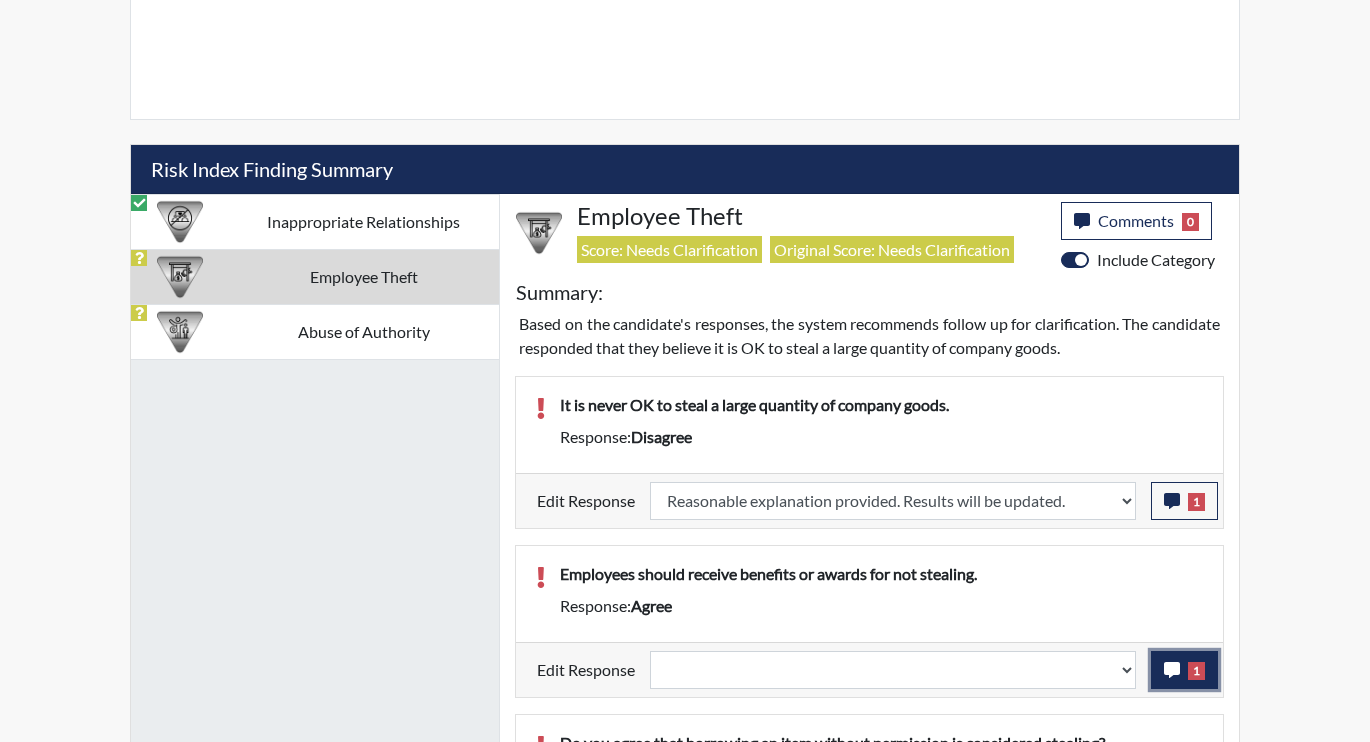 click 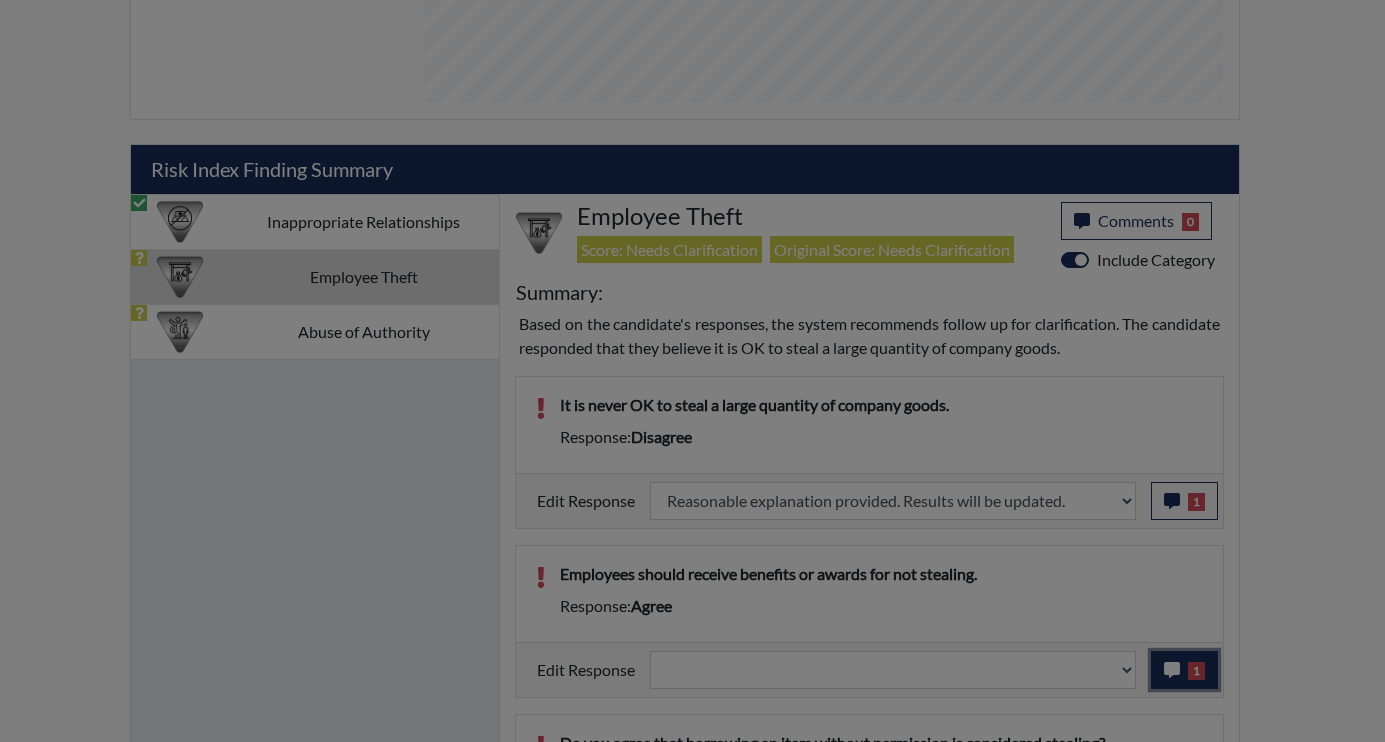 scroll, scrollTop: 999668, scrollLeft: 999169, axis: both 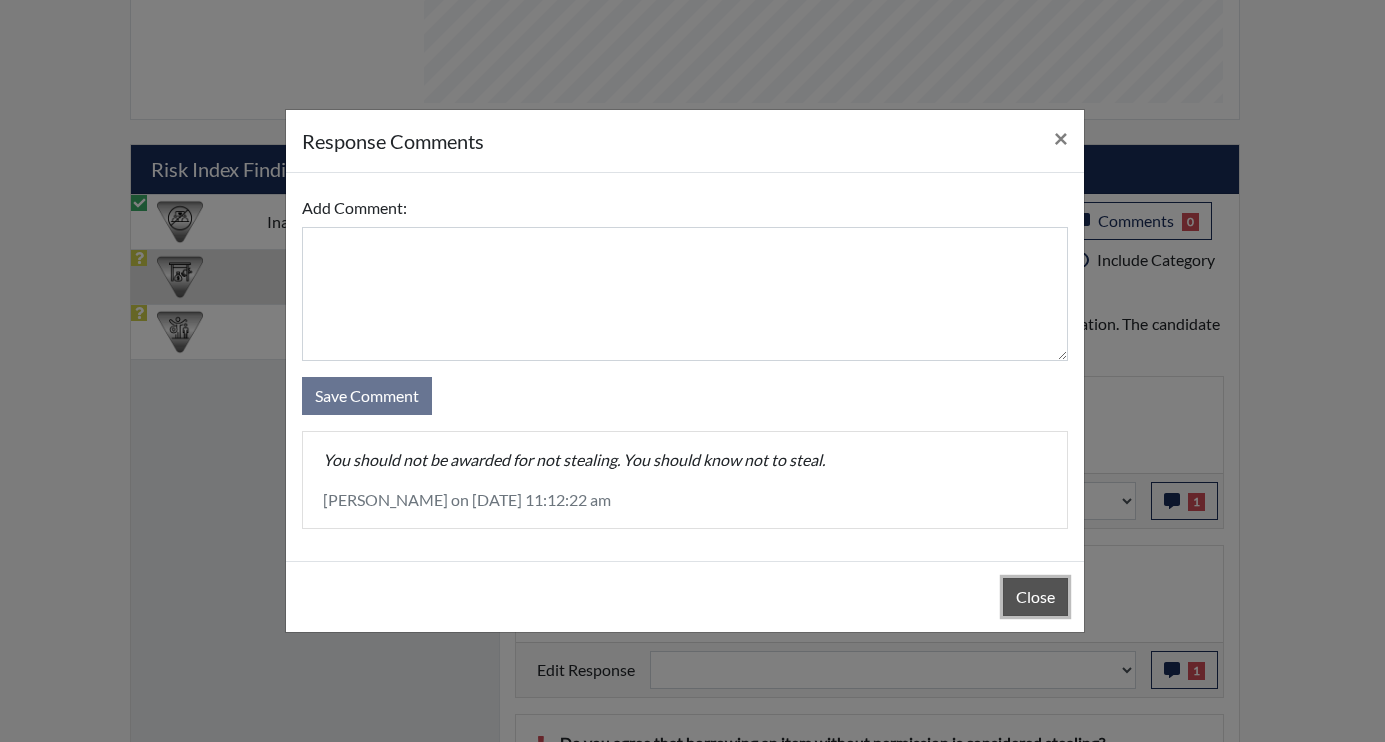 drag, startPoint x: 1024, startPoint y: 600, endPoint x: 1033, endPoint y: 611, distance: 14.21267 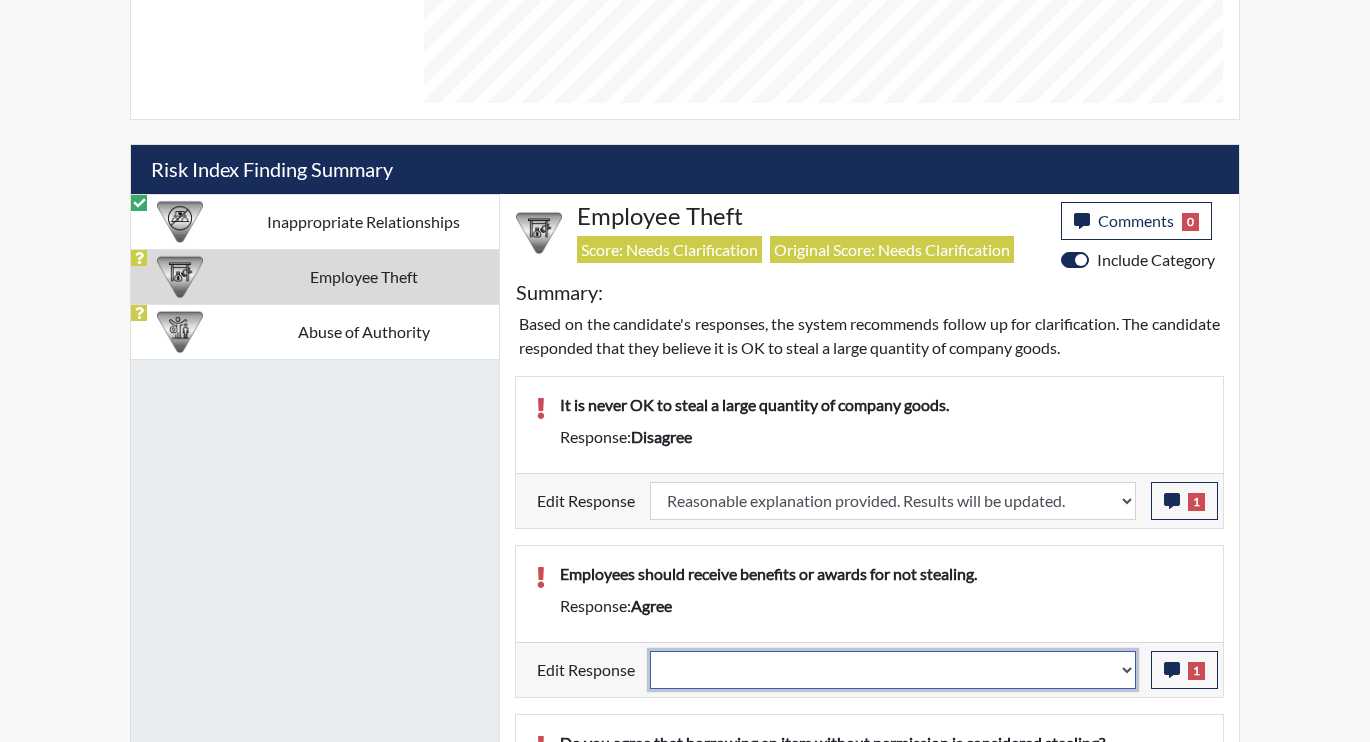 click on "Question is not relevant. Results will be updated. Reasonable explanation provided. Results will be updated. Response confirmed, which places the score below conditions. Clear the response edit. Results will be updated." at bounding box center (893, 670) 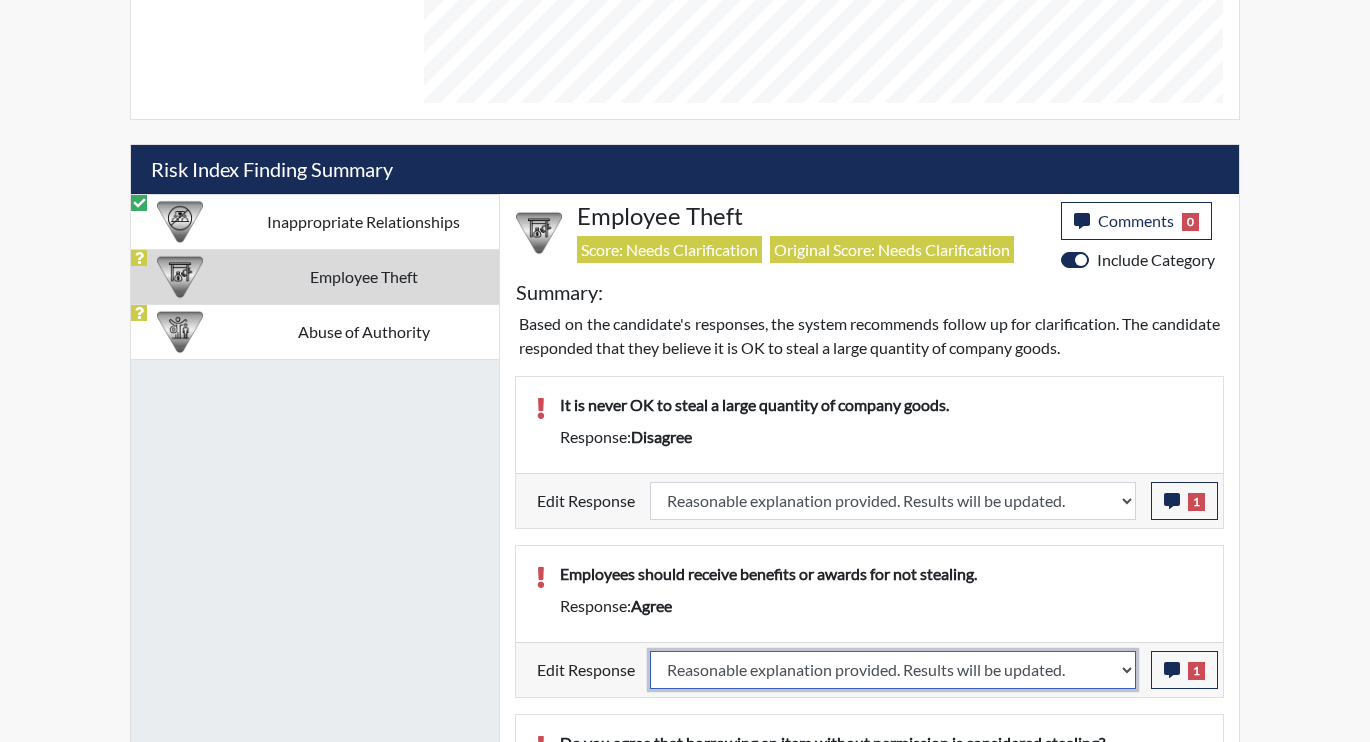 click on "Question is not relevant. Results will be updated. Reasonable explanation provided. Results will be updated. Response confirmed, which places the score below conditions. Clear the response edit. Results will be updated." at bounding box center [893, 670] 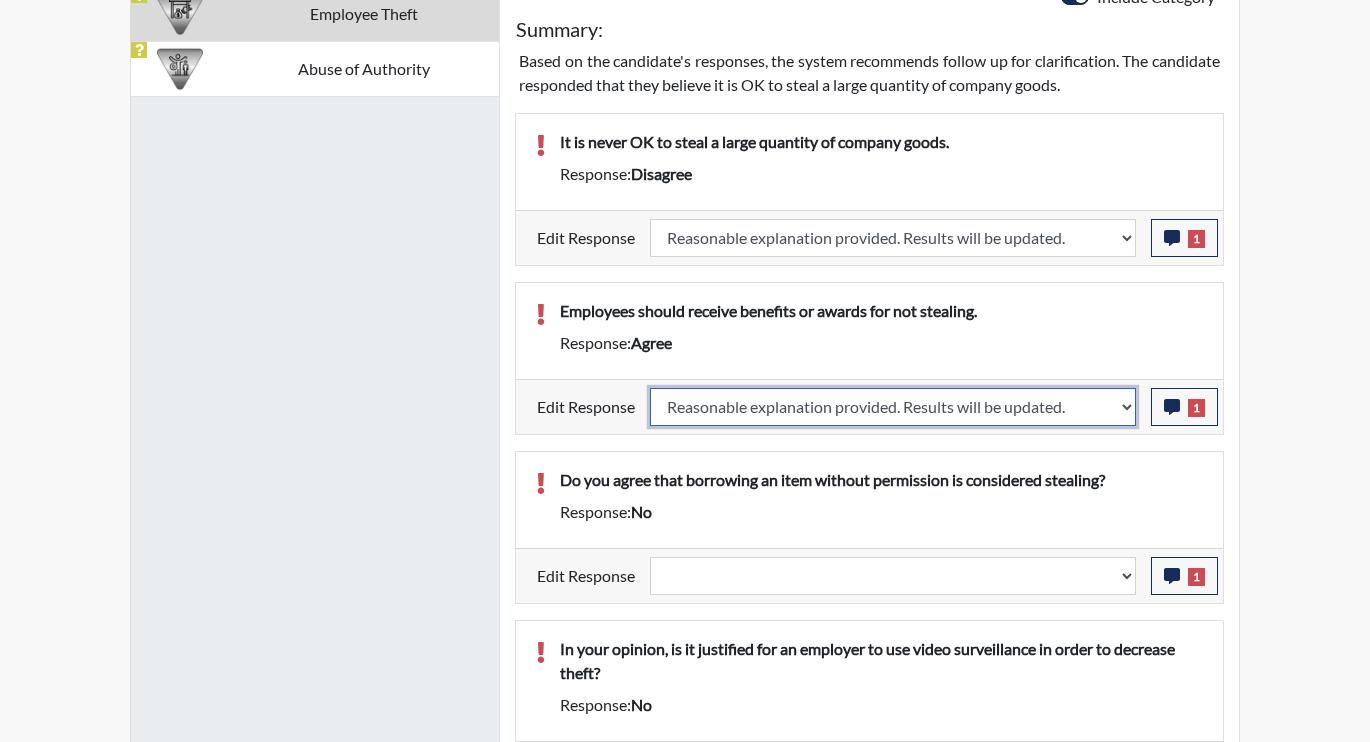 scroll, scrollTop: 1366, scrollLeft: 0, axis: vertical 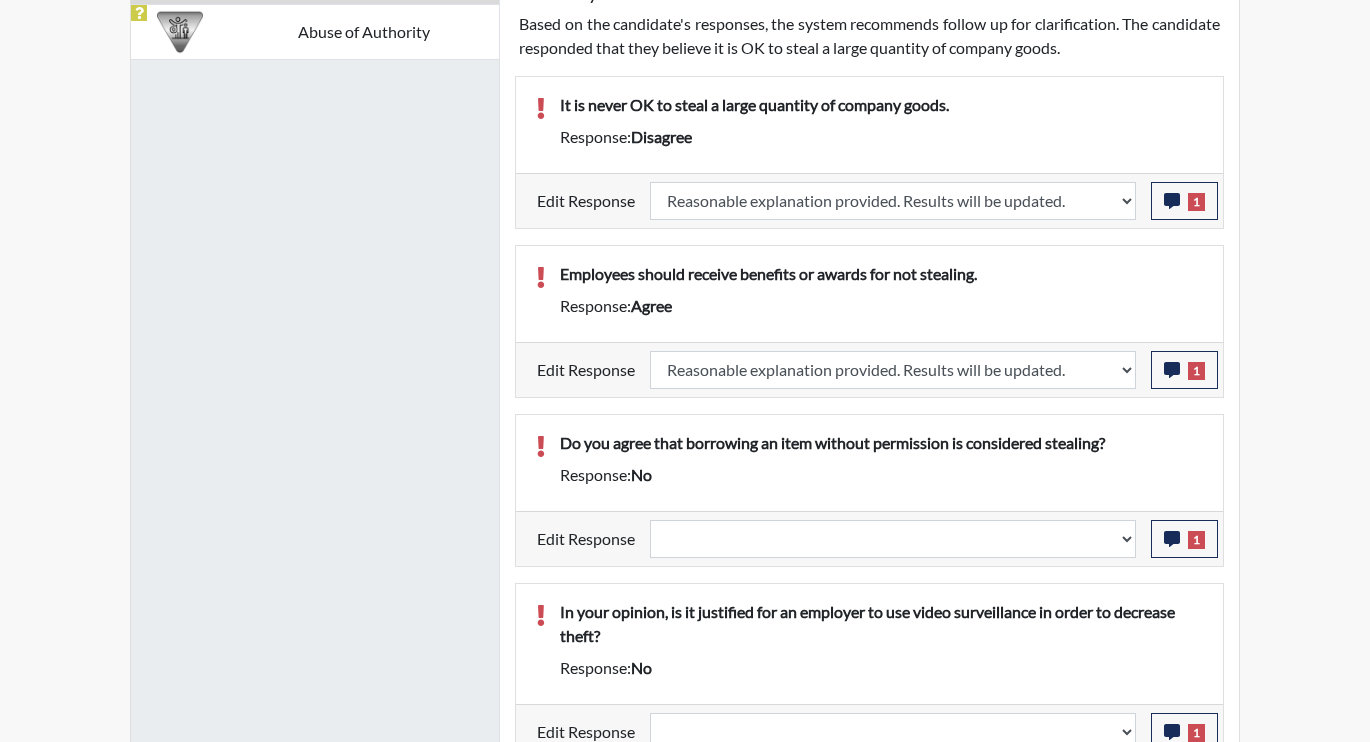 select 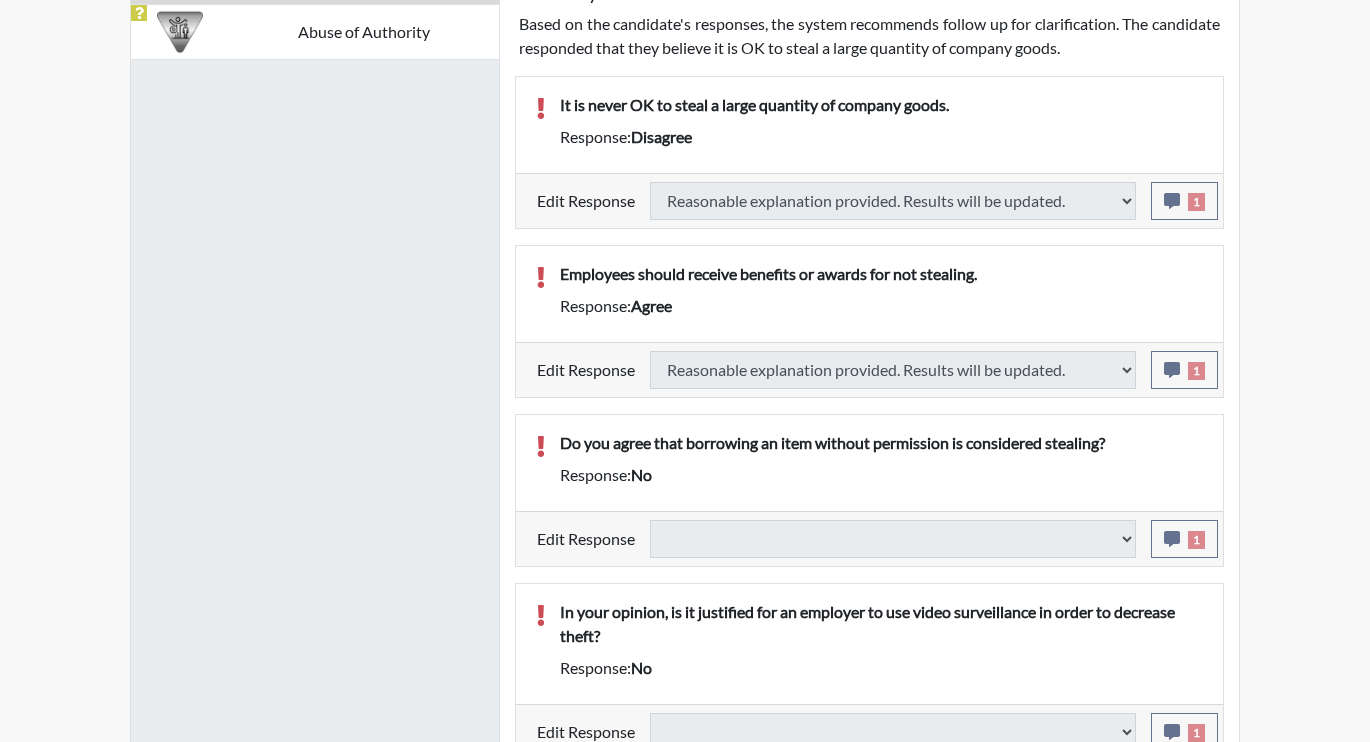 select 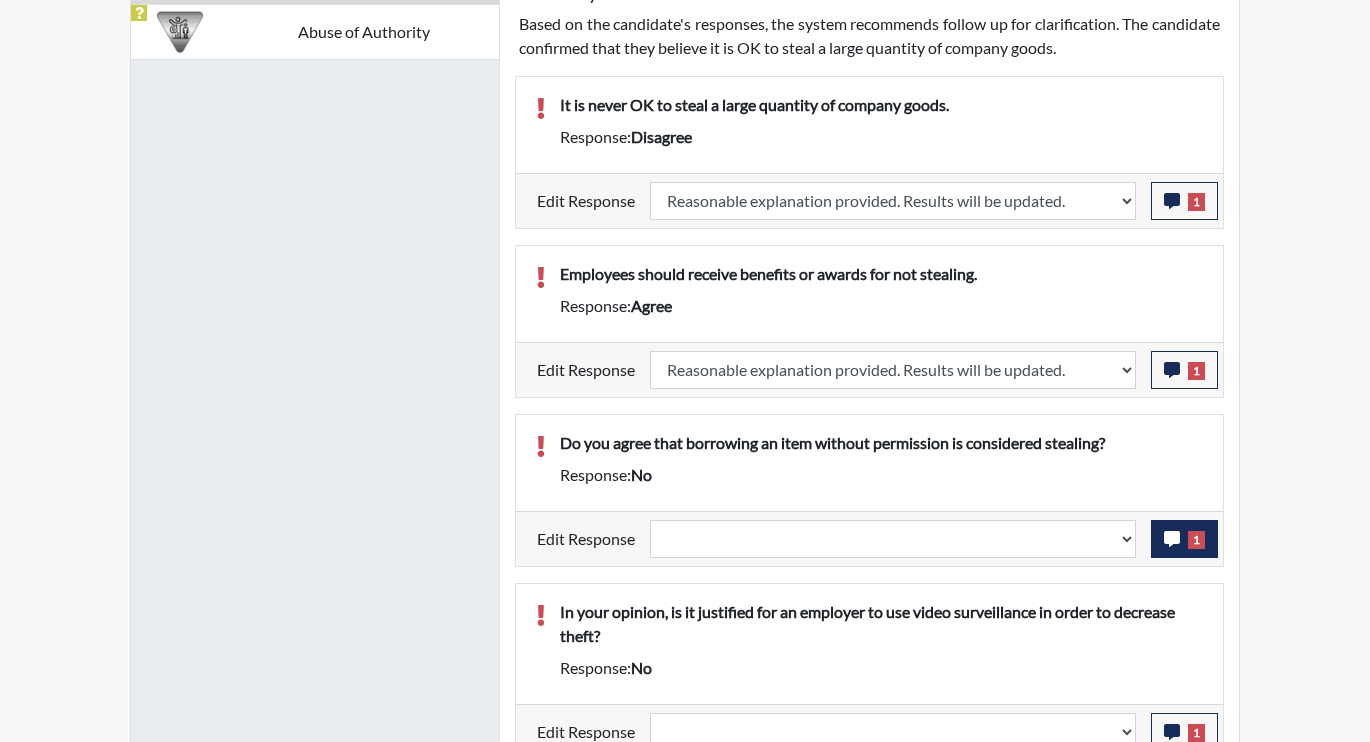 scroll, scrollTop: 999668, scrollLeft: 999169, axis: both 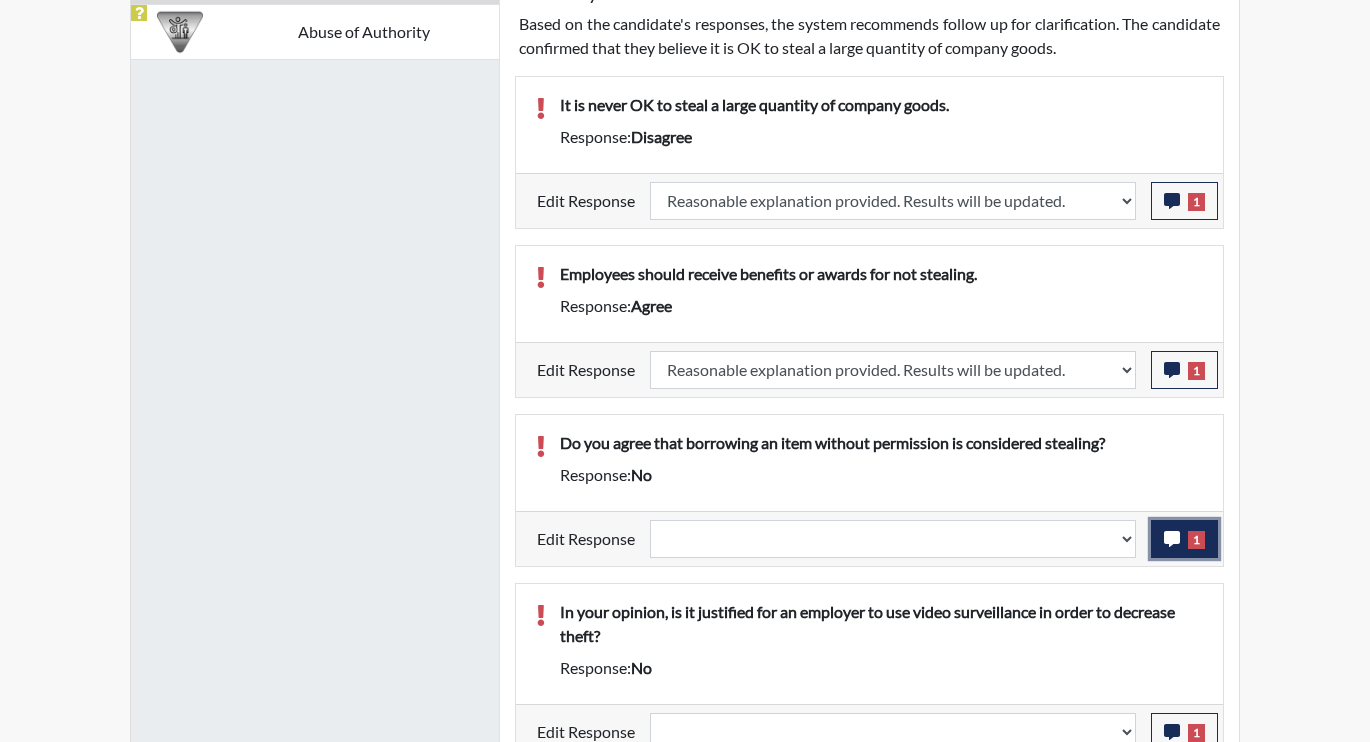 click 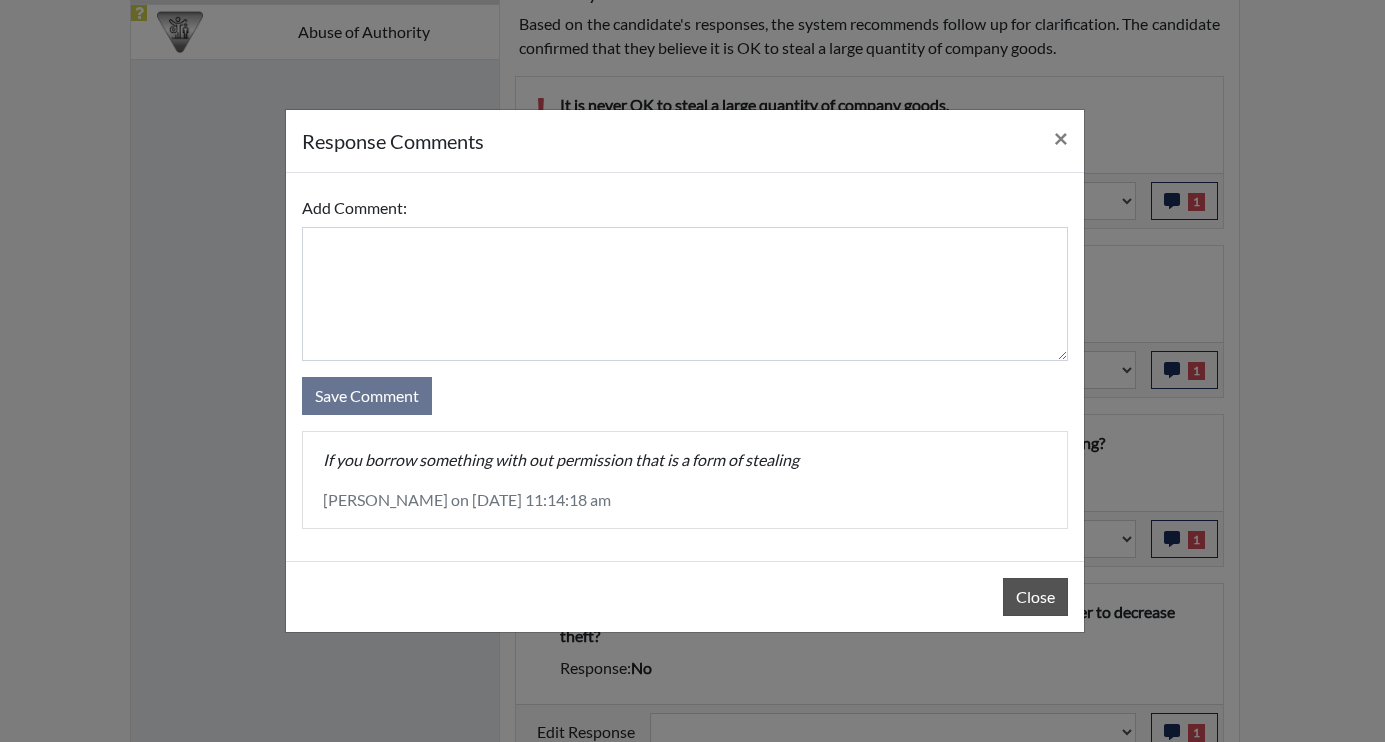 click on "Close" at bounding box center (685, 596) 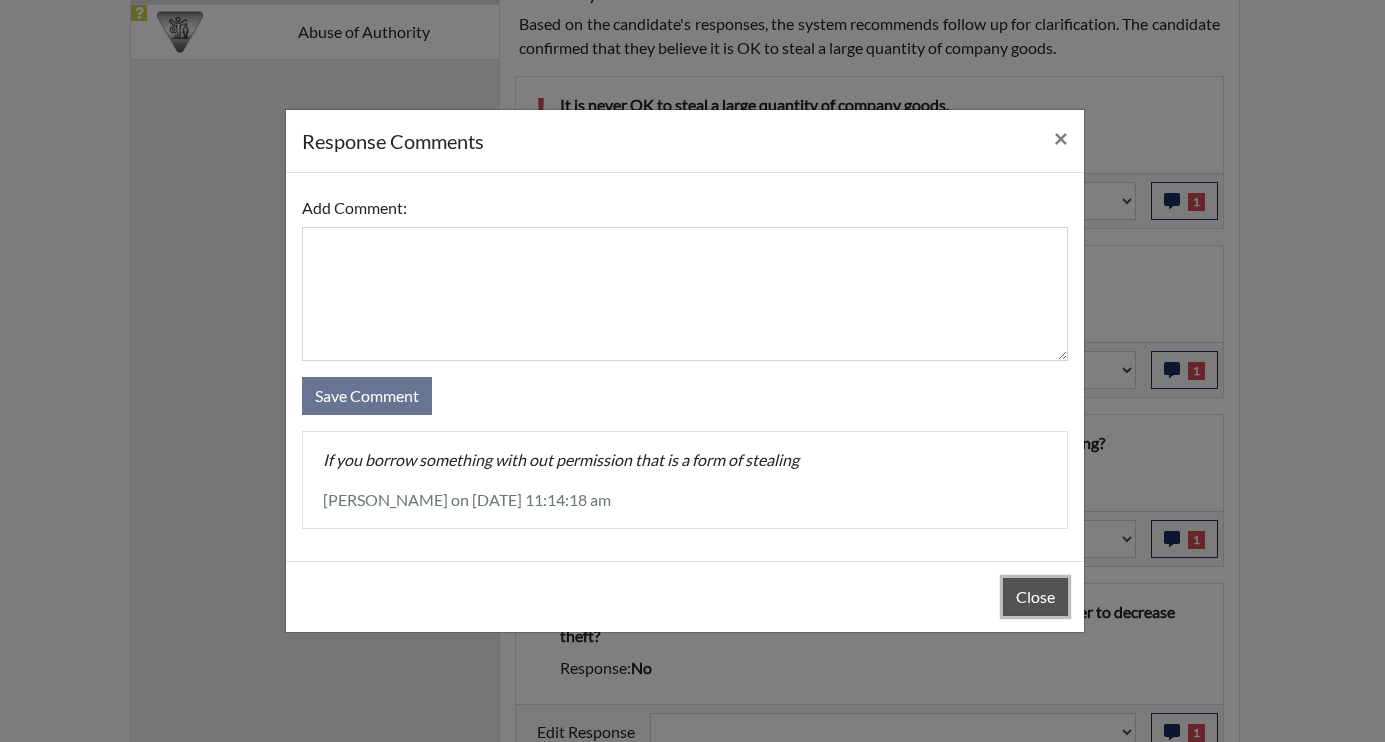 click on "Close" at bounding box center [1035, 597] 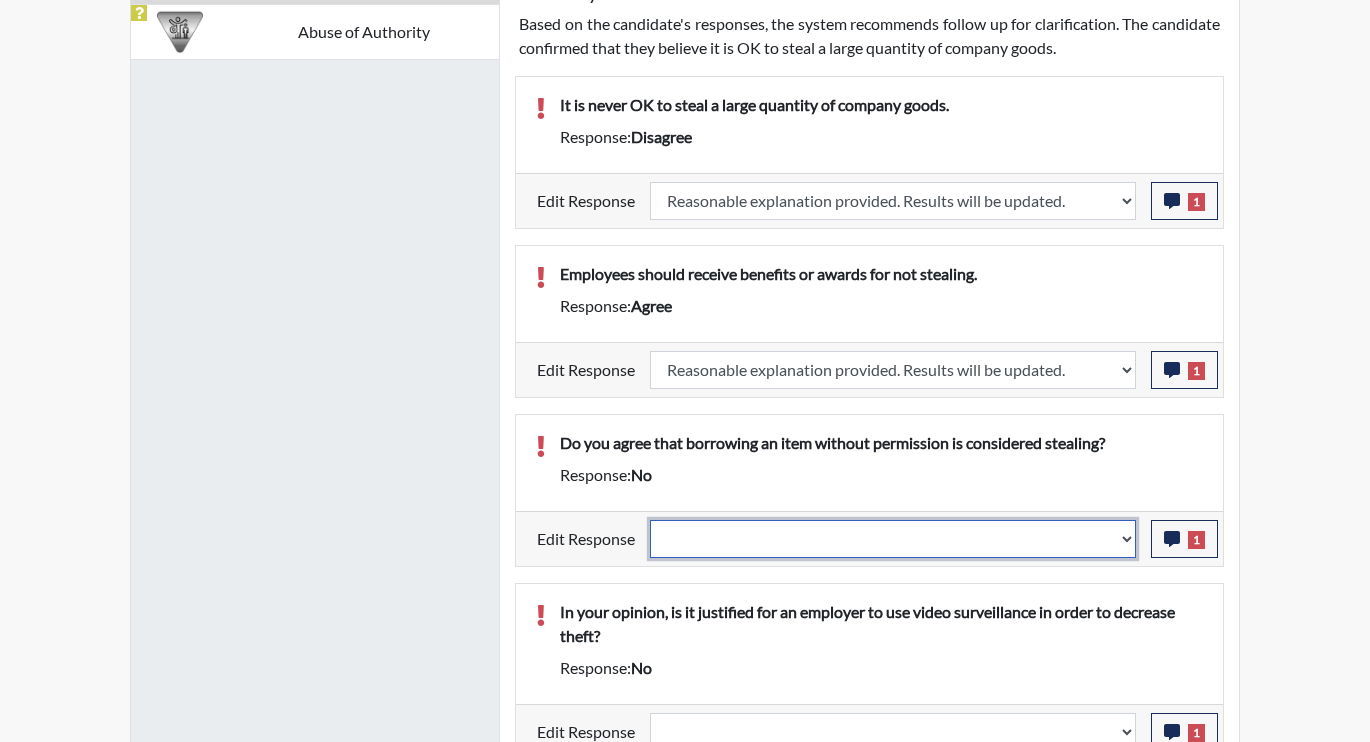 click on "Question is not relevant. Results will be updated. Reasonable explanation provided. Results will be updated. Response confirmed, which places the score below conditions. Clear the response edit. Results will be updated." at bounding box center [893, 539] 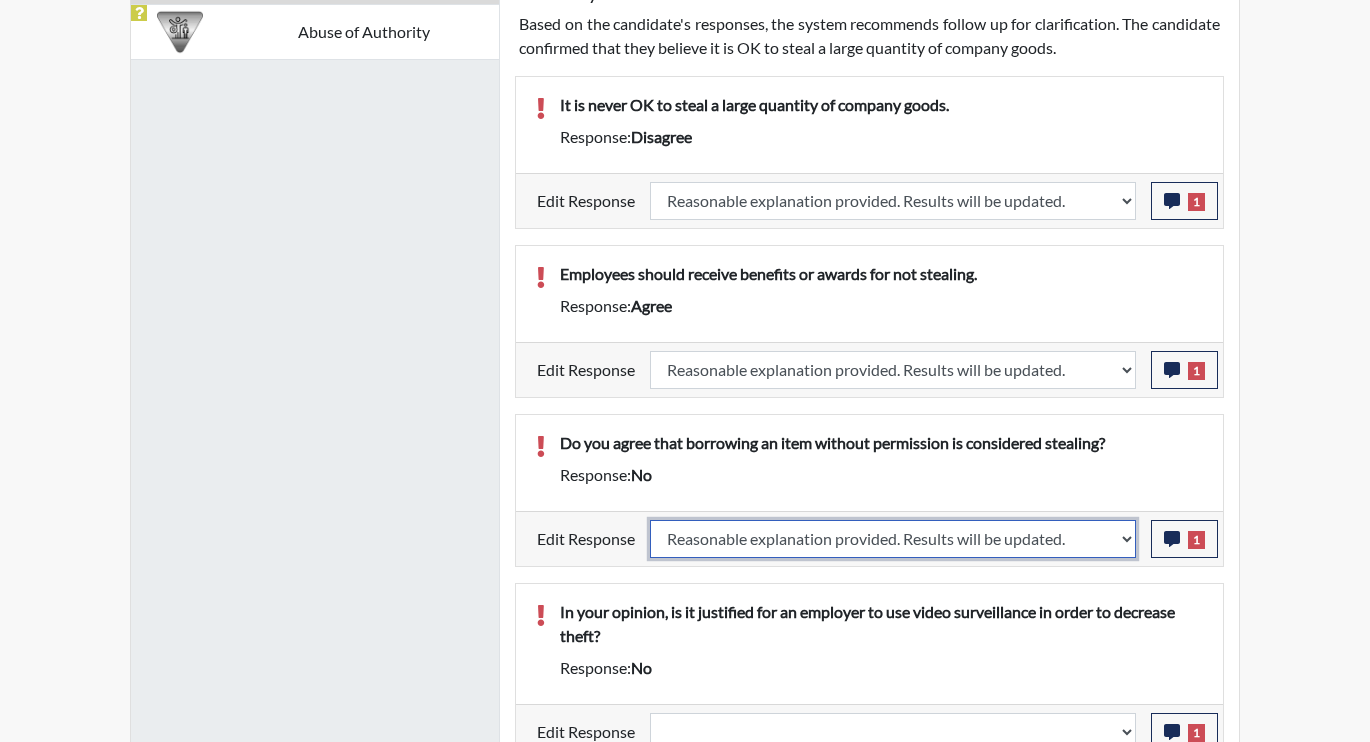 click on "Question is not relevant. Results will be updated. Reasonable explanation provided. Results will be updated. Response confirmed, which places the score below conditions. Clear the response edit. Results will be updated." at bounding box center [893, 539] 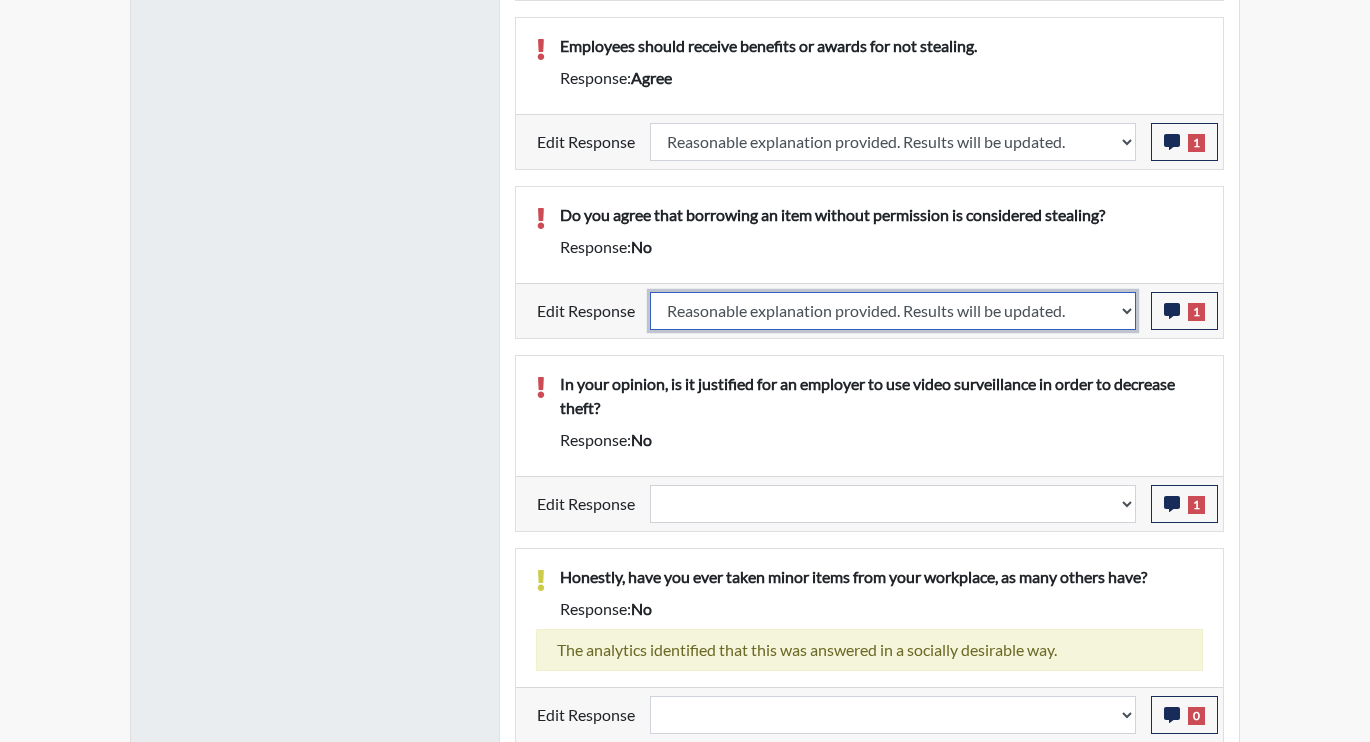 scroll, scrollTop: 1596, scrollLeft: 0, axis: vertical 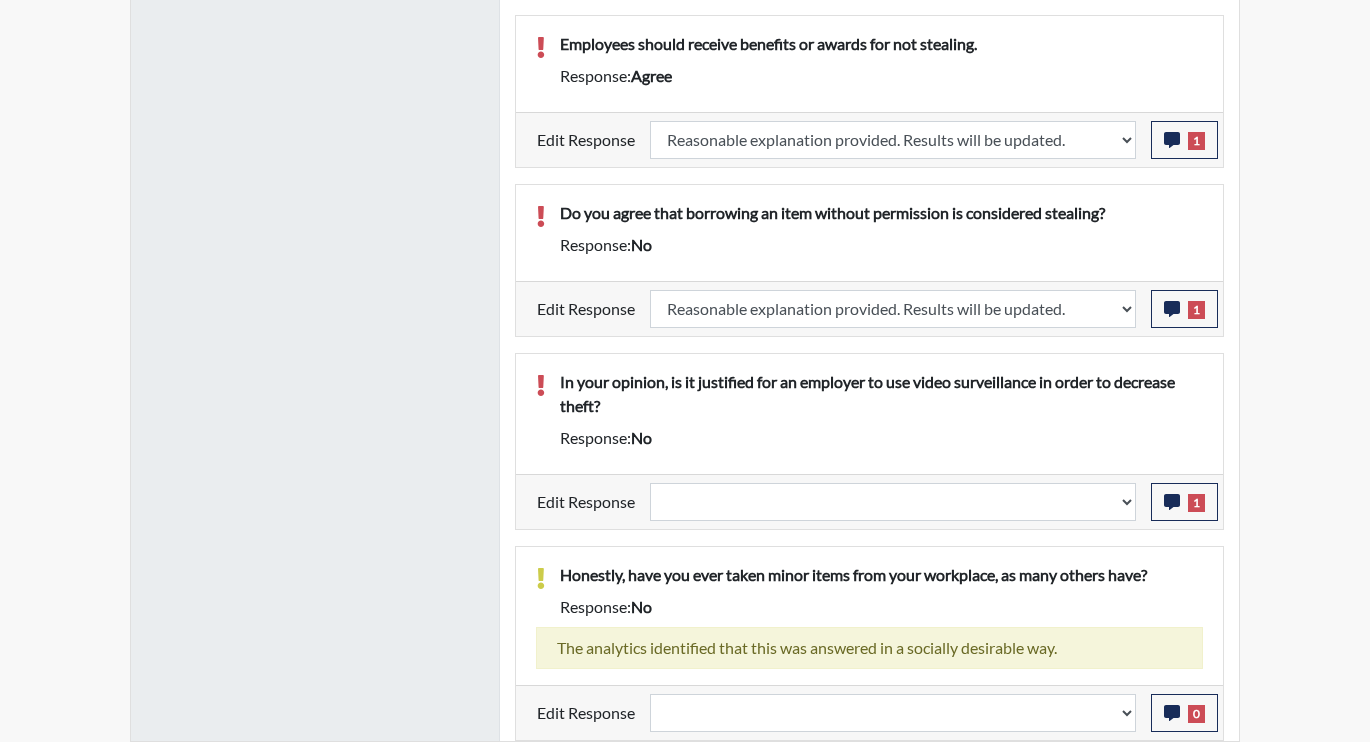 select 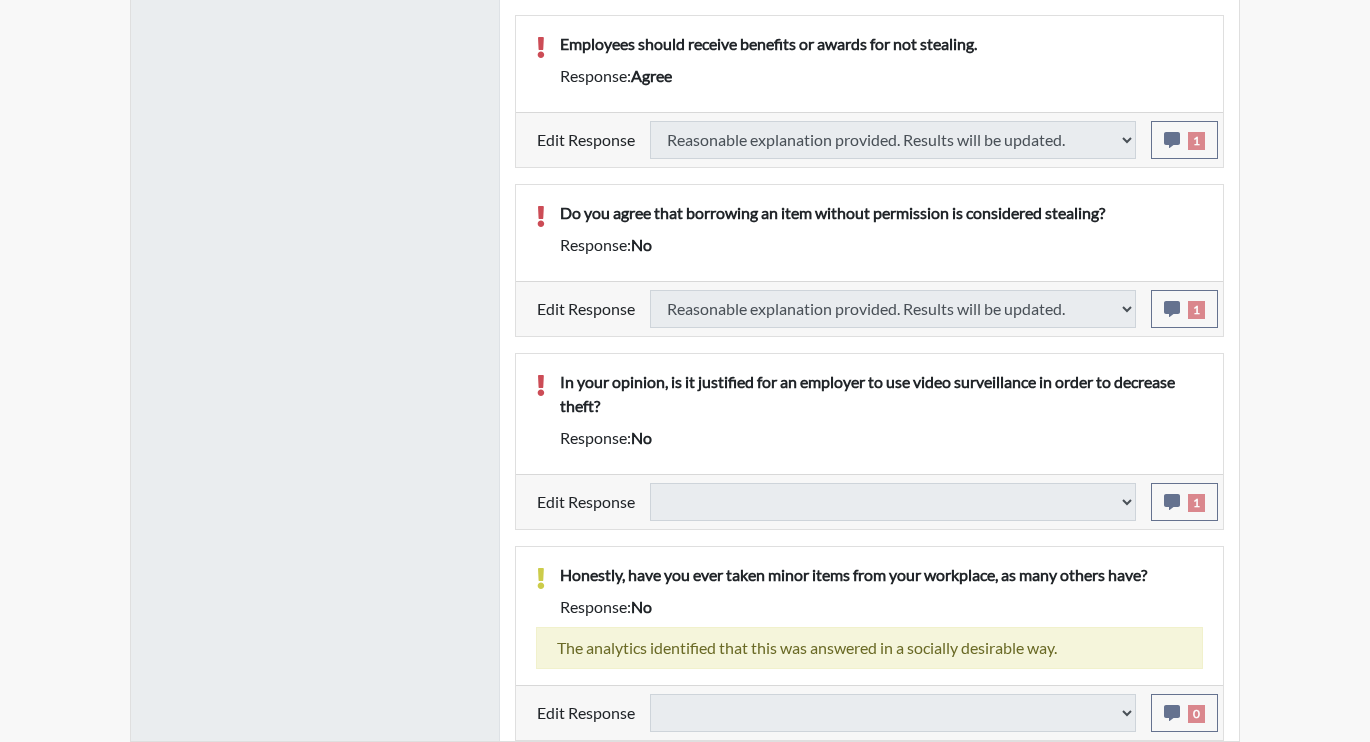 select 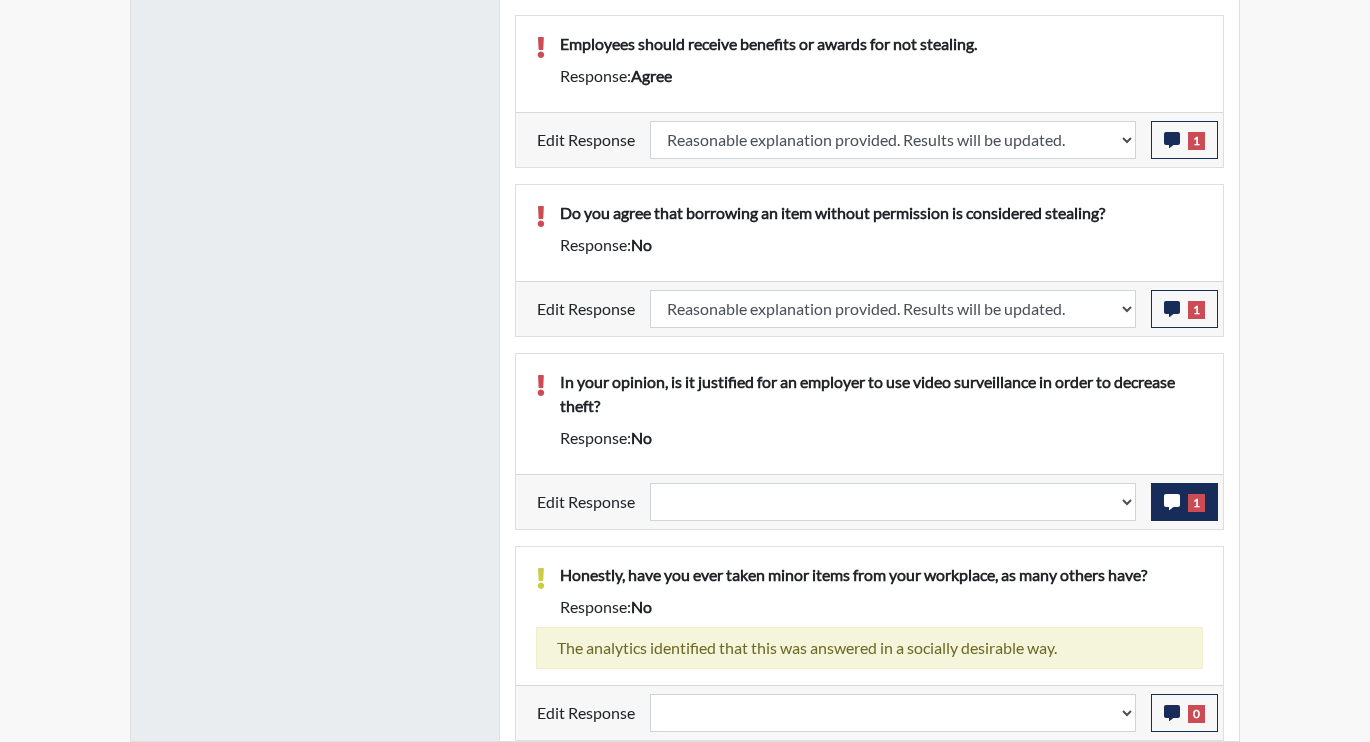 scroll, scrollTop: 999668, scrollLeft: 999169, axis: both 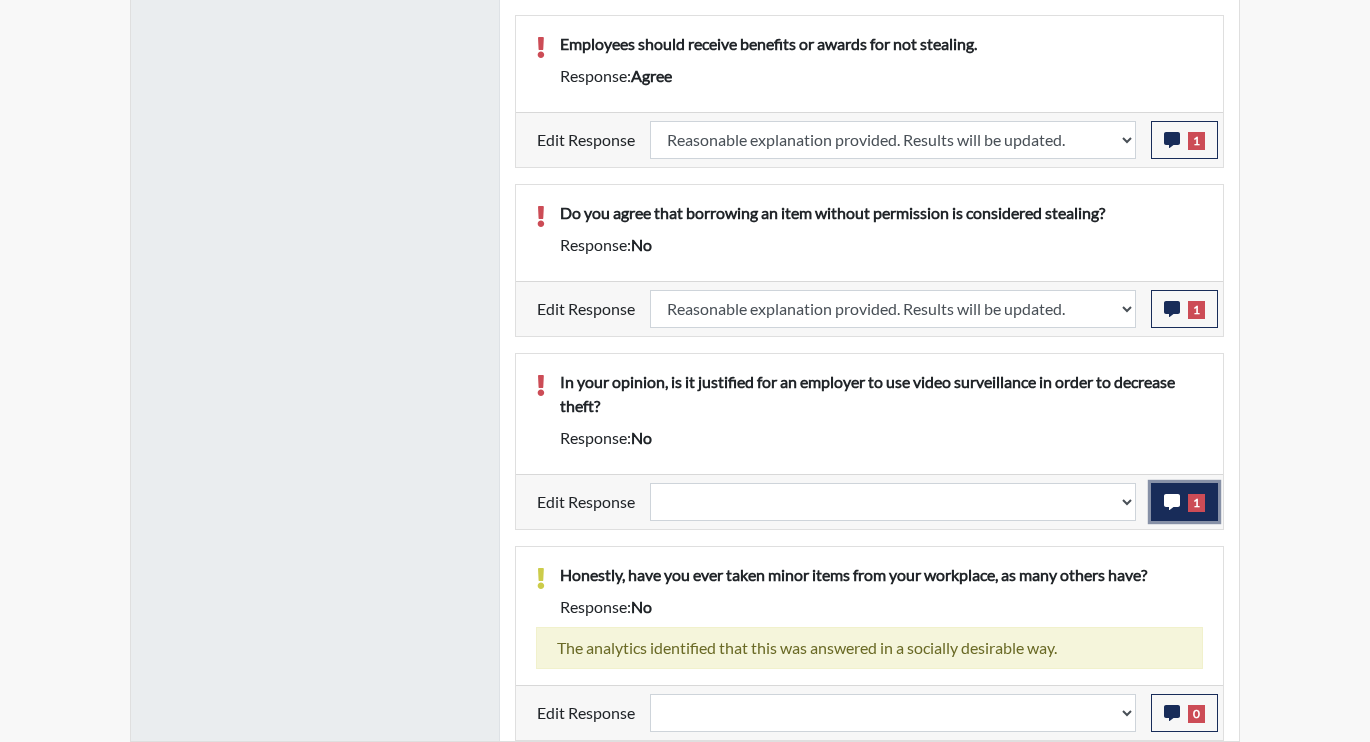 click 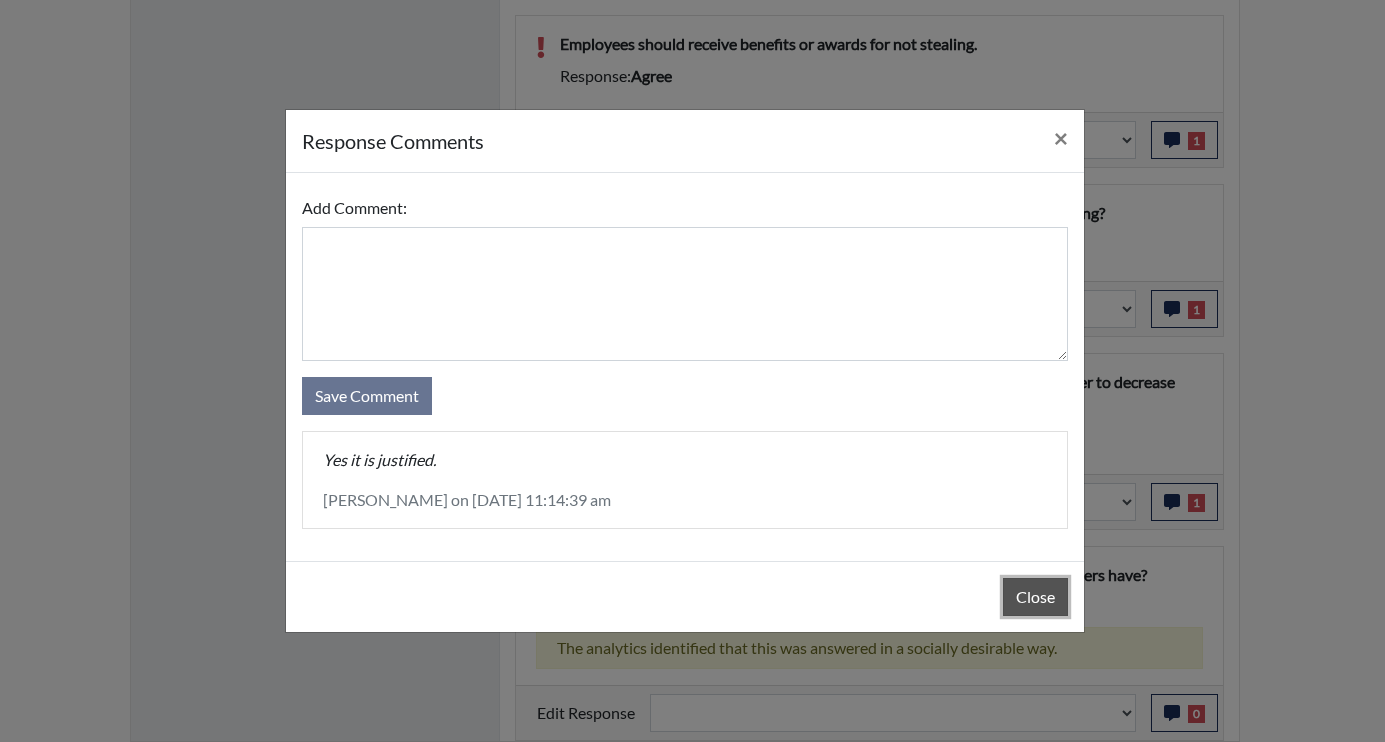 click on "Close" at bounding box center (1035, 597) 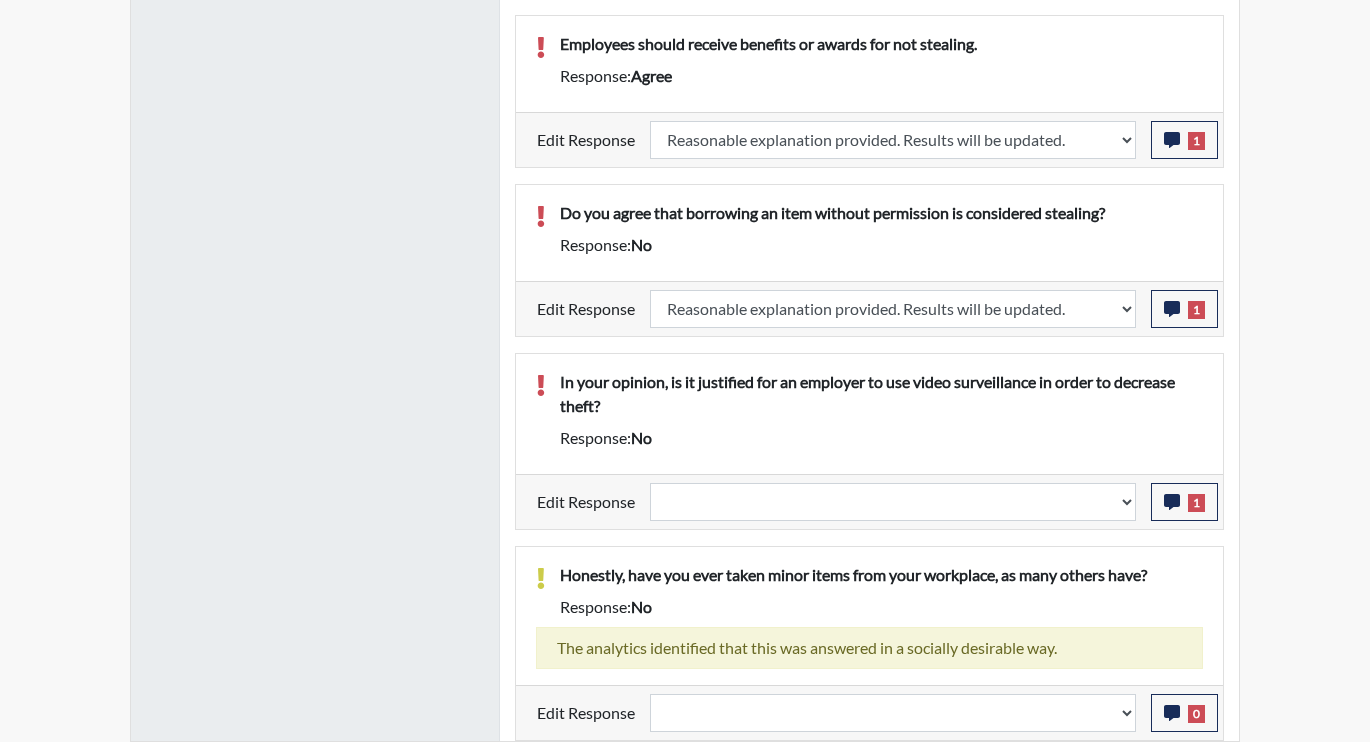 click on "Question is not relevant. Results will be updated. Reasonable explanation provided. Results will be updated. Response confirmed, which places the score below conditions. Clear the response edit. Results will be updated." at bounding box center (893, 502) 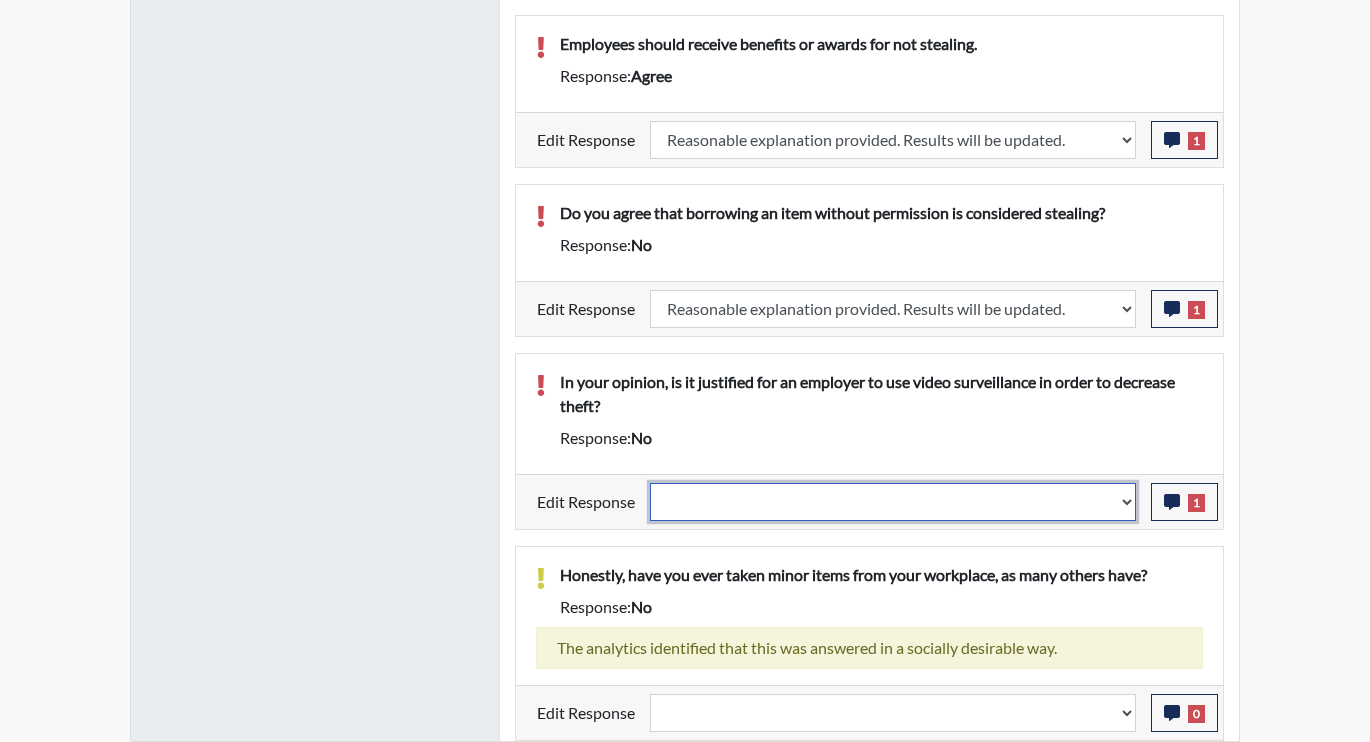 click on "Question is not relevant. Results will be updated. Reasonable explanation provided. Results will be updated. Response confirmed, which places the score below conditions. Clear the response edit. Results will be updated." at bounding box center (893, 502) 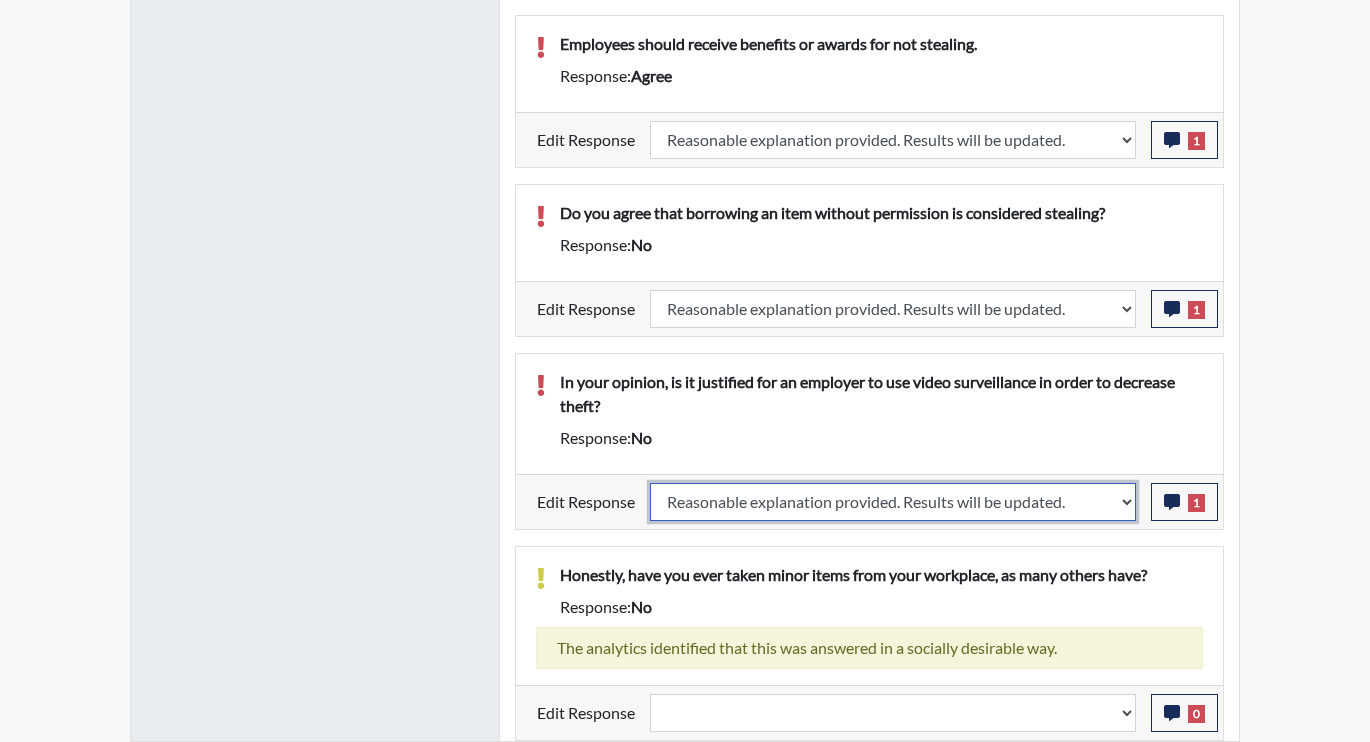 click on "Question is not relevant. Results will be updated. Reasonable explanation provided. Results will be updated. Response confirmed, which places the score below conditions. Clear the response edit. Results will be updated." at bounding box center (893, 502) 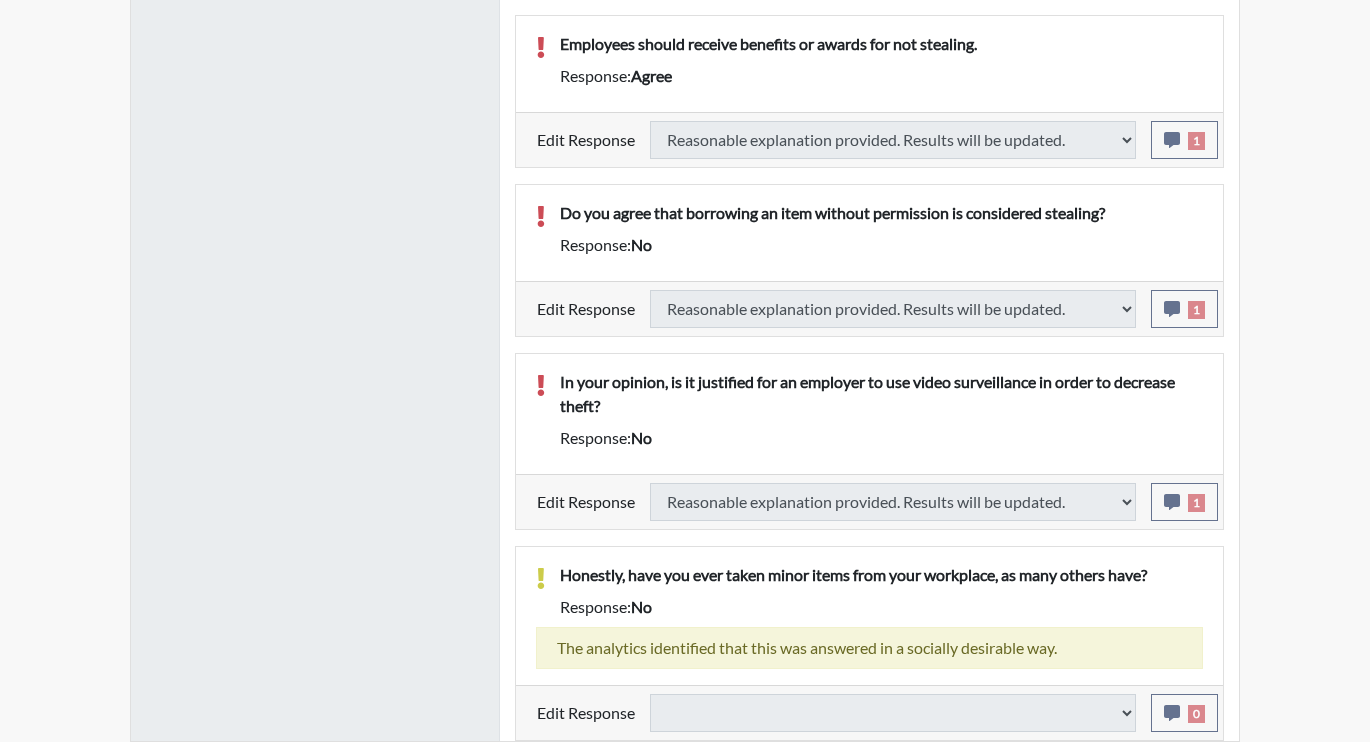 select 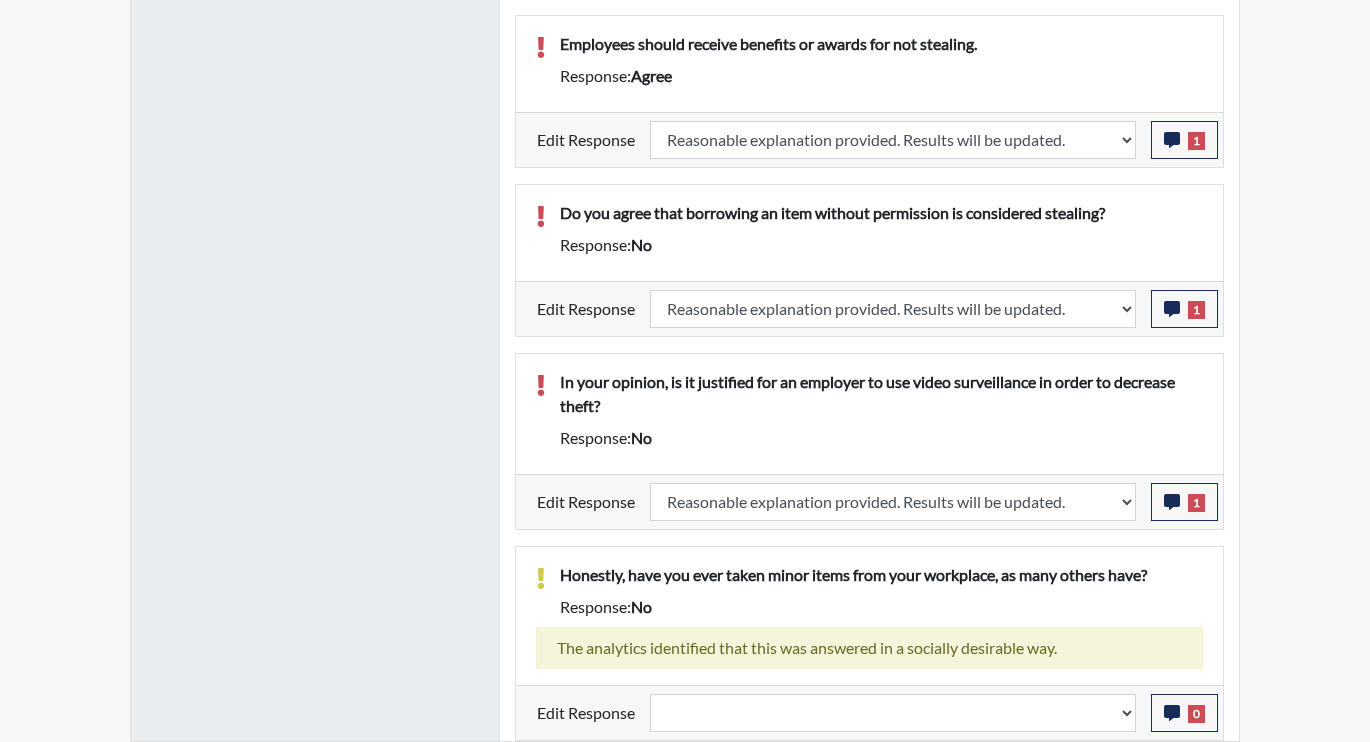 scroll, scrollTop: 999668, scrollLeft: 999169, axis: both 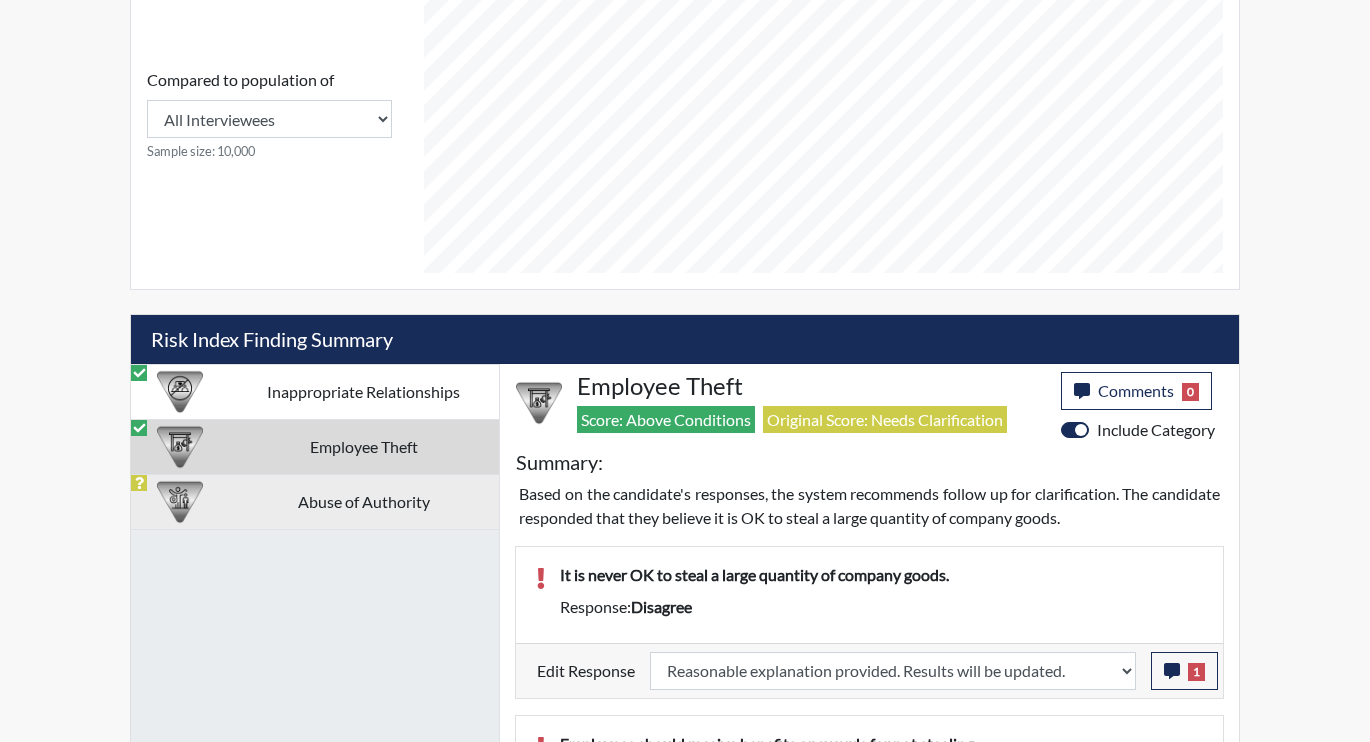 click on "Abuse of Authority" at bounding box center [363, 501] 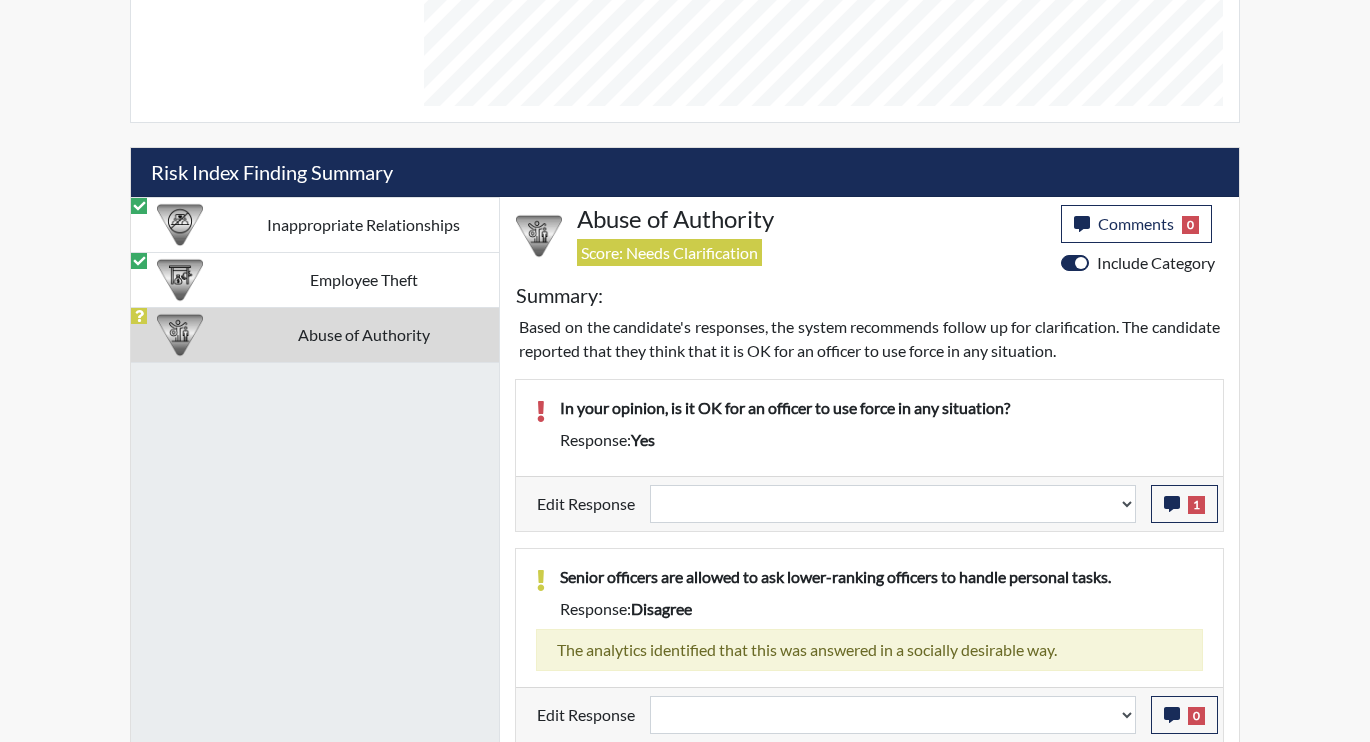 scroll, scrollTop: 1065, scrollLeft: 0, axis: vertical 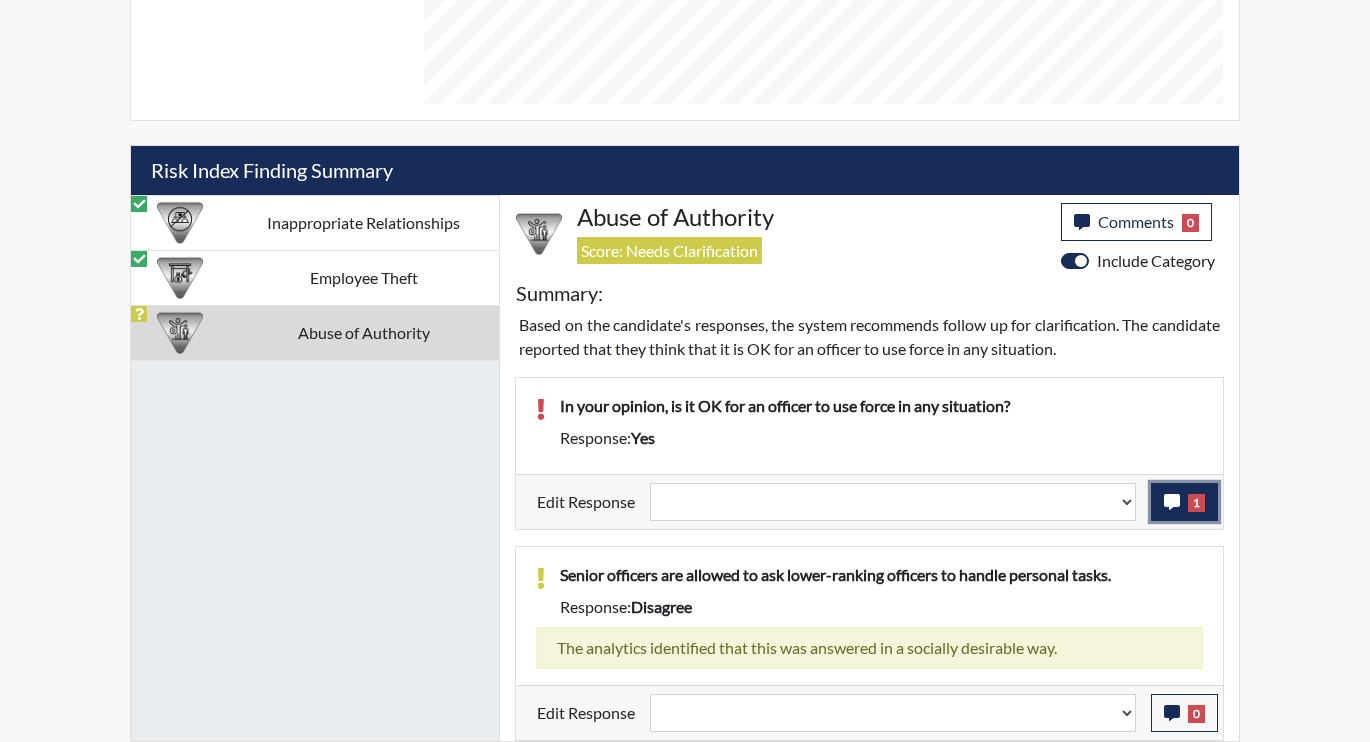 click 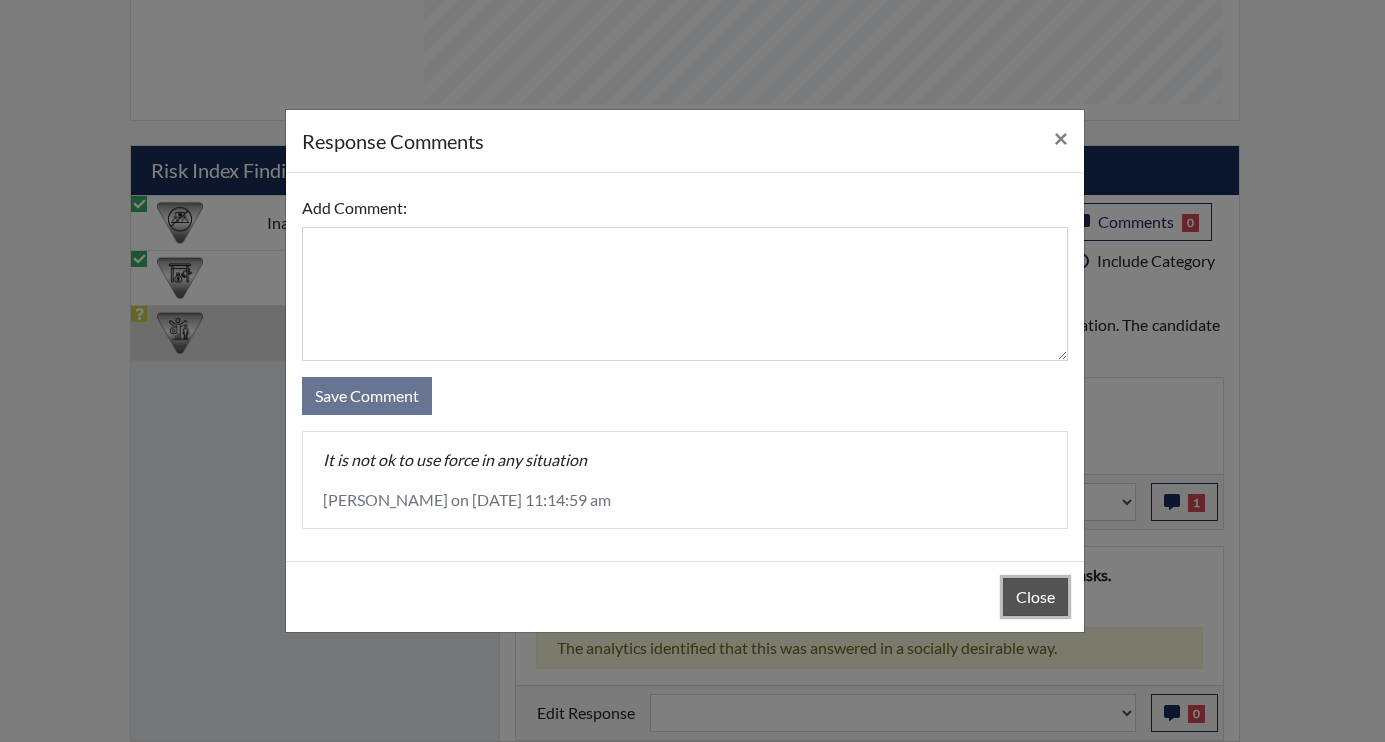 click on "Close" at bounding box center (1035, 597) 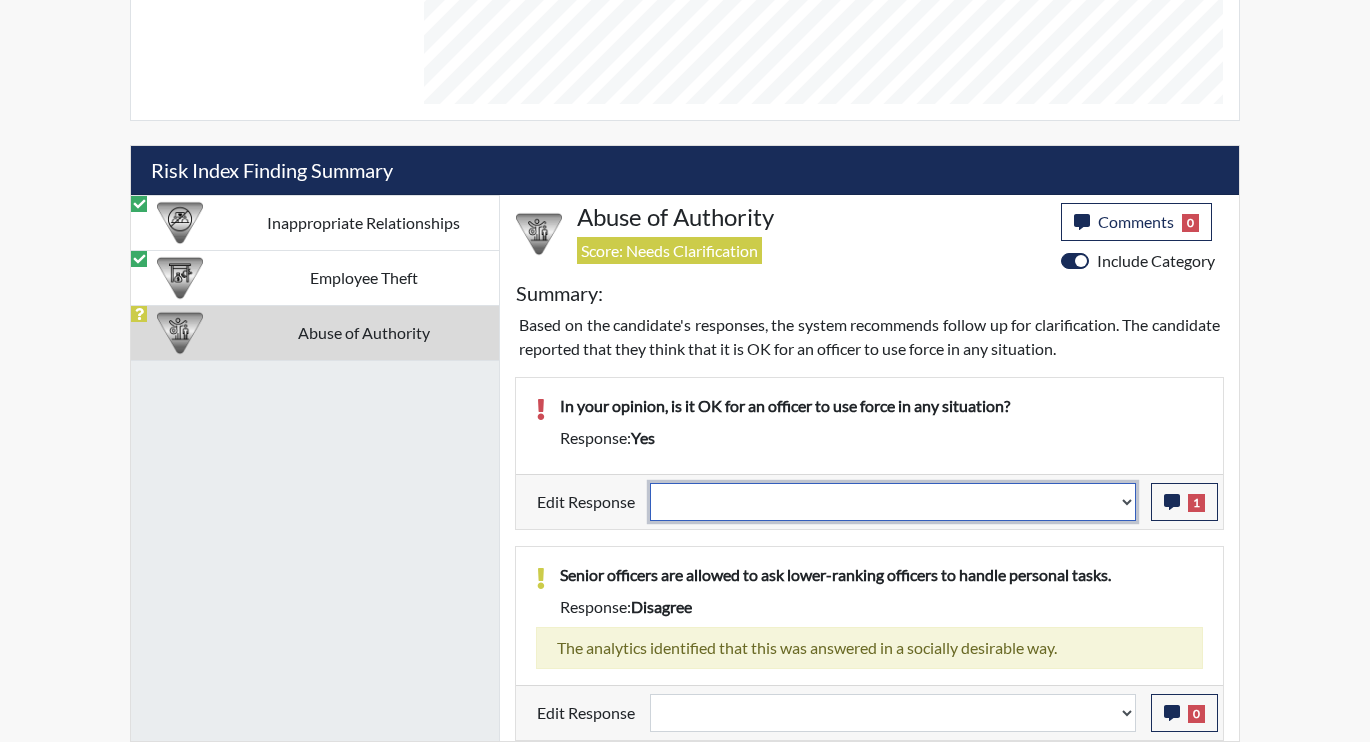 click on "Question is not relevant. Results will be updated. Reasonable explanation provided. Results will be updated. Response confirmed, which places the score below conditions. Clear the response edit. Results will be updated." at bounding box center [893, 502] 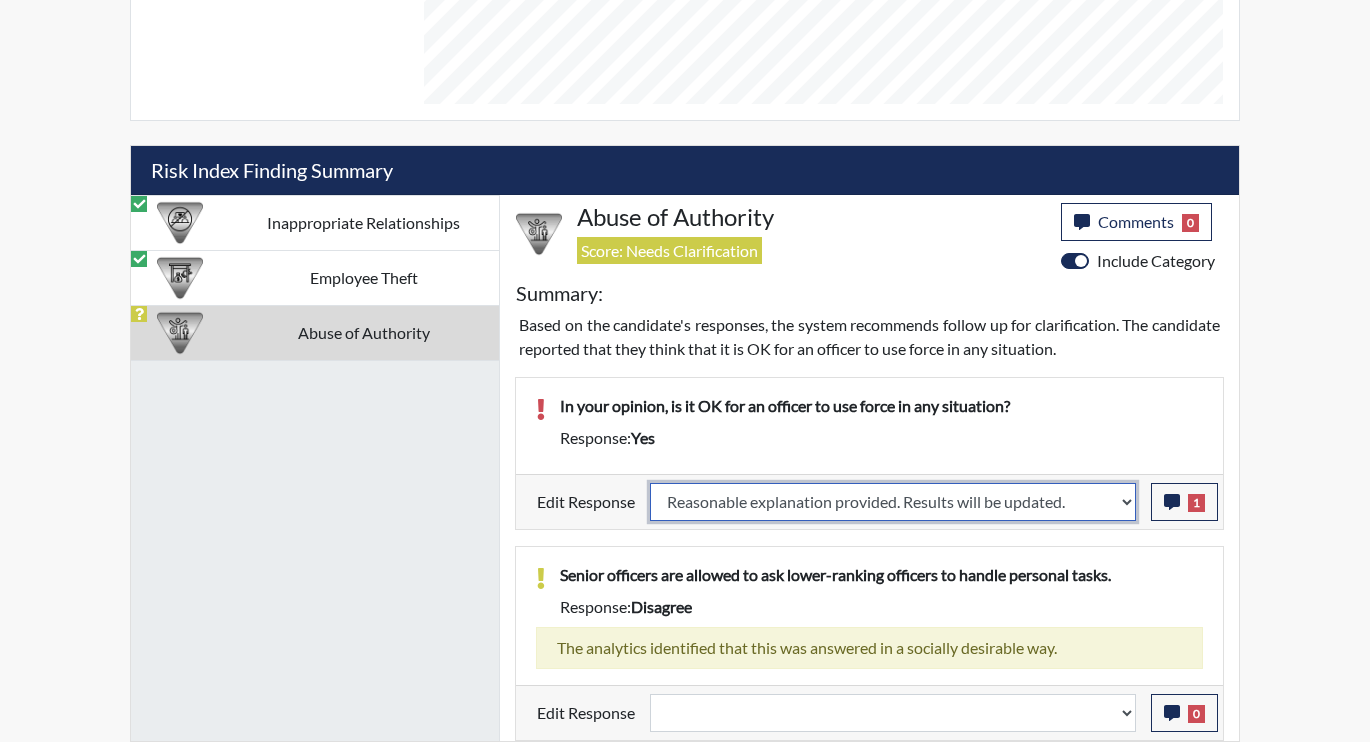 click on "Question is not relevant. Results will be updated. Reasonable explanation provided. Results will be updated. Response confirmed, which places the score below conditions. Clear the response edit. Results will be updated." at bounding box center (893, 502) 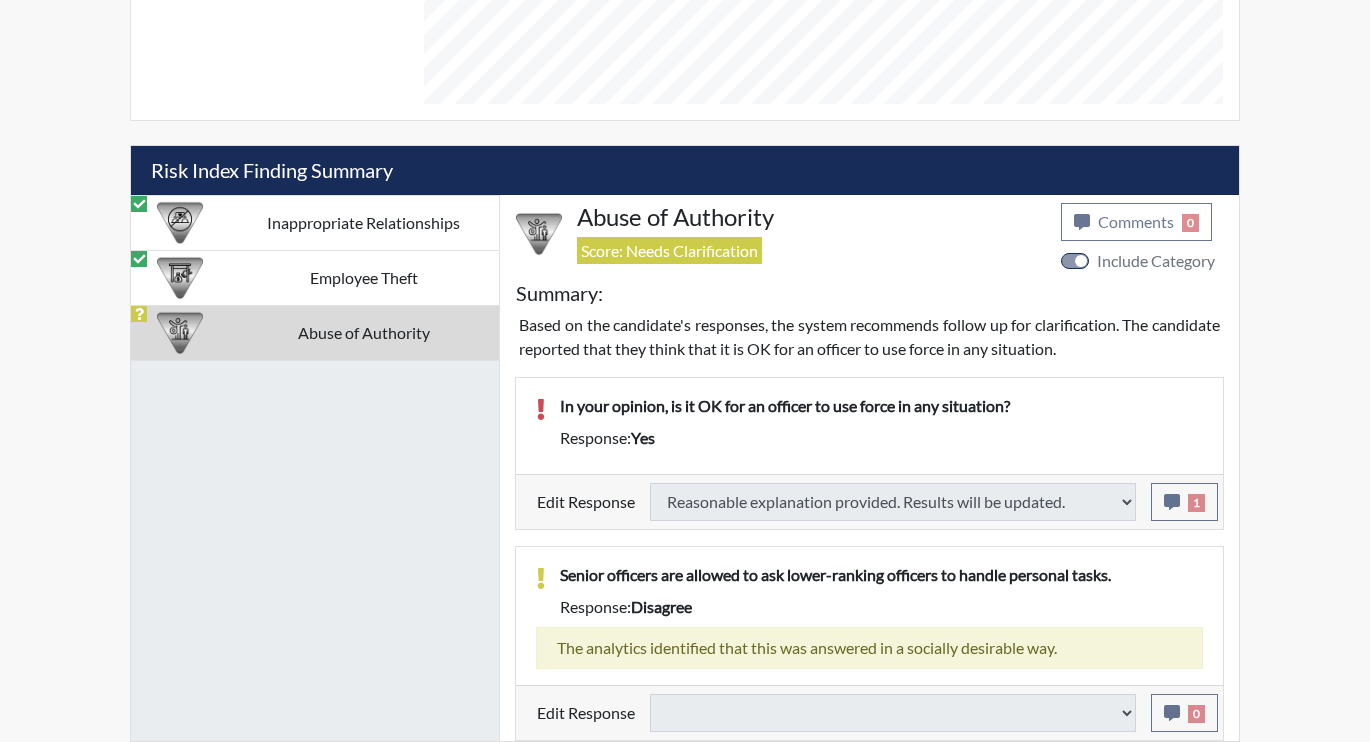 select 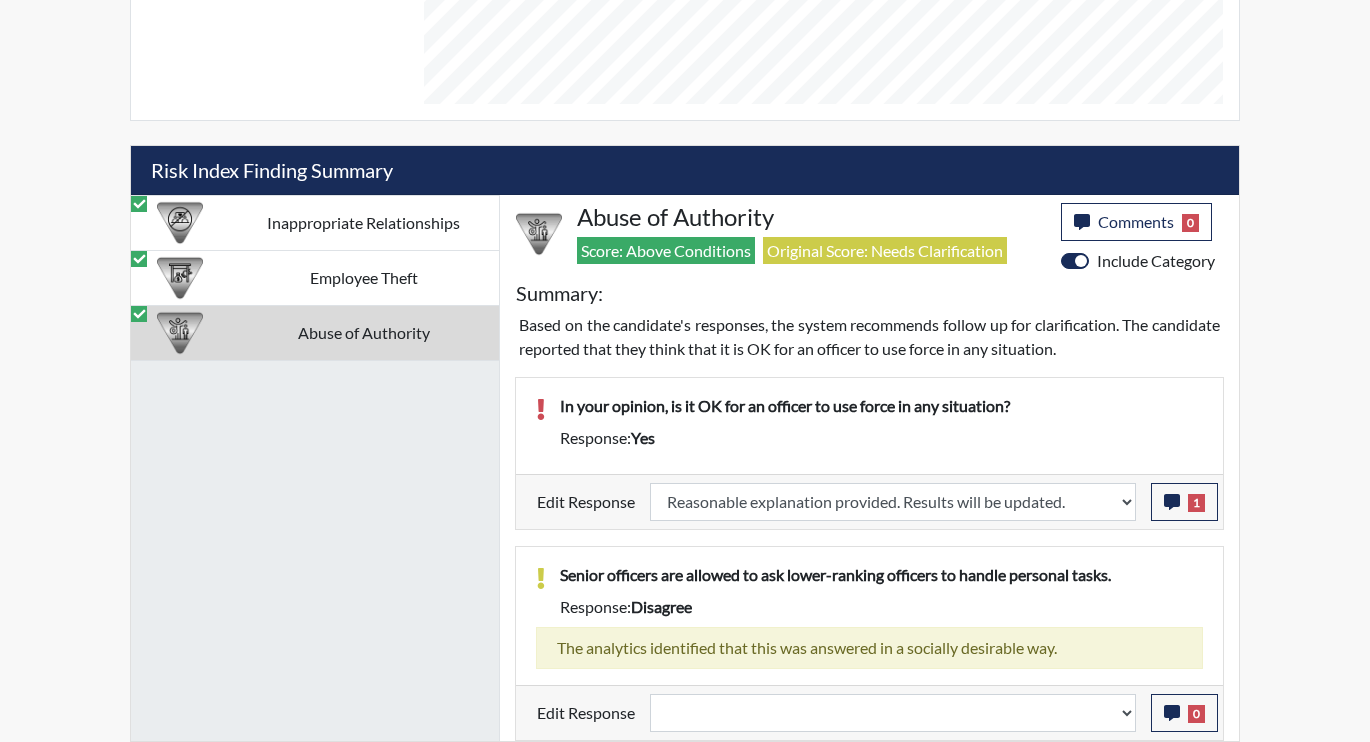 scroll, scrollTop: 999668, scrollLeft: 999169, axis: both 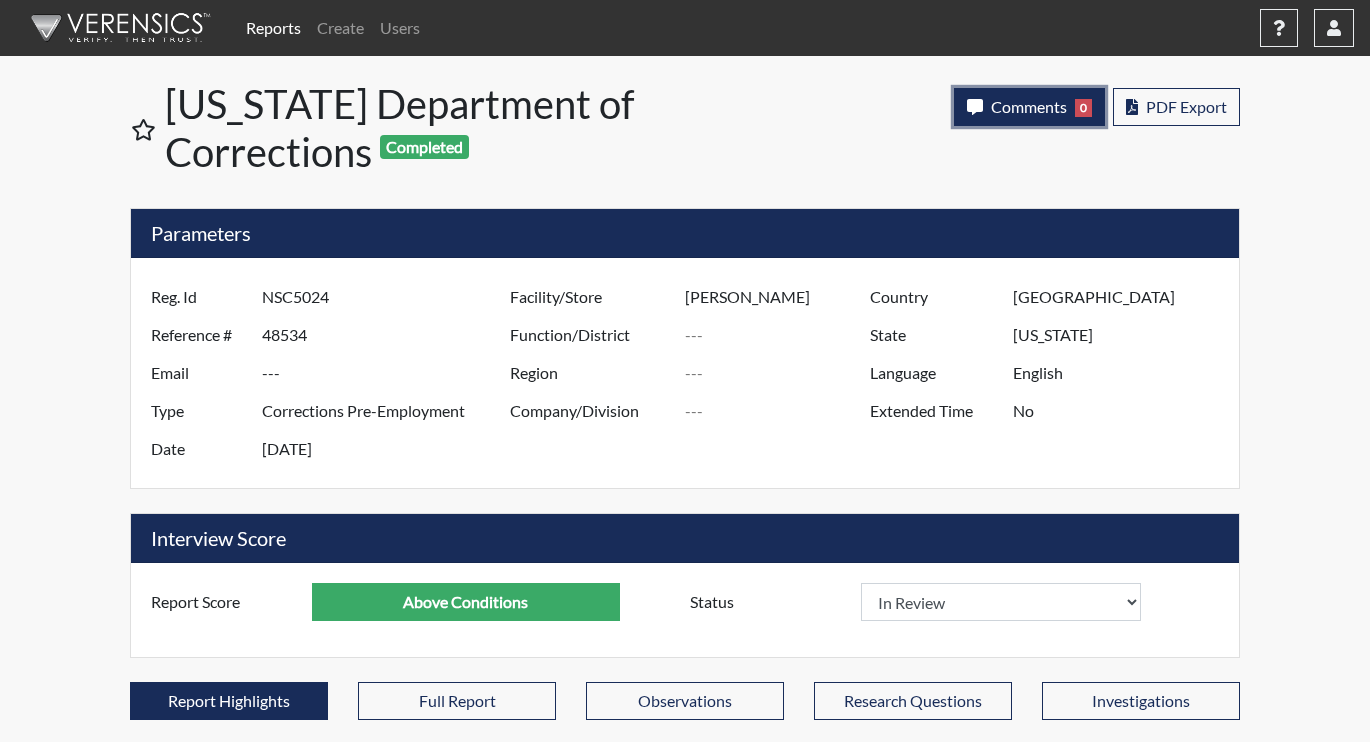 click on "Comments" at bounding box center (1029, 106) 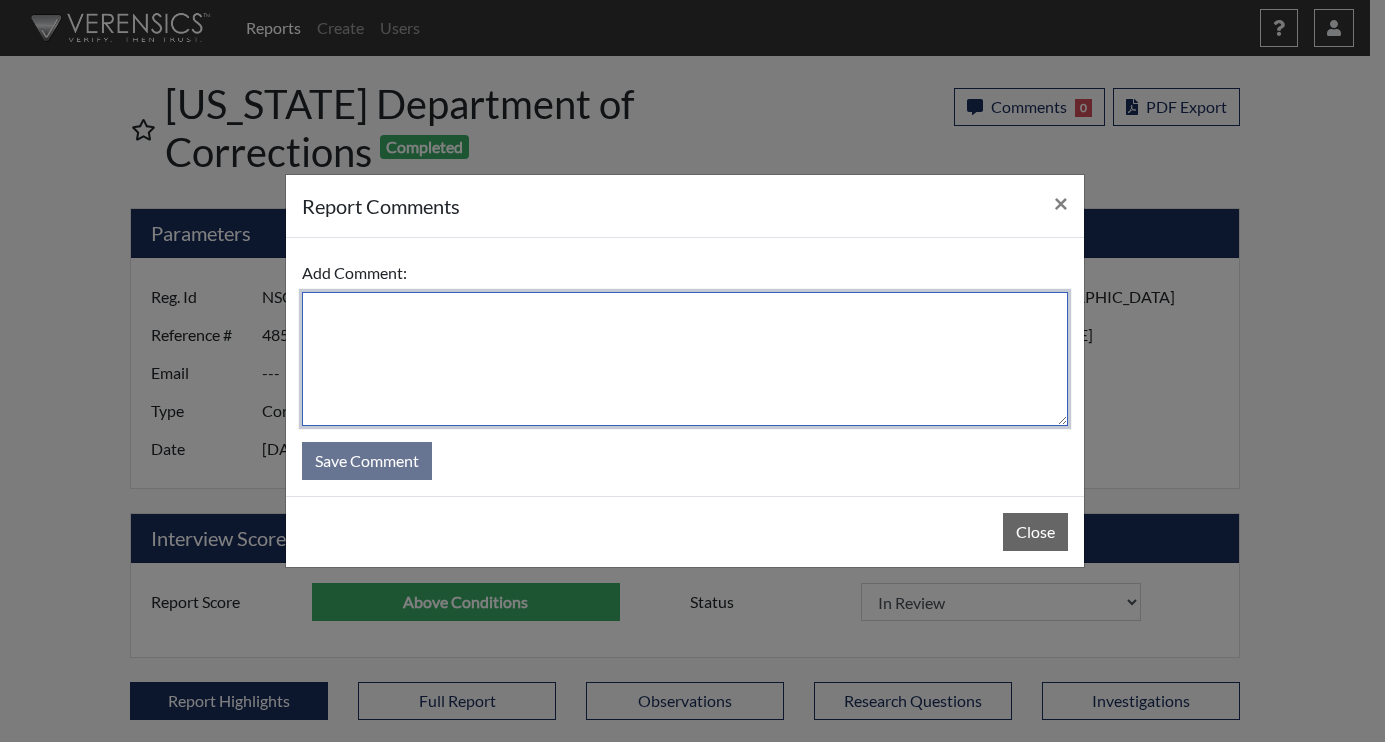 click at bounding box center [685, 359] 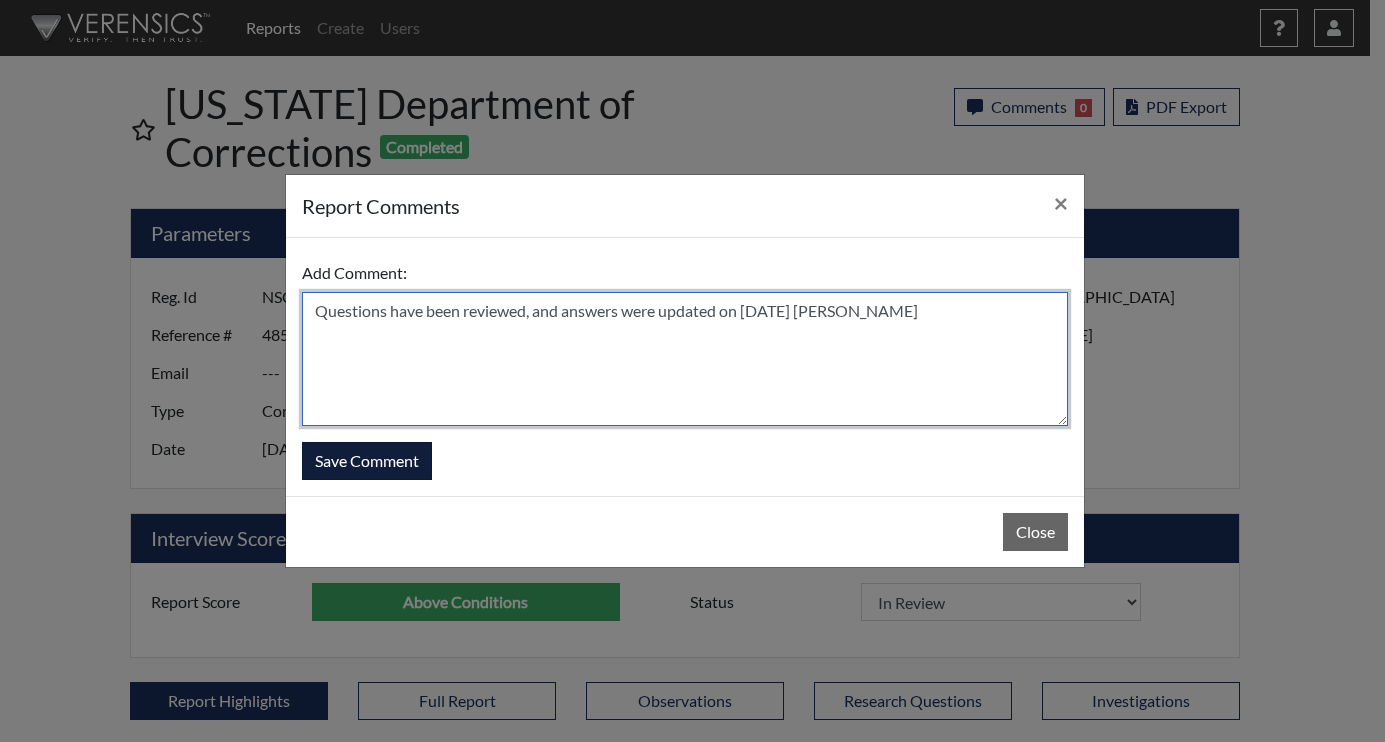 type on "Questions have been reviewed, and answers were updated on [DATE] [PERSON_NAME]" 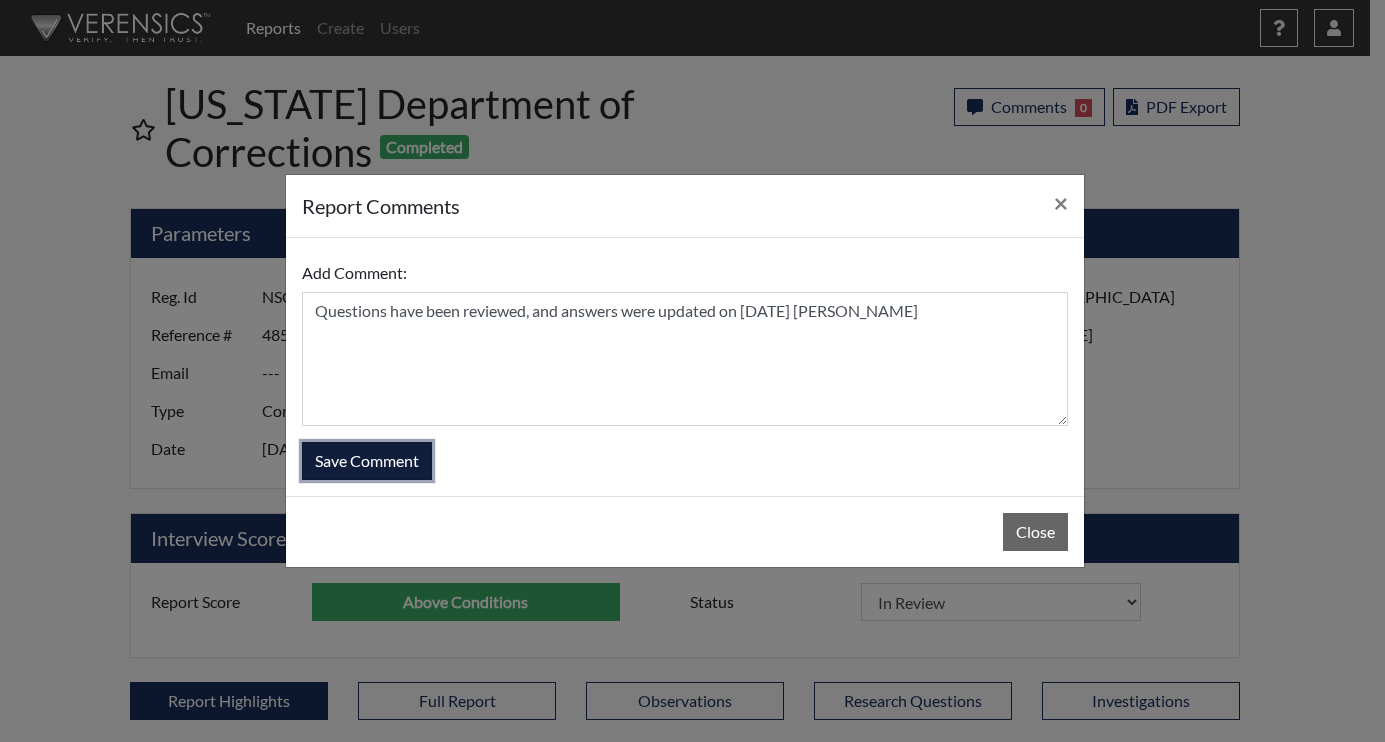 click on "Save Comment" at bounding box center [367, 461] 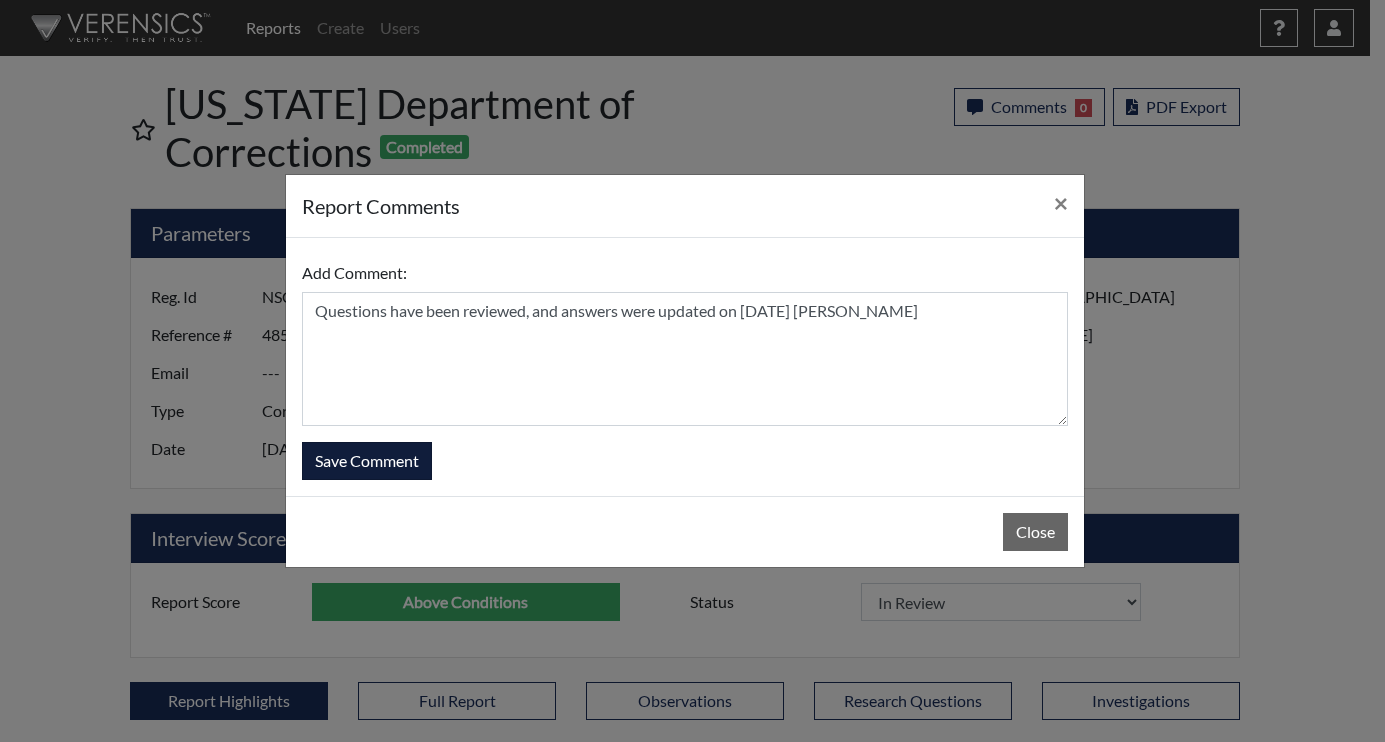 type 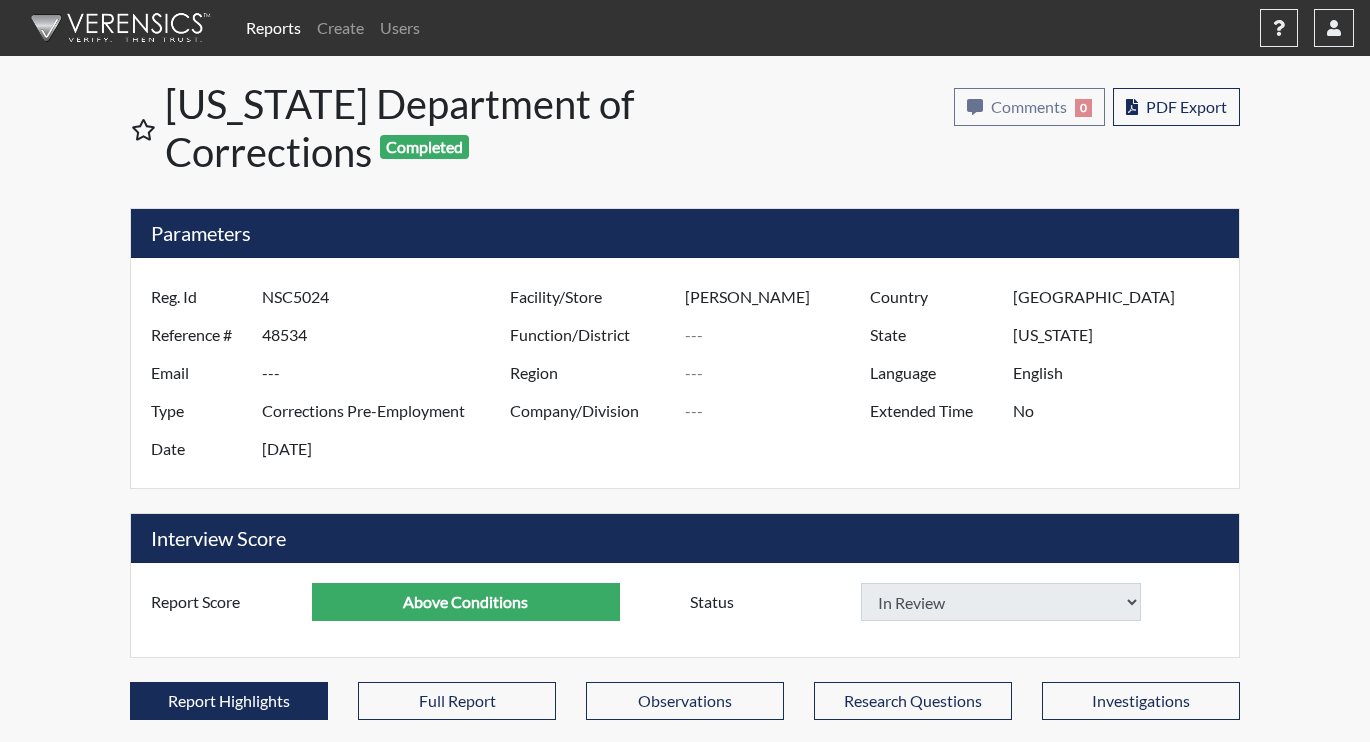 select 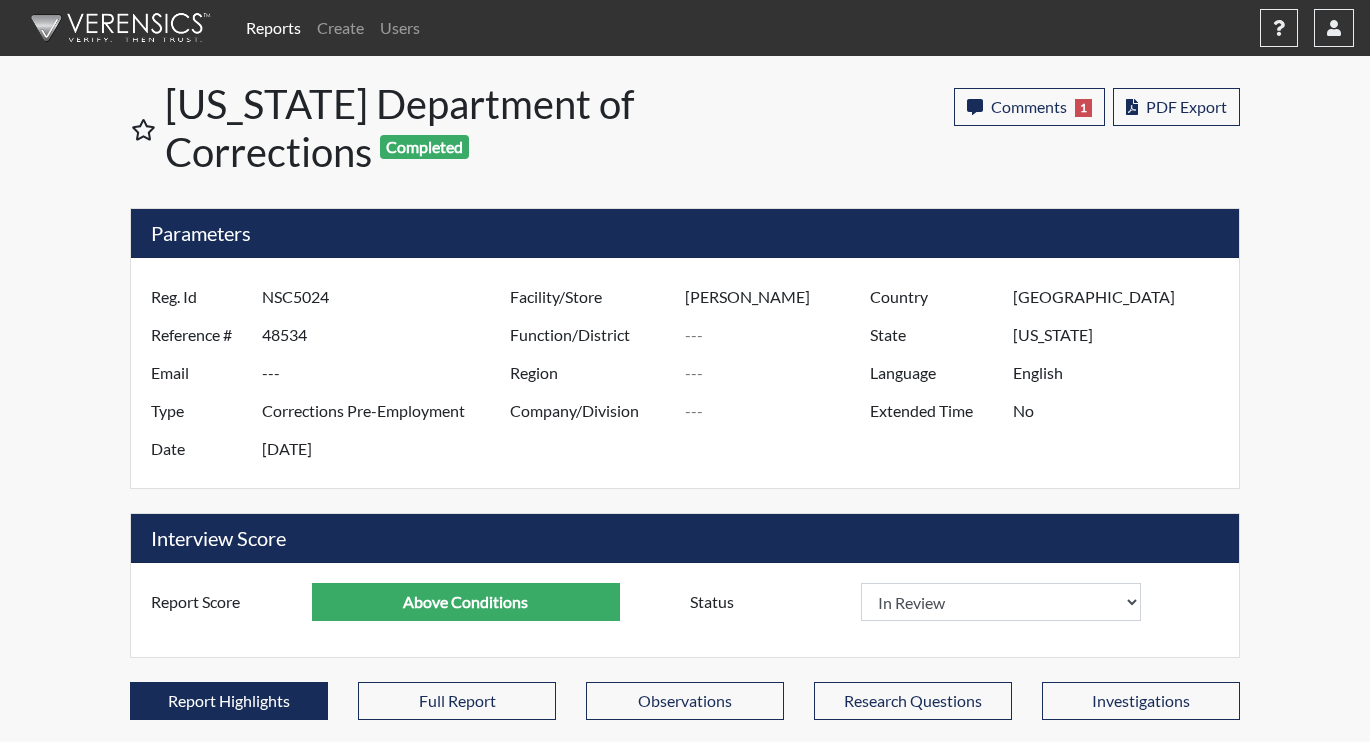 scroll, scrollTop: 999668, scrollLeft: 999169, axis: both 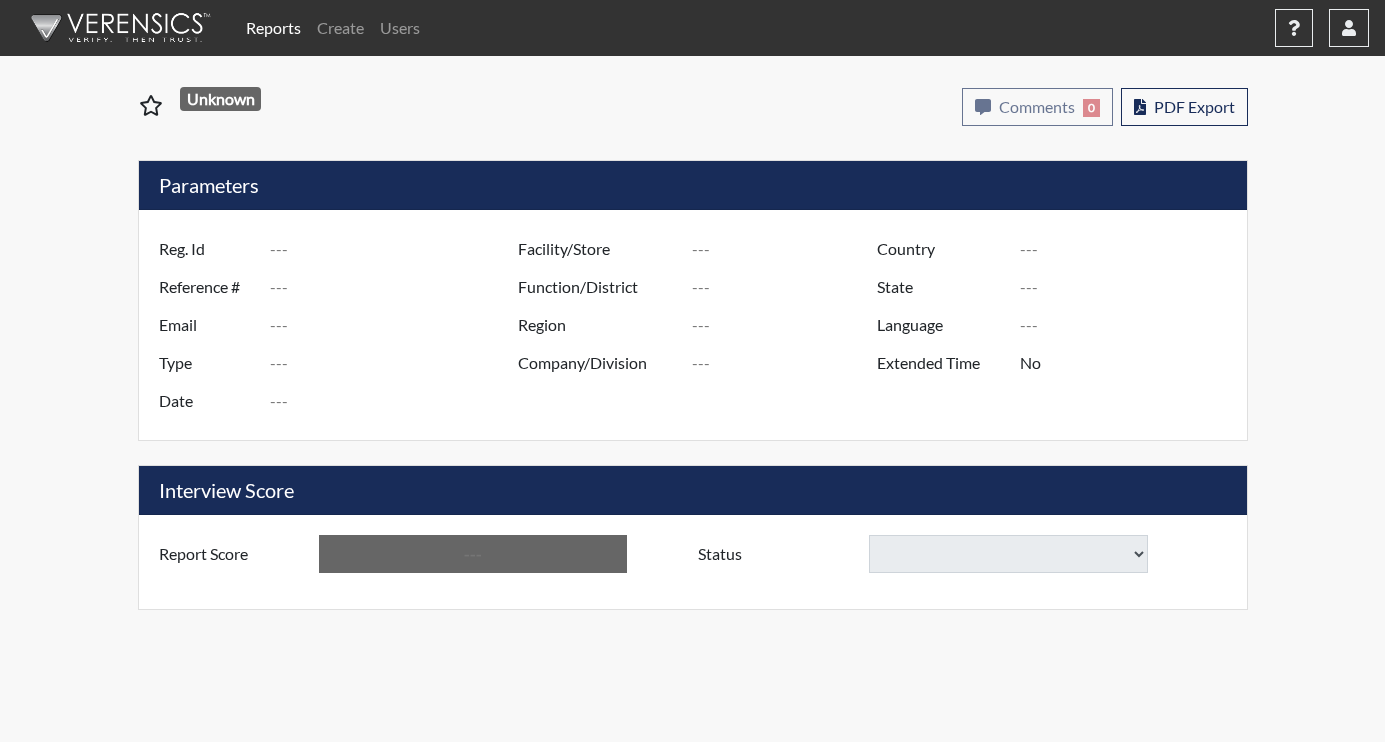 type on "ART6372" 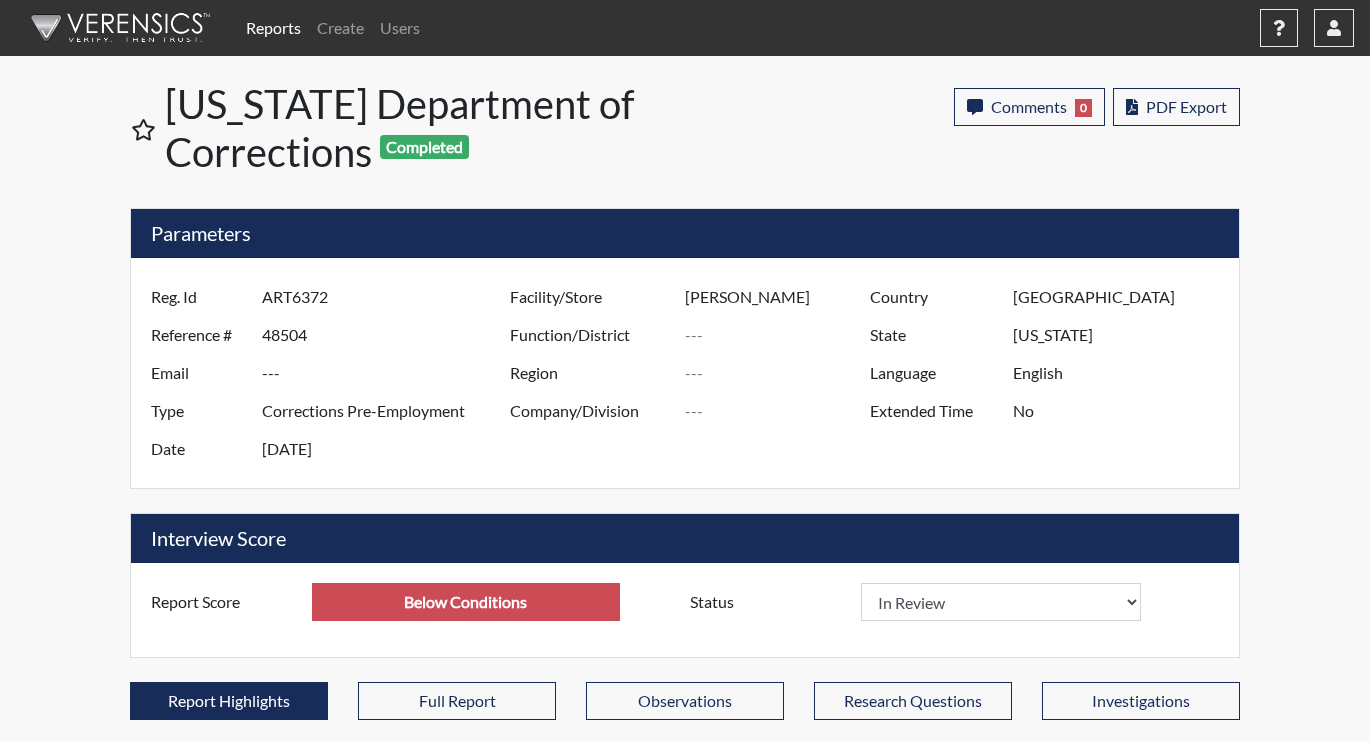 scroll, scrollTop: 999668, scrollLeft: 999169, axis: both 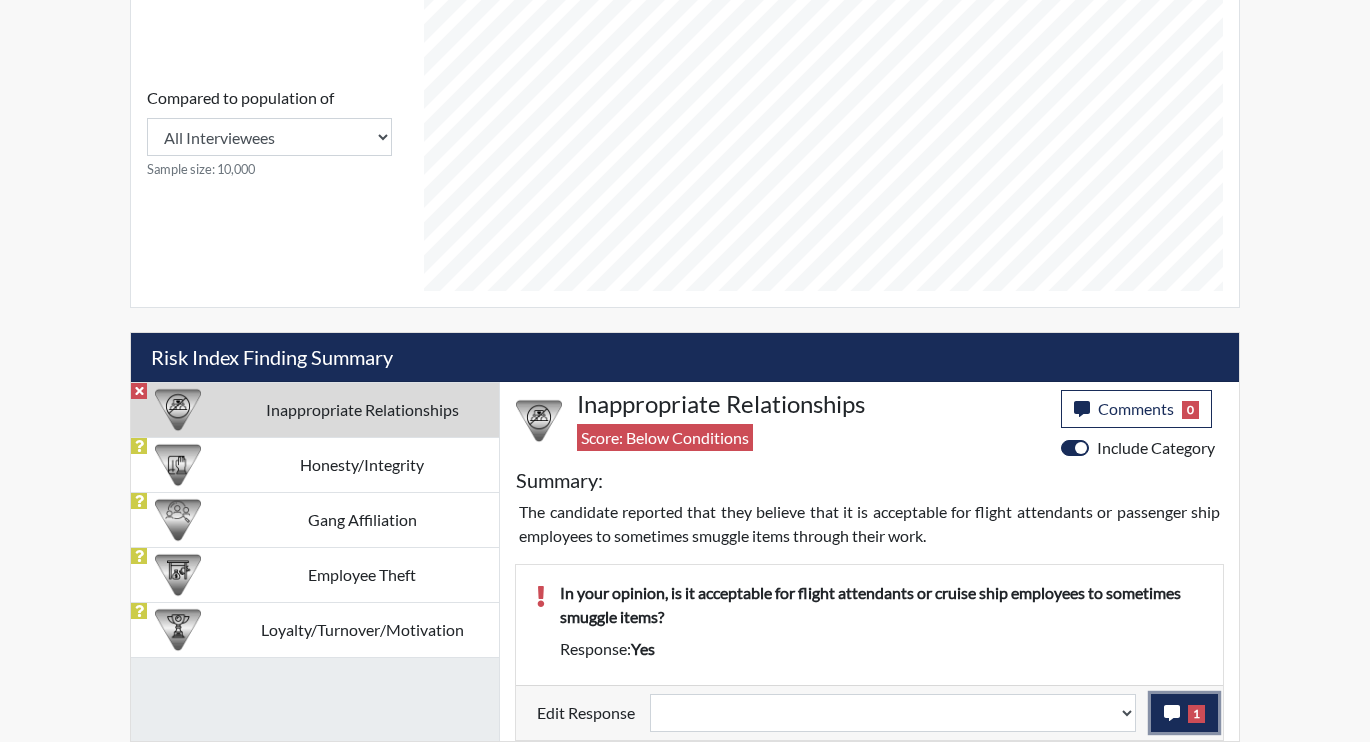 click 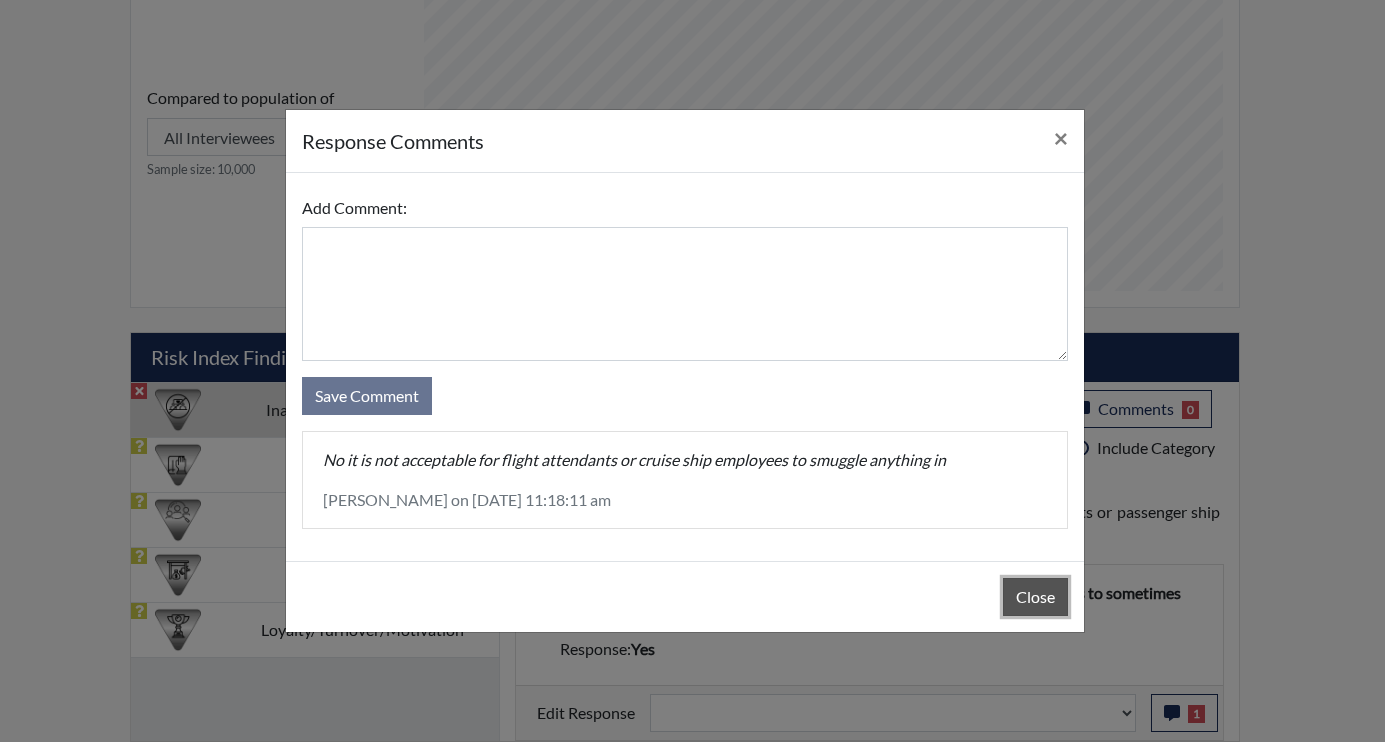 click on "Close" at bounding box center [1035, 597] 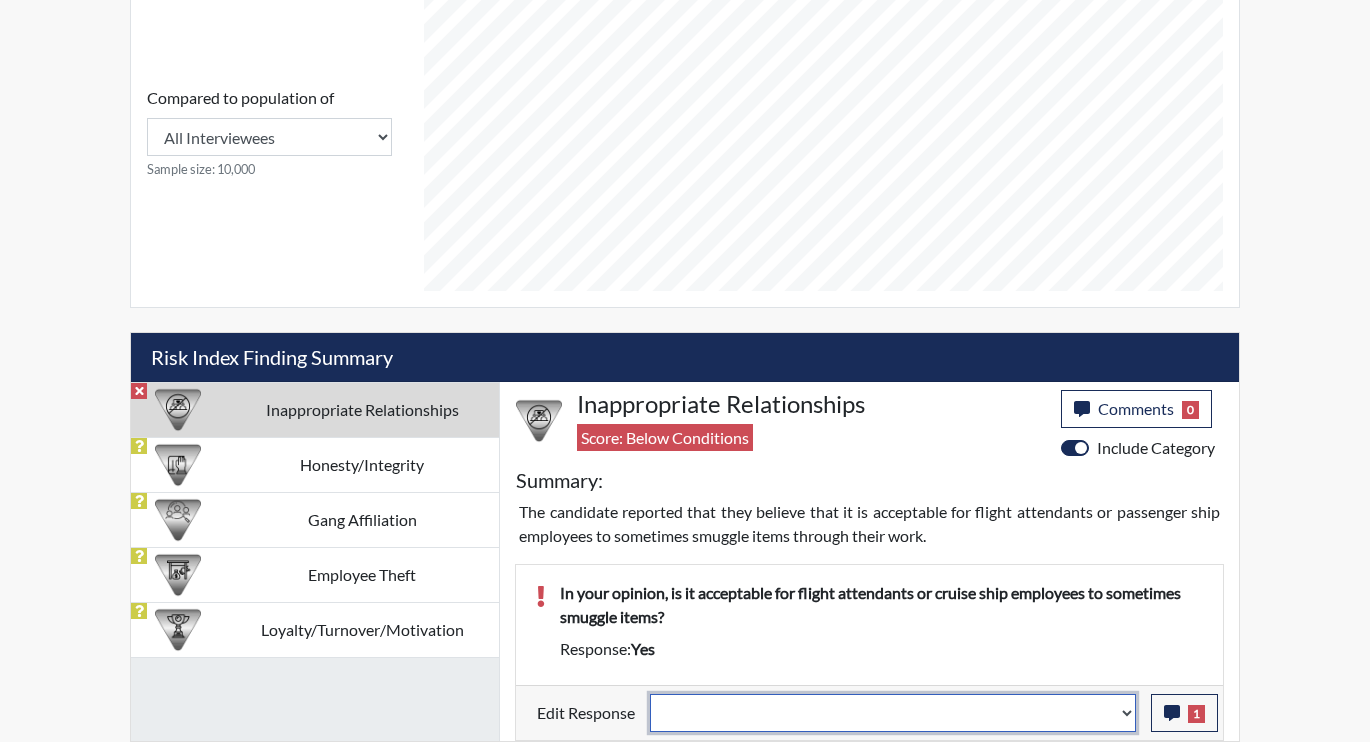 click on "Question is not relevant. Results will be updated. Reasonable explanation provided. Results will be updated. Response confirmed, which places the score below conditions. Clear the response edit. Results will be updated." at bounding box center (893, 713) 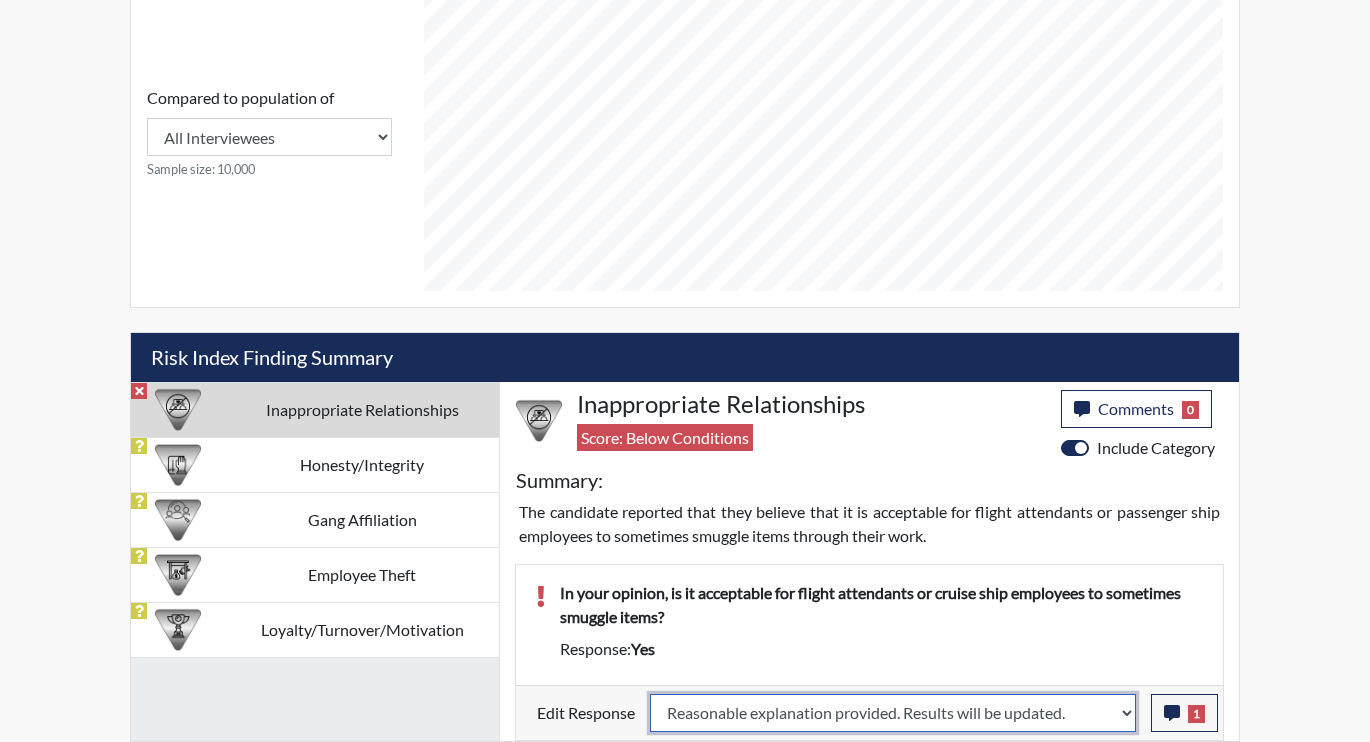 click on "Question is not relevant. Results will be updated. Reasonable explanation provided. Results will be updated. Response confirmed, which places the score below conditions. Clear the response edit. Results will be updated." at bounding box center [893, 713] 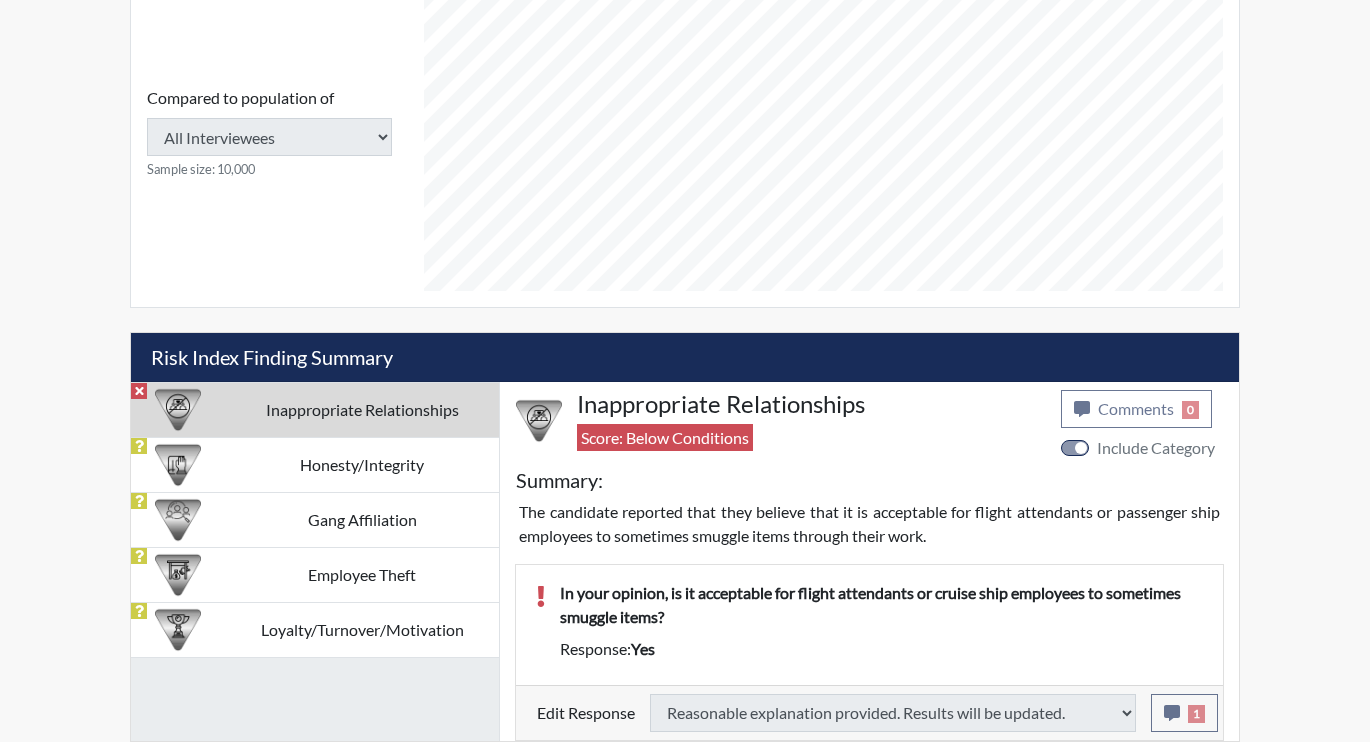 type on "Above Conditions" 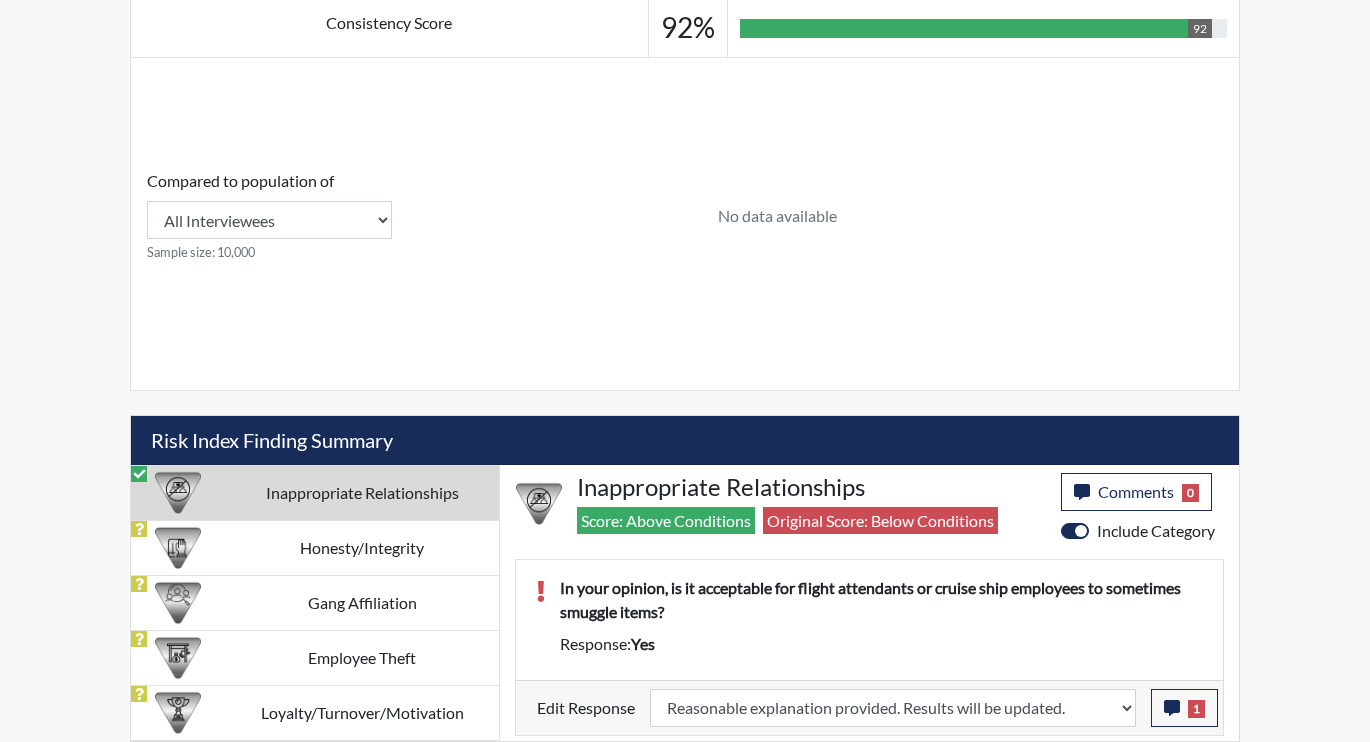 scroll, scrollTop: 795, scrollLeft: 0, axis: vertical 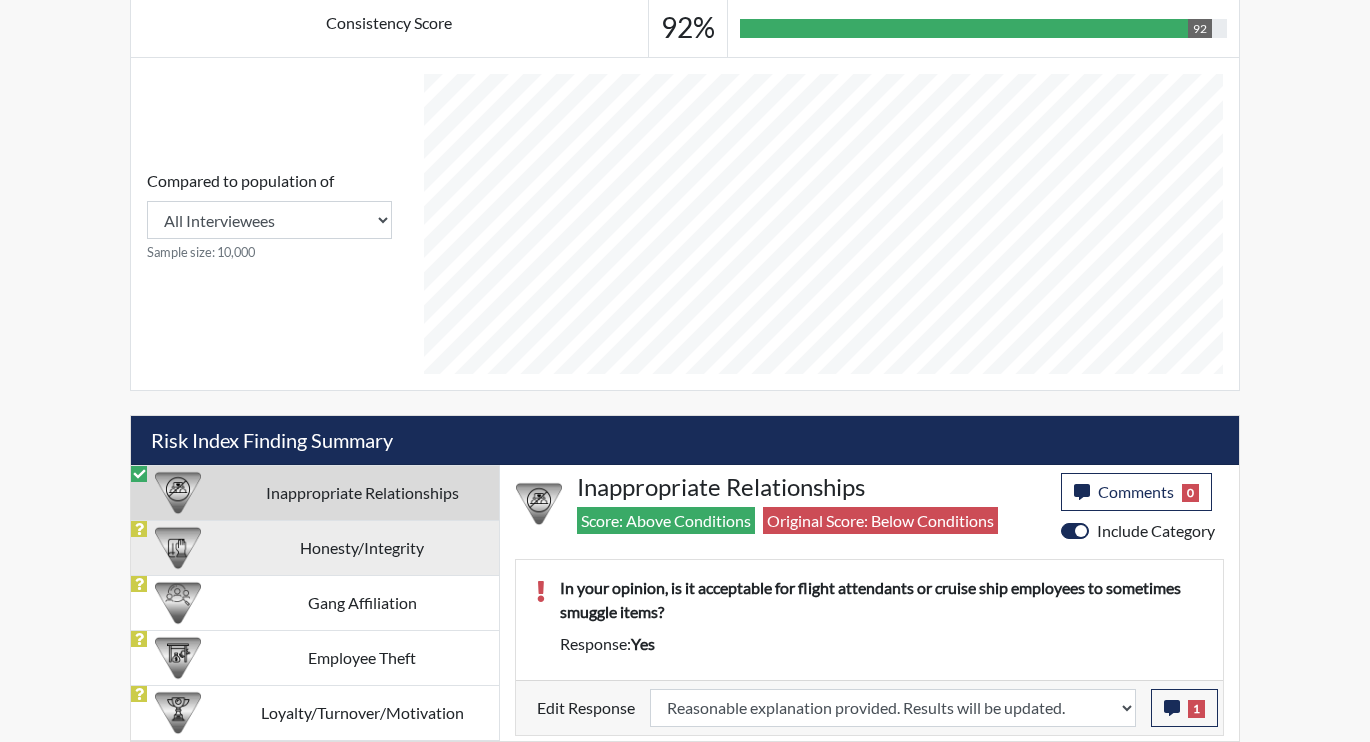 click on "Honesty/Integrity" at bounding box center [362, 547] 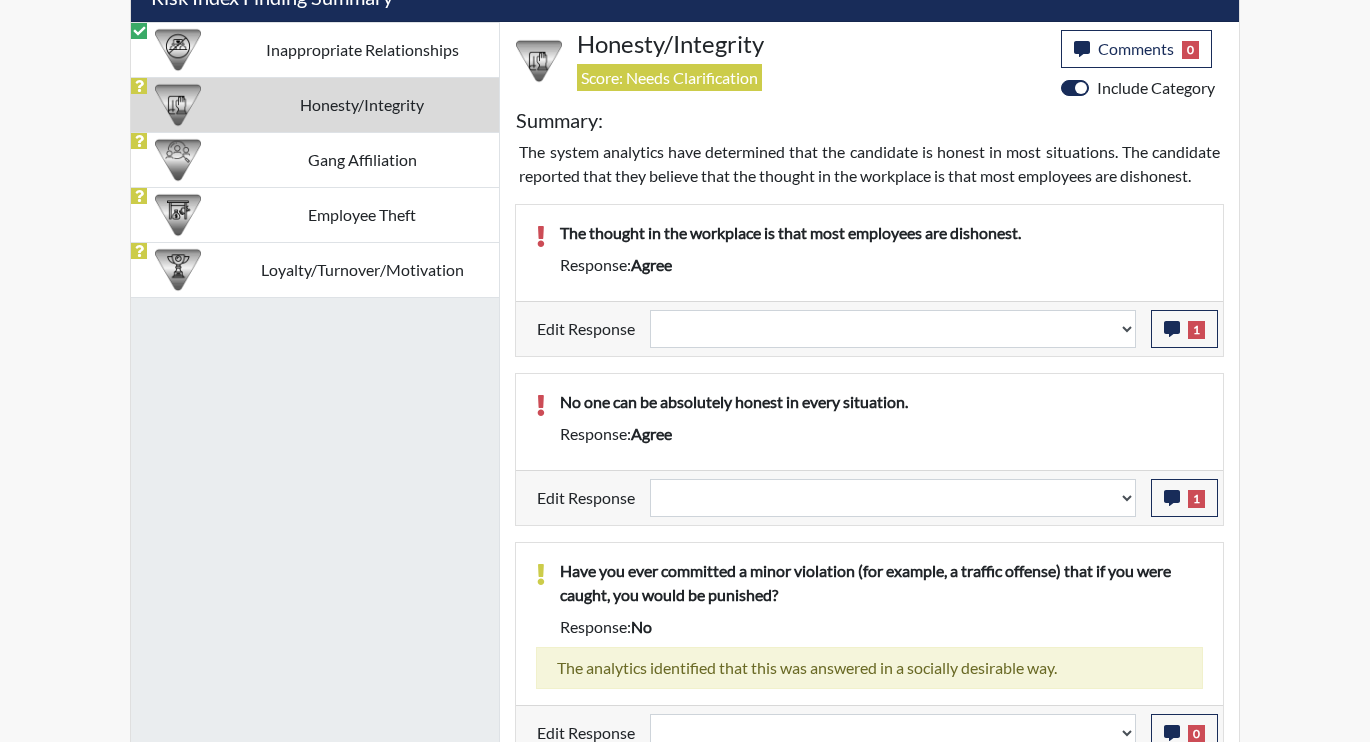 scroll, scrollTop: 1295, scrollLeft: 0, axis: vertical 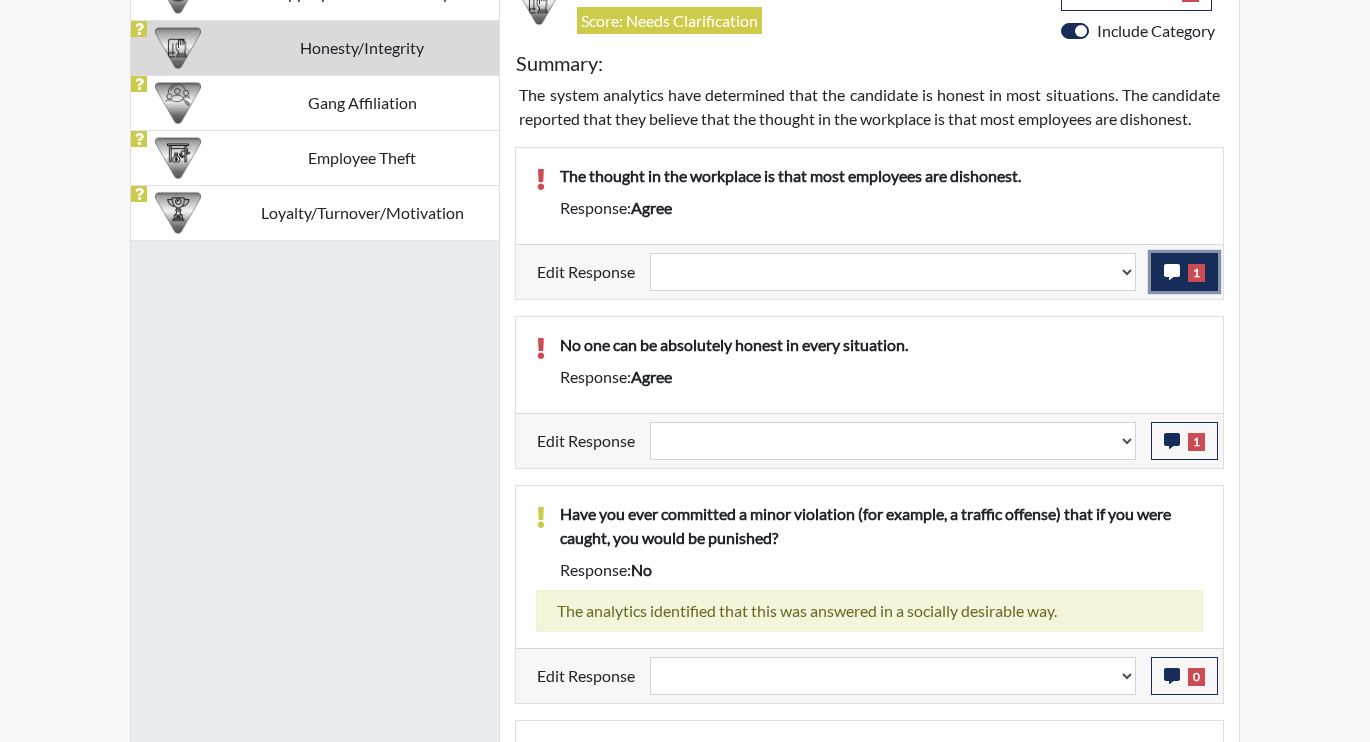 click 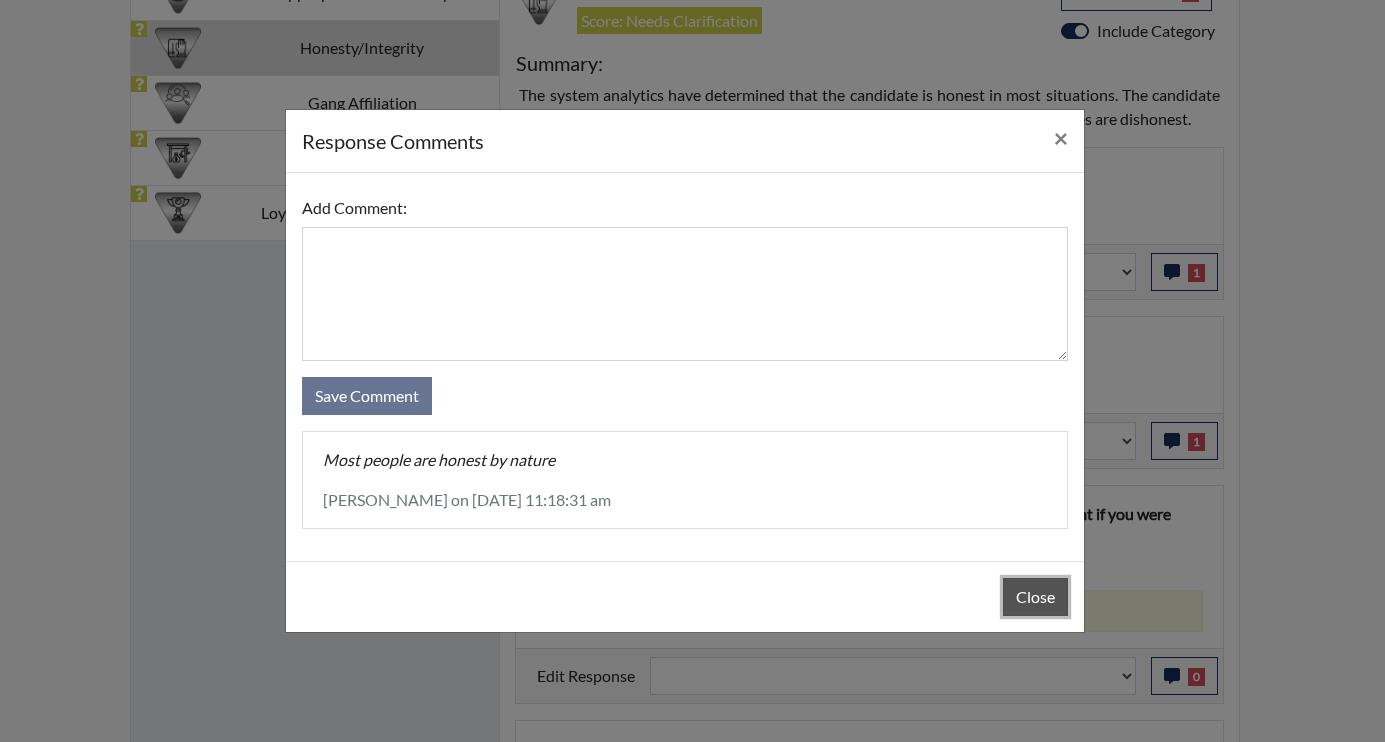 click on "Close" at bounding box center [1035, 597] 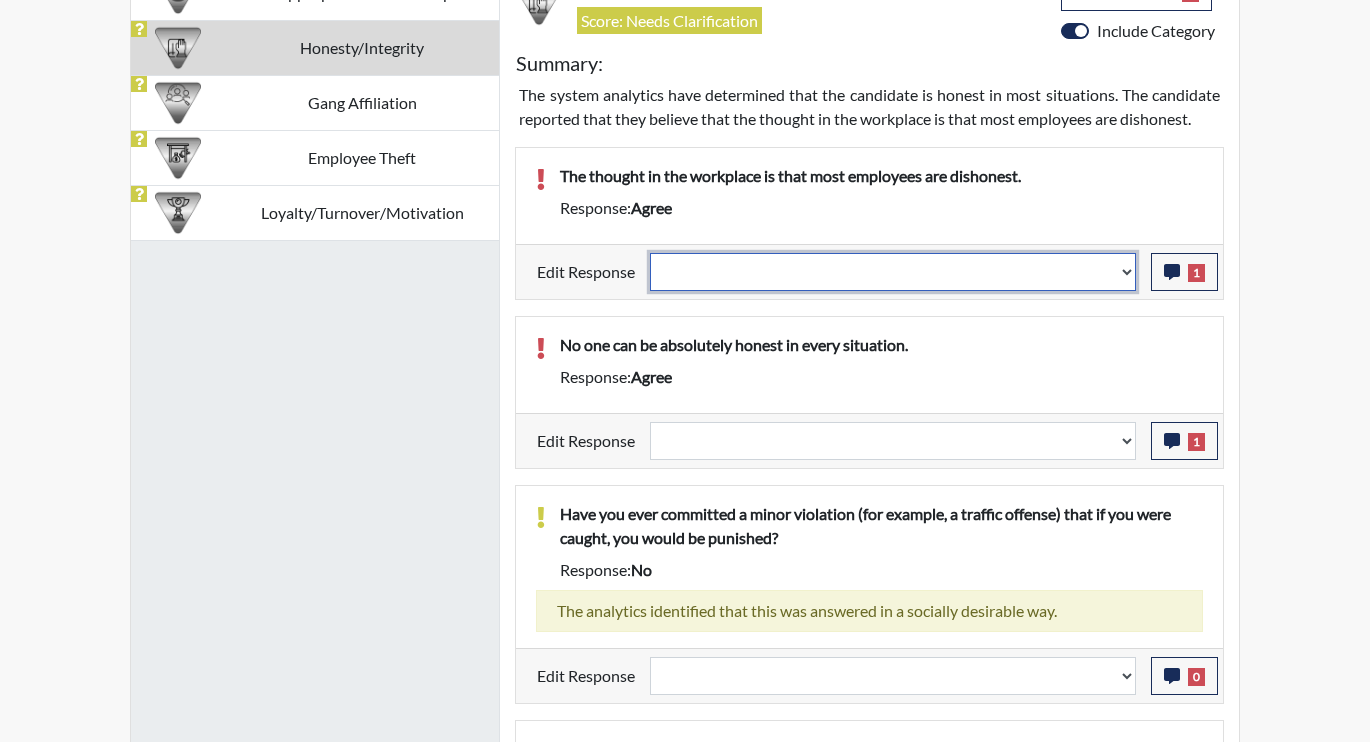 click on "Question is not relevant. Results will be updated. Reasonable explanation provided. Results will be updated. Response confirmed, which places the score below conditions. Clear the response edit. Results will be updated." at bounding box center [893, 272] 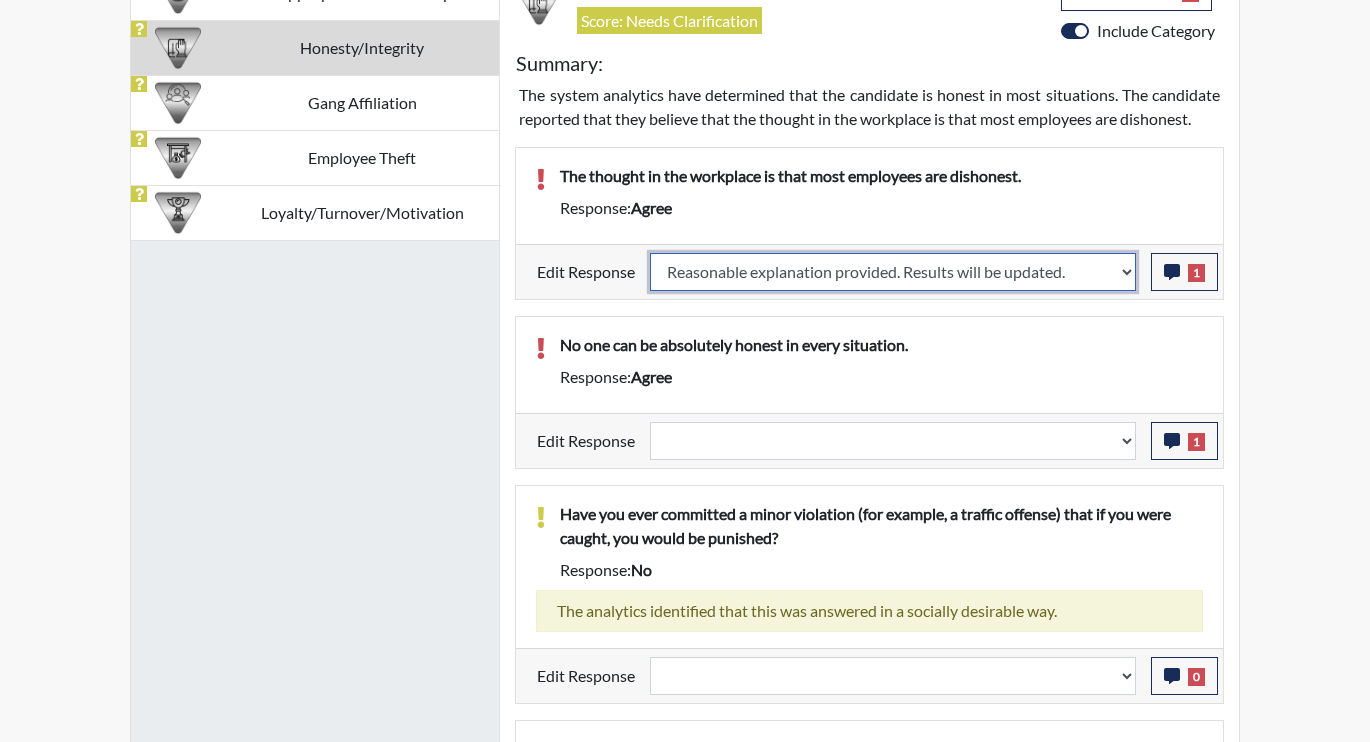 click on "Question is not relevant. Results will be updated. Reasonable explanation provided. Results will be updated. Response confirmed, which places the score below conditions. Clear the response edit. Results will be updated." at bounding box center (893, 272) 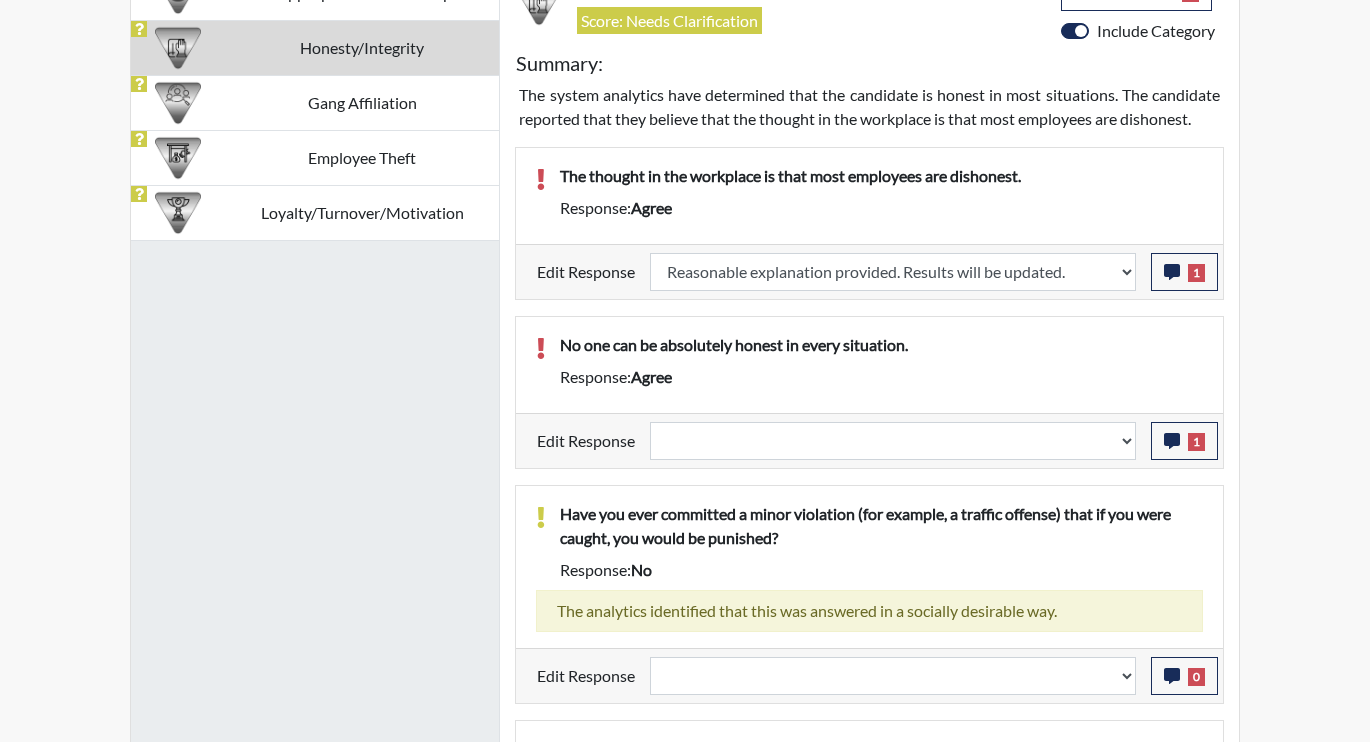 select 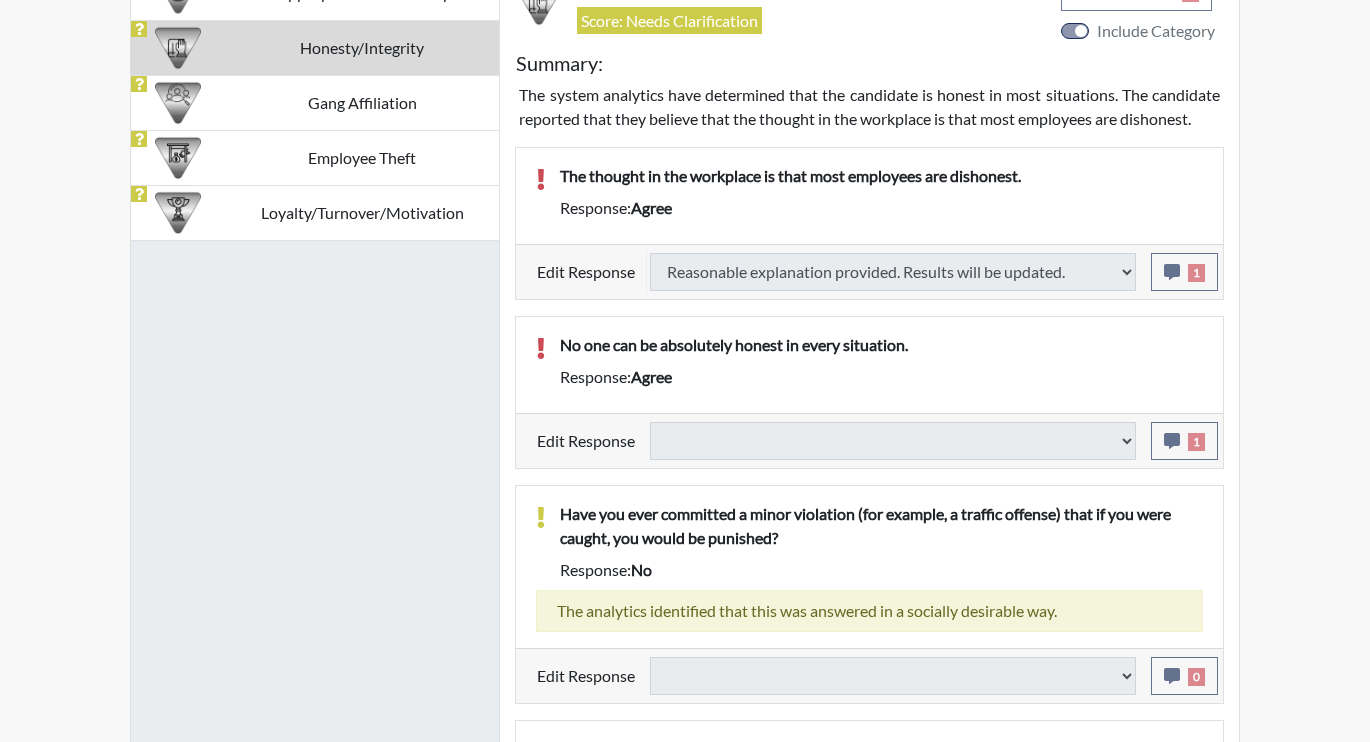 select 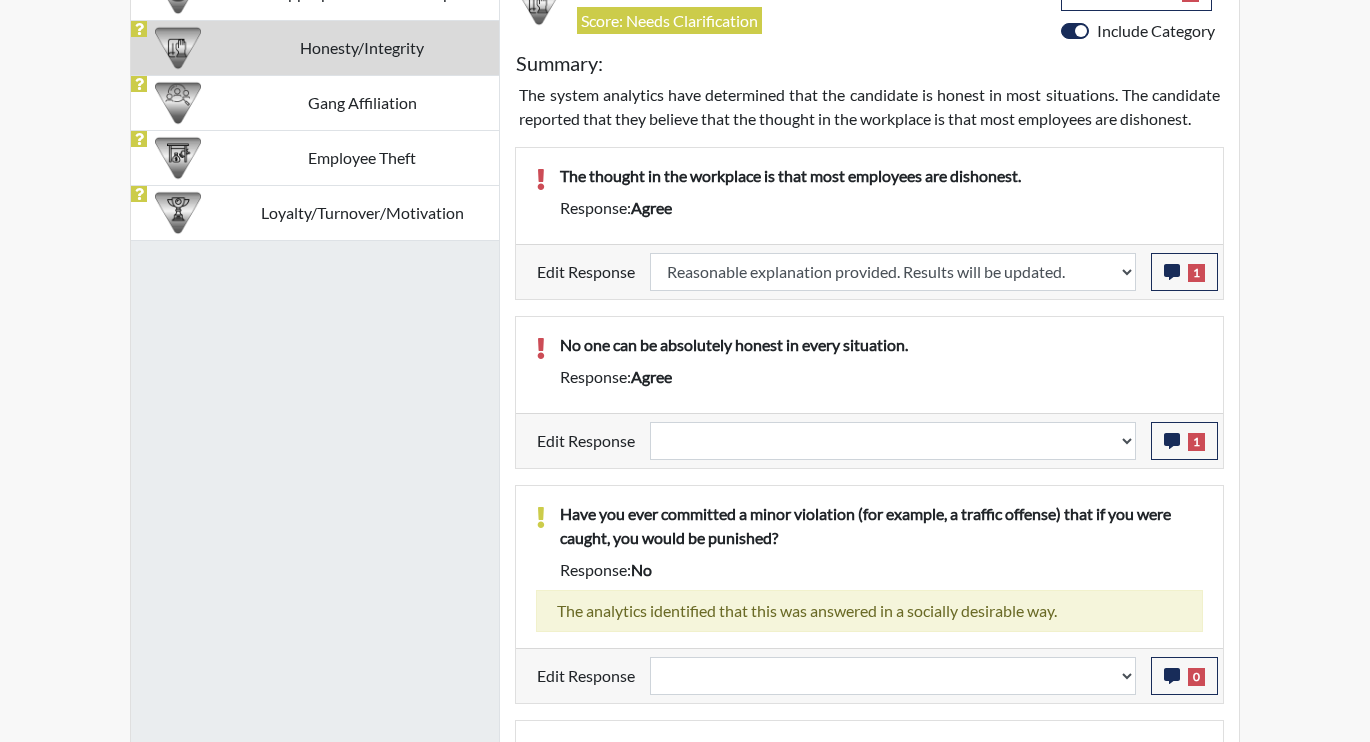 scroll, scrollTop: 999668, scrollLeft: 999169, axis: both 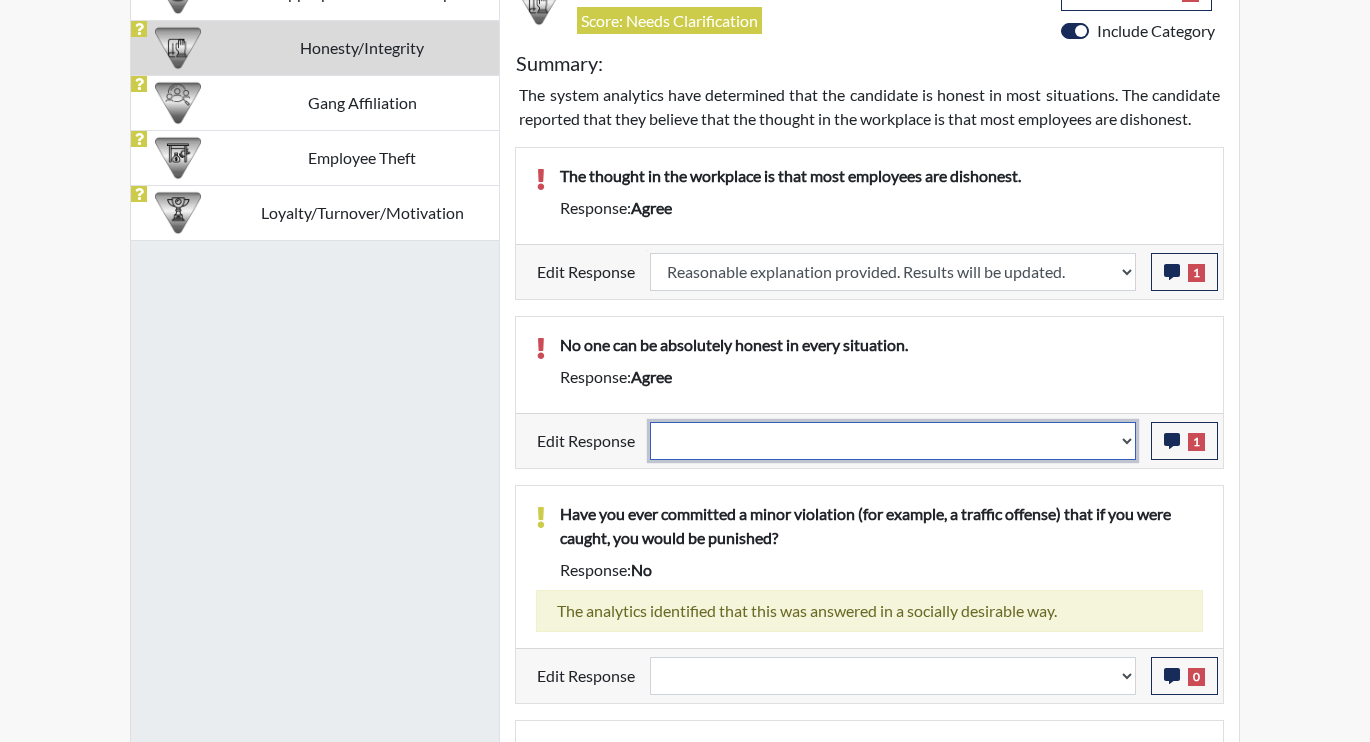 click on "Question is not relevant. Results will be updated. Reasonable explanation provided. Results will be updated. Response confirmed, which places the score below conditions. Clear the response edit. Results will be updated." at bounding box center (893, 441) 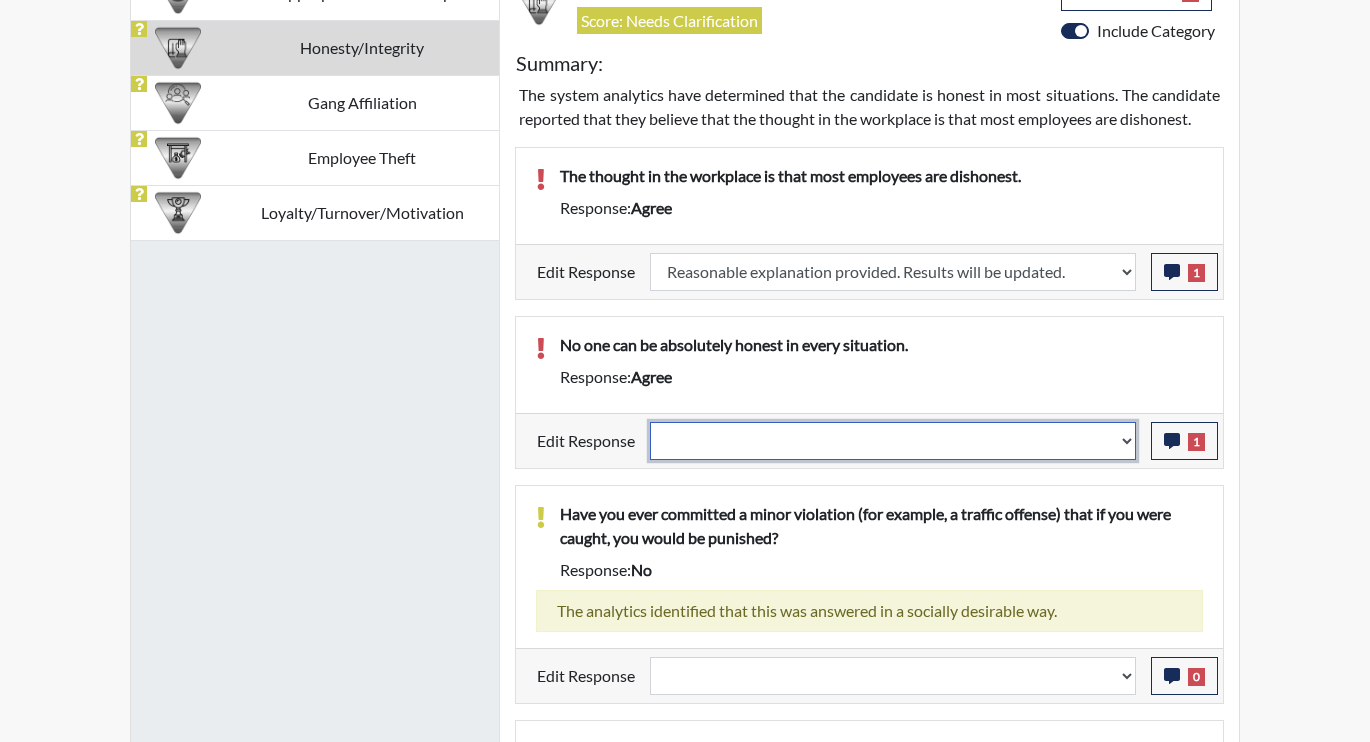 select on "reasonable-explanation-provided" 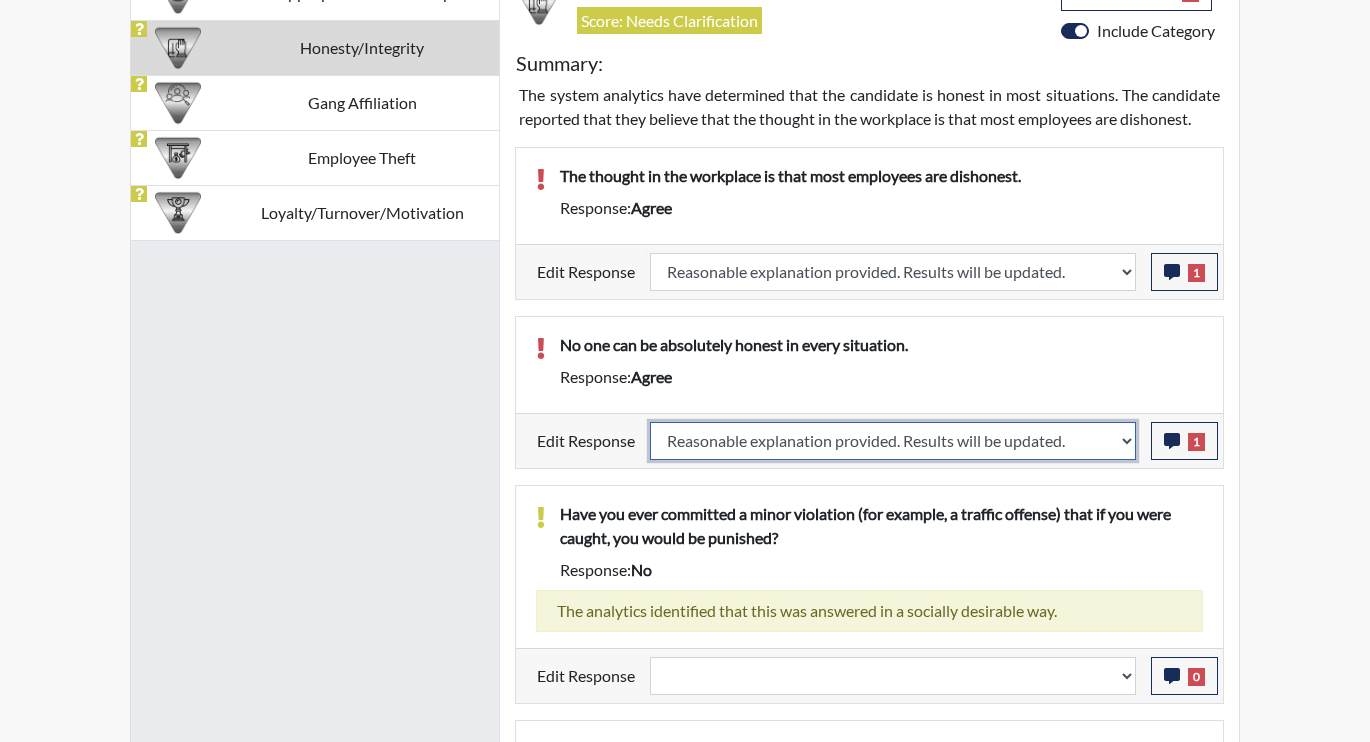 click on "Question is not relevant. Results will be updated. Reasonable explanation provided. Results will be updated. Response confirmed, which places the score below conditions. Clear the response edit. Results will be updated." at bounding box center [893, 441] 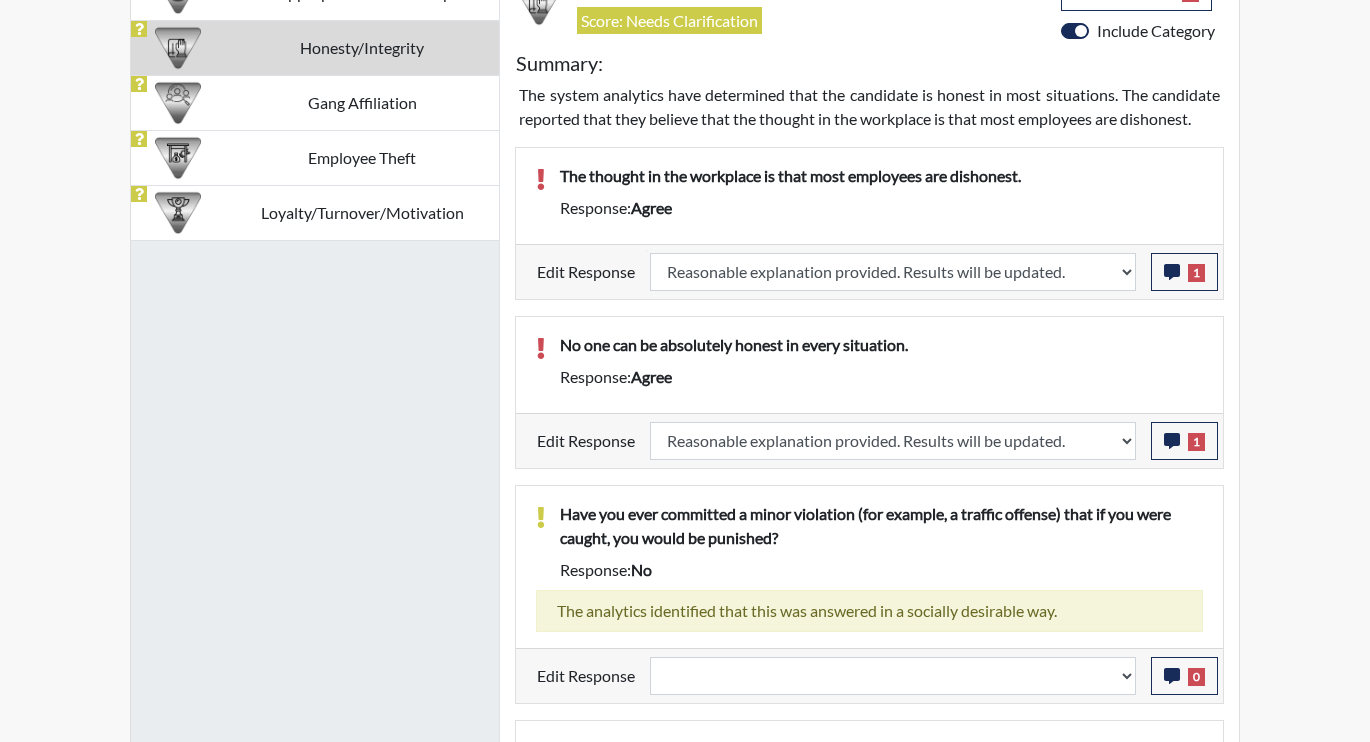 select 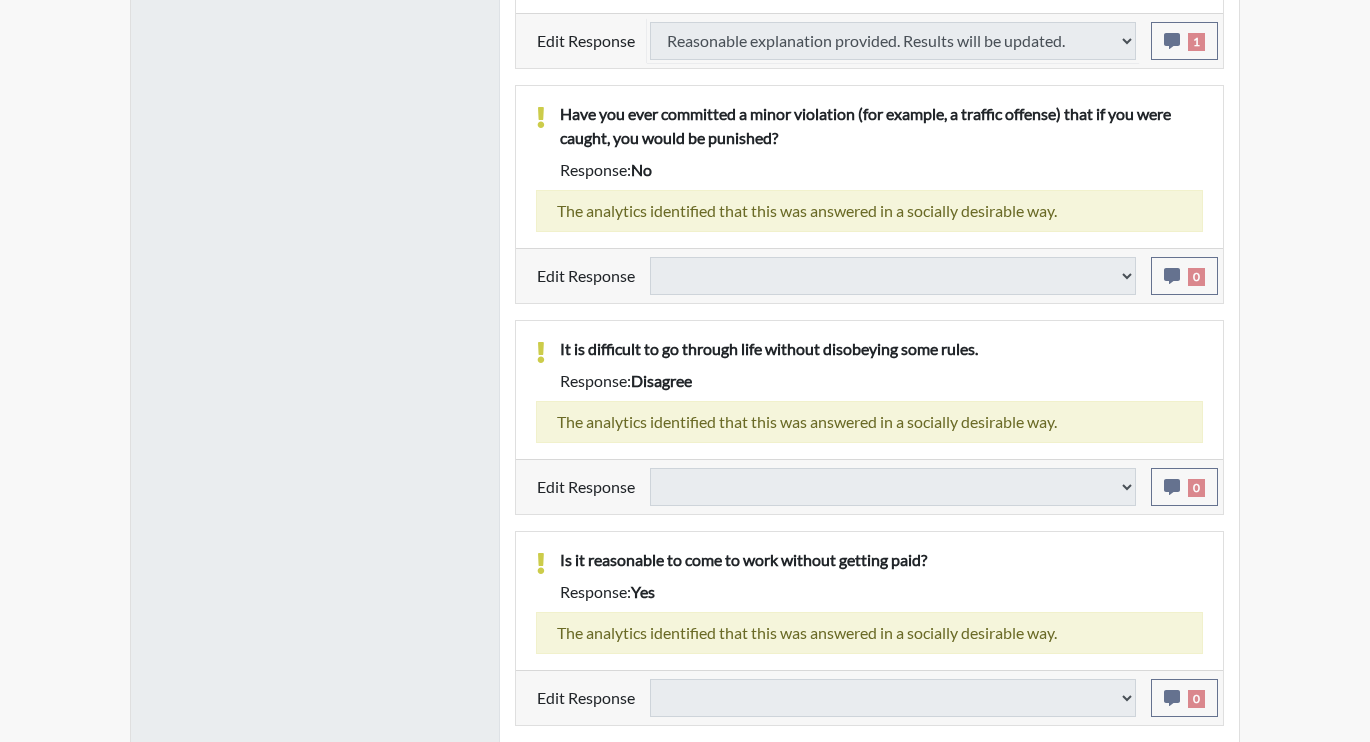 select 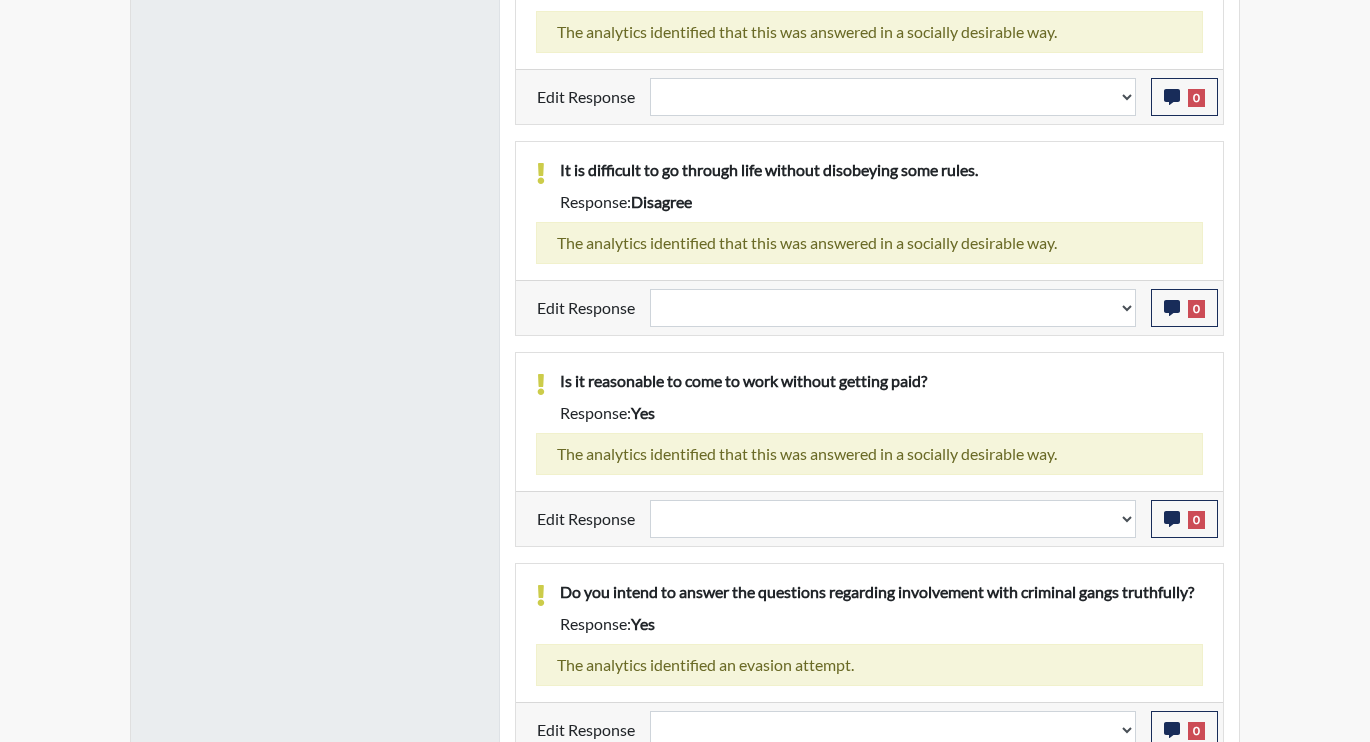 scroll, scrollTop: 2045, scrollLeft: 0, axis: vertical 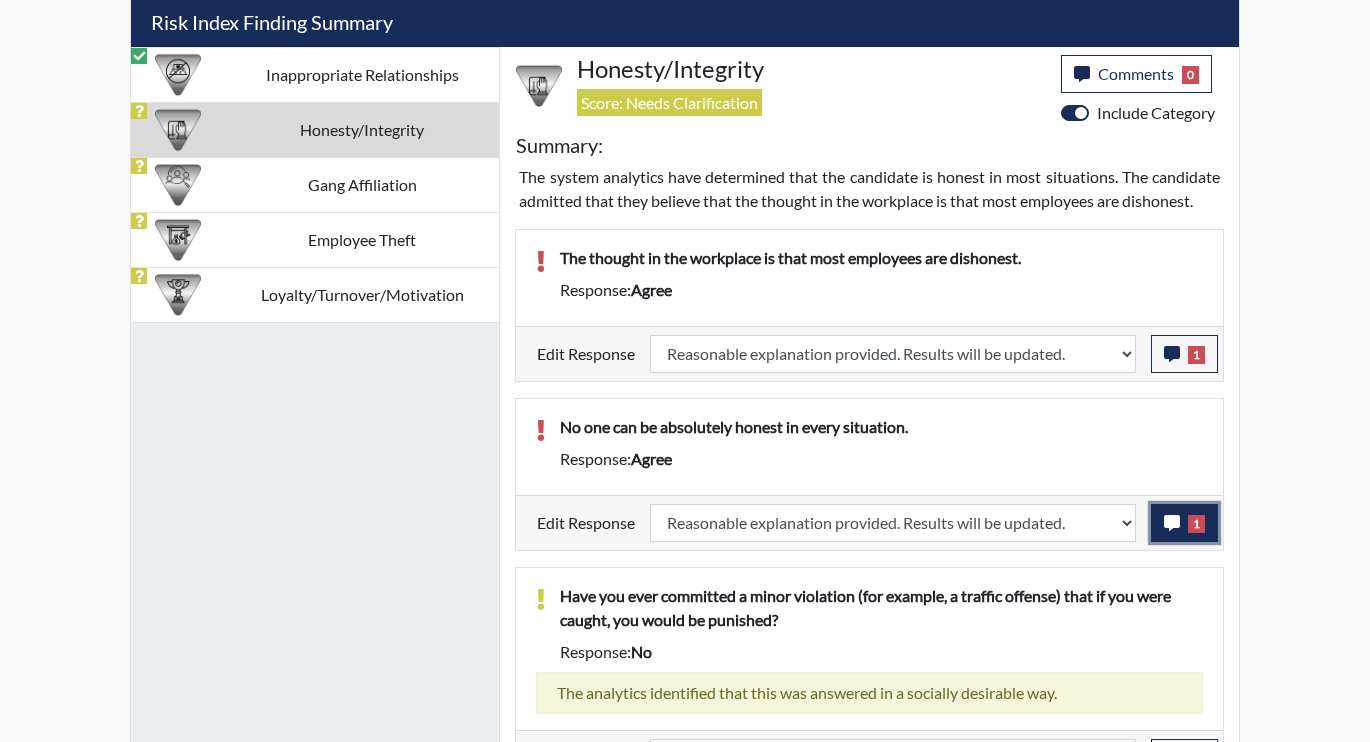 click 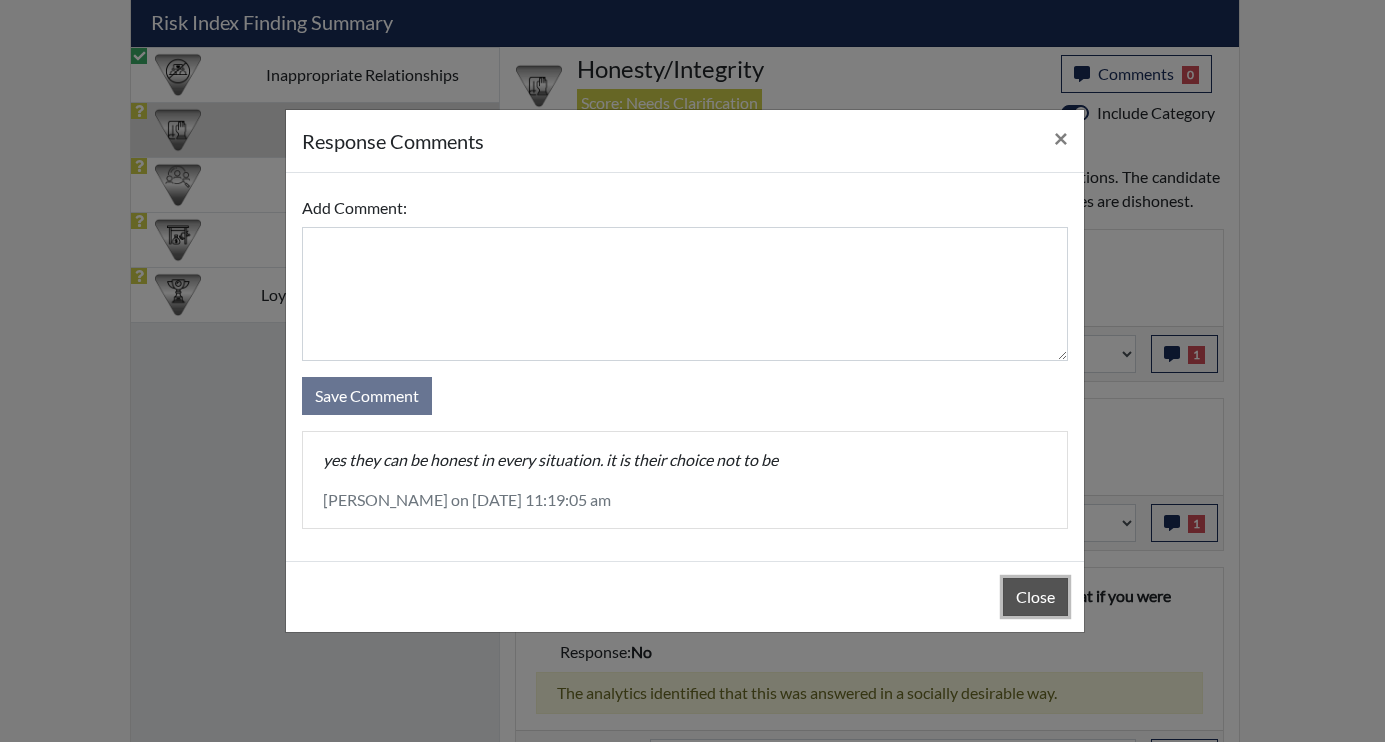 click on "Close" at bounding box center [1035, 597] 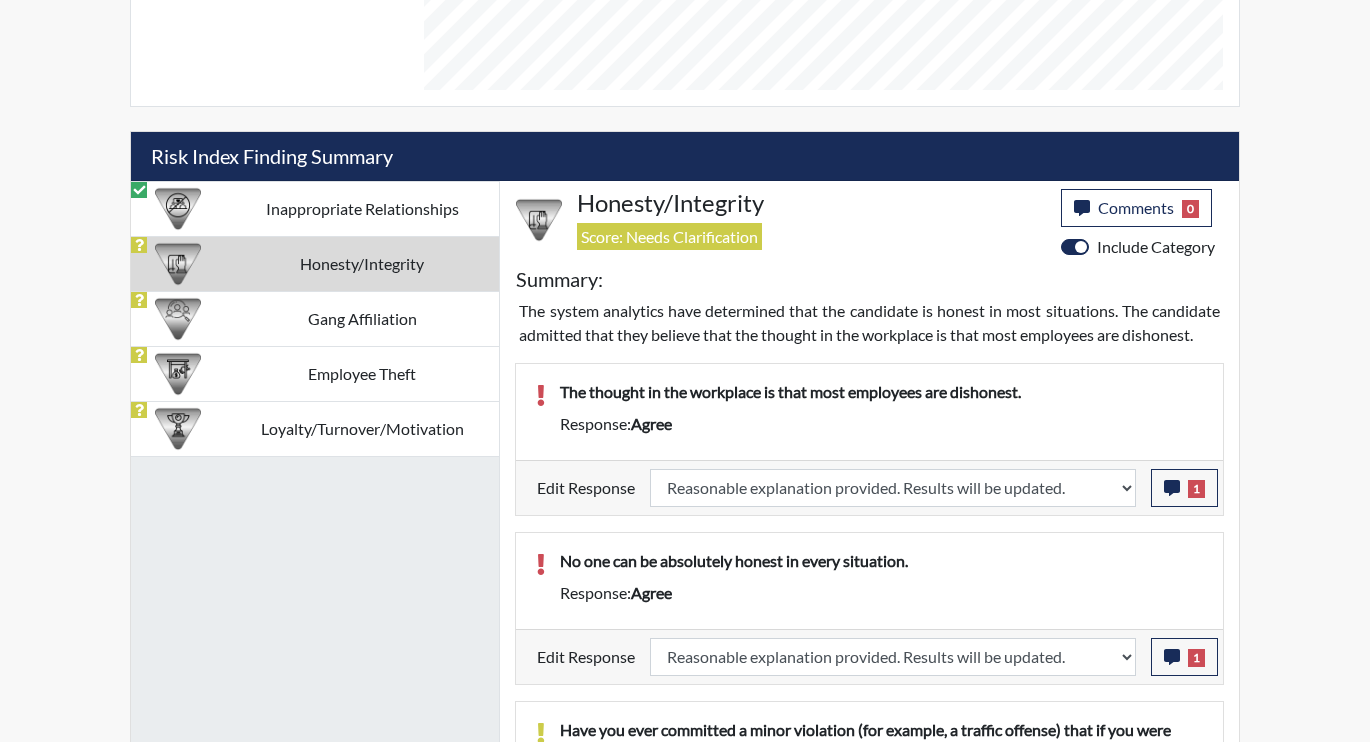 scroll, scrollTop: 1013, scrollLeft: 0, axis: vertical 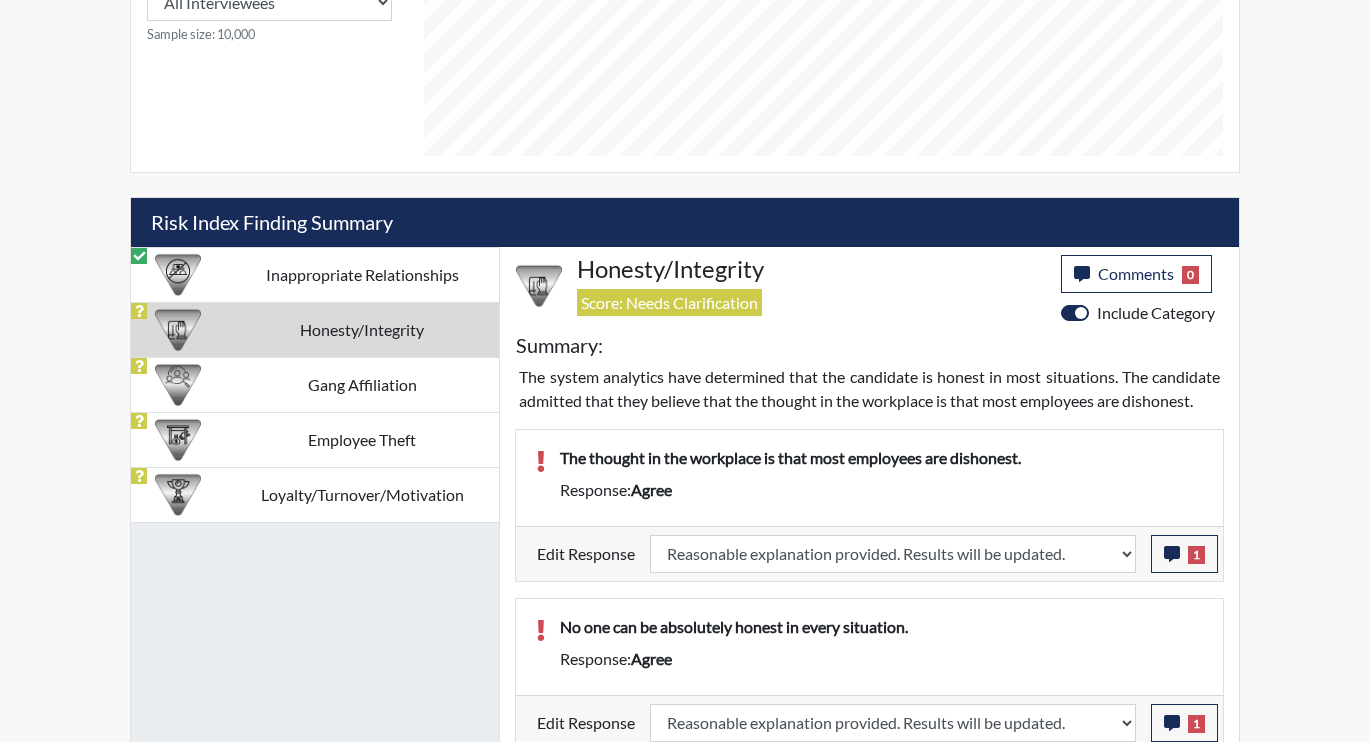 click on "Honesty/Integrity" at bounding box center [362, 329] 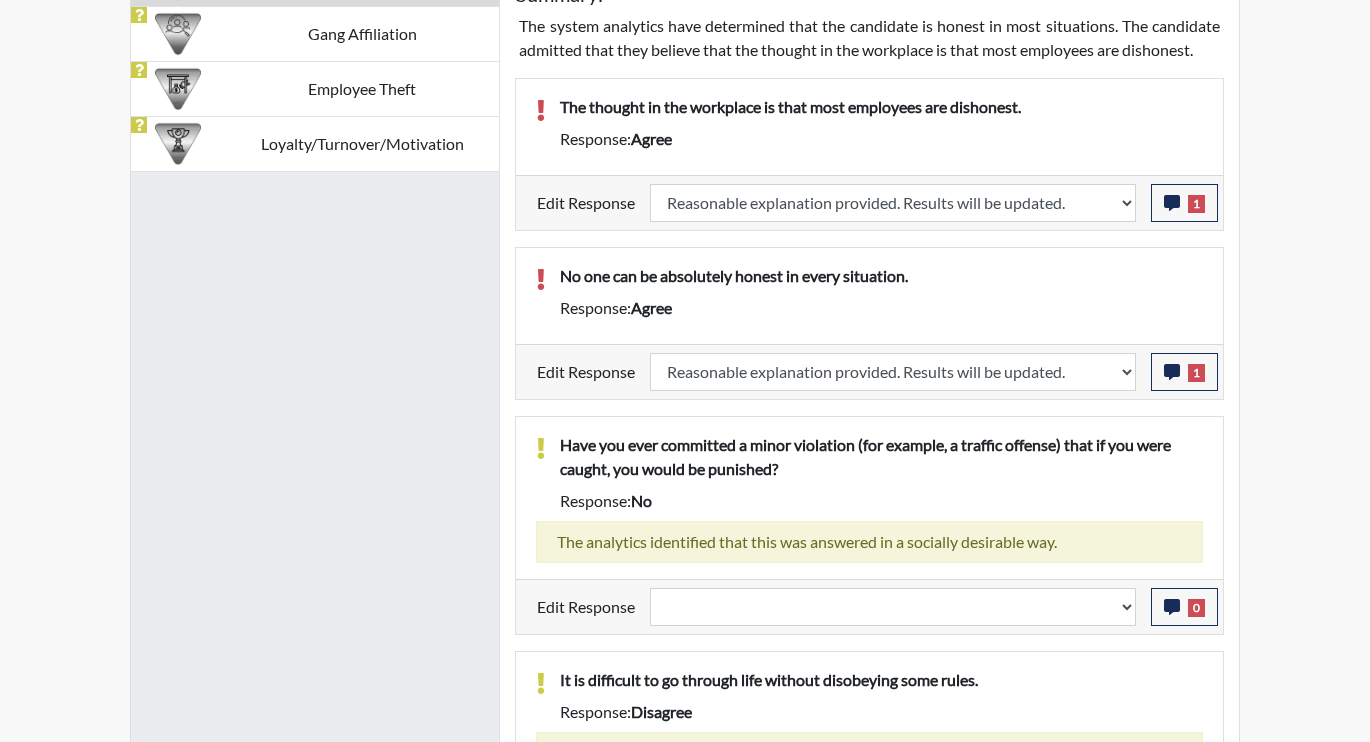 scroll, scrollTop: 1313, scrollLeft: 0, axis: vertical 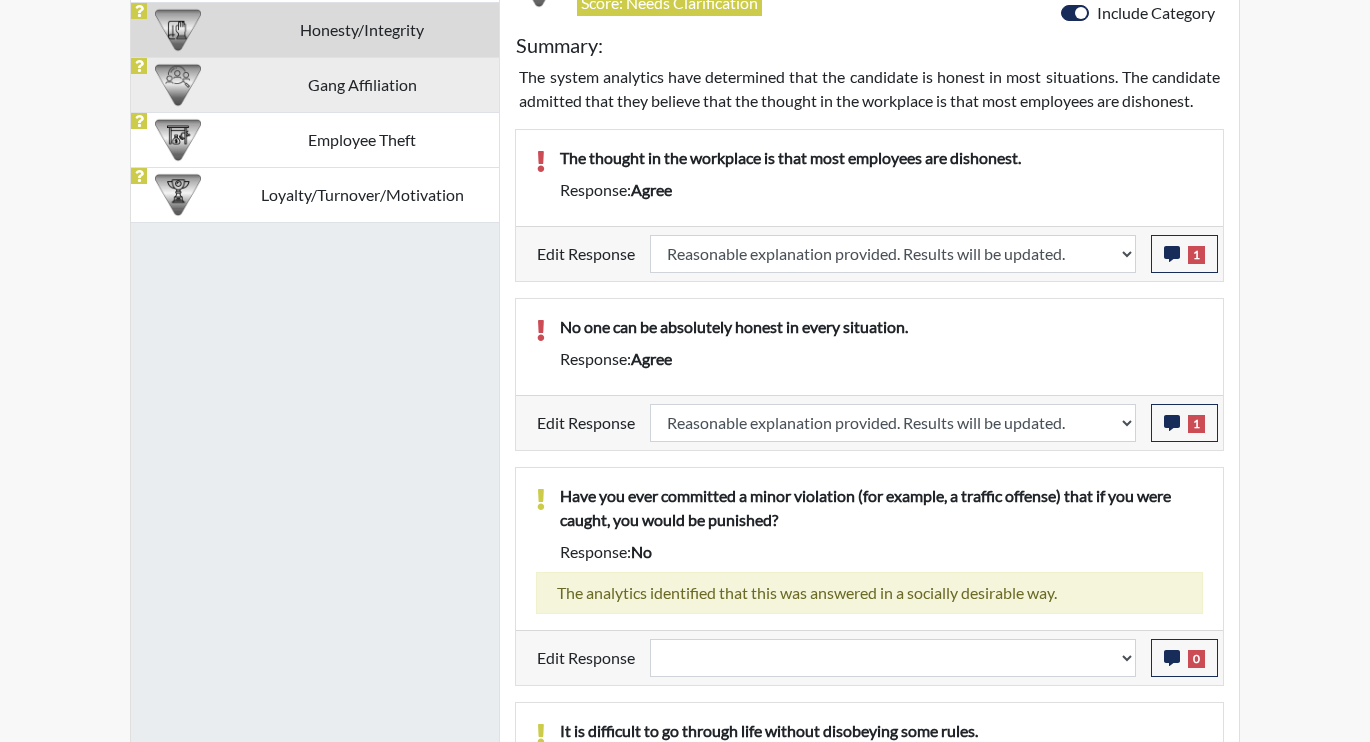 click on "Gang Affiliation" at bounding box center (362, 84) 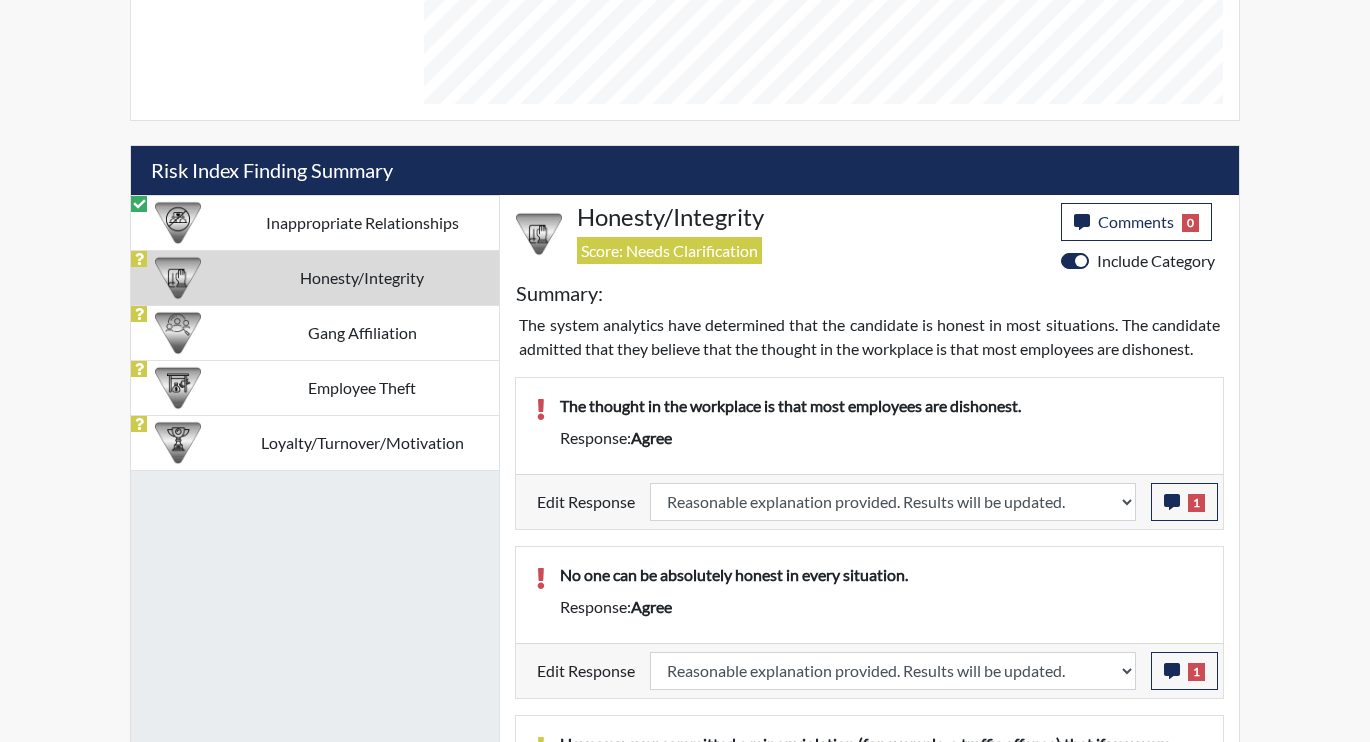 select 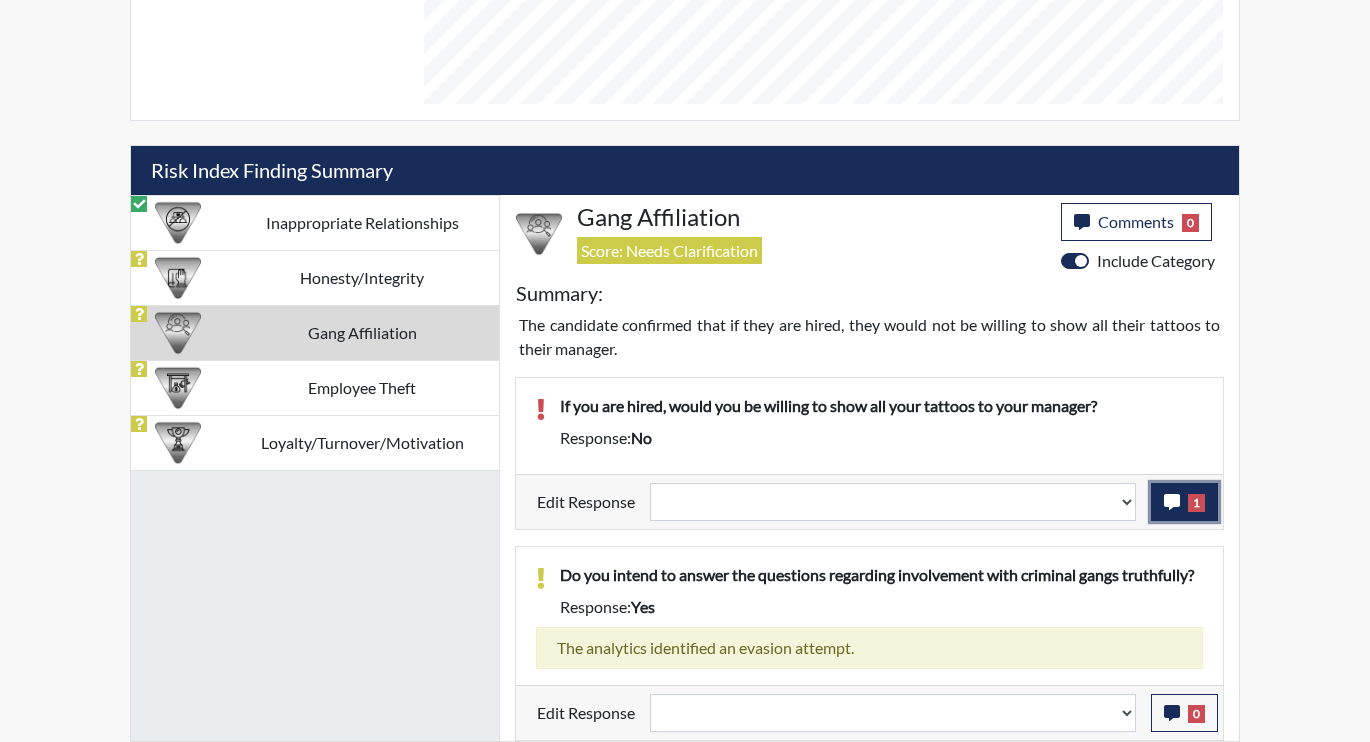 click 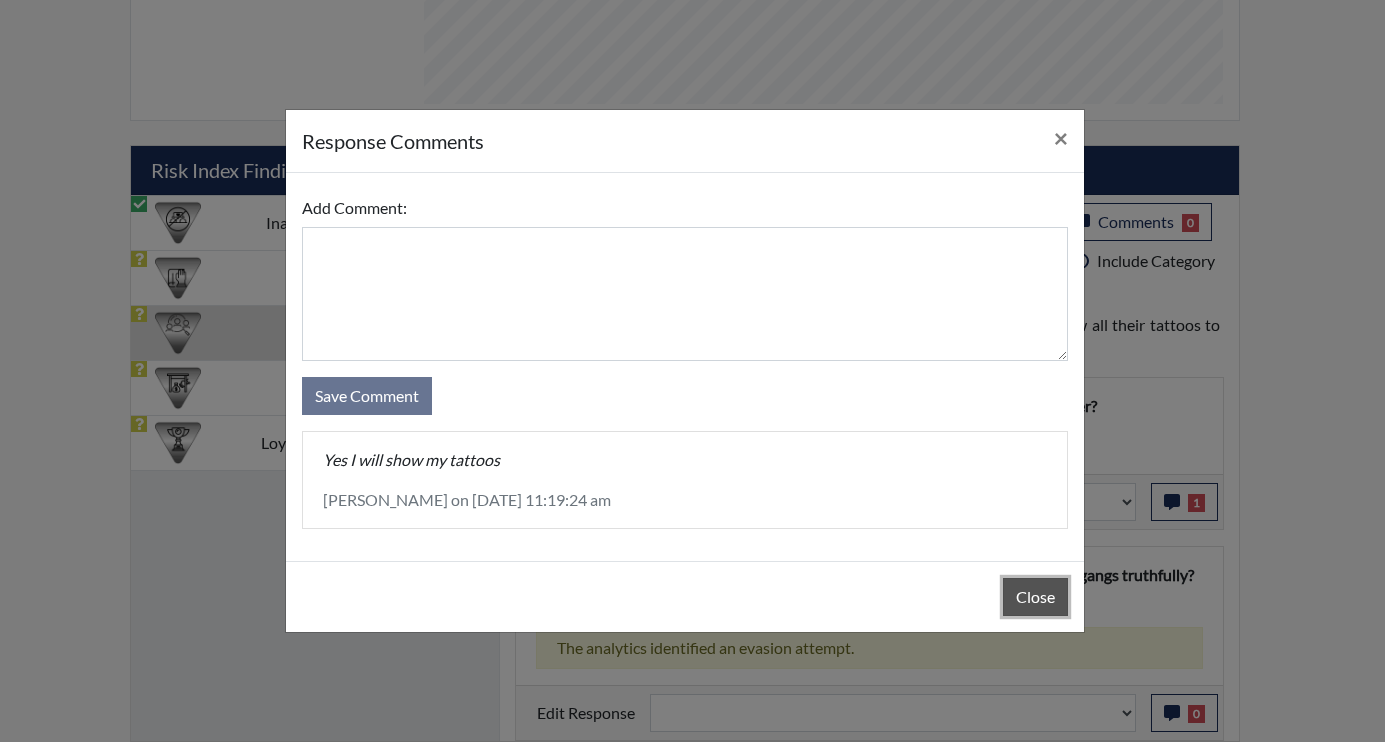 click on "Close" at bounding box center (1035, 597) 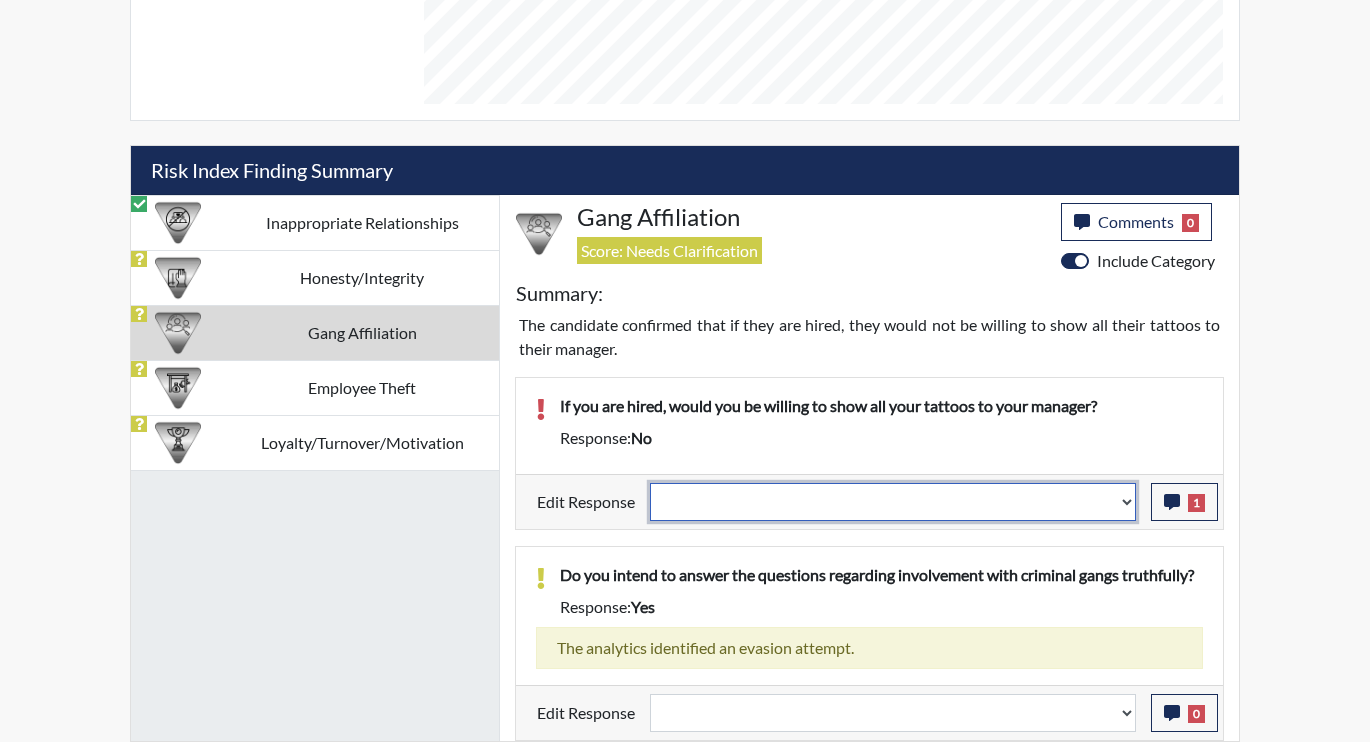 click on "Question is not relevant. Results will be updated. Reasonable explanation provided. Results will be updated. Response confirmed, which places the score below conditions. Clear the response edit. Results will be updated." at bounding box center (893, 502) 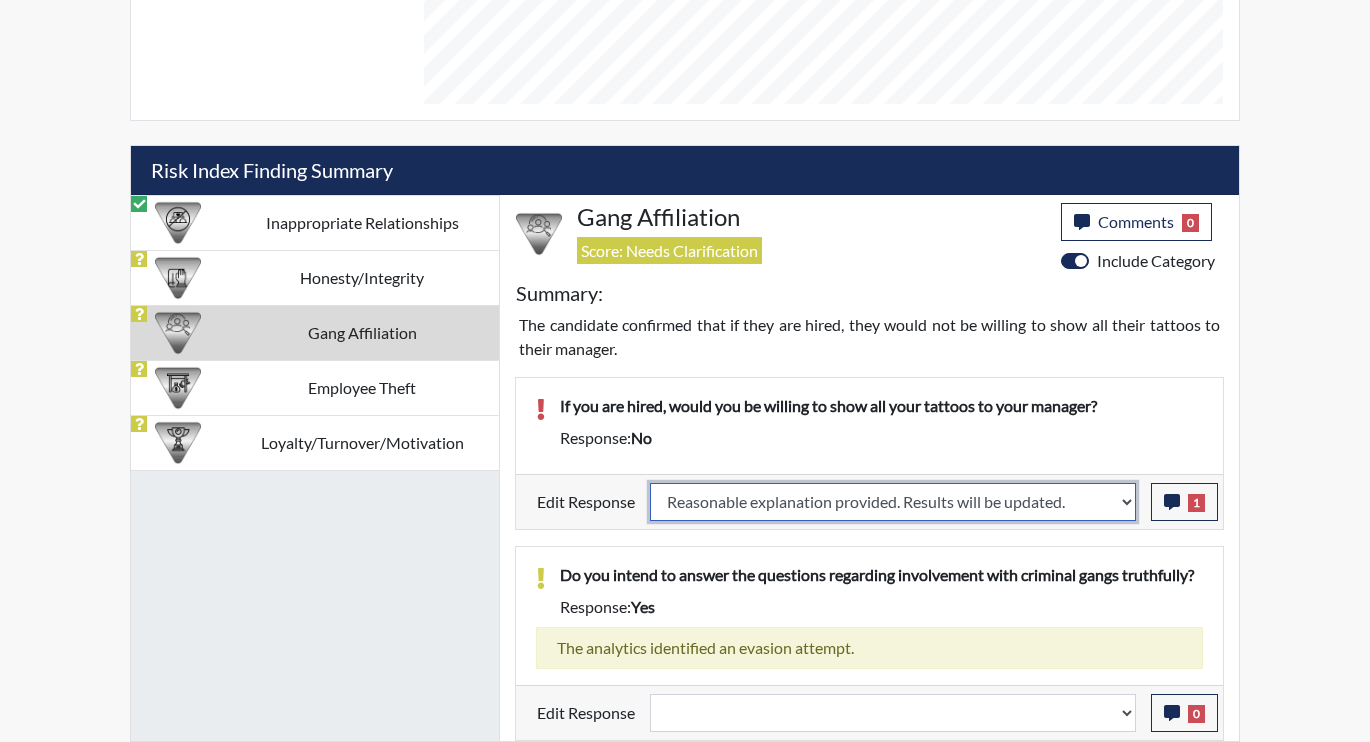 click on "Question is not relevant. Results will be updated. Reasonable explanation provided. Results will be updated. Response confirmed, which places the score below conditions. Clear the response edit. Results will be updated." at bounding box center (893, 502) 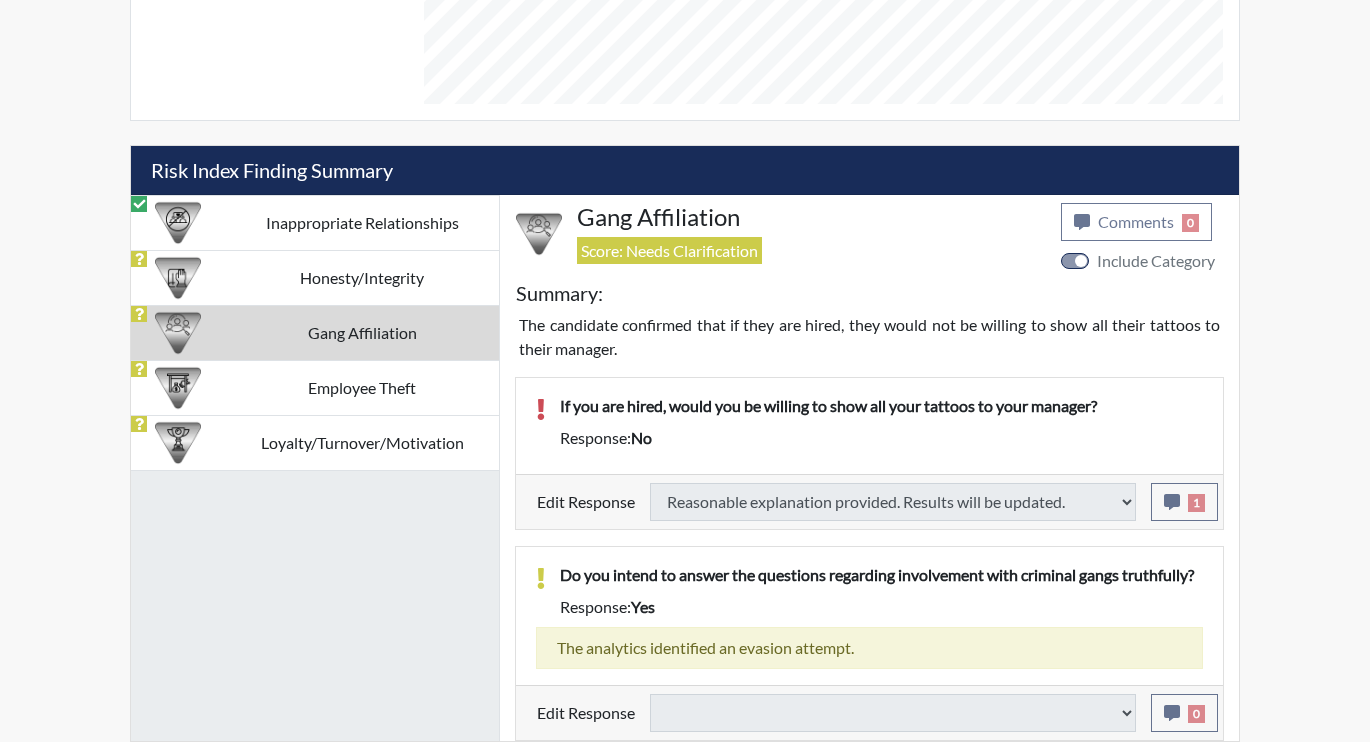select 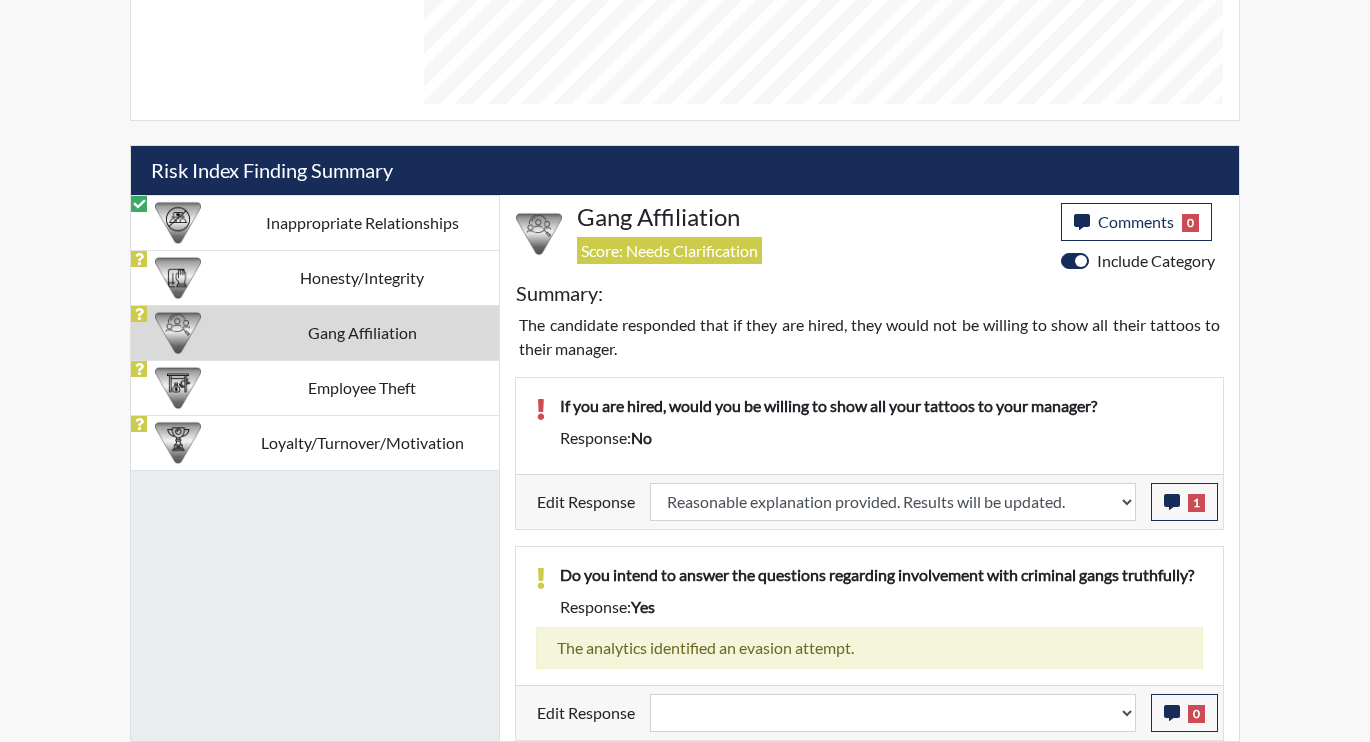 scroll, scrollTop: 999668, scrollLeft: 999169, axis: both 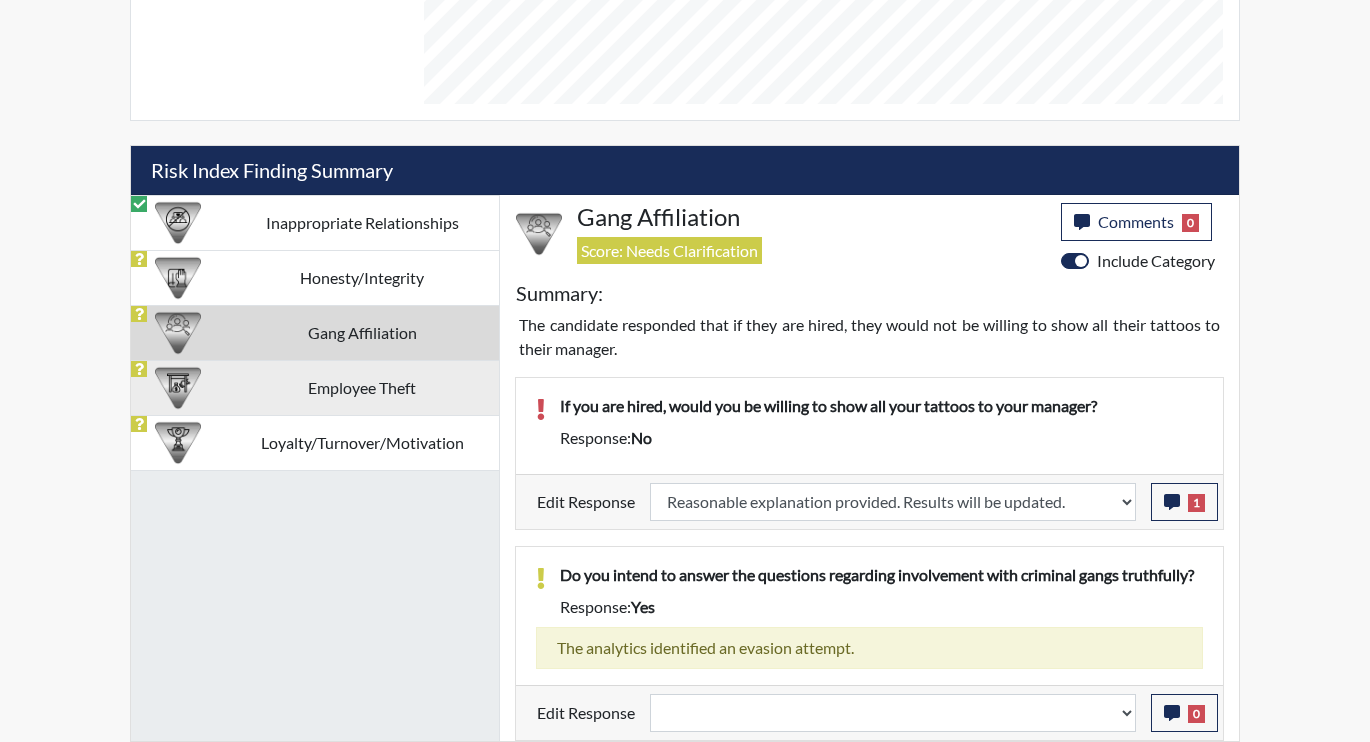 click on "Employee Theft" at bounding box center [362, 387] 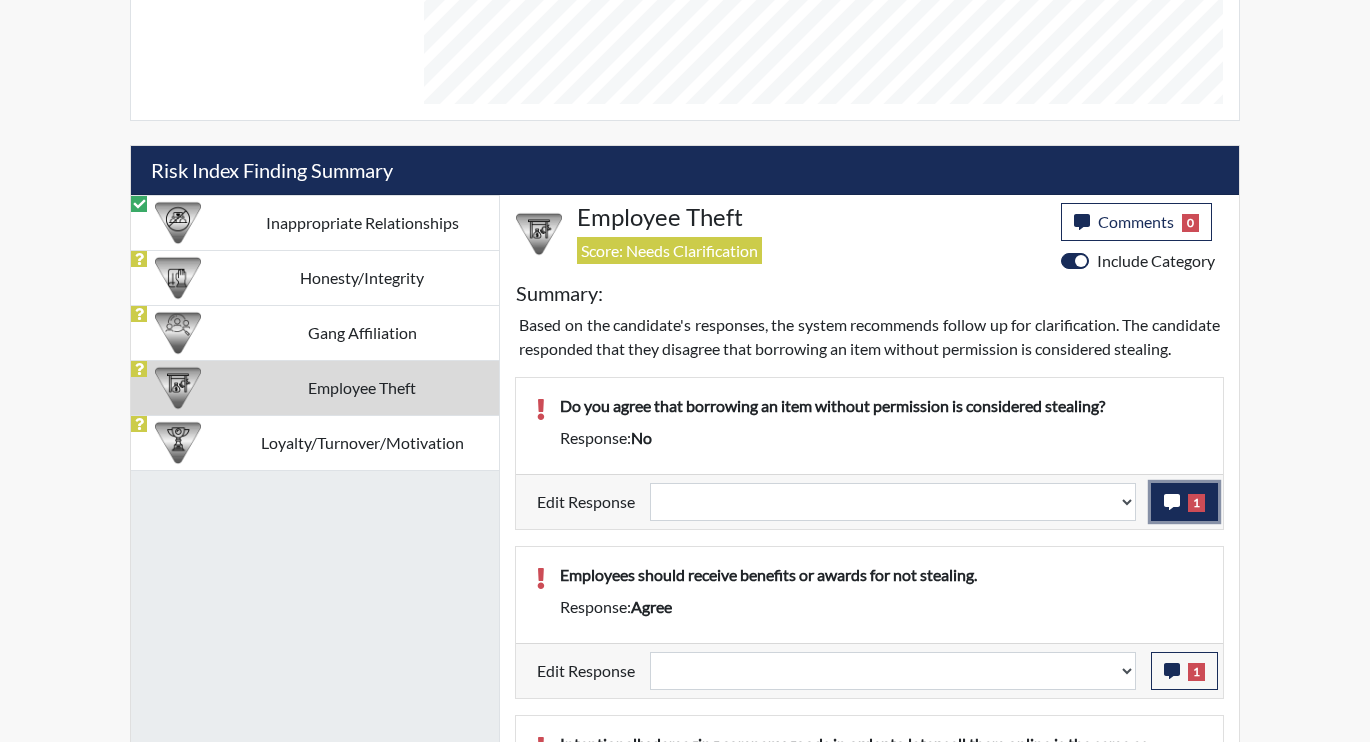 click on "1" at bounding box center [1184, 502] 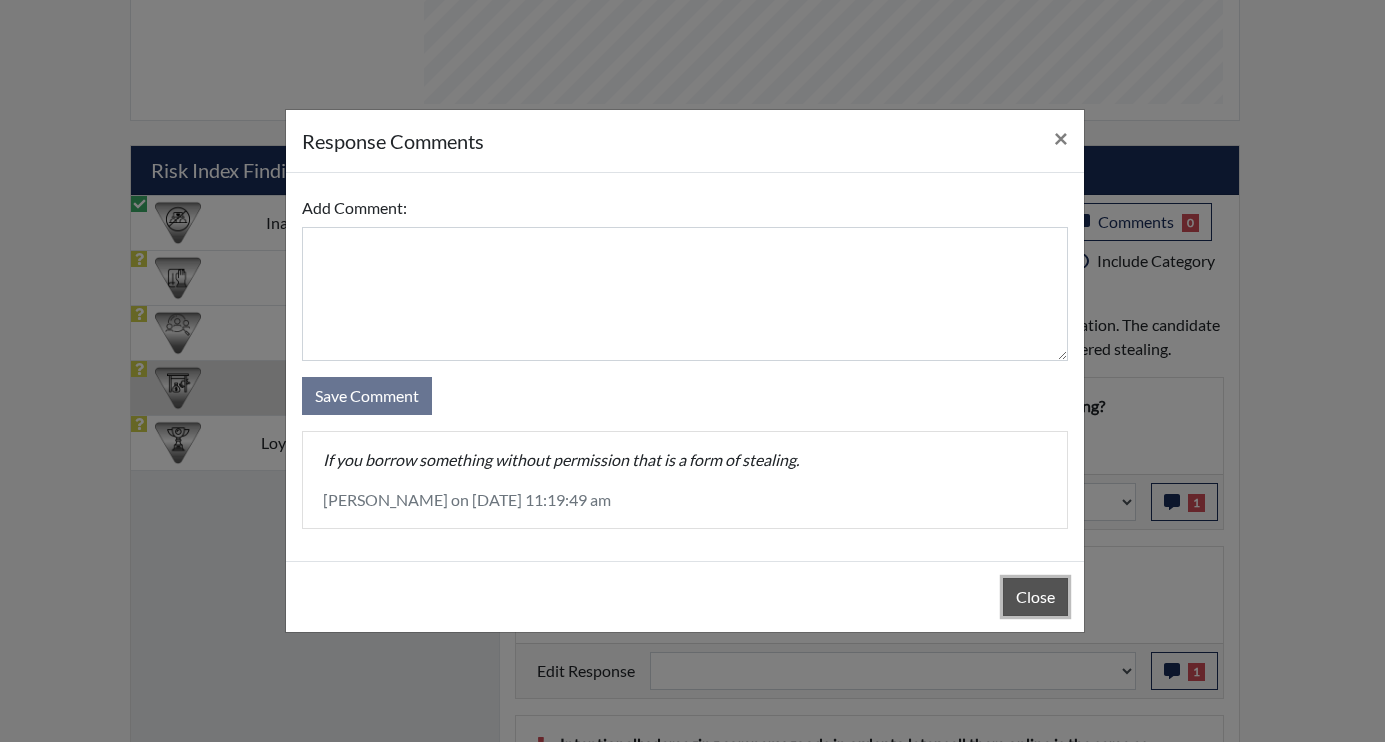 click on "Close" at bounding box center (1035, 597) 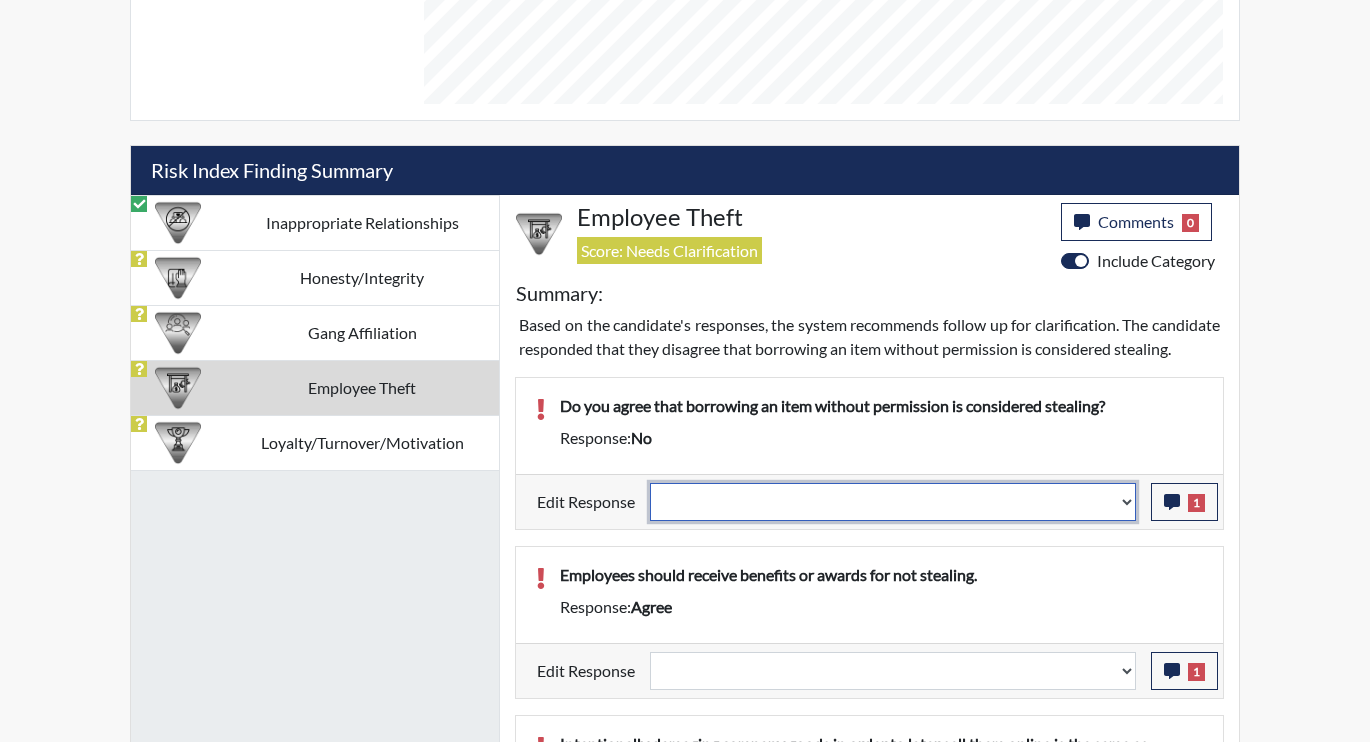 click on "Question is not relevant. Results will be updated. Reasonable explanation provided. Results will be updated. Response confirmed, which places the score below conditions. Clear the response edit. Results will be updated." at bounding box center [893, 502] 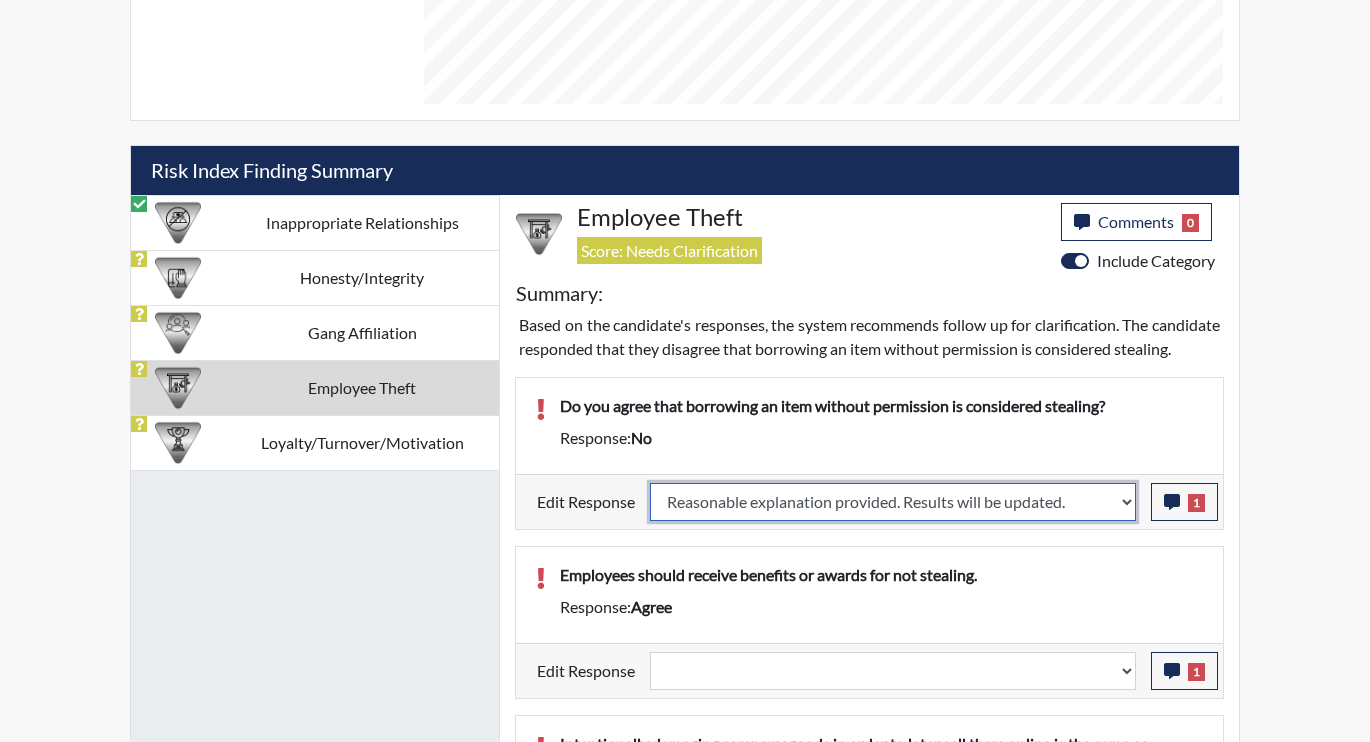 click on "Question is not relevant. Results will be updated. Reasonable explanation provided. Results will be updated. Response confirmed, which places the score below conditions. Clear the response edit. Results will be updated." at bounding box center [893, 502] 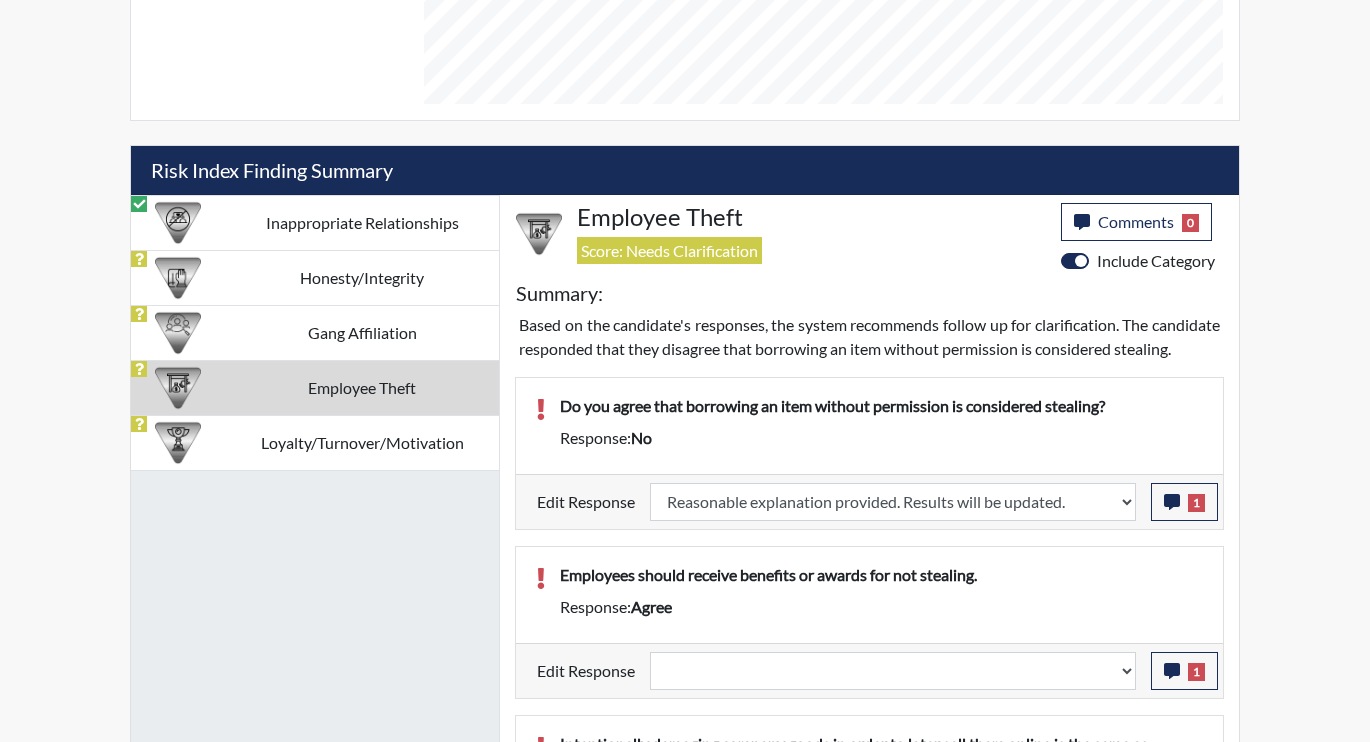 select 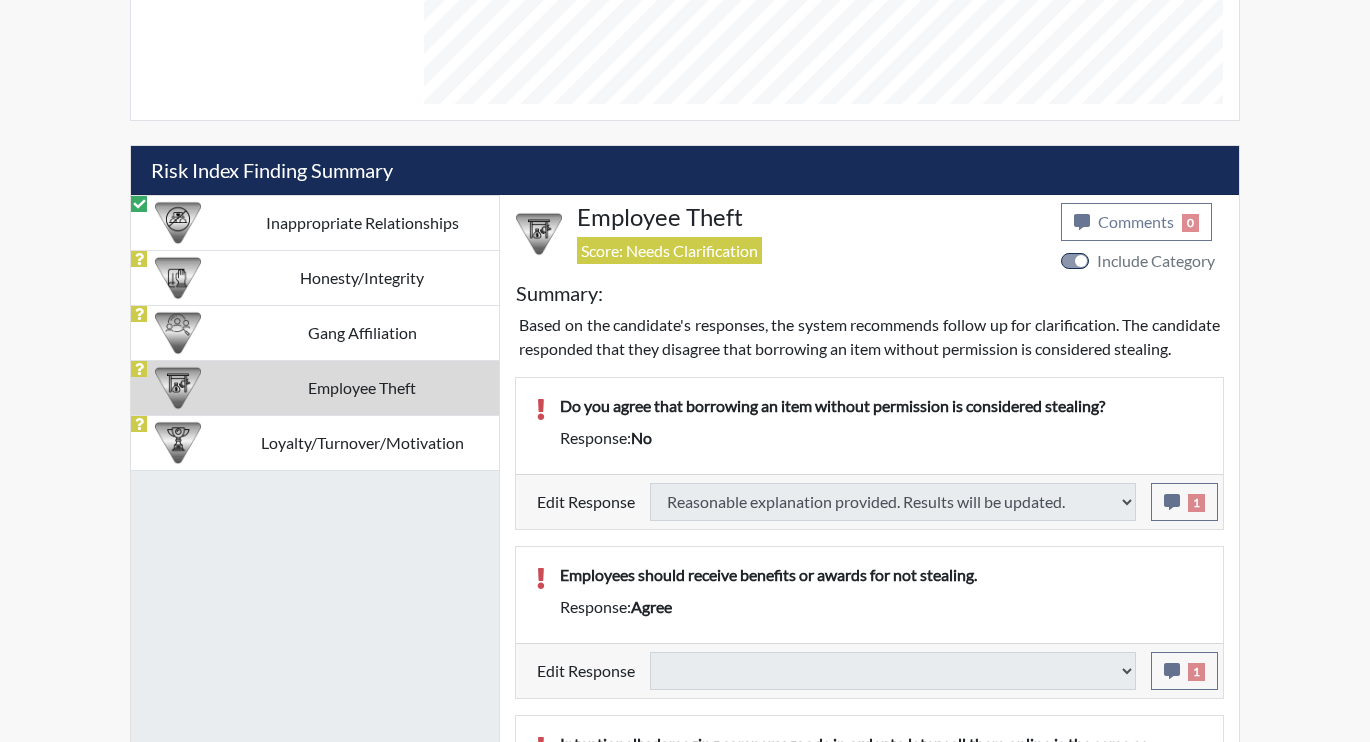 select 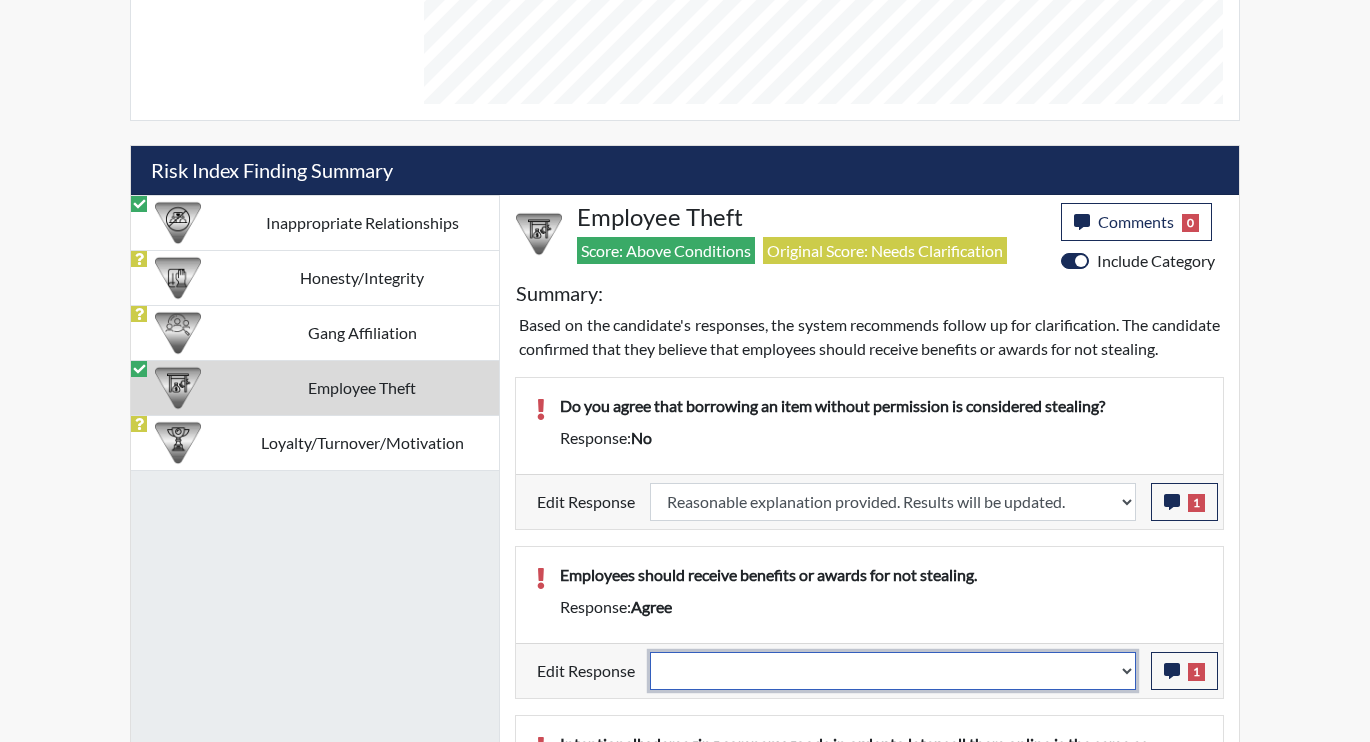 scroll, scrollTop: 999668, scrollLeft: 999169, axis: both 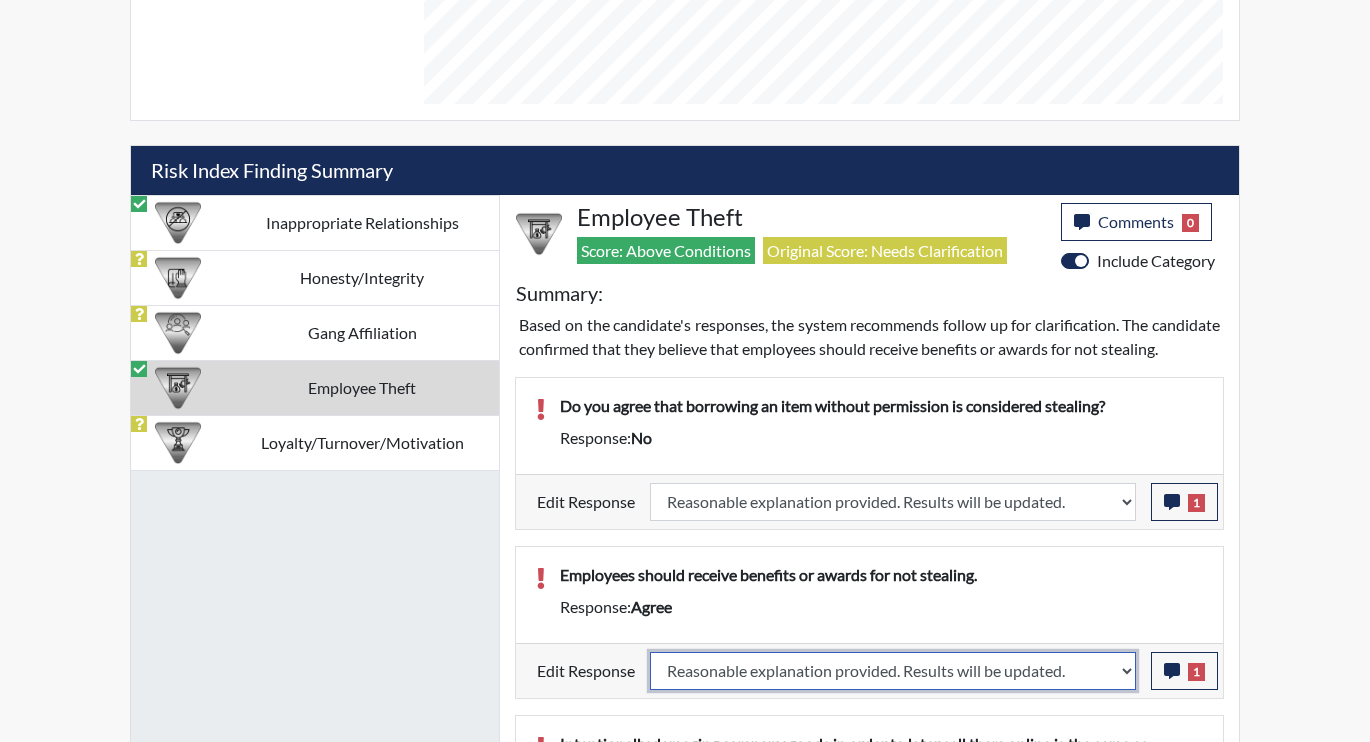 click on "Question is not relevant. Results will be updated. Reasonable explanation provided. Results will be updated. Response confirmed, which places the score below conditions. Clear the response edit. Results will be updated." at bounding box center [893, 671] 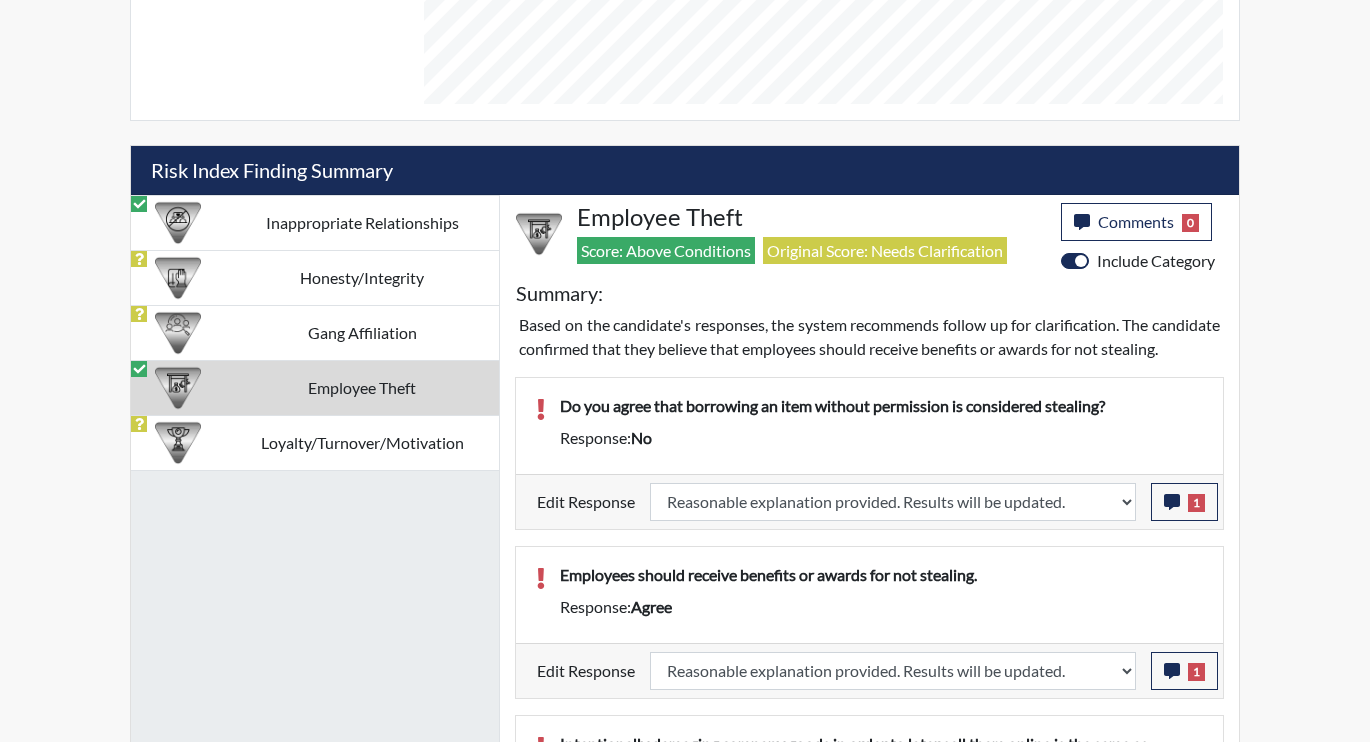 select 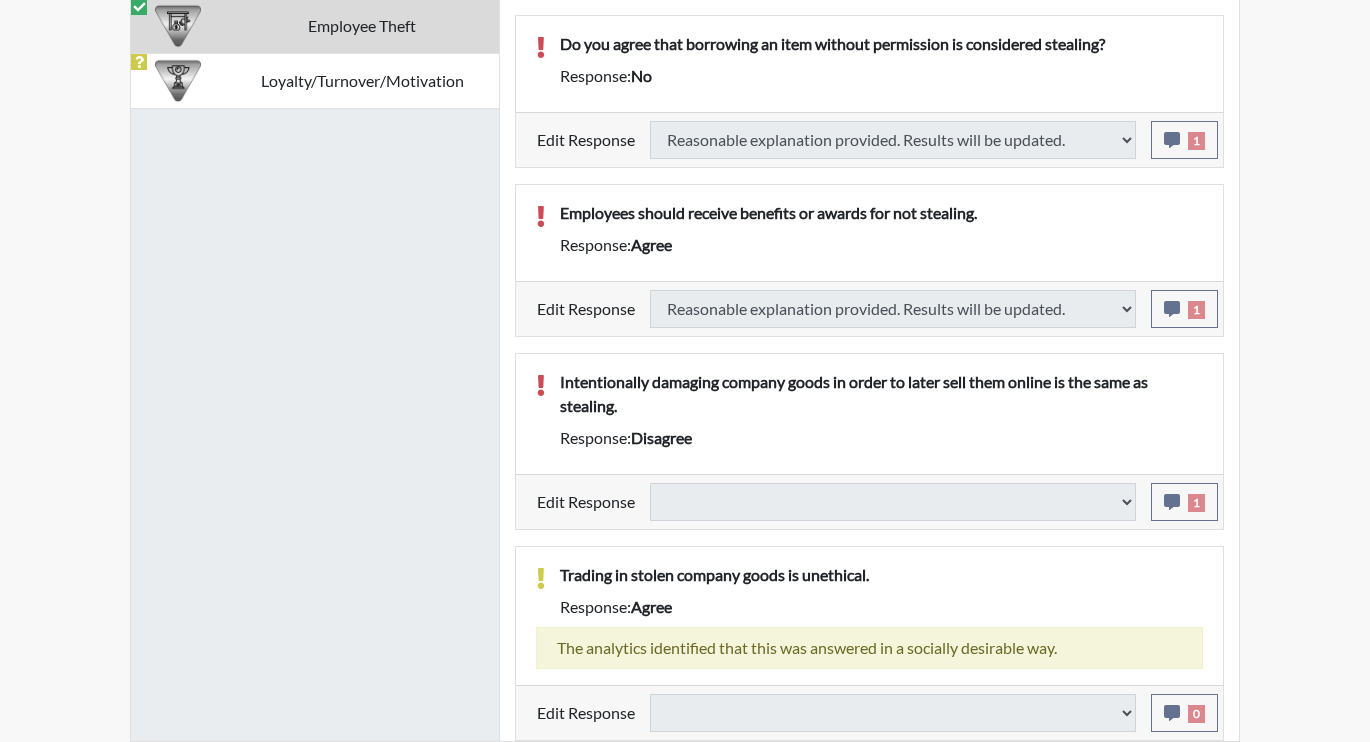 scroll, scrollTop: 1451, scrollLeft: 0, axis: vertical 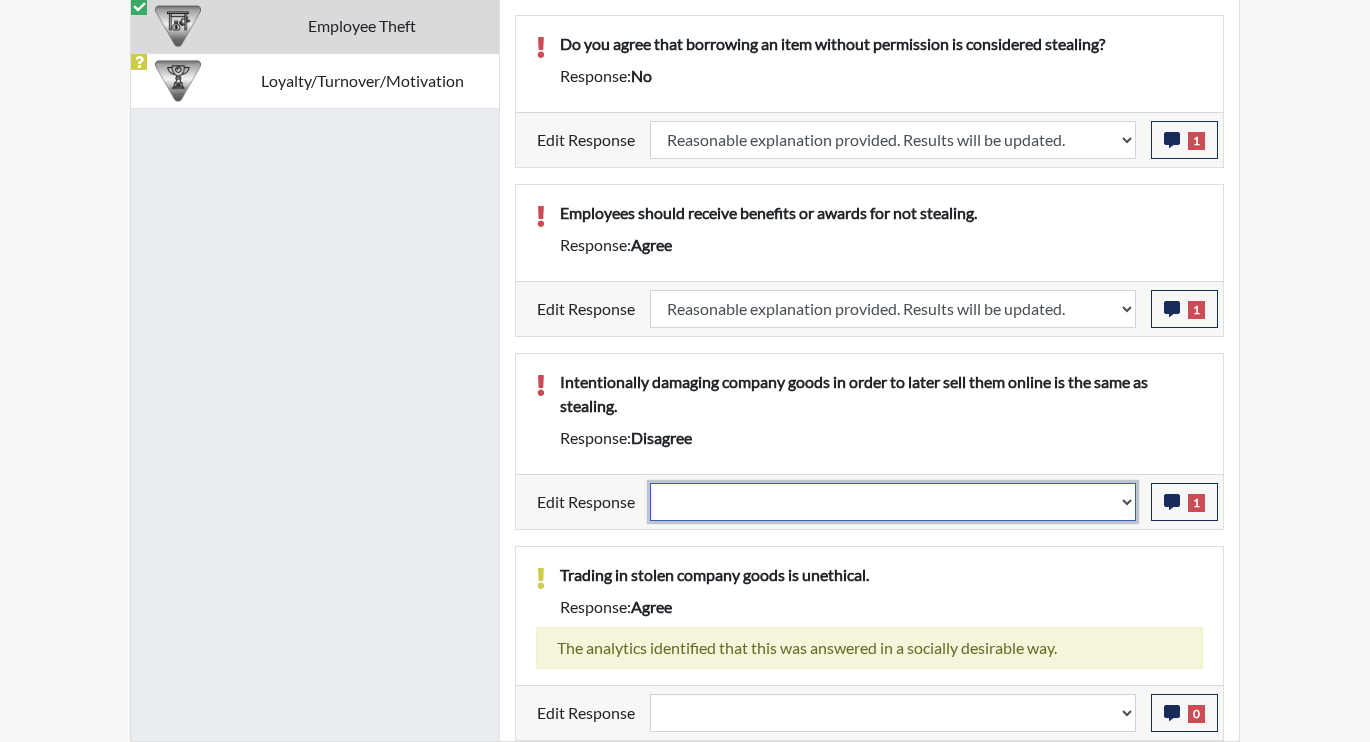 click on "Question is not relevant. Results will be updated. Reasonable explanation provided. Results will be updated. Response confirmed, which places the score below conditions. Clear the response edit. Results will be updated." at bounding box center (893, 502) 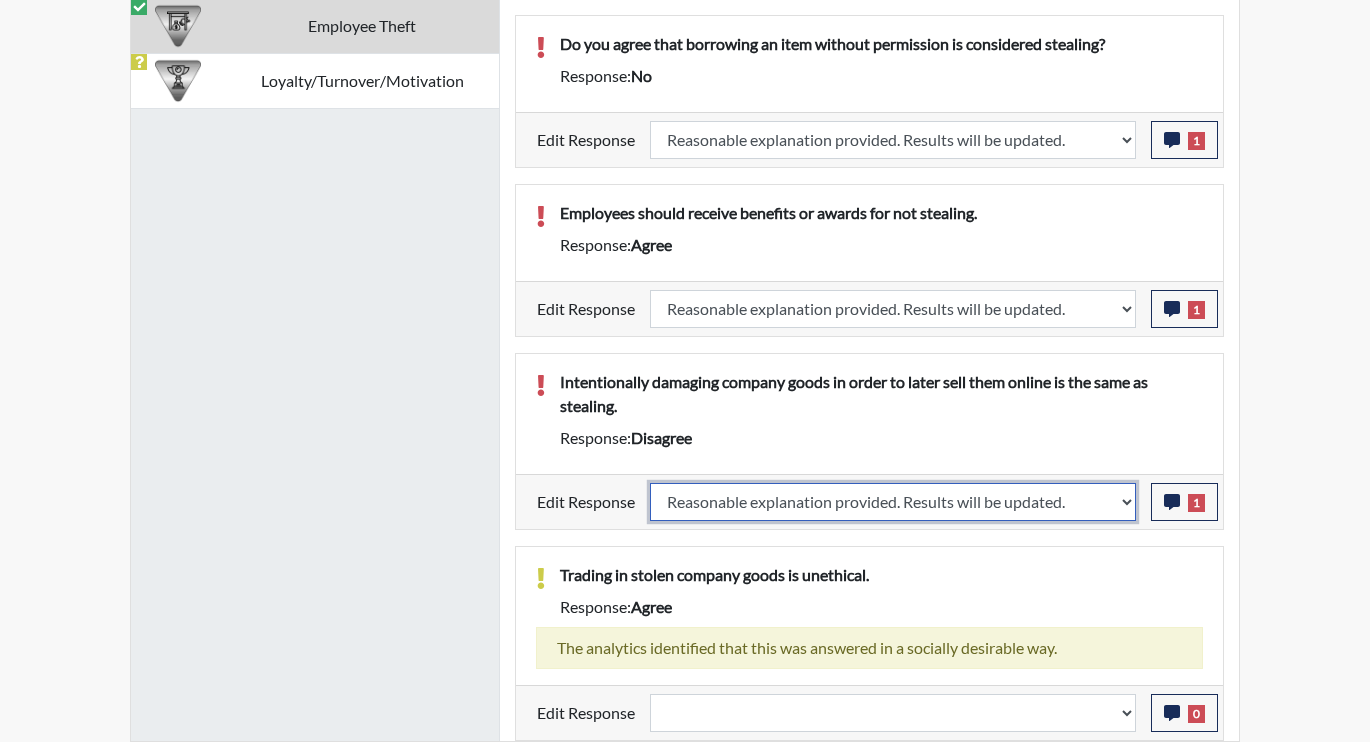 click on "Question is not relevant. Results will be updated. Reasonable explanation provided. Results will be updated. Response confirmed, which places the score below conditions. Clear the response edit. Results will be updated." at bounding box center [893, 502] 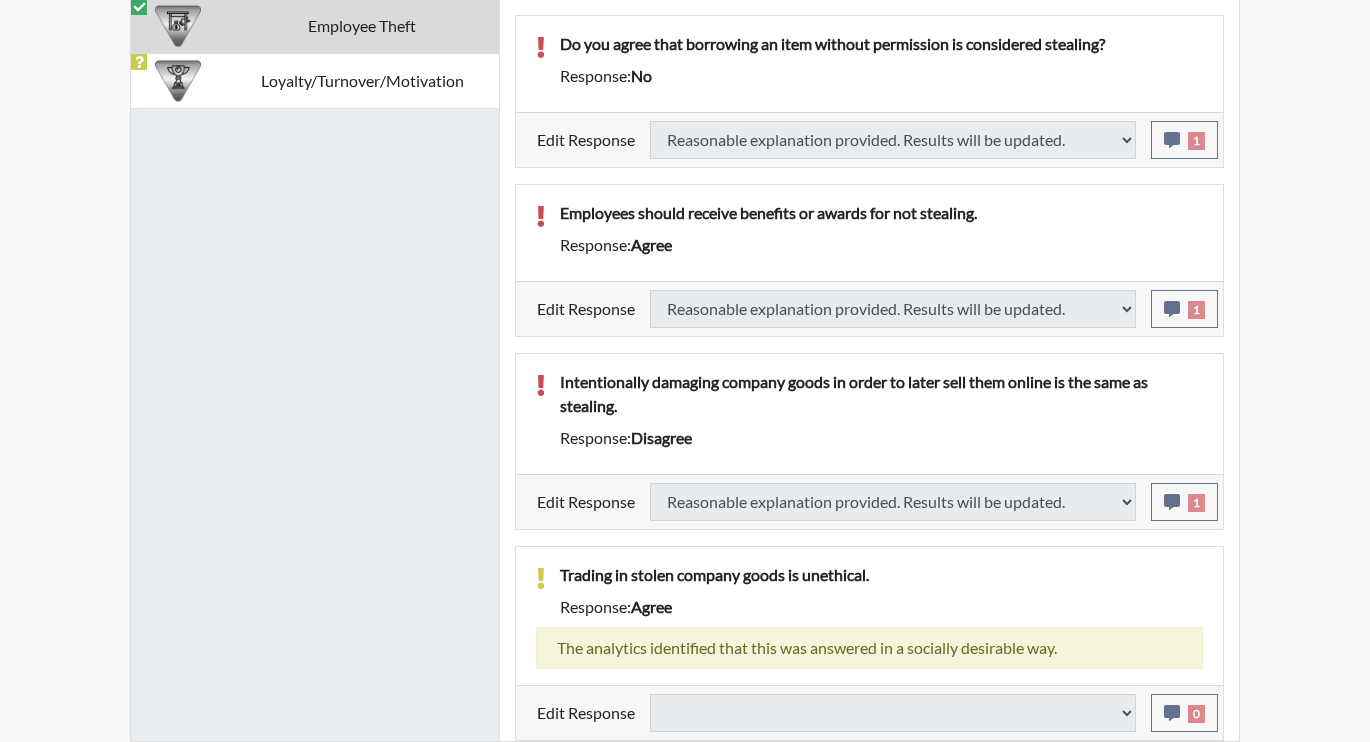 select 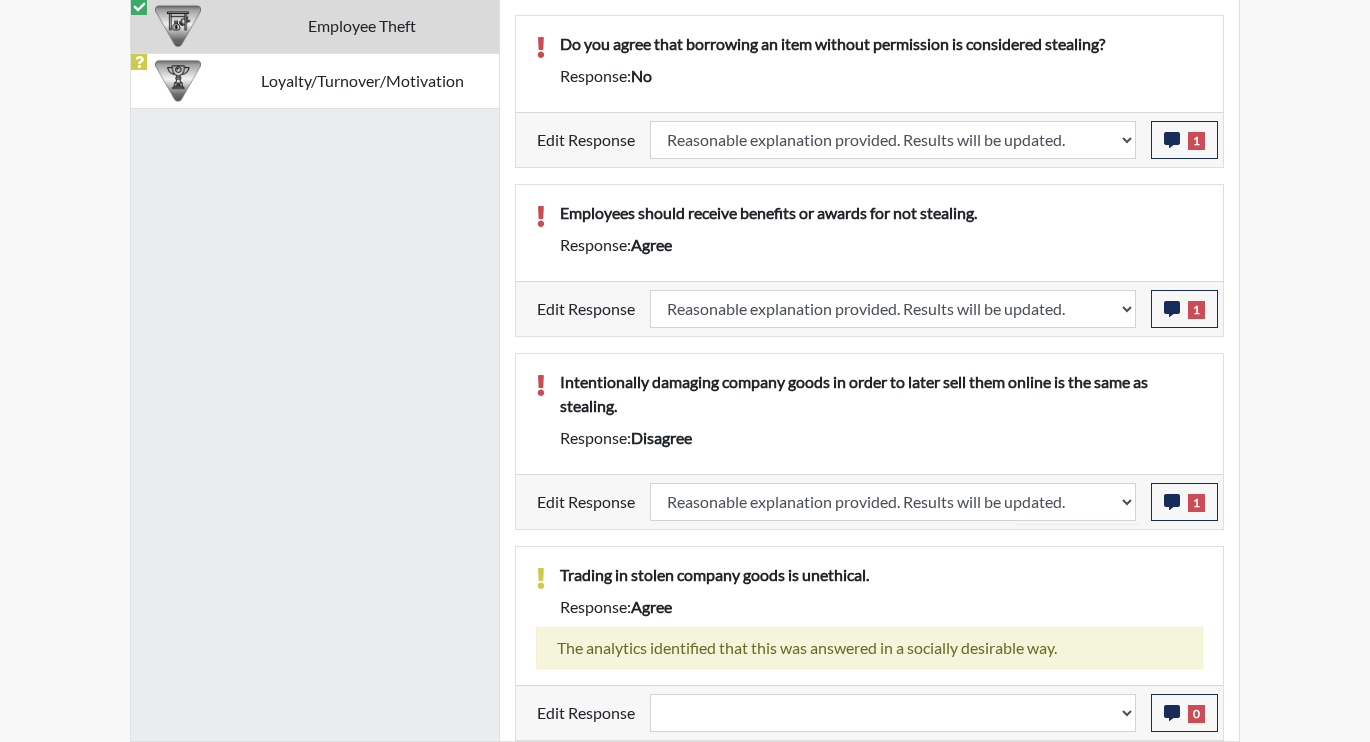 scroll, scrollTop: 999668, scrollLeft: 999169, axis: both 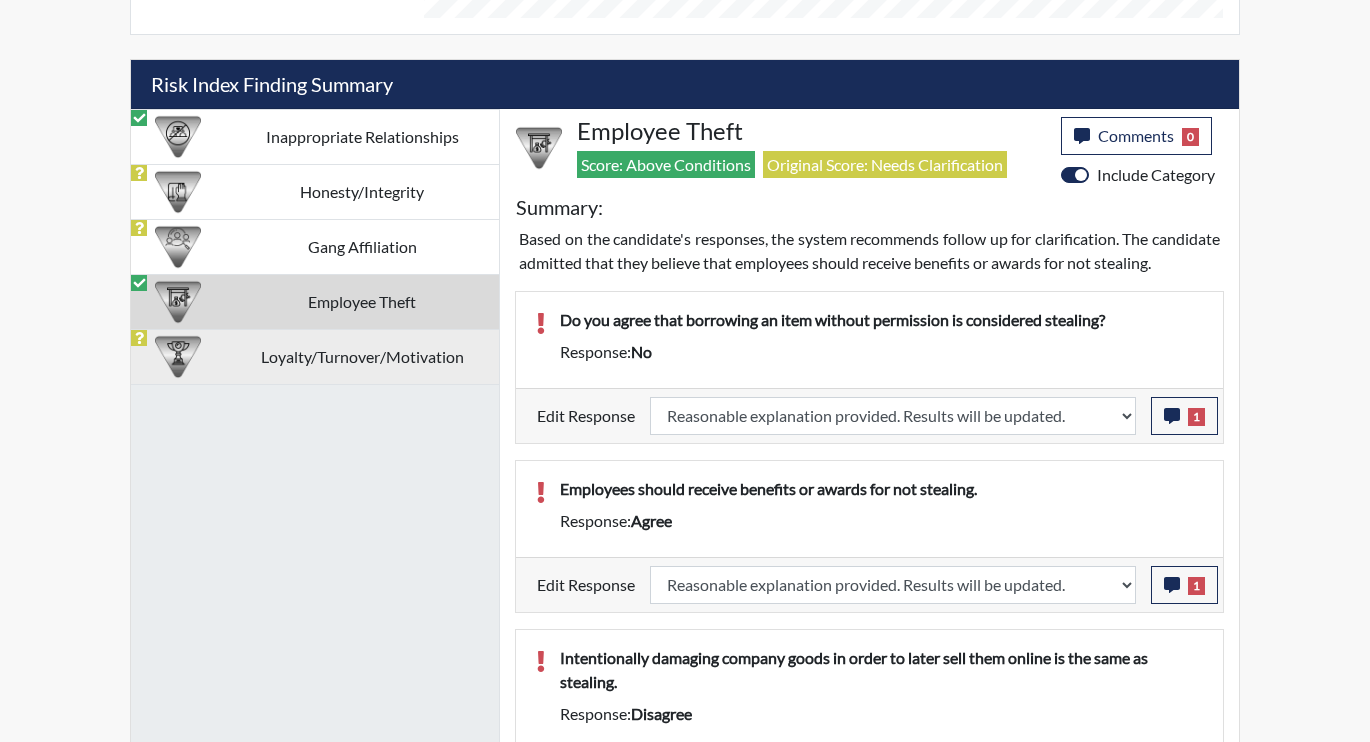 click on "Loyalty/Turnover/Motivation" at bounding box center (362, 356) 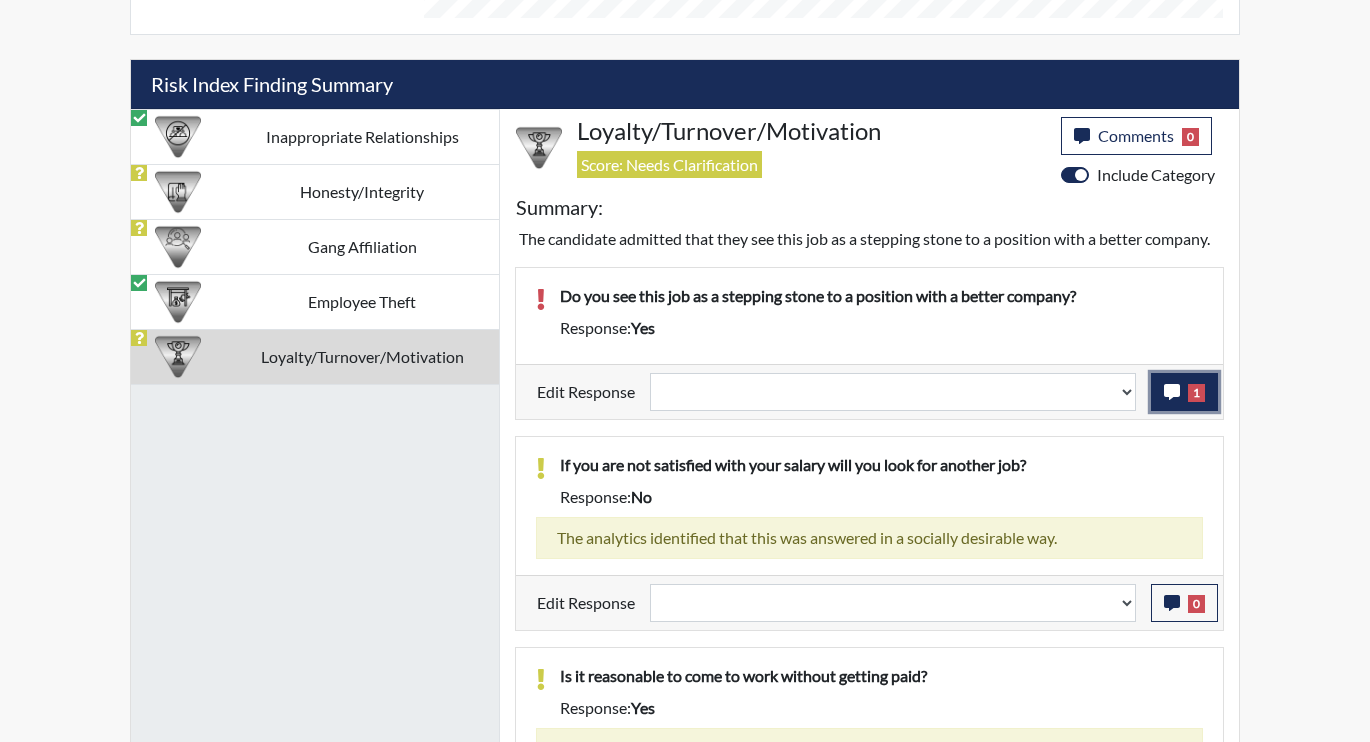 click 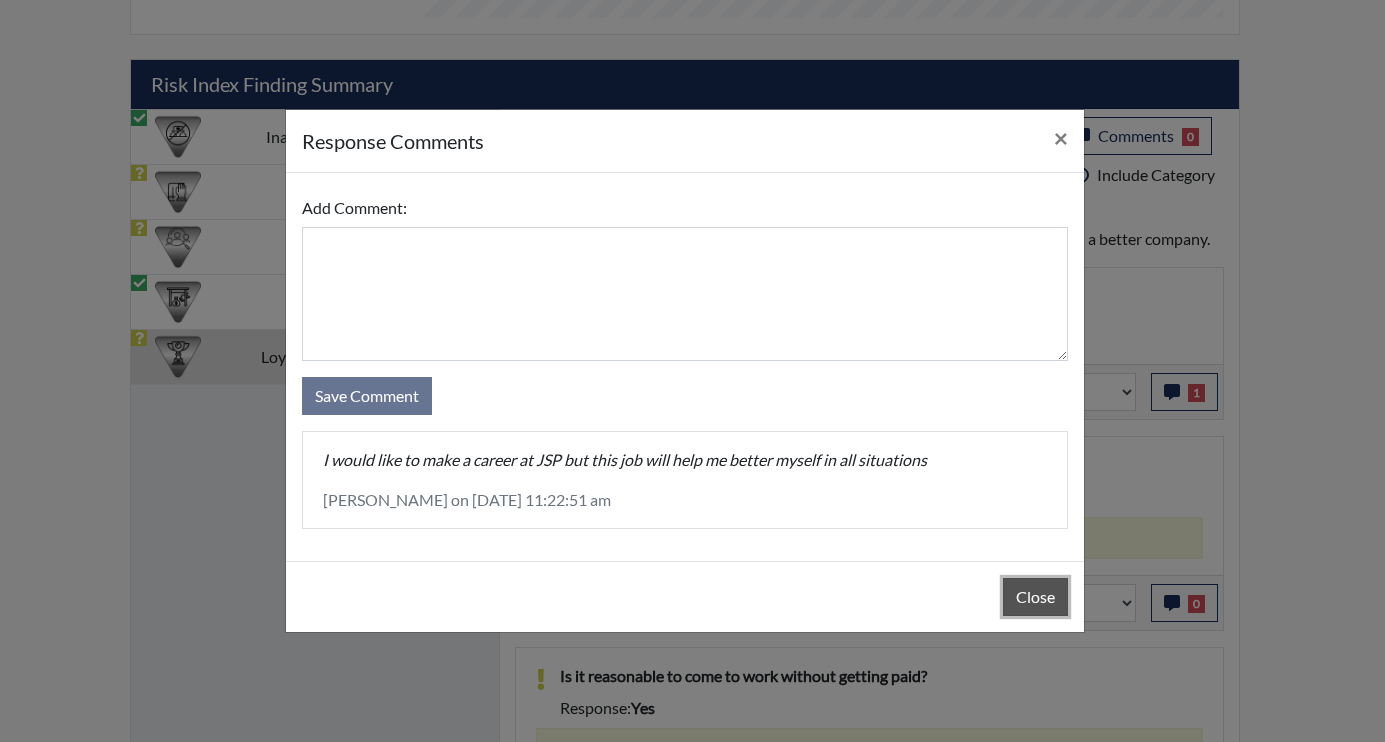 click on "Close" at bounding box center [1035, 597] 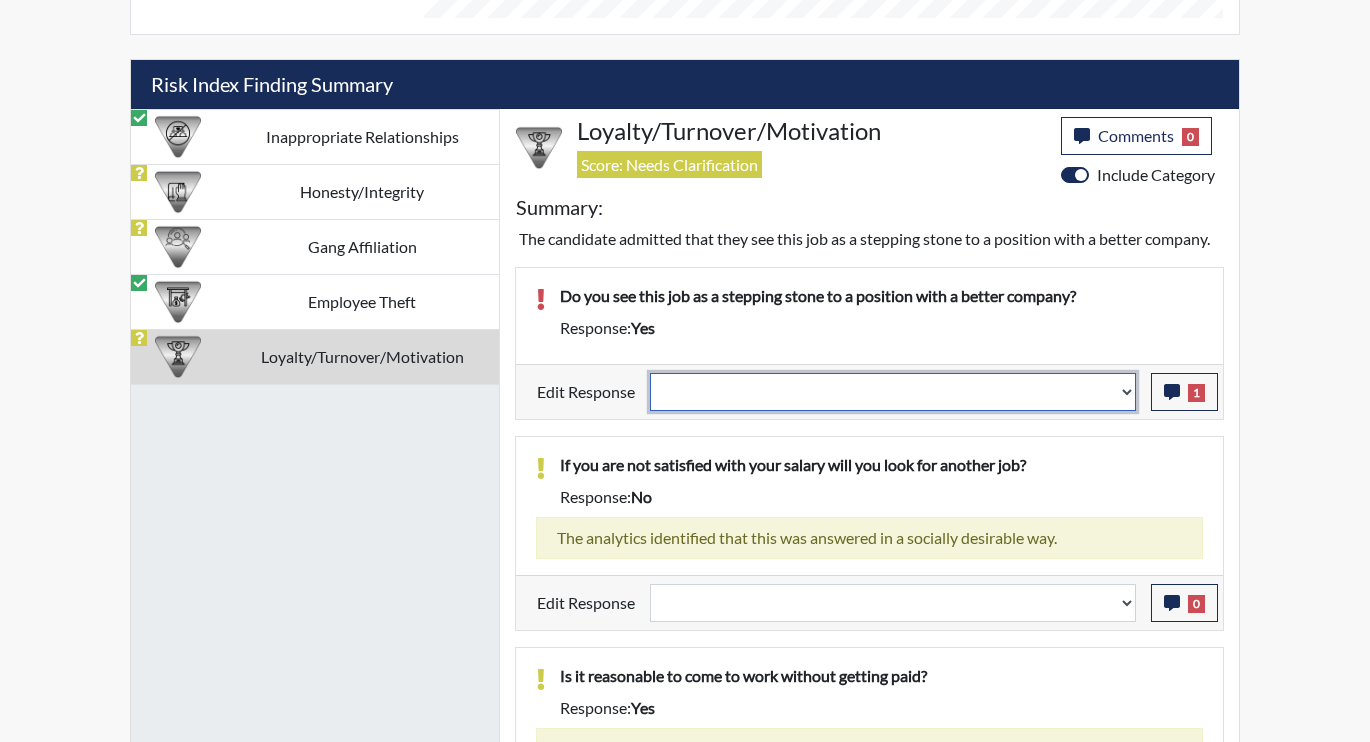 click on "Question is not relevant. Results will be updated. Reasonable explanation provided. Results will be updated. Response confirmed, which places the score below conditions. Clear the response edit. Results will be updated." at bounding box center [893, 392] 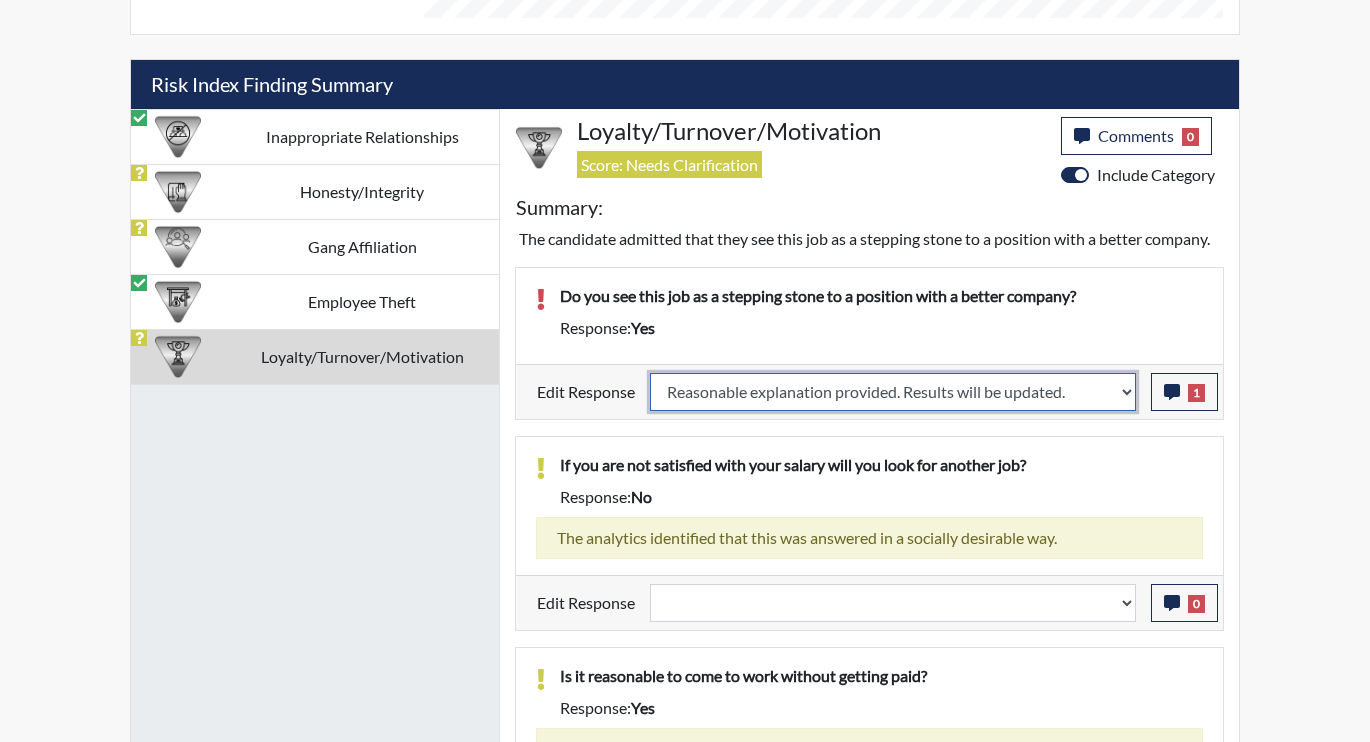 click on "Question is not relevant. Results will be updated. Reasonable explanation provided. Results will be updated. Response confirmed, which places the score below conditions. Clear the response edit. Results will be updated." at bounding box center (893, 392) 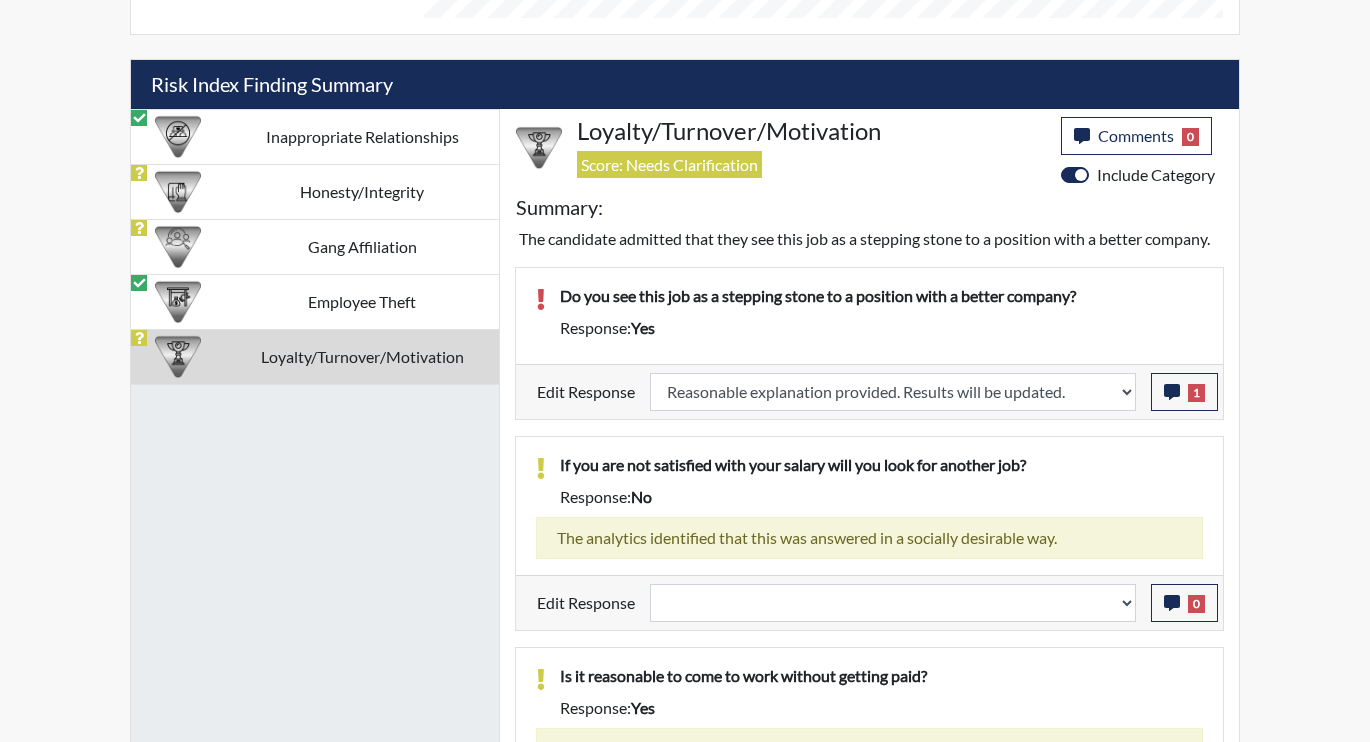 select 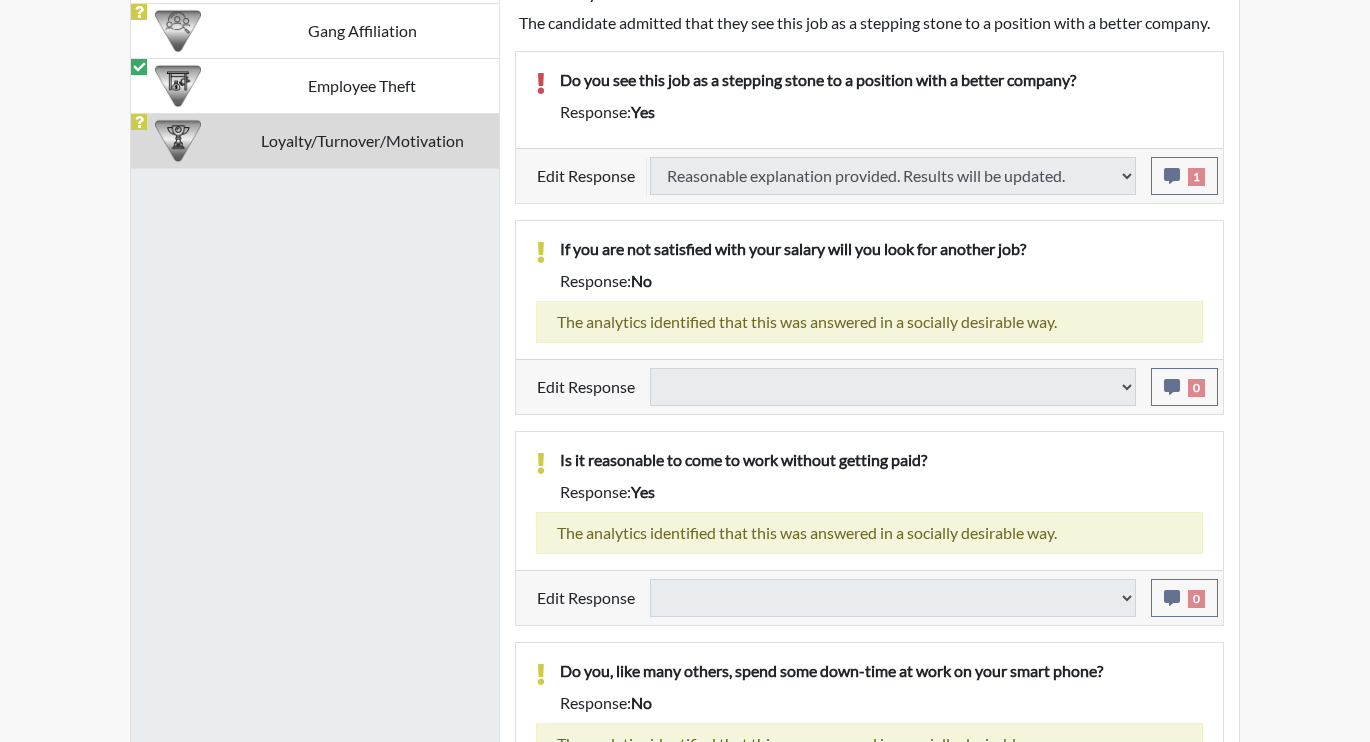 scroll, scrollTop: 1463, scrollLeft: 0, axis: vertical 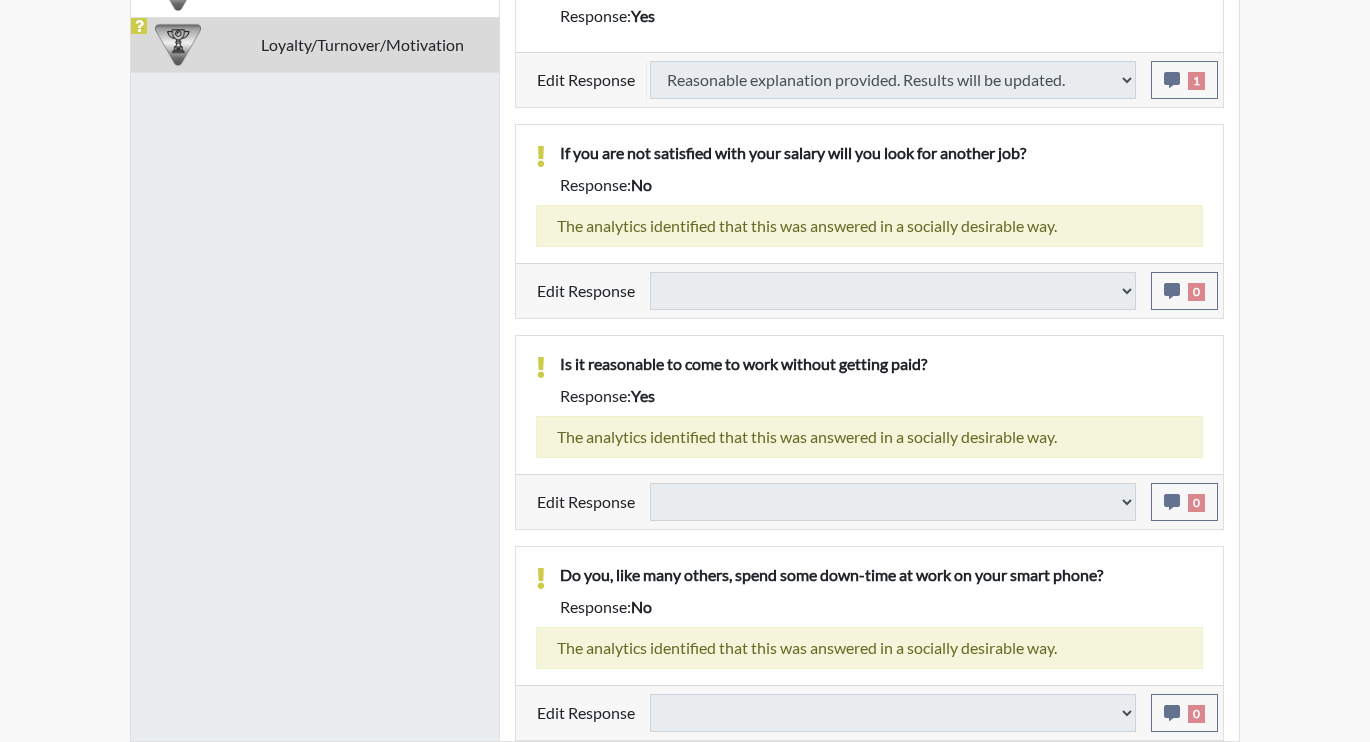 select 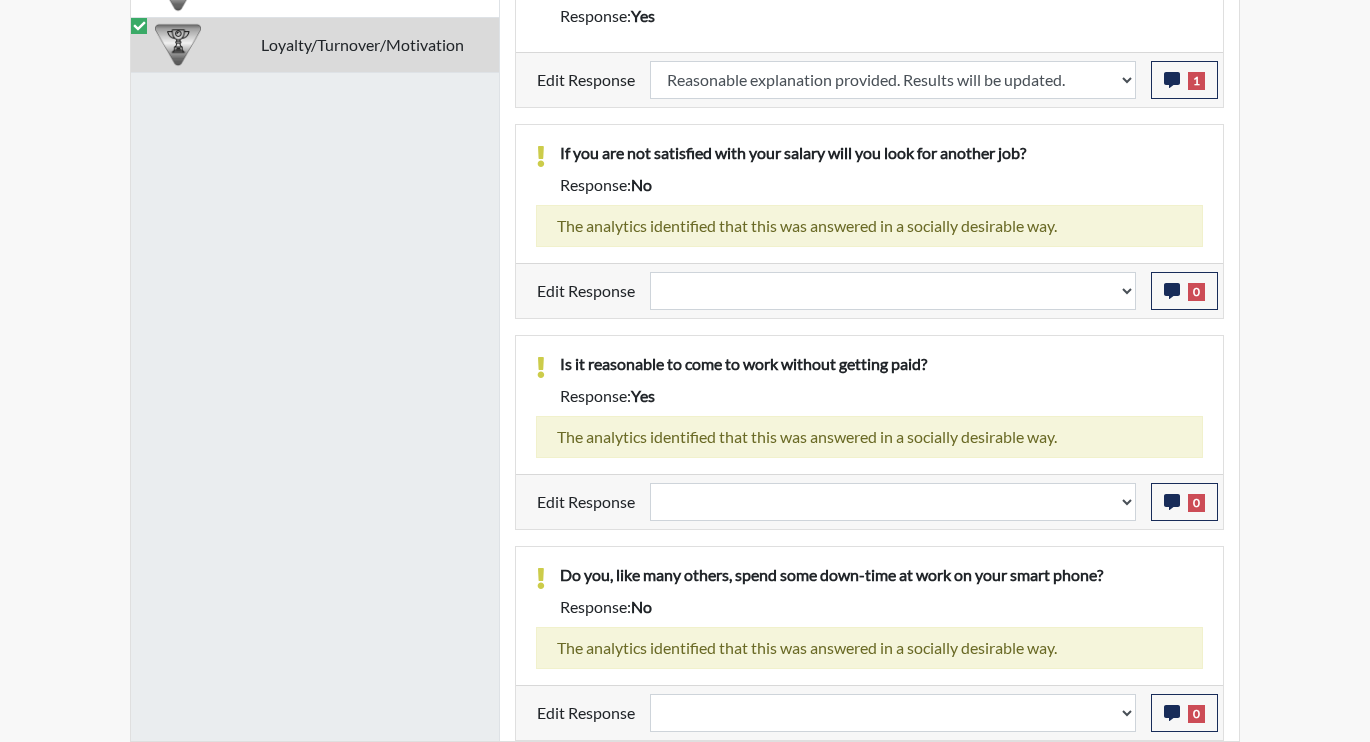 scroll, scrollTop: 999668, scrollLeft: 999169, axis: both 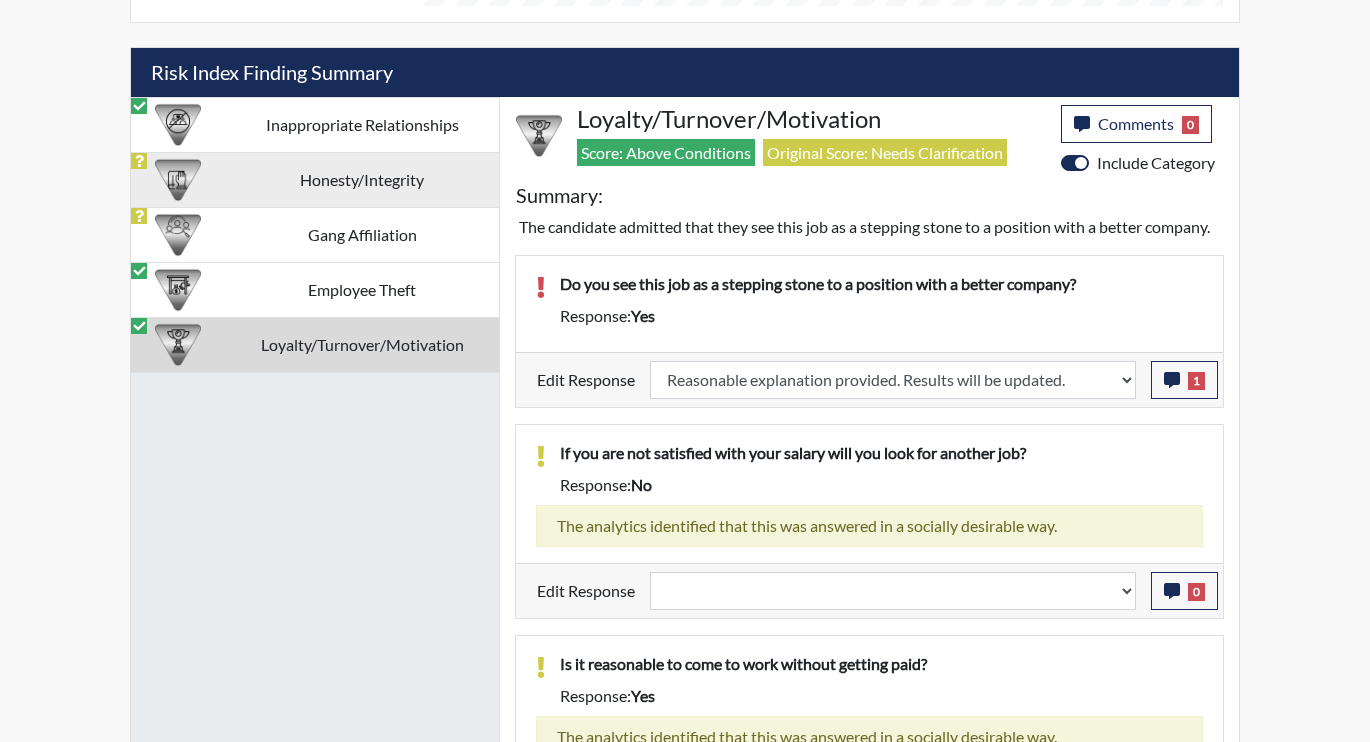 click on "Honesty/Integrity" at bounding box center [362, 179] 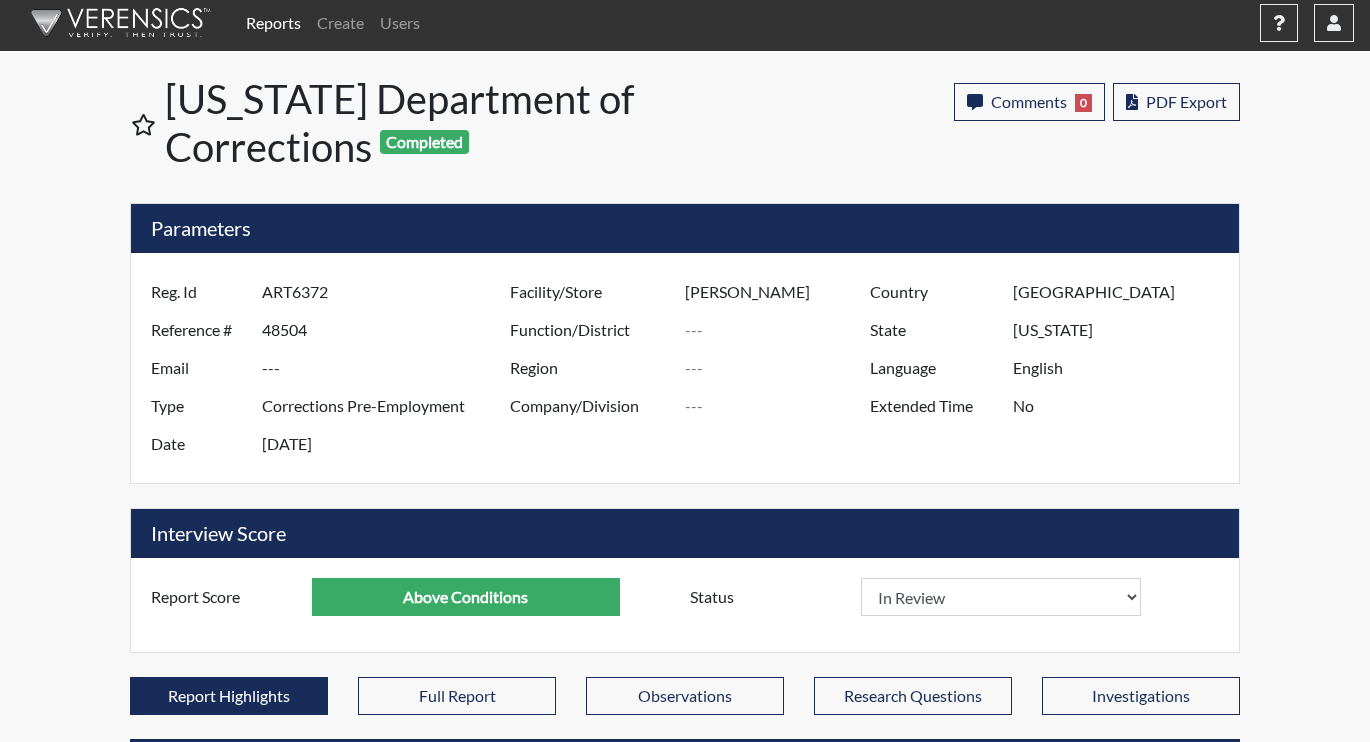 scroll, scrollTop: 0, scrollLeft: 0, axis: both 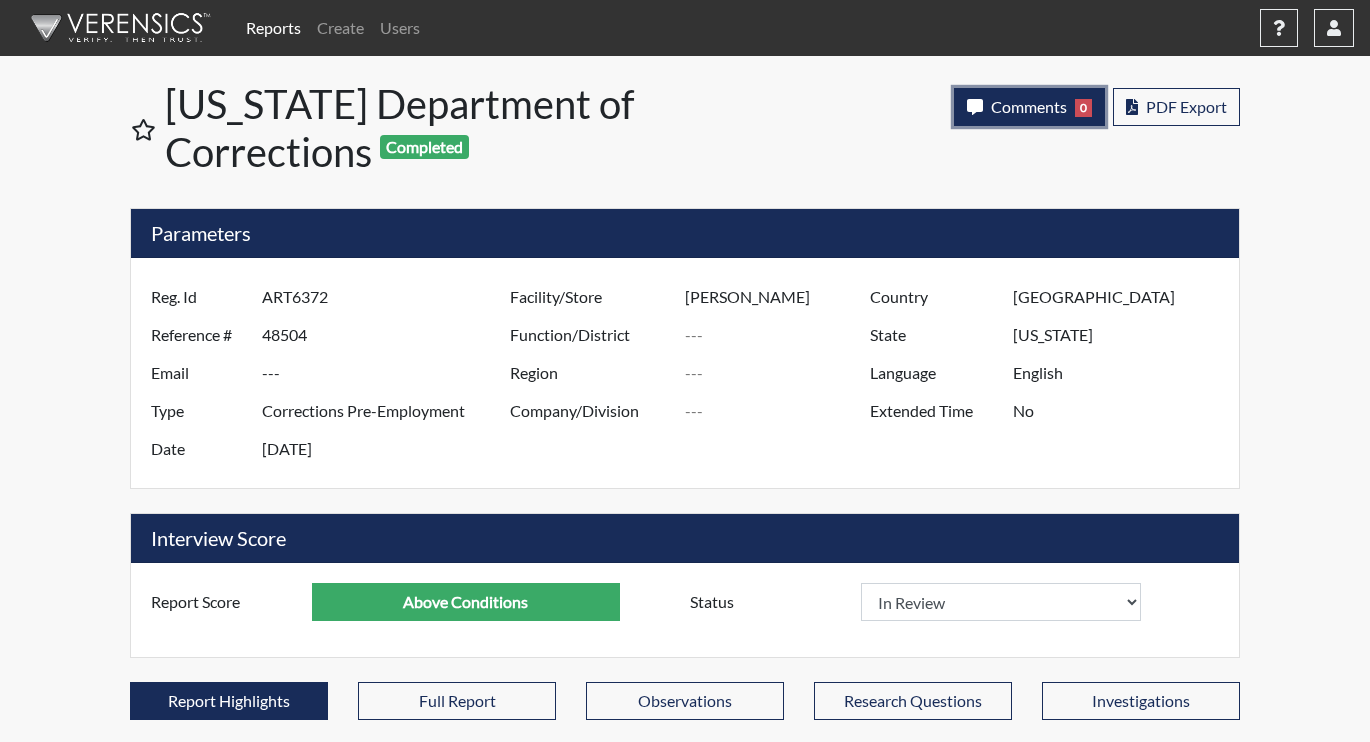 click on "Comments 0" at bounding box center (1029, 107) 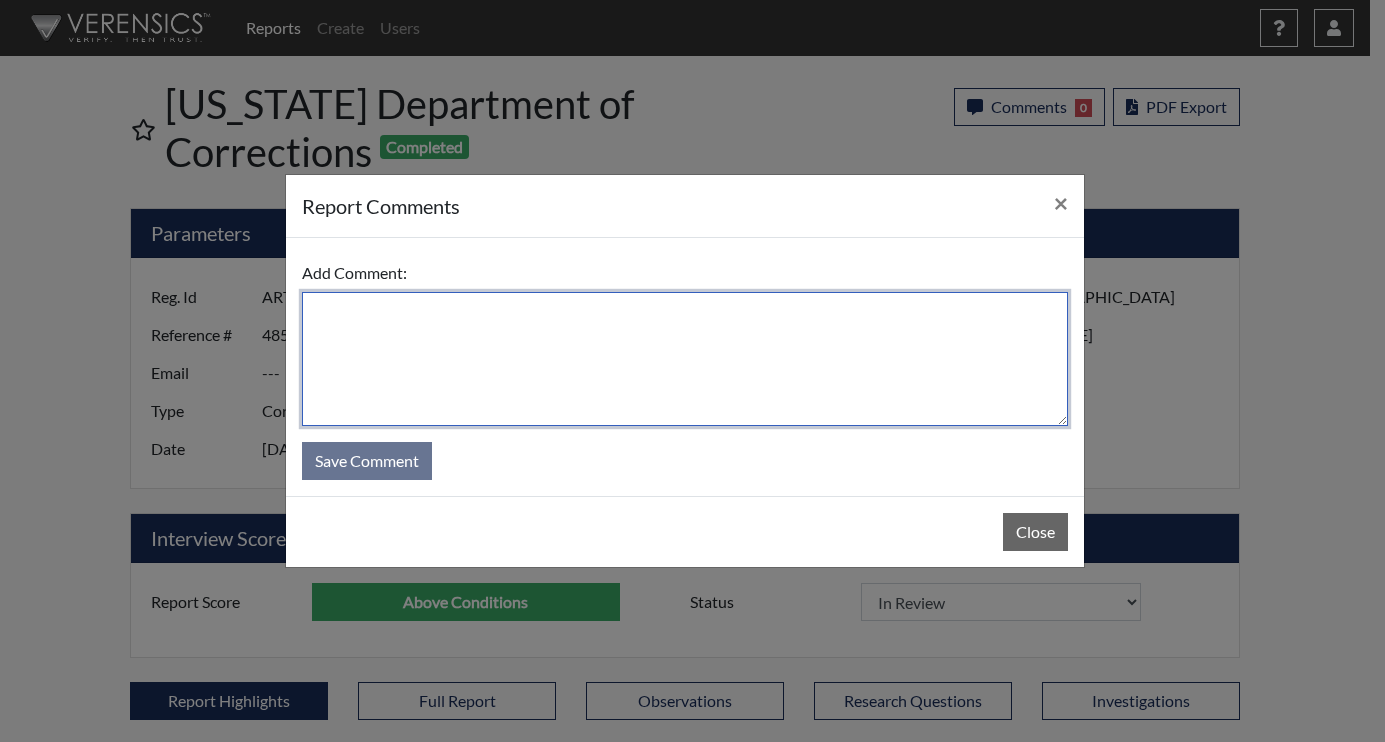 click at bounding box center (685, 359) 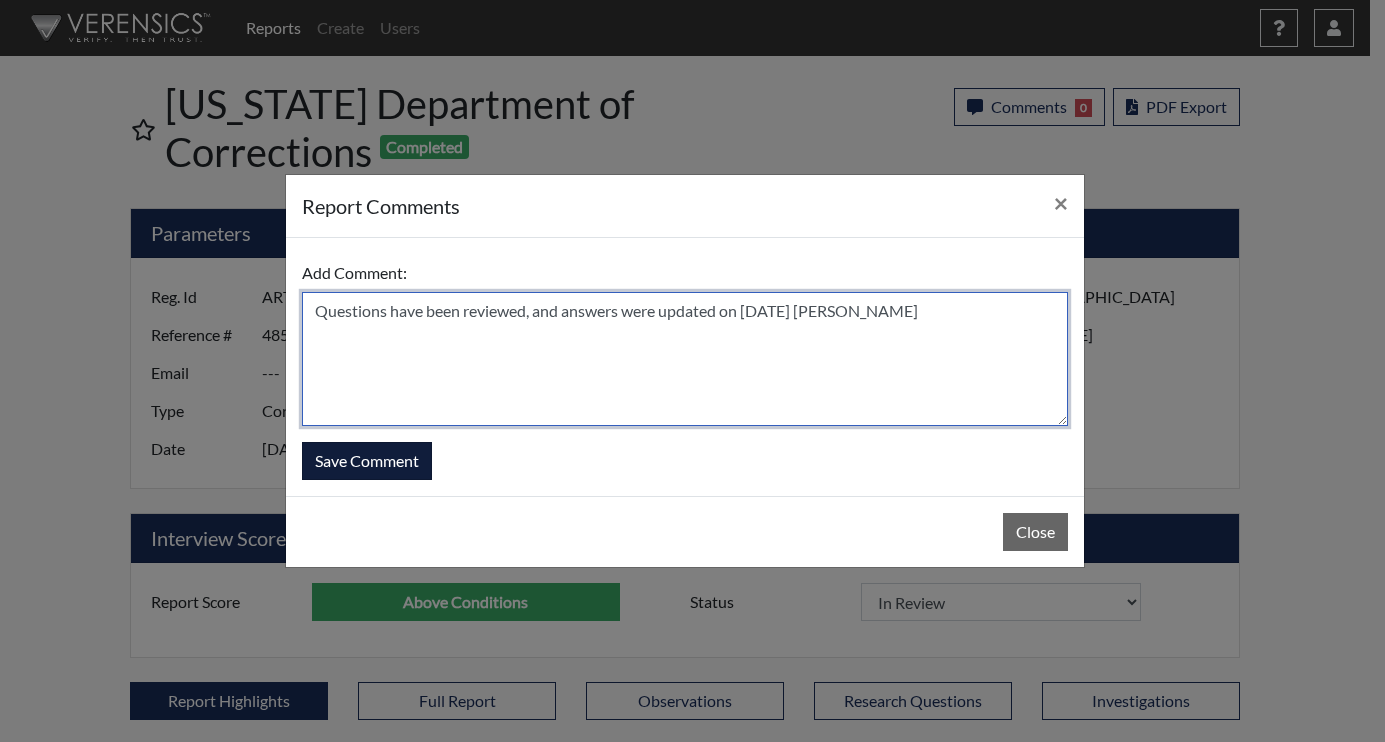 type on "Questions have been reviewed, and answers were updated on [DATE] [PERSON_NAME]" 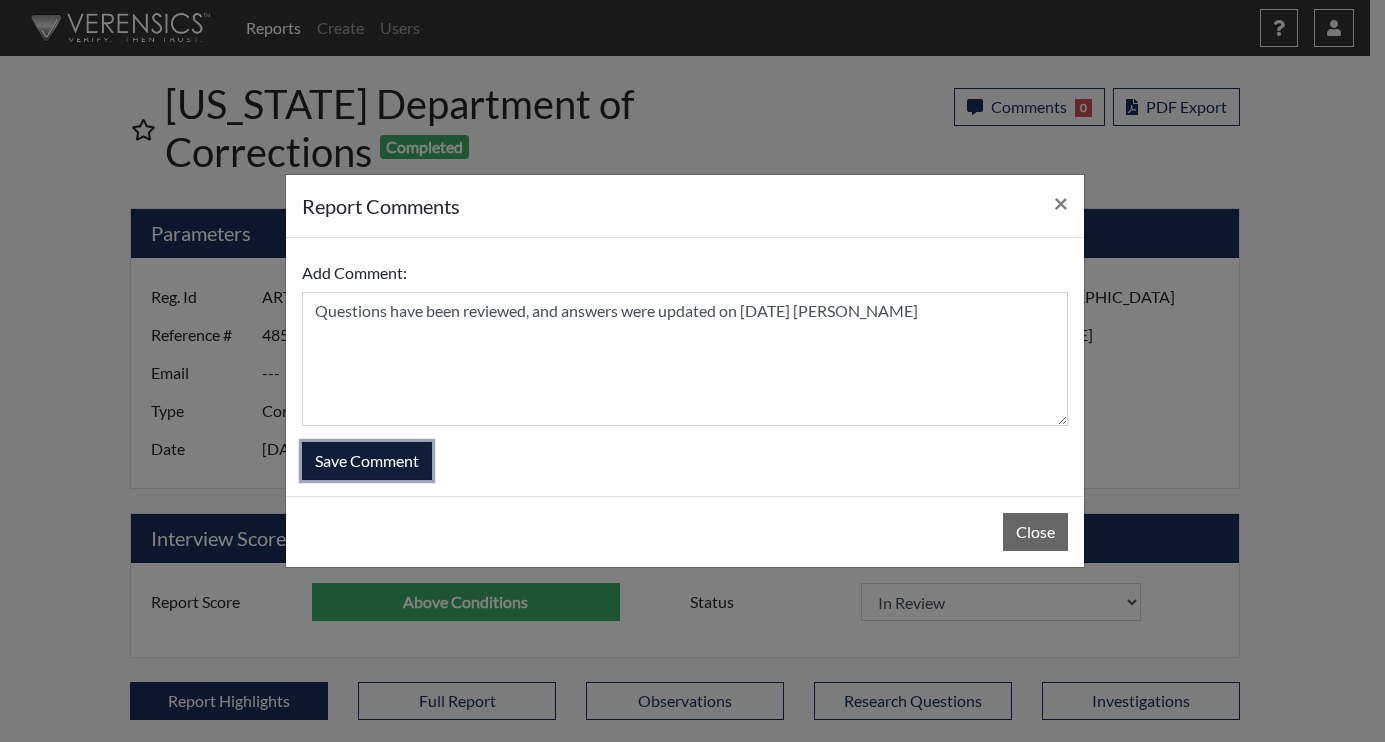 click on "Save Comment" at bounding box center (367, 461) 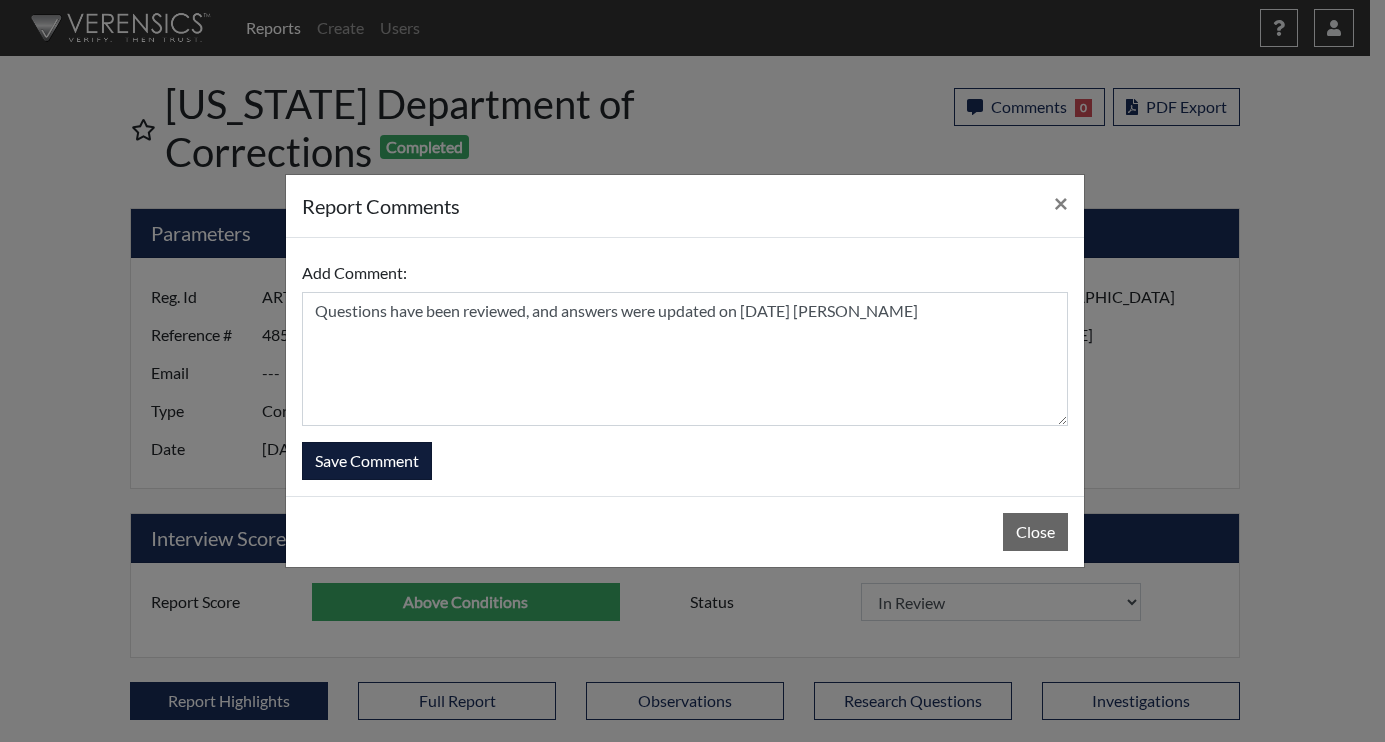 type 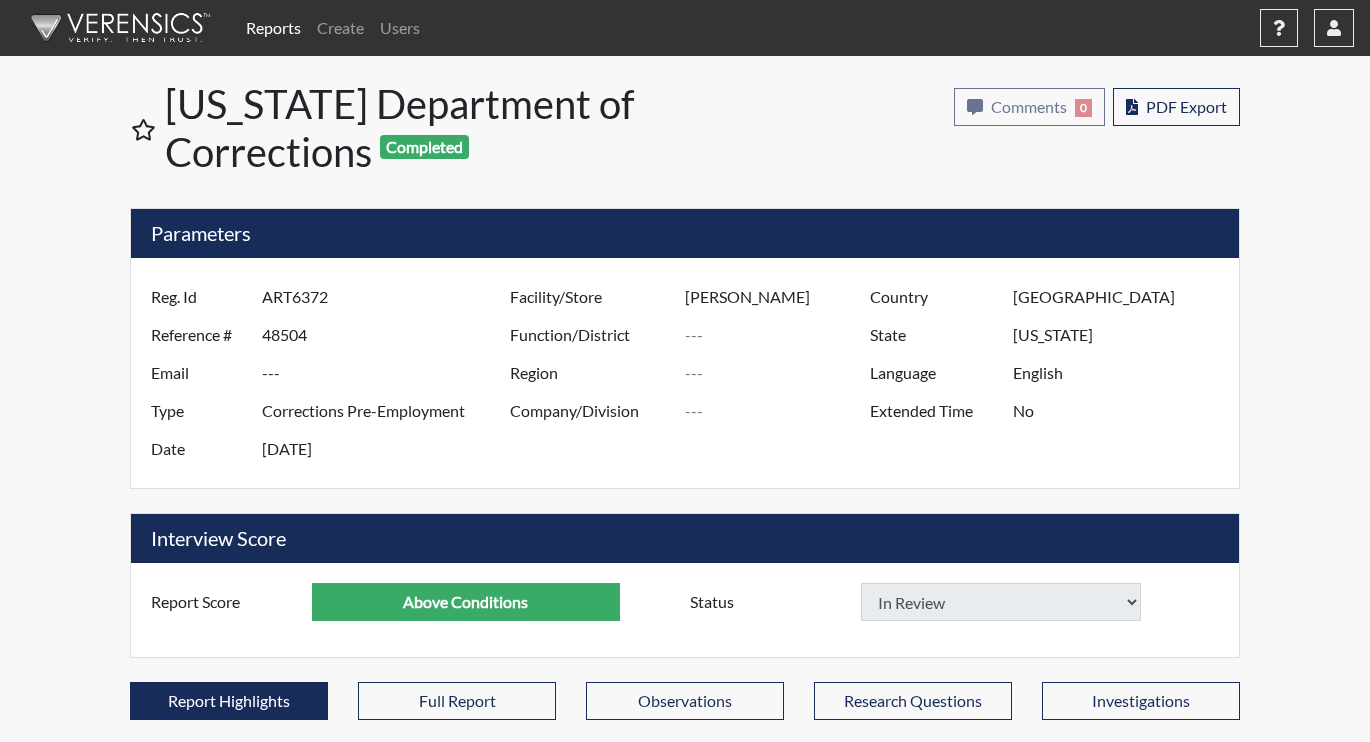 select 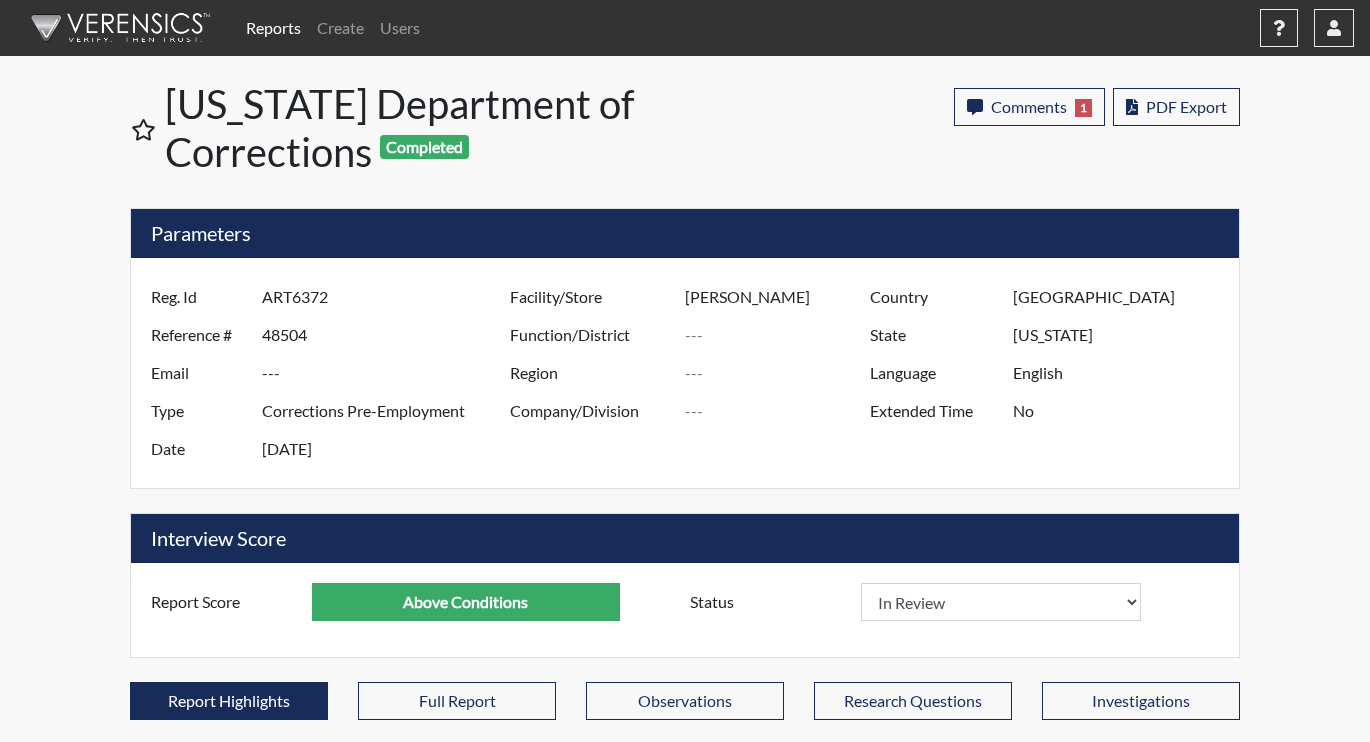 scroll, scrollTop: 999668, scrollLeft: 999169, axis: both 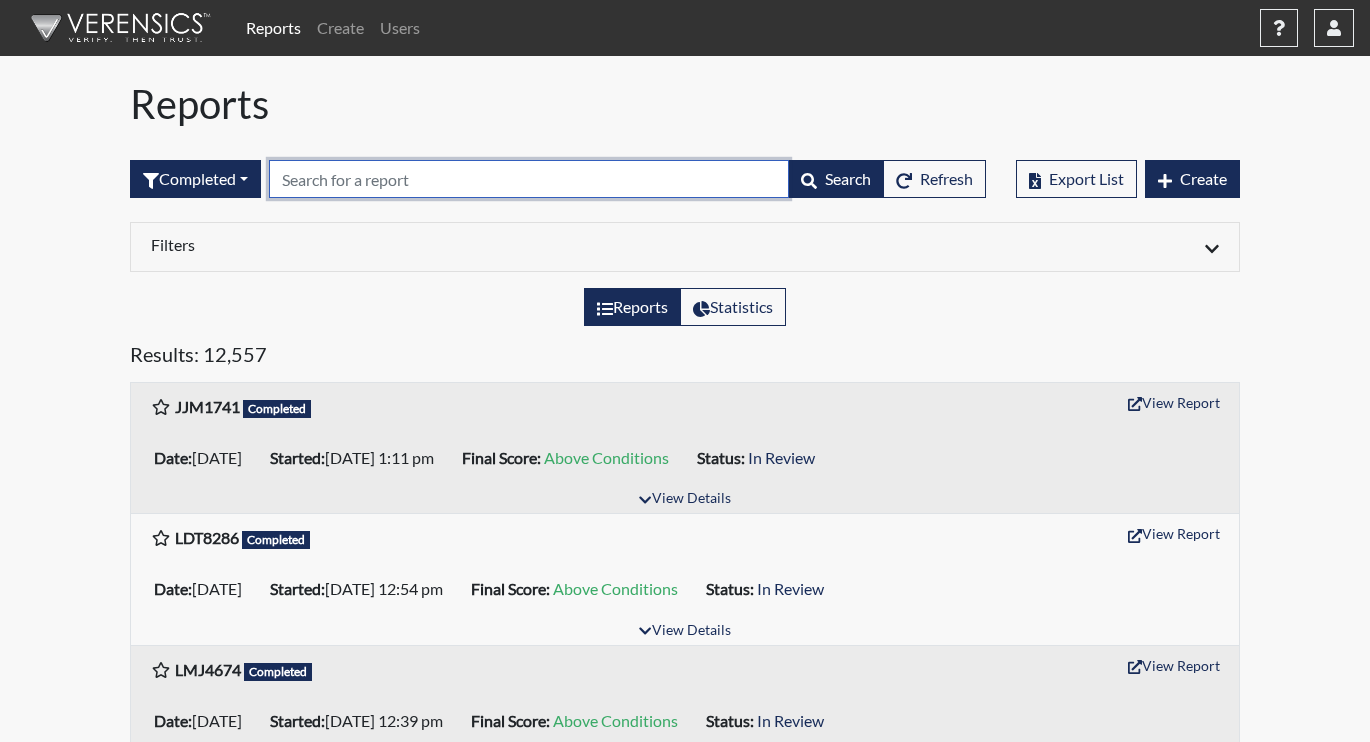 click at bounding box center [529, 179] 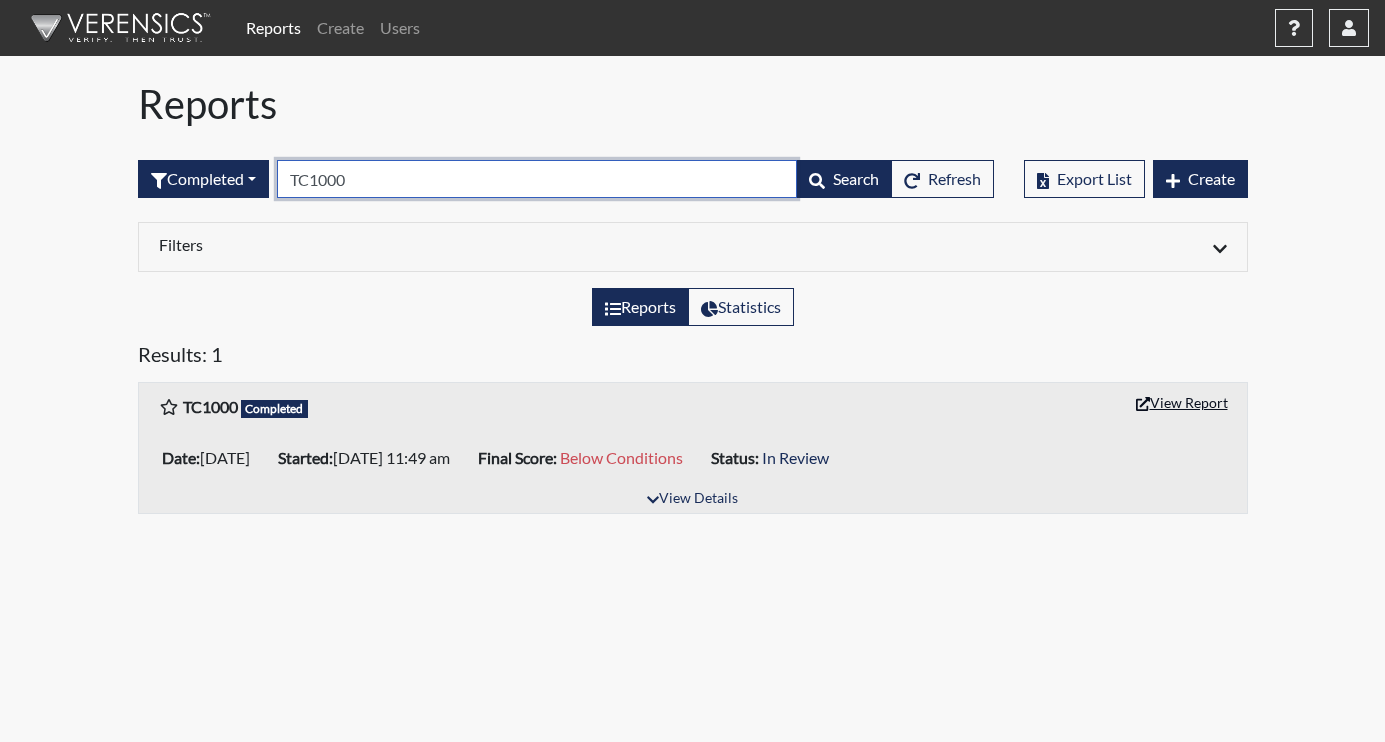 type on "TC1000" 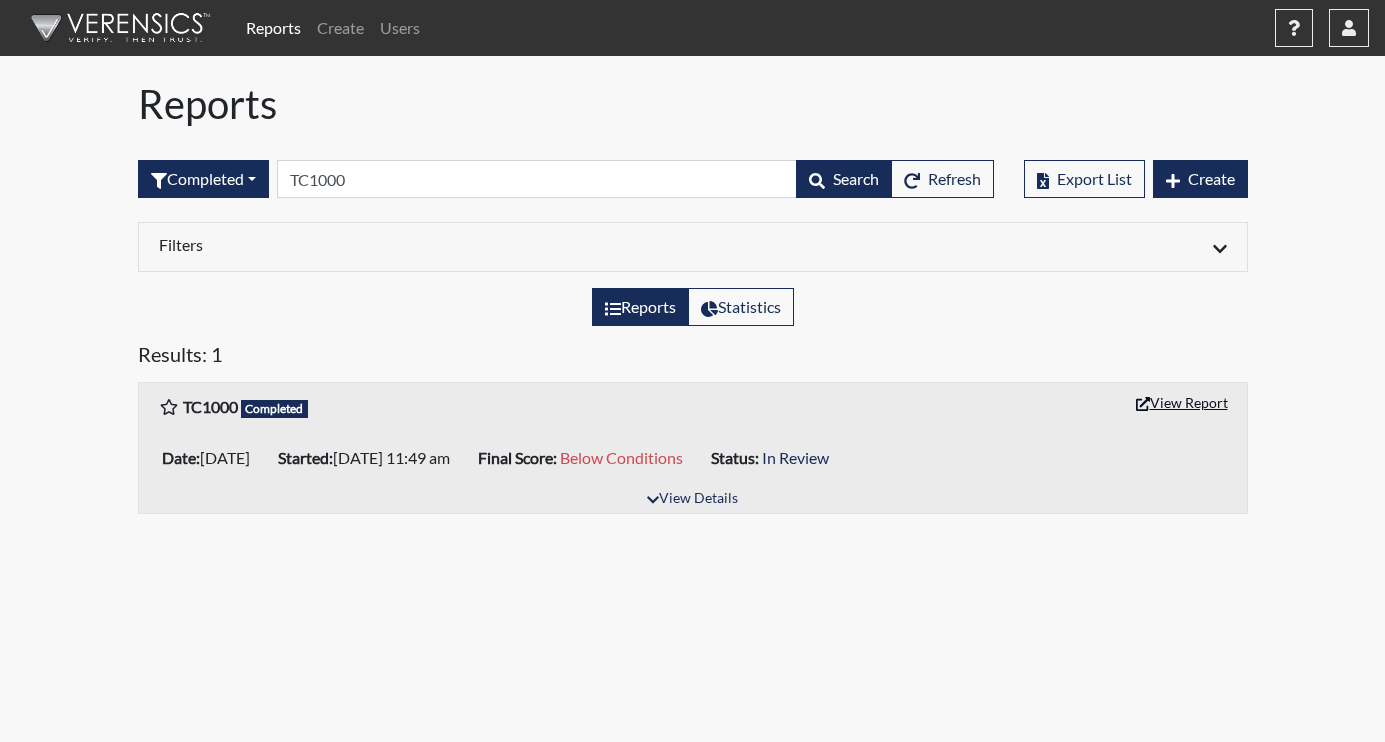 click on "View Report" at bounding box center (1182, 402) 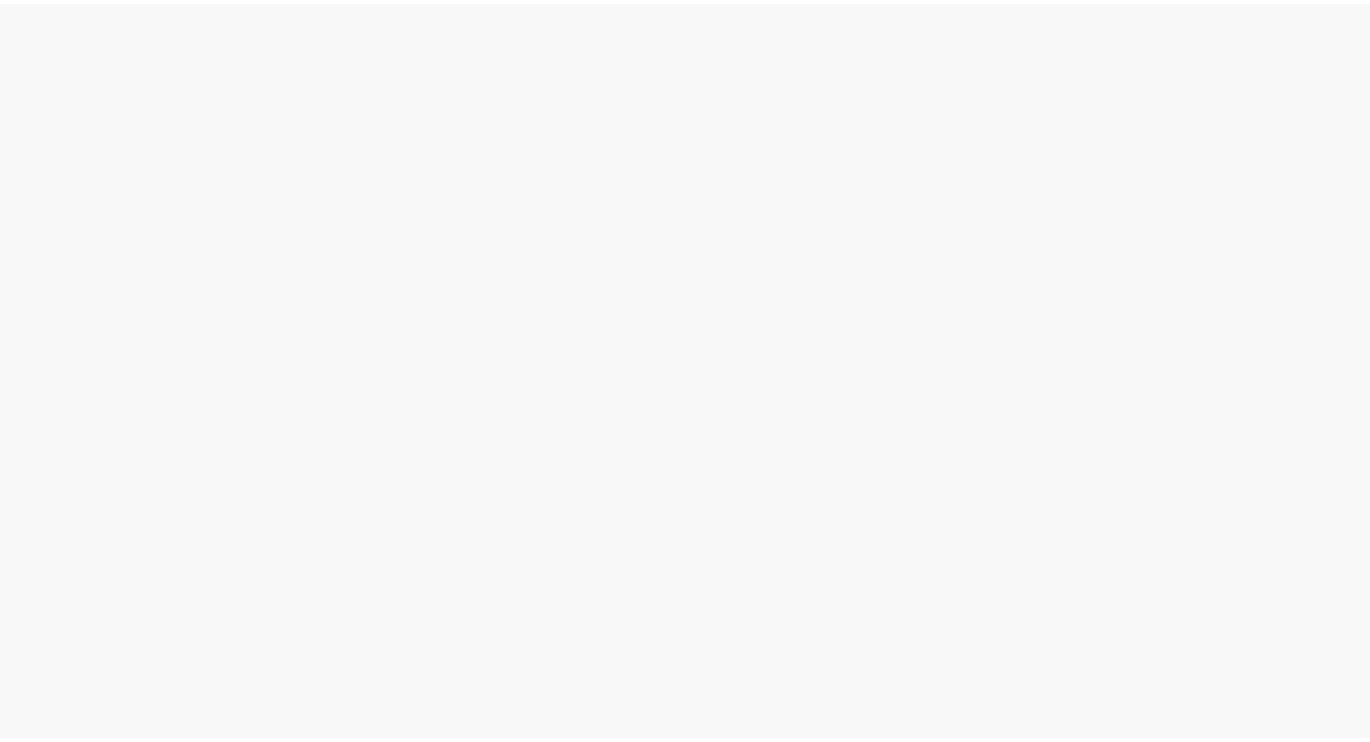 scroll, scrollTop: 0, scrollLeft: 0, axis: both 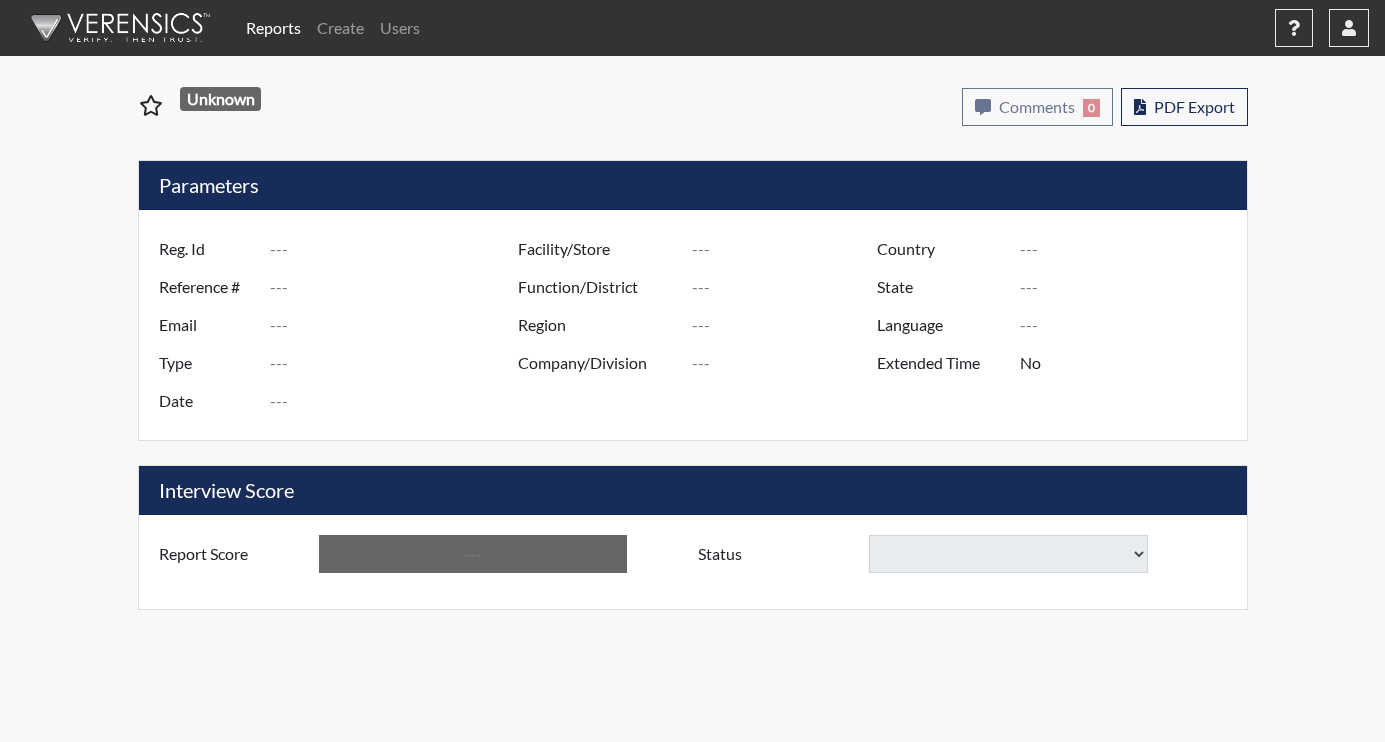 type on "TC1000" 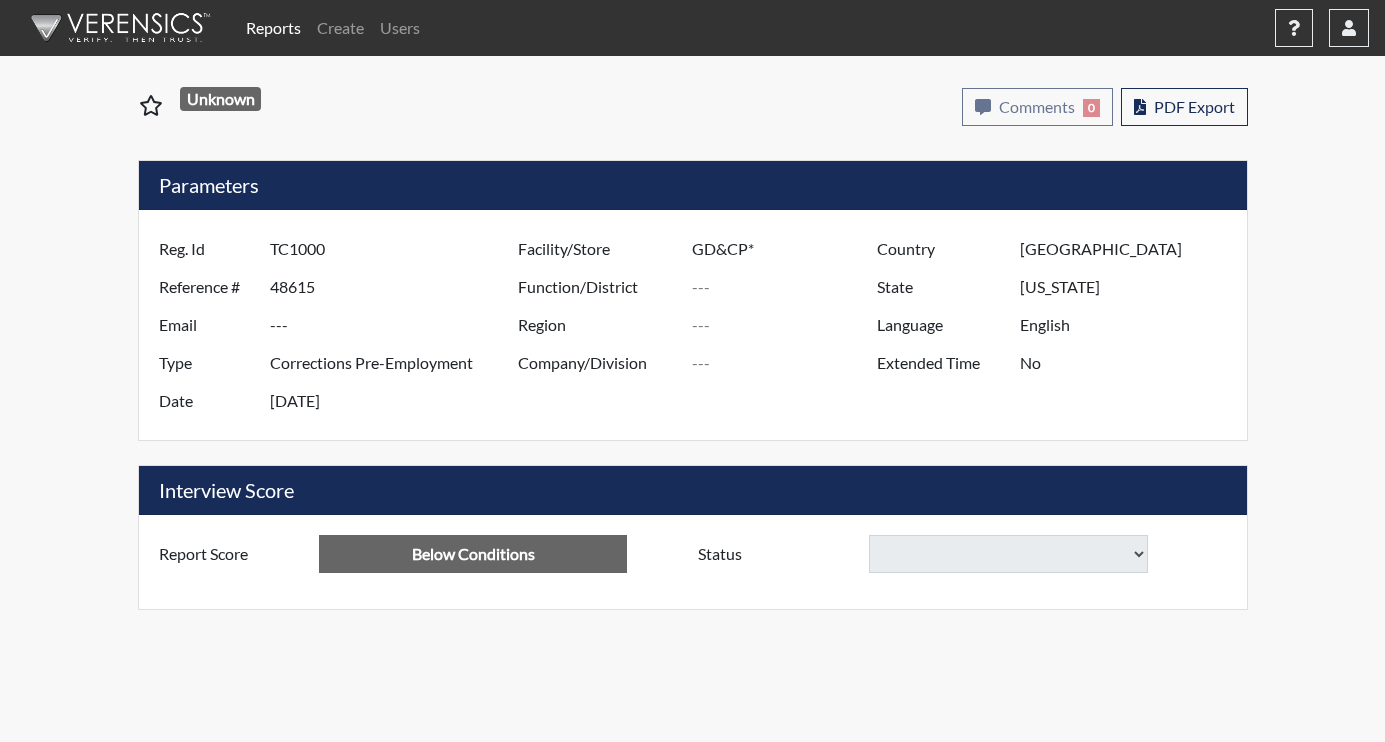 select 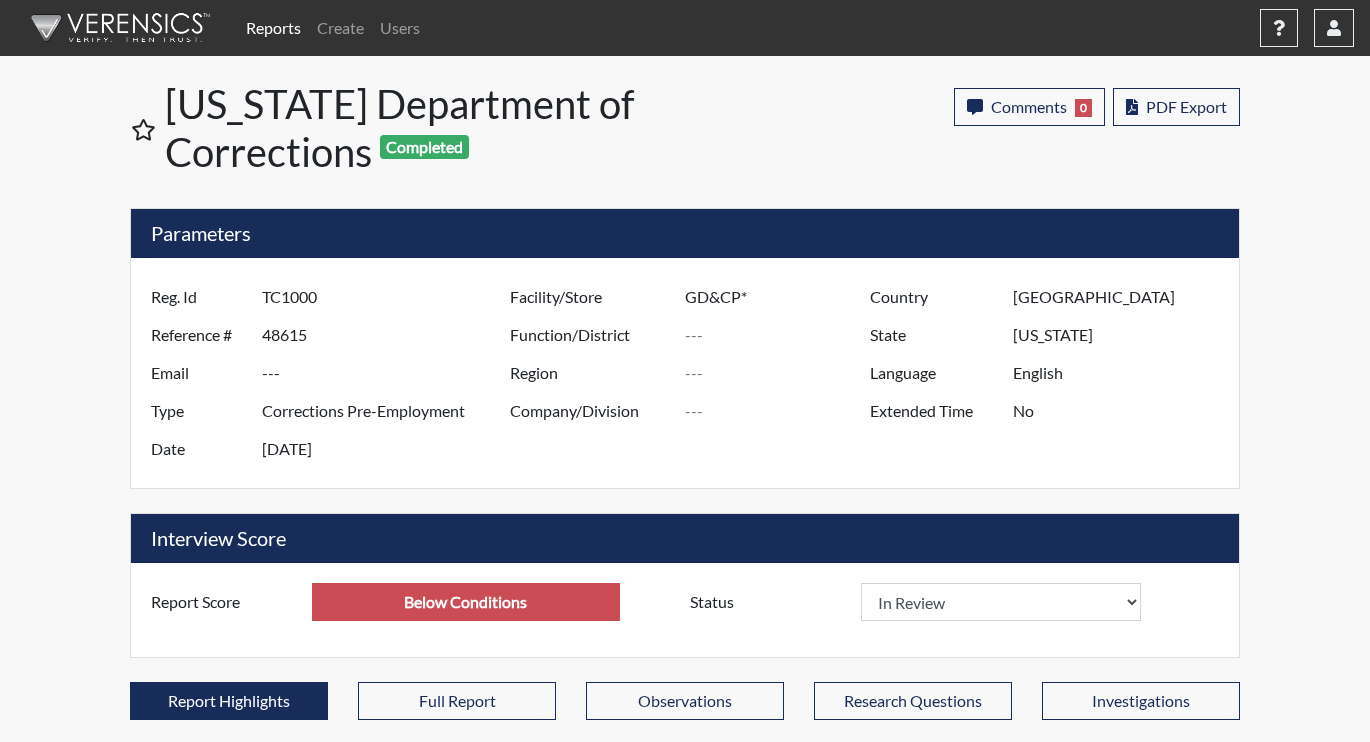 scroll, scrollTop: 999668, scrollLeft: 999169, axis: both 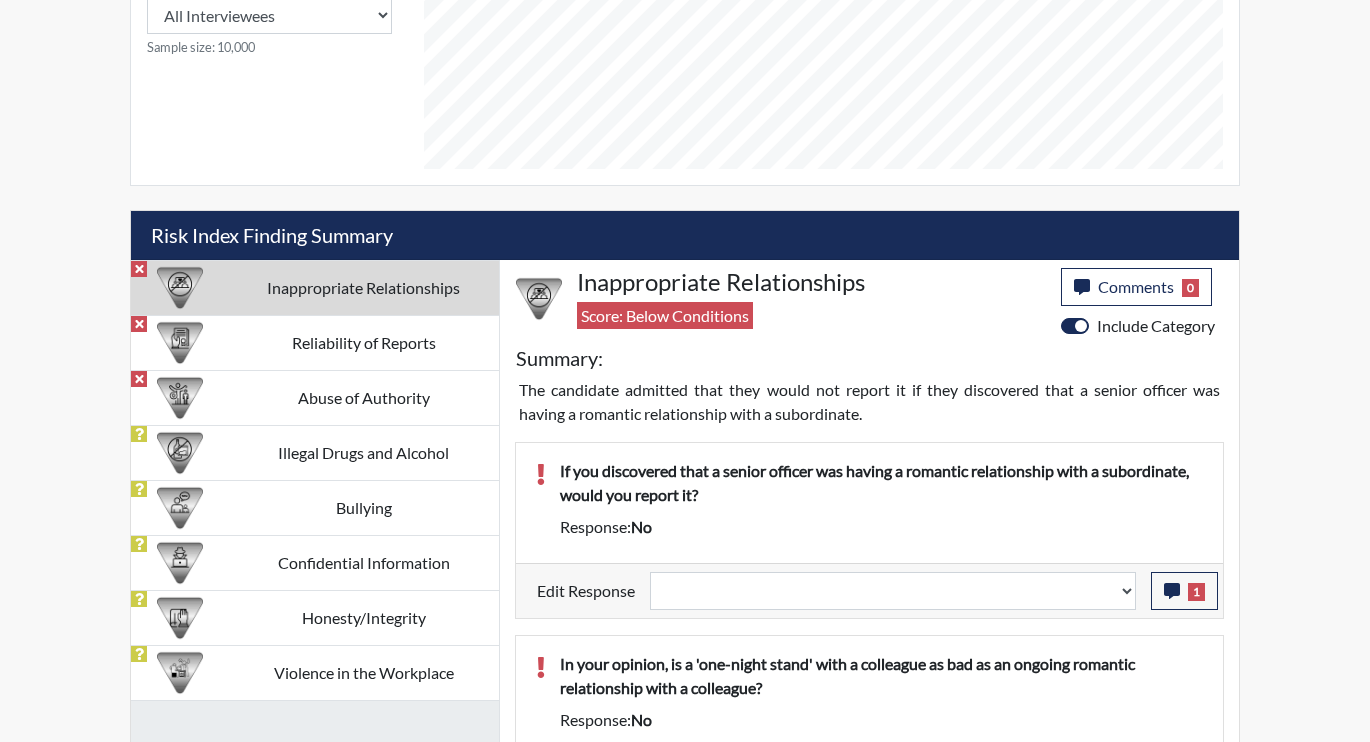 click on "Inappropriate Relationships" at bounding box center [363, 287] 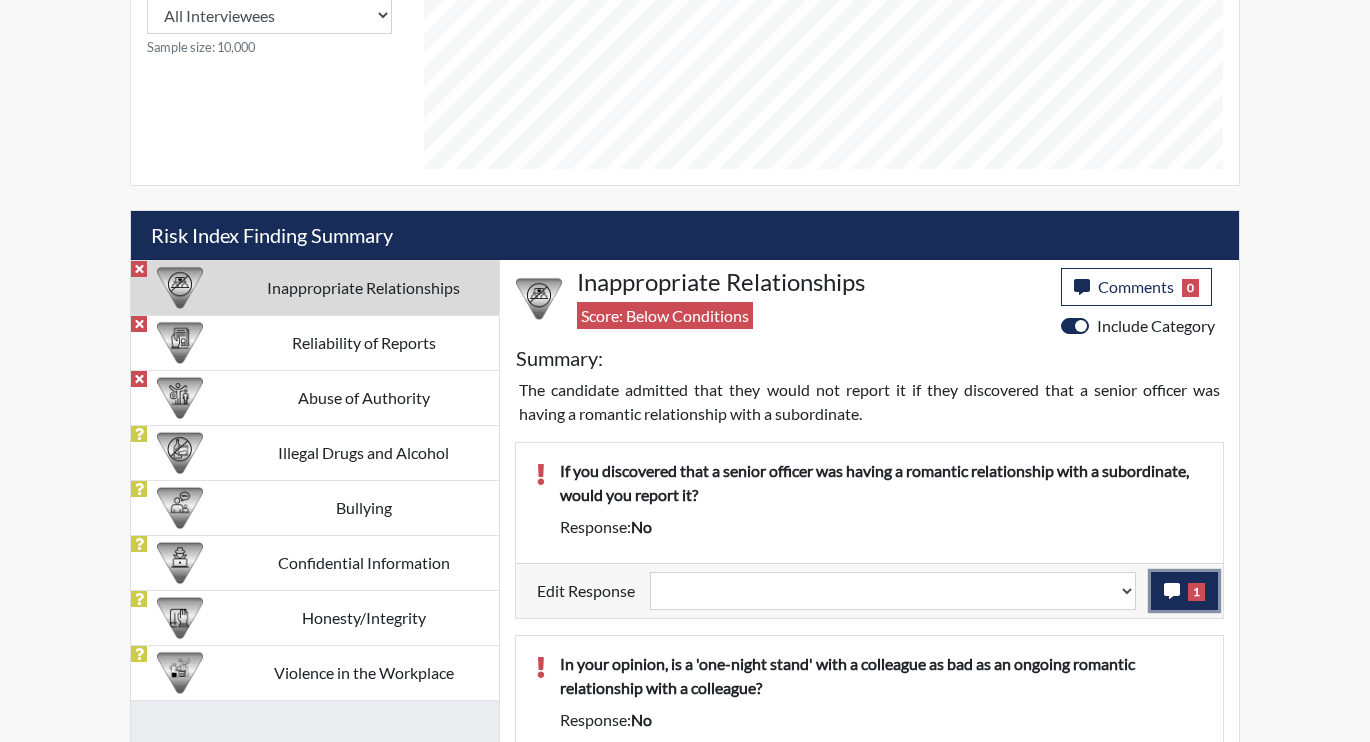 click on "1" at bounding box center (1184, 591) 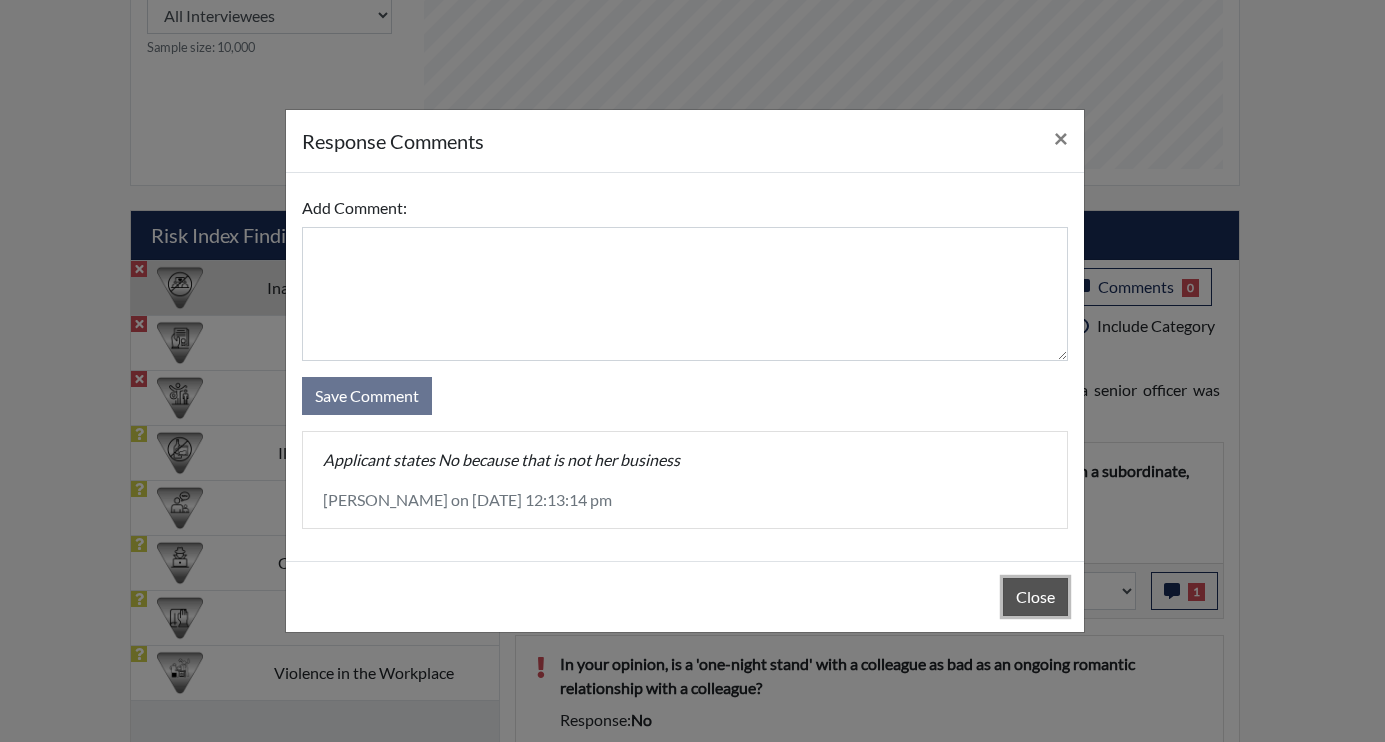 click on "Close" at bounding box center [1035, 597] 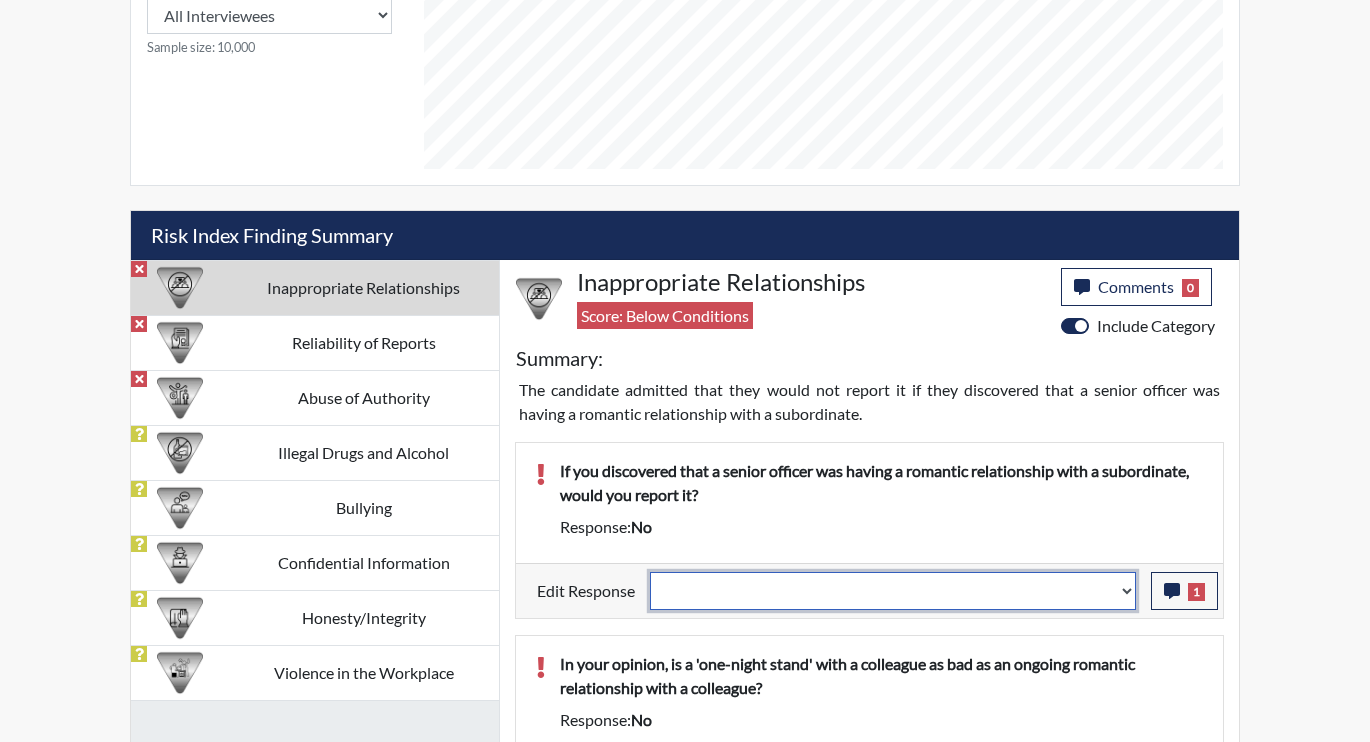 click on "Question is not relevant. Results will be updated. Reasonable explanation provided. Results will be updated. Response confirmed, which places the score below conditions. Clear the response edit. Results will be updated." at bounding box center [893, 591] 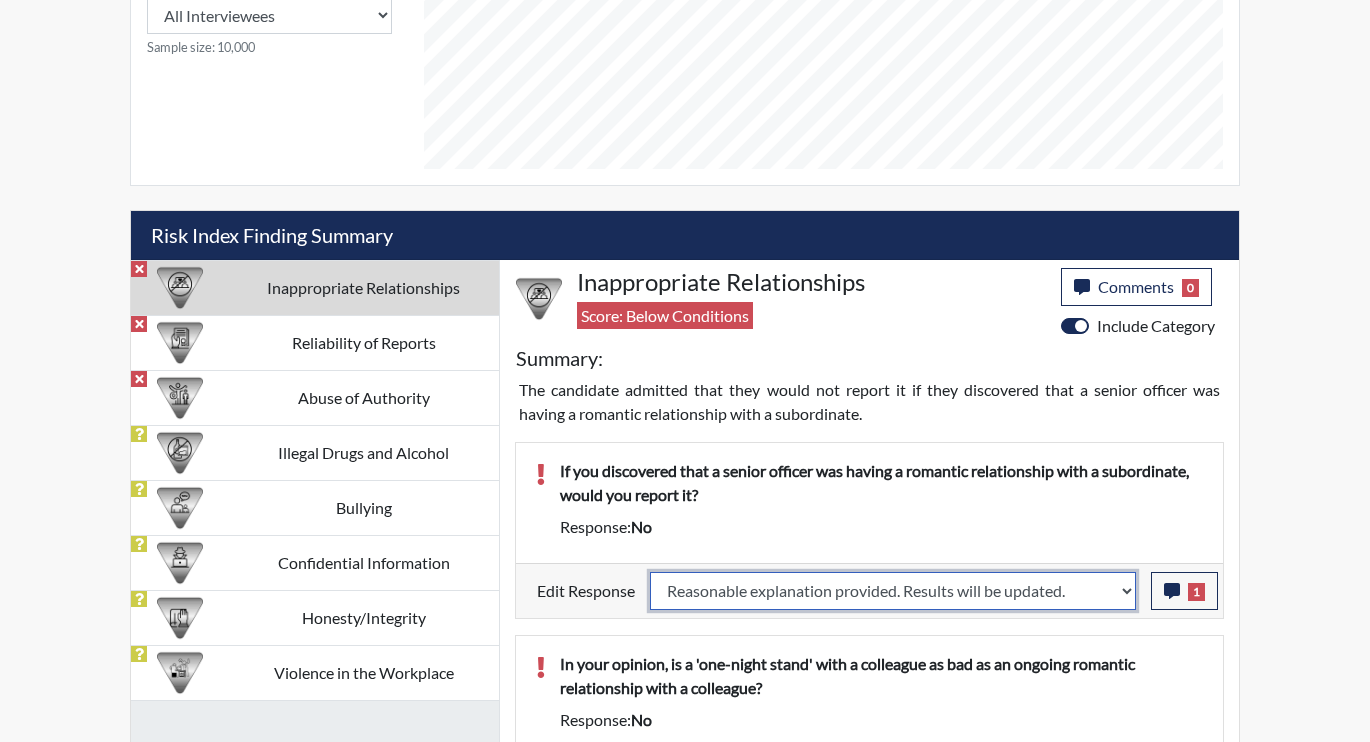 click on "Question is not relevant. Results will be updated. Reasonable explanation provided. Results will be updated. Response confirmed, which places the score below conditions. Clear the response edit. Results will be updated." at bounding box center (893, 591) 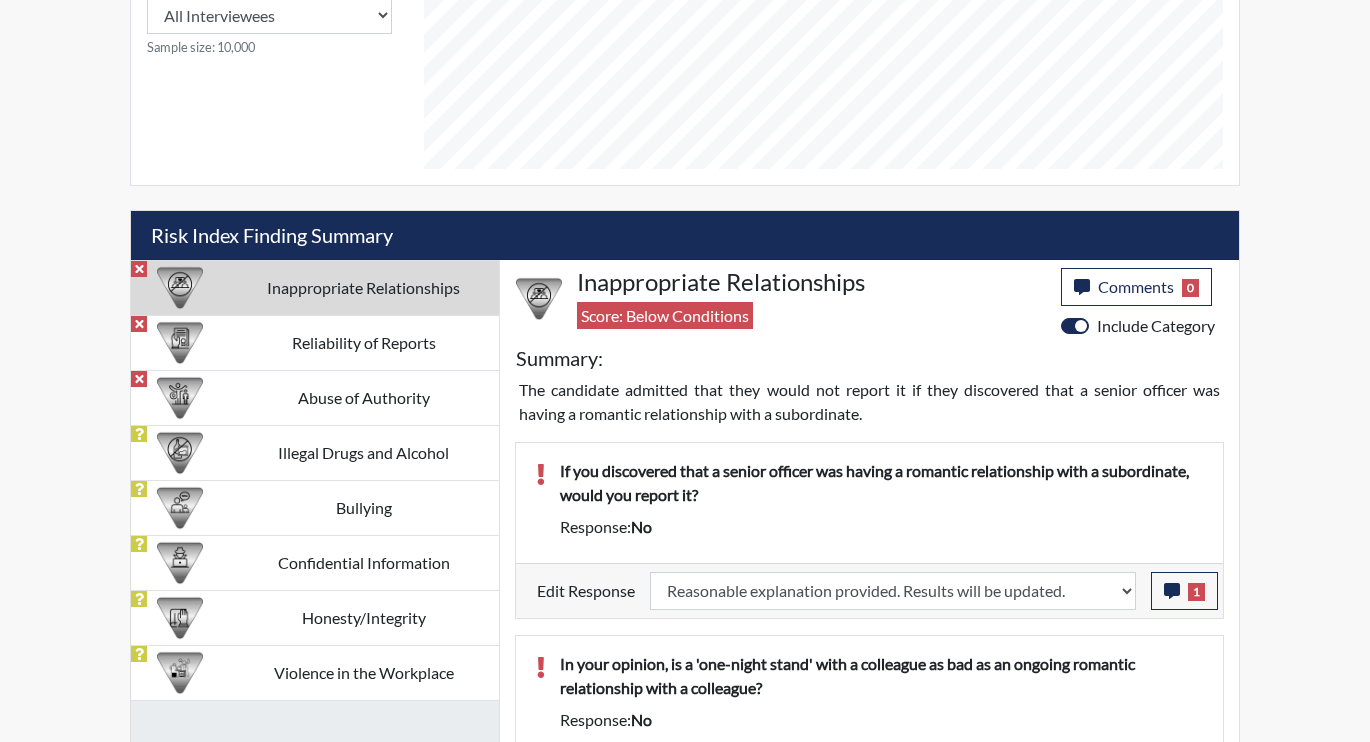 select 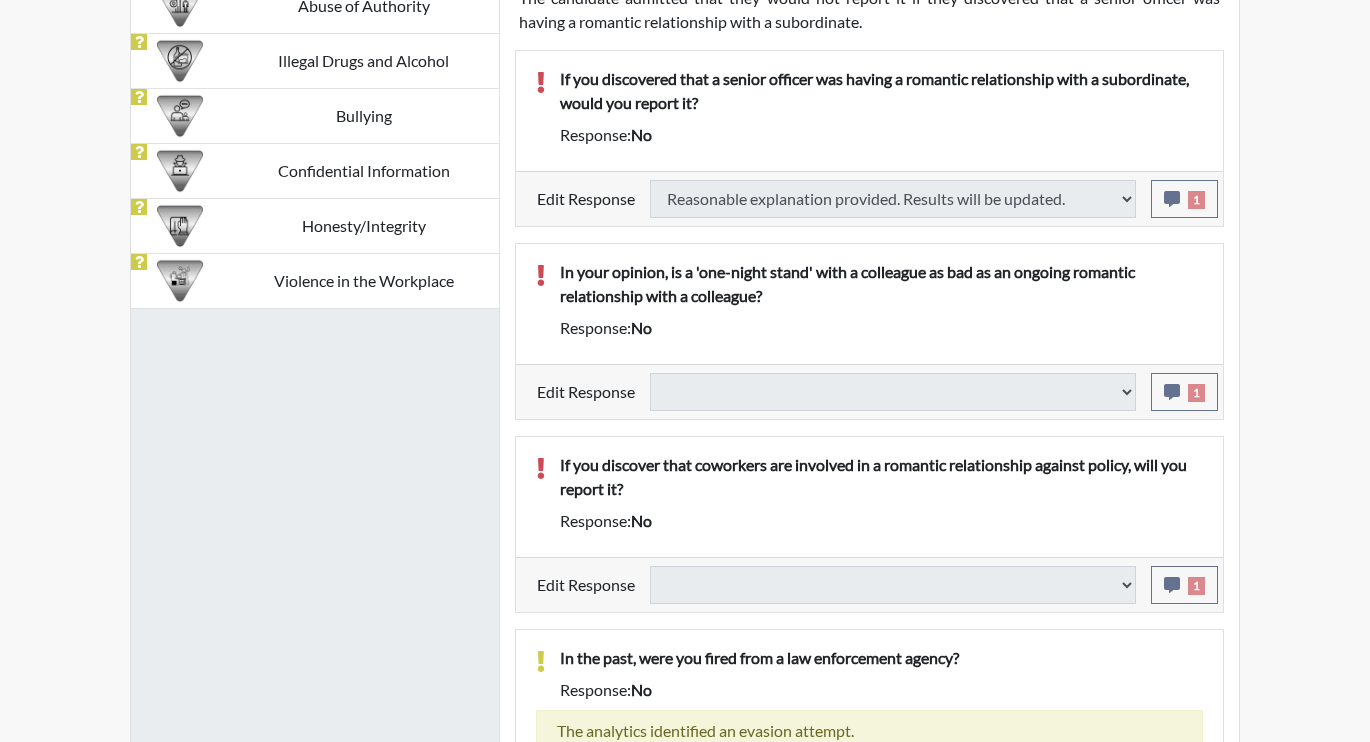 scroll, scrollTop: 1400, scrollLeft: 0, axis: vertical 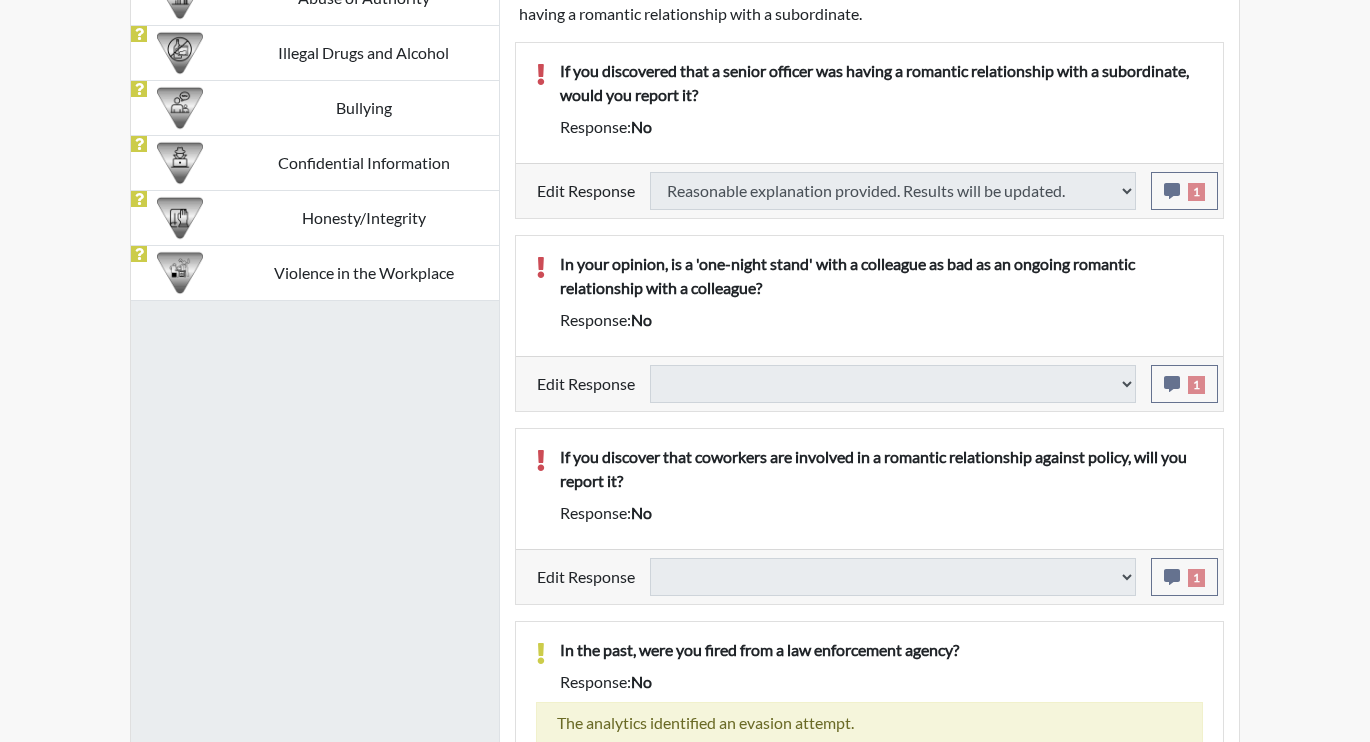 select 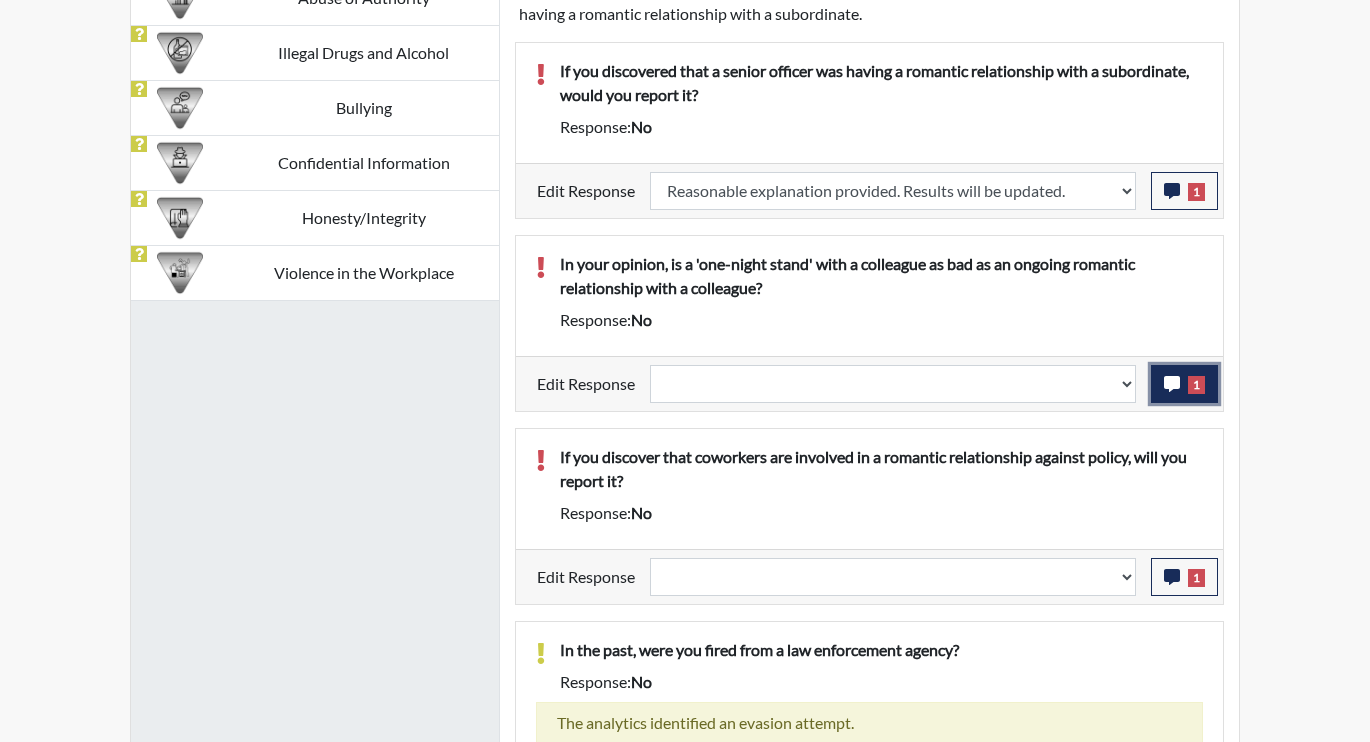 scroll, scrollTop: 999668, scrollLeft: 999169, axis: both 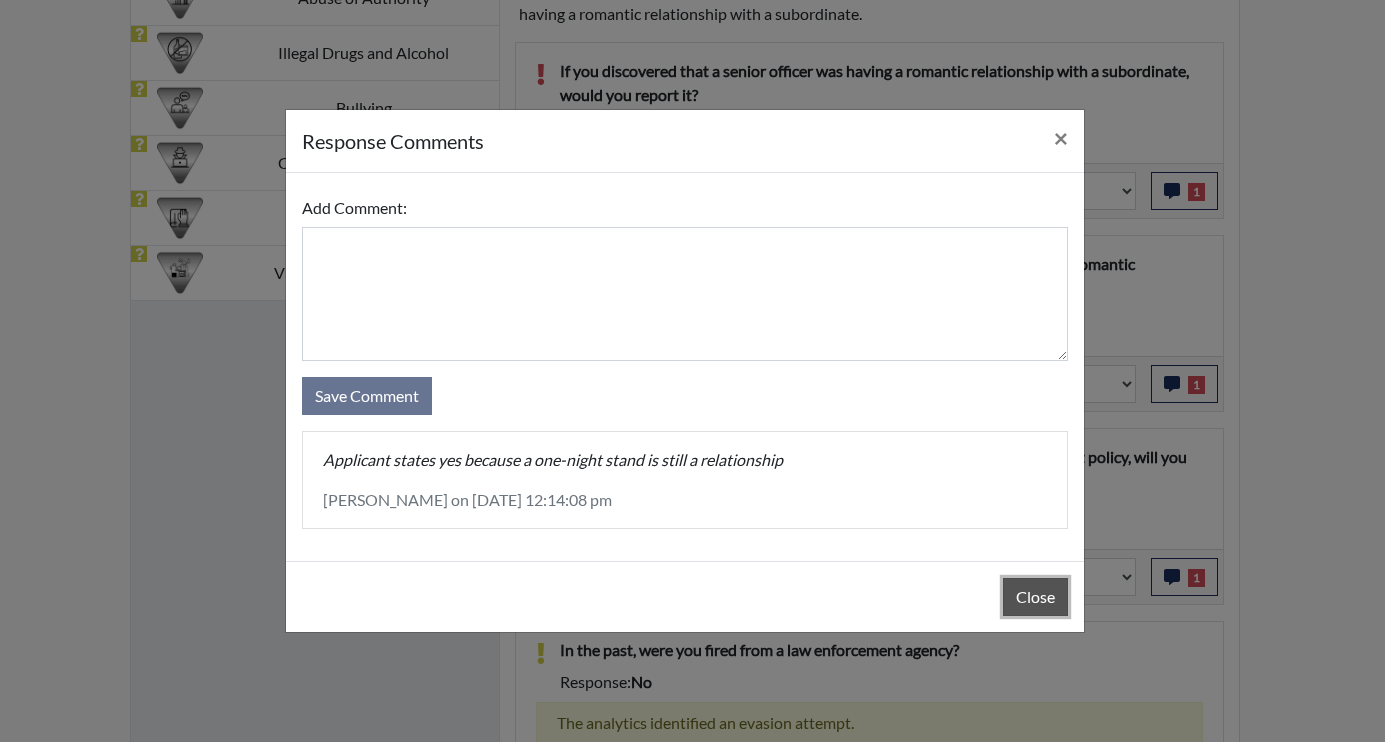 click on "Close" at bounding box center (1035, 597) 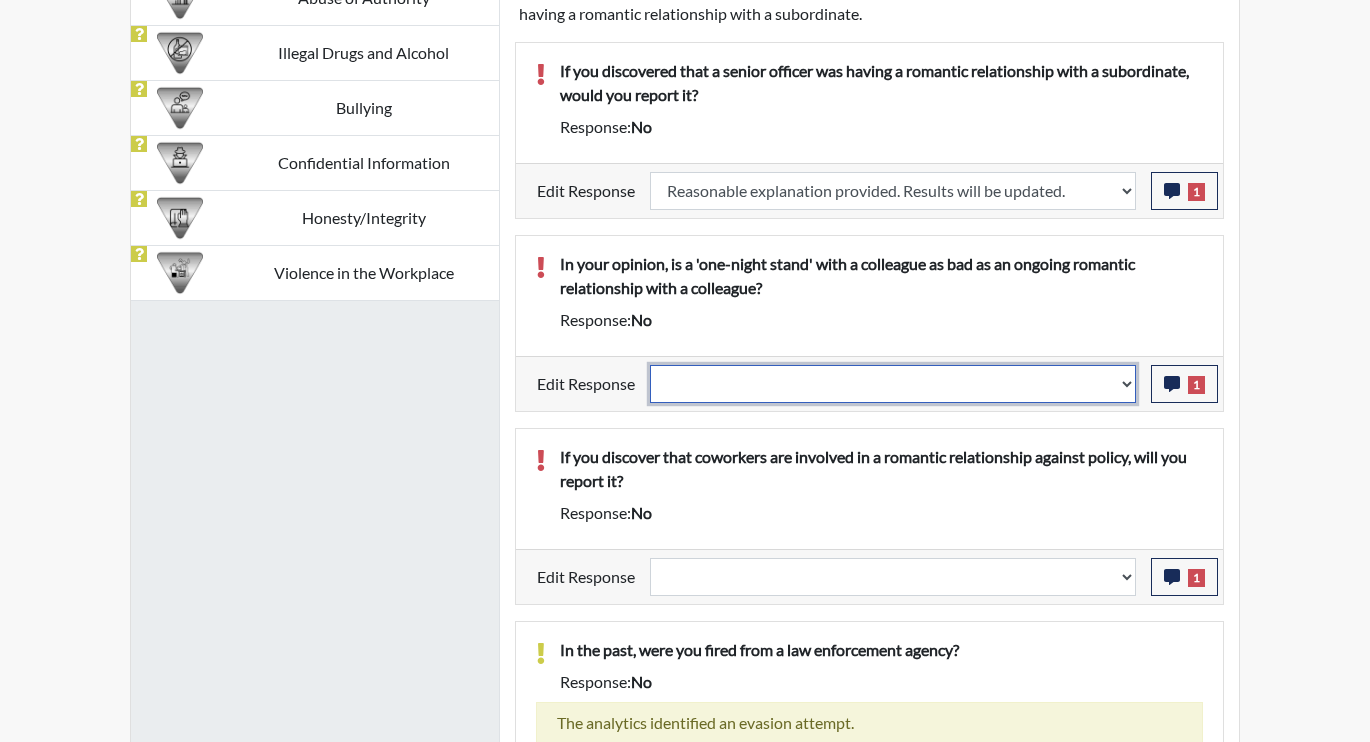 click on "Question is not relevant. Results will be updated. Reasonable explanation provided. Results will be updated. Response confirmed, which places the score below conditions. Clear the response edit. Results will be updated." at bounding box center (893, 384) 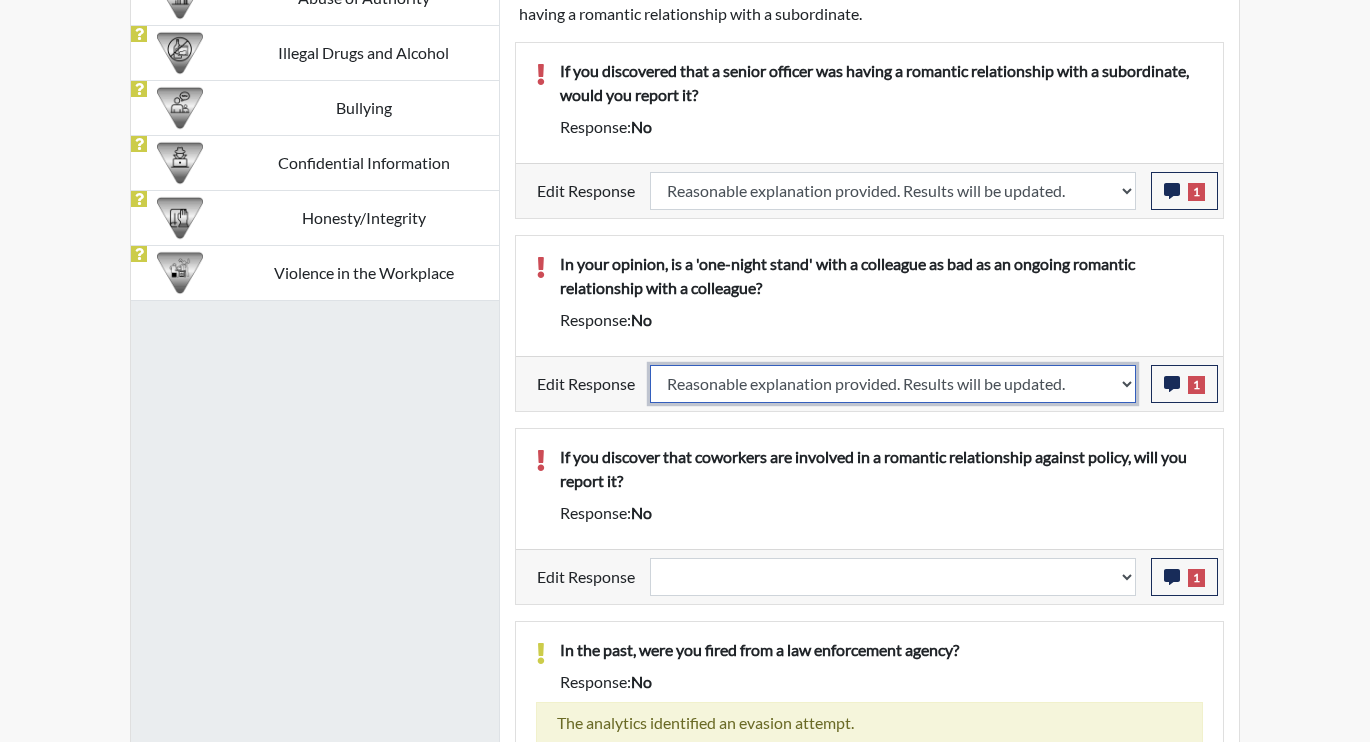 click on "Question is not relevant. Results will be updated. Reasonable explanation provided. Results will be updated. Response confirmed, which places the score below conditions. Clear the response edit. Results will be updated." at bounding box center [893, 384] 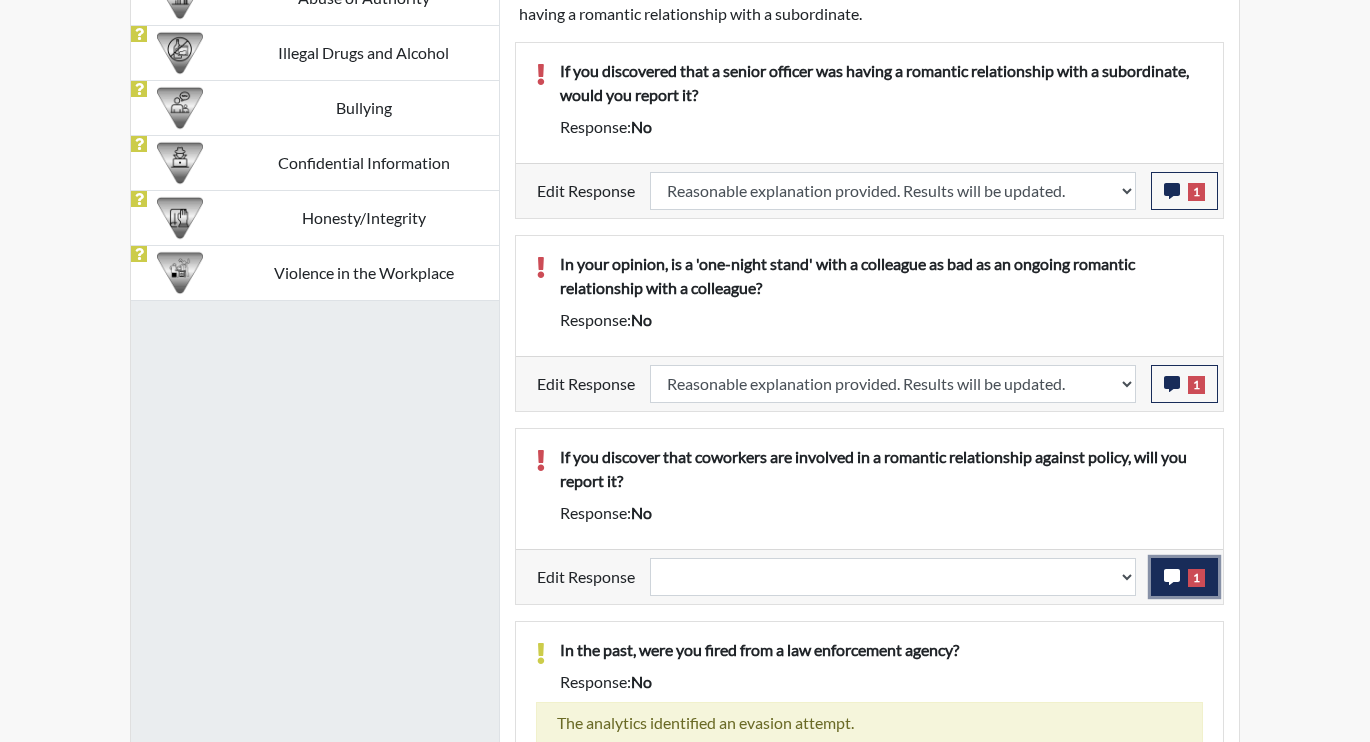 click on "1" at bounding box center [1184, 577] 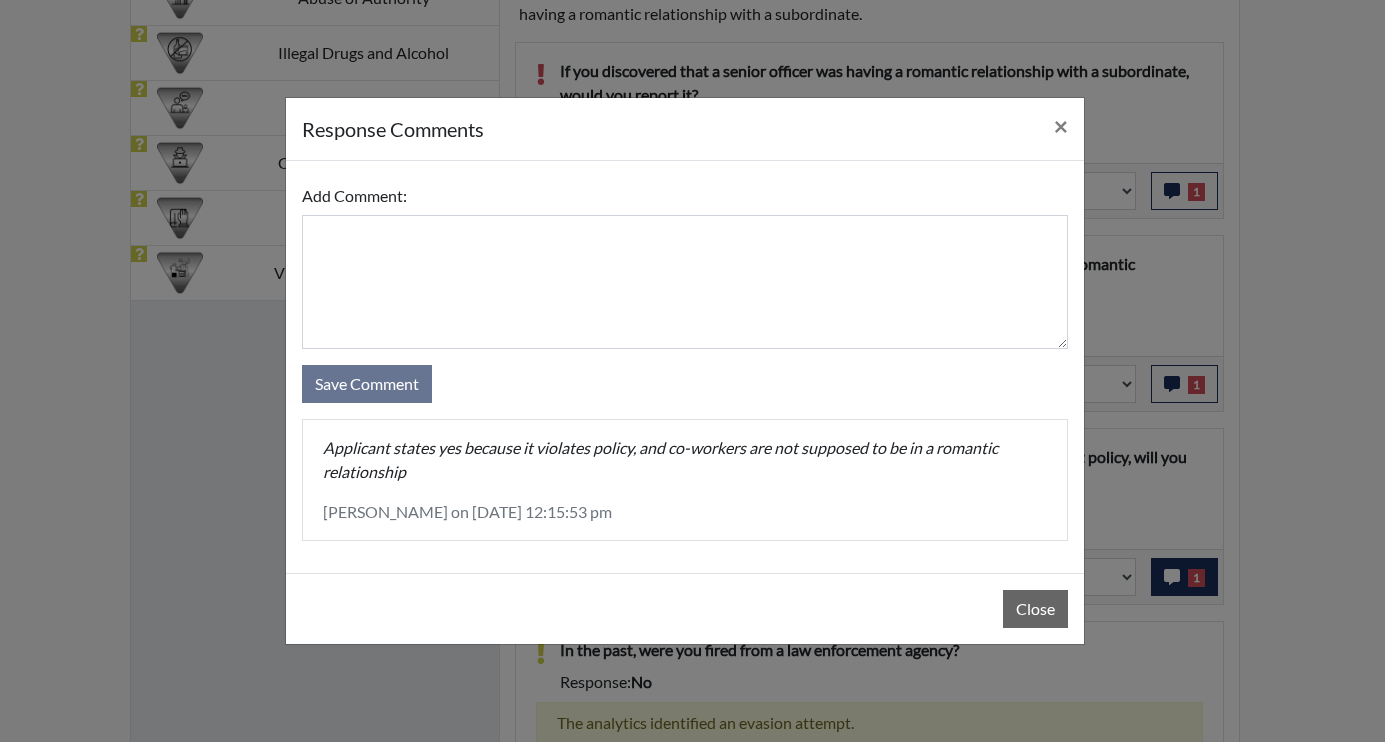 select 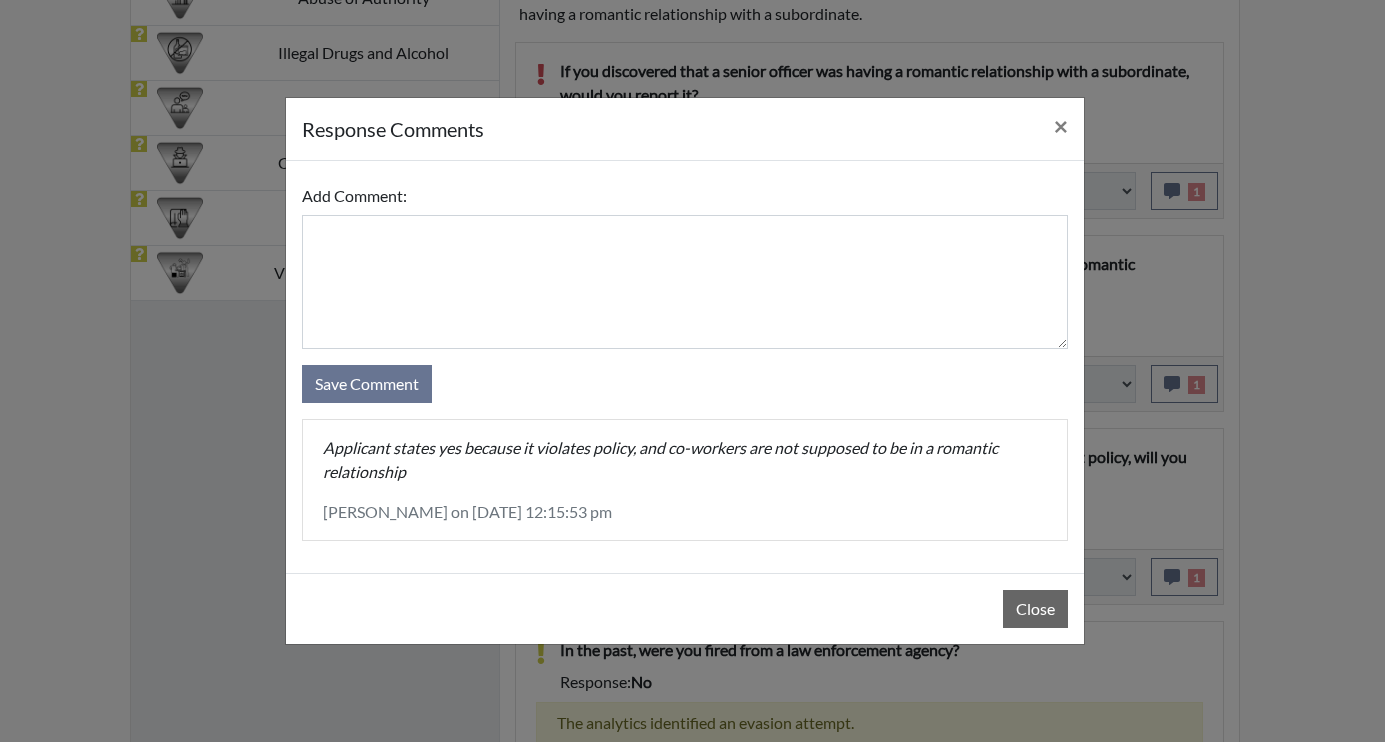 select 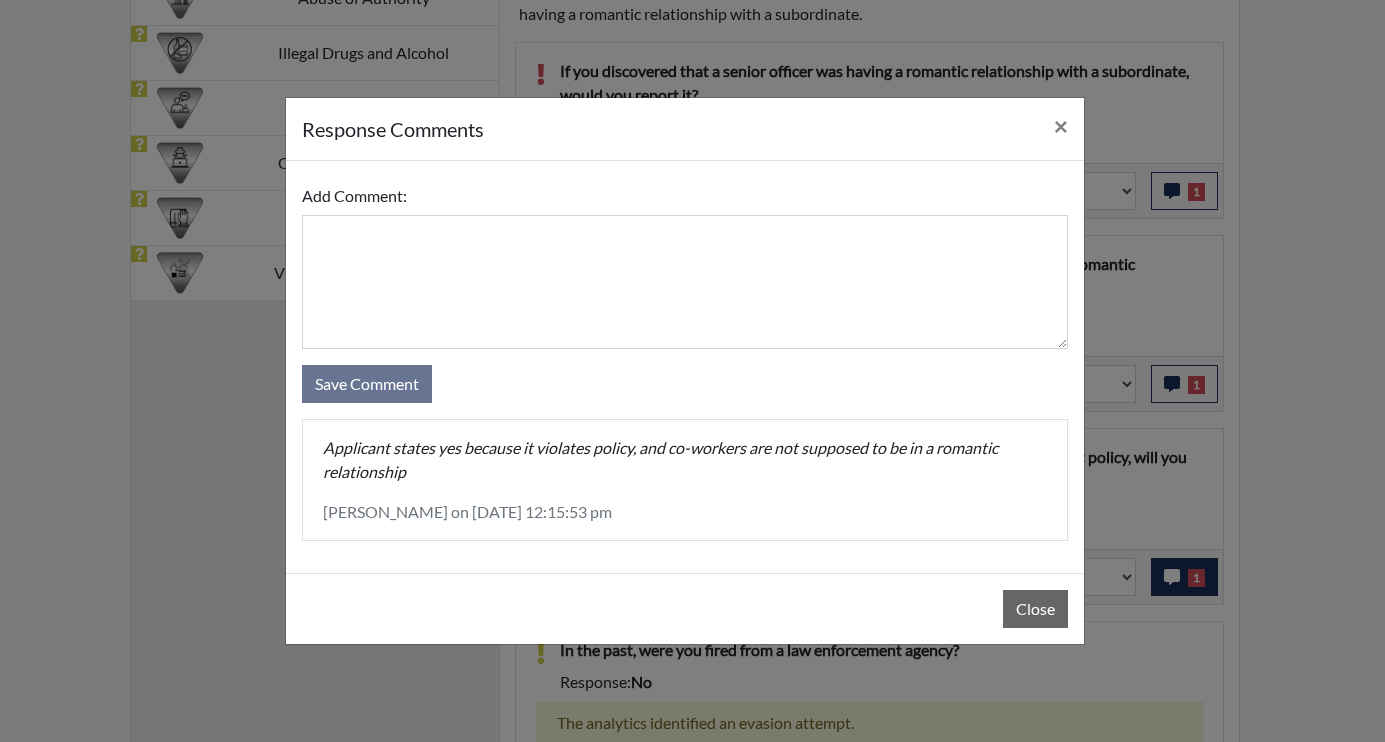 scroll, scrollTop: 999668, scrollLeft: 999169, axis: both 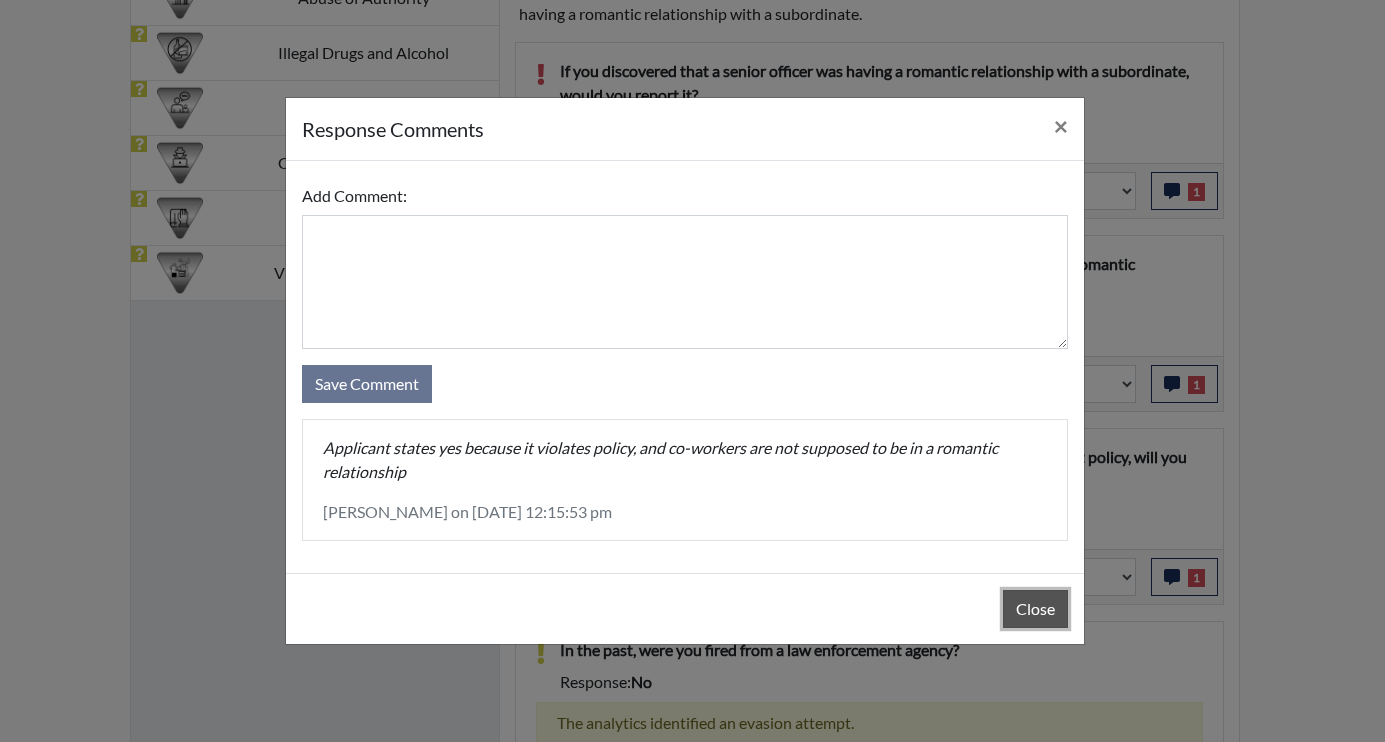 drag, startPoint x: 1045, startPoint y: 609, endPoint x: 1057, endPoint y: 599, distance: 15.6205 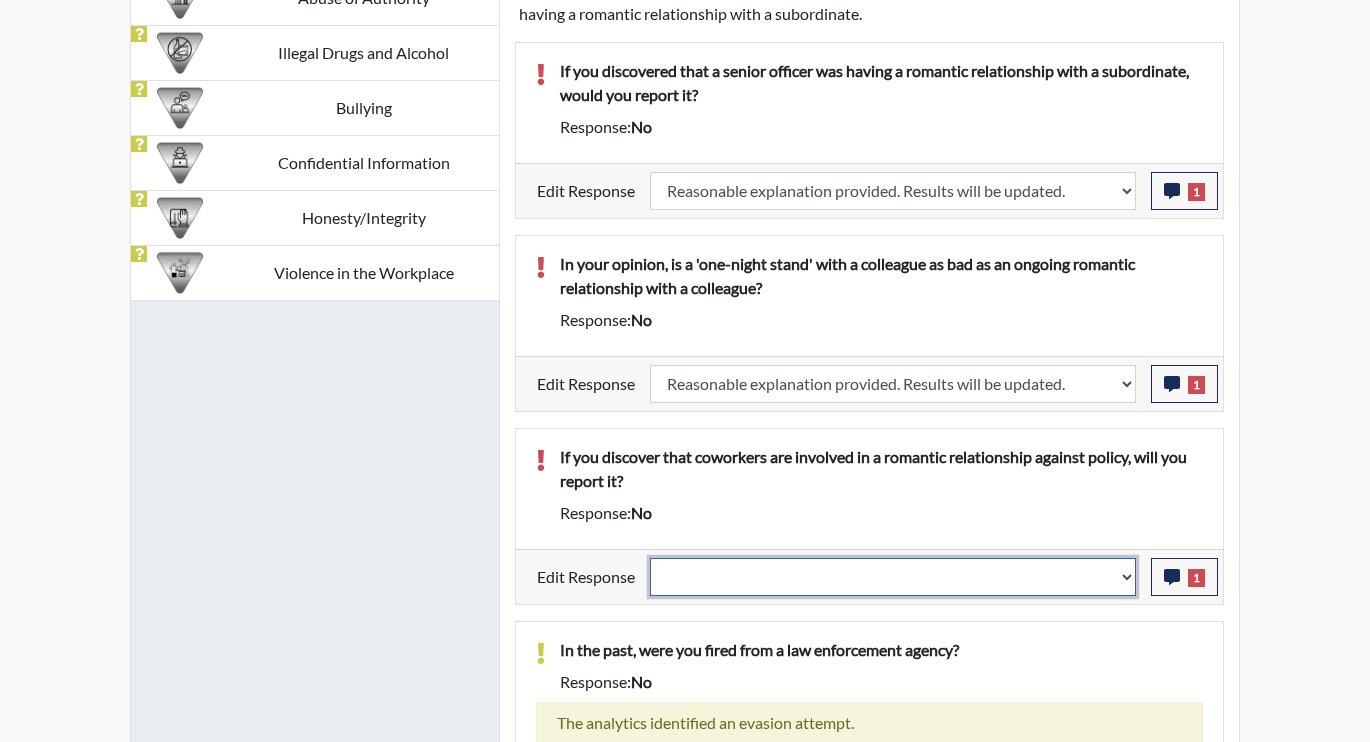 click on "Question is not relevant. Results will be updated. Reasonable explanation provided. Results will be updated. Response confirmed, which places the score below conditions. Clear the response edit. Results will be updated." at bounding box center (893, 577) 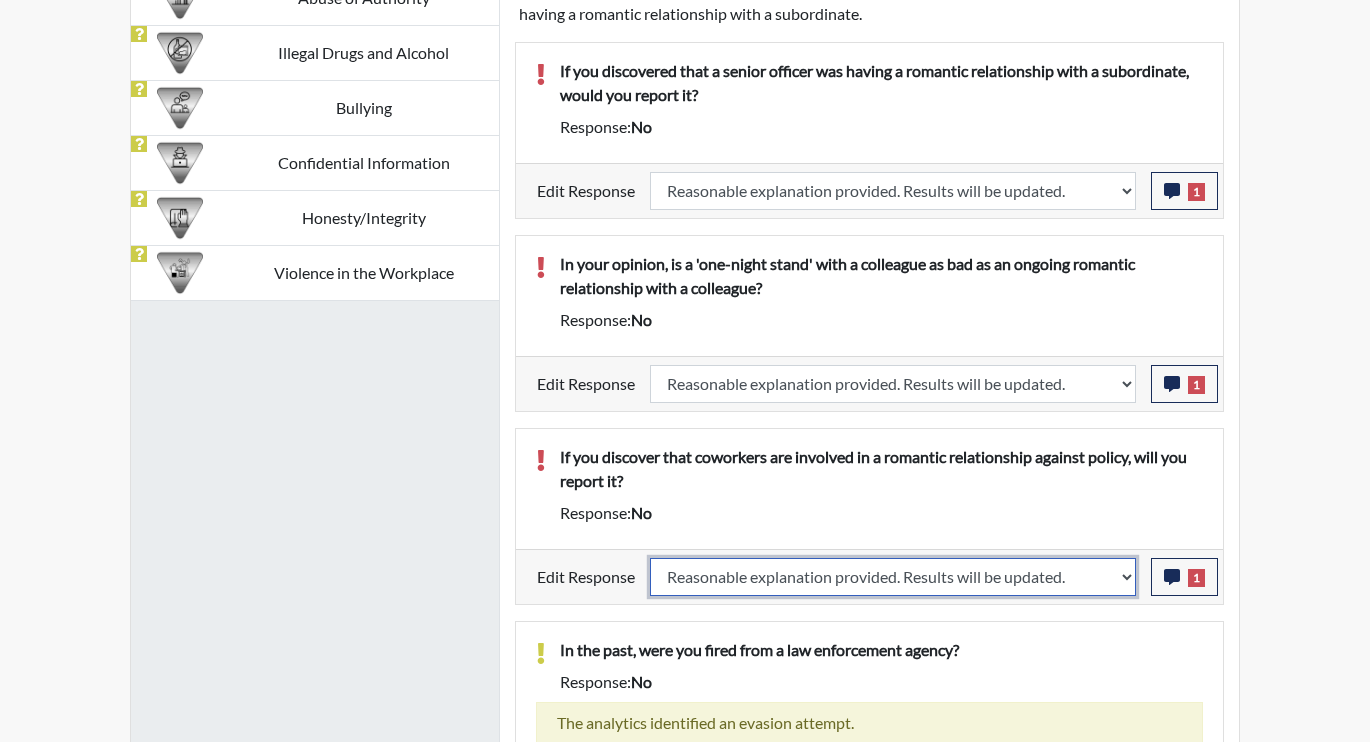 click on "Question is not relevant. Results will be updated. Reasonable explanation provided. Results will be updated. Response confirmed, which places the score below conditions. Clear the response edit. Results will be updated." at bounding box center [893, 577] 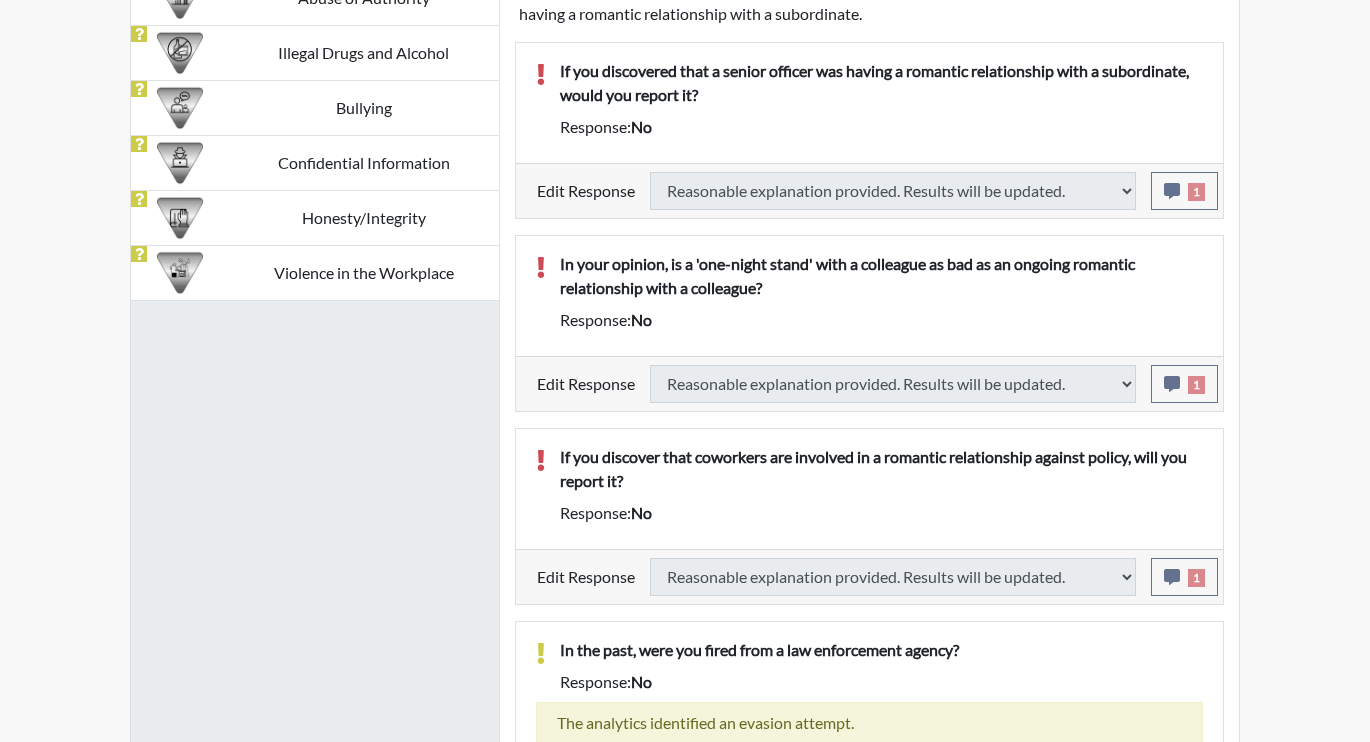 scroll, scrollTop: 1475, scrollLeft: 0, axis: vertical 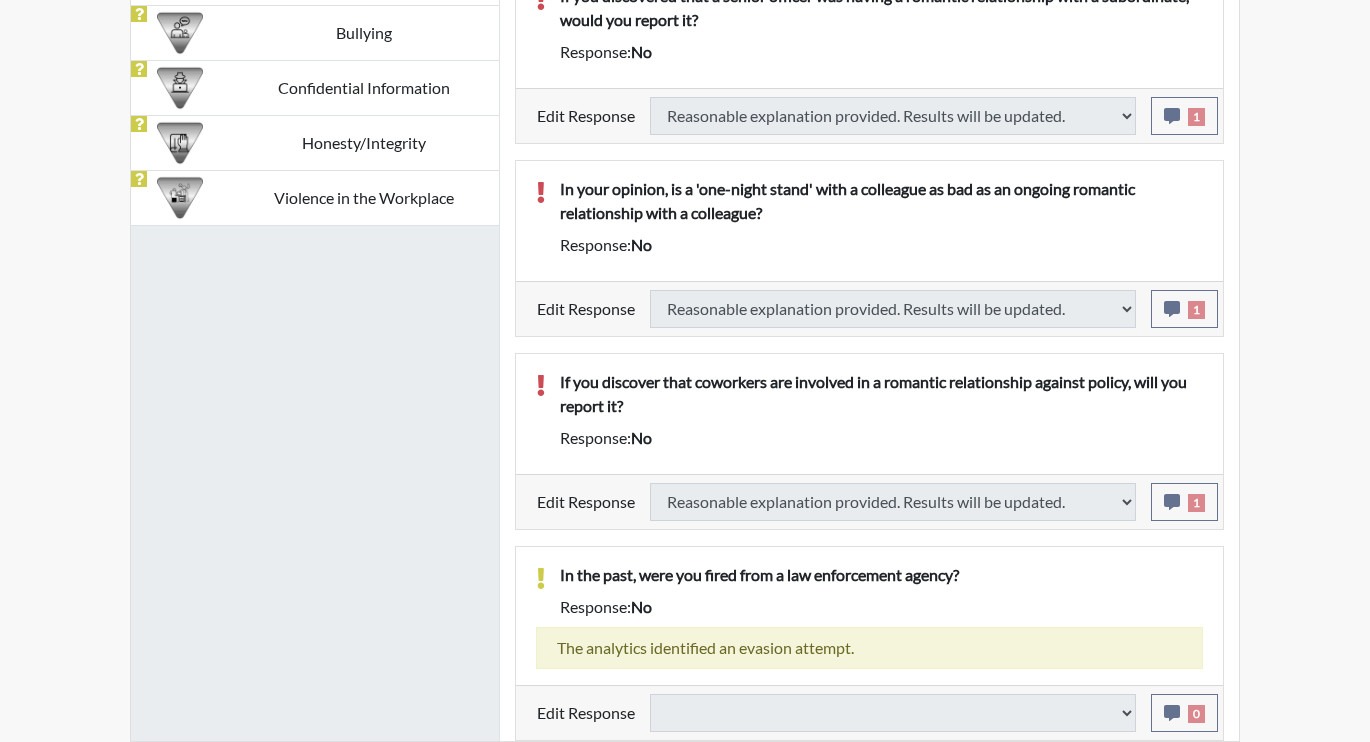 select 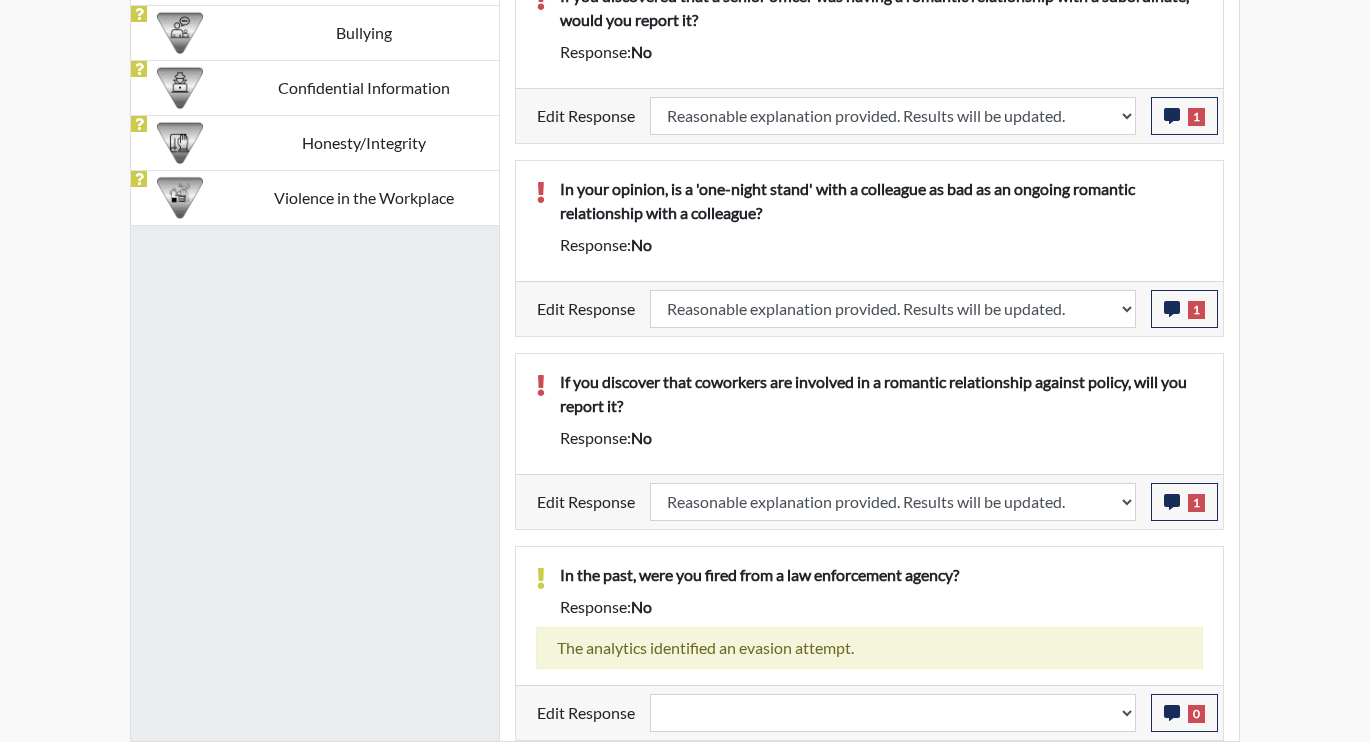 scroll, scrollTop: 999668, scrollLeft: 999169, axis: both 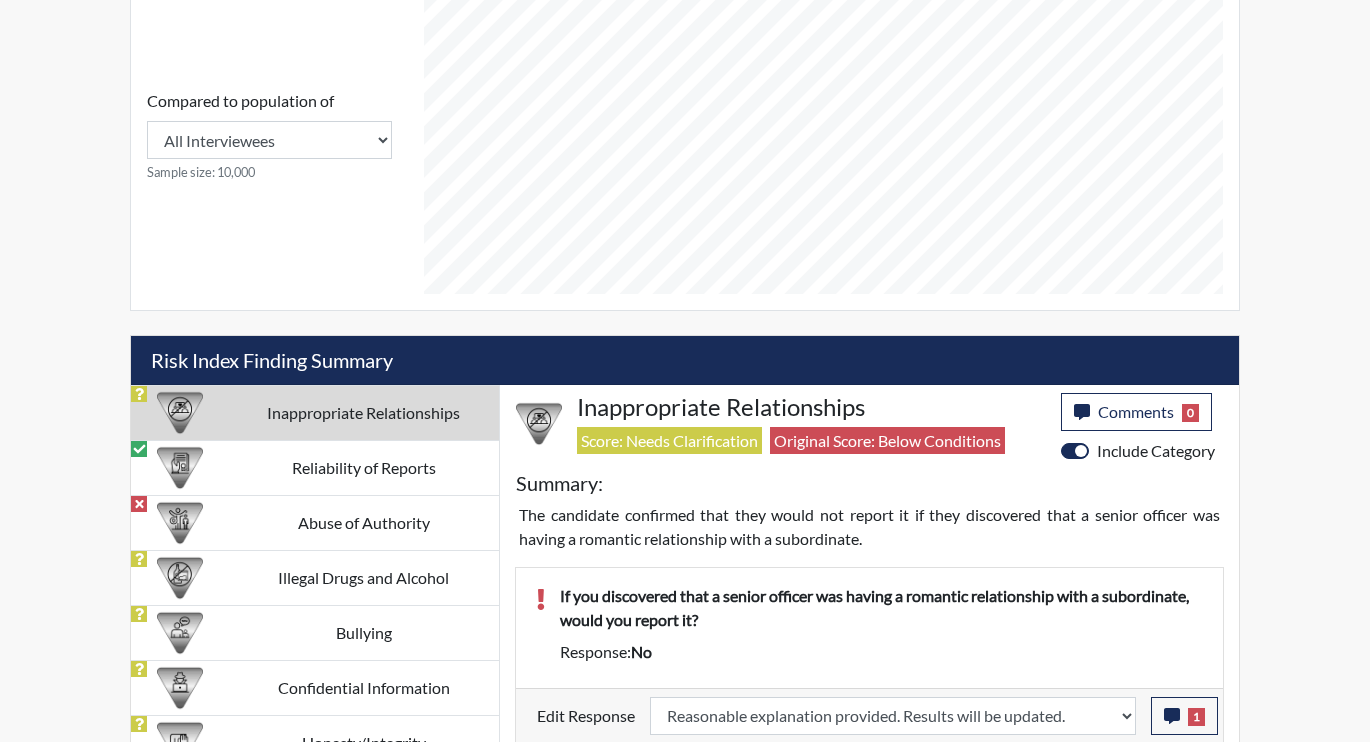 click on "Inappropriate Relationships" at bounding box center [363, 412] 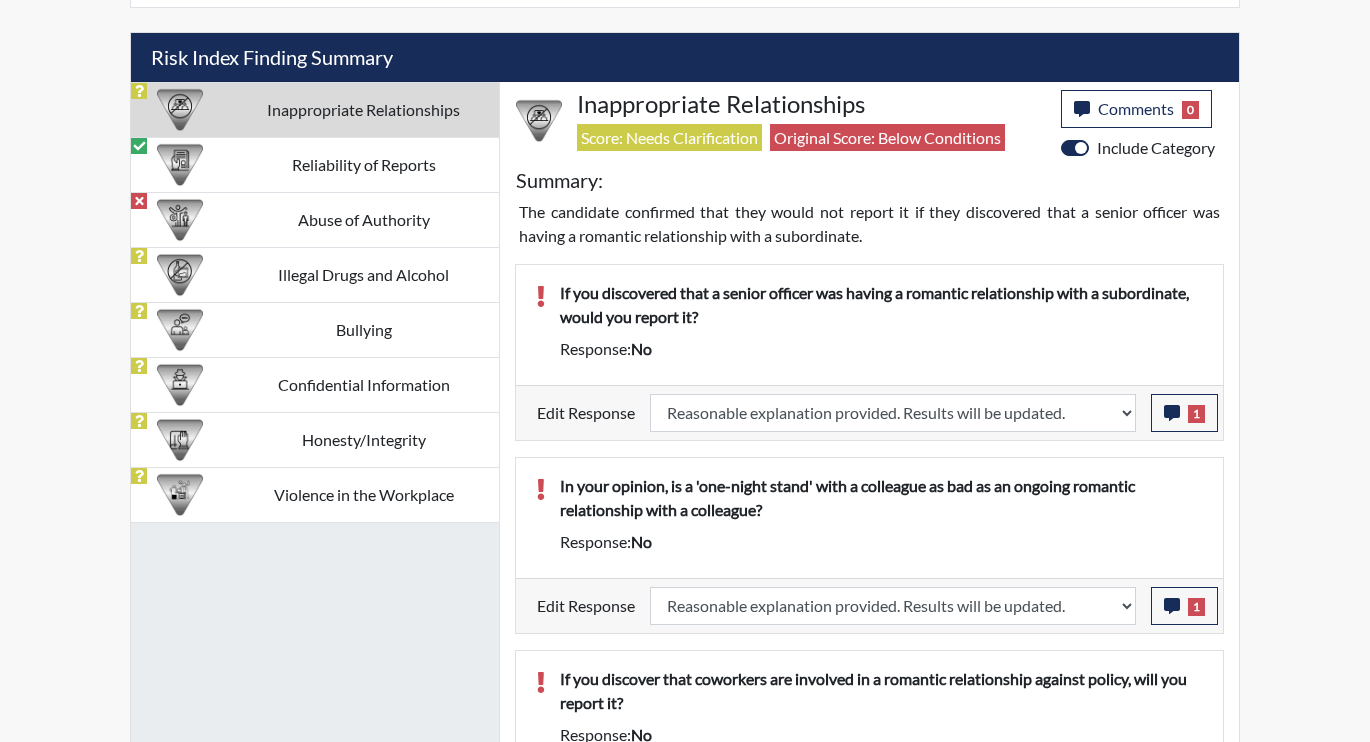 scroll, scrollTop: 975, scrollLeft: 0, axis: vertical 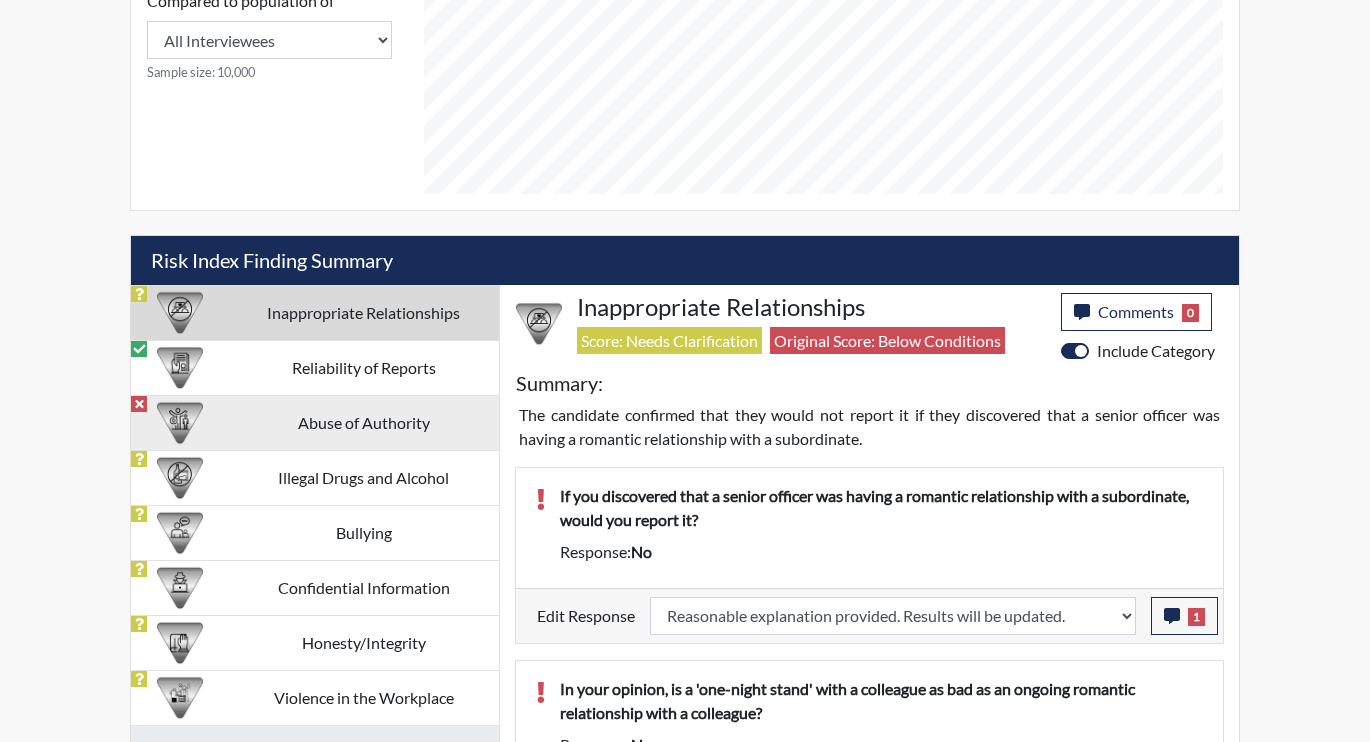 click on "Abuse of Authority" at bounding box center [363, 422] 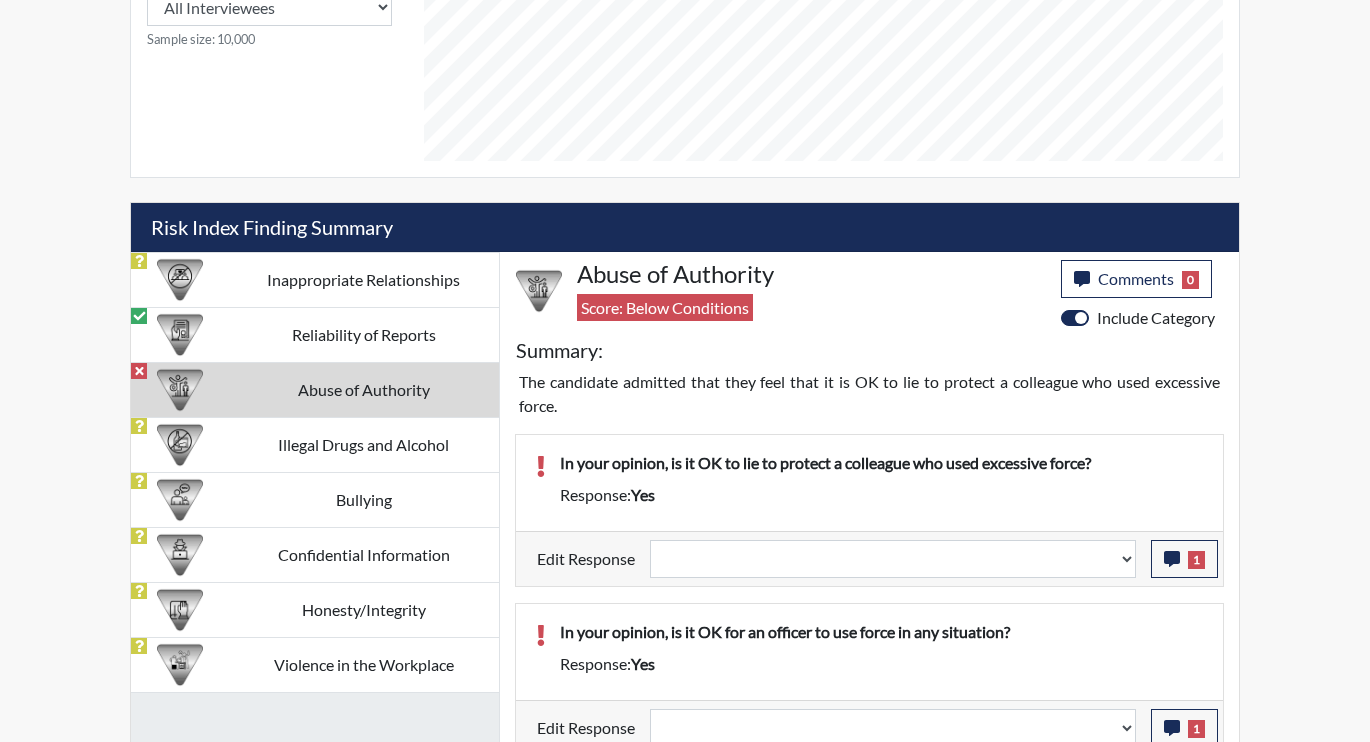 scroll, scrollTop: 1023, scrollLeft: 0, axis: vertical 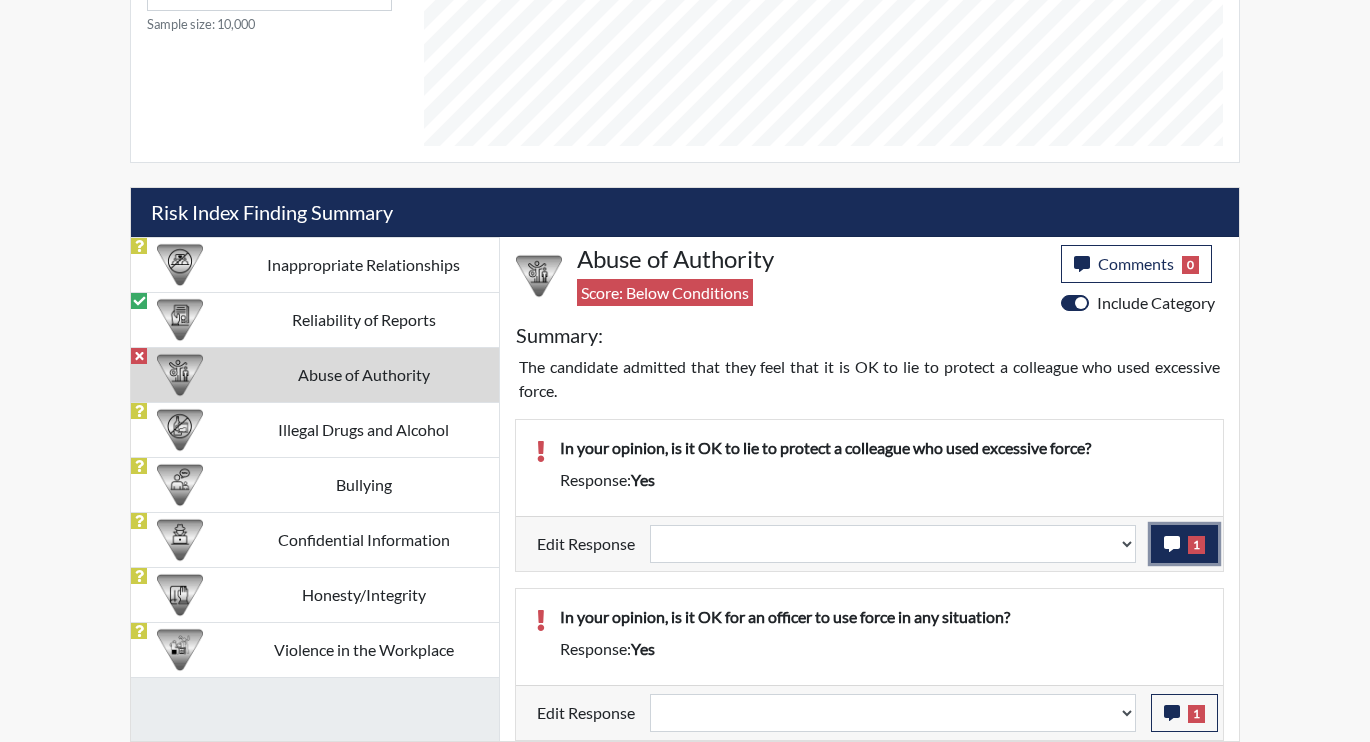 click on "1" at bounding box center [1184, 544] 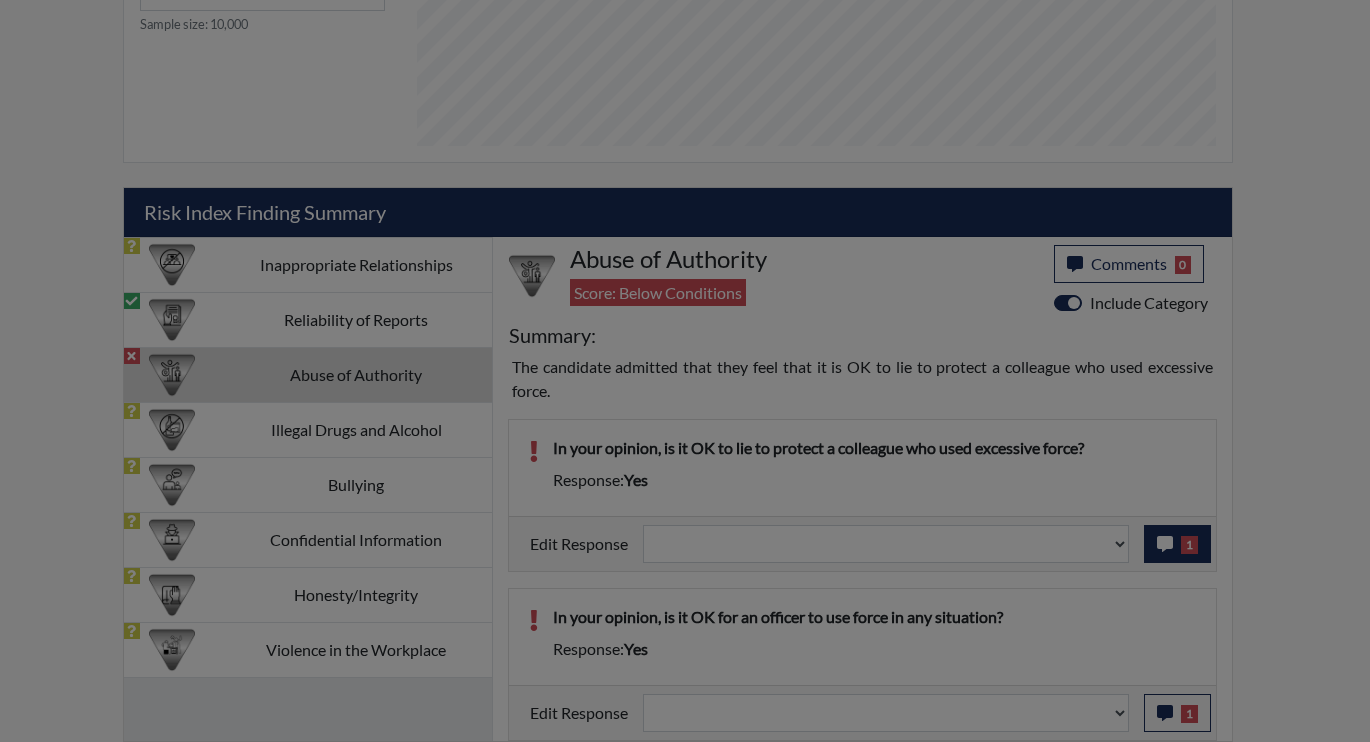click at bounding box center [685, 371] 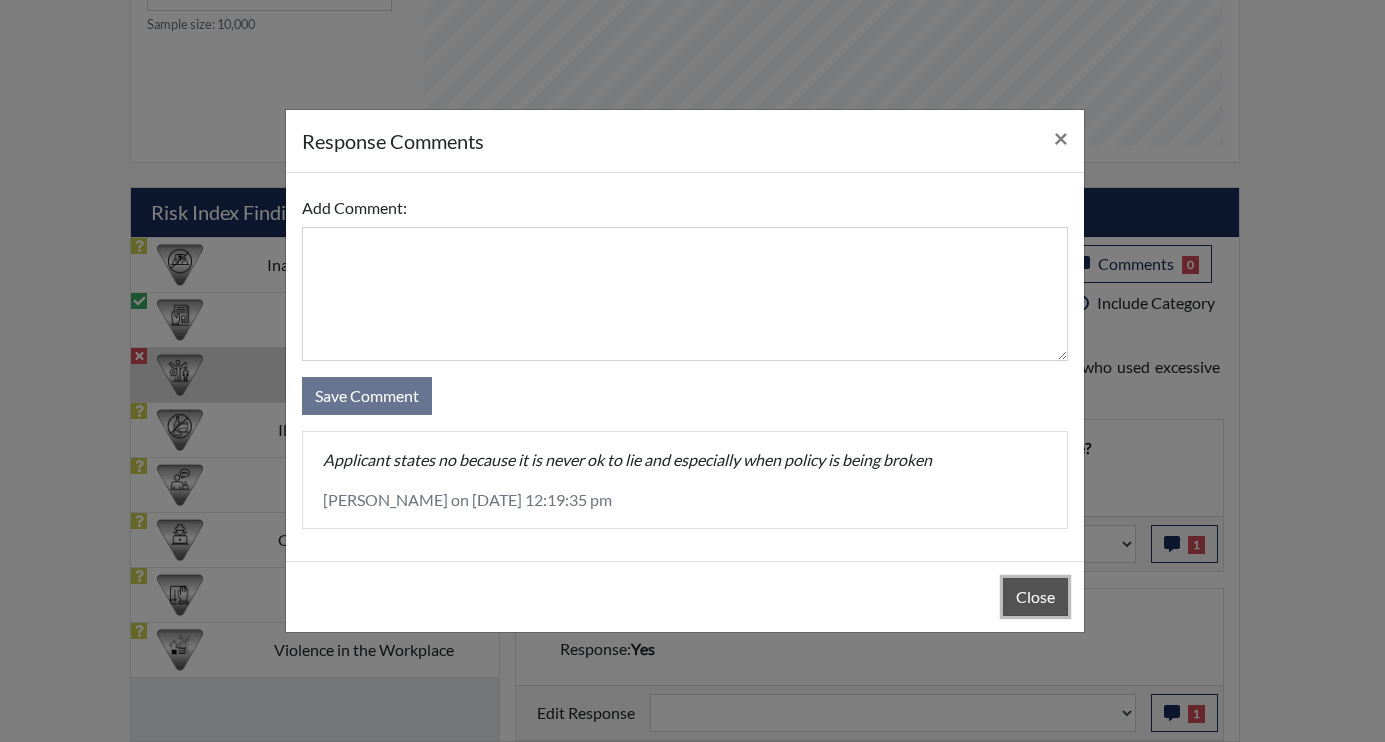 click on "Close" at bounding box center [1035, 597] 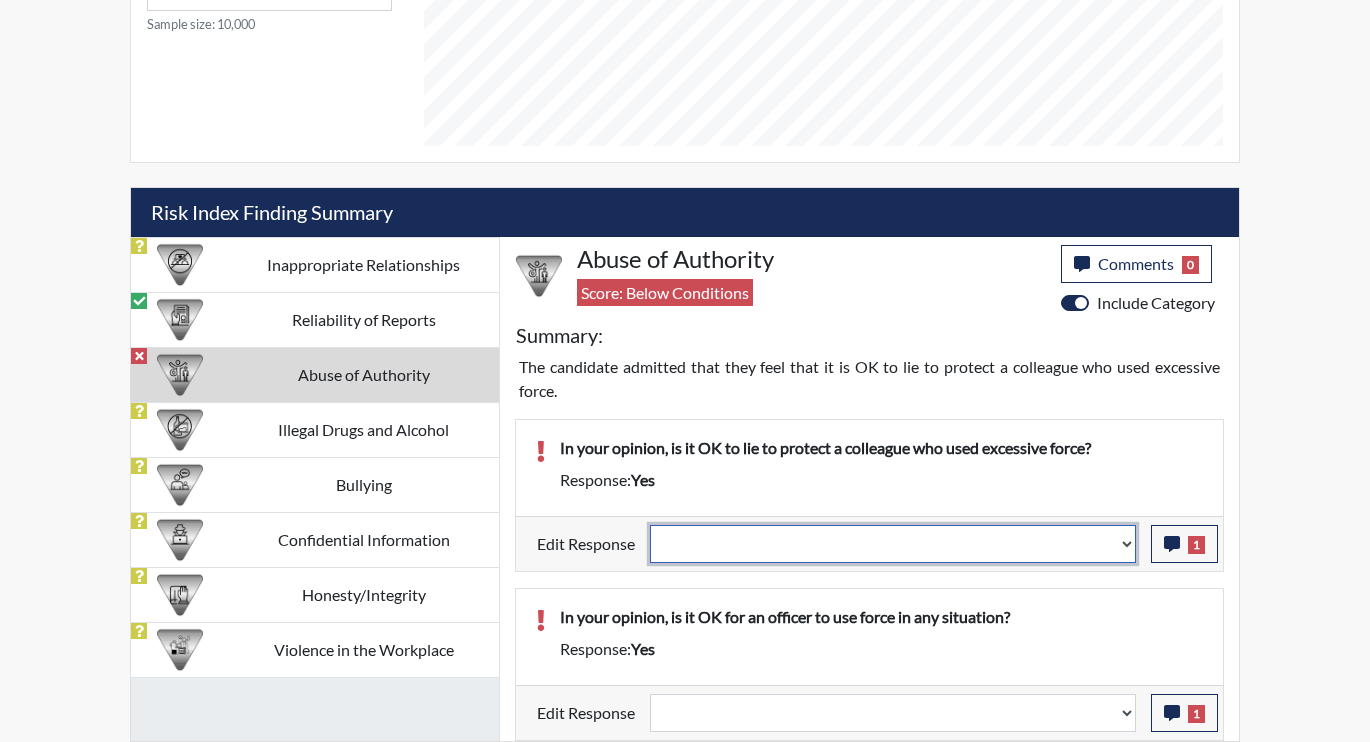 click on "Question is not relevant. Results will be updated. Reasonable explanation provided. Results will be updated. Response confirmed, which places the score below conditions. Clear the response edit. Results will be updated." at bounding box center (893, 544) 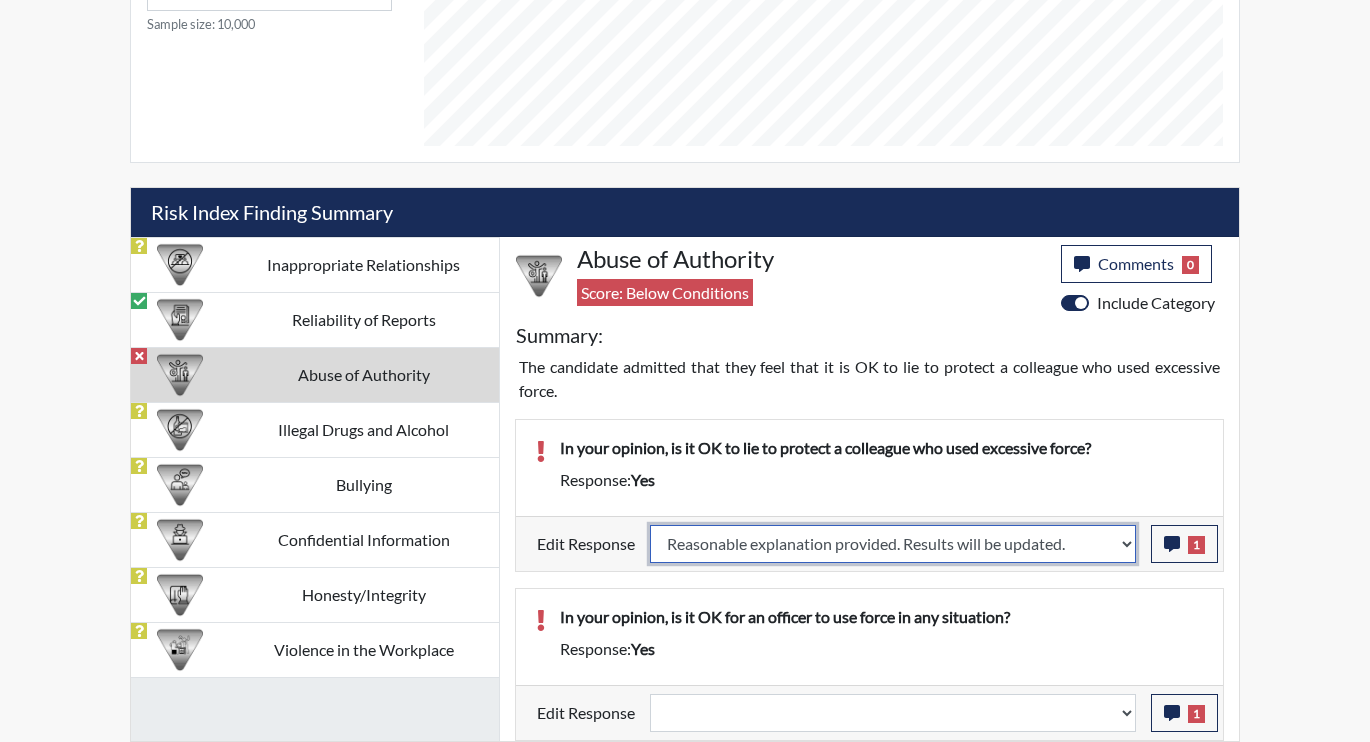 click on "Question is not relevant. Results will be updated. Reasonable explanation provided. Results will be updated. Response confirmed, which places the score below conditions. Clear the response edit. Results will be updated." at bounding box center [893, 544] 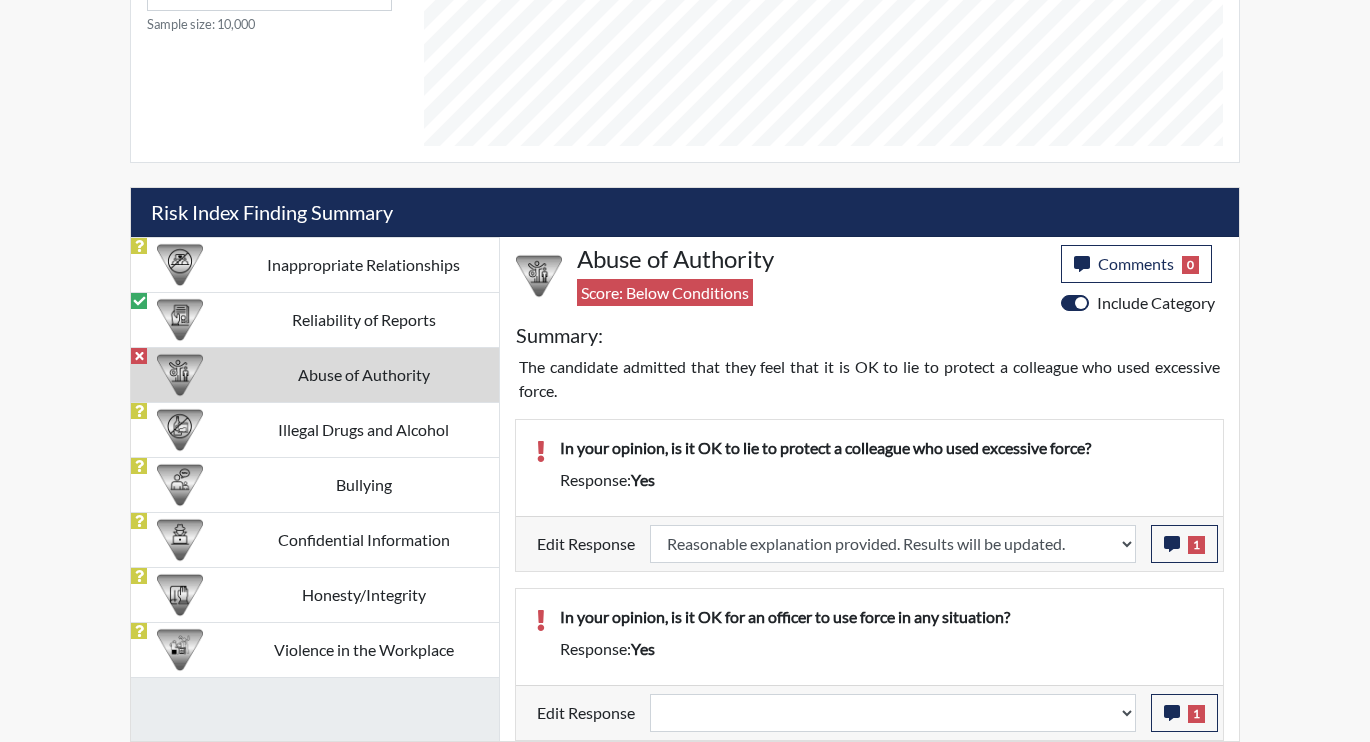 select 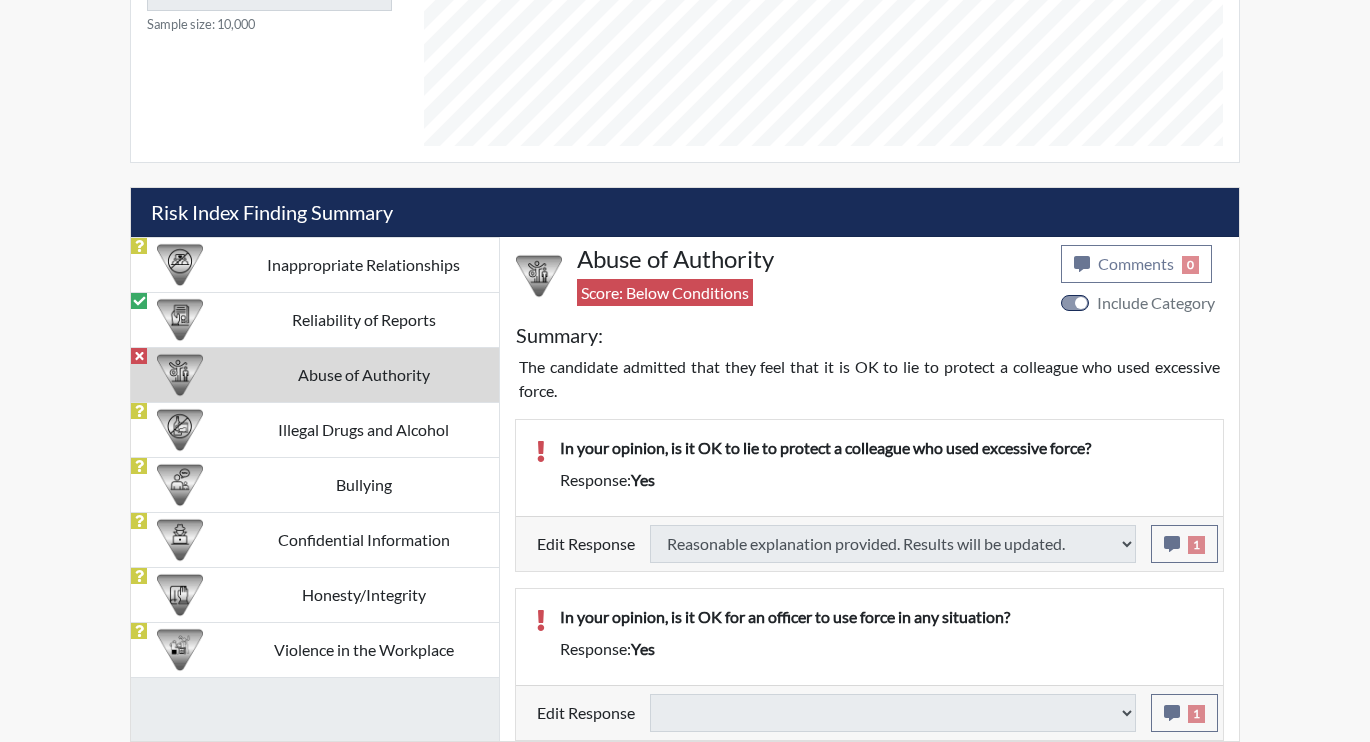 type on "Above Conditions" 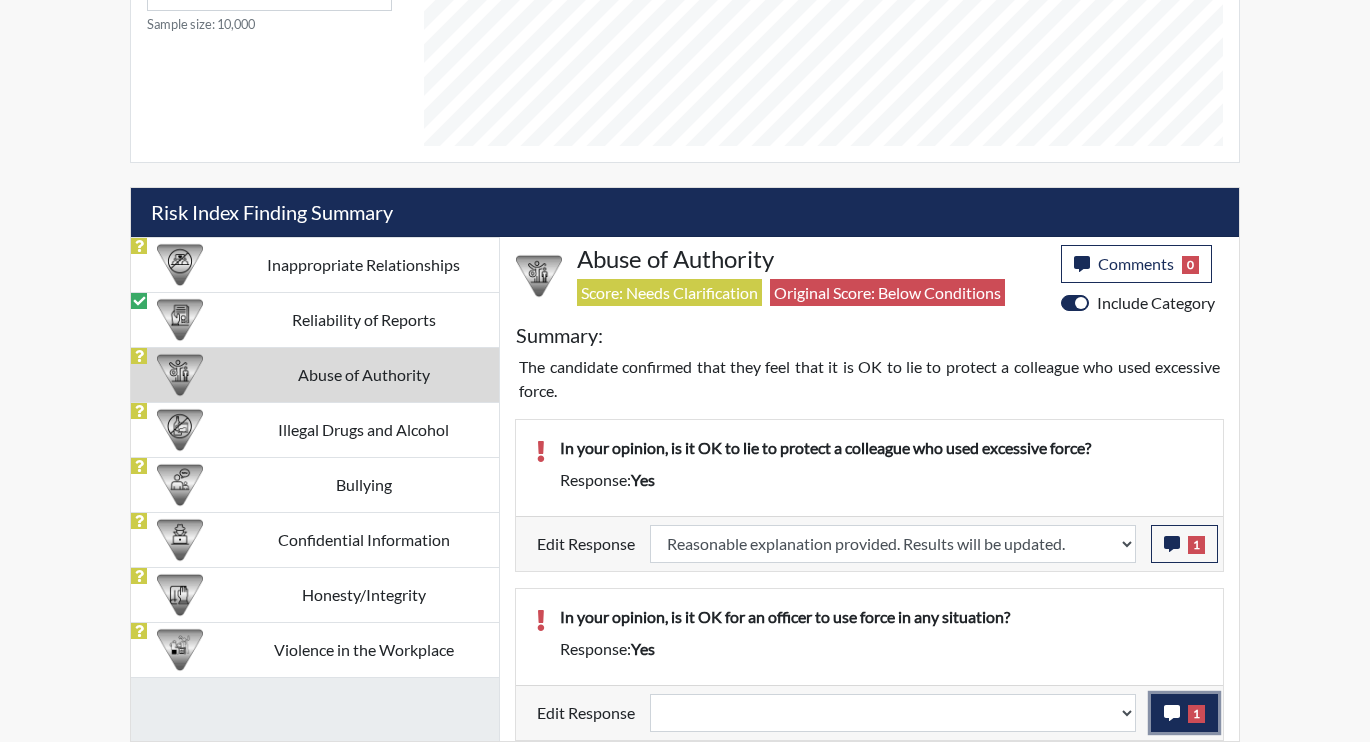 click on "1" at bounding box center (1196, 714) 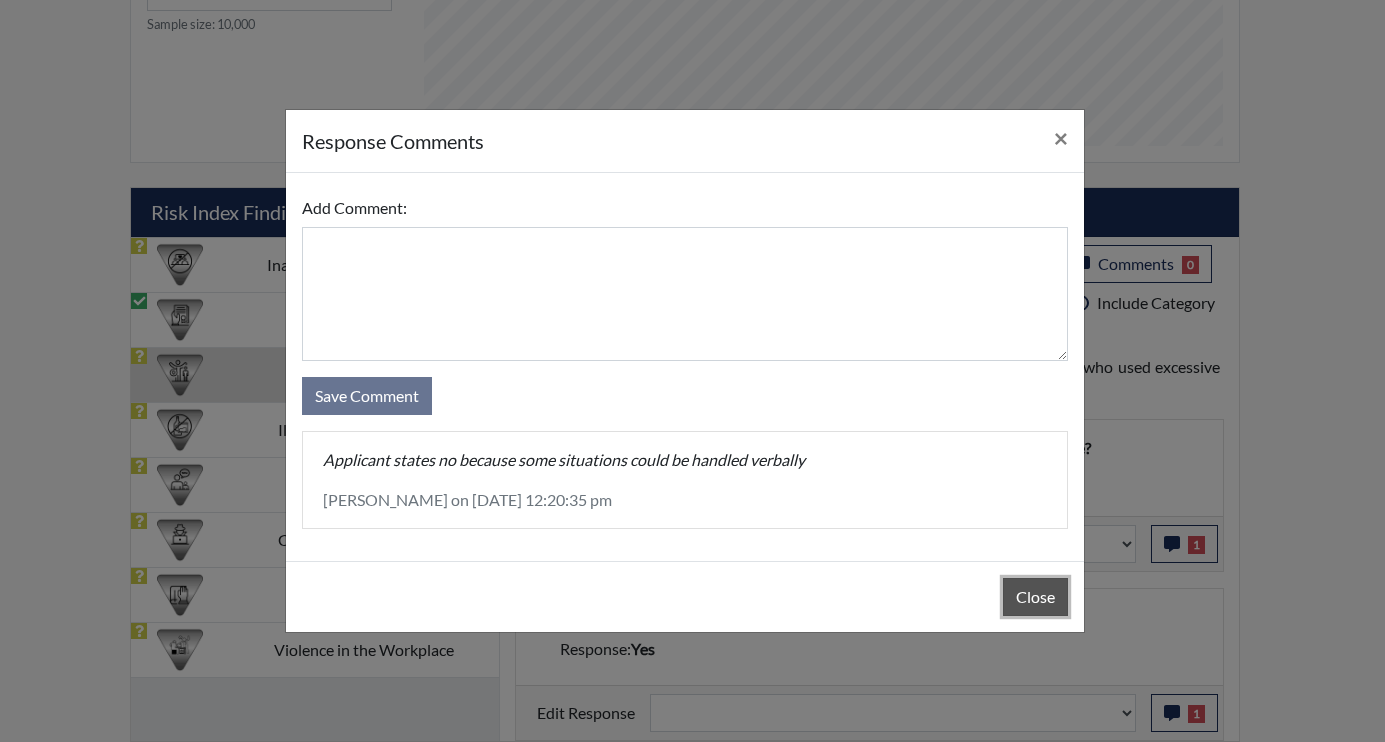 click on "Close" at bounding box center [1035, 597] 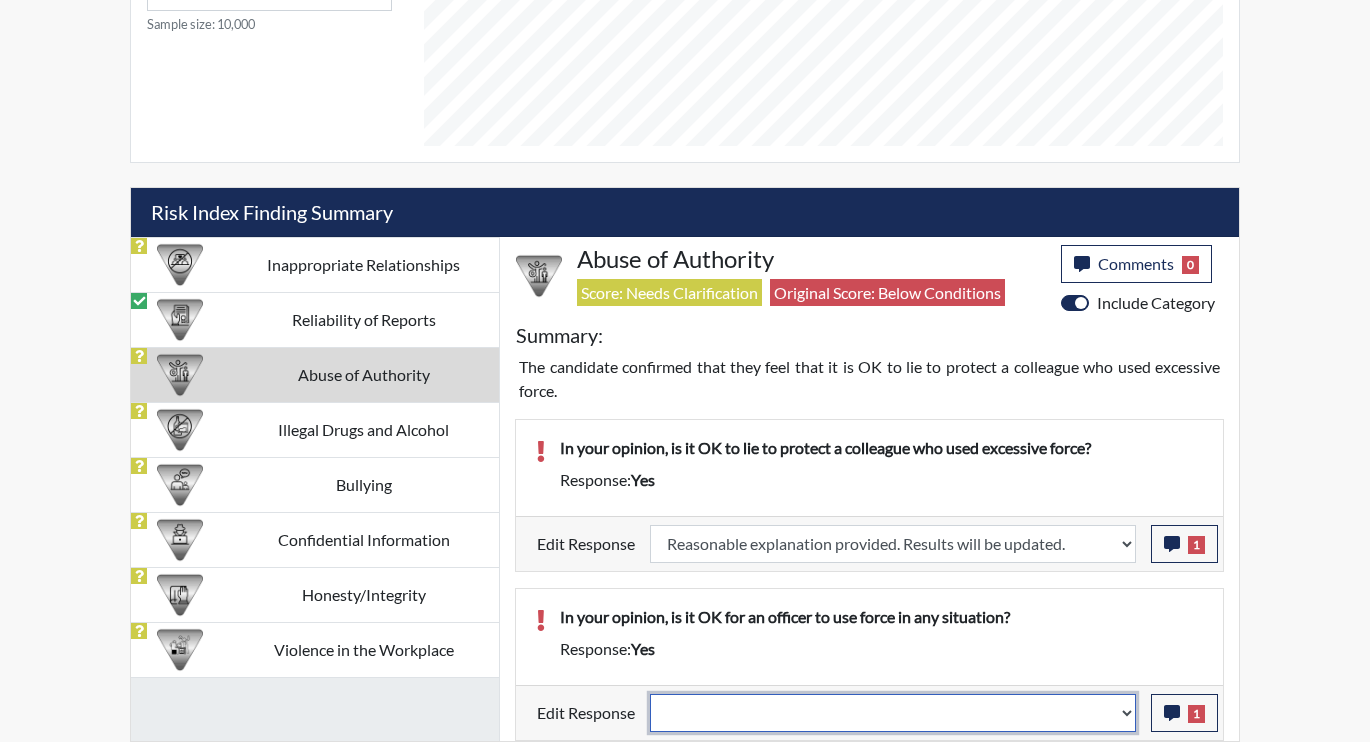 click on "Question is not relevant. Results will be updated. Reasonable explanation provided. Results will be updated. Response confirmed, which places the score below conditions. Clear the response edit. Results will be updated." at bounding box center [893, 713] 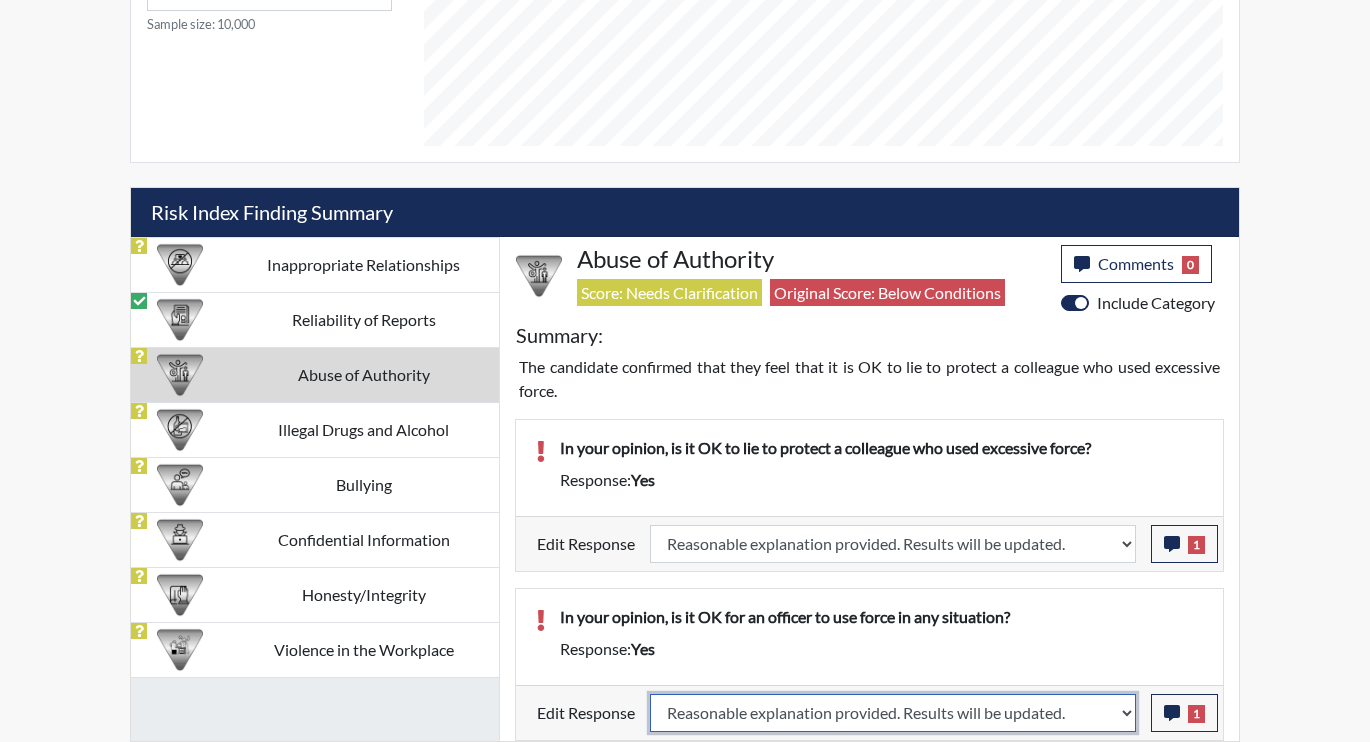click on "Question is not relevant. Results will be updated. Reasonable explanation provided. Results will be updated. Response confirmed, which places the score below conditions. Clear the response edit. Results will be updated." at bounding box center [893, 713] 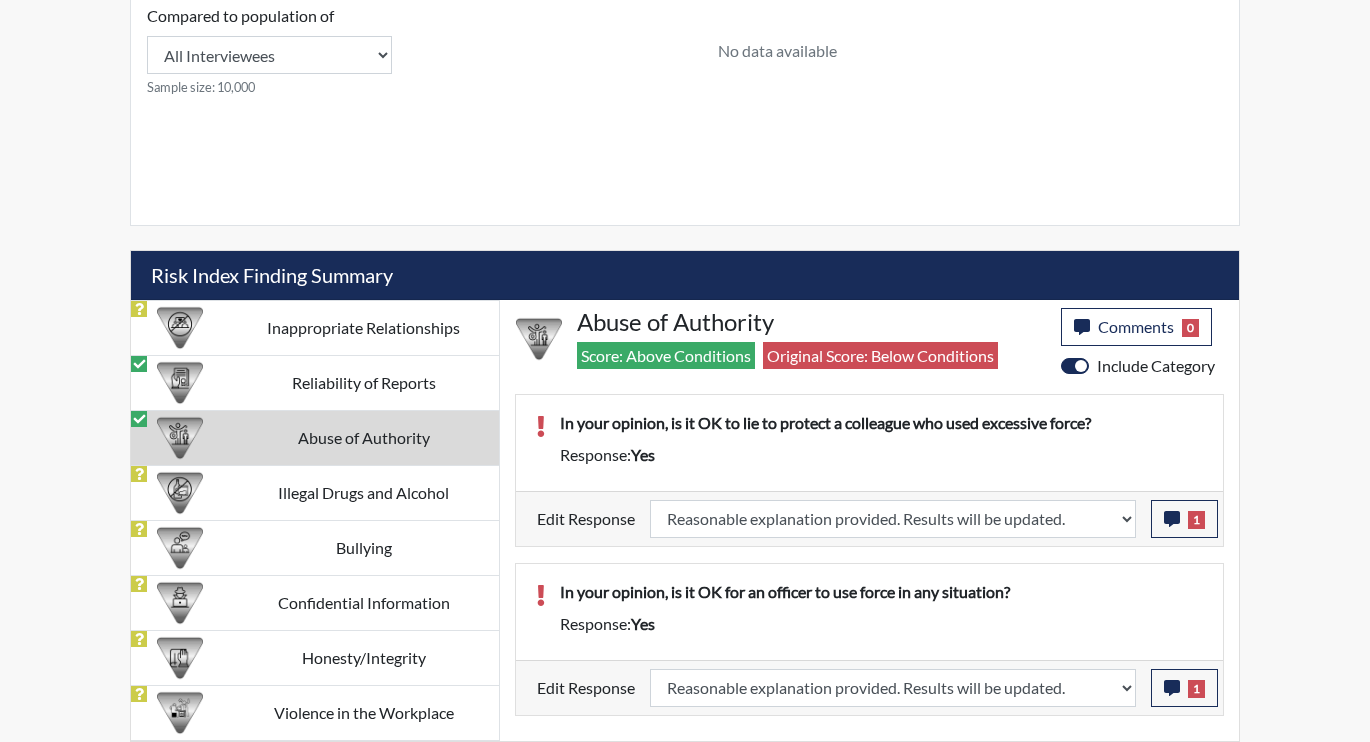 scroll, scrollTop: 960, scrollLeft: 0, axis: vertical 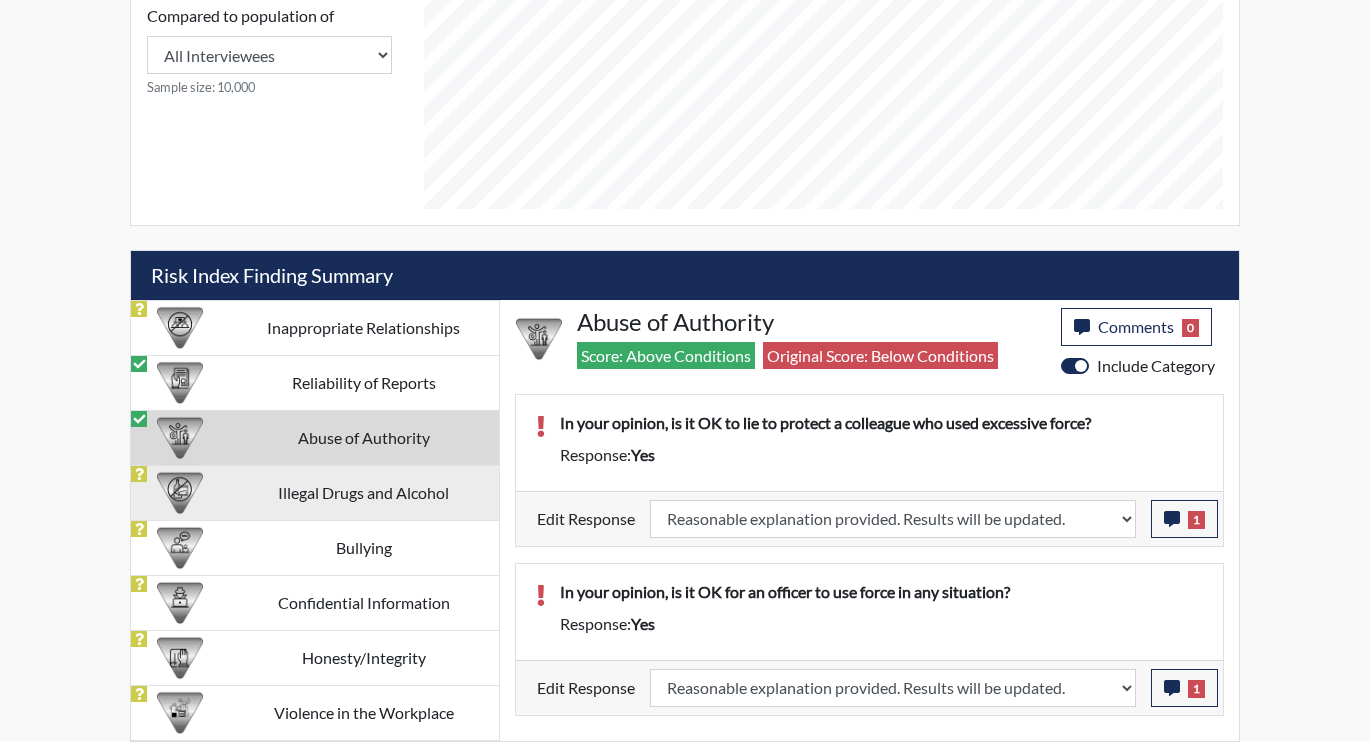 click on "Illegal Drugs and Alcohol" at bounding box center (363, 492) 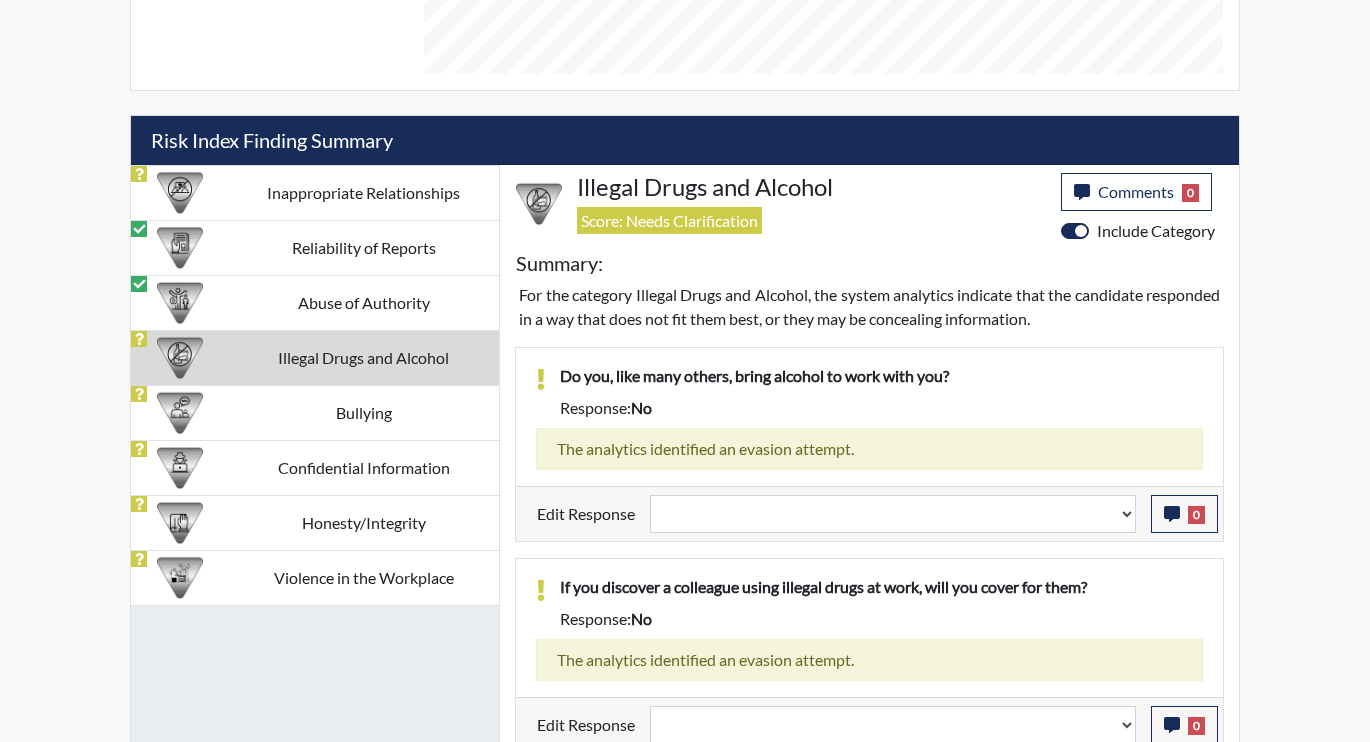 scroll, scrollTop: 1107, scrollLeft: 0, axis: vertical 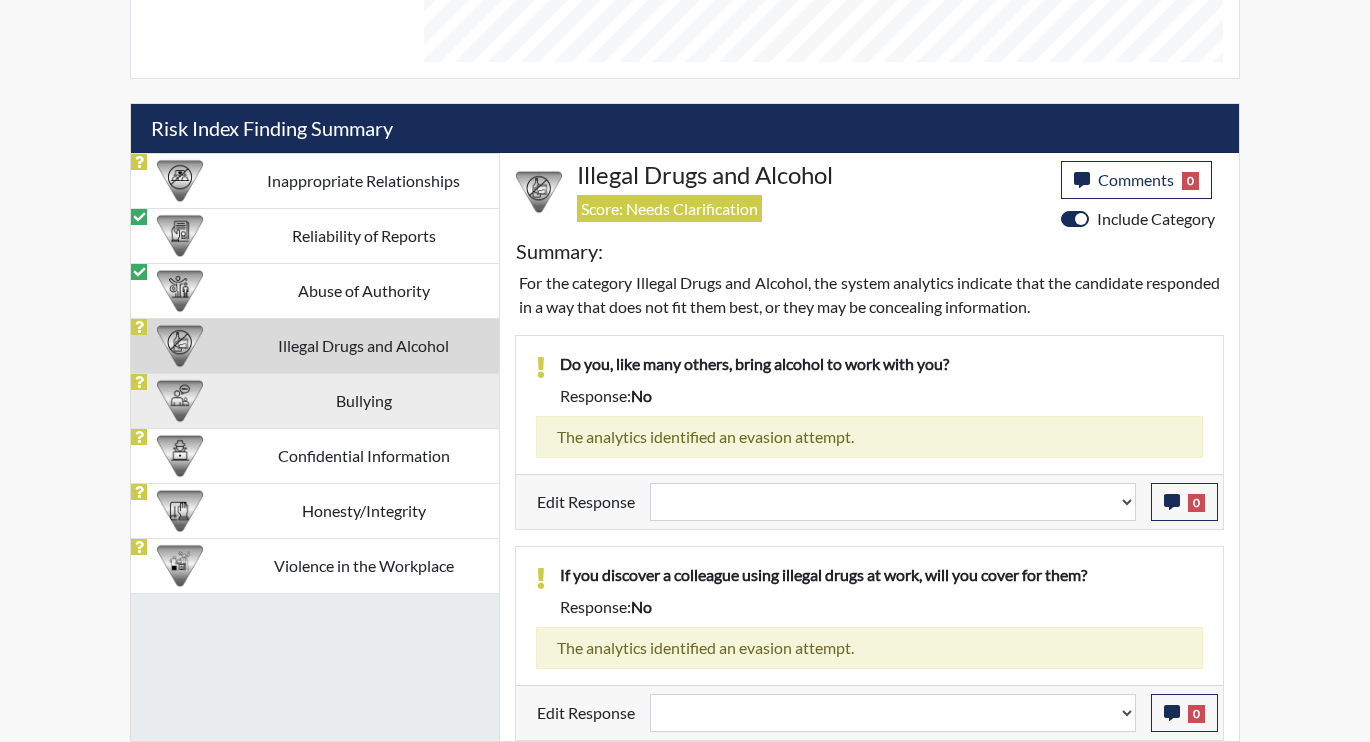 click on "Bullying" at bounding box center (363, 400) 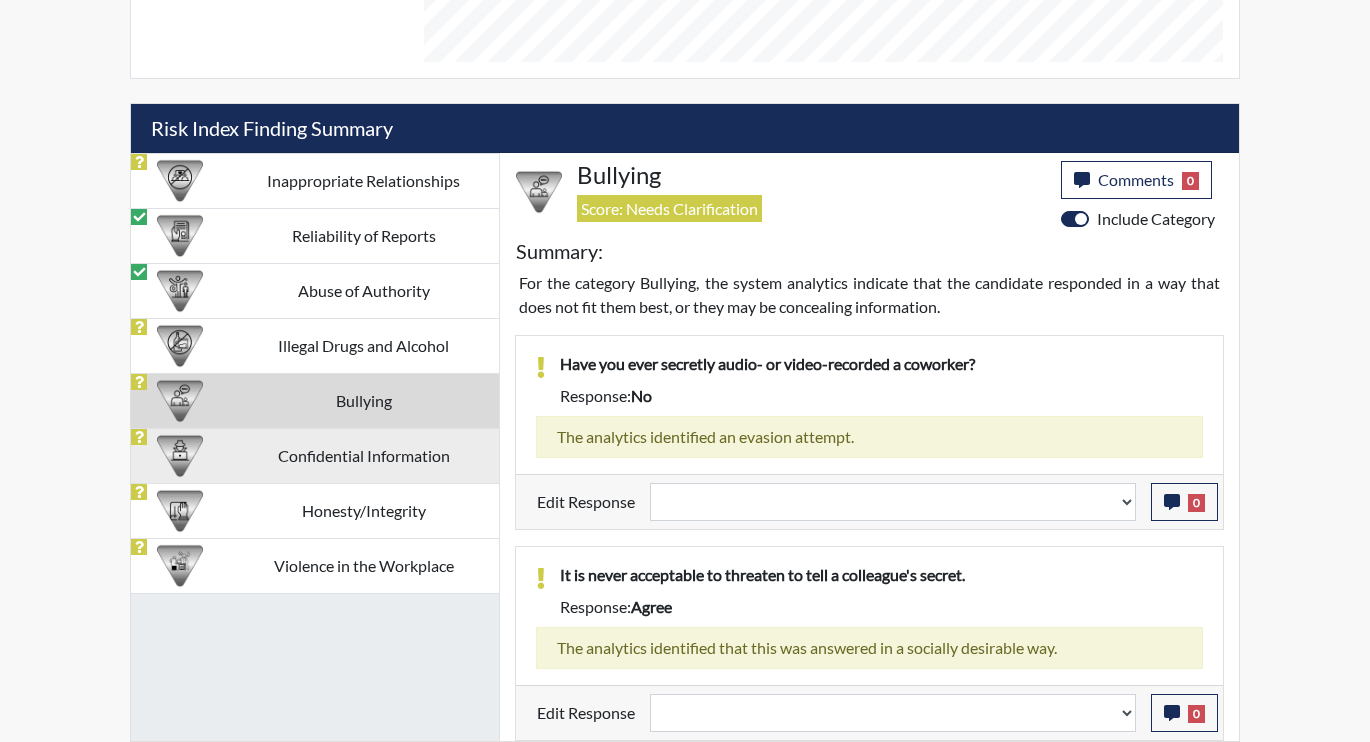 click on "Confidential Information" at bounding box center (363, 455) 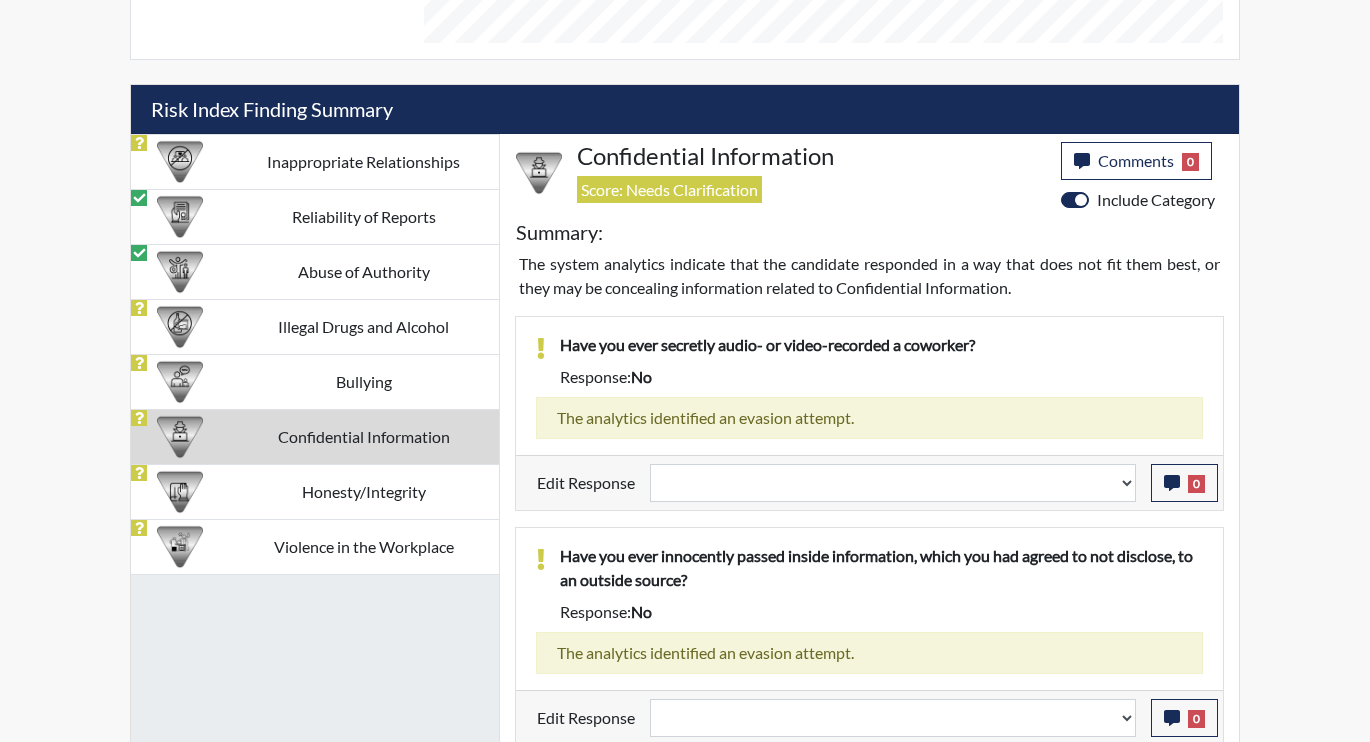 scroll, scrollTop: 1131, scrollLeft: 0, axis: vertical 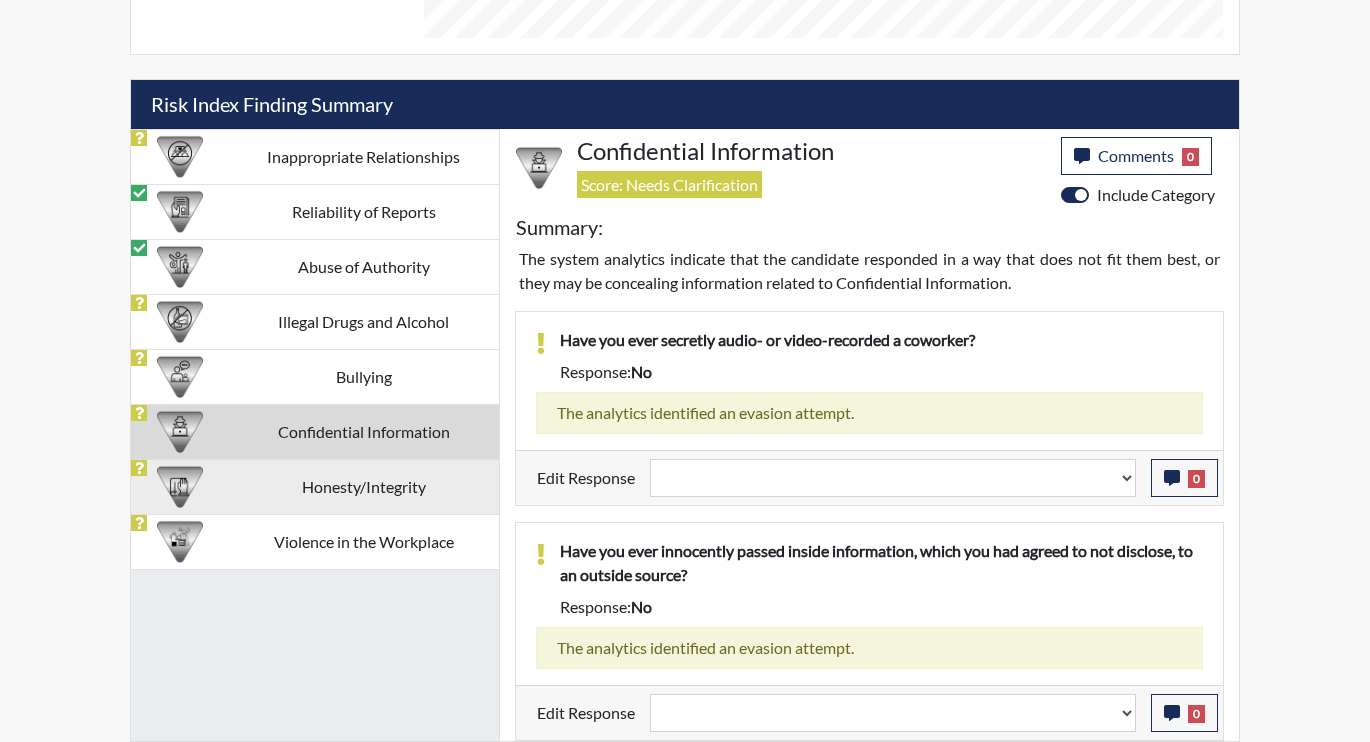 click on "Honesty/Integrity" at bounding box center [363, 486] 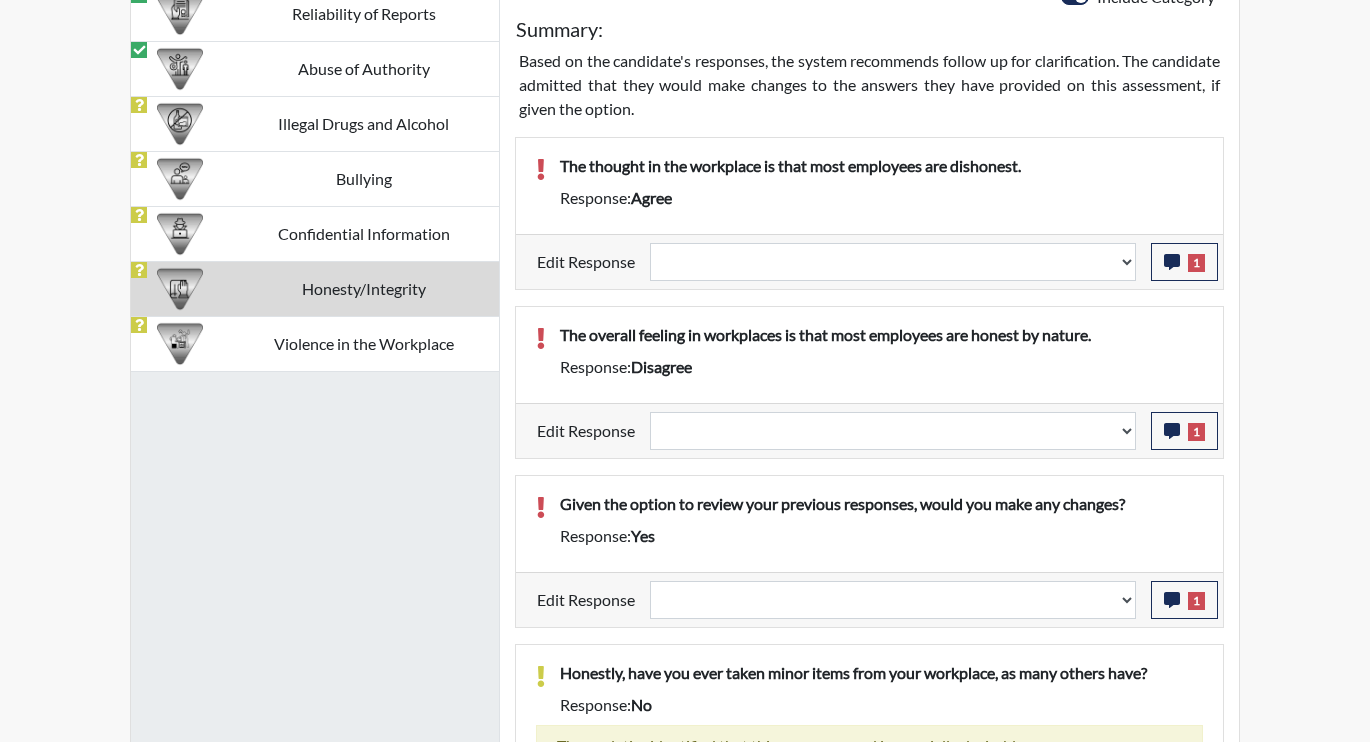 scroll, scrollTop: 1331, scrollLeft: 0, axis: vertical 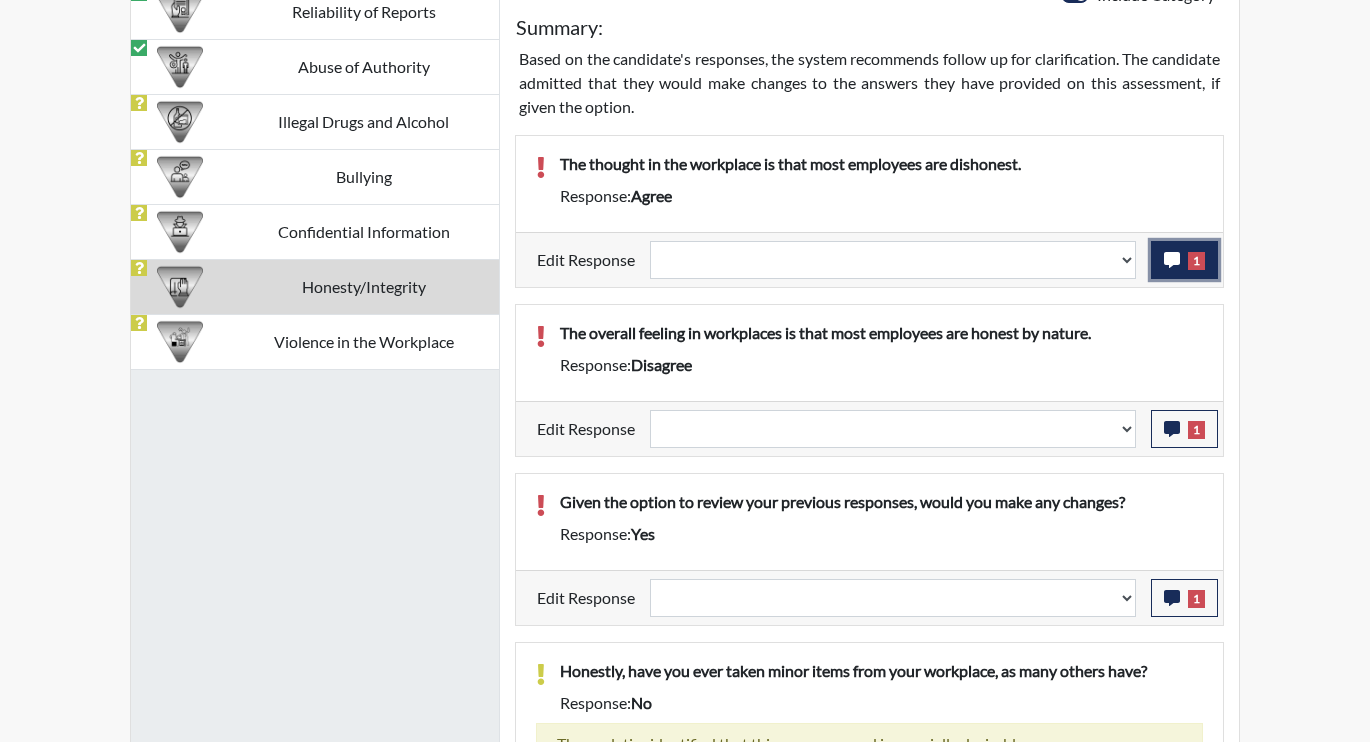 click on "1" at bounding box center (1184, 260) 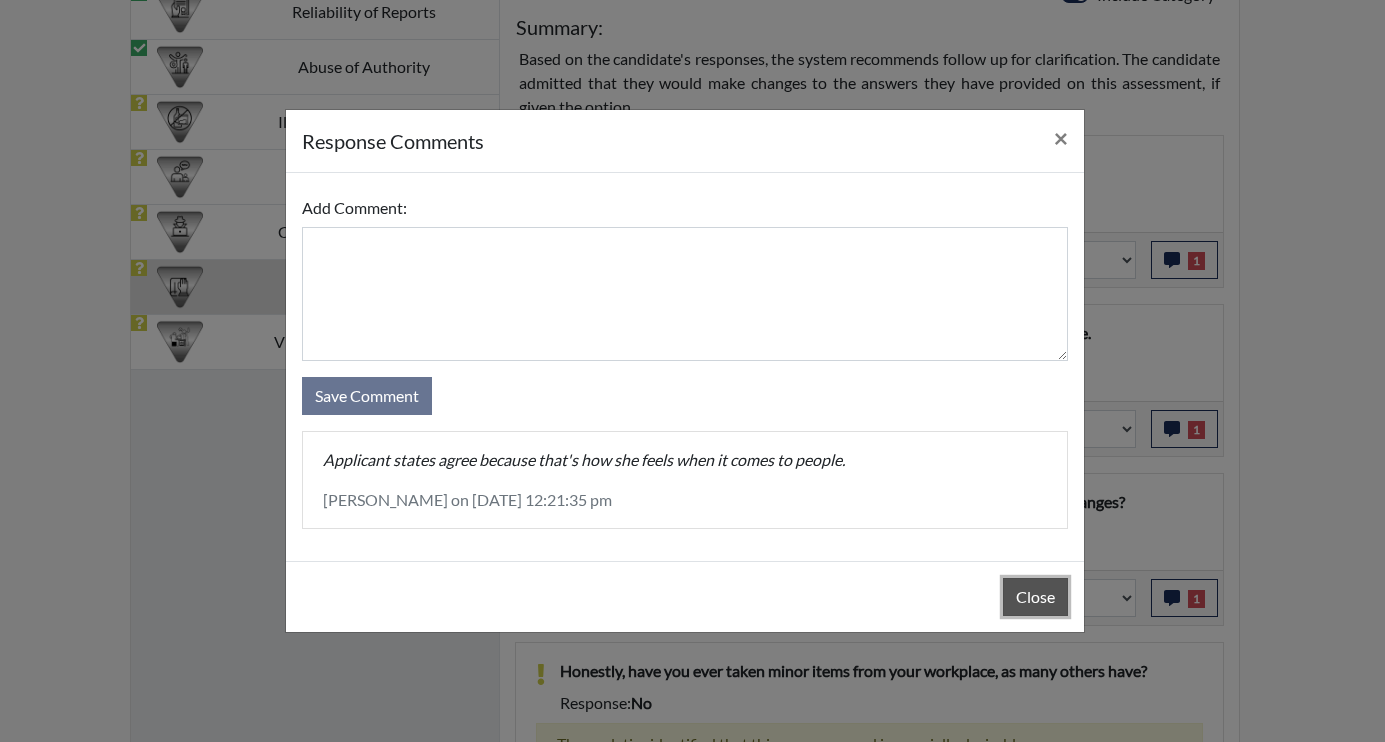 click on "Close" at bounding box center [1035, 597] 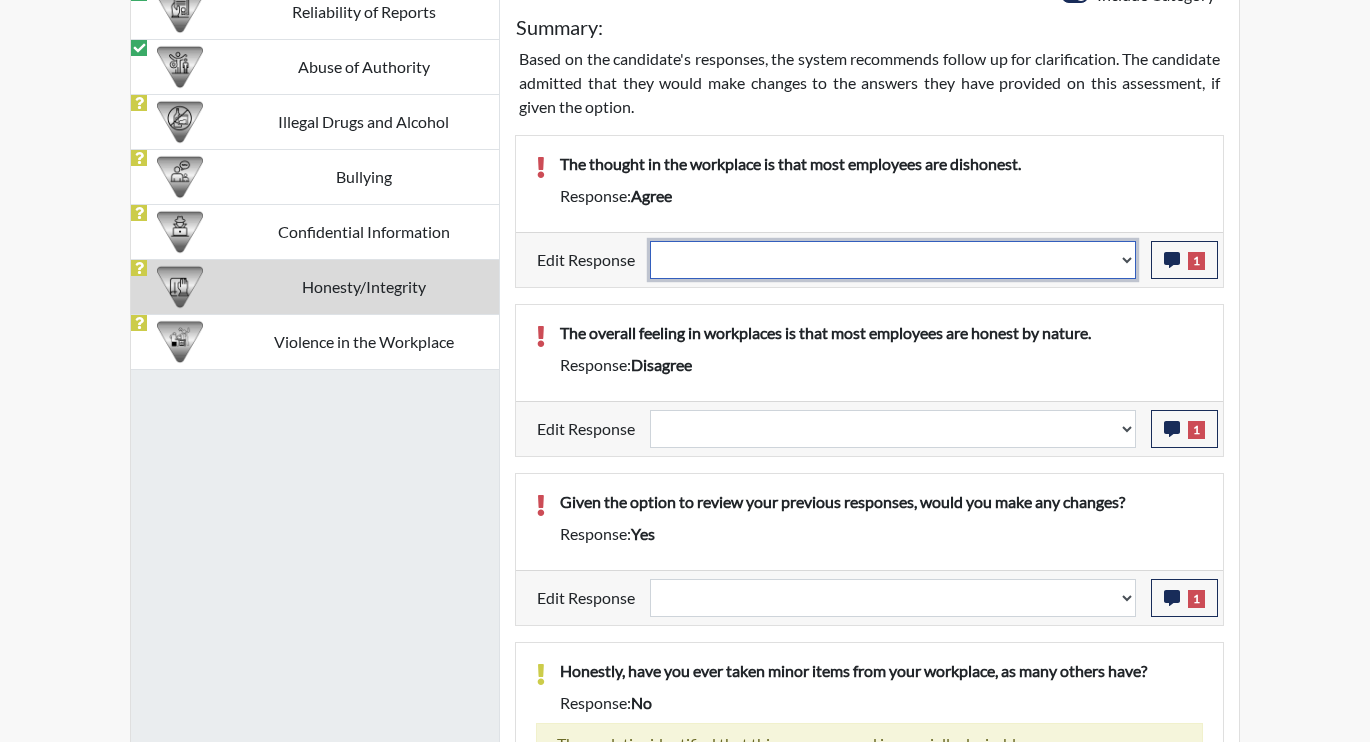 click on "Question is not relevant. Results will be updated. Reasonable explanation provided. Results will be updated. Response confirmed, which places the score below conditions. Clear the response edit. Results will be updated." at bounding box center [893, 260] 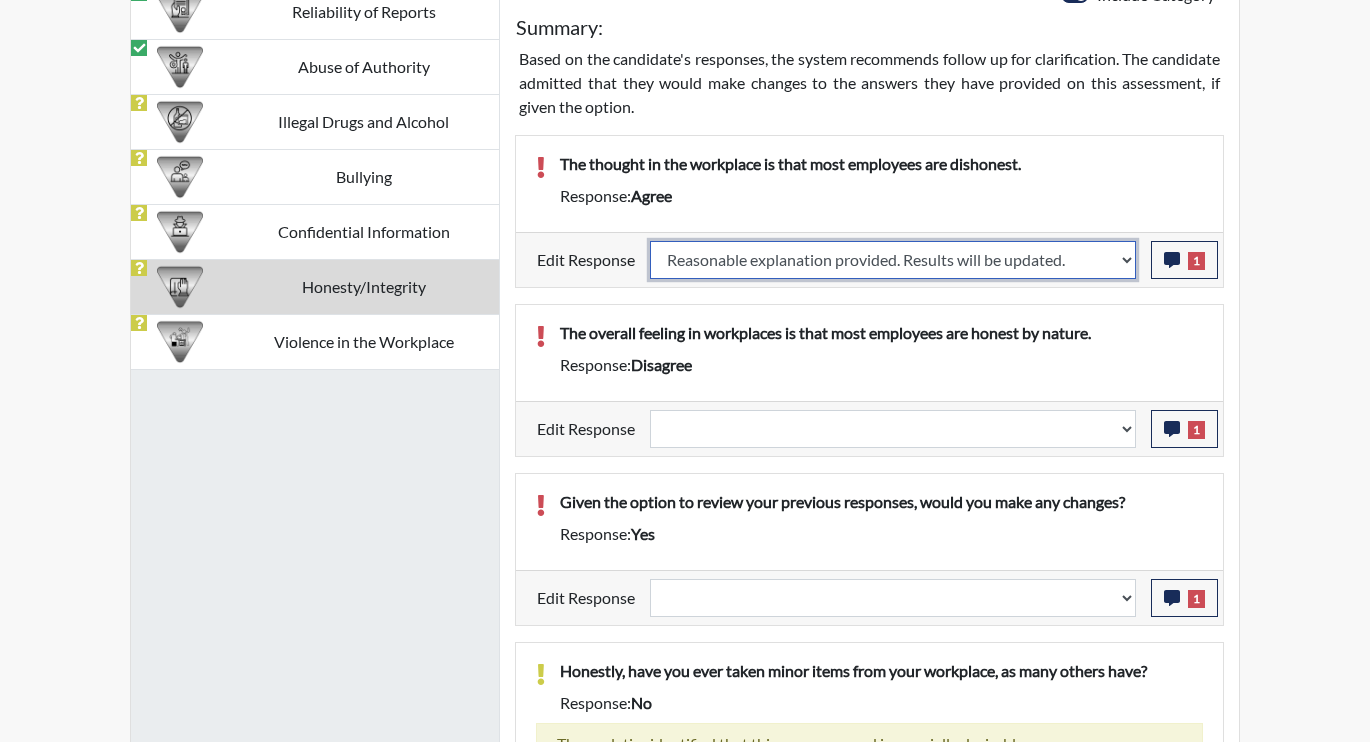 click on "Question is not relevant. Results will be updated. Reasonable explanation provided. Results will be updated. Response confirmed, which places the score below conditions. Clear the response edit. Results will be updated." at bounding box center (893, 260) 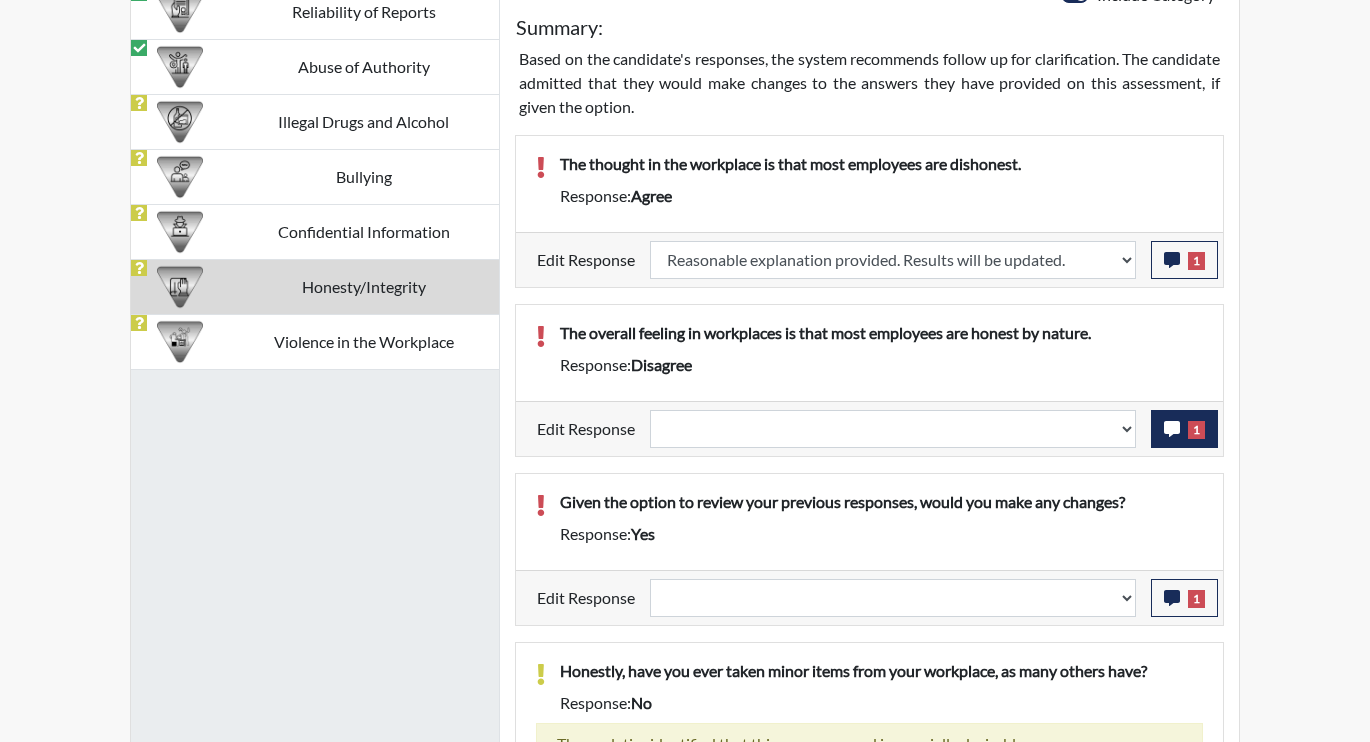 select 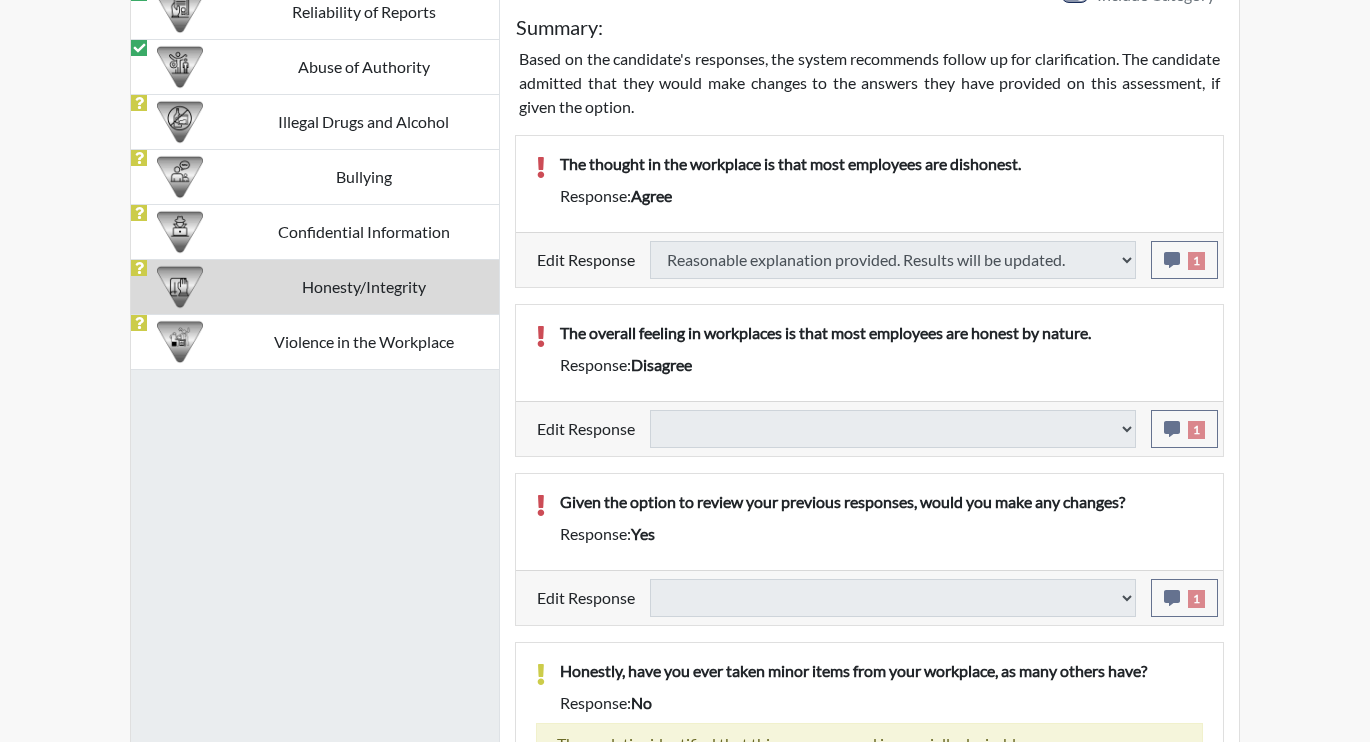 select 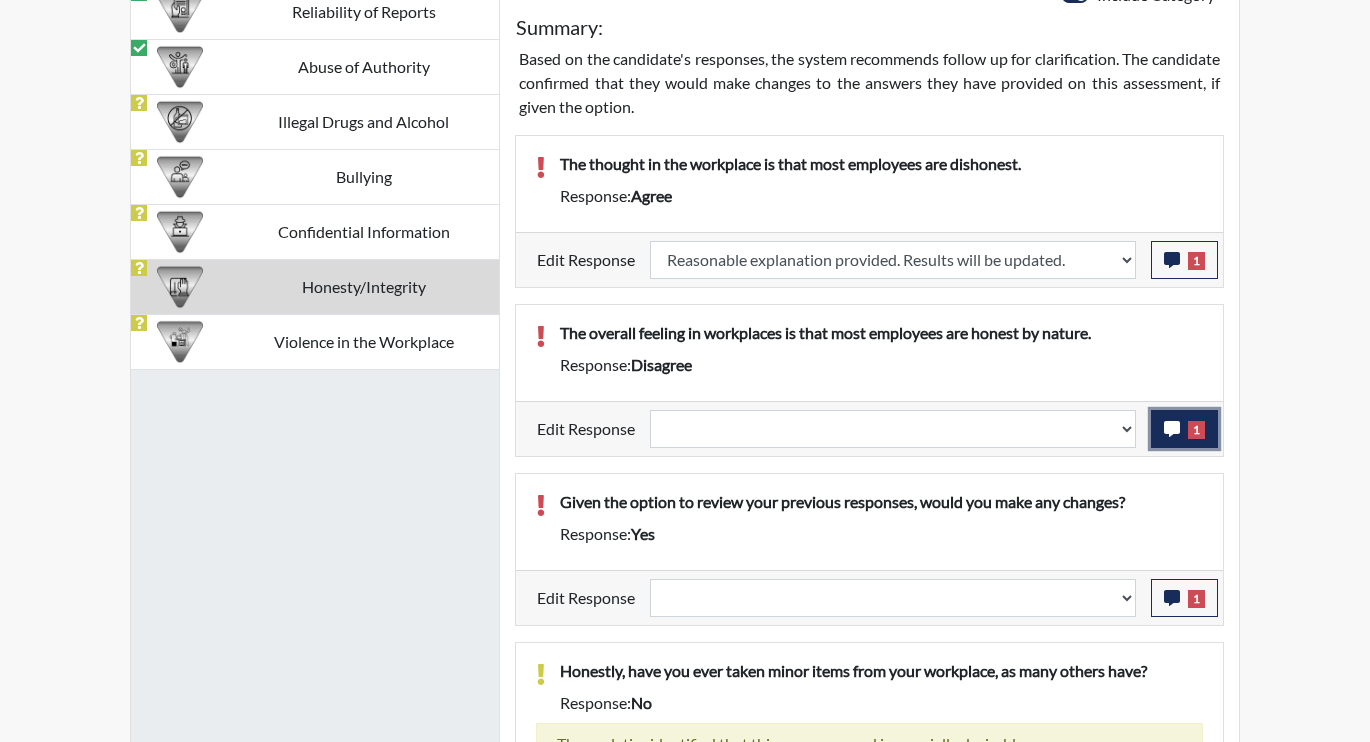 click 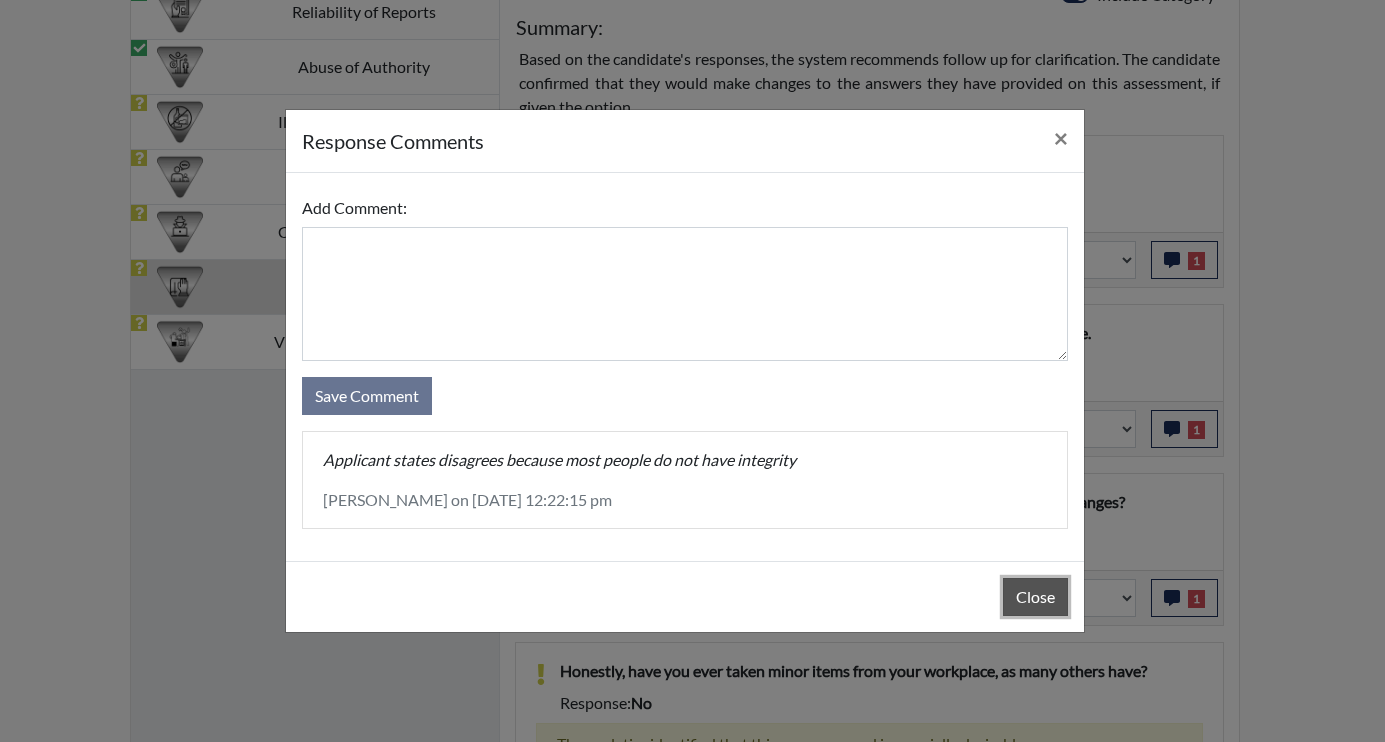 click on "Close" at bounding box center [1035, 597] 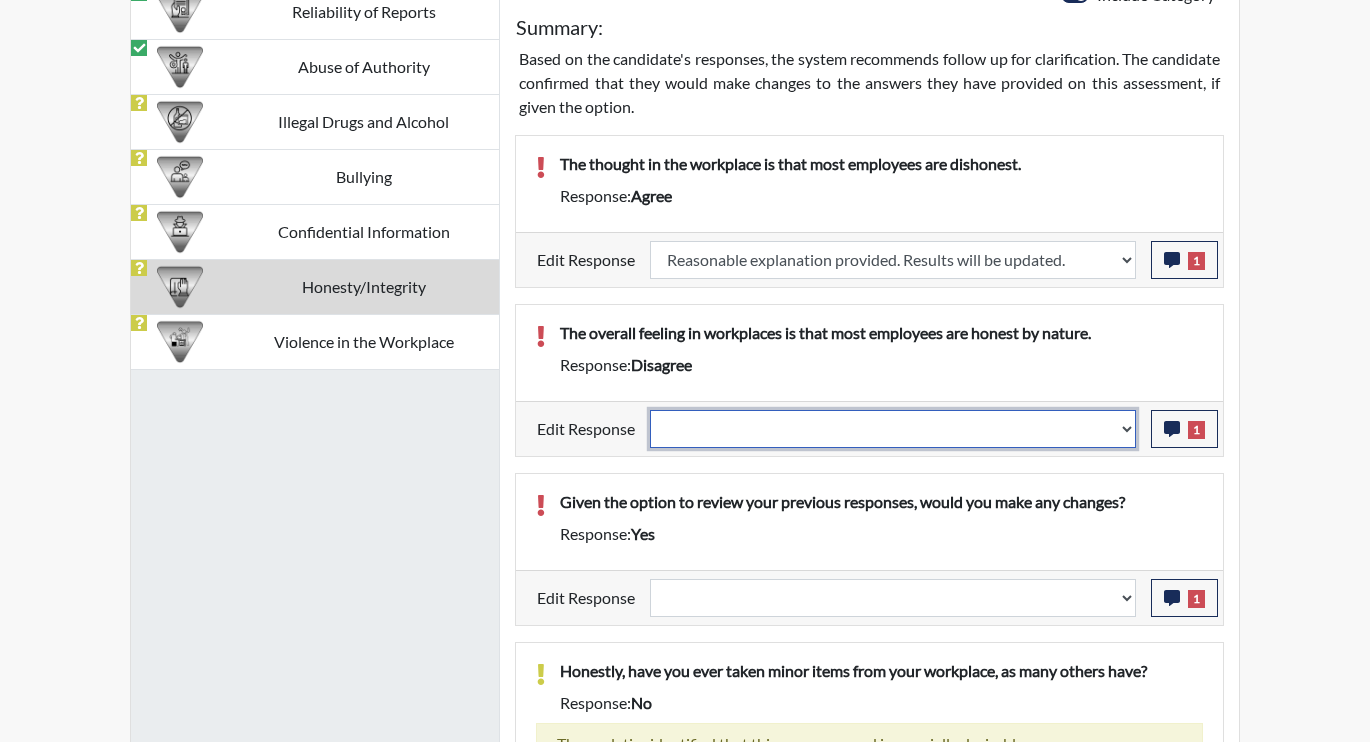 click on "Question is not relevant. Results will be updated. Reasonable explanation provided. Results will be updated. Response confirmed, which places the score below conditions. Clear the response edit. Results will be updated." at bounding box center (893, 429) 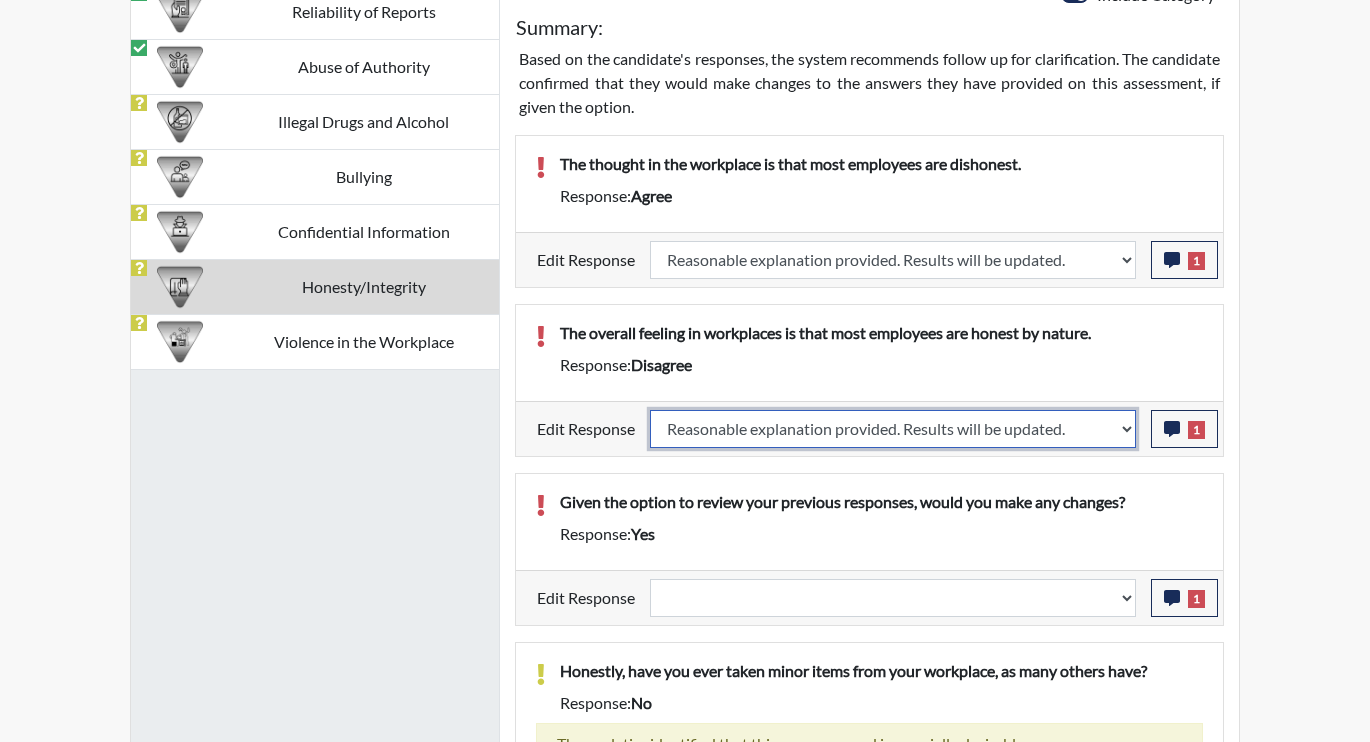 click on "Question is not relevant. Results will be updated. Reasonable explanation provided. Results will be updated. Response confirmed, which places the score below conditions. Clear the response edit. Results will be updated." at bounding box center (893, 429) 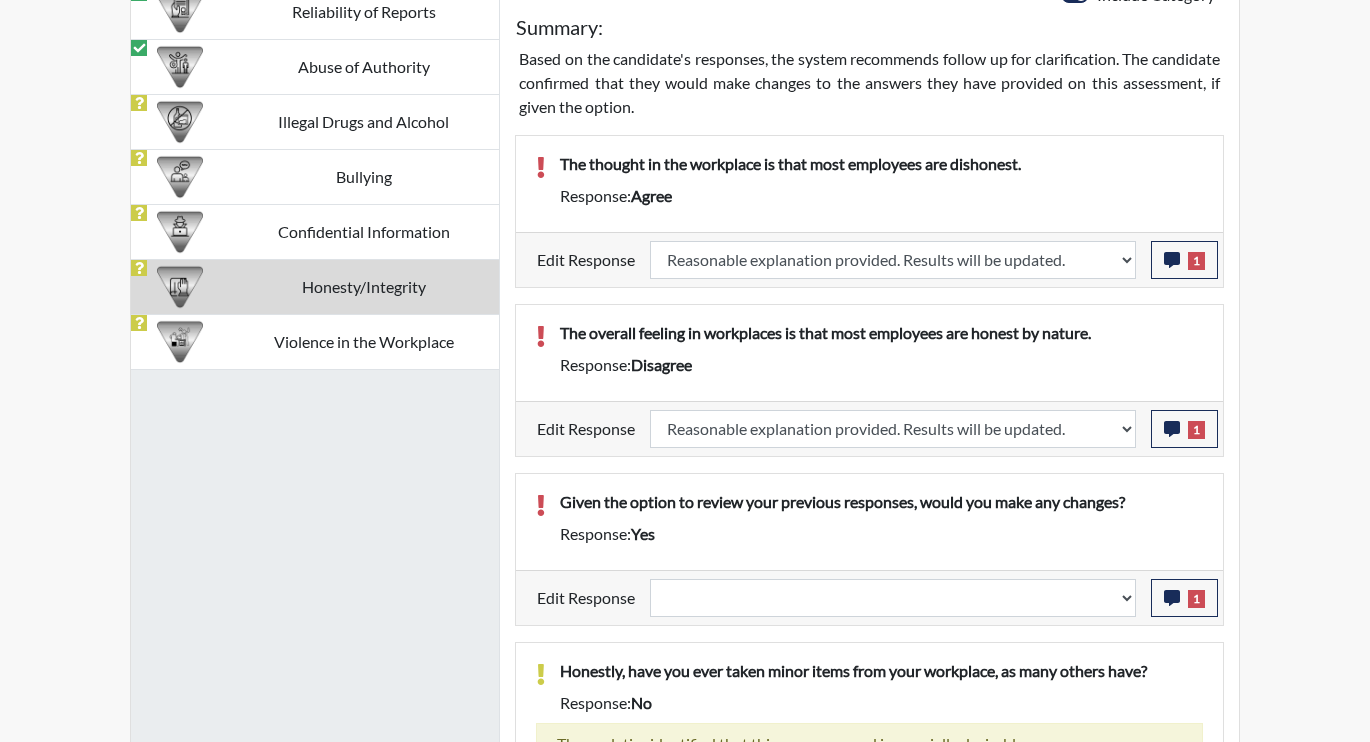 select 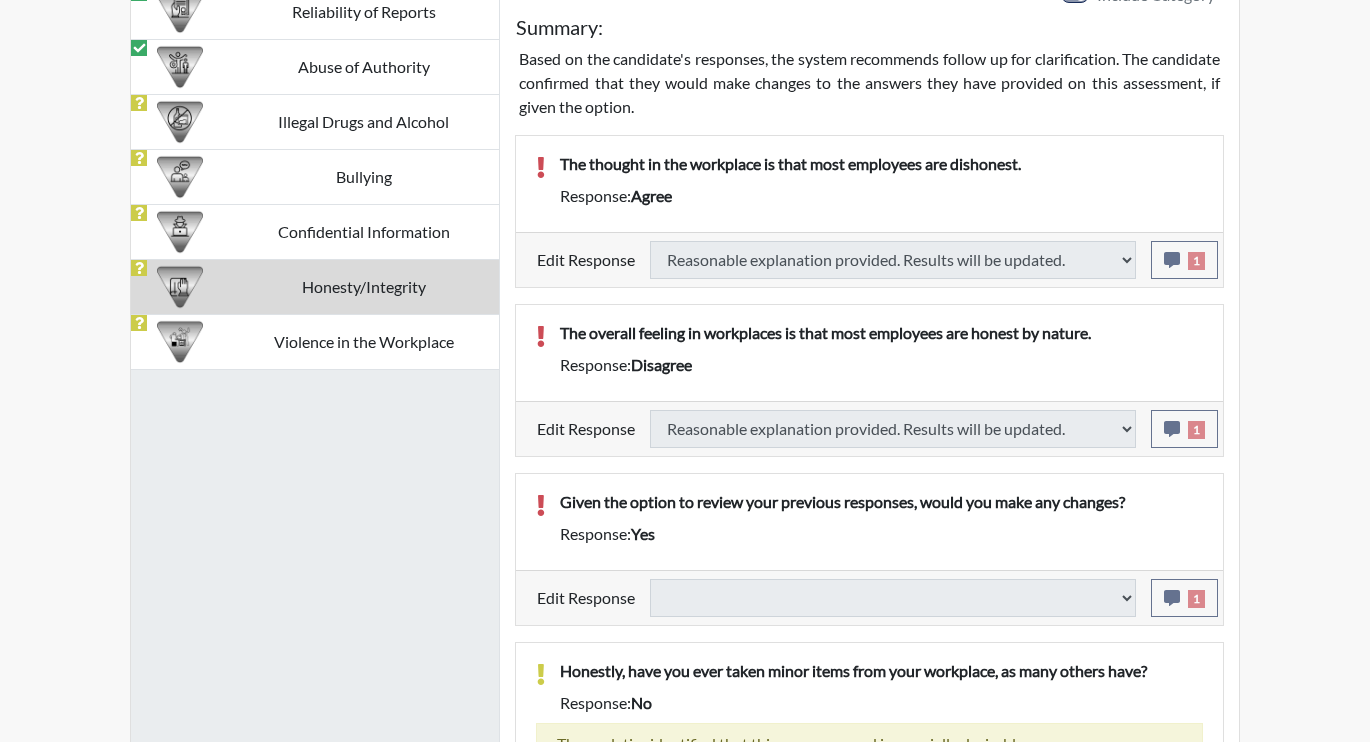 select 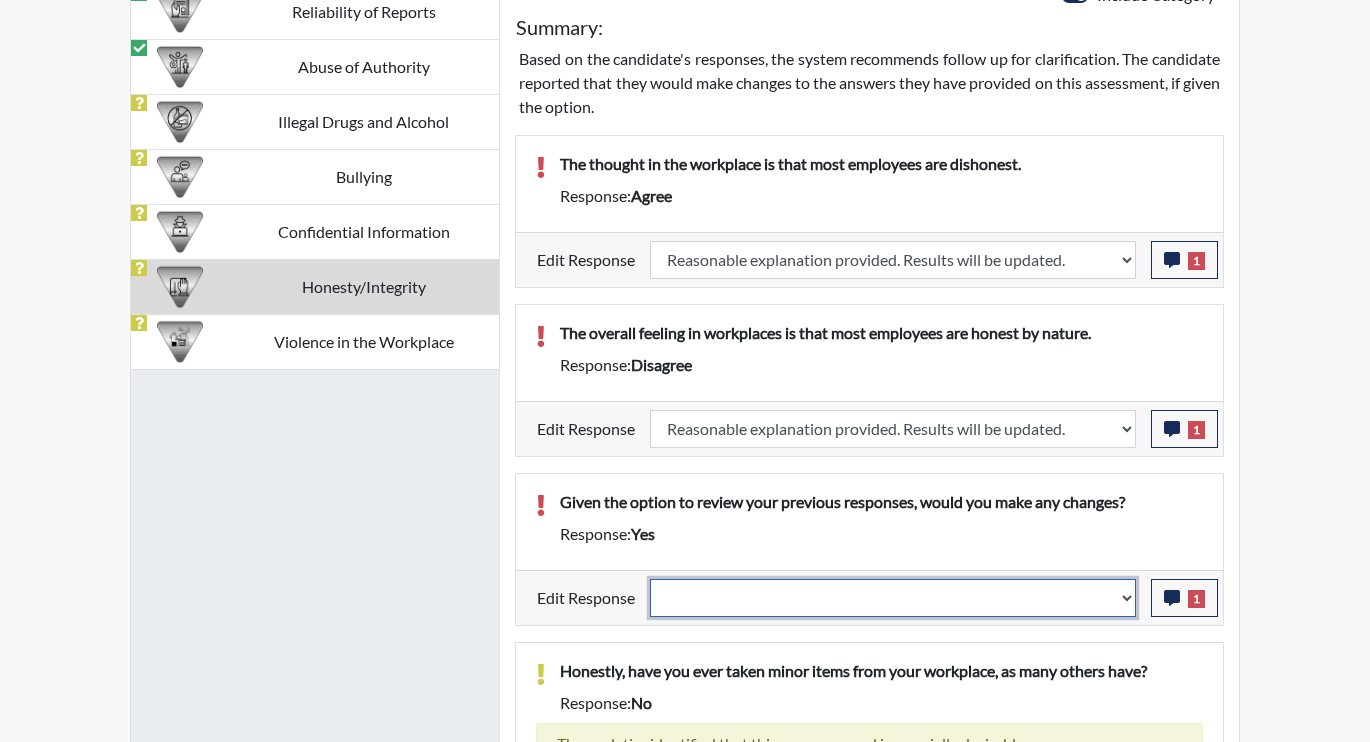 scroll, scrollTop: 999668, scrollLeft: 999169, axis: both 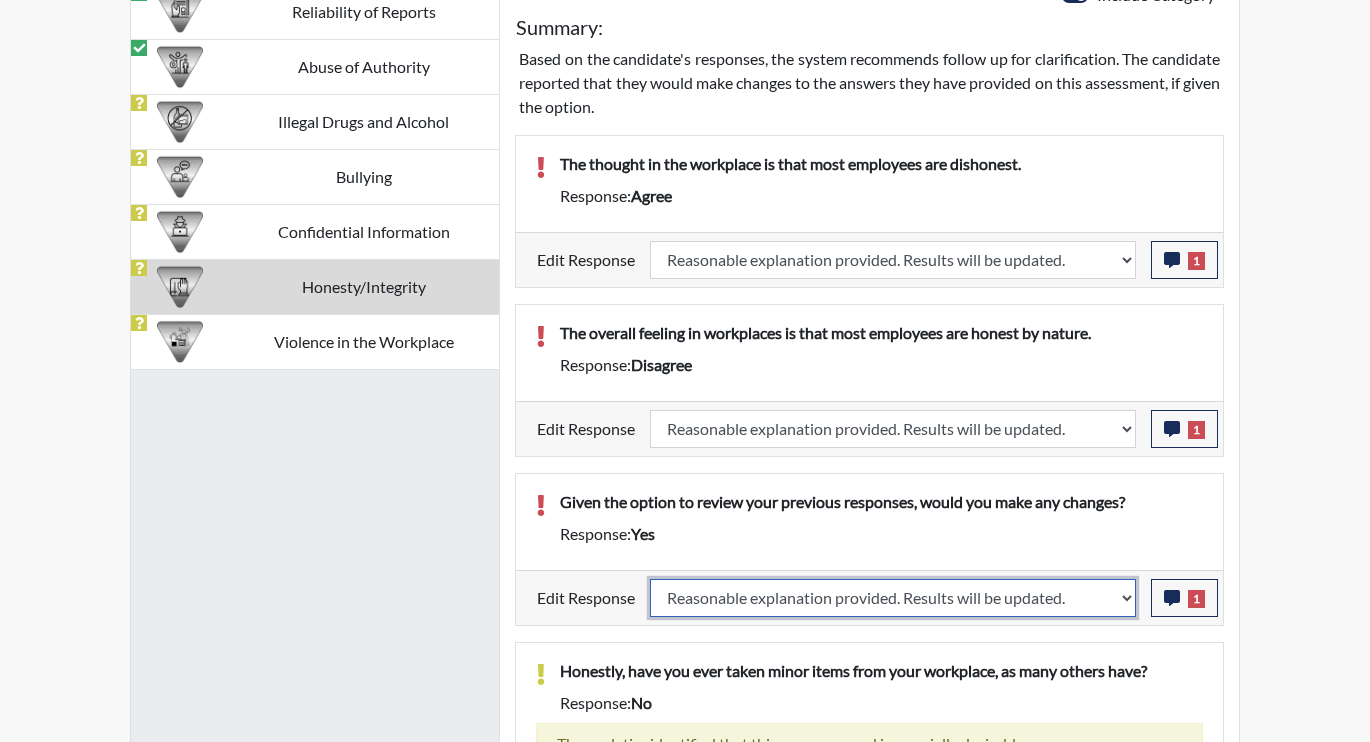 click on "Question is not relevant. Results will be updated. Reasonable explanation provided. Results will be updated. Response confirmed, which places the score below conditions. Clear the response edit. Results will be updated." at bounding box center (893, 598) 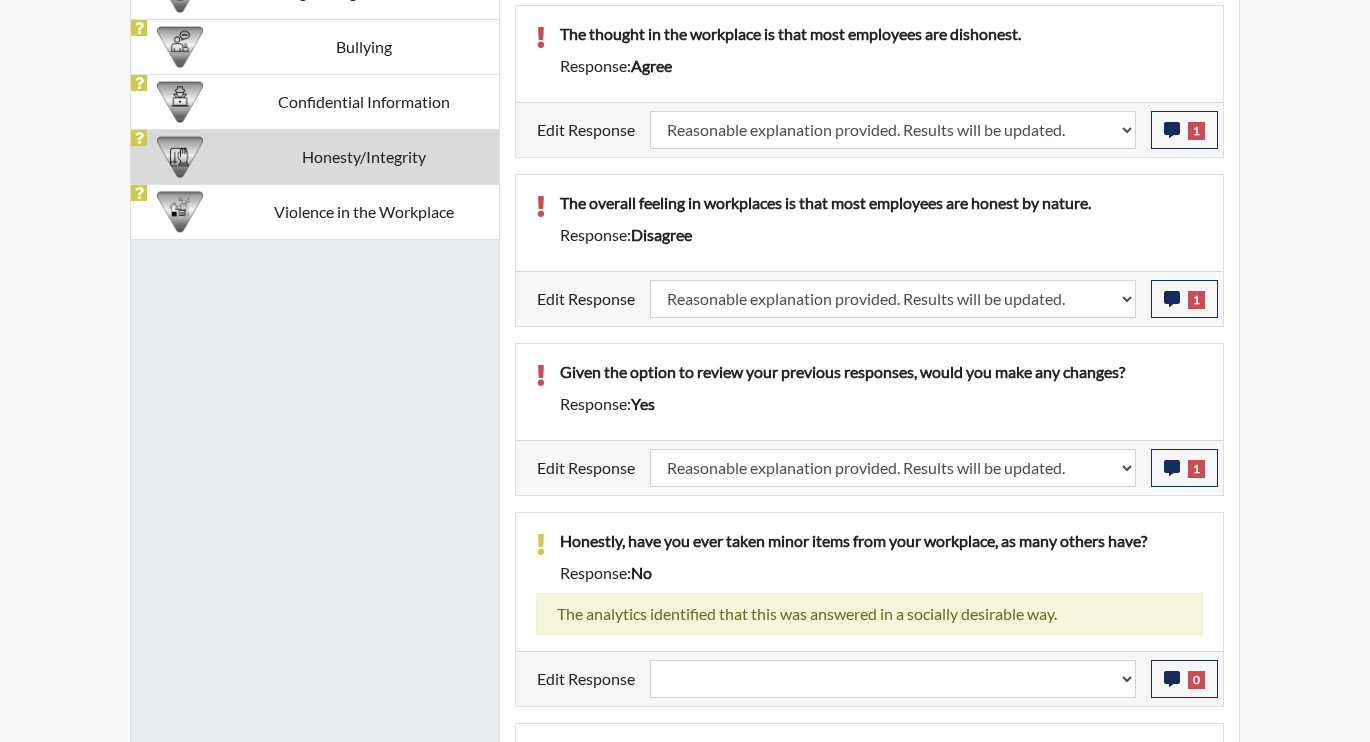select 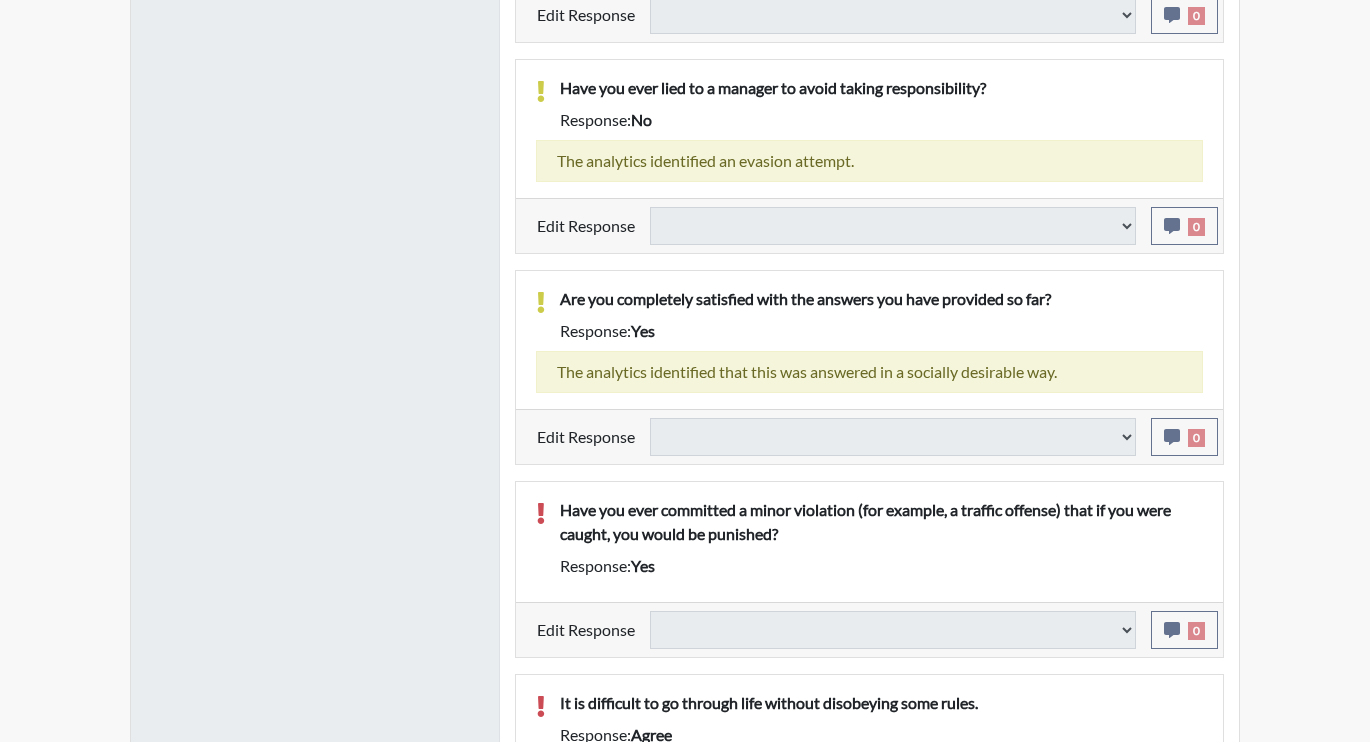 select 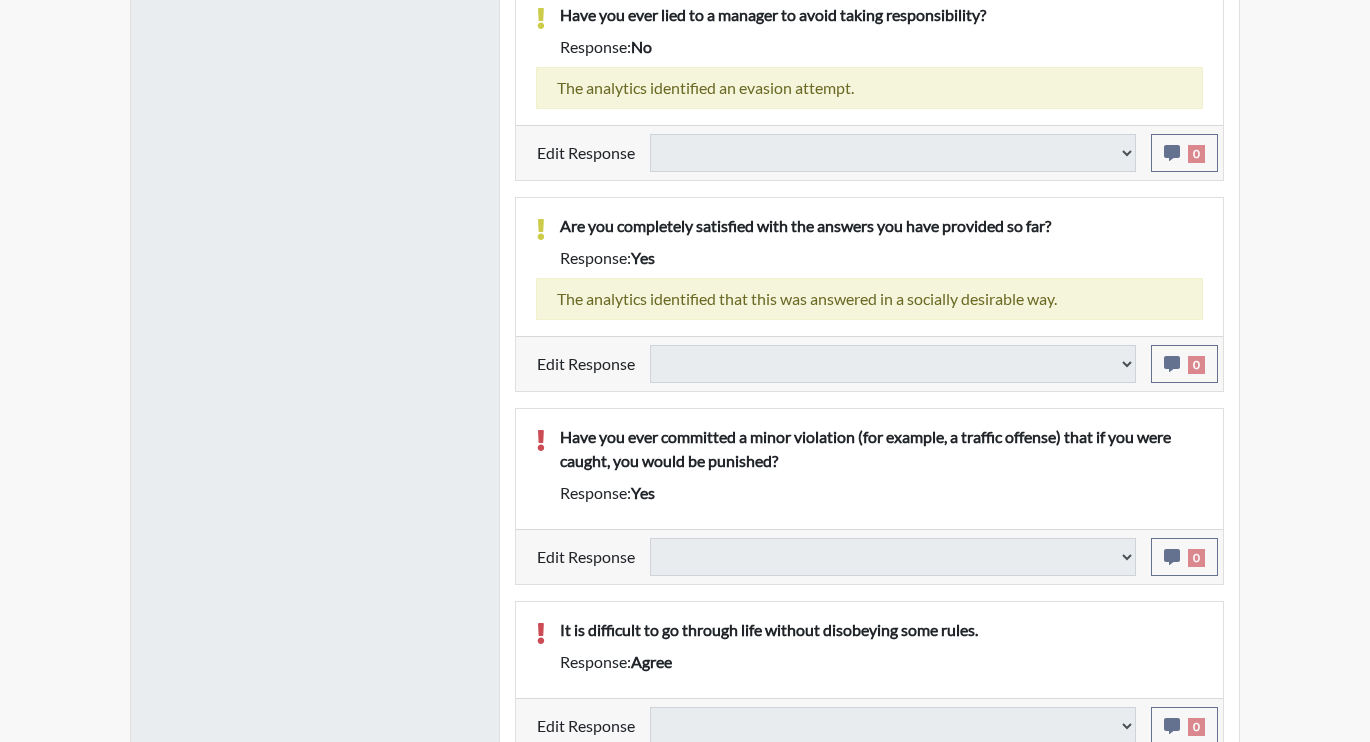 scroll, scrollTop: 2211, scrollLeft: 0, axis: vertical 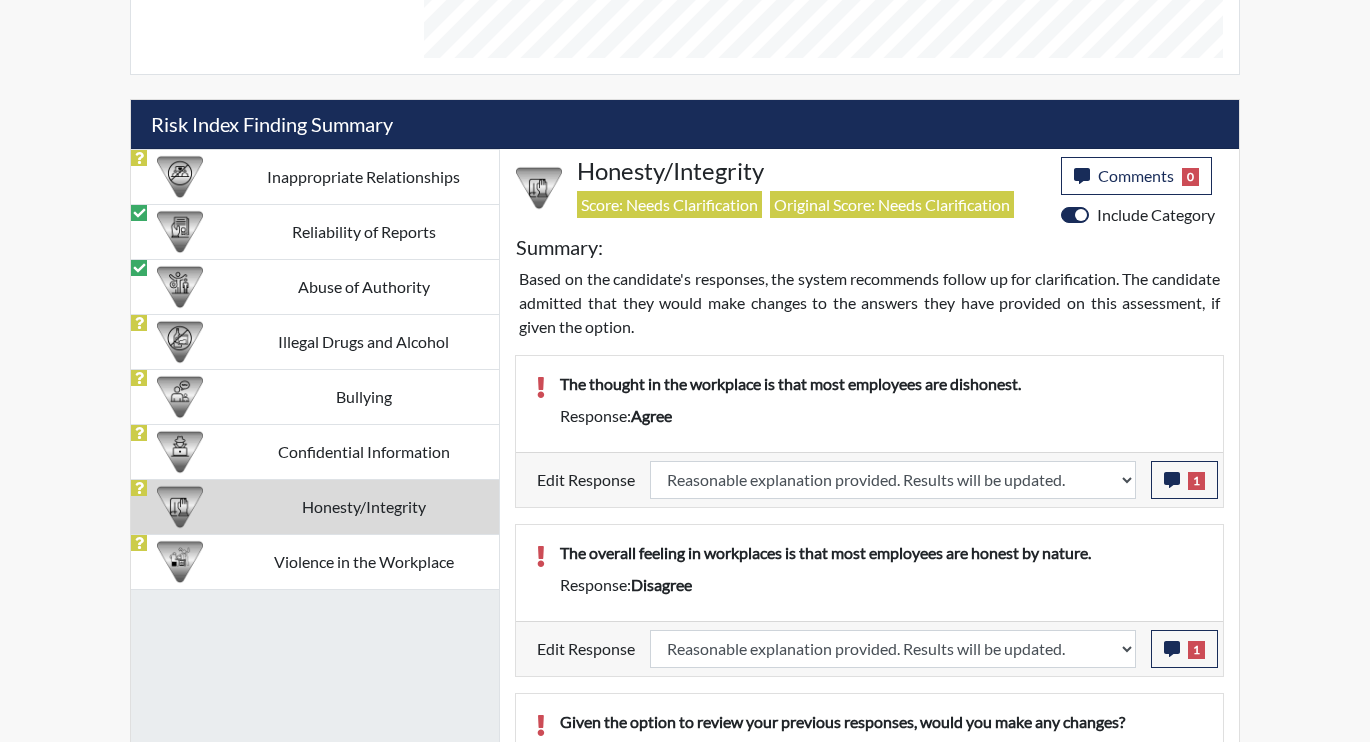 select 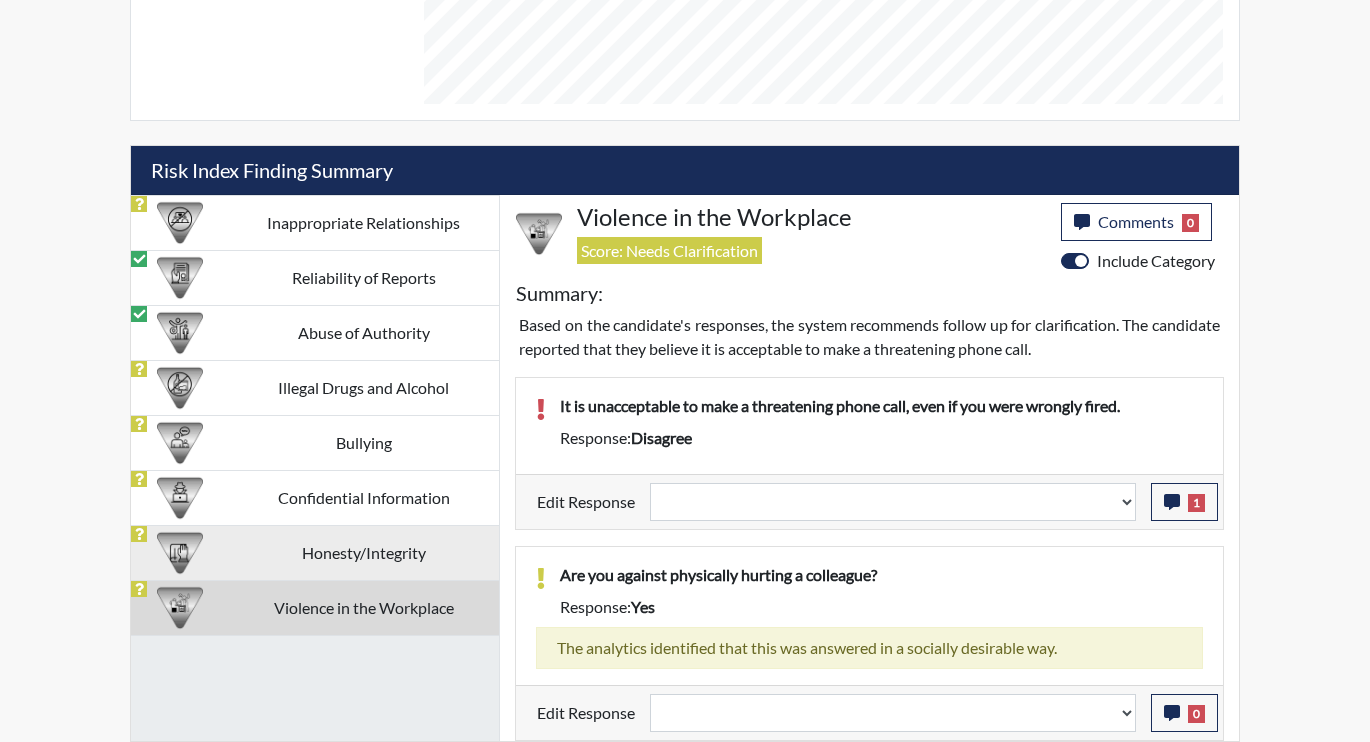 scroll, scrollTop: 1065, scrollLeft: 0, axis: vertical 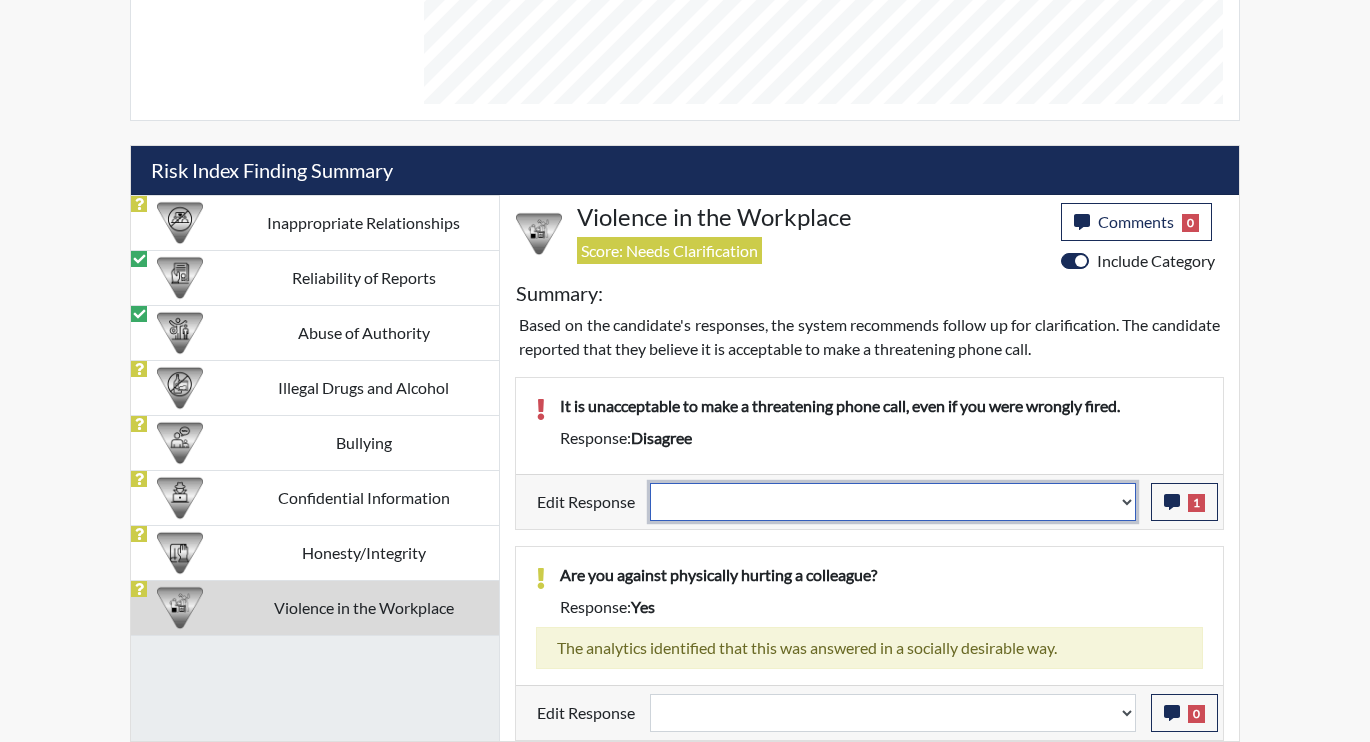 click on "Question is not relevant. Results will be updated. Reasonable explanation provided. Results will be updated. Response confirmed, which places the score below conditions. Clear the response edit. Results will be updated." at bounding box center (893, 502) 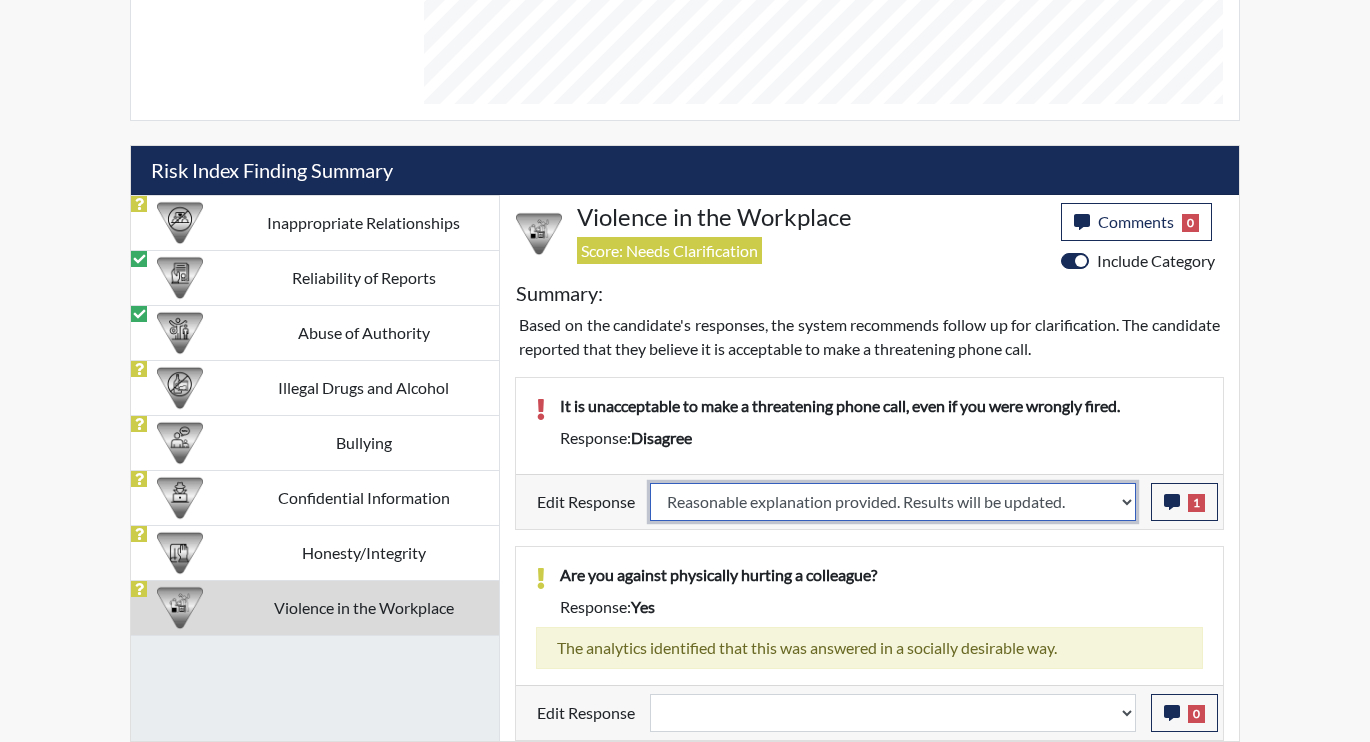 click on "Question is not relevant. Results will be updated. Reasonable explanation provided. Results will be updated. Response confirmed, which places the score below conditions. Clear the response edit. Results will be updated." at bounding box center (893, 502) 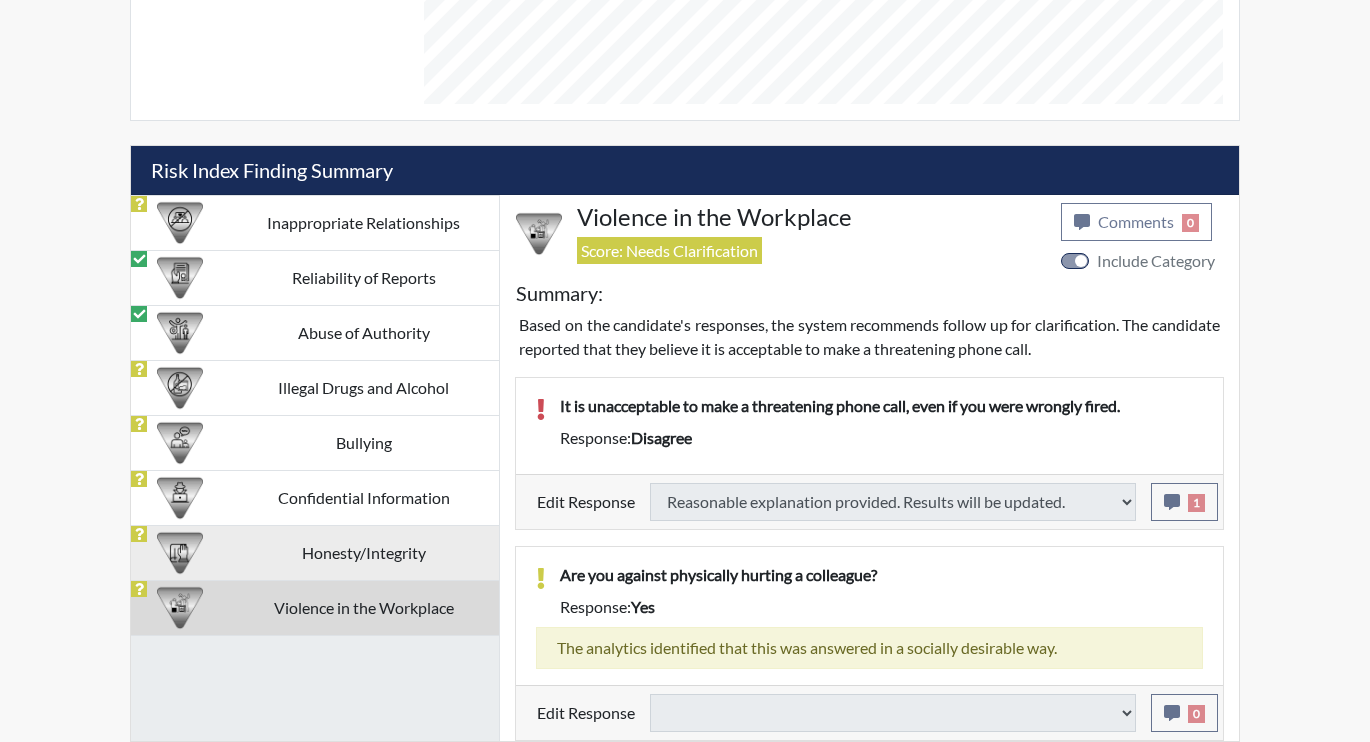 select 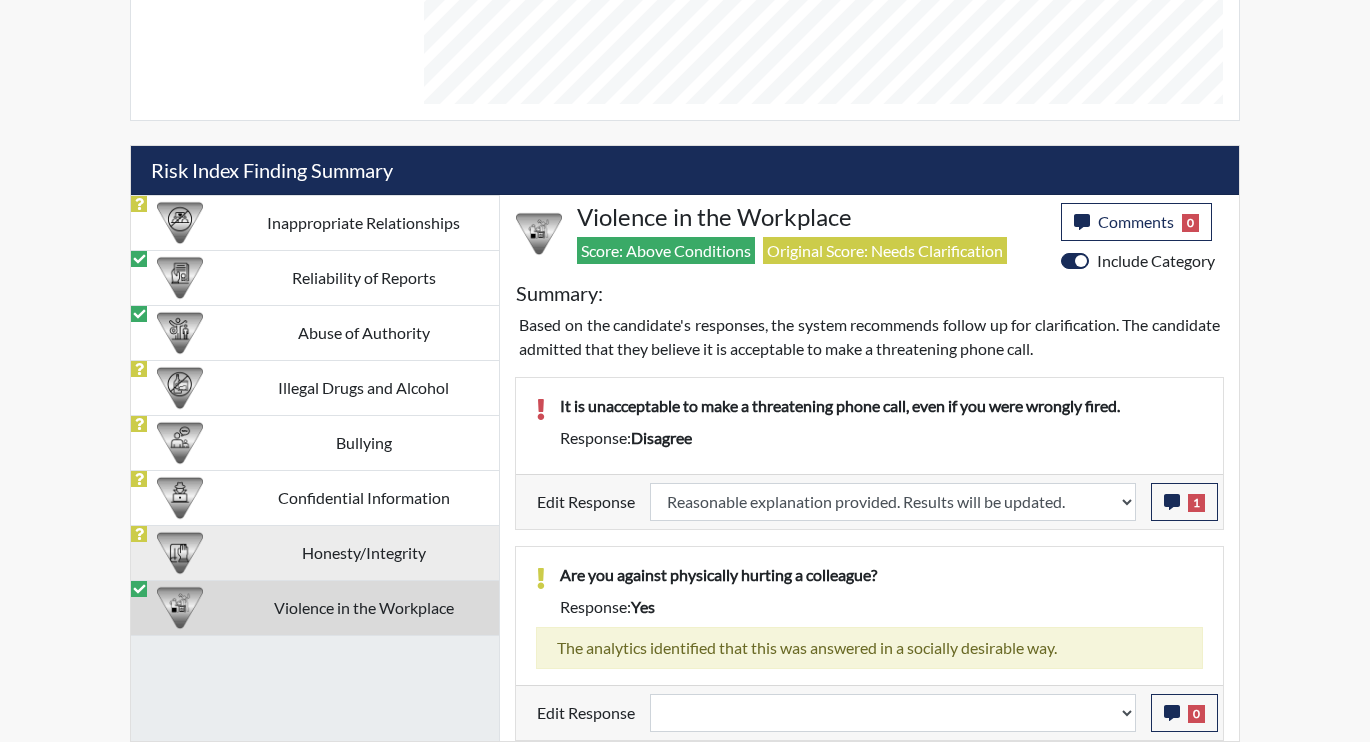 scroll, scrollTop: 999668, scrollLeft: 999169, axis: both 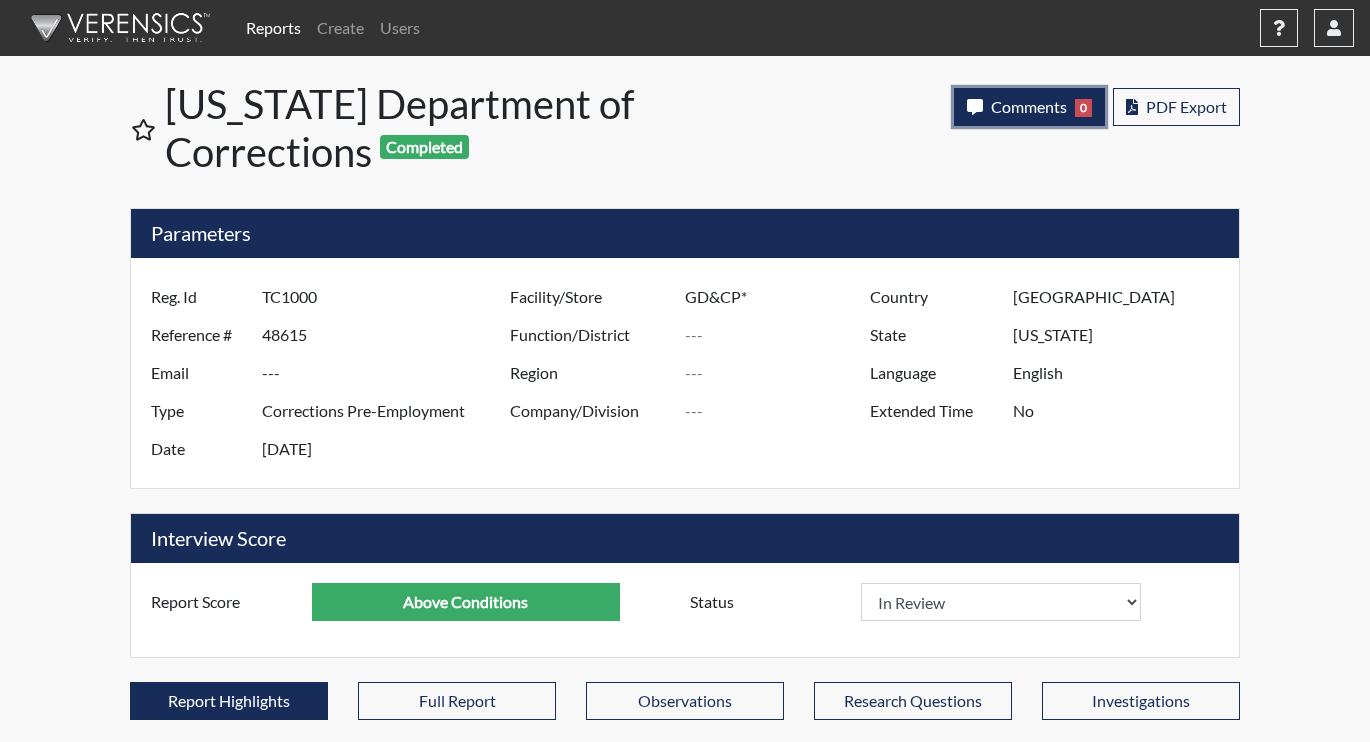 click on "Comments" at bounding box center [1029, 106] 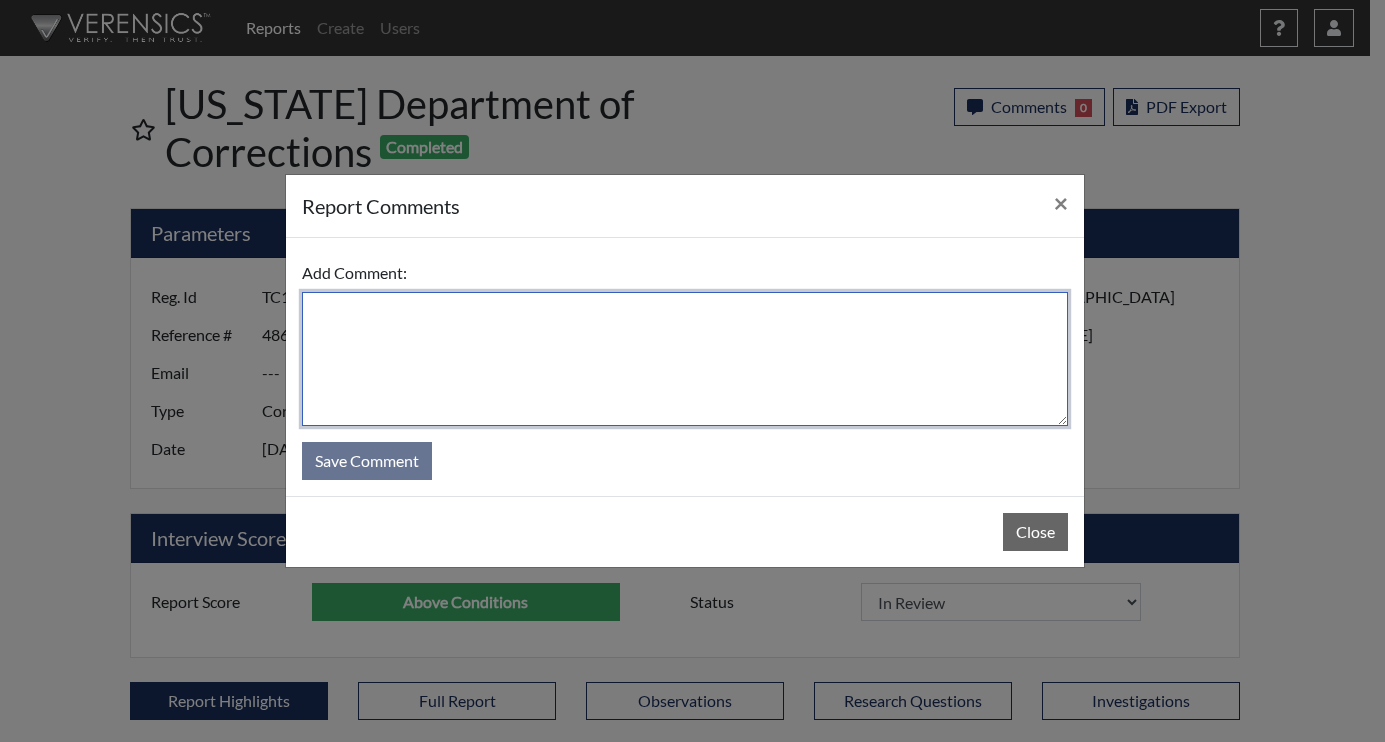 click at bounding box center (685, 359) 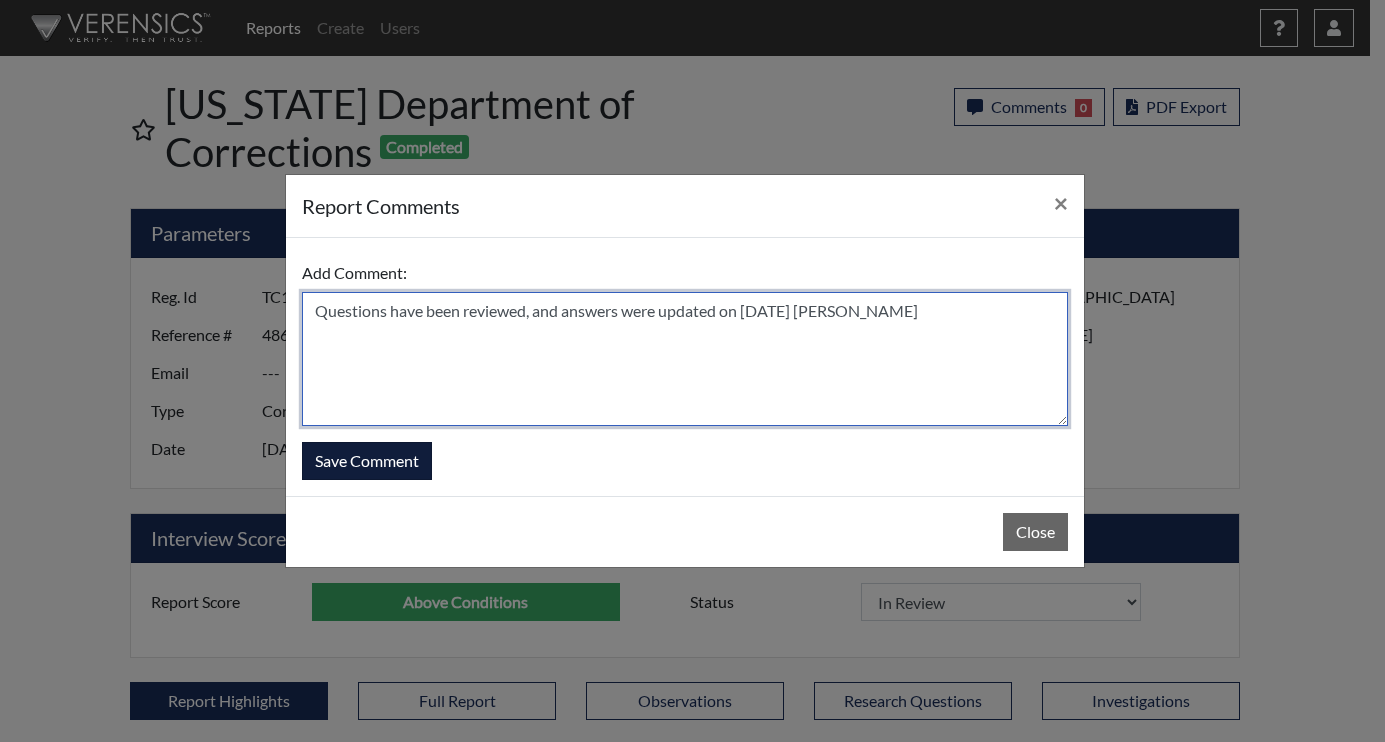 type on "Questions have been reviewed, and answers were updated on [DATE] [PERSON_NAME]" 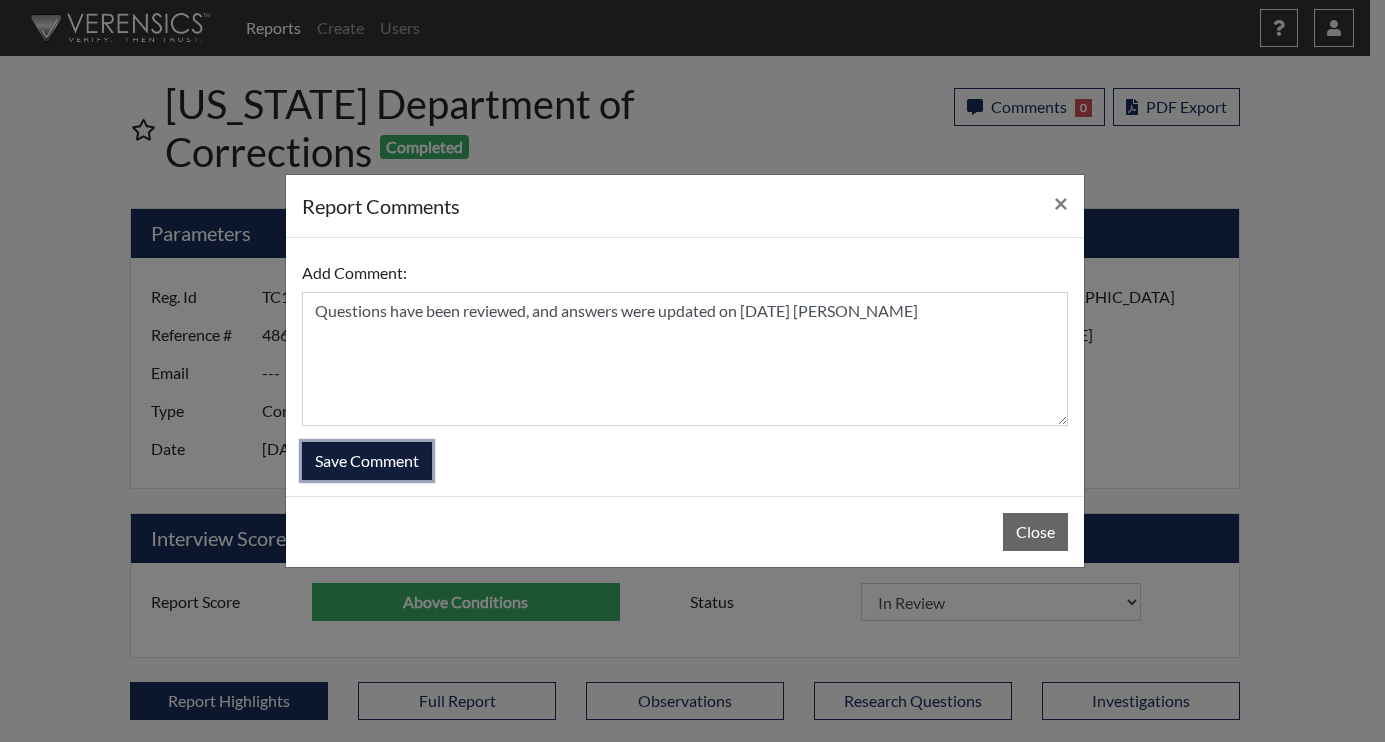 click on "Save Comment" at bounding box center [367, 461] 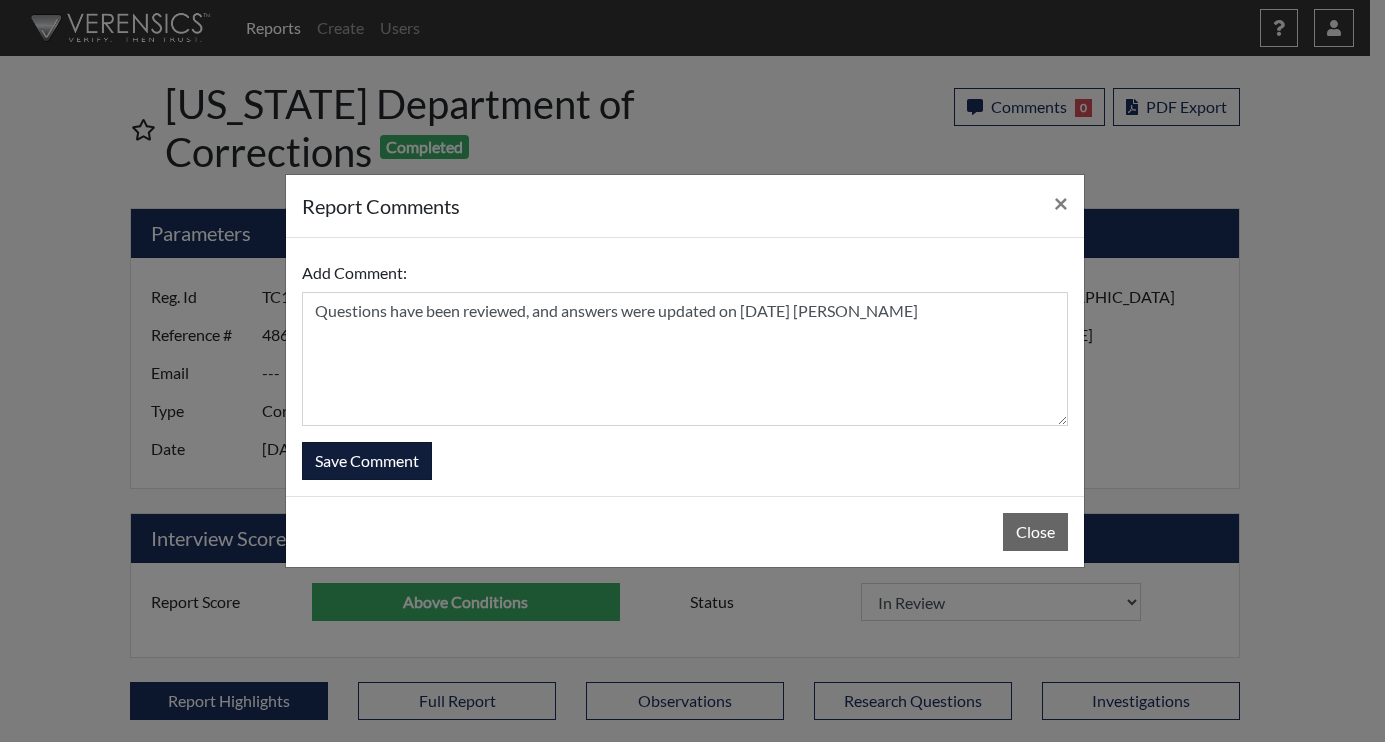 type 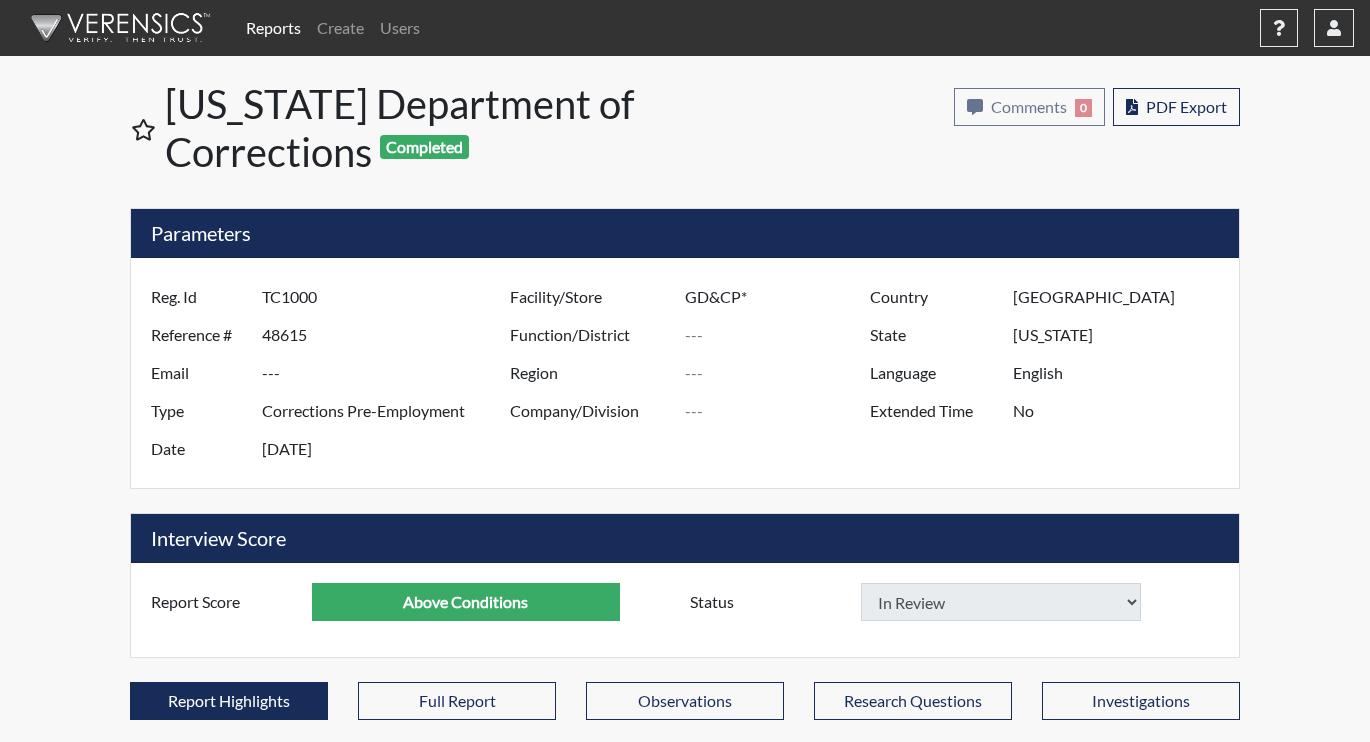 select 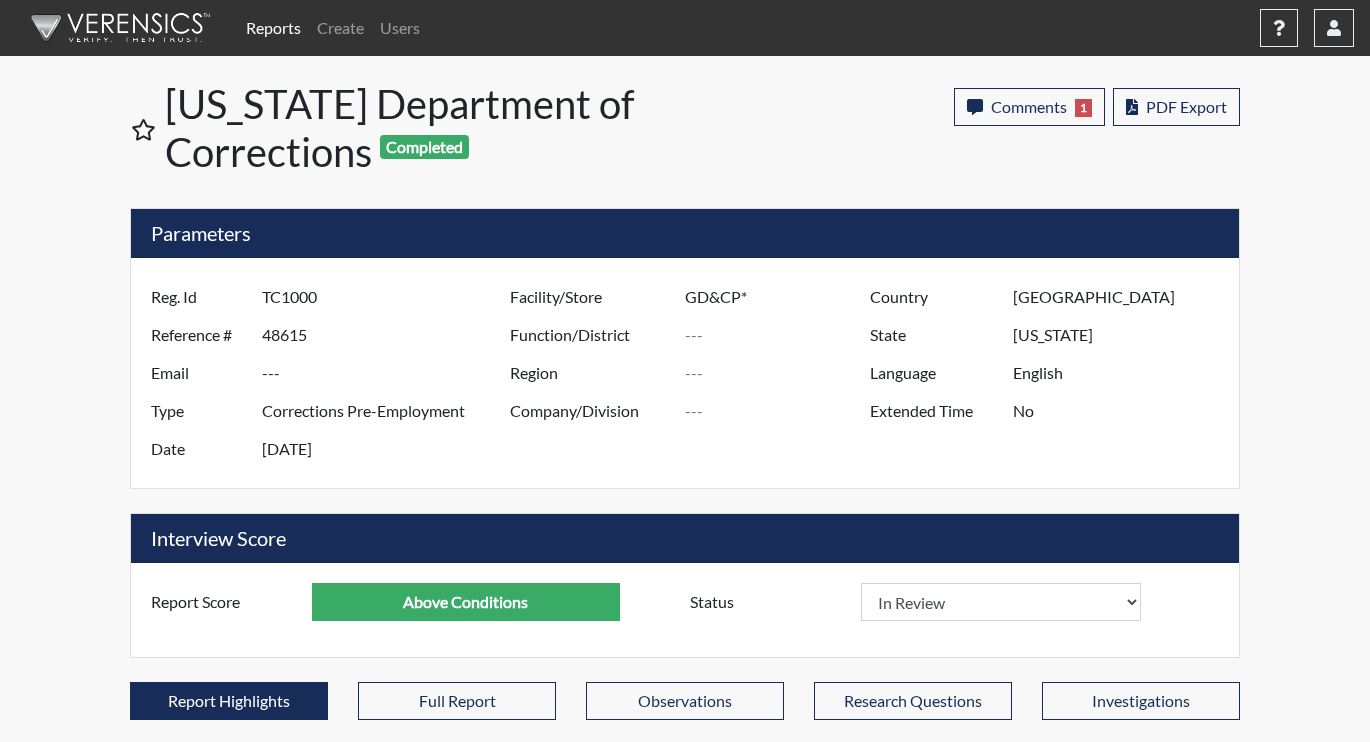 scroll, scrollTop: 999668, scrollLeft: 999169, axis: both 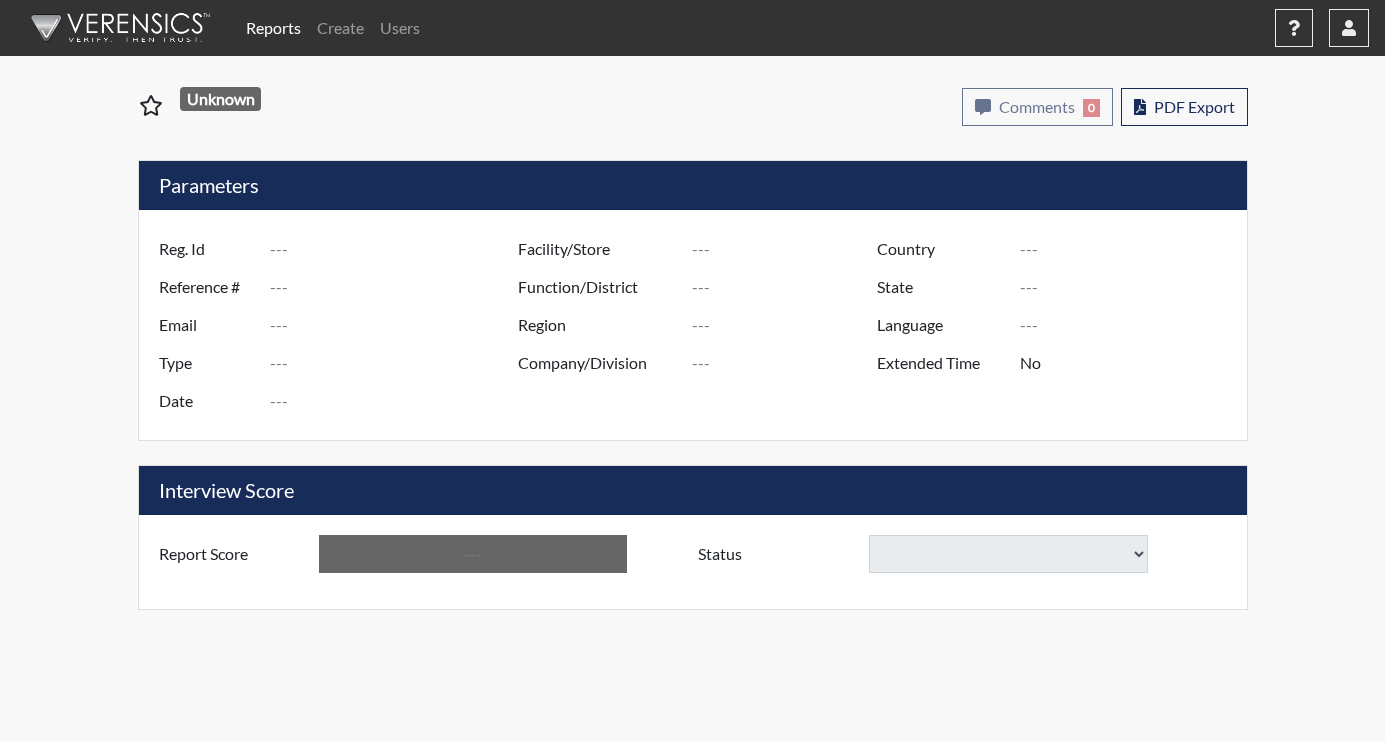 type on "TC1000" 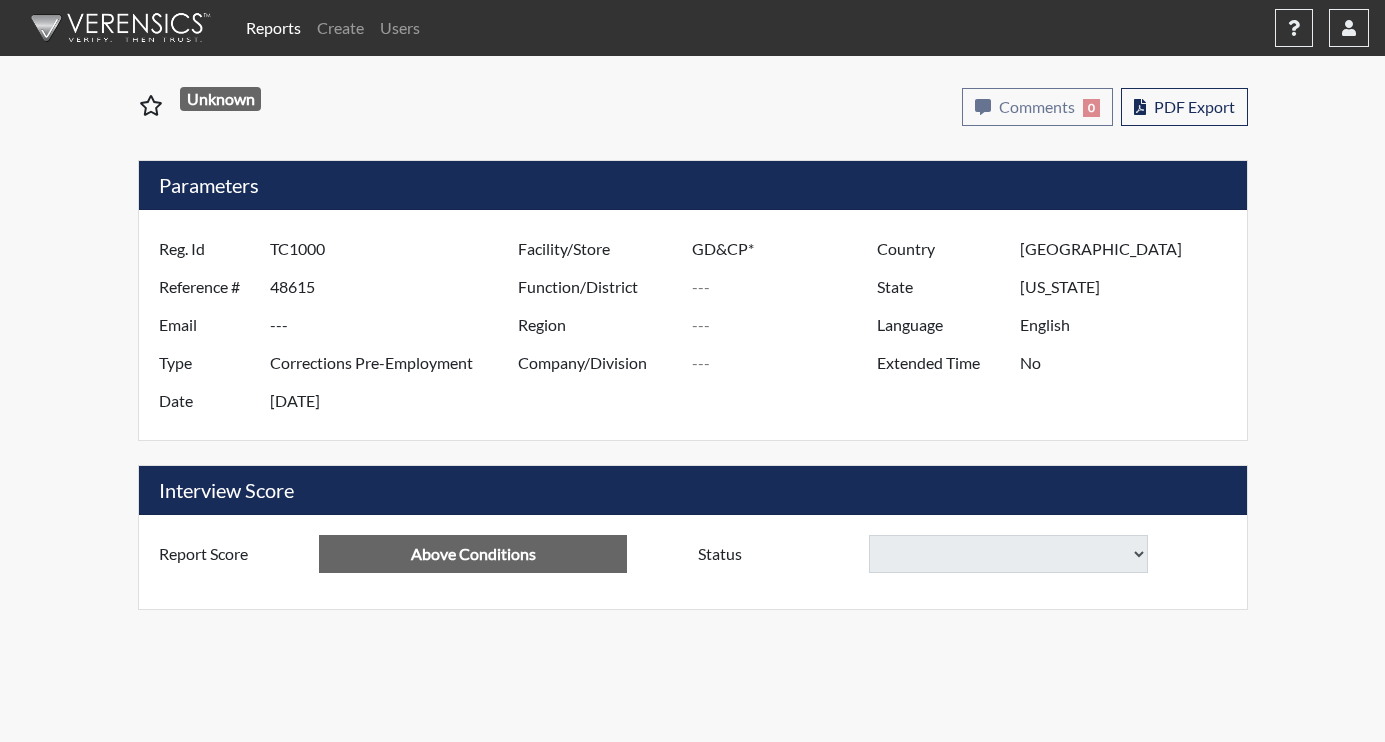 select on "reasonable-explanation-provided" 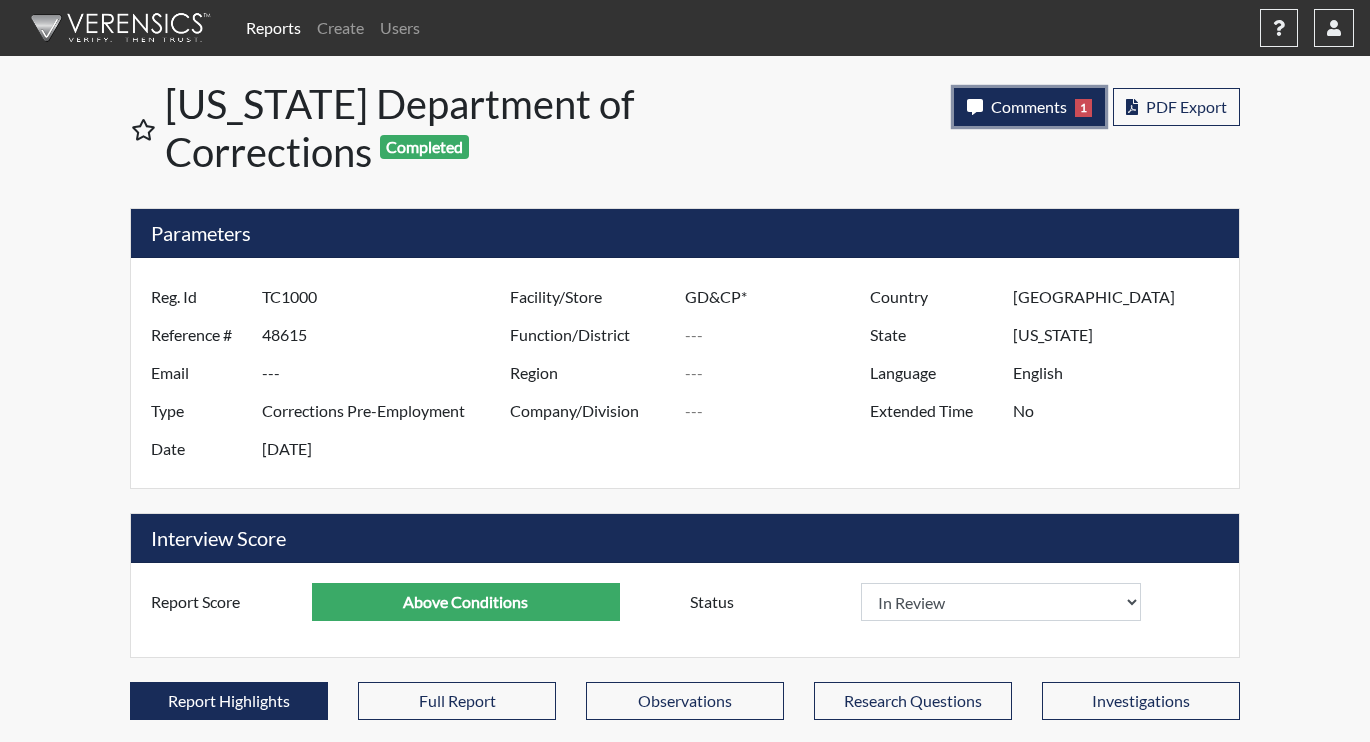 scroll, scrollTop: 999668, scrollLeft: 999169, axis: both 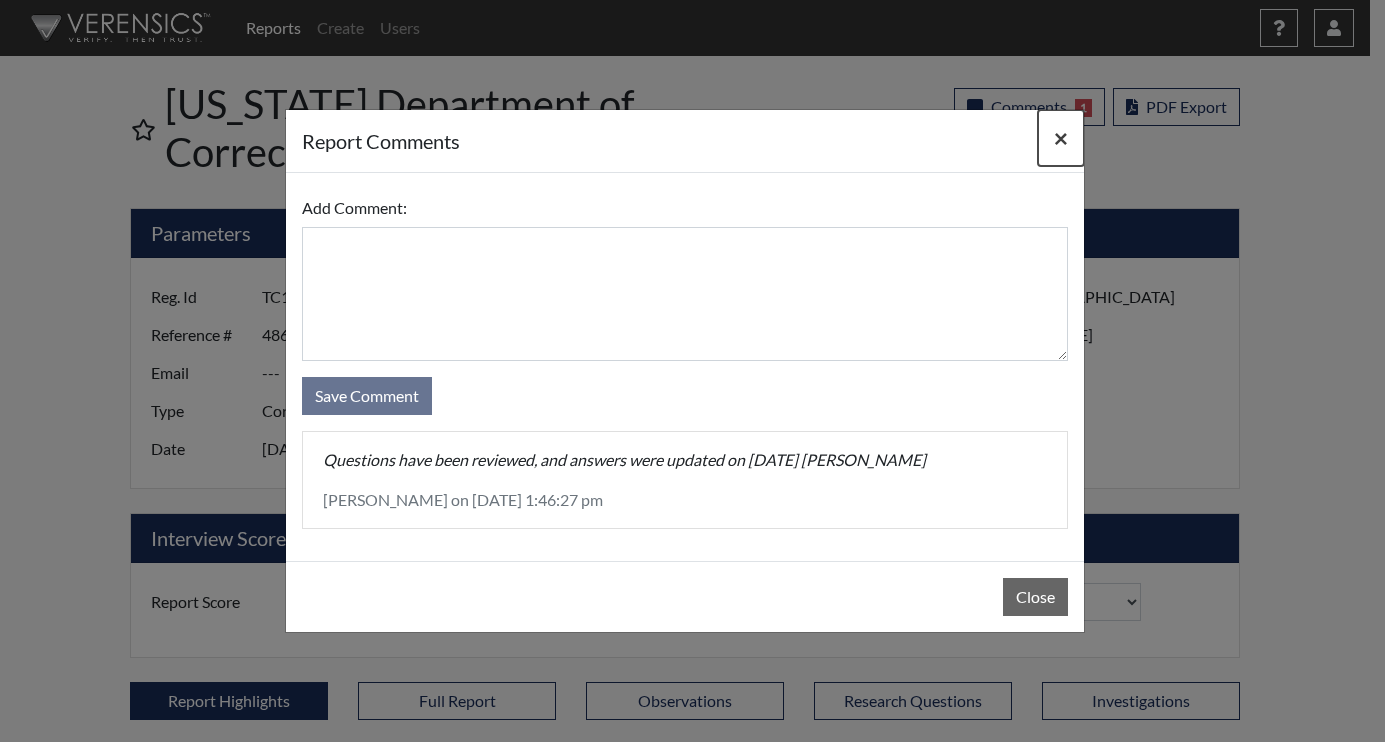 click on "×" at bounding box center (1061, 137) 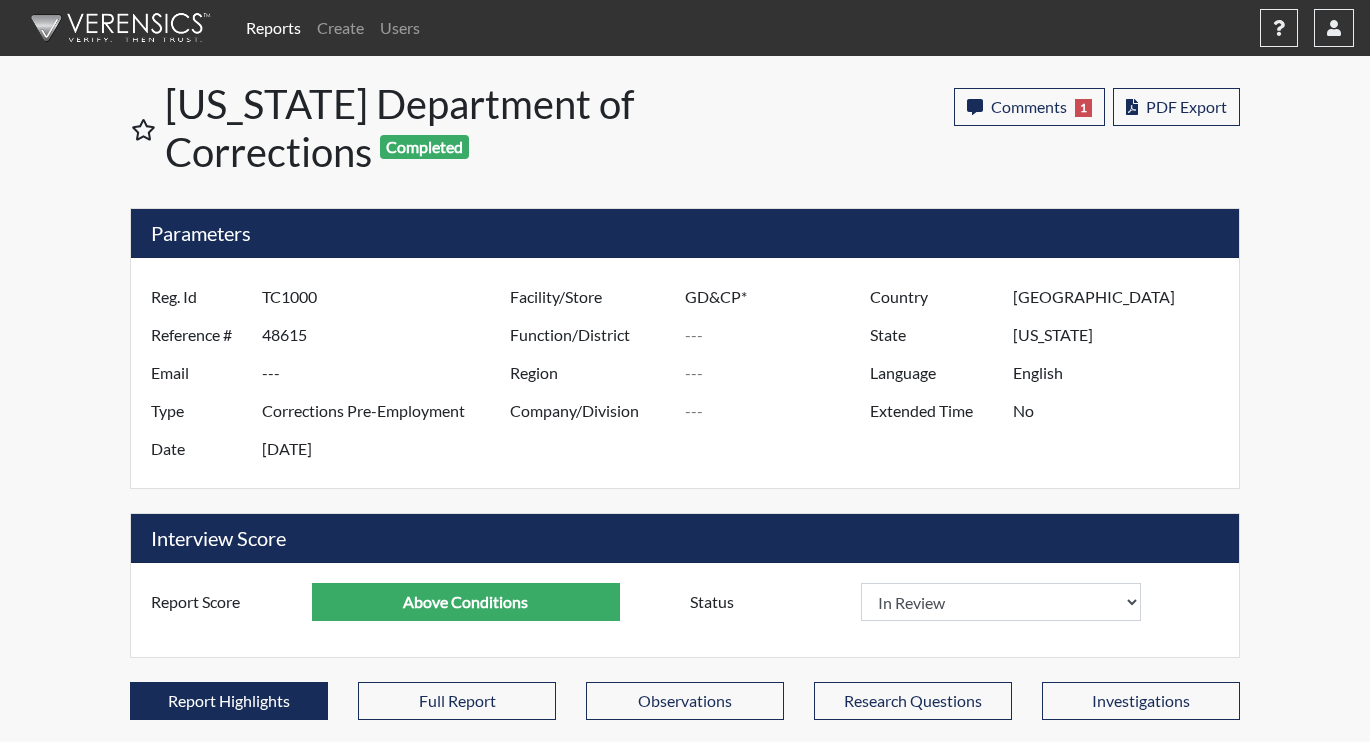 click on "Reports" at bounding box center [273, 28] 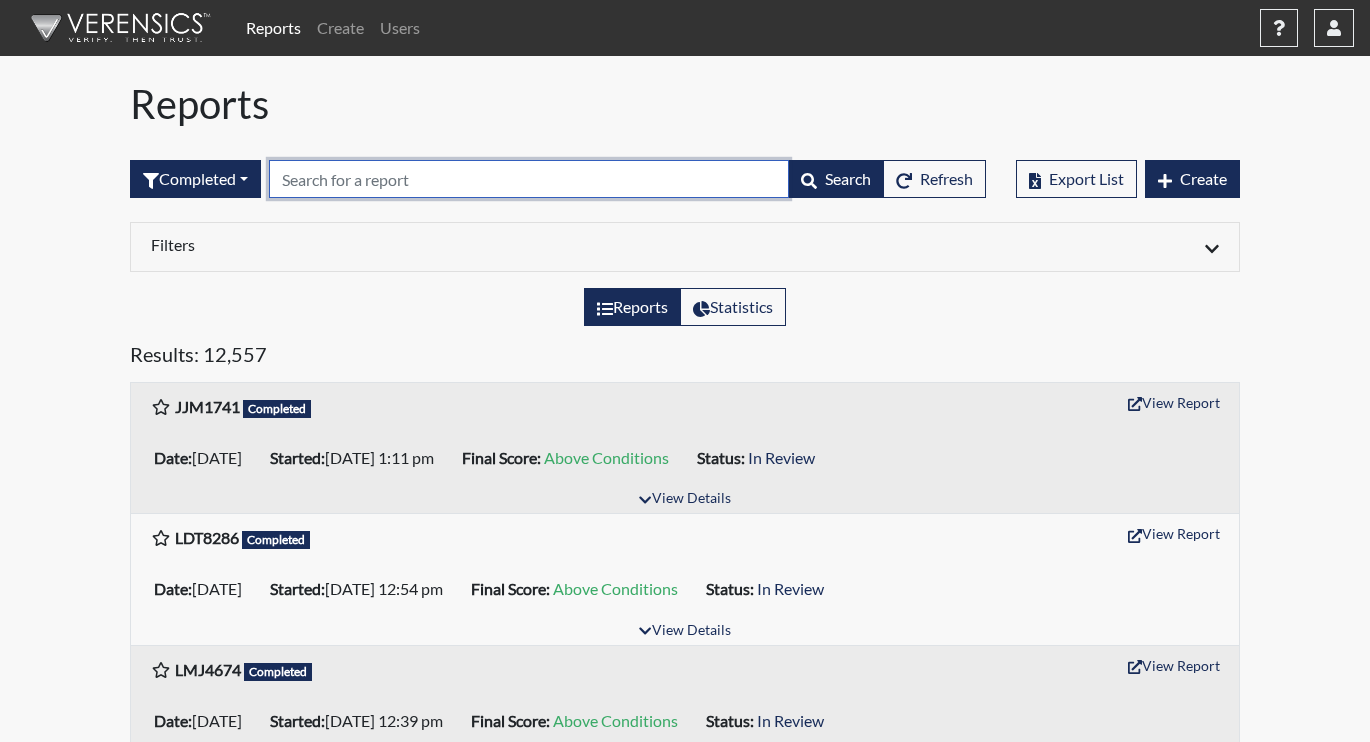 click at bounding box center (529, 179) 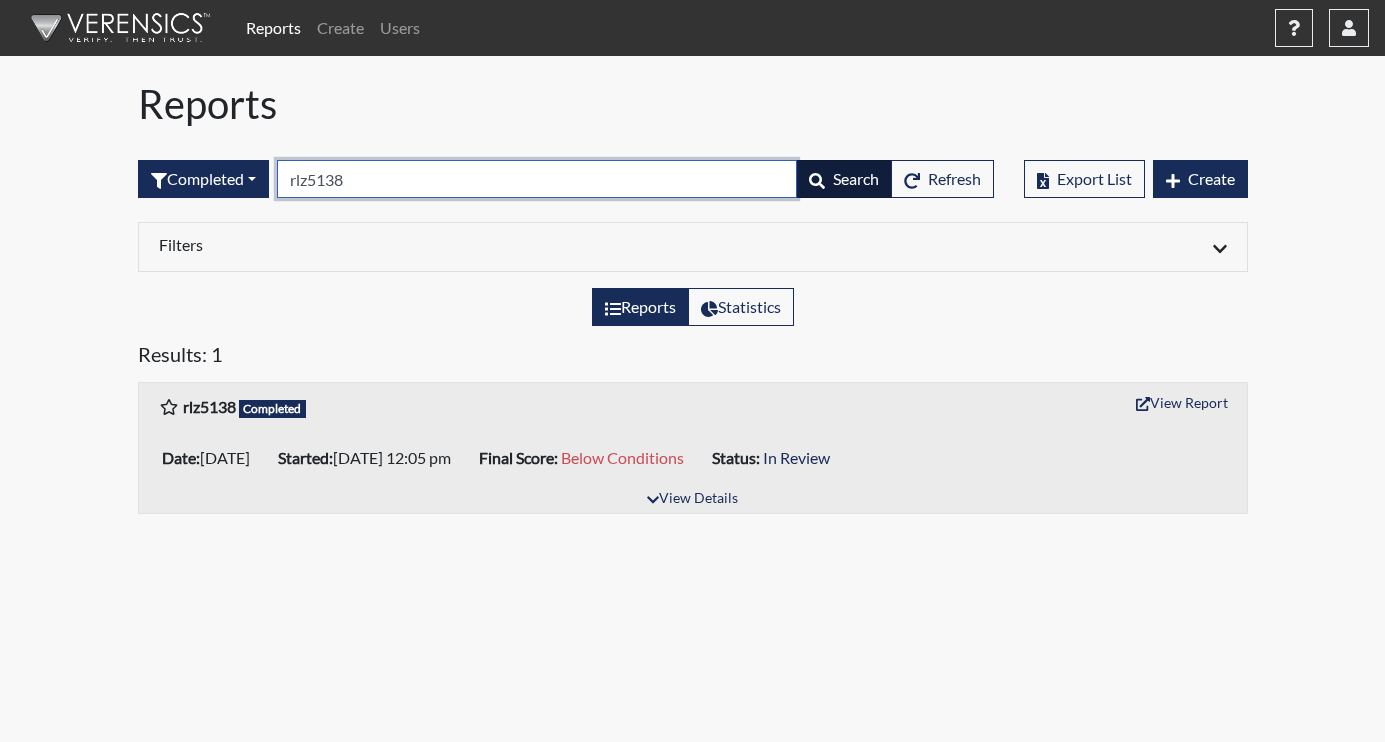 type on "rlz5138" 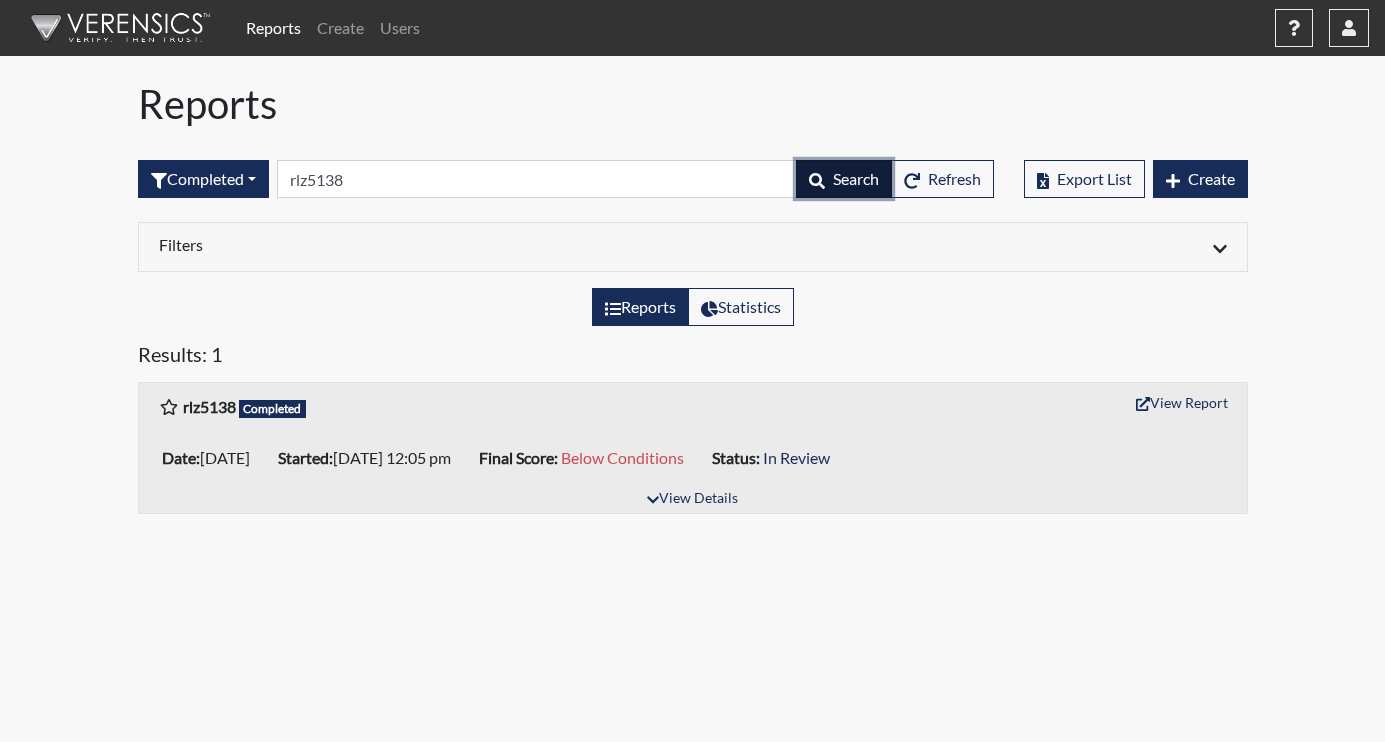 click on "Search" at bounding box center (856, 178) 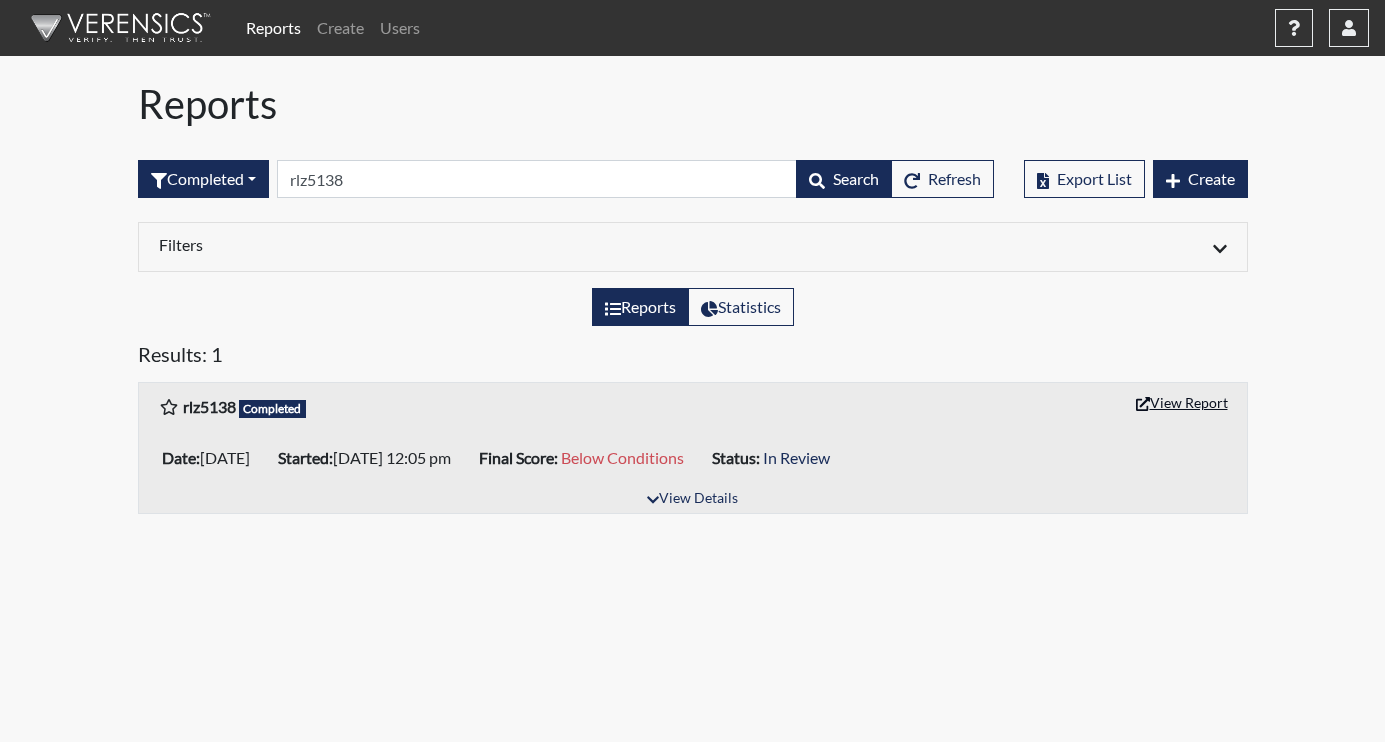 click on "View Report" at bounding box center [1182, 402] 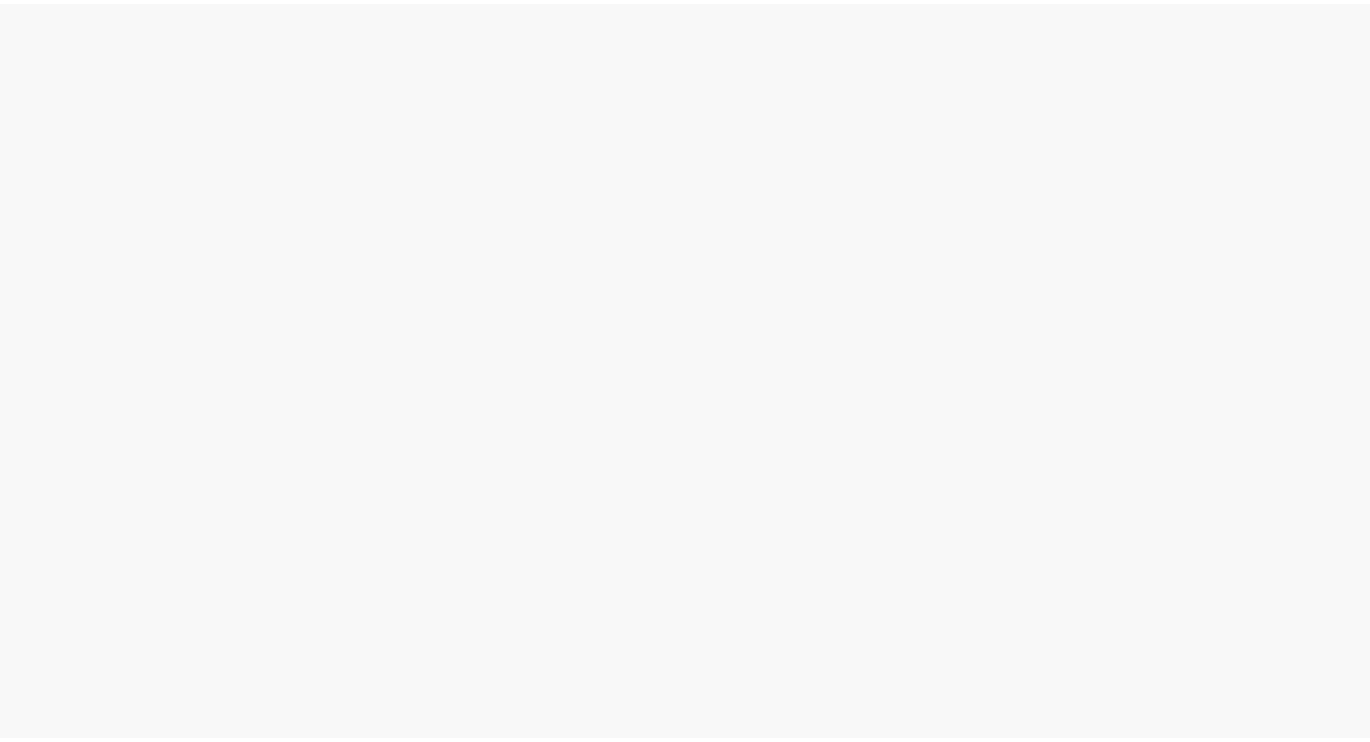 scroll, scrollTop: 0, scrollLeft: 0, axis: both 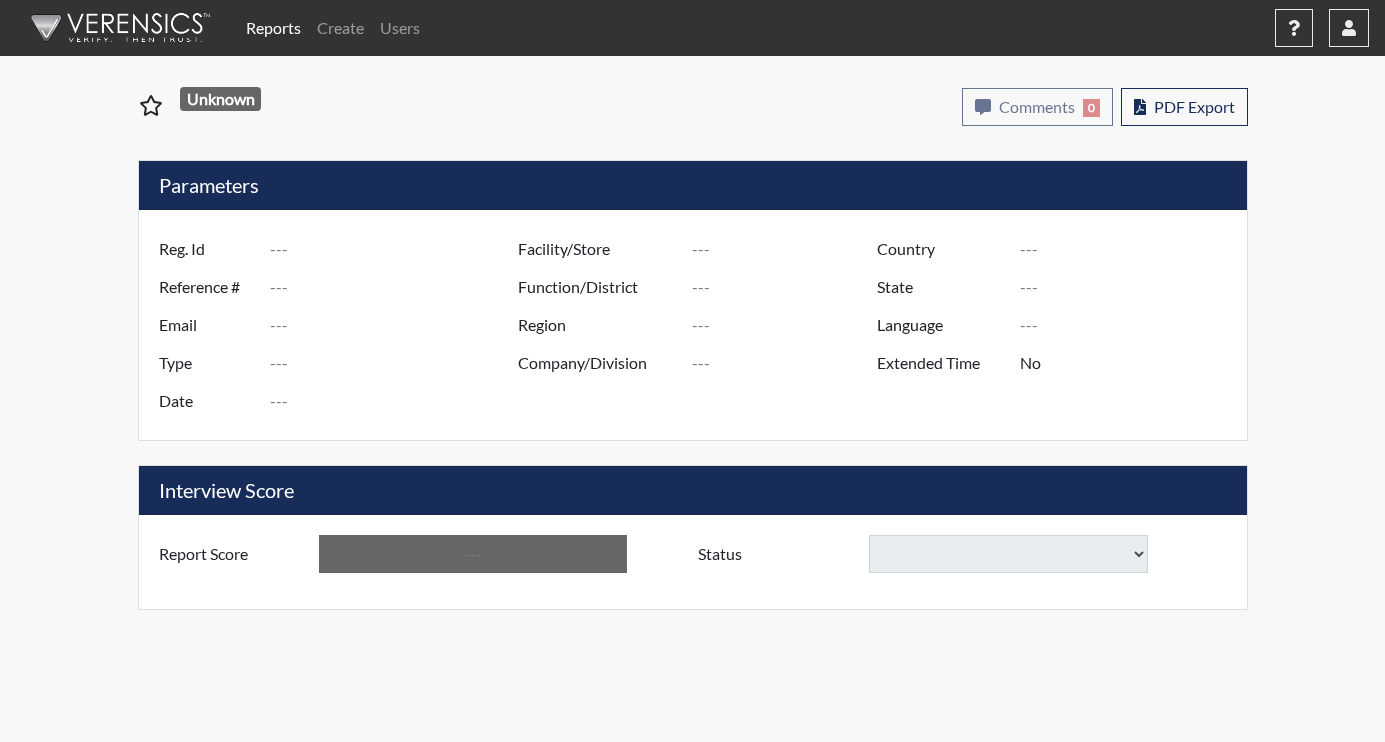 type on "rlz5138" 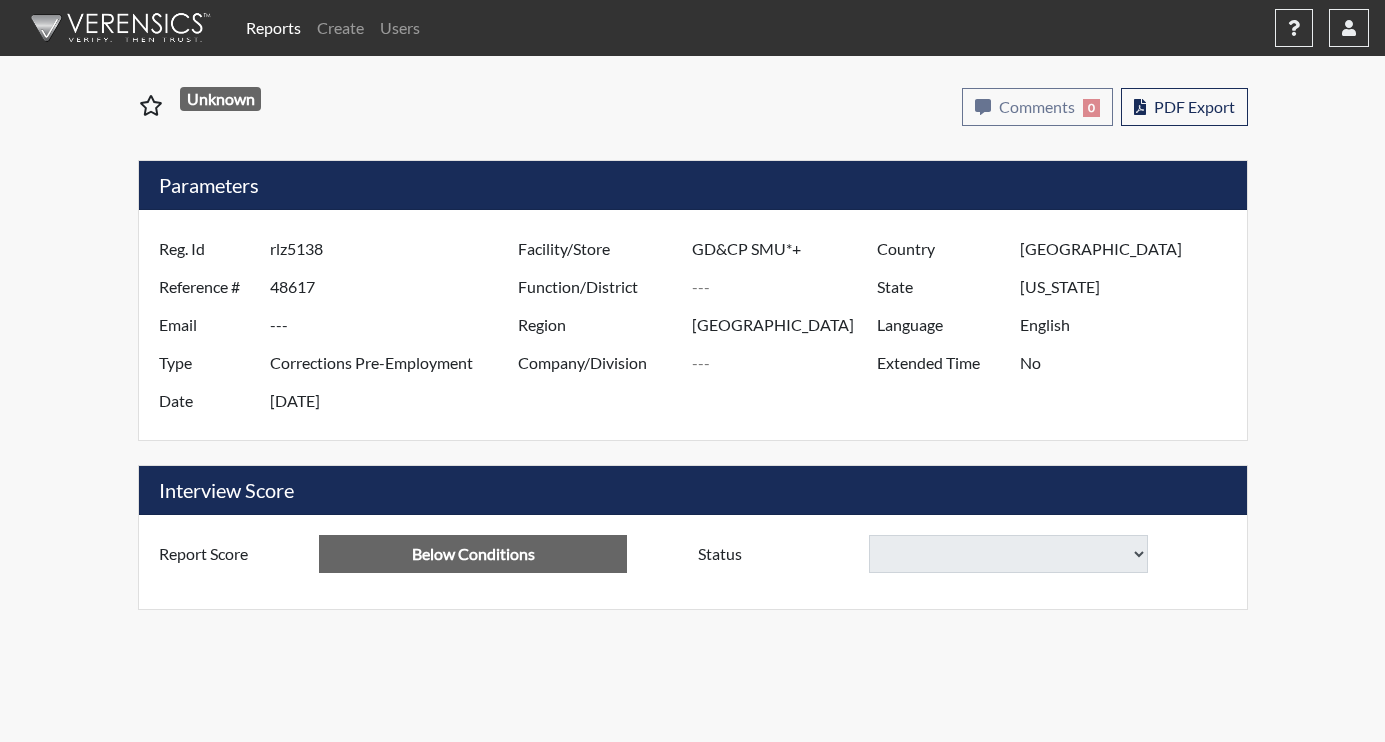 select 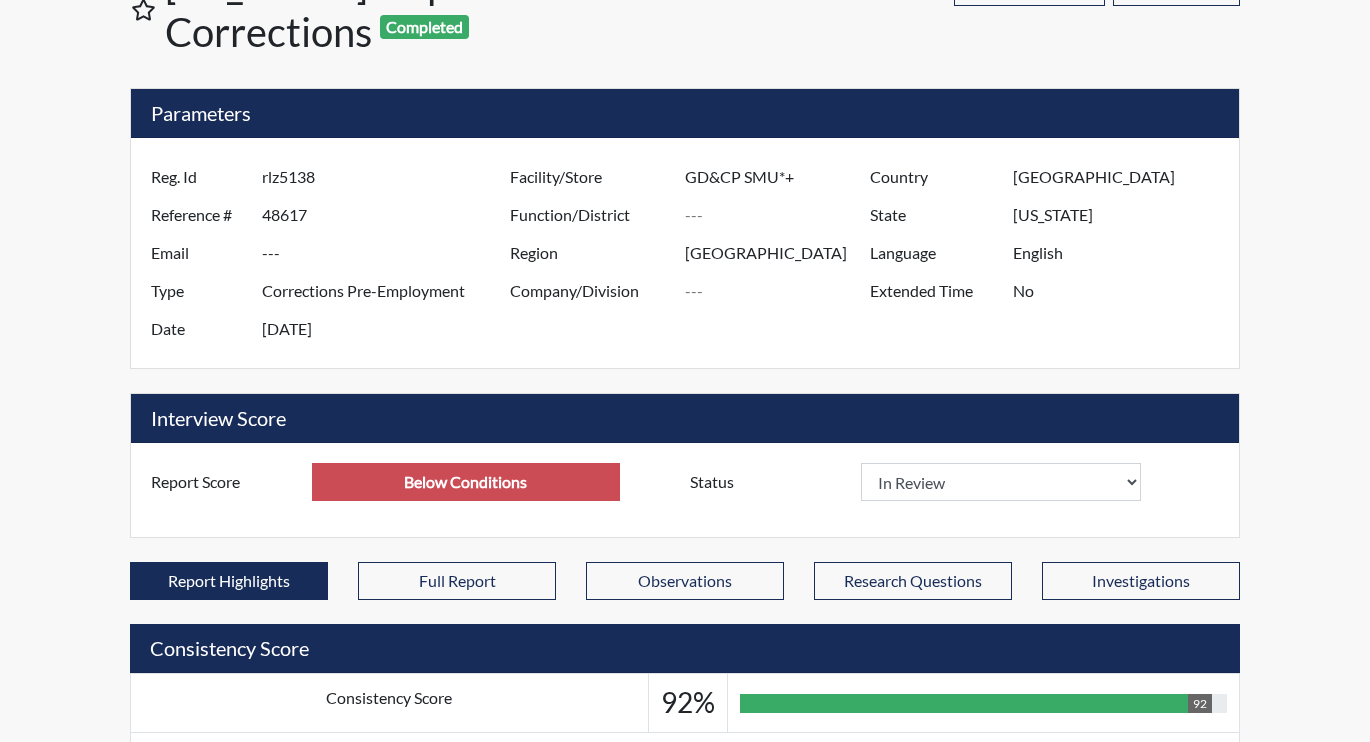 scroll, scrollTop: 425, scrollLeft: 0, axis: vertical 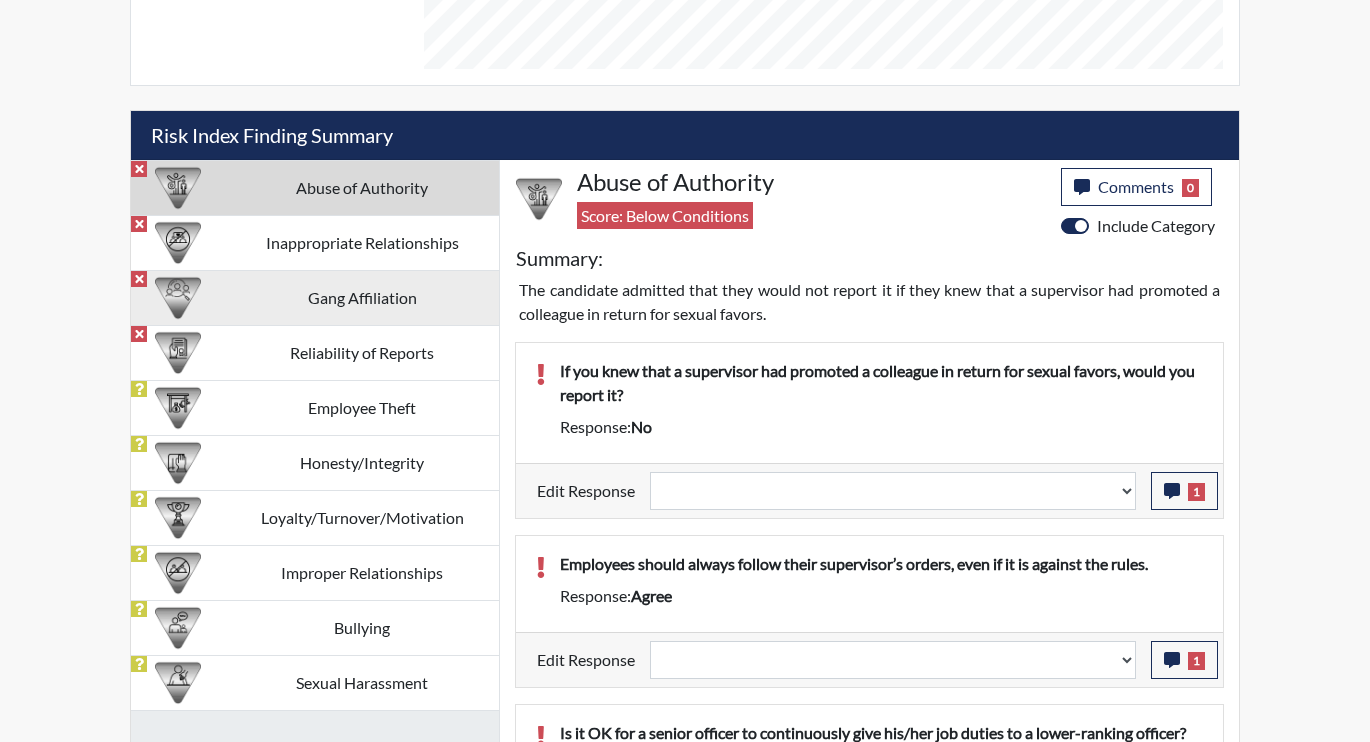 click on "Gang Affiliation" at bounding box center [362, 297] 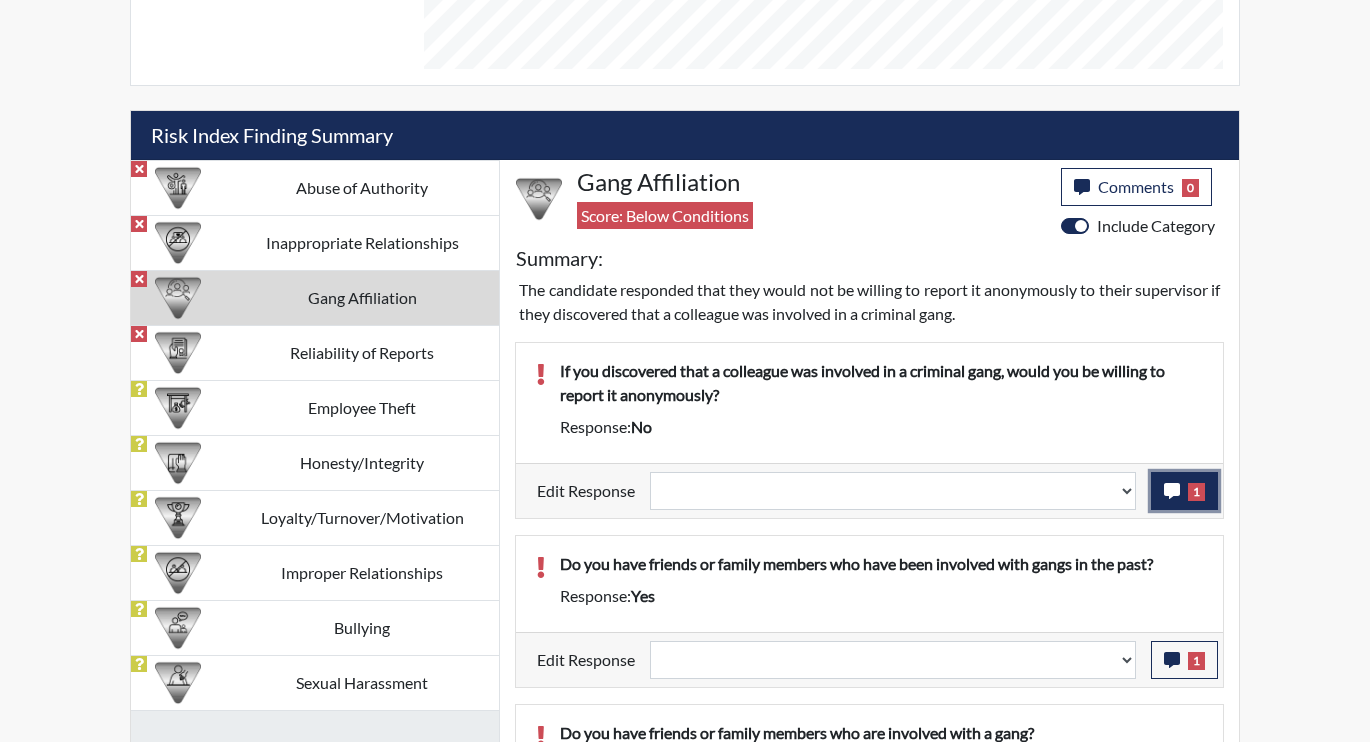 click 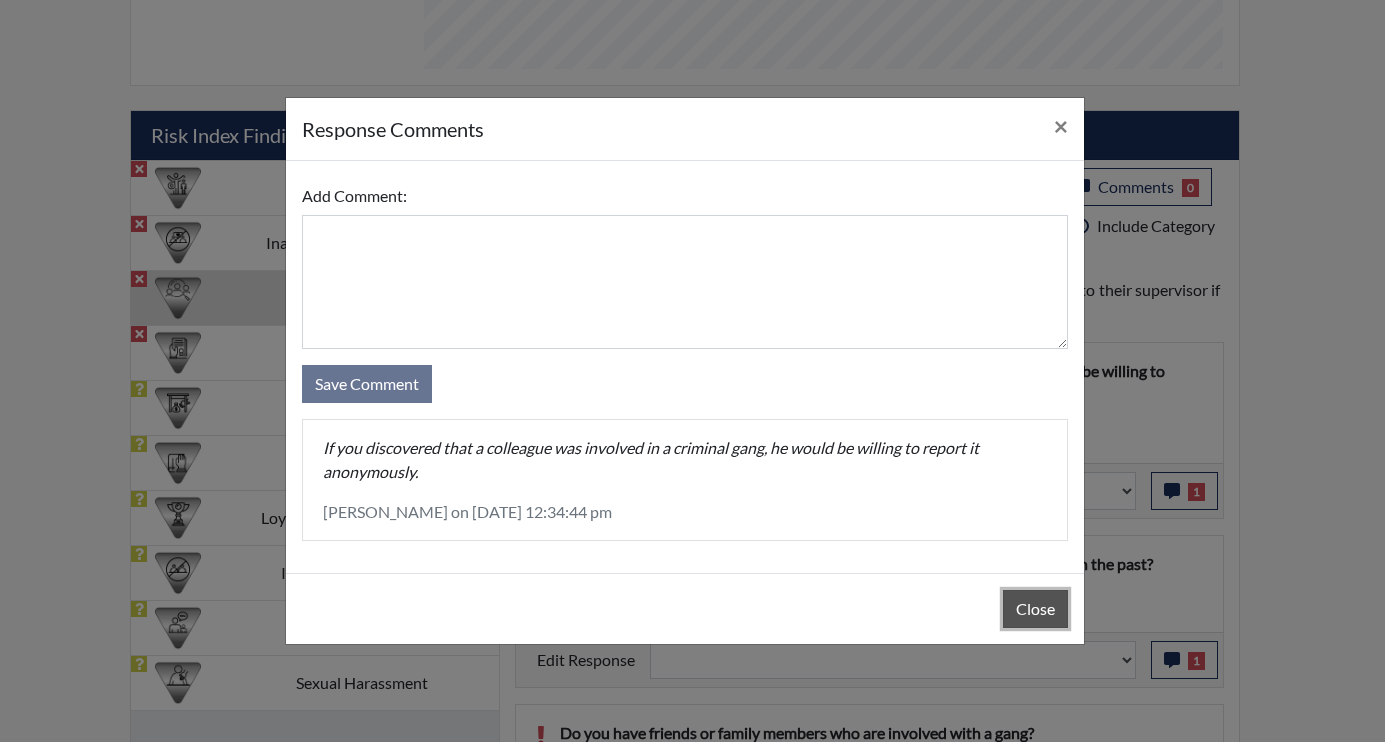 click on "Close" at bounding box center (1035, 609) 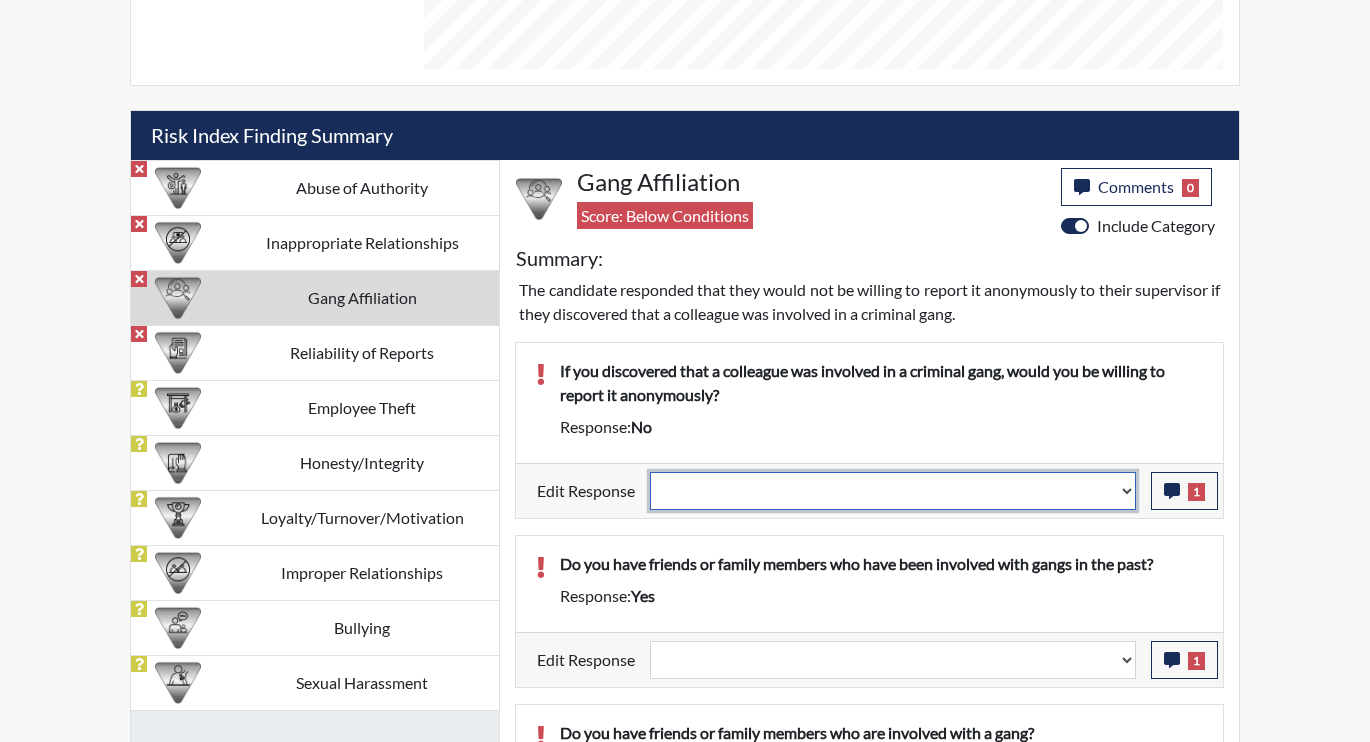 click on "Question is not relevant. Results will be updated. Reasonable explanation provided. Results will be updated. Response confirmed, which places the score below conditions. Clear the response edit. Results will be updated." at bounding box center (893, 491) 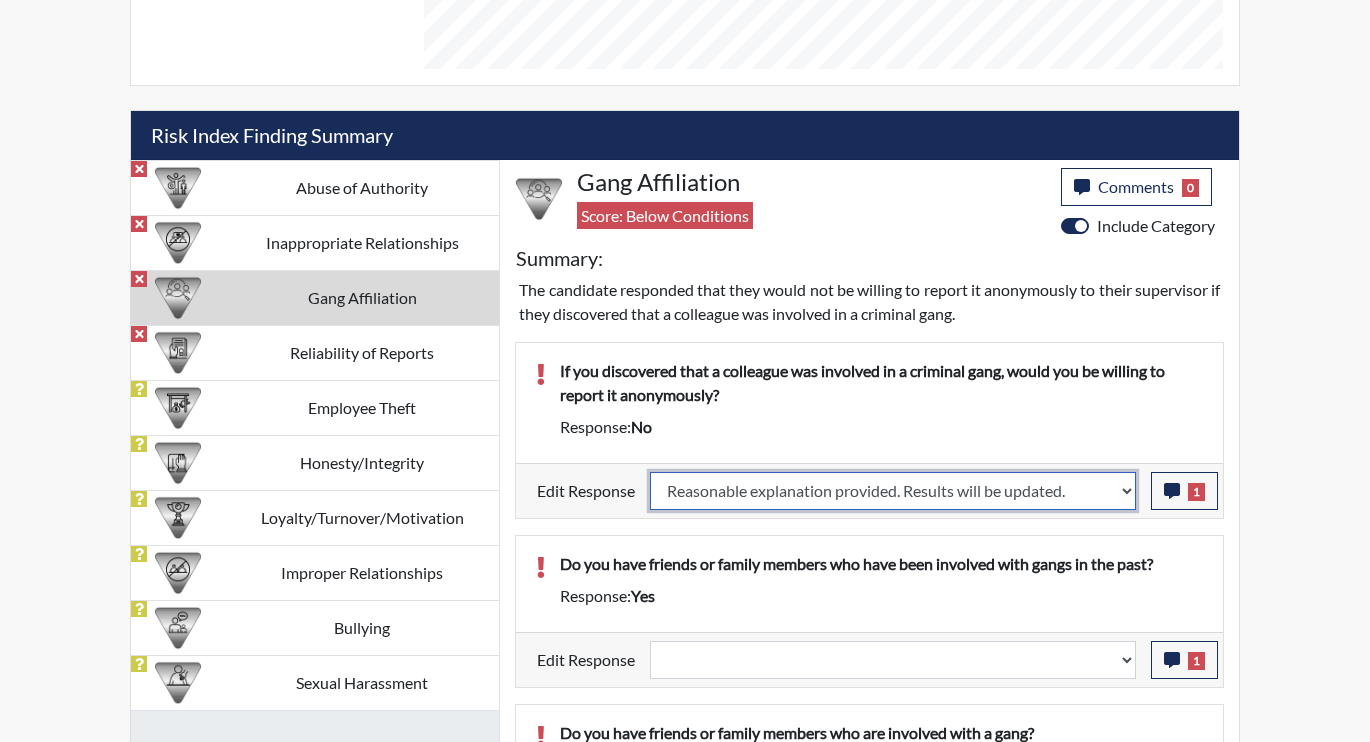 click on "Question is not relevant. Results will be updated. Reasonable explanation provided. Results will be updated. Response confirmed, which places the score below conditions. Clear the response edit. Results will be updated." at bounding box center [893, 491] 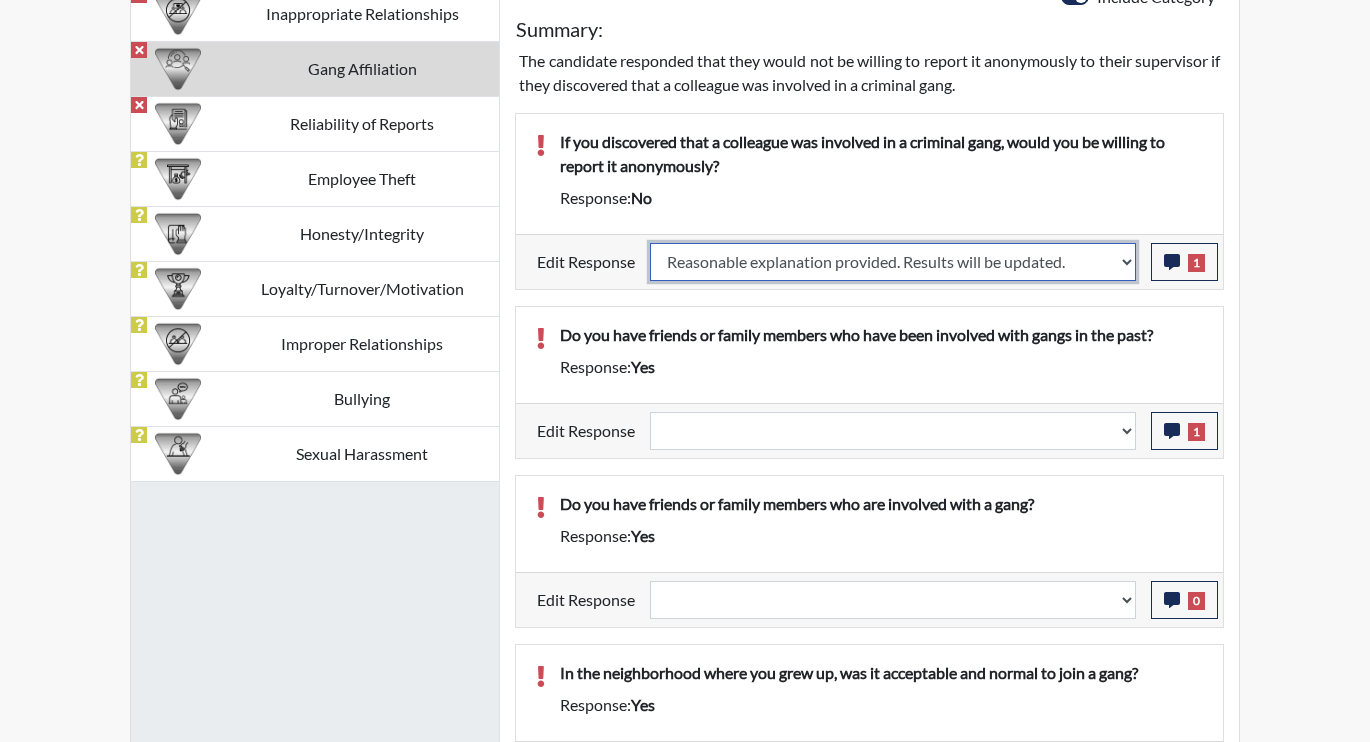 scroll, scrollTop: 1385, scrollLeft: 0, axis: vertical 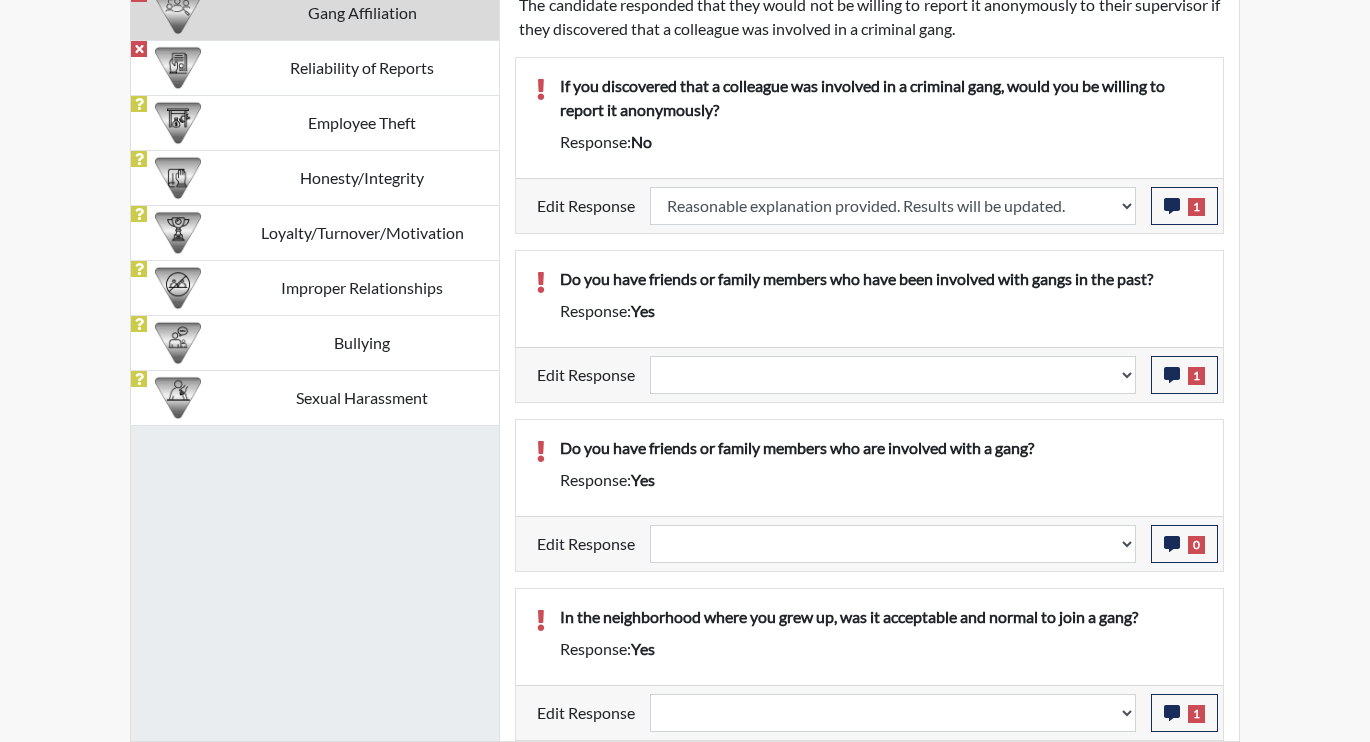 select 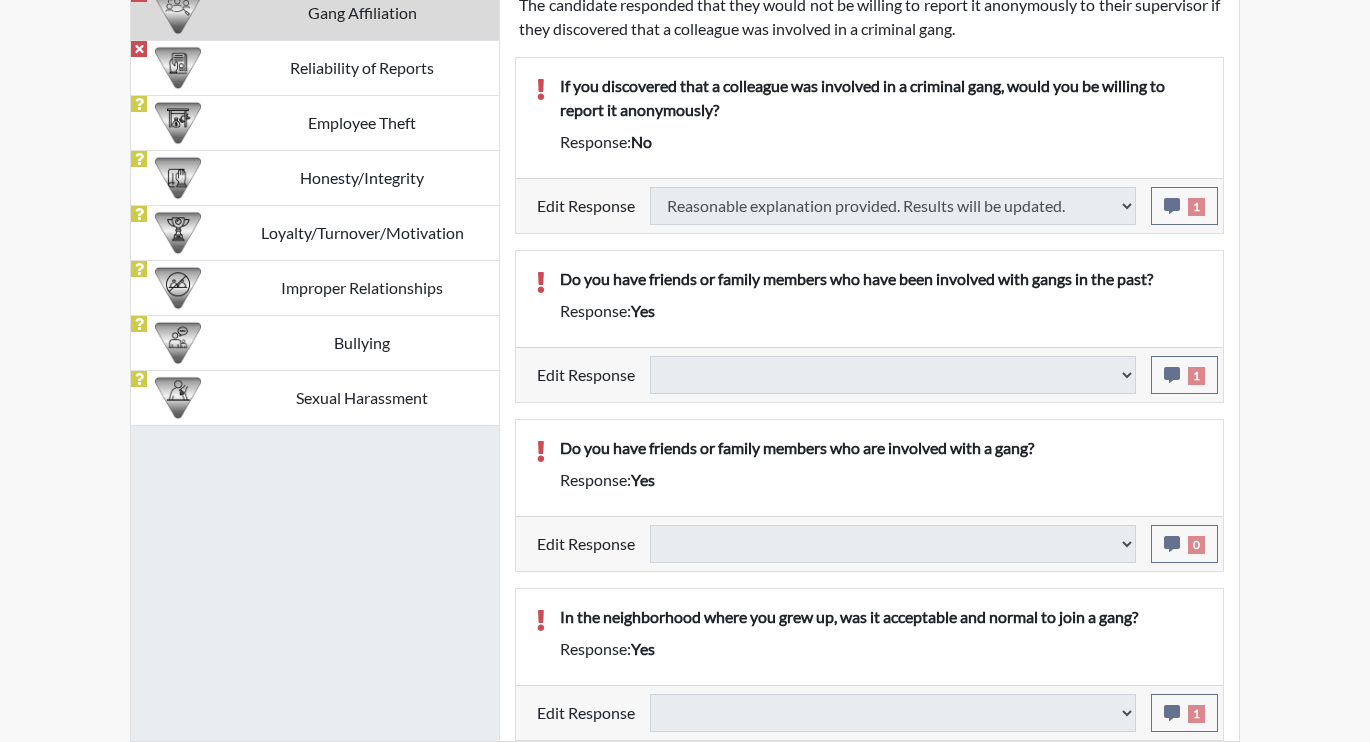select 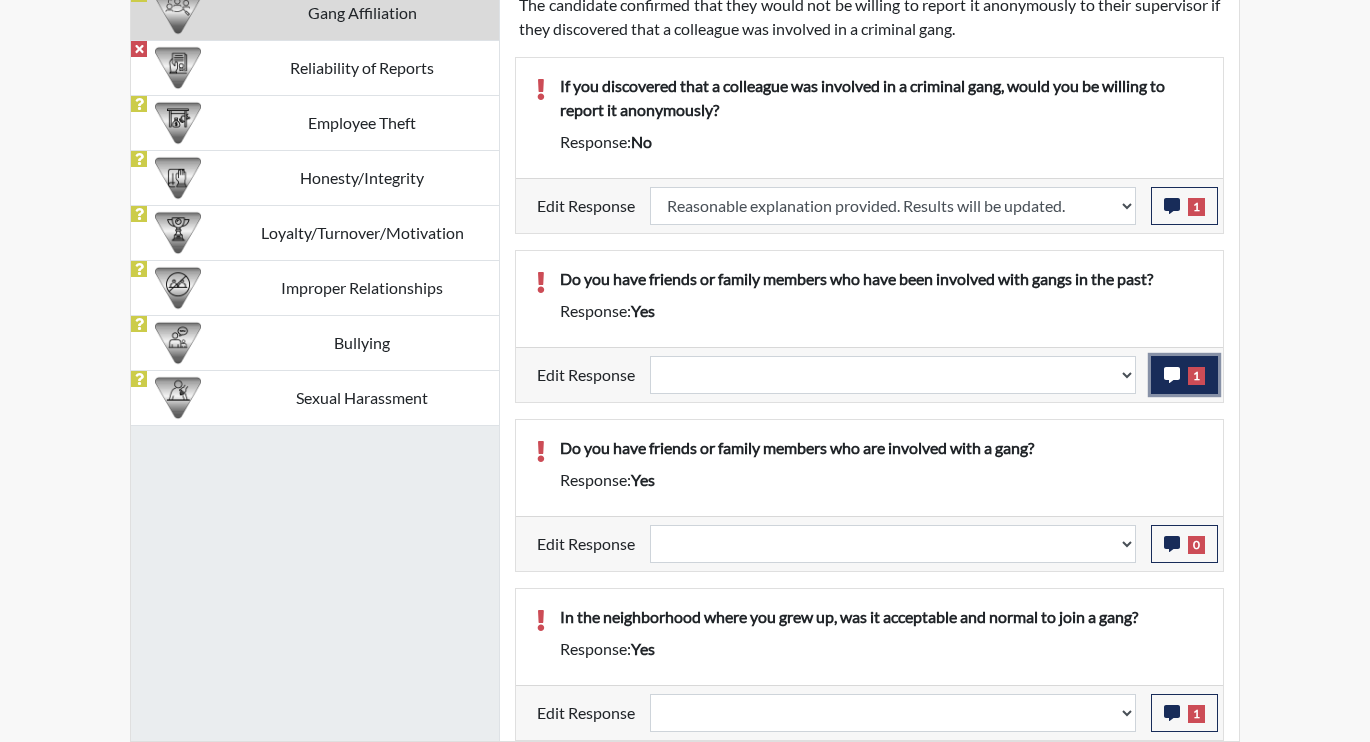 scroll, scrollTop: 999668, scrollLeft: 999169, axis: both 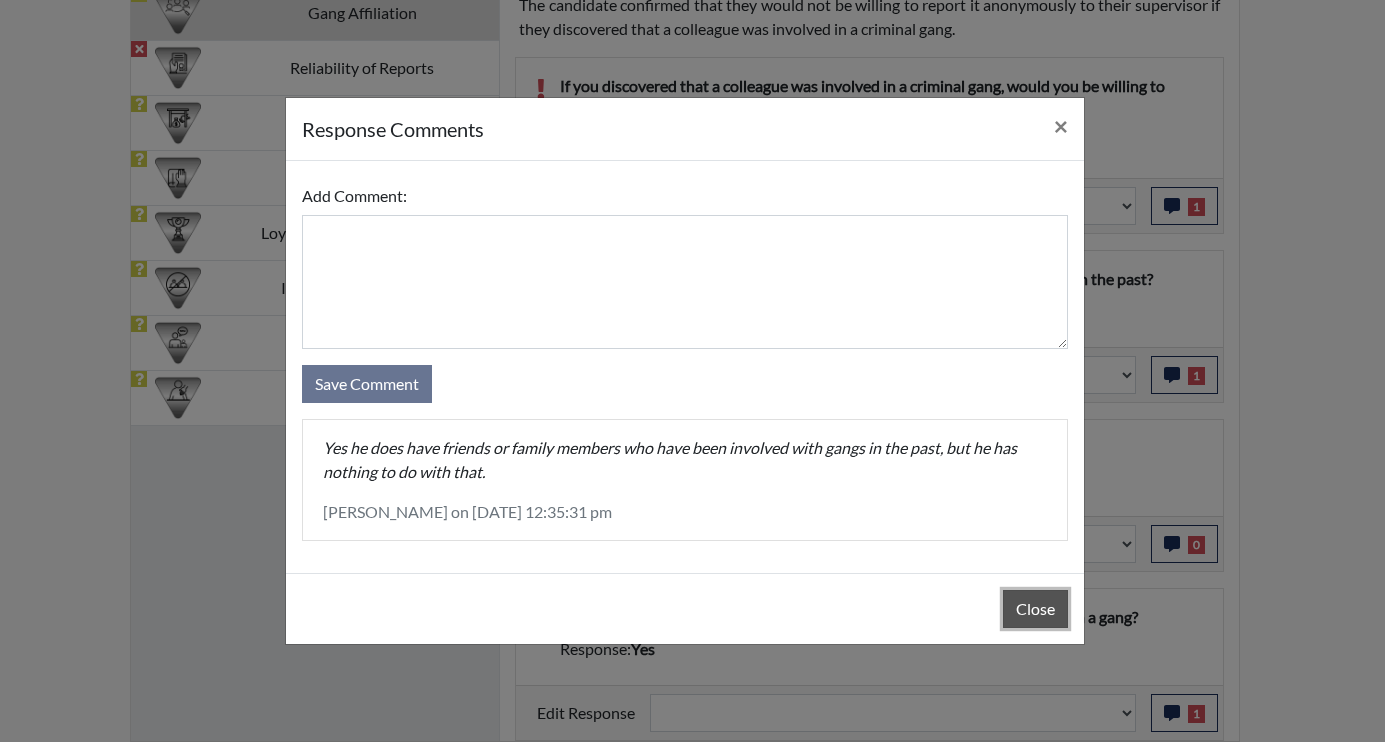 click on "Close" at bounding box center [1035, 609] 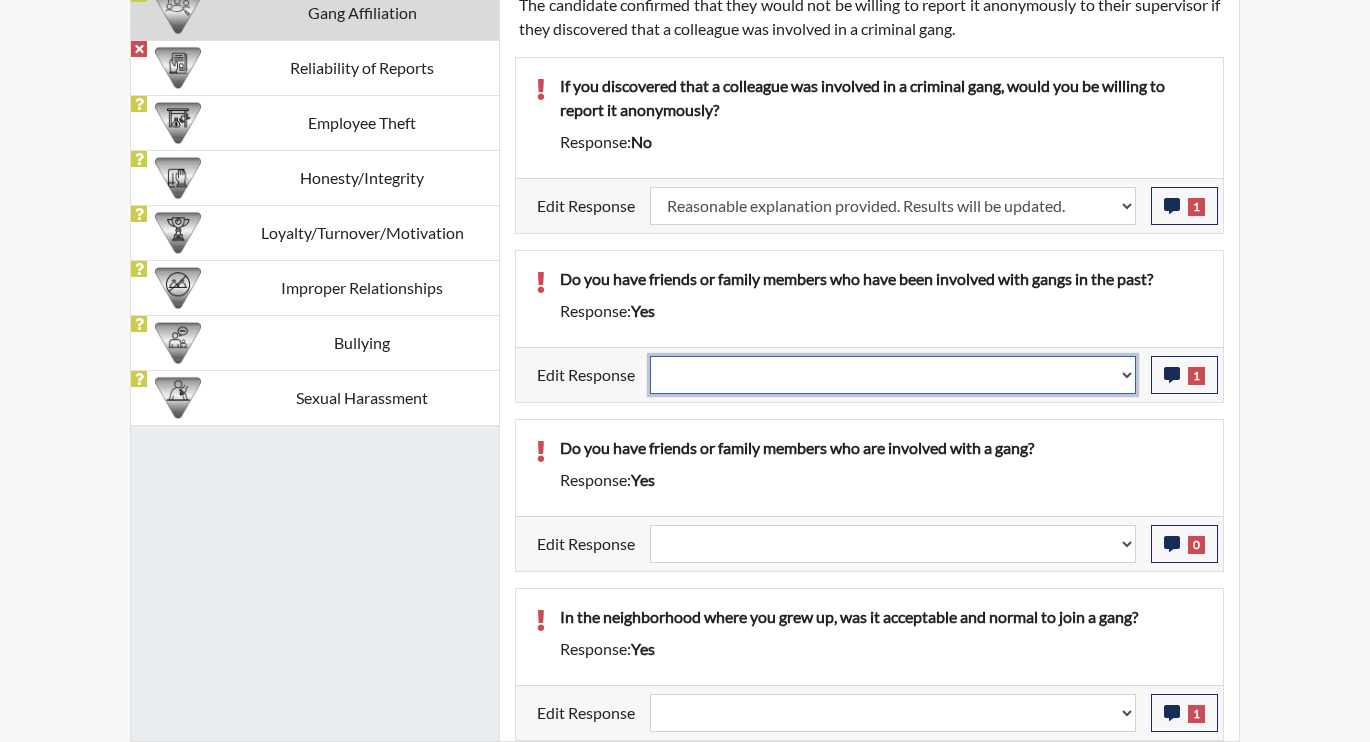click on "Question is not relevant. Results will be updated. Reasonable explanation provided. Results will be updated. Response confirmed, which places the score below conditions. Clear the response edit. Results will be updated." at bounding box center (893, 375) 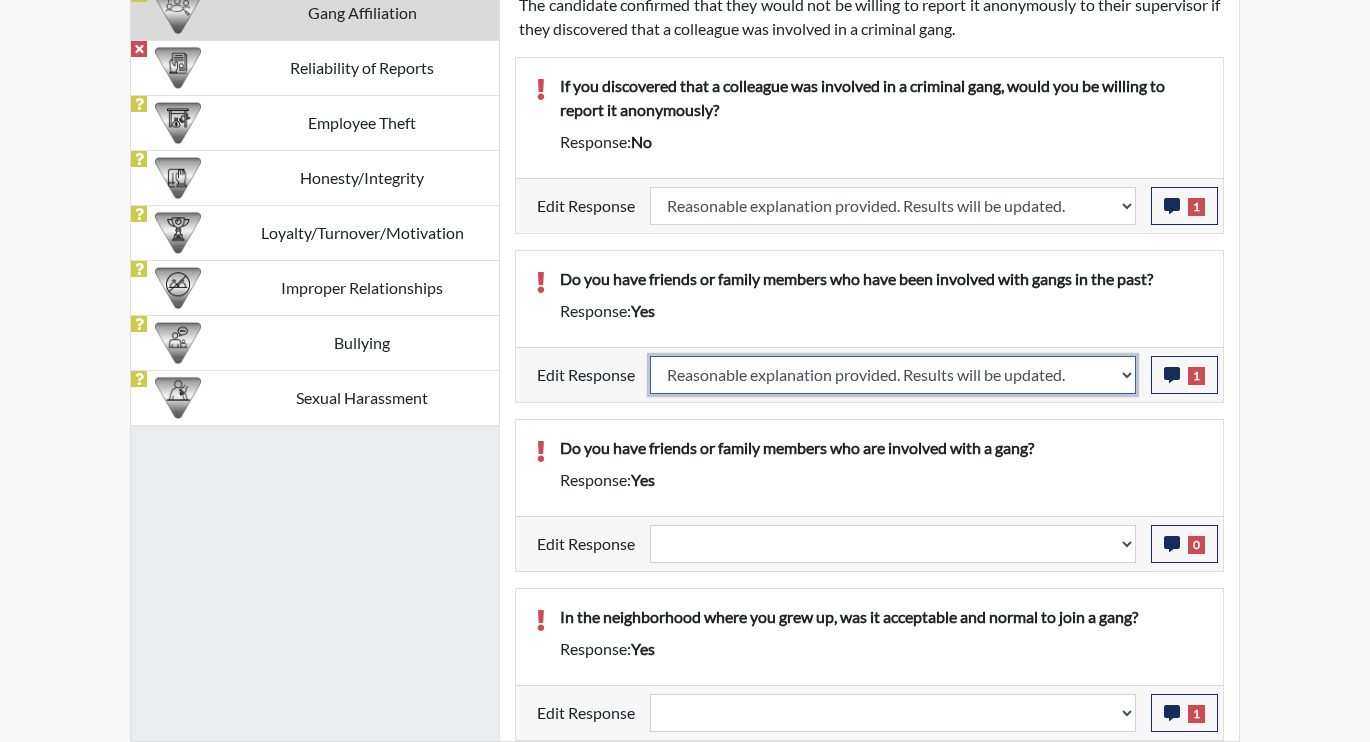click on "Question is not relevant. Results will be updated. Reasonable explanation provided. Results will be updated. Response confirmed, which places the score below conditions. Clear the response edit. Results will be updated." at bounding box center (893, 375) 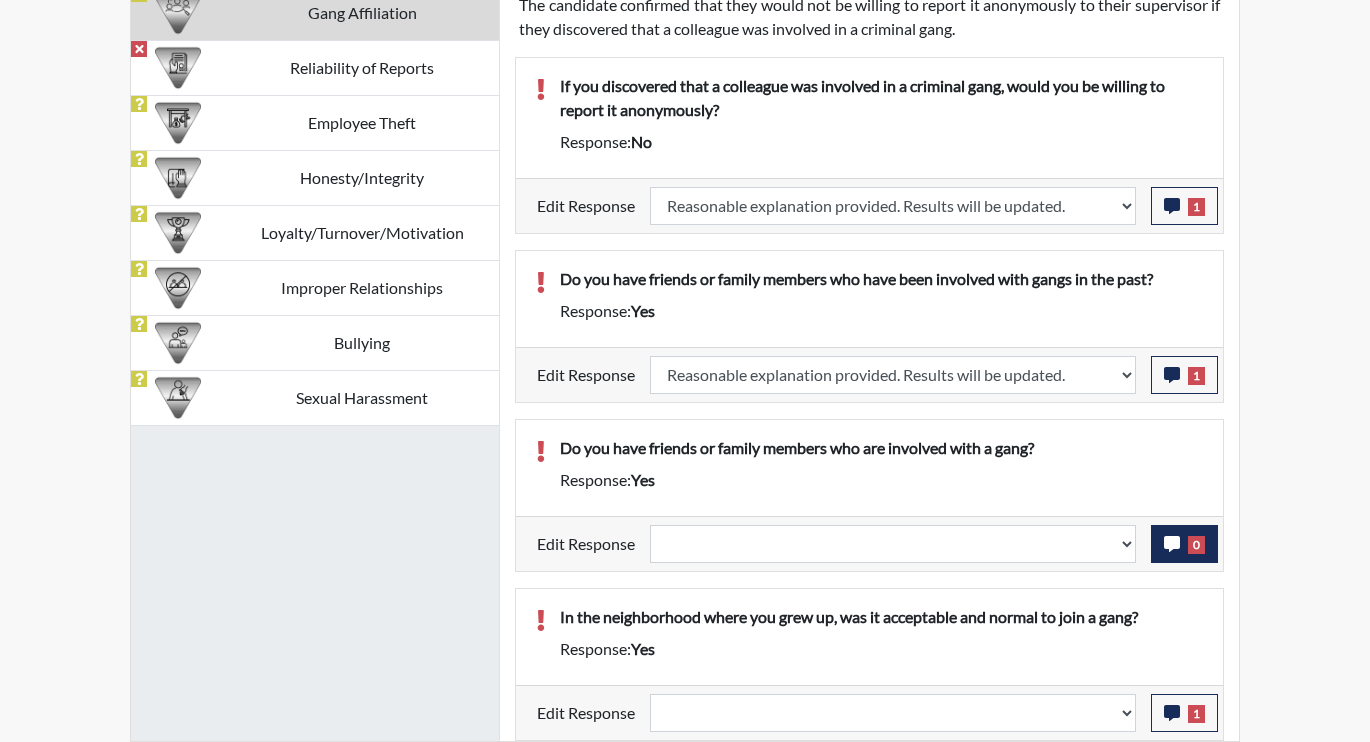 select 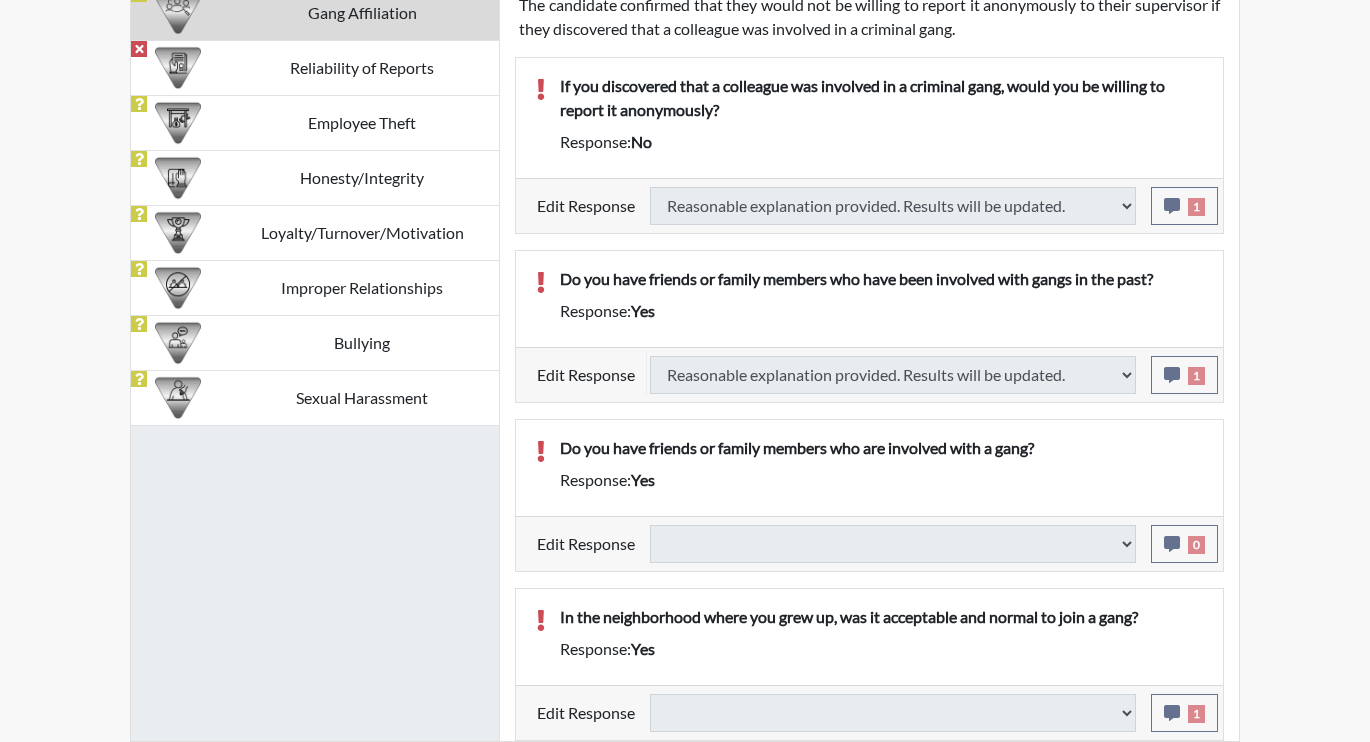 select 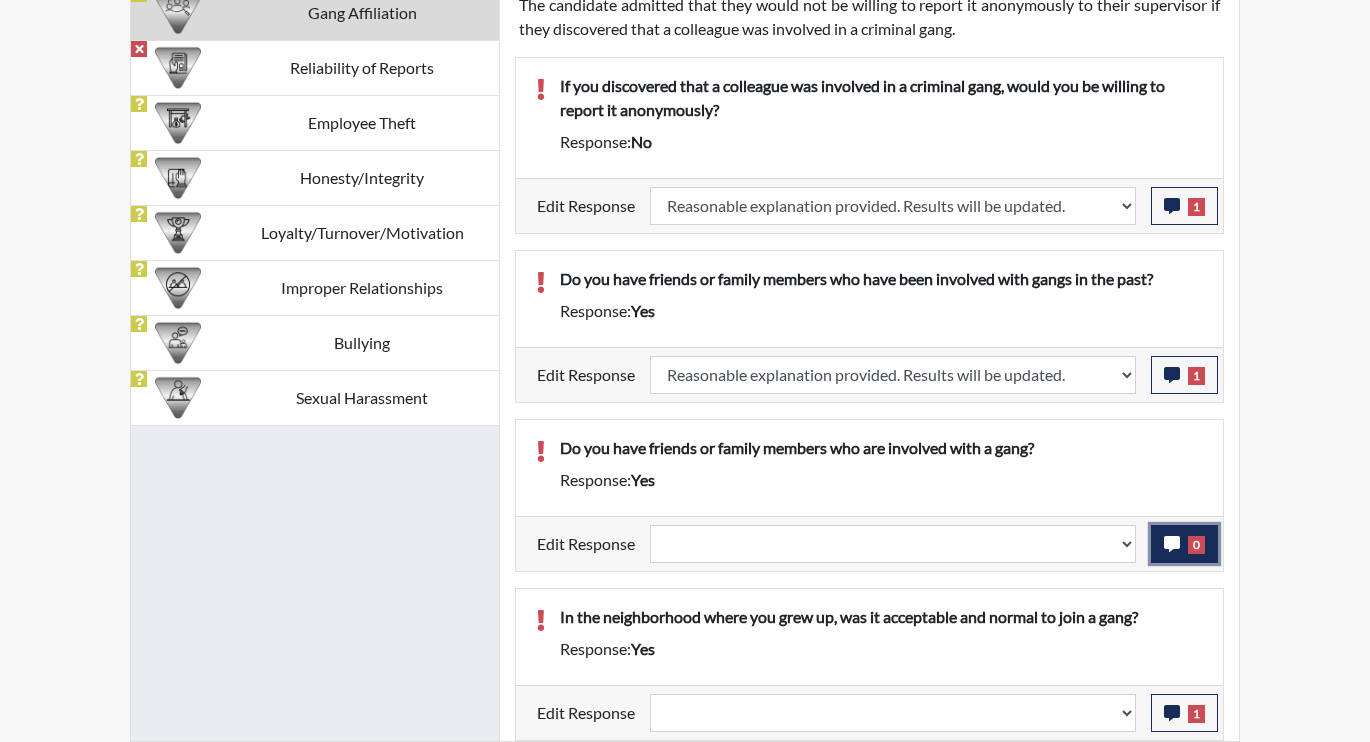 scroll, scrollTop: 999668, scrollLeft: 999169, axis: both 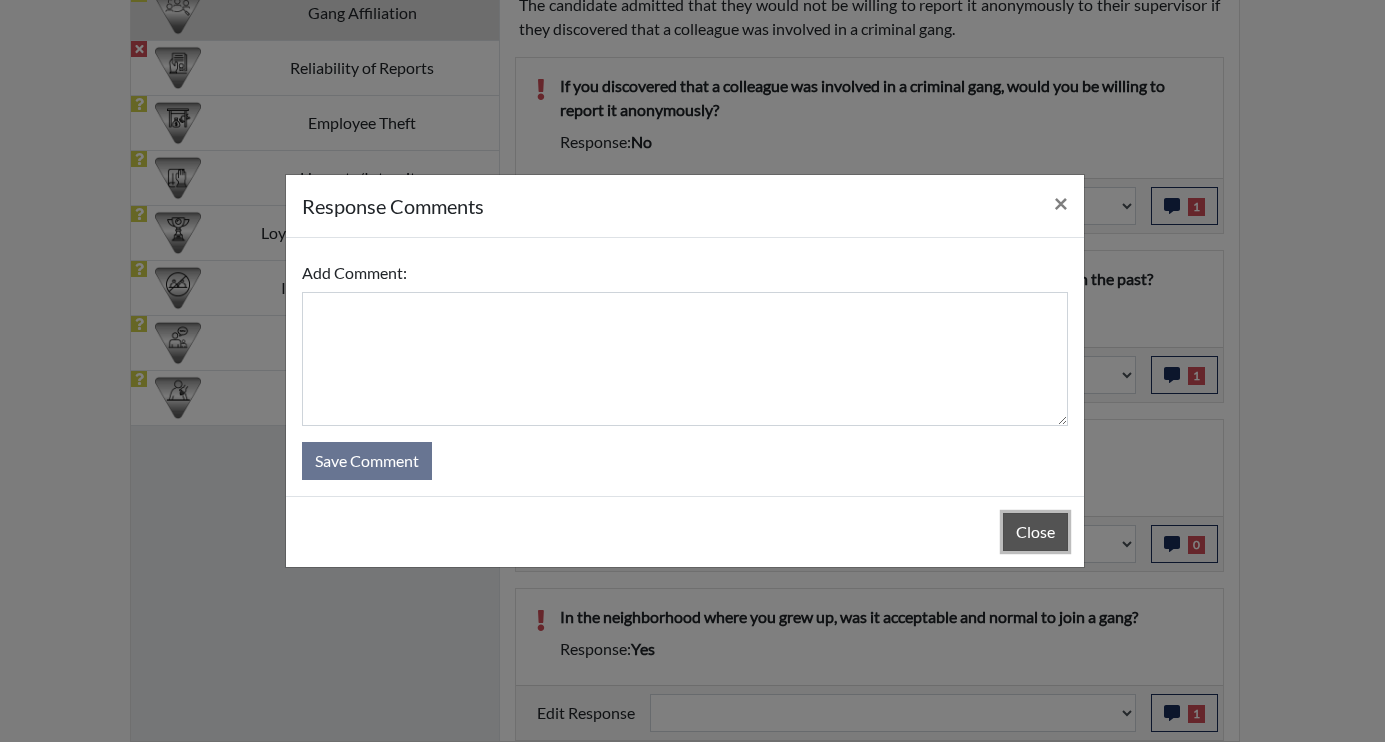 click on "Close" at bounding box center [1035, 532] 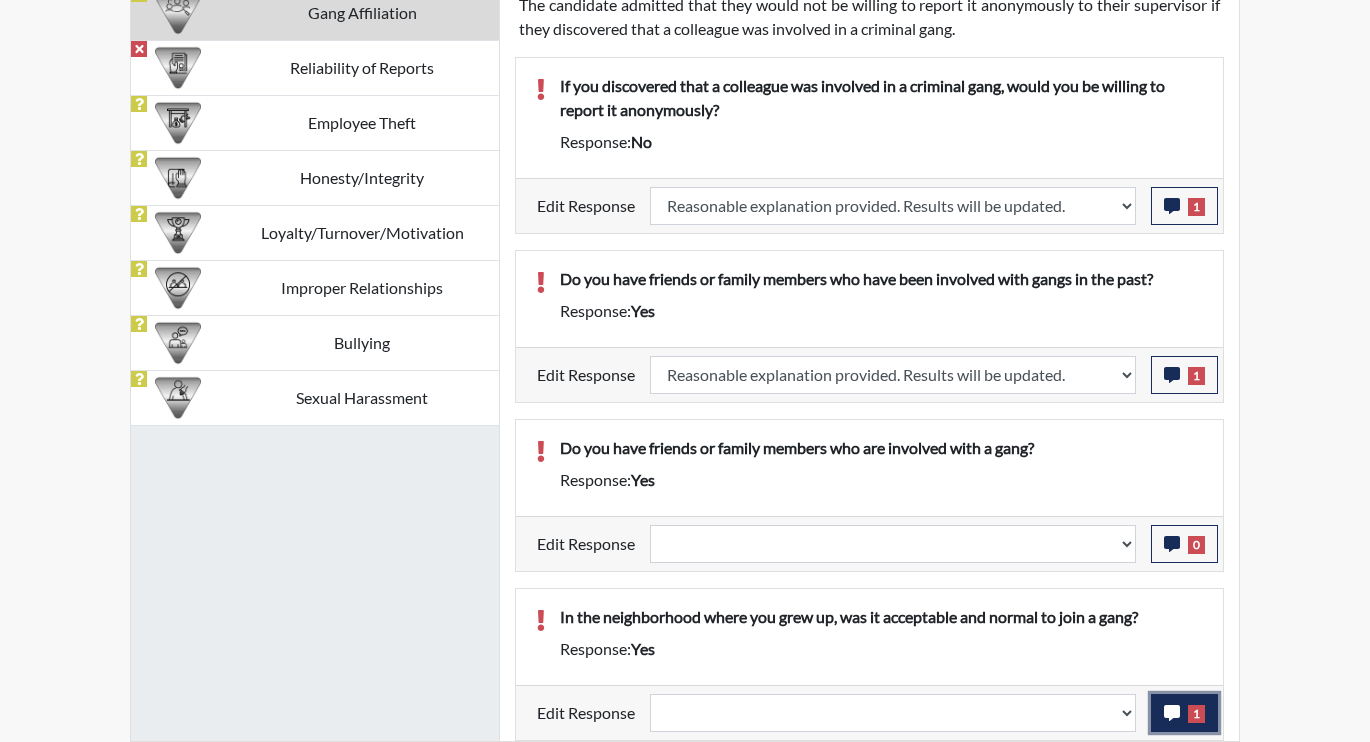 click 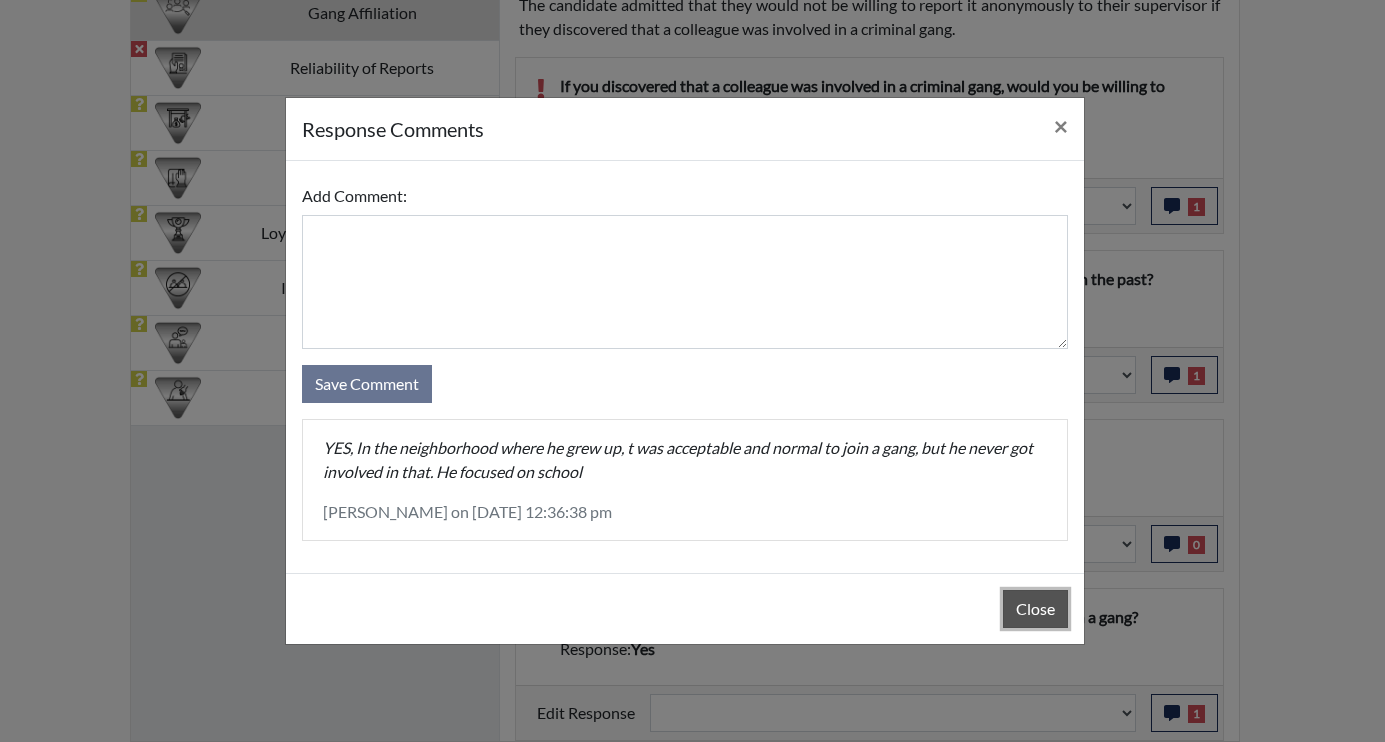 click on "Close" at bounding box center (1035, 609) 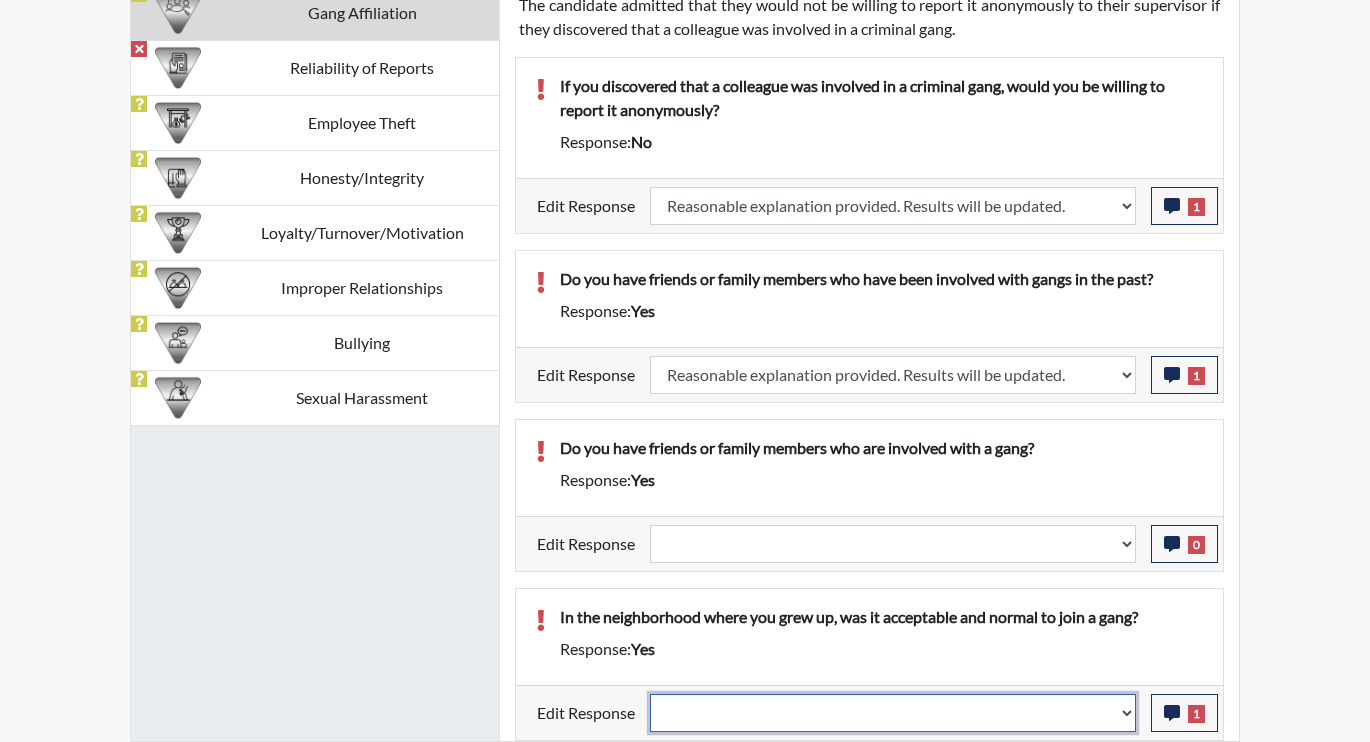 click on "Question is not relevant. Results will be updated. Reasonable explanation provided. Results will be updated. Response confirmed, which places the score below conditions. Clear the response edit. Results will be updated." at bounding box center [893, 713] 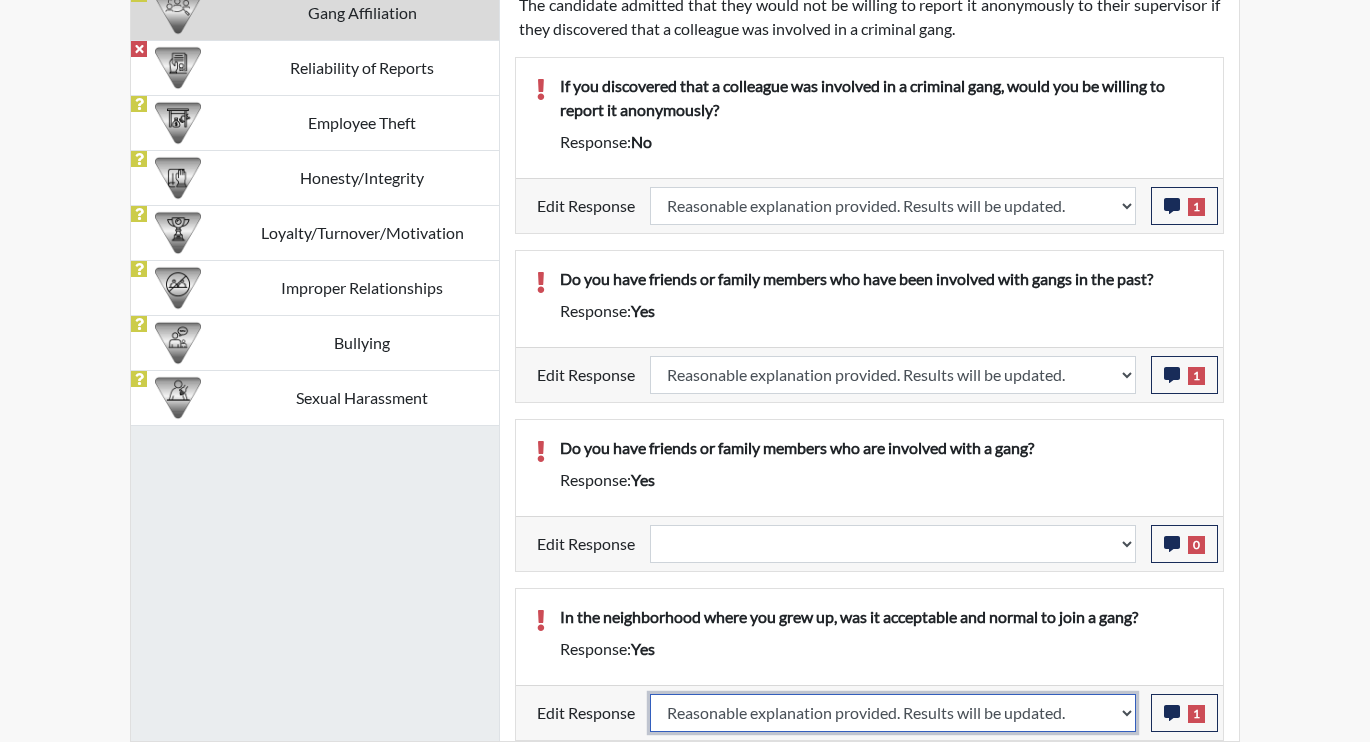 click on "Question is not relevant. Results will be updated. Reasonable explanation provided. Results will be updated. Response confirmed, which places the score below conditions. Clear the response edit. Results will be updated." at bounding box center [893, 713] 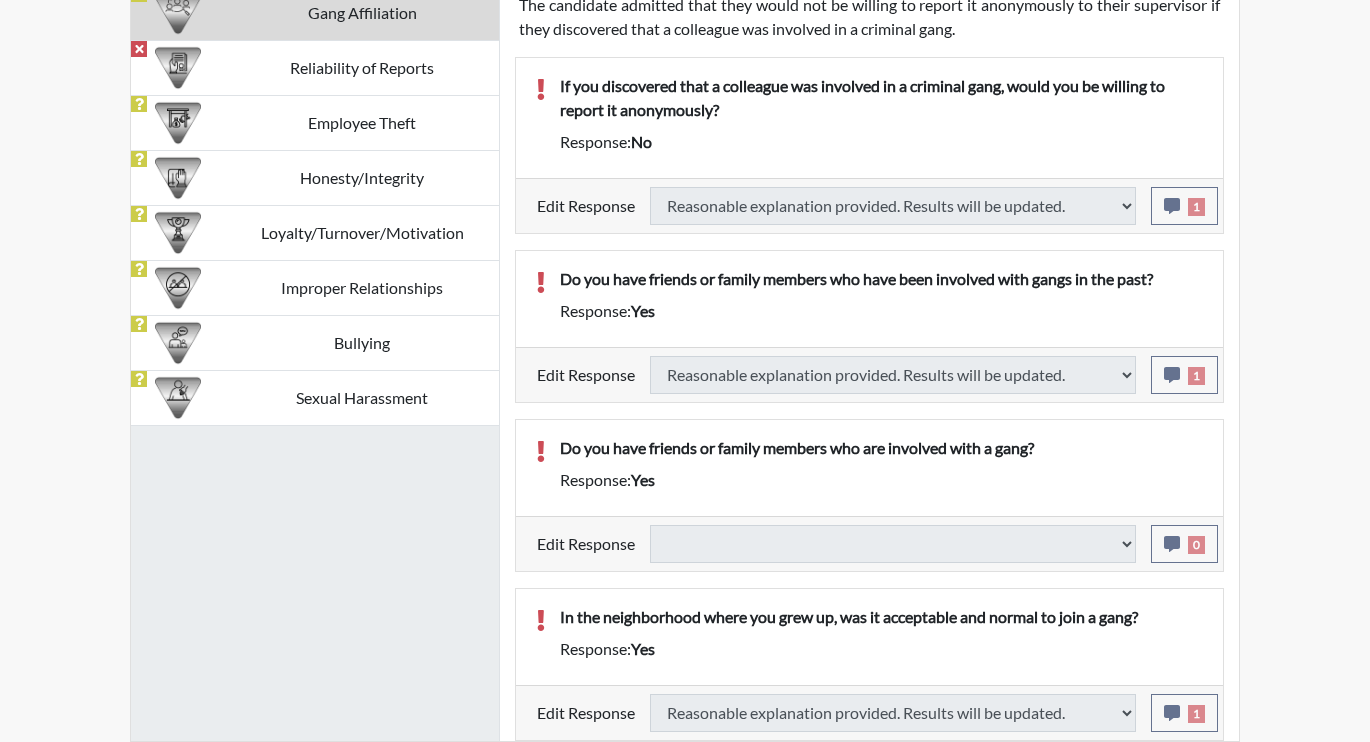 select 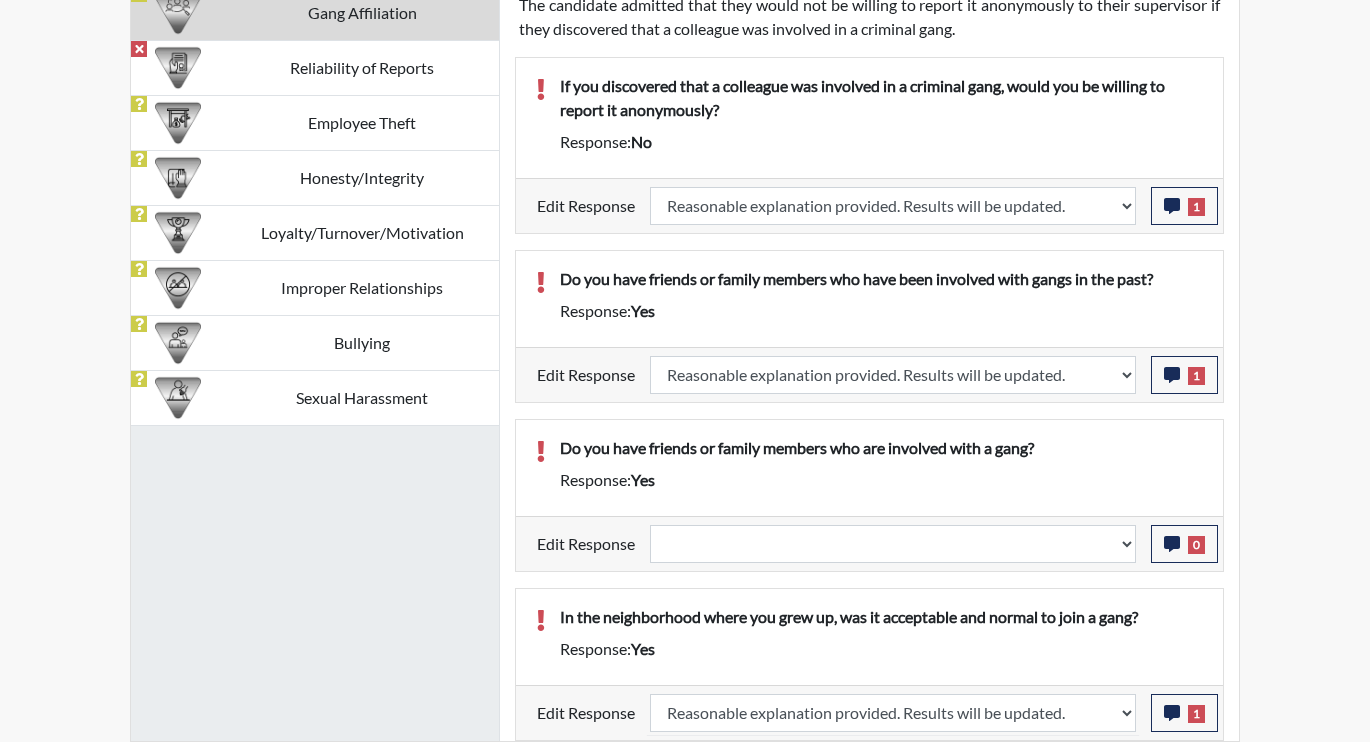 scroll, scrollTop: 999668, scrollLeft: 999169, axis: both 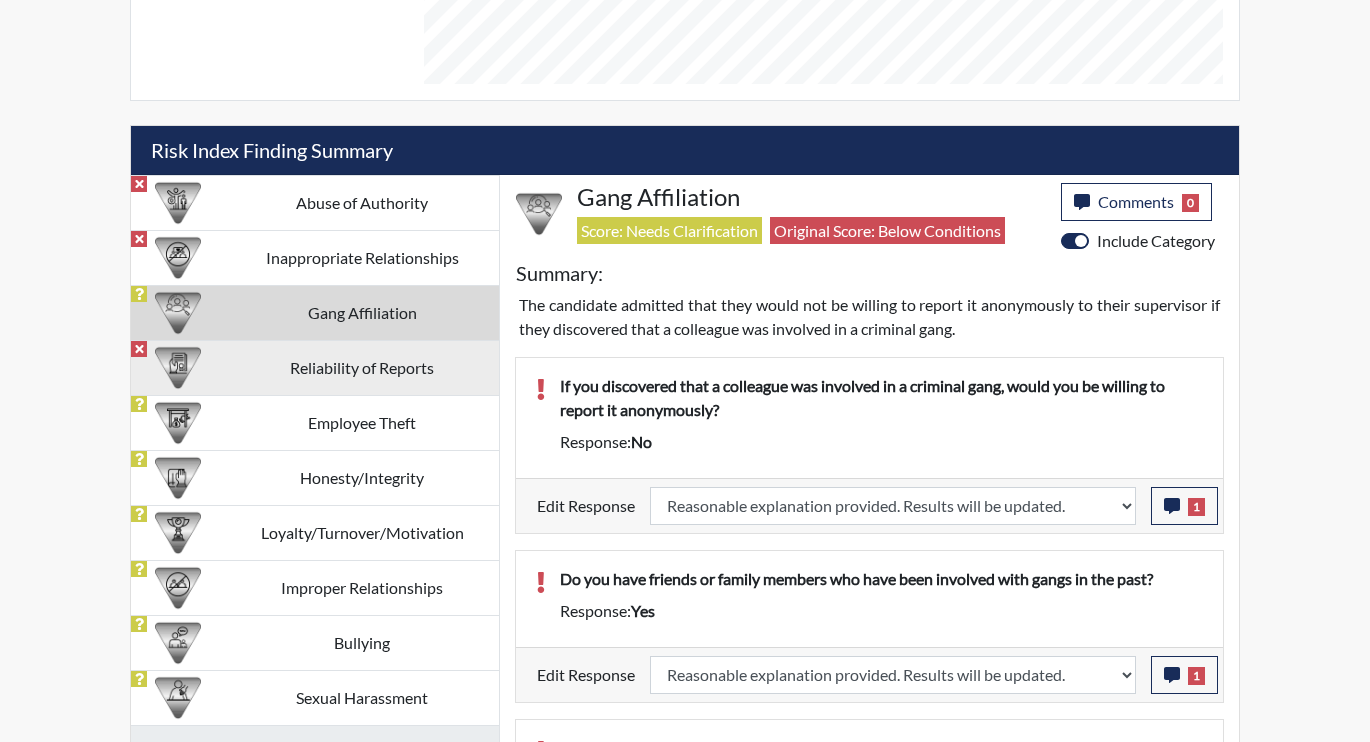 click on "Reliability of Reports" at bounding box center [362, 367] 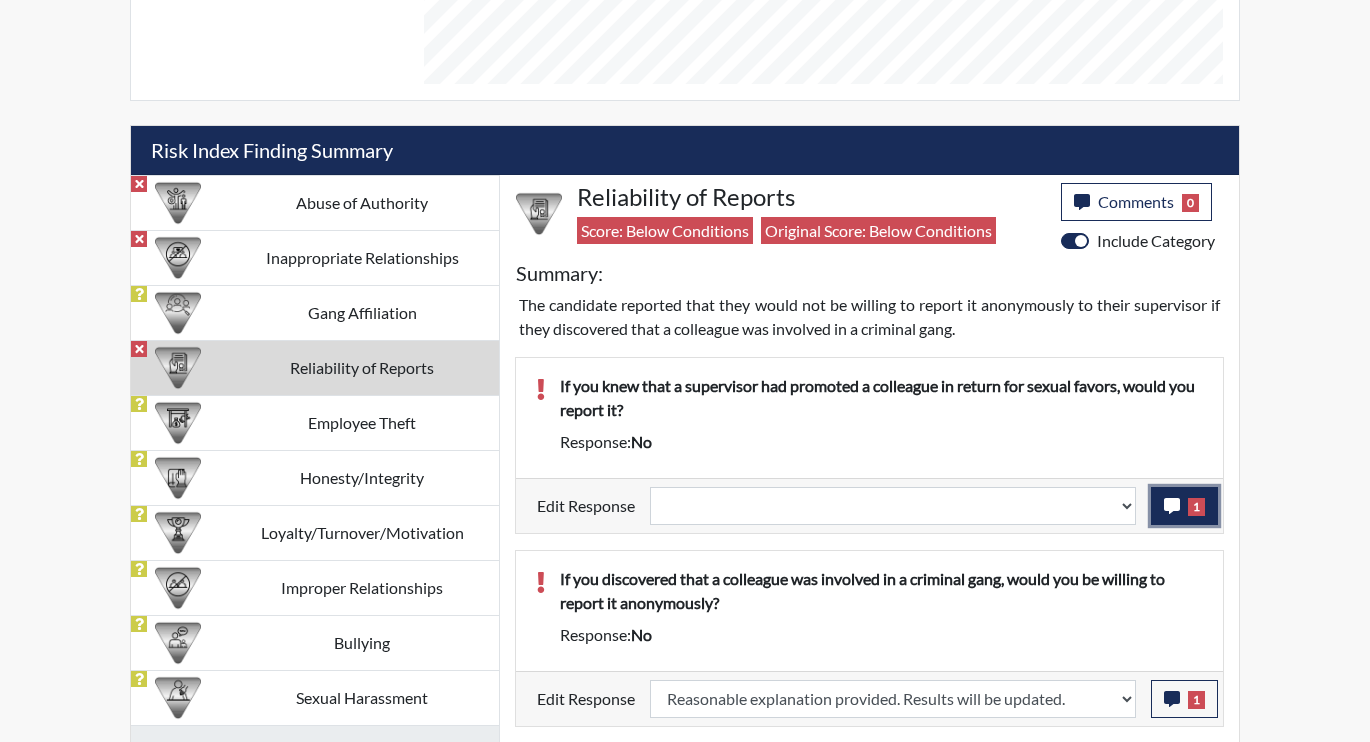 click 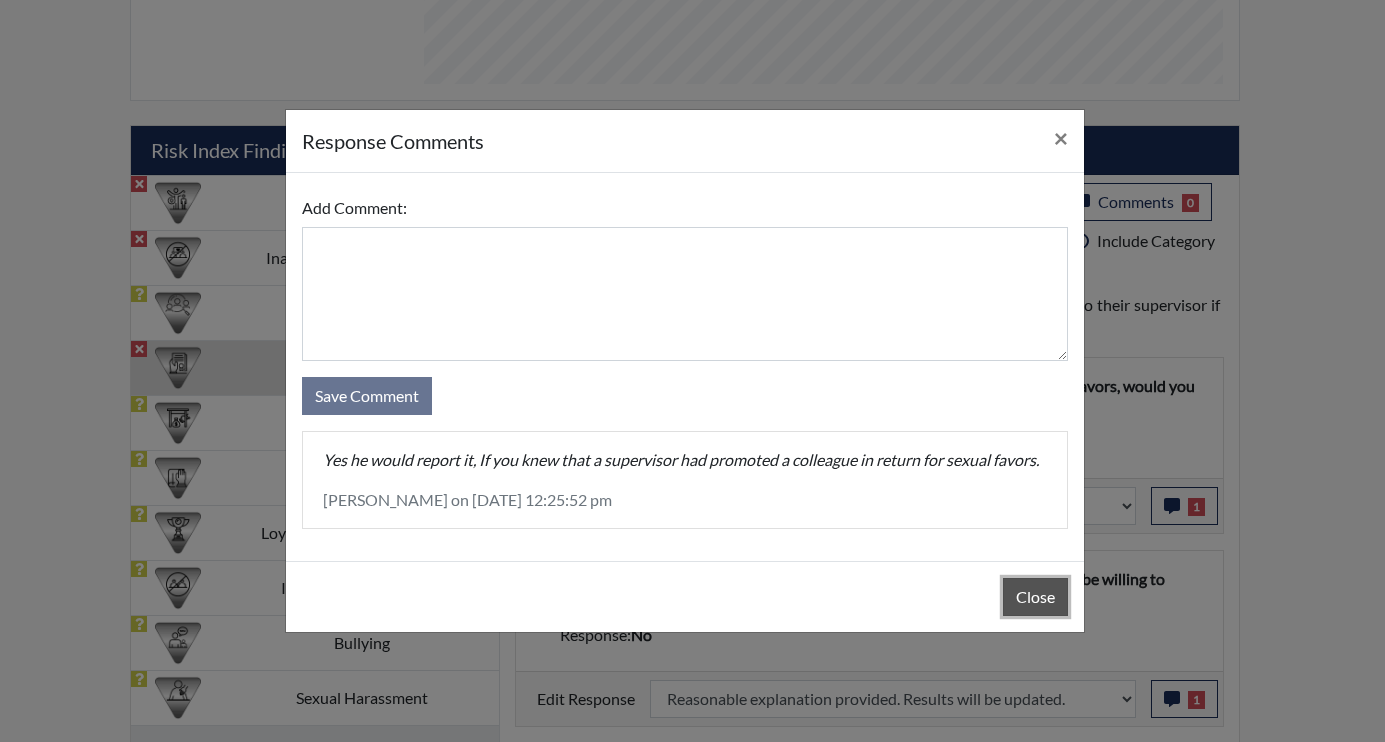drag, startPoint x: 1037, startPoint y: 613, endPoint x: 1113, endPoint y: 545, distance: 101.98039 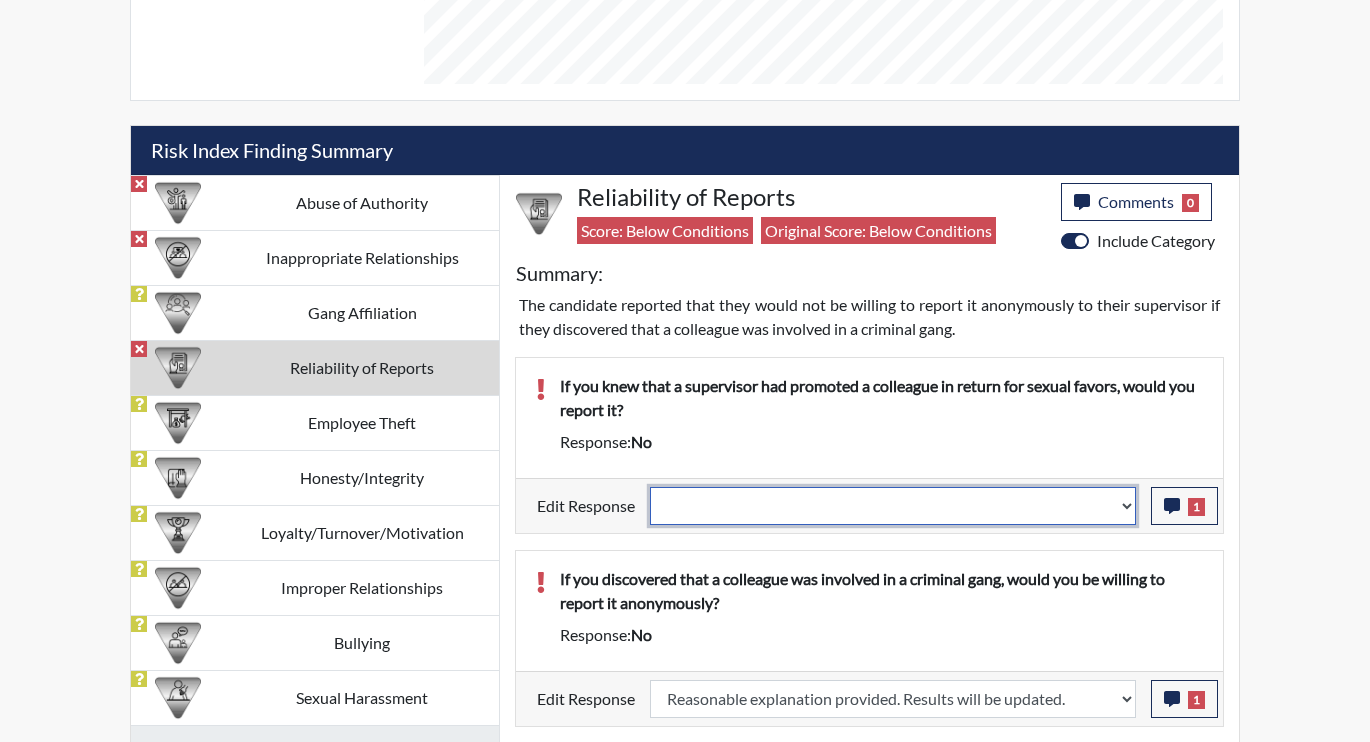 click on "Question is not relevant. Results will be updated. Reasonable explanation provided. Results will be updated. Response confirmed, which places the score below conditions. Clear the response edit. Results will be updated." at bounding box center [893, 506] 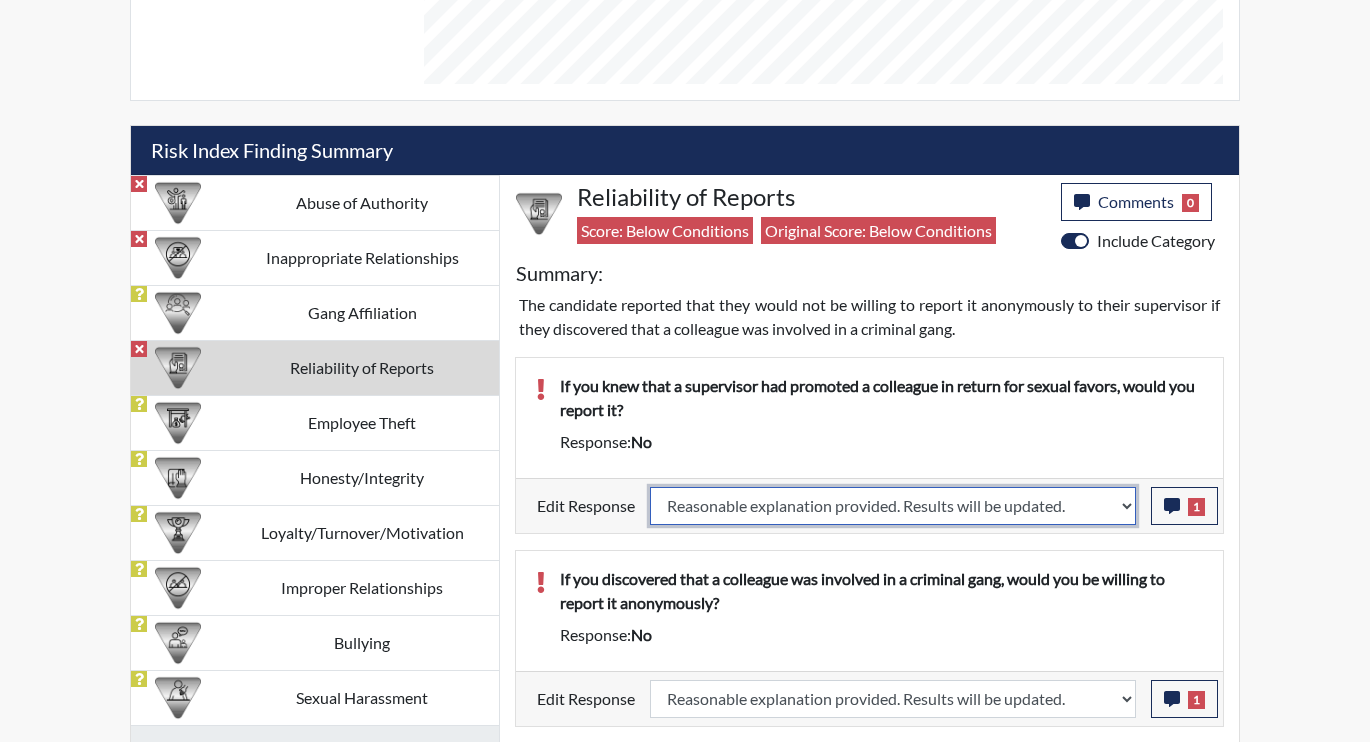 click on "Question is not relevant. Results will be updated. Reasonable explanation provided. Results will be updated. Response confirmed, which places the score below conditions. Clear the response edit. Results will be updated." at bounding box center (893, 506) 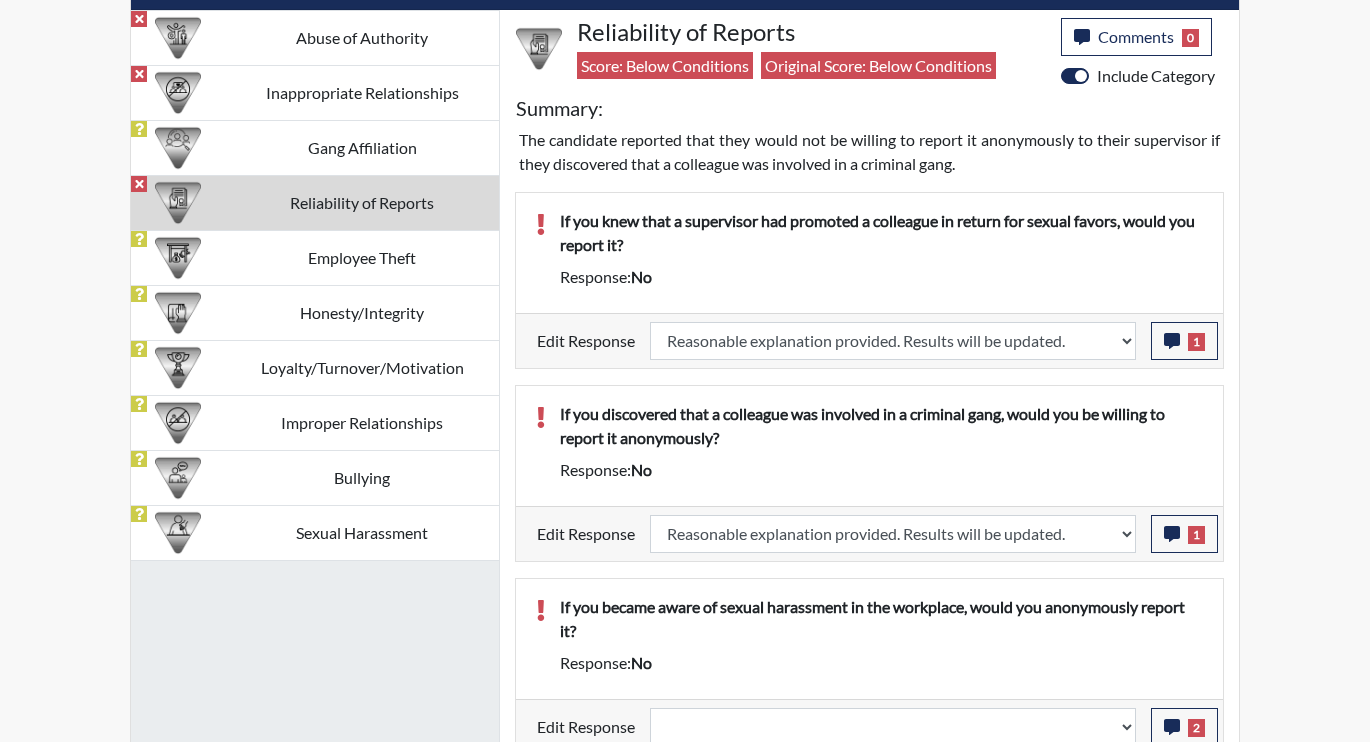 scroll, scrollTop: 1264, scrollLeft: 0, axis: vertical 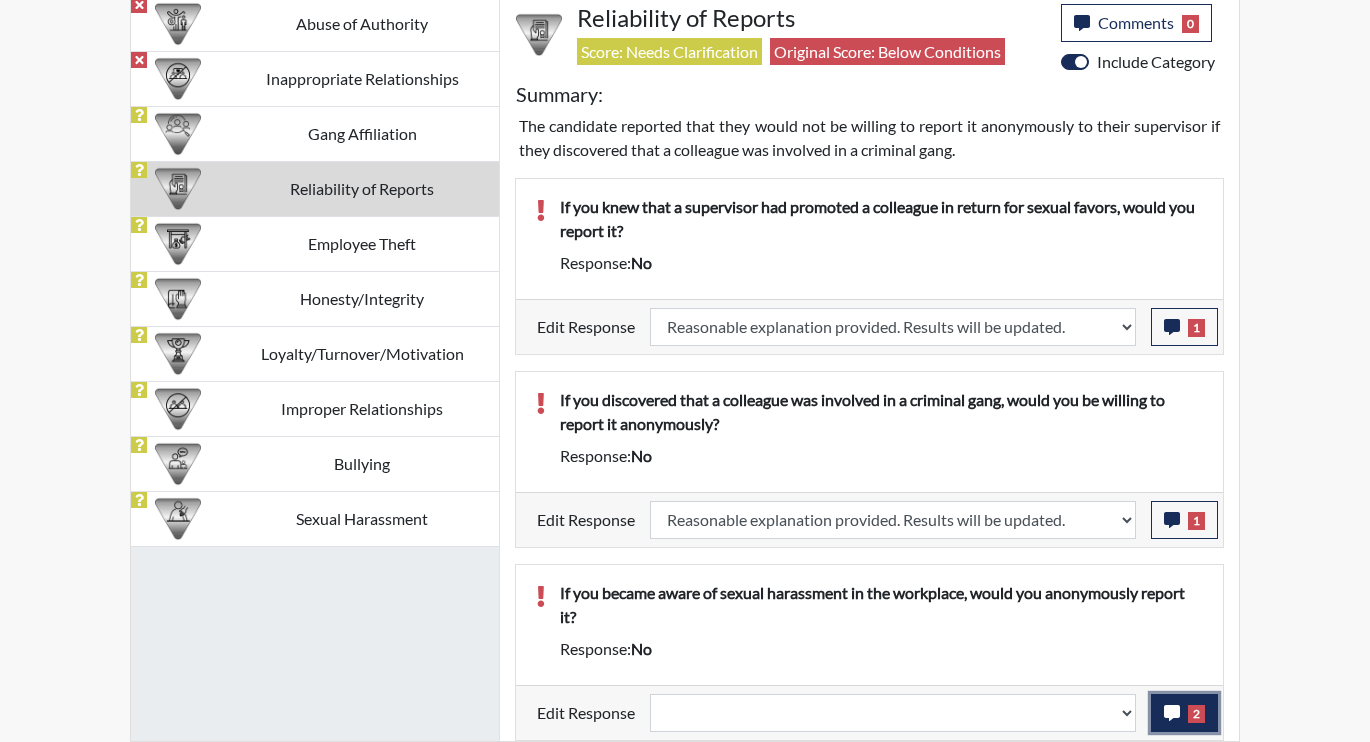 click 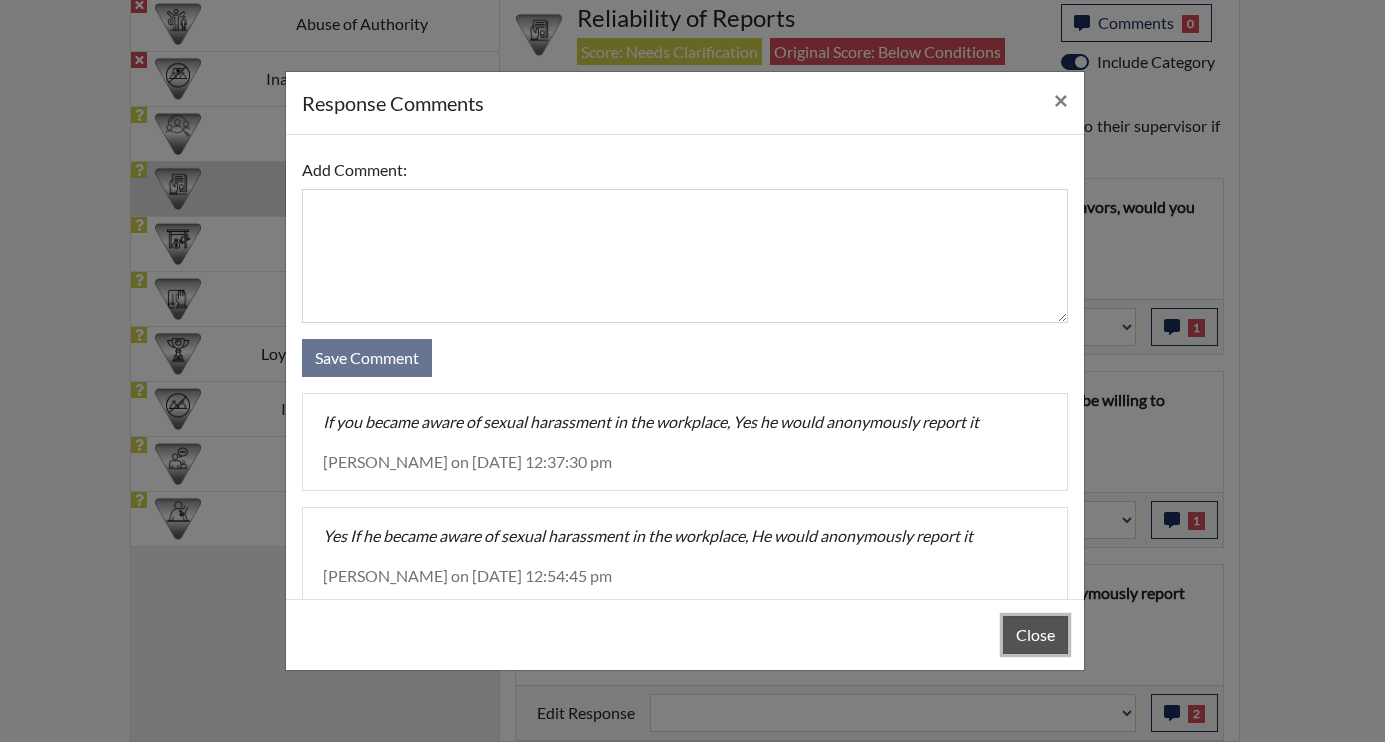 click on "Close" at bounding box center (1035, 635) 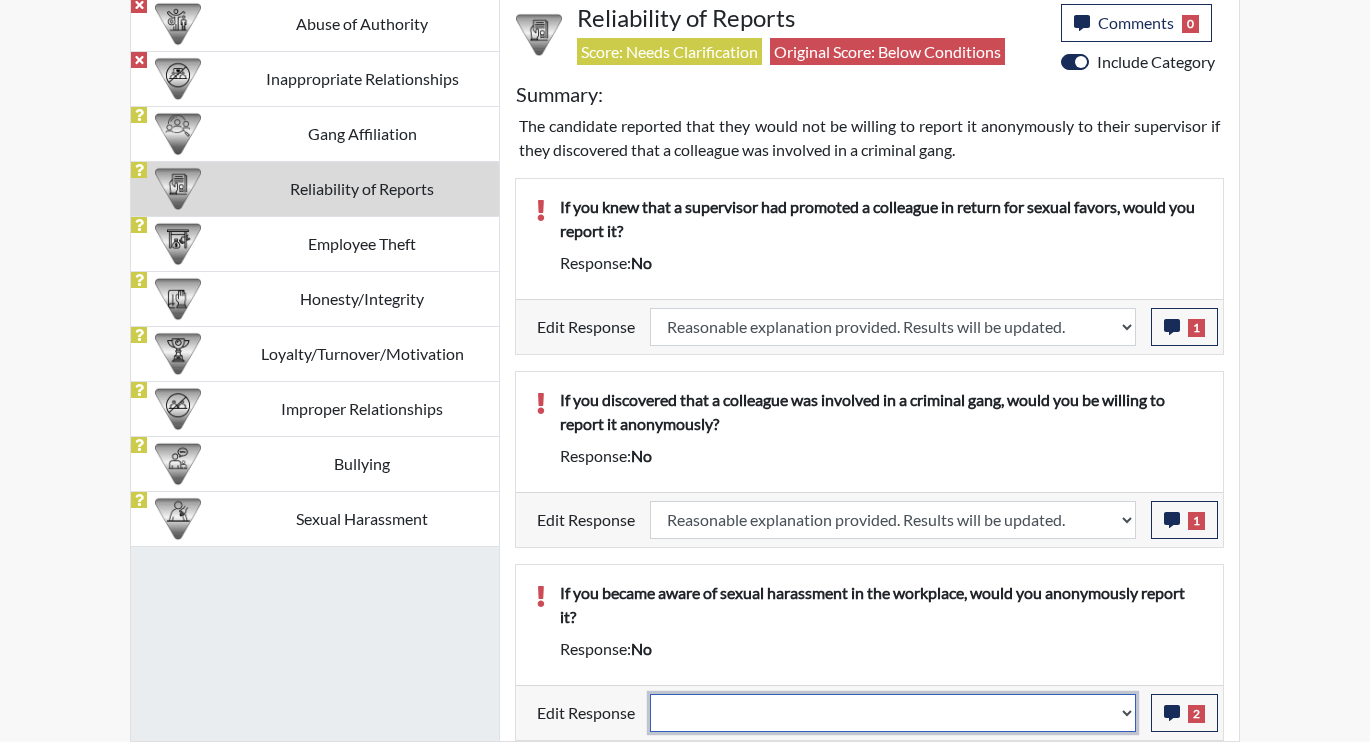 click on "Question is not relevant. Results will be updated. Reasonable explanation provided. Results will be updated. Response confirmed, which places the score below conditions. Clear the response edit. Results will be updated." at bounding box center (893, 713) 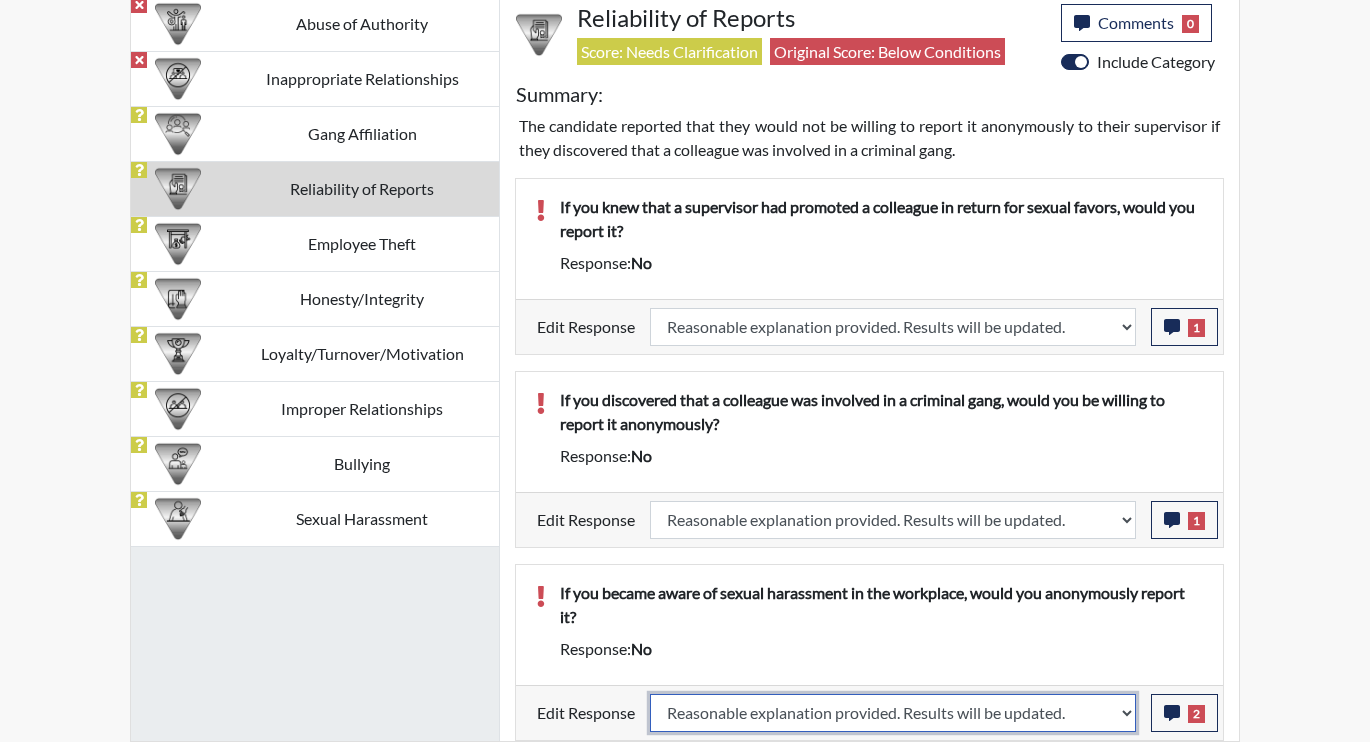 click on "Question is not relevant. Results will be updated. Reasonable explanation provided. Results will be updated. Response confirmed, which places the score below conditions. Clear the response edit. Results will be updated." at bounding box center (893, 713) 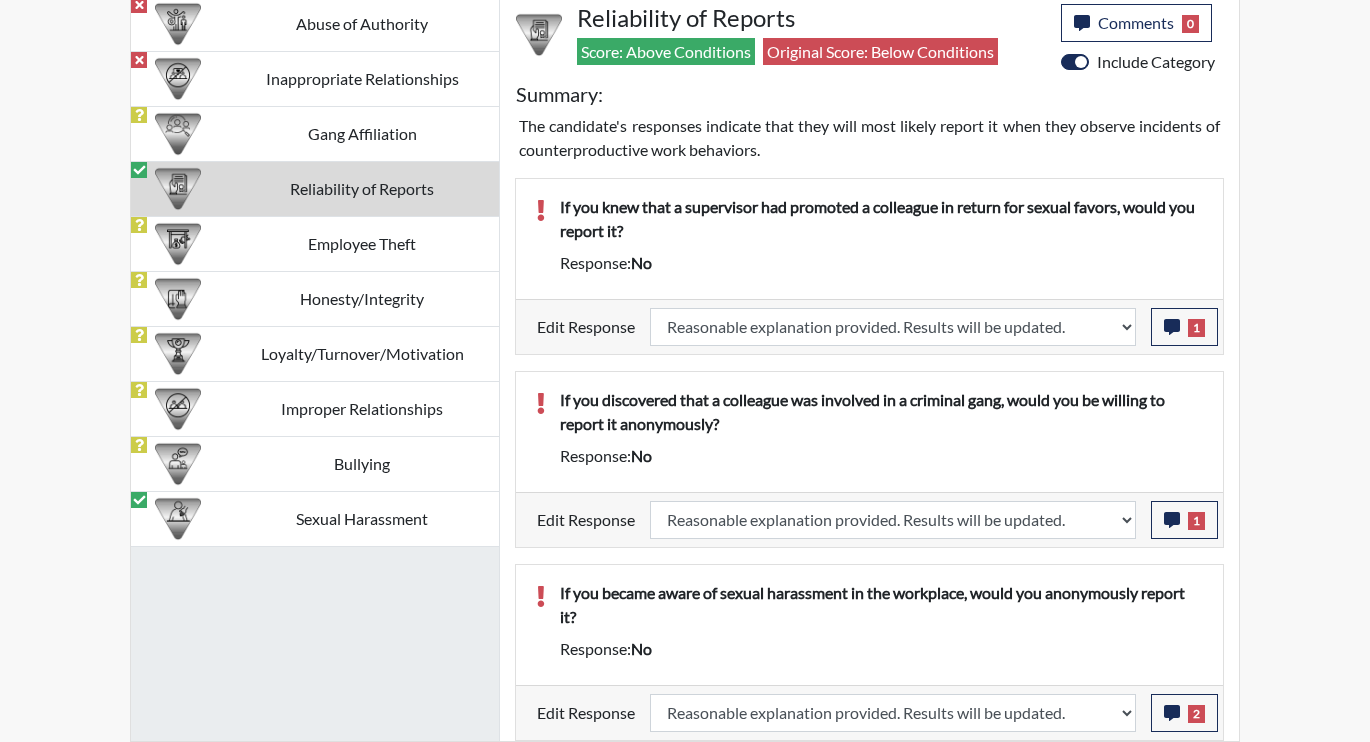 scroll, scrollTop: 999668, scrollLeft: 999169, axis: both 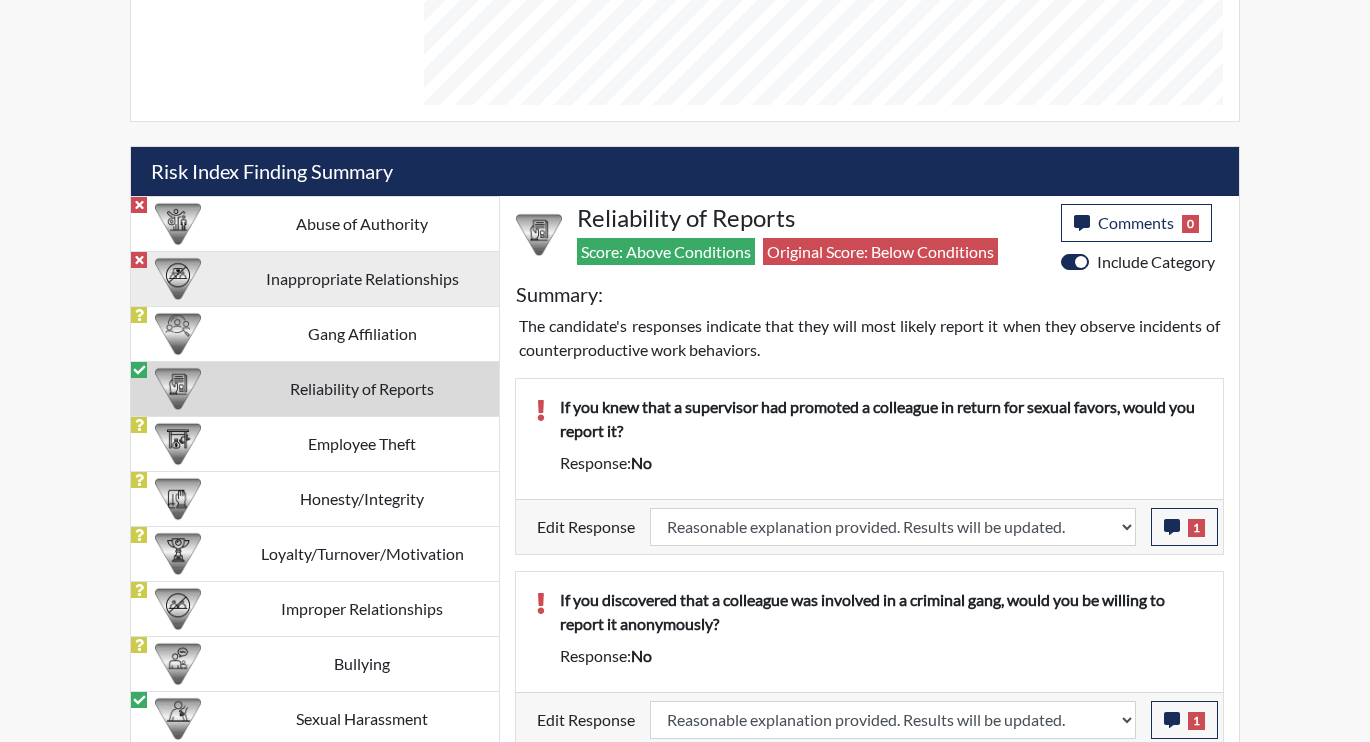 click on "Inappropriate Relationships" at bounding box center [362, 278] 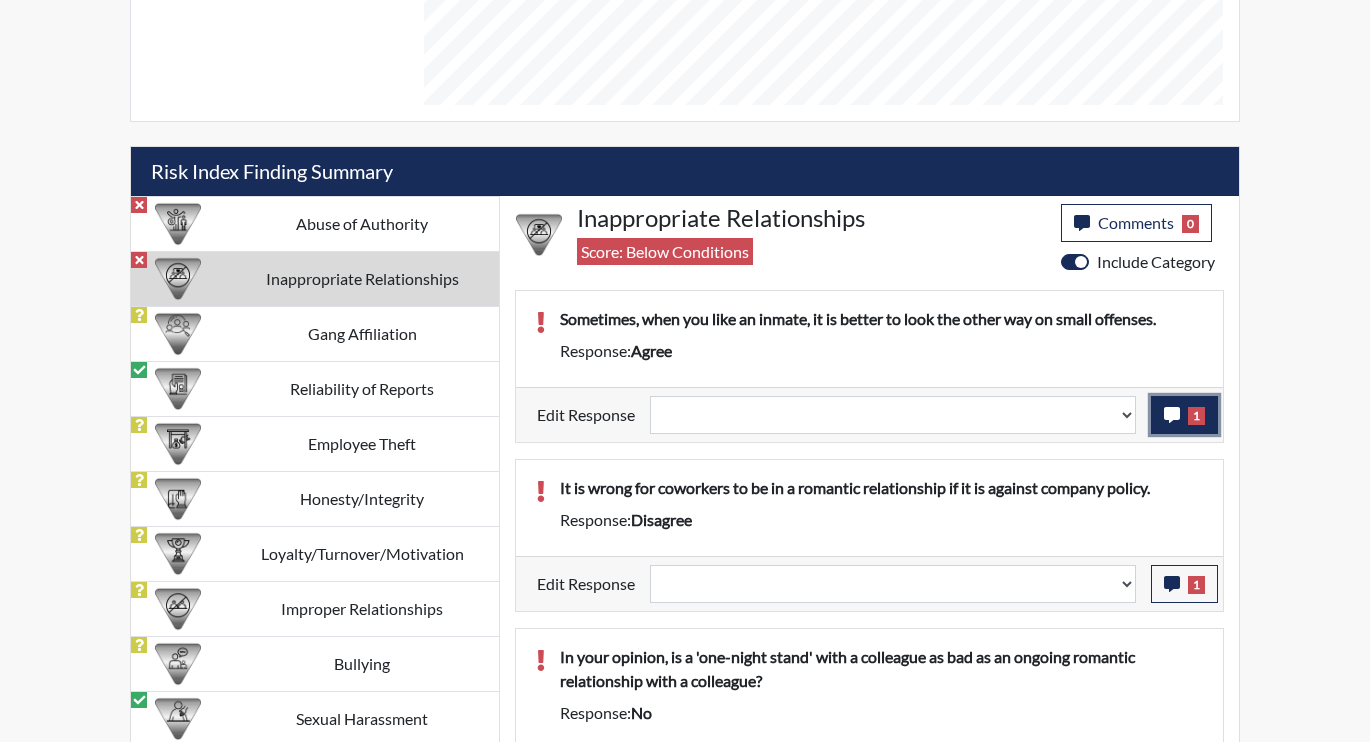 click 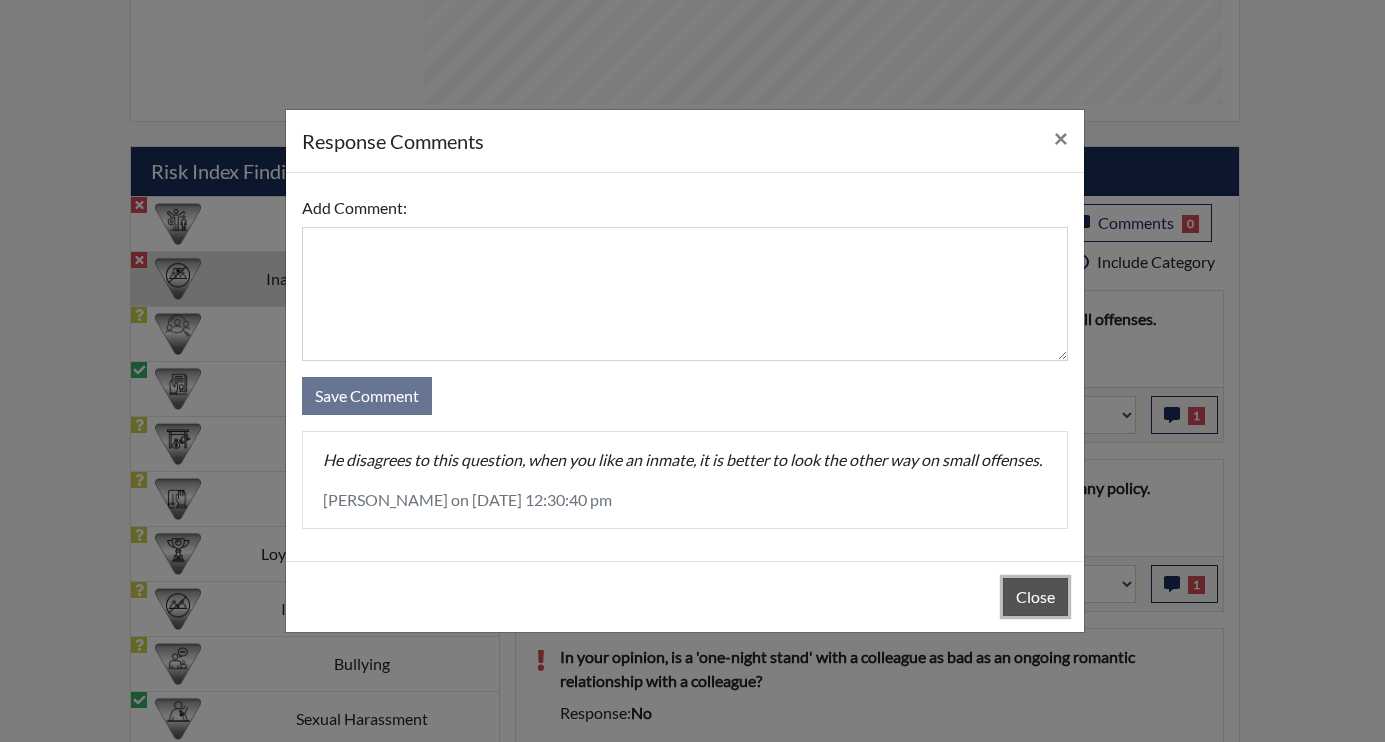 click on "Close" at bounding box center (1035, 597) 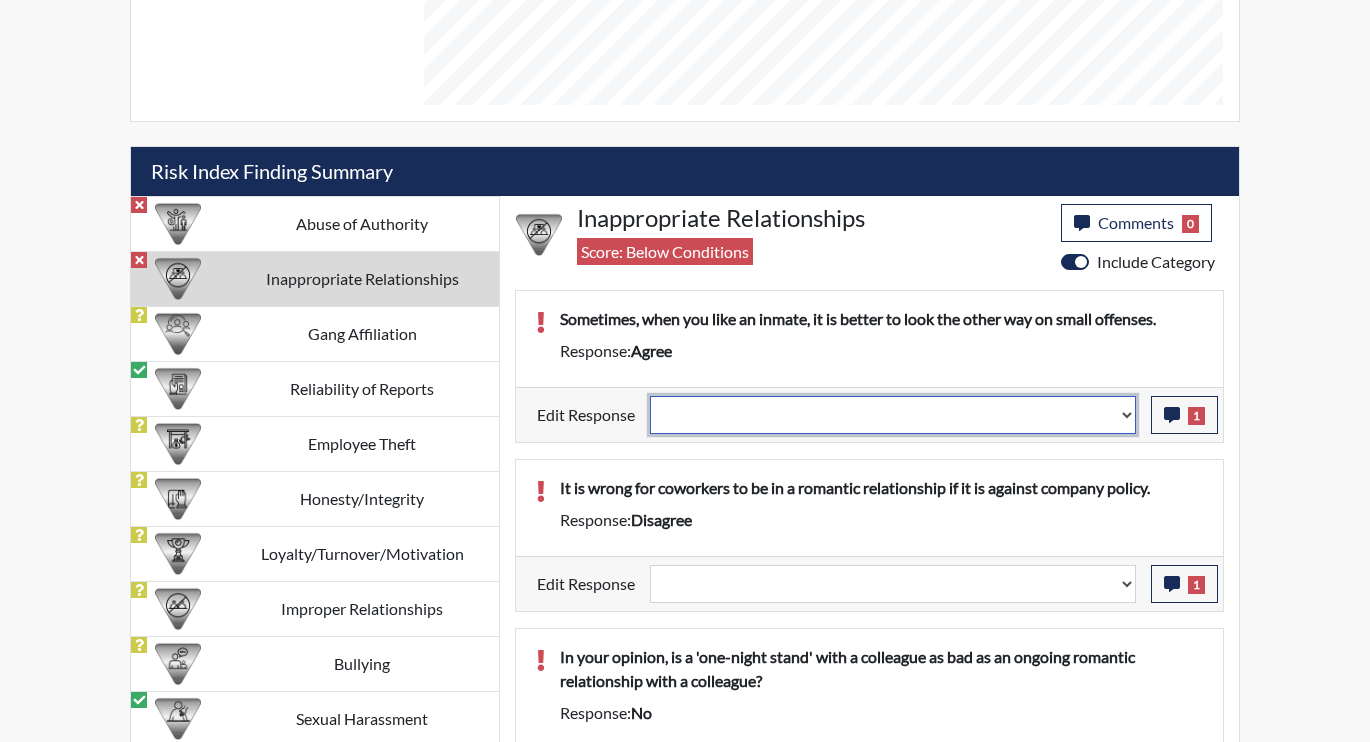 click on "Question is not relevant. Results will be updated. Reasonable explanation provided. Results will be updated. Response confirmed, which places the score below conditions. Clear the response edit. Results will be updated." at bounding box center [893, 415] 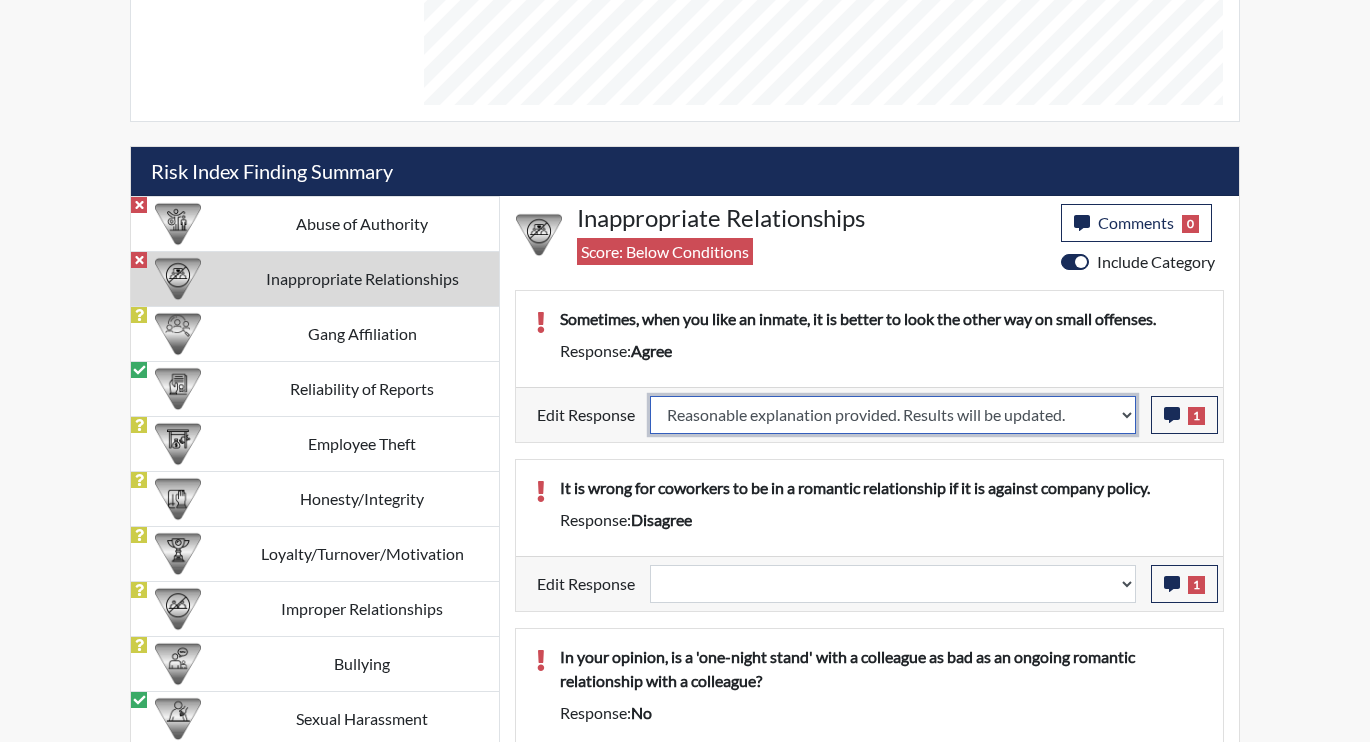 click on "Question is not relevant. Results will be updated. Reasonable explanation provided. Results will be updated. Response confirmed, which places the score below conditions. Clear the response edit. Results will be updated." at bounding box center (893, 415) 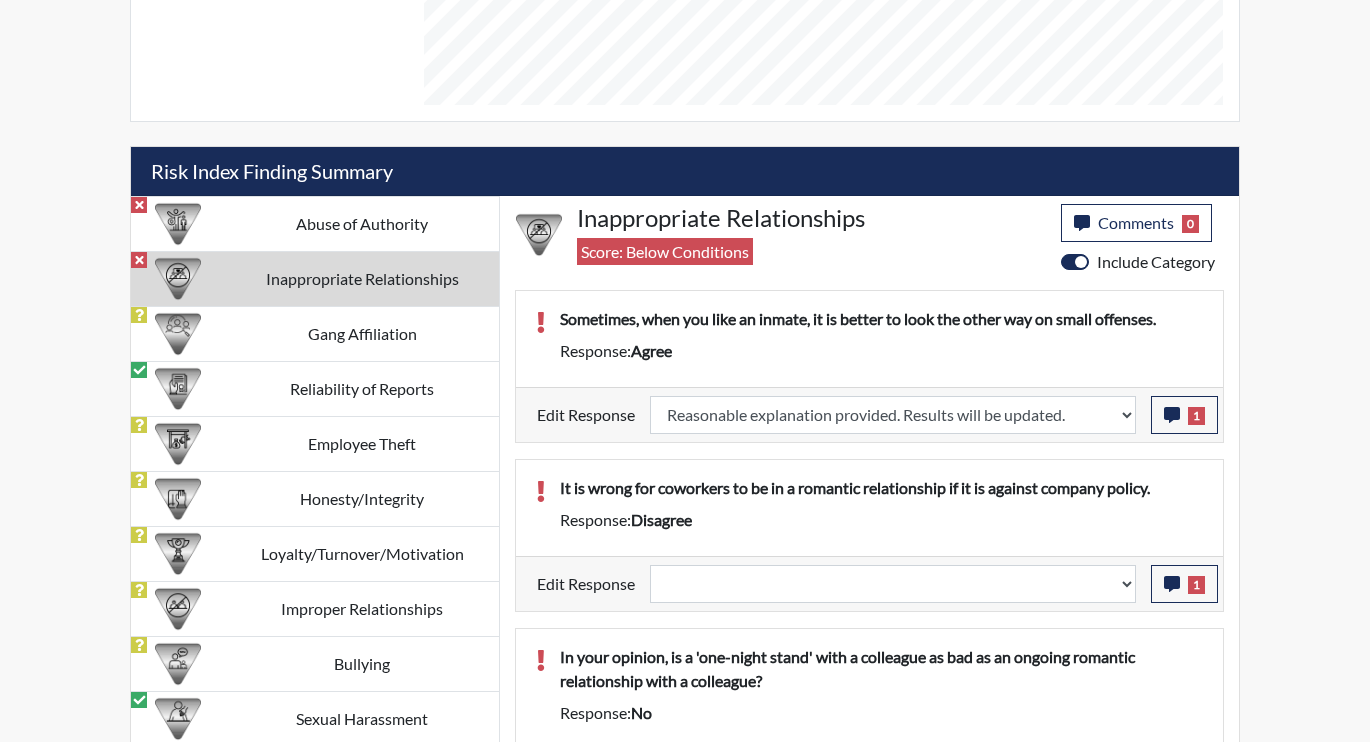 select 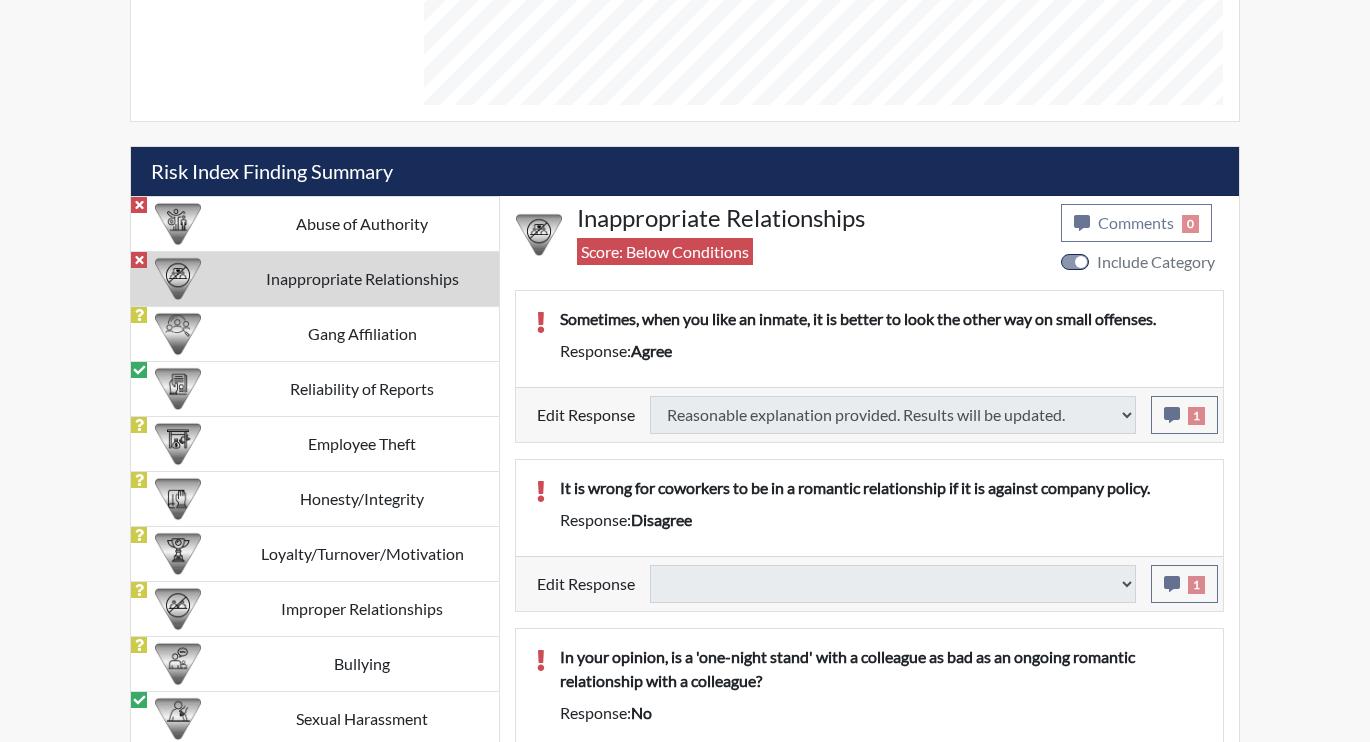 select 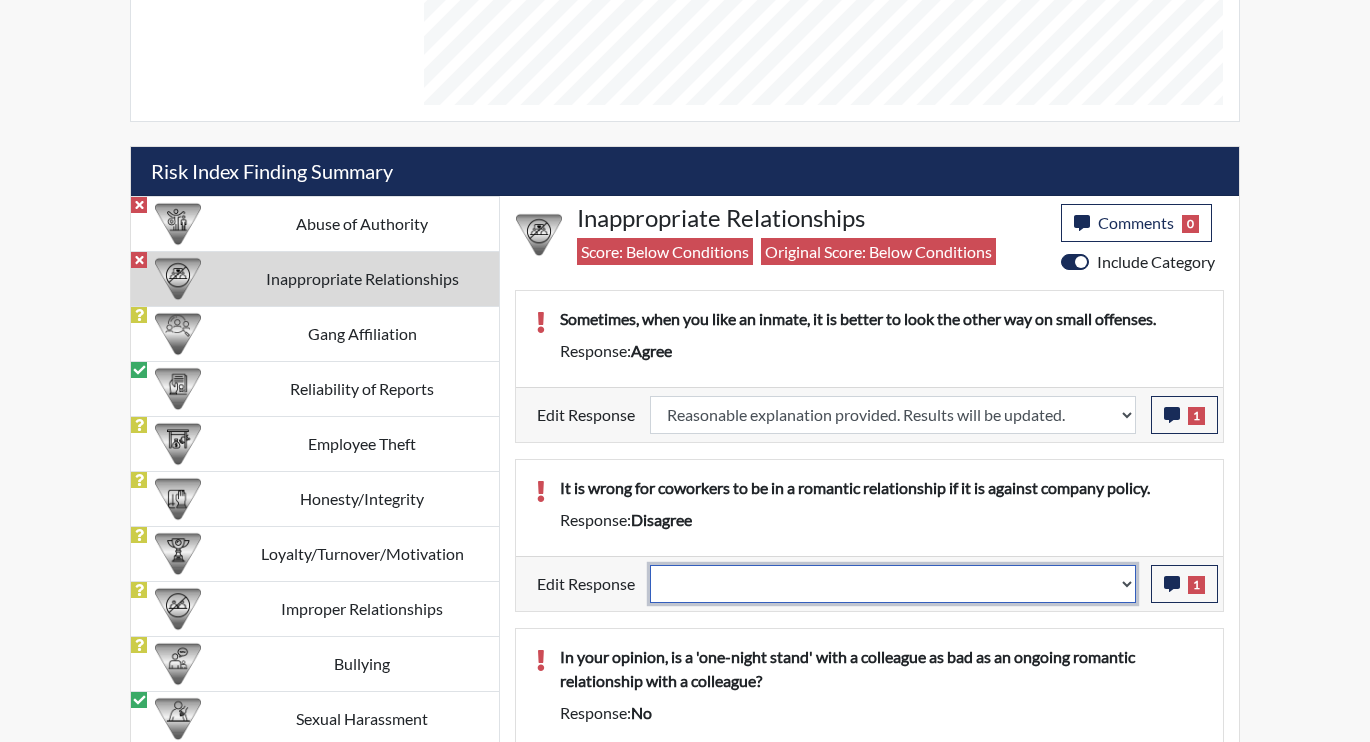 click on "Question is not relevant. Results will be updated. Reasonable explanation provided. Results will be updated. Response confirmed, which places the score below conditions. Clear the response edit. Results will be updated." at bounding box center [893, 584] 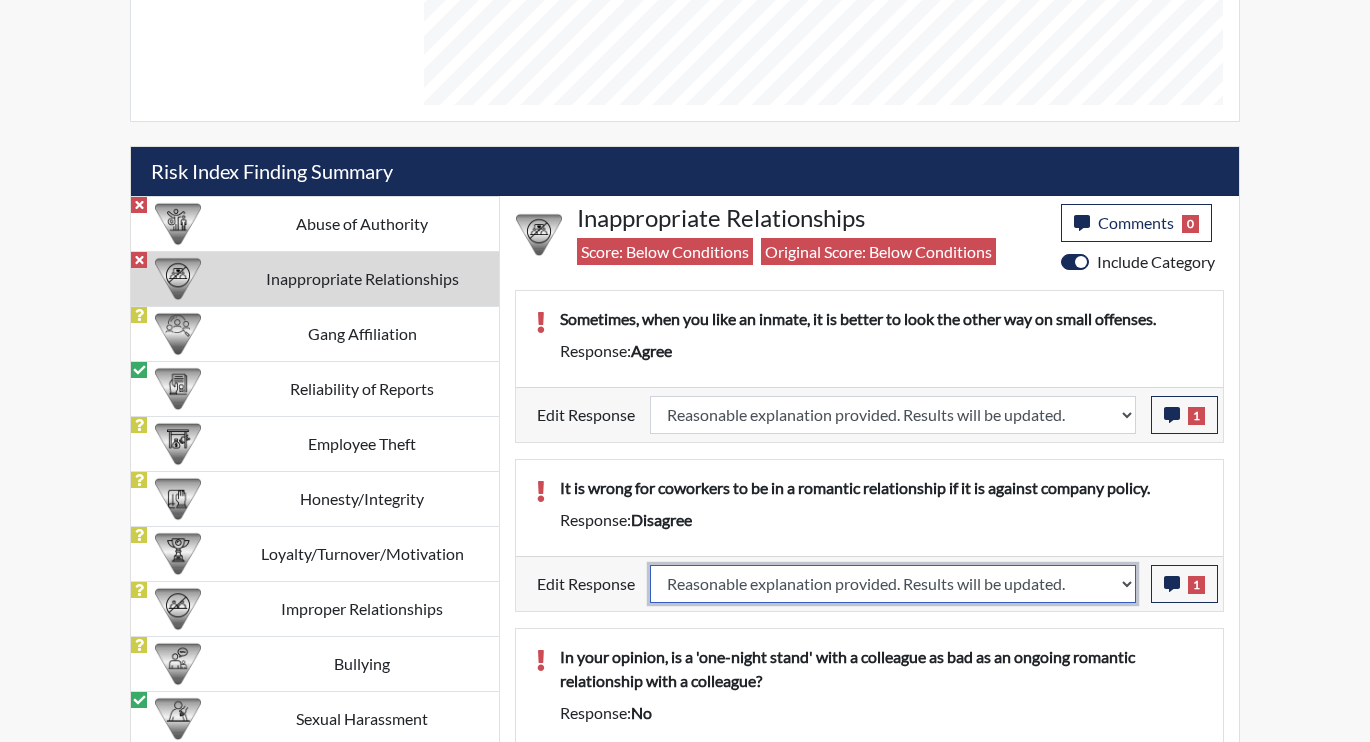 click on "Question is not relevant. Results will be updated. Reasonable explanation provided. Results will be updated. Response confirmed, which places the score below conditions. Clear the response edit. Results will be updated." at bounding box center [893, 584] 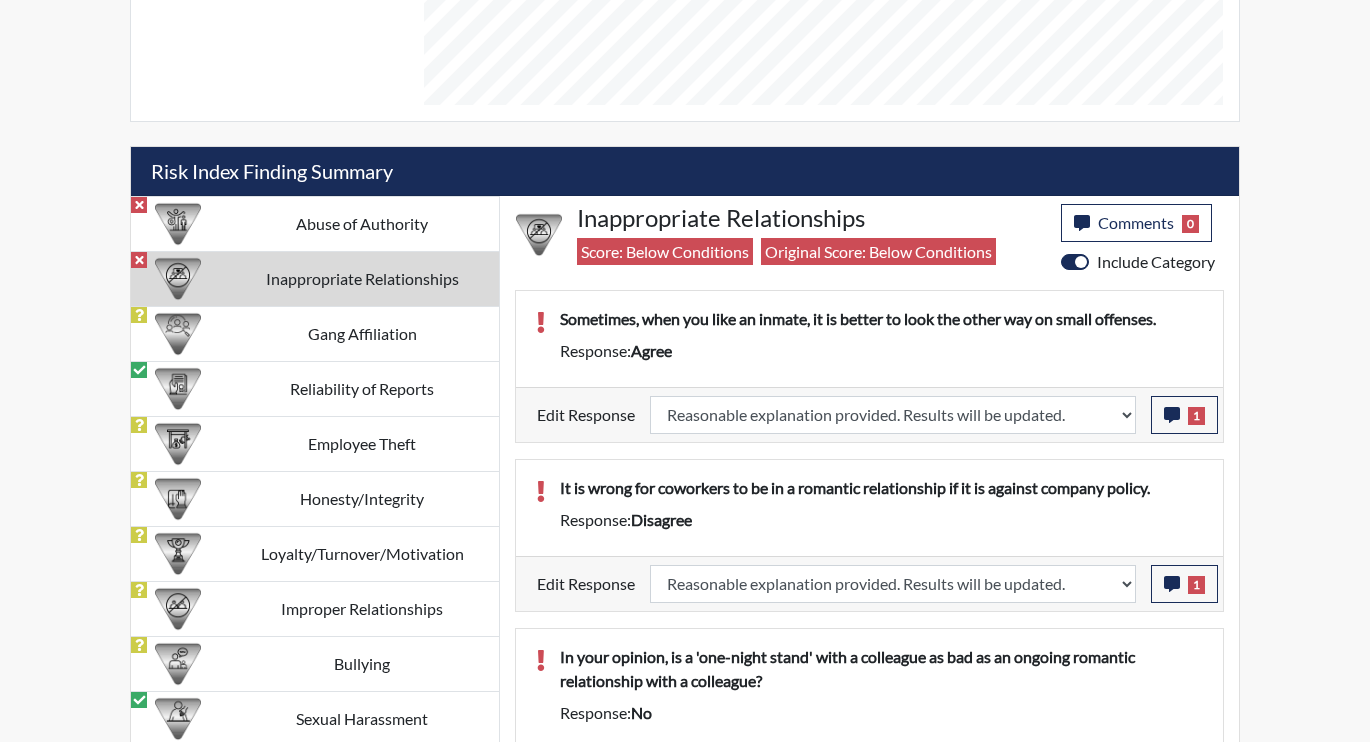 select 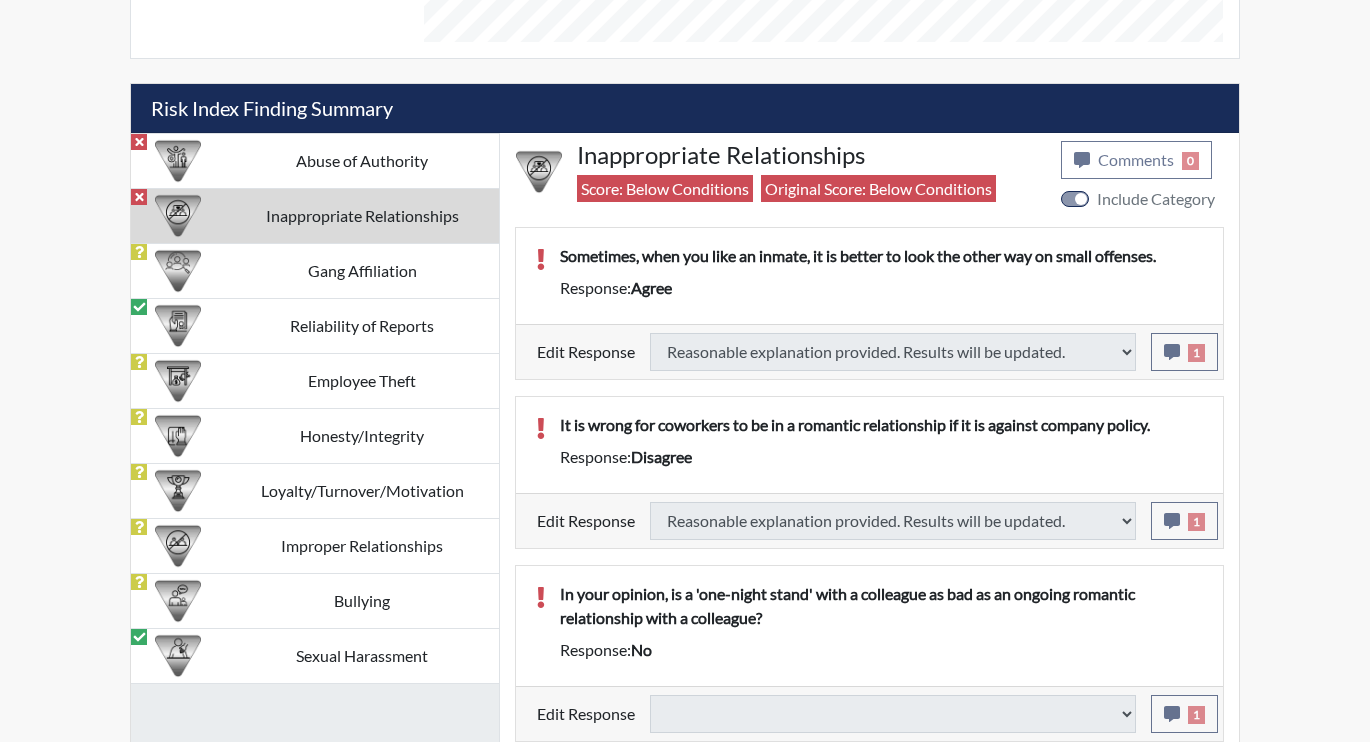 select 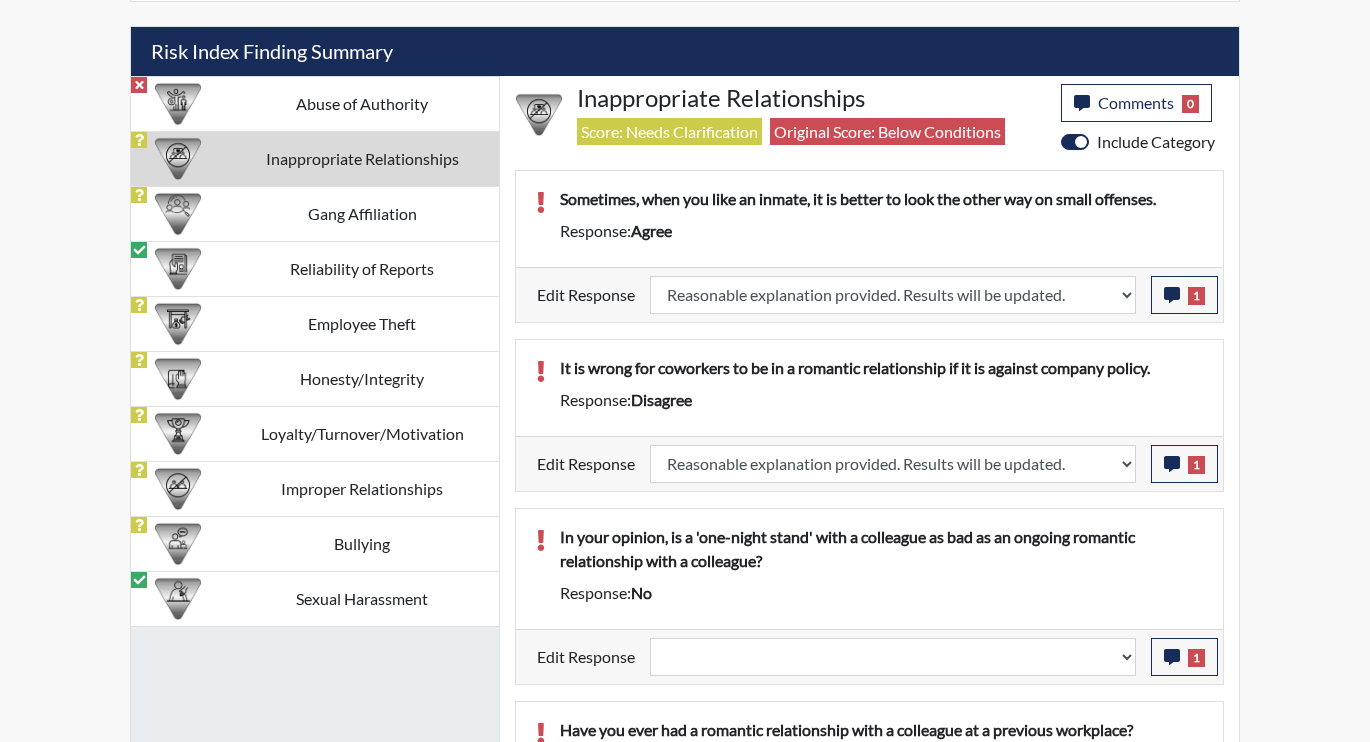 scroll, scrollTop: 1297, scrollLeft: 0, axis: vertical 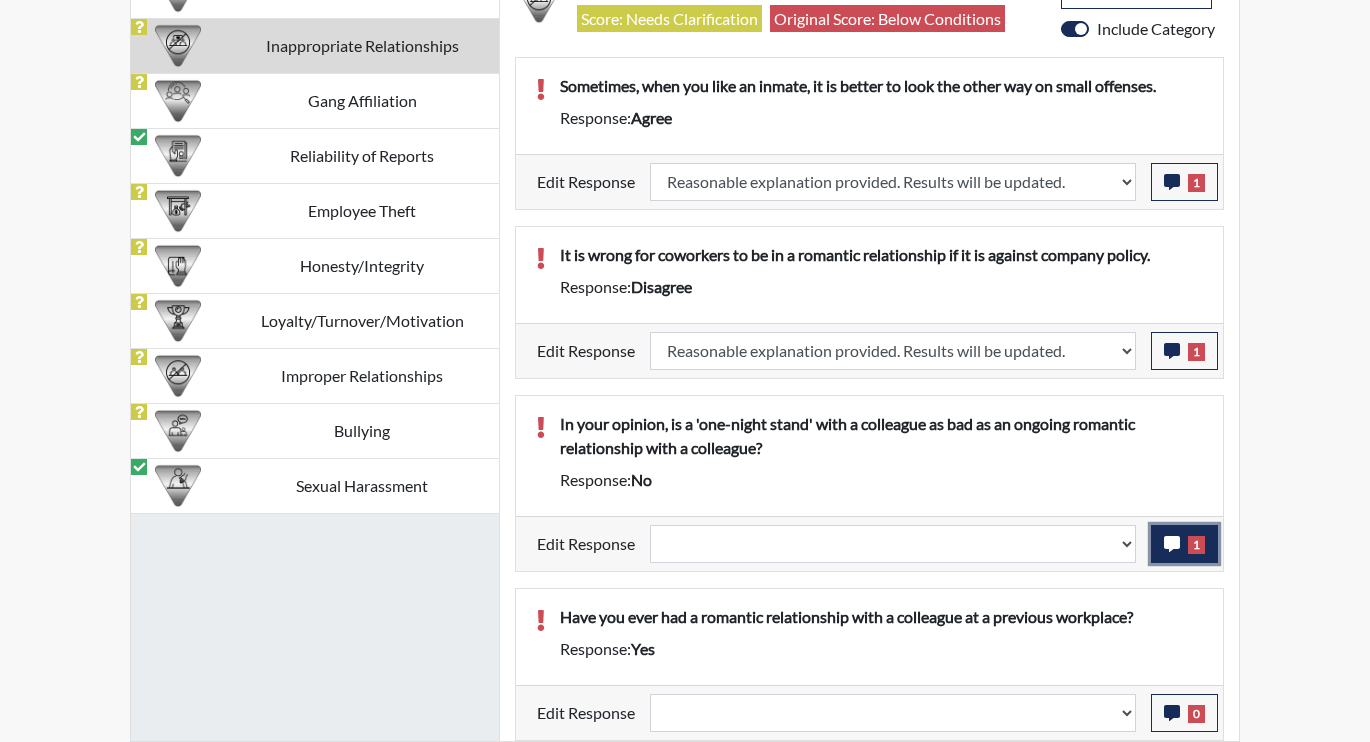 click 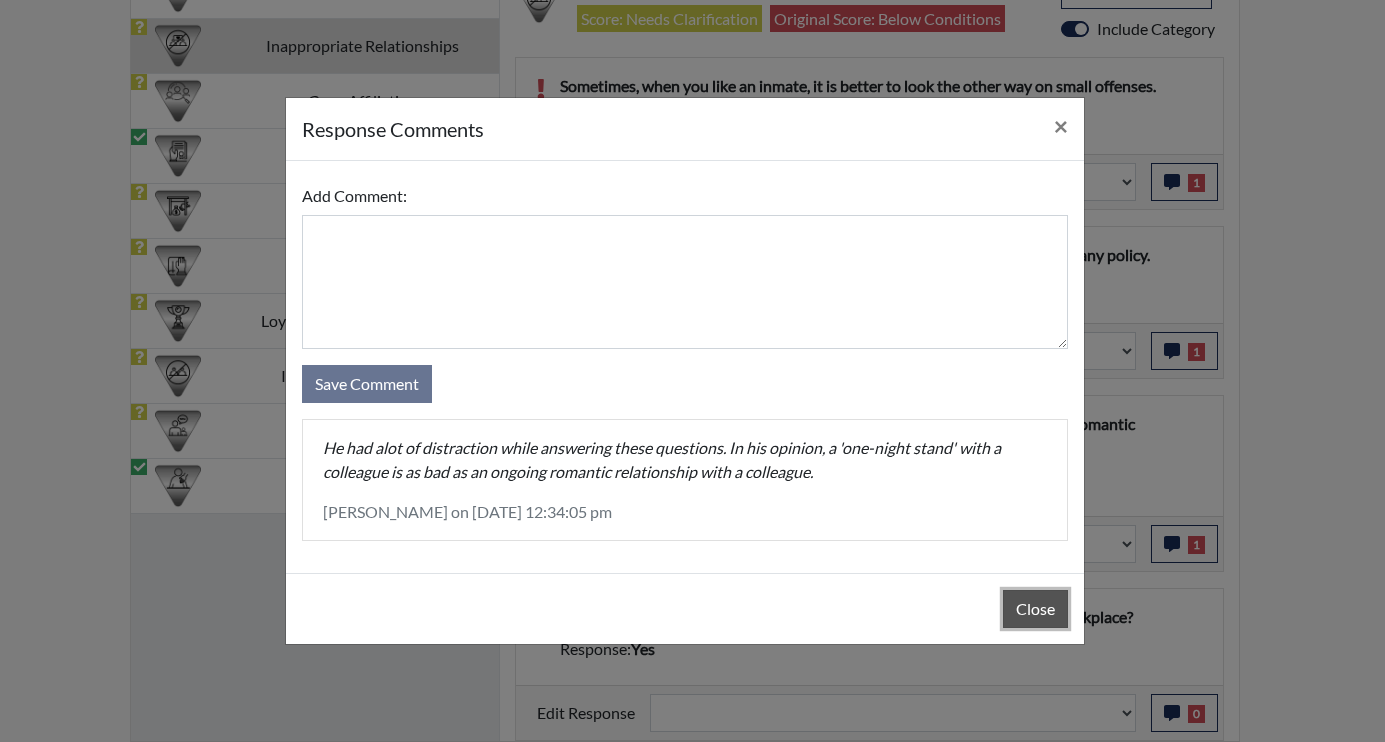 click on "Close" at bounding box center [1035, 609] 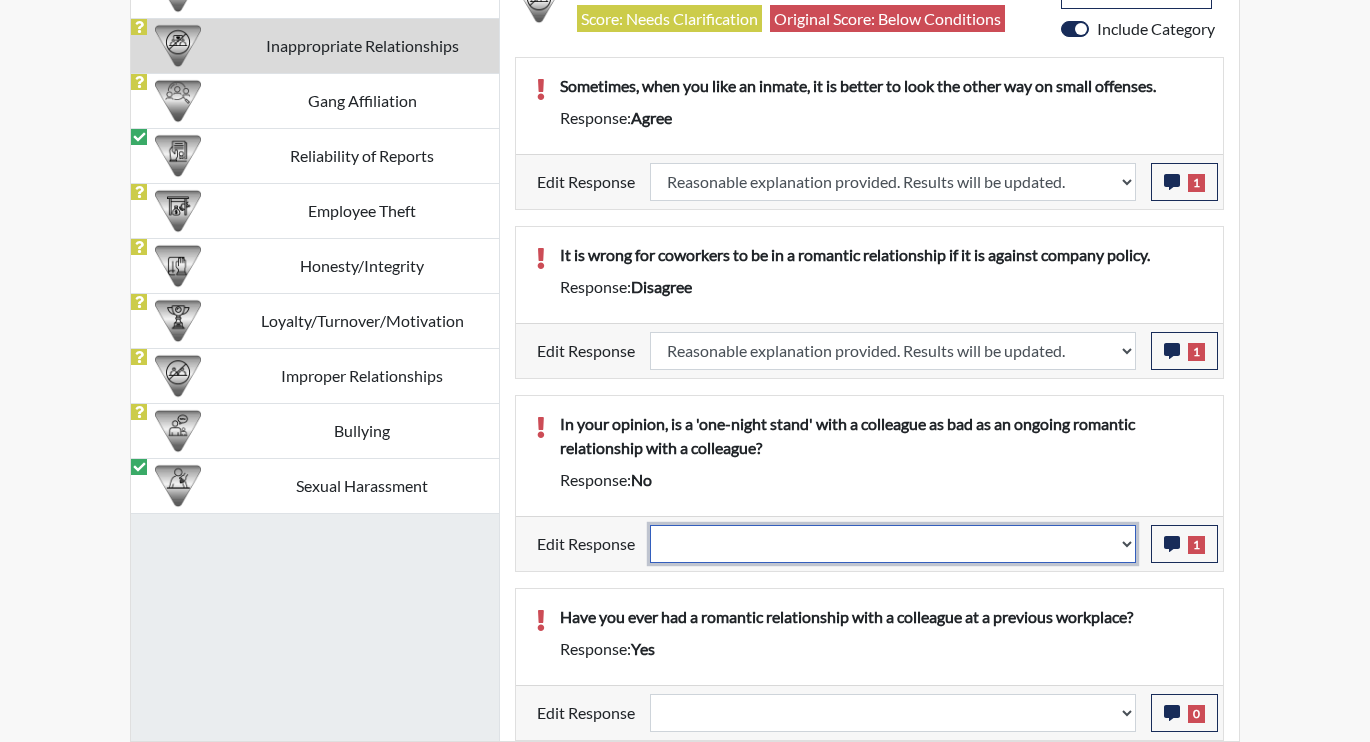 click on "Question is not relevant. Results will be updated. Reasonable explanation provided. Results will be updated. Response confirmed, which places the score below conditions. Clear the response edit. Results will be updated." at bounding box center [893, 544] 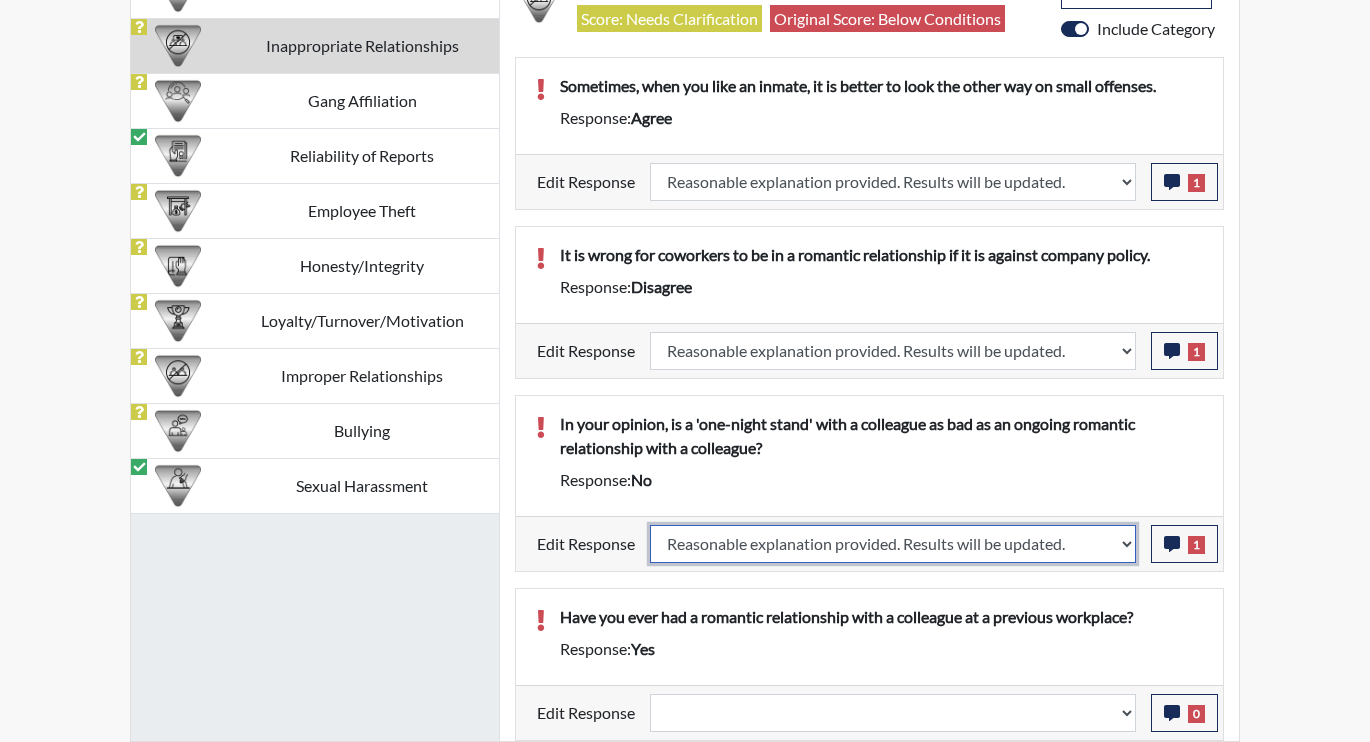 click on "Question is not relevant. Results will be updated. Reasonable explanation provided. Results will be updated. Response confirmed, which places the score below conditions. Clear the response edit. Results will be updated." at bounding box center [893, 544] 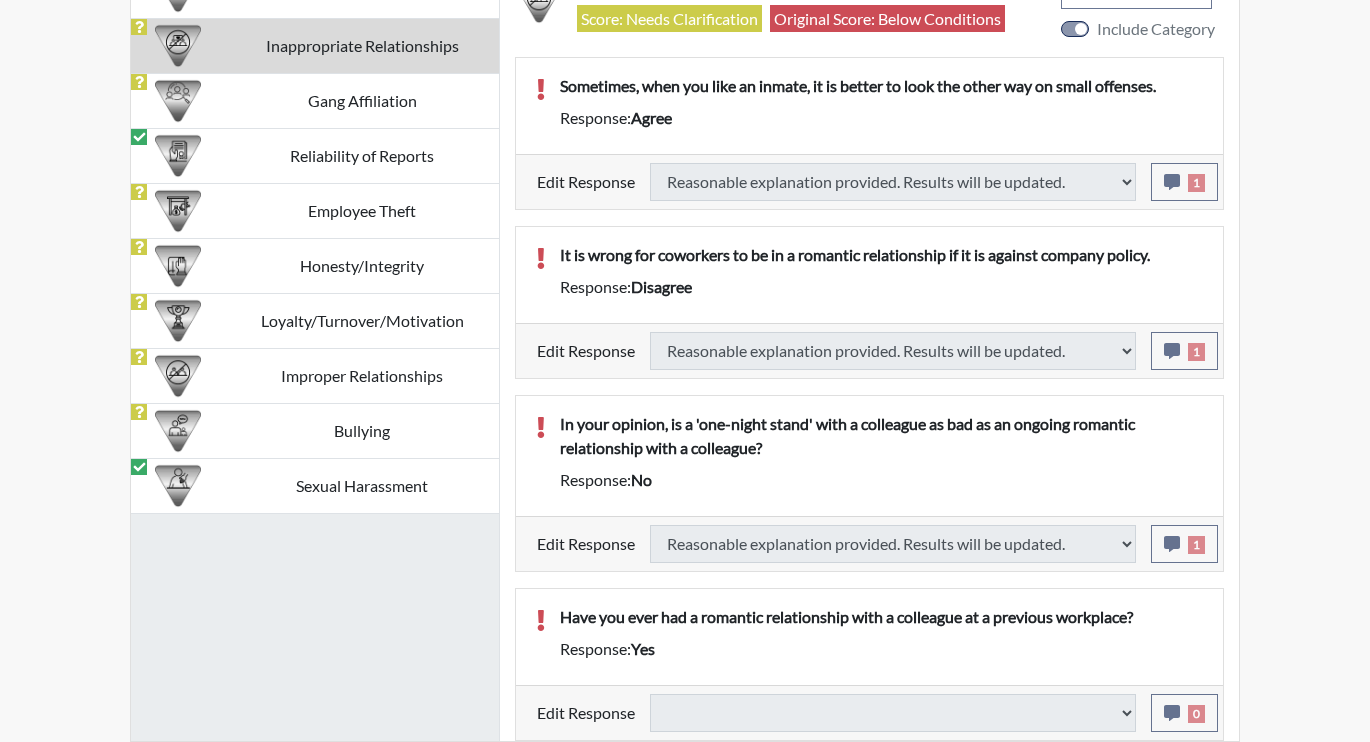 select 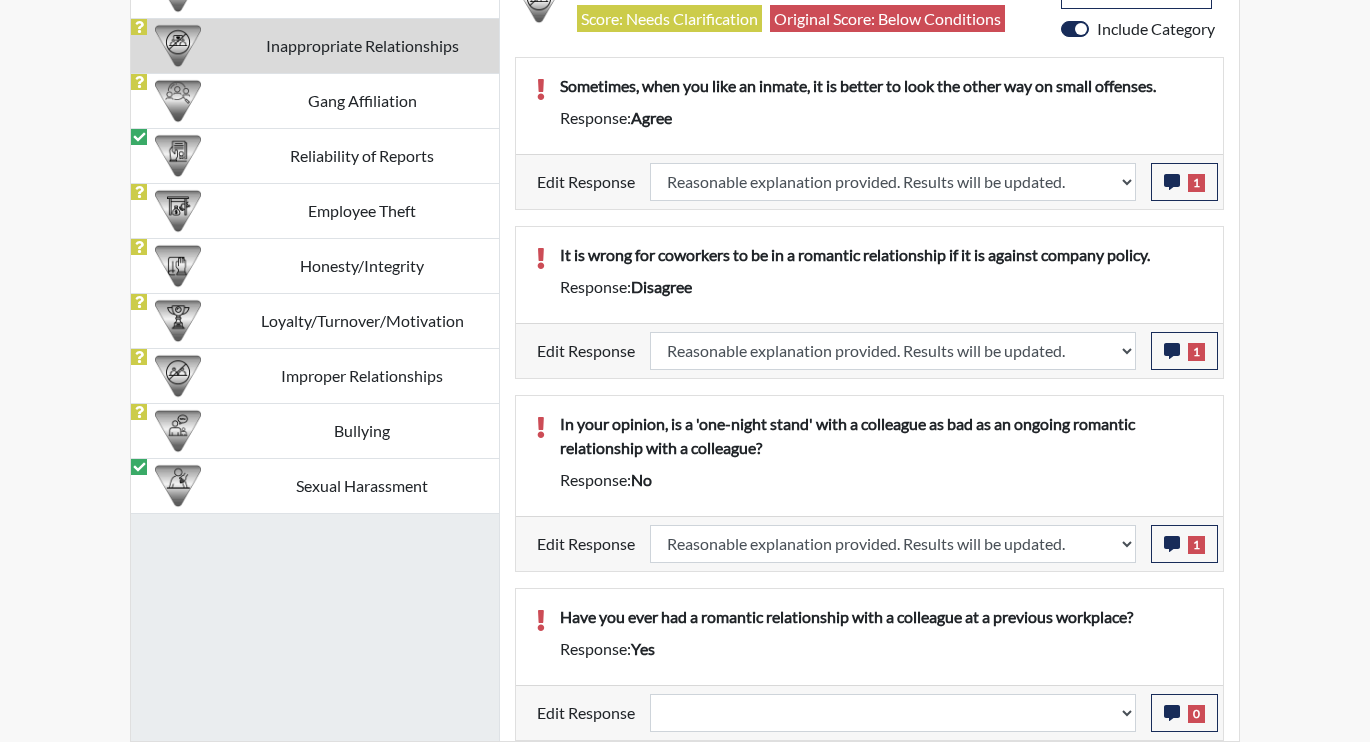 scroll, scrollTop: 999668, scrollLeft: 999169, axis: both 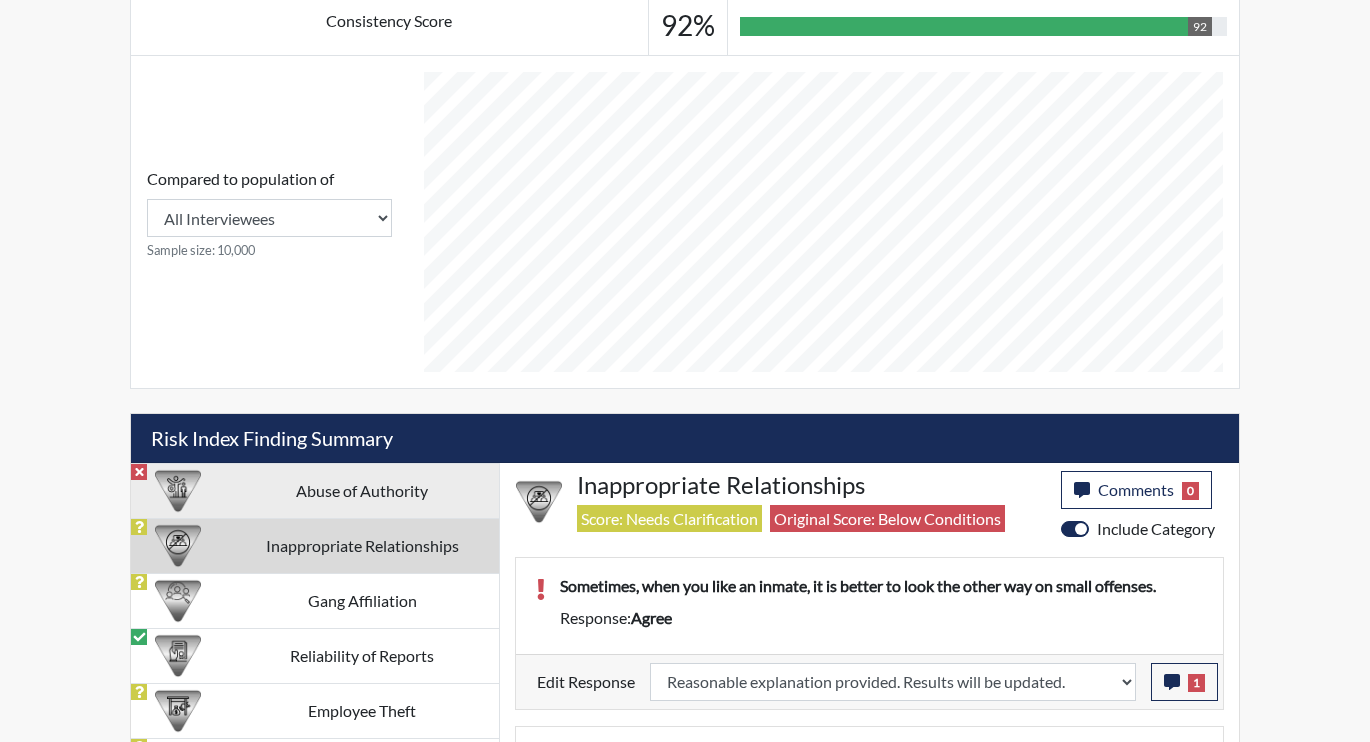 click on "Abuse of Authority" at bounding box center (362, 490) 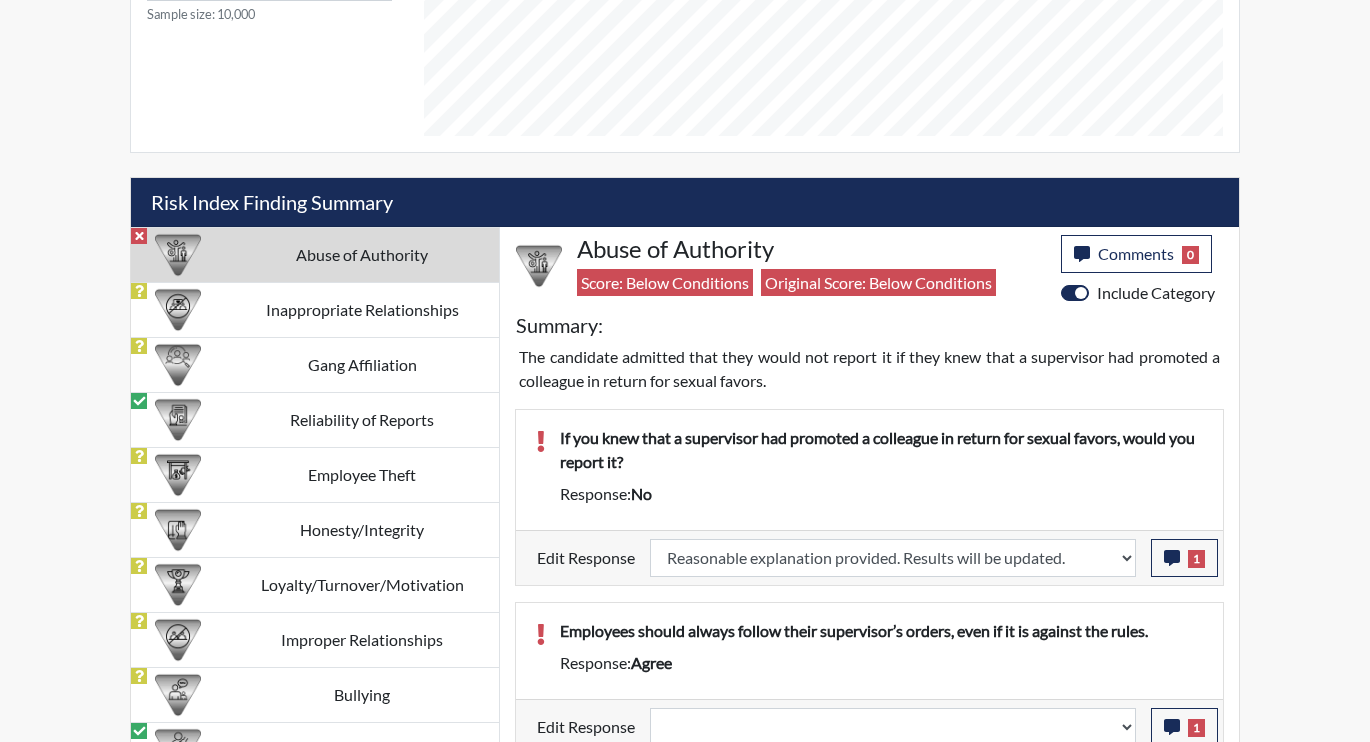 scroll, scrollTop: 1097, scrollLeft: 0, axis: vertical 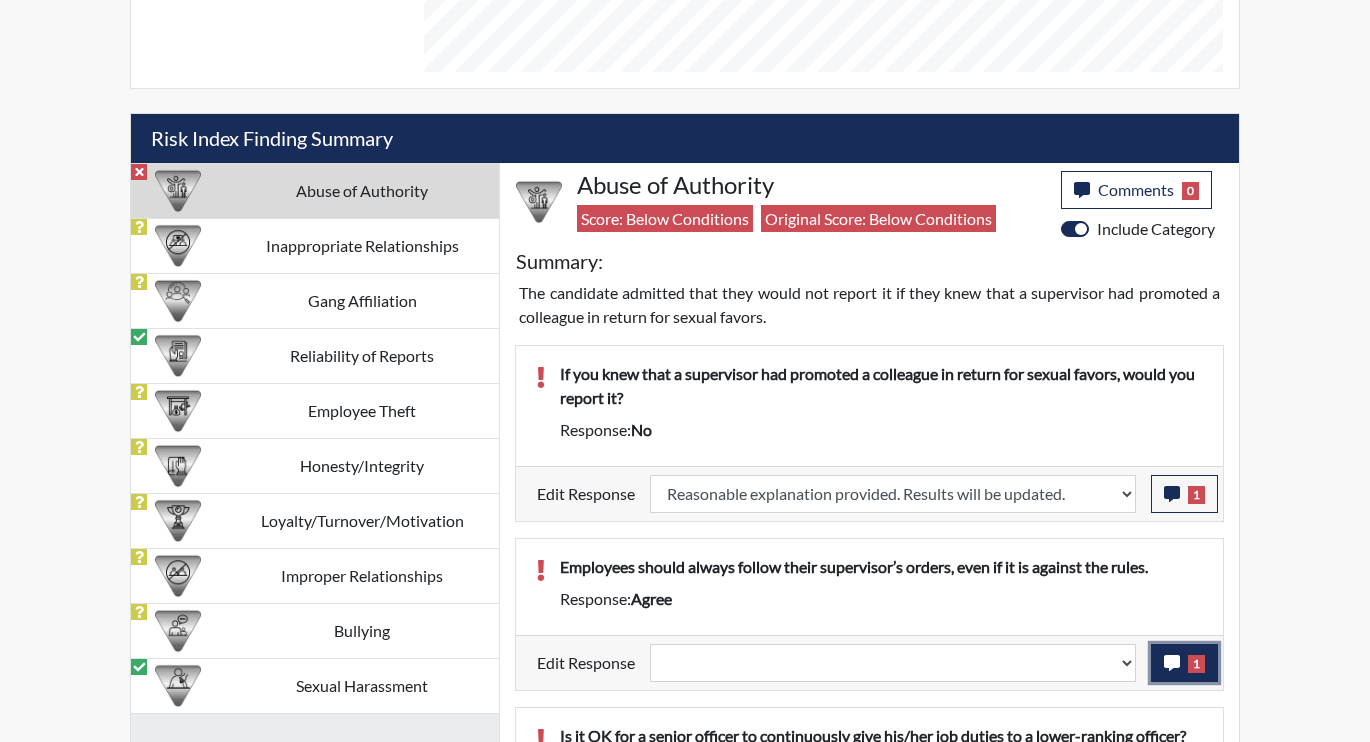 click 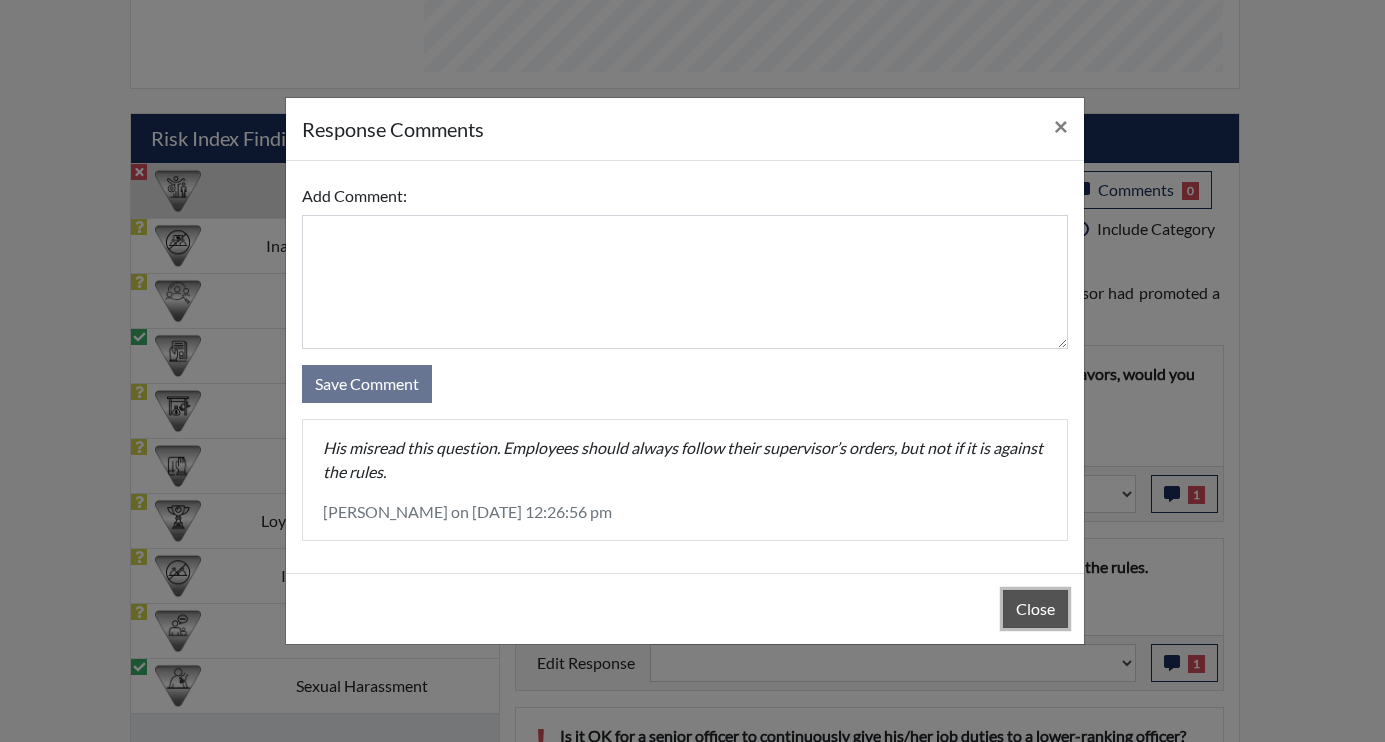 click on "Close" at bounding box center (1035, 609) 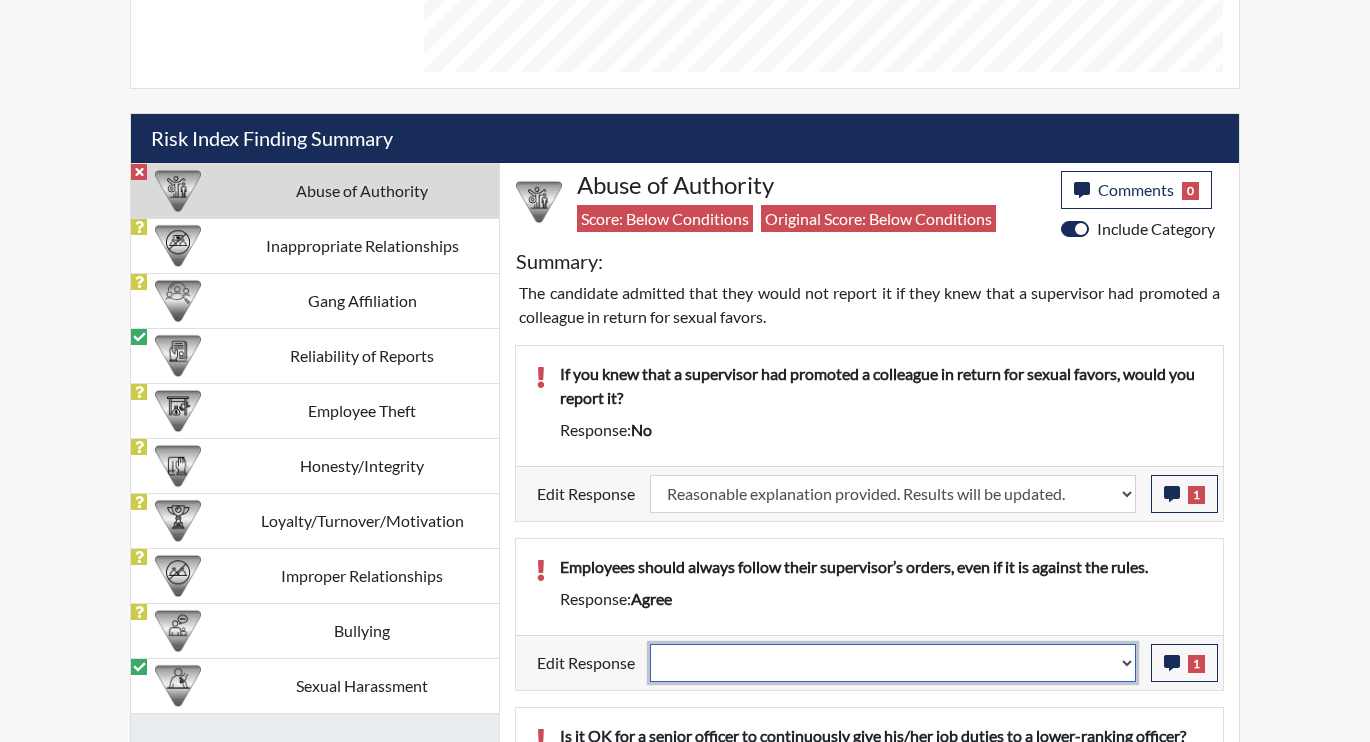 click on "Question is not relevant. Results will be updated. Reasonable explanation provided. Results will be updated. Response confirmed, which places the score below conditions. Clear the response edit. Results will be updated." at bounding box center (893, 663) 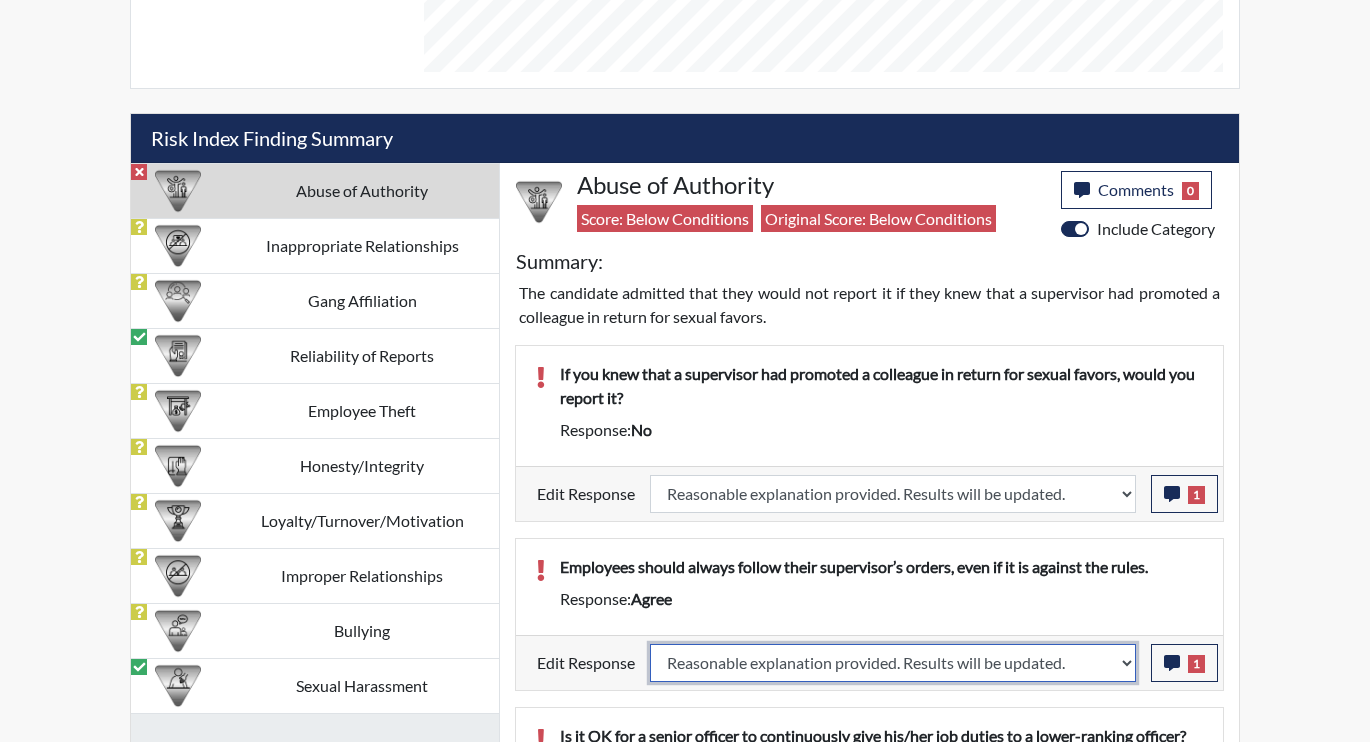 click on "Question is not relevant. Results will be updated. Reasonable explanation provided. Results will be updated. Response confirmed, which places the score below conditions. Clear the response edit. Results will be updated." at bounding box center [893, 663] 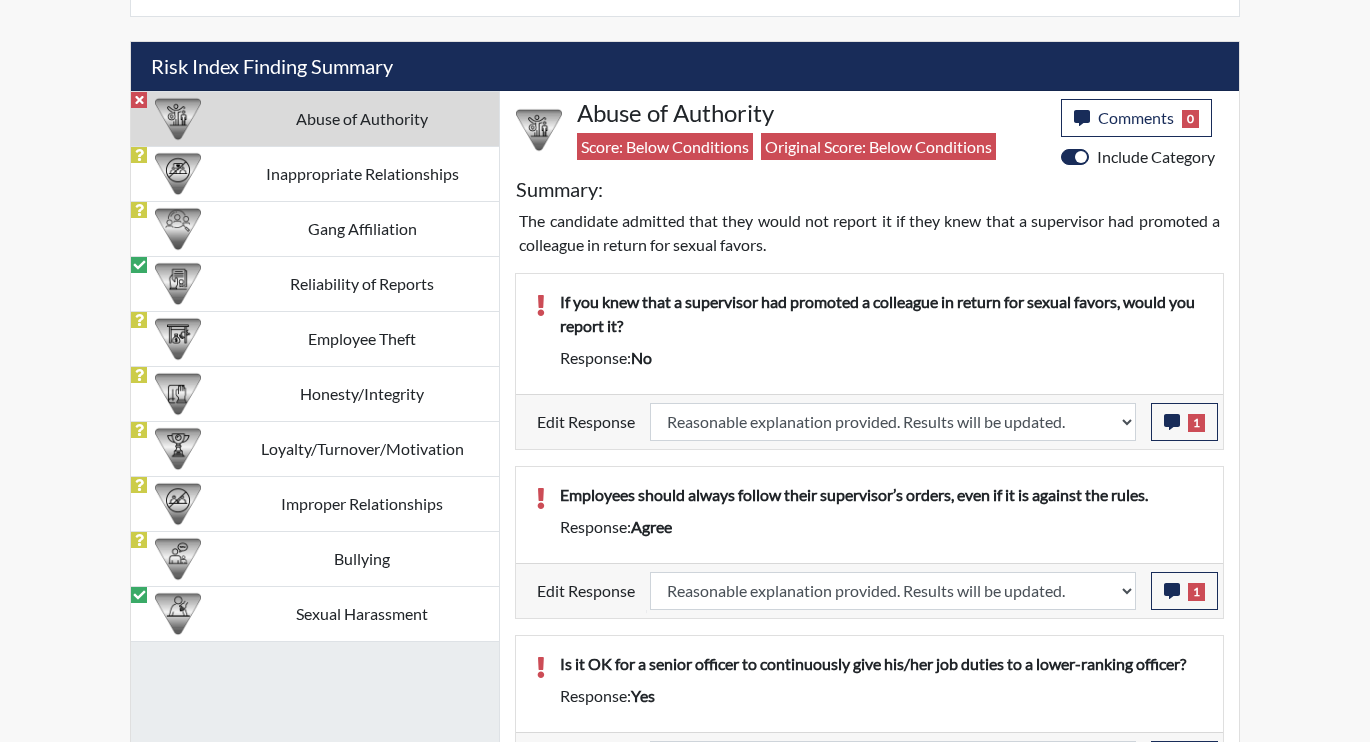 select 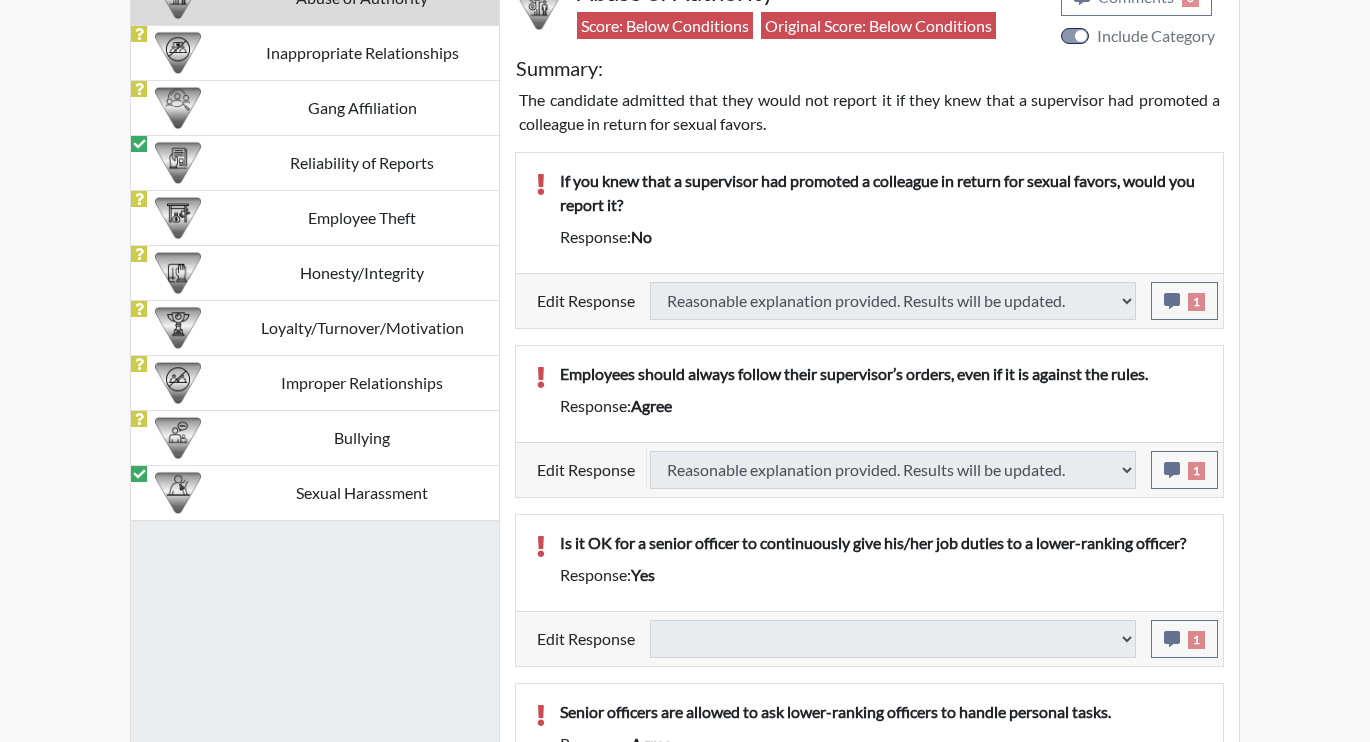 scroll, scrollTop: 1385, scrollLeft: 0, axis: vertical 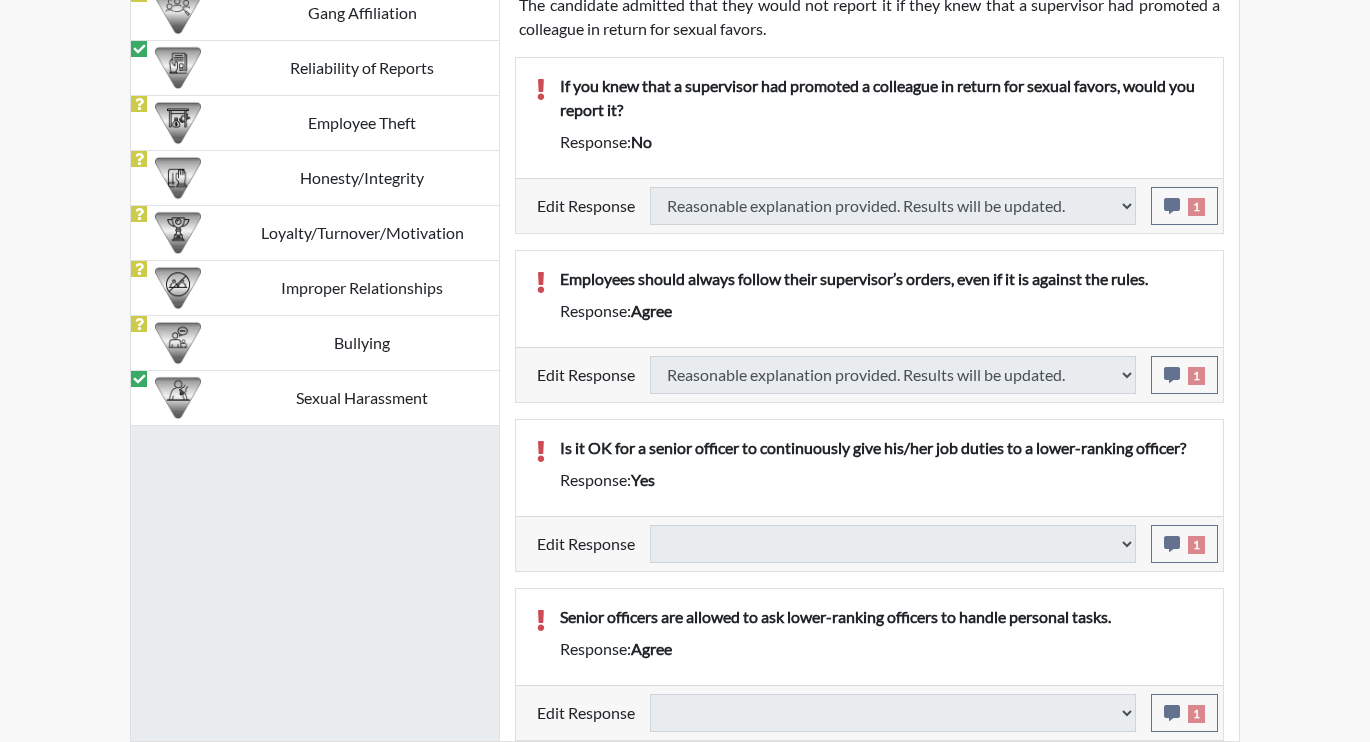 type on "Above Conditions" 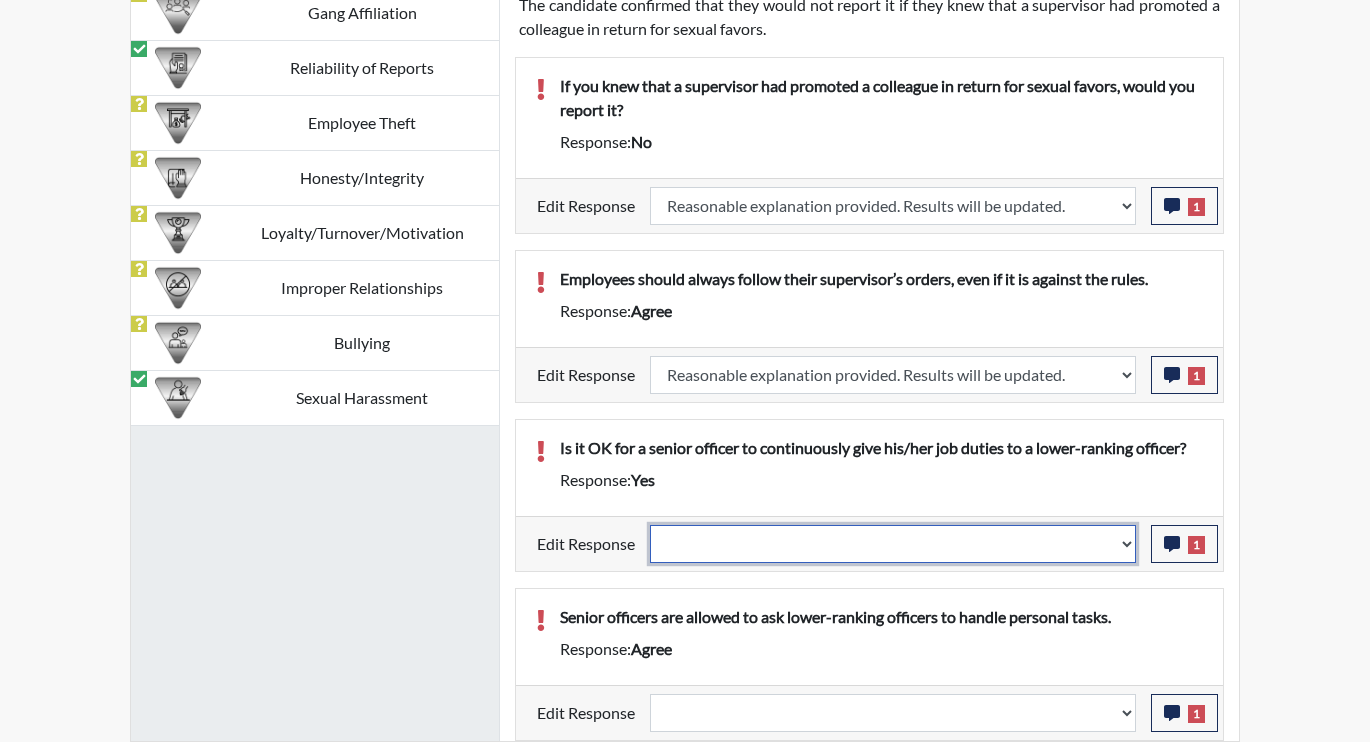scroll, scrollTop: 999668, scrollLeft: 999169, axis: both 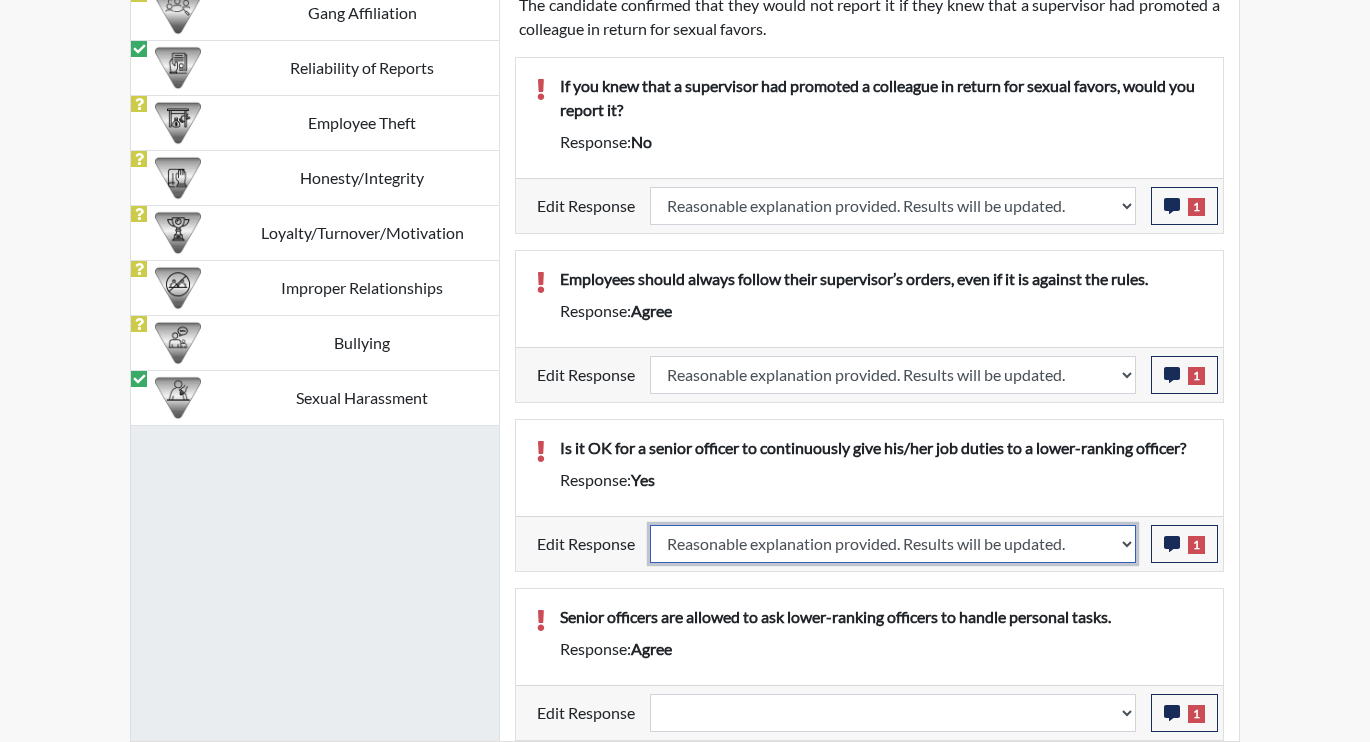 click on "Question is not relevant. Results will be updated. Reasonable explanation provided. Results will be updated. Response confirmed, which places the score below conditions. Clear the response edit. Results will be updated." at bounding box center (893, 544) 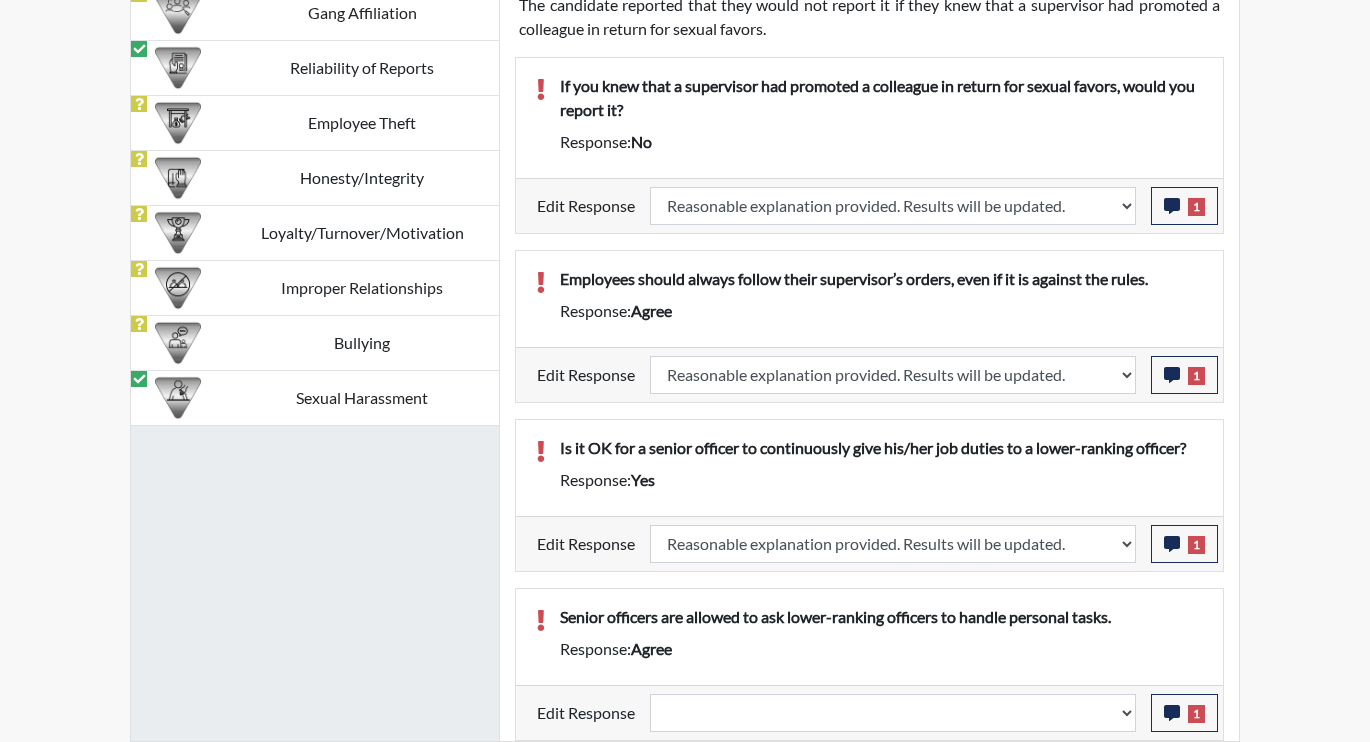 scroll, scrollTop: 999668, scrollLeft: 999169, axis: both 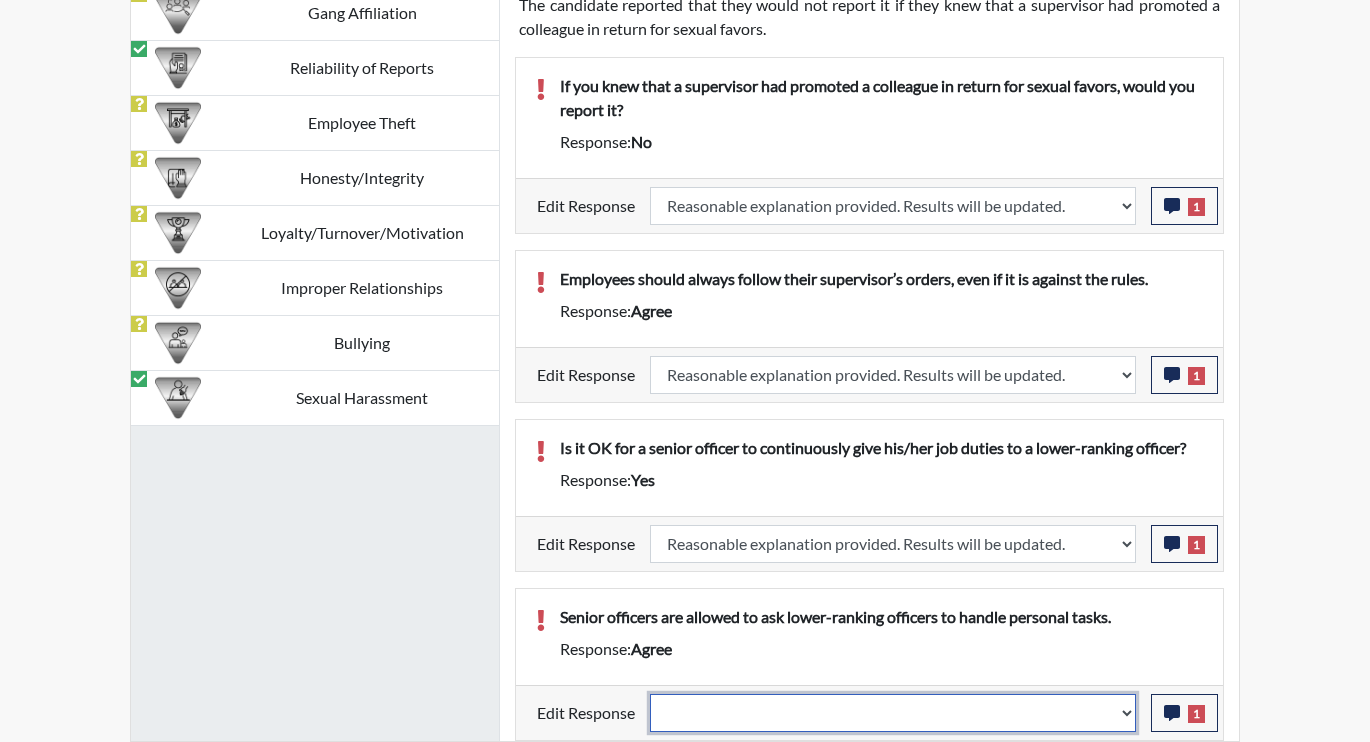 click on "Question is not relevant. Results will be updated. Reasonable explanation provided. Results will be updated. Response confirmed, which places the score below conditions. Clear the response edit. Results will be updated." at bounding box center [893, 713] 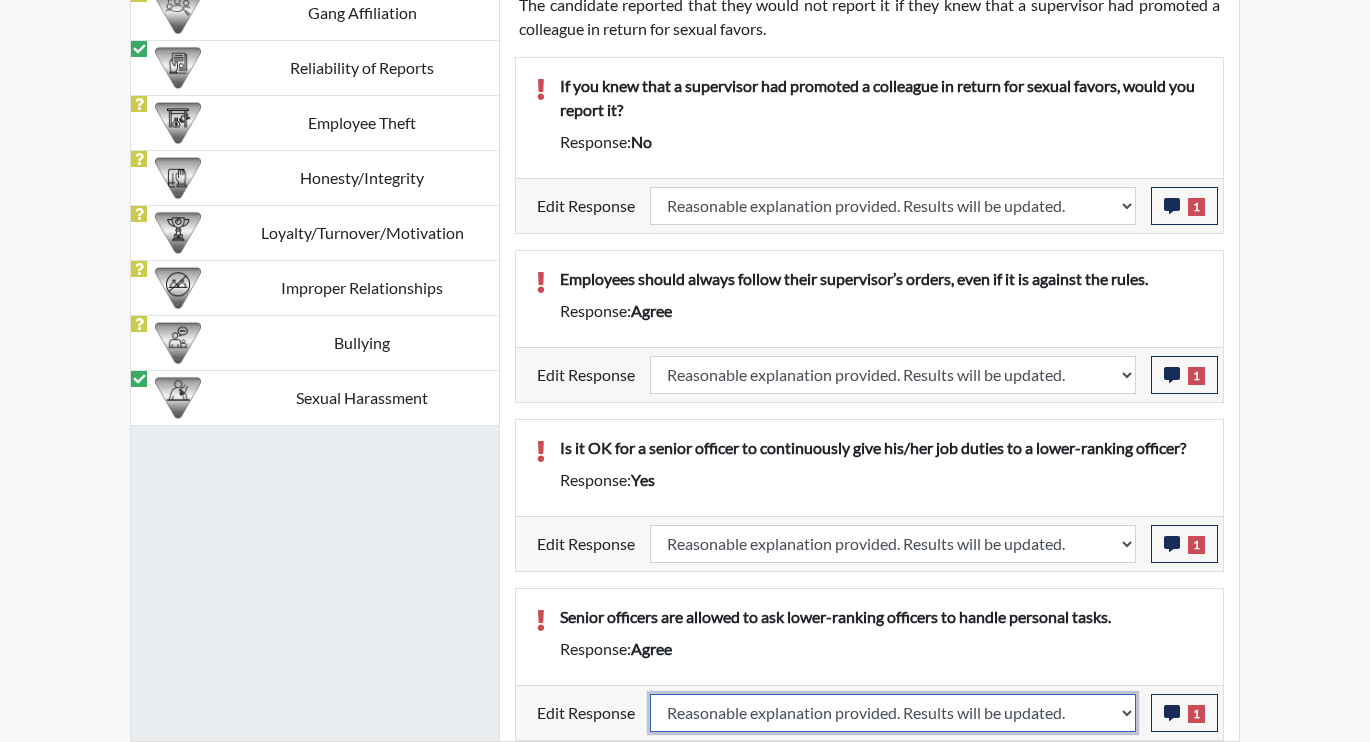 click on "Question is not relevant. Results will be updated. Reasonable explanation provided. Results will be updated. Response confirmed, which places the score below conditions. Clear the response edit. Results will be updated." at bounding box center (893, 713) 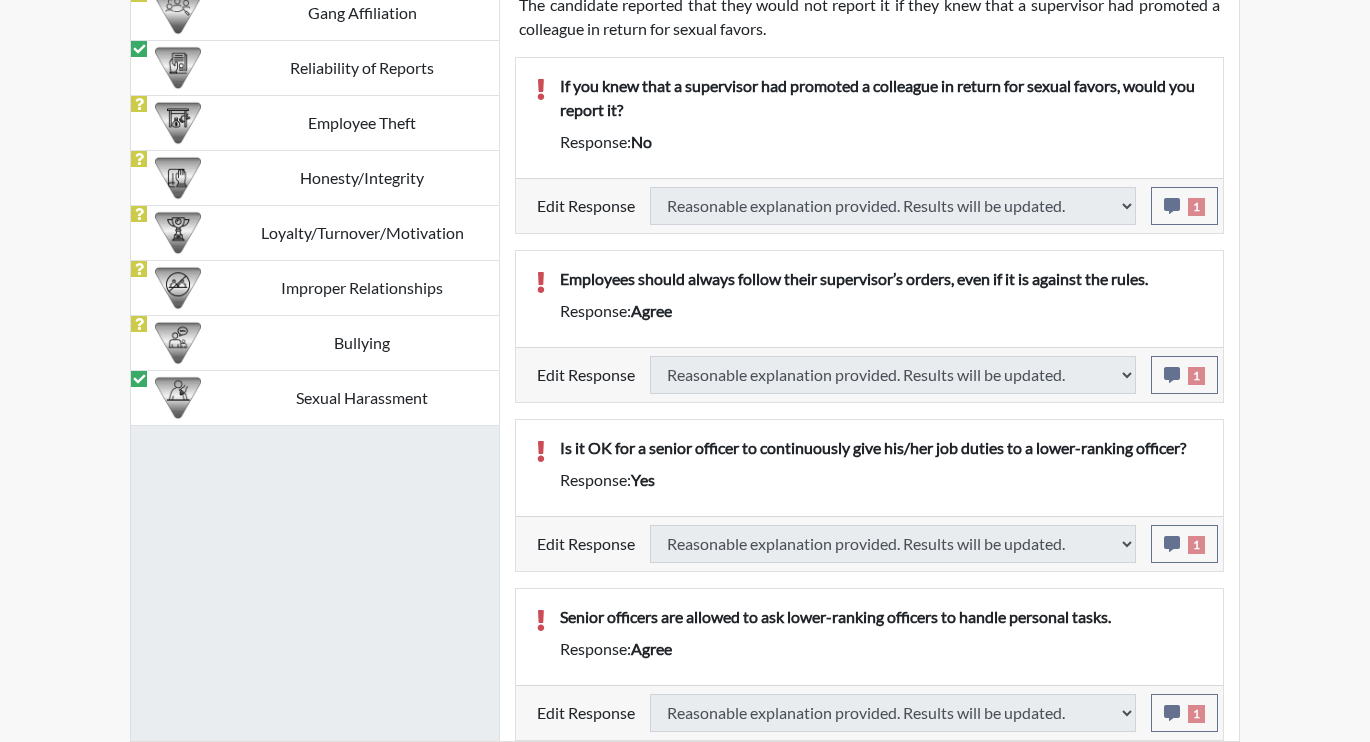 scroll, scrollTop: 1297, scrollLeft: 0, axis: vertical 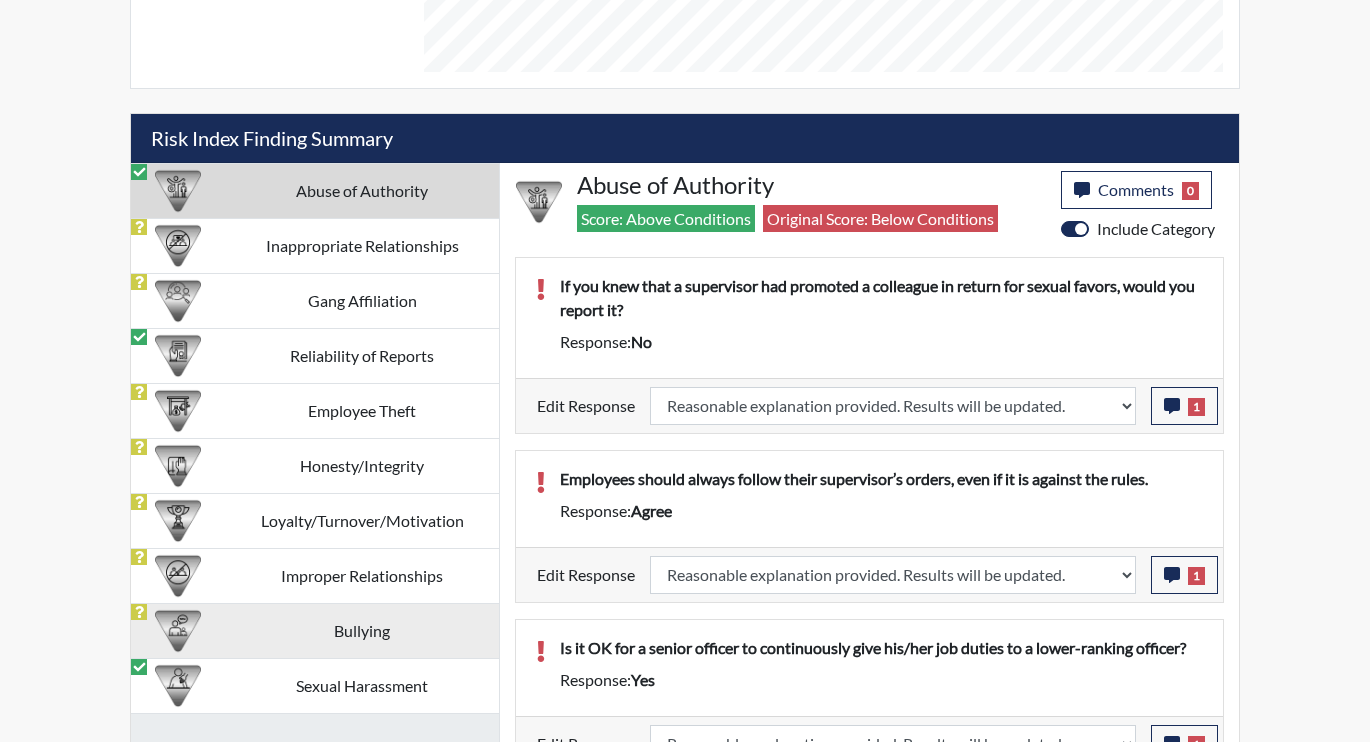 click on "Bullying" at bounding box center (362, 630) 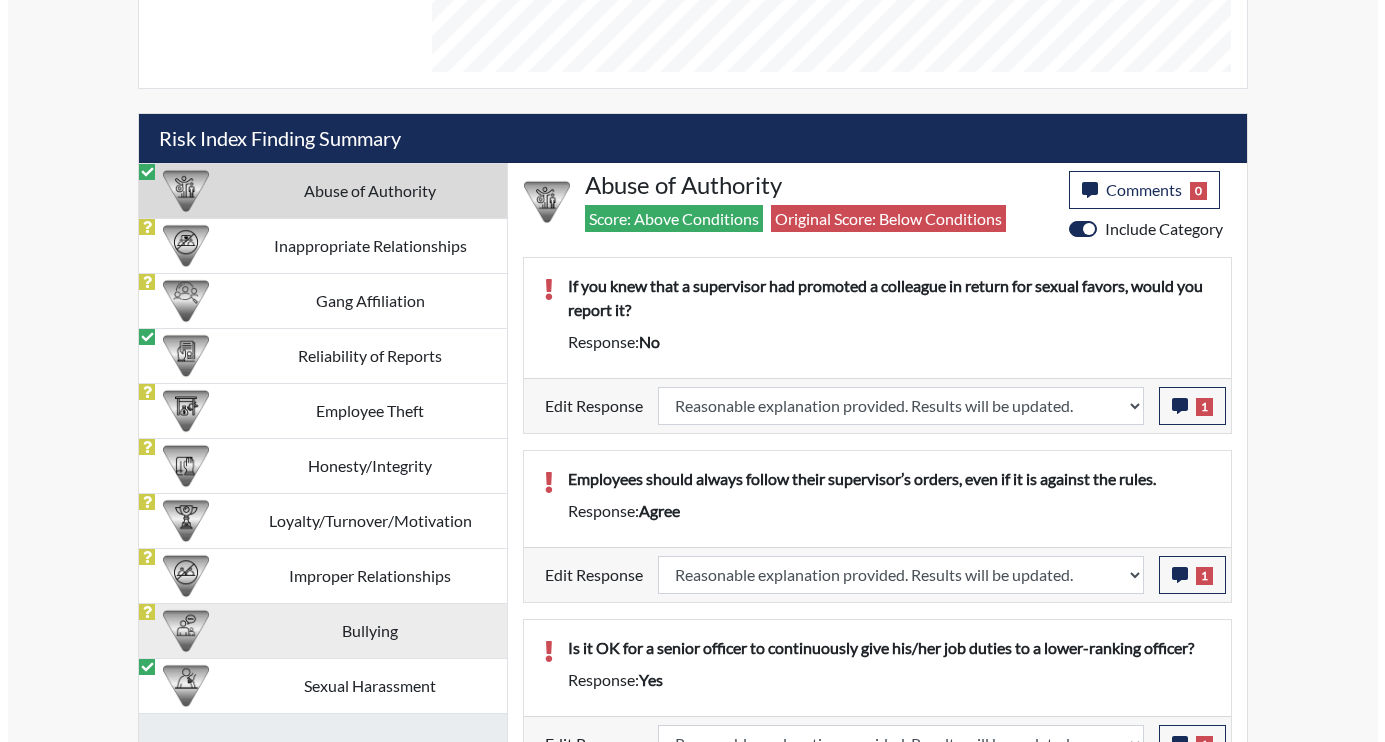 scroll, scrollTop: 1070, scrollLeft: 0, axis: vertical 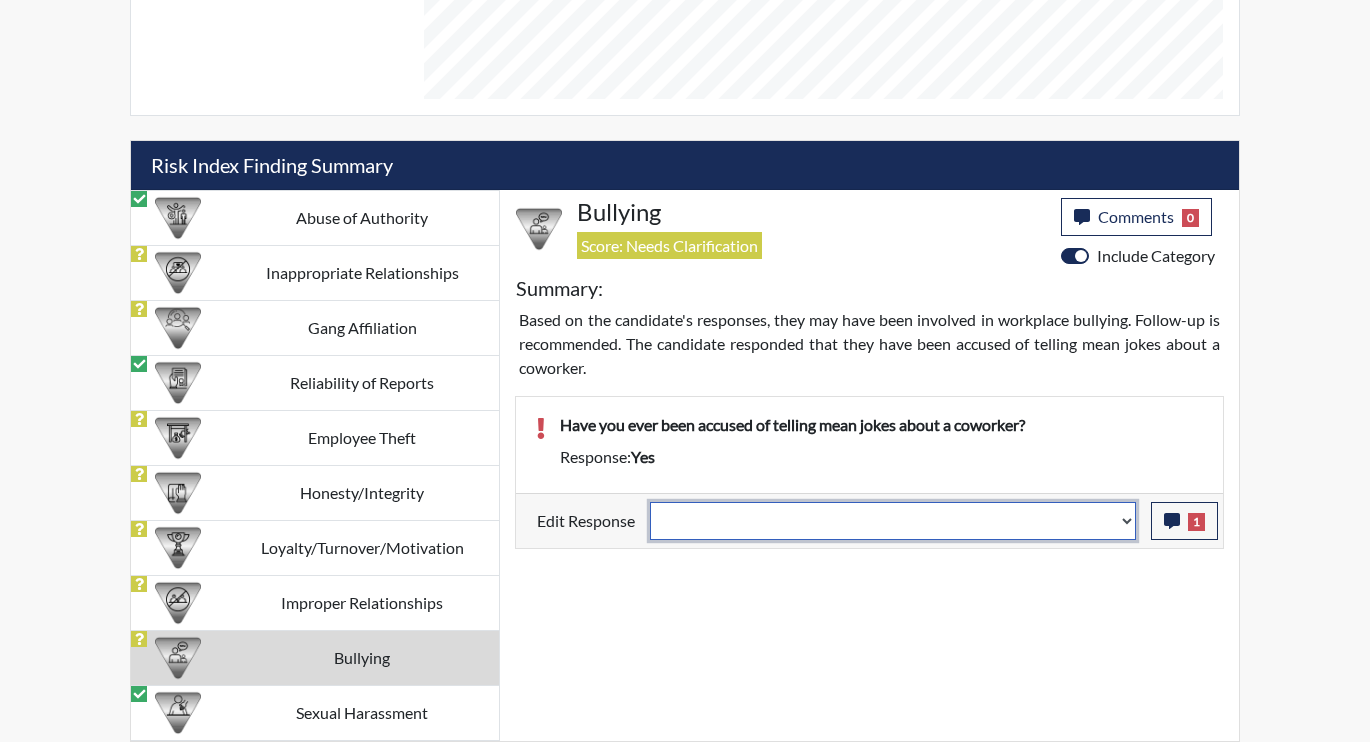 click on "Question is not relevant. Results will be updated. Reasonable explanation provided. Results will be updated. Response confirmed, which places the score below conditions. Clear the response edit. Results will be updated." at bounding box center (893, 521) 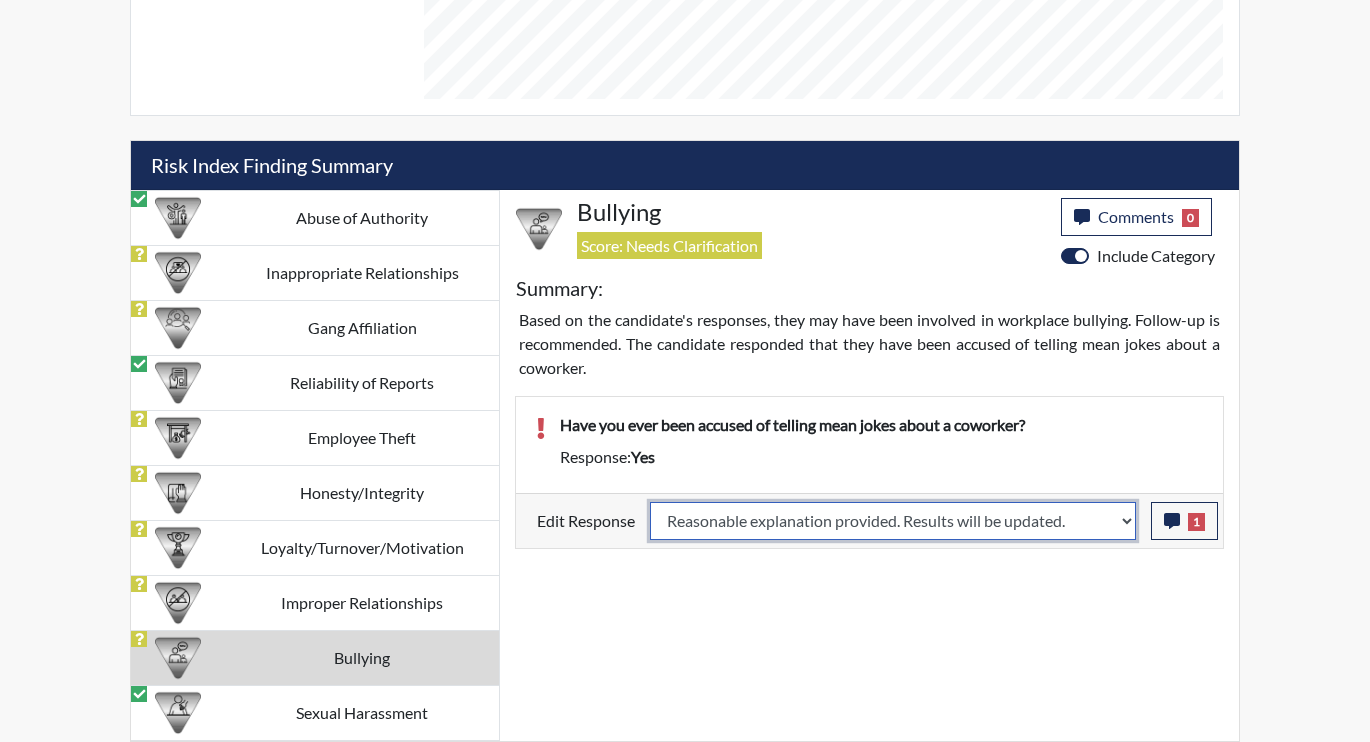 click on "Question is not relevant. Results will be updated. Reasonable explanation provided. Results will be updated. Response confirmed, which places the score below conditions. Clear the response edit. Results will be updated." at bounding box center (893, 521) 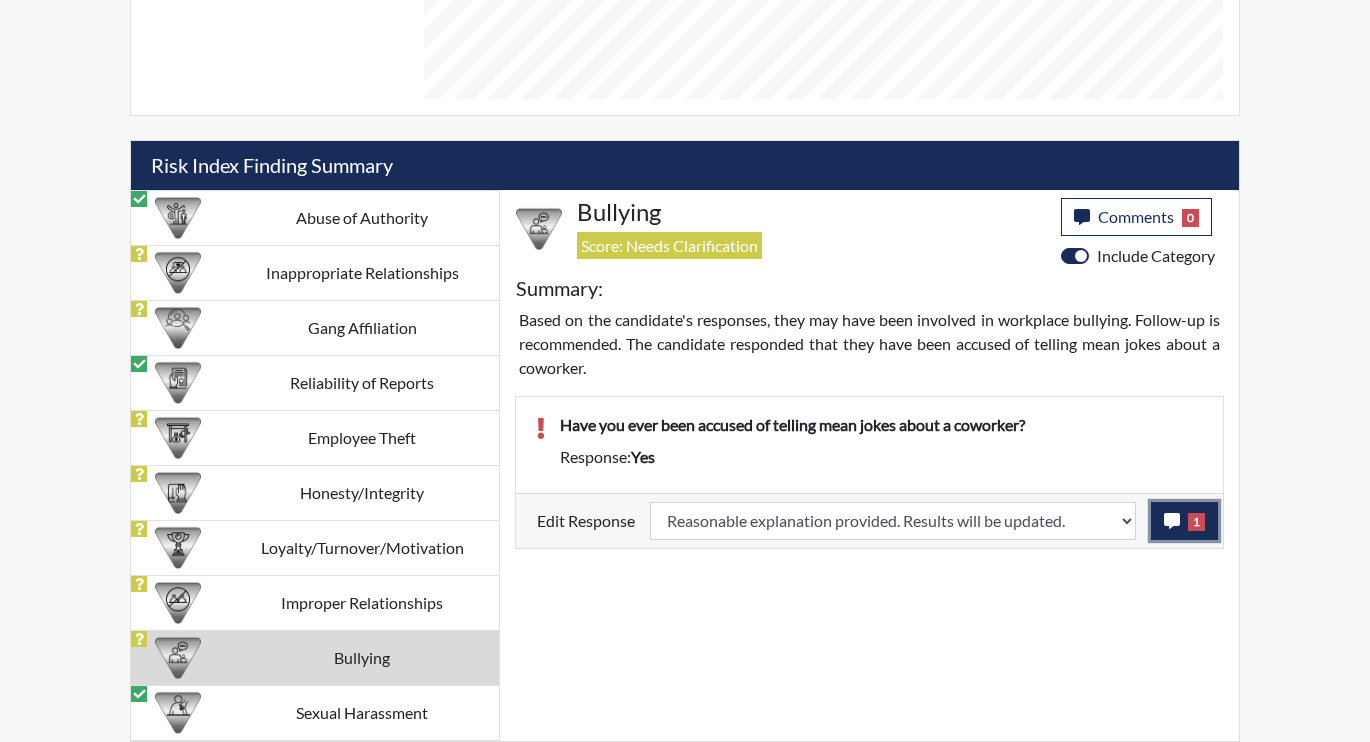 click 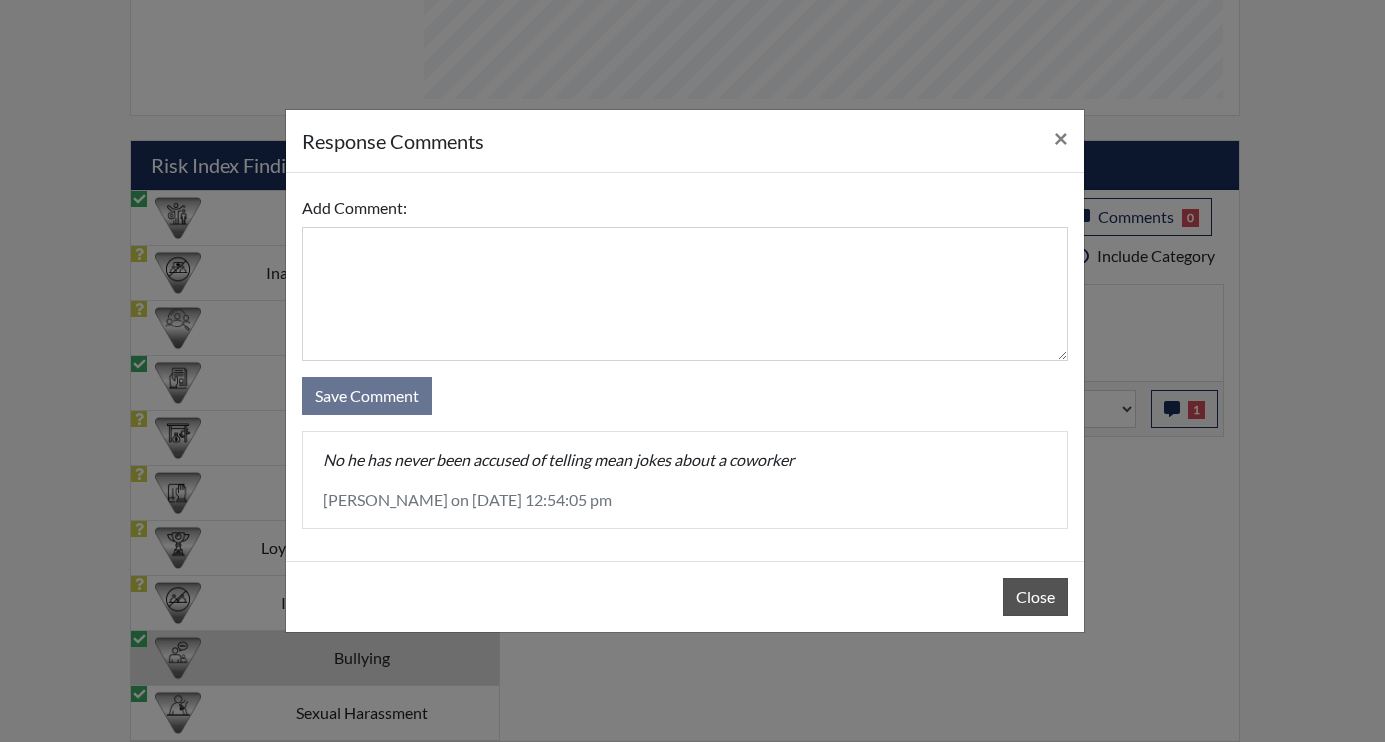 scroll, scrollTop: 999668, scrollLeft: 999169, axis: both 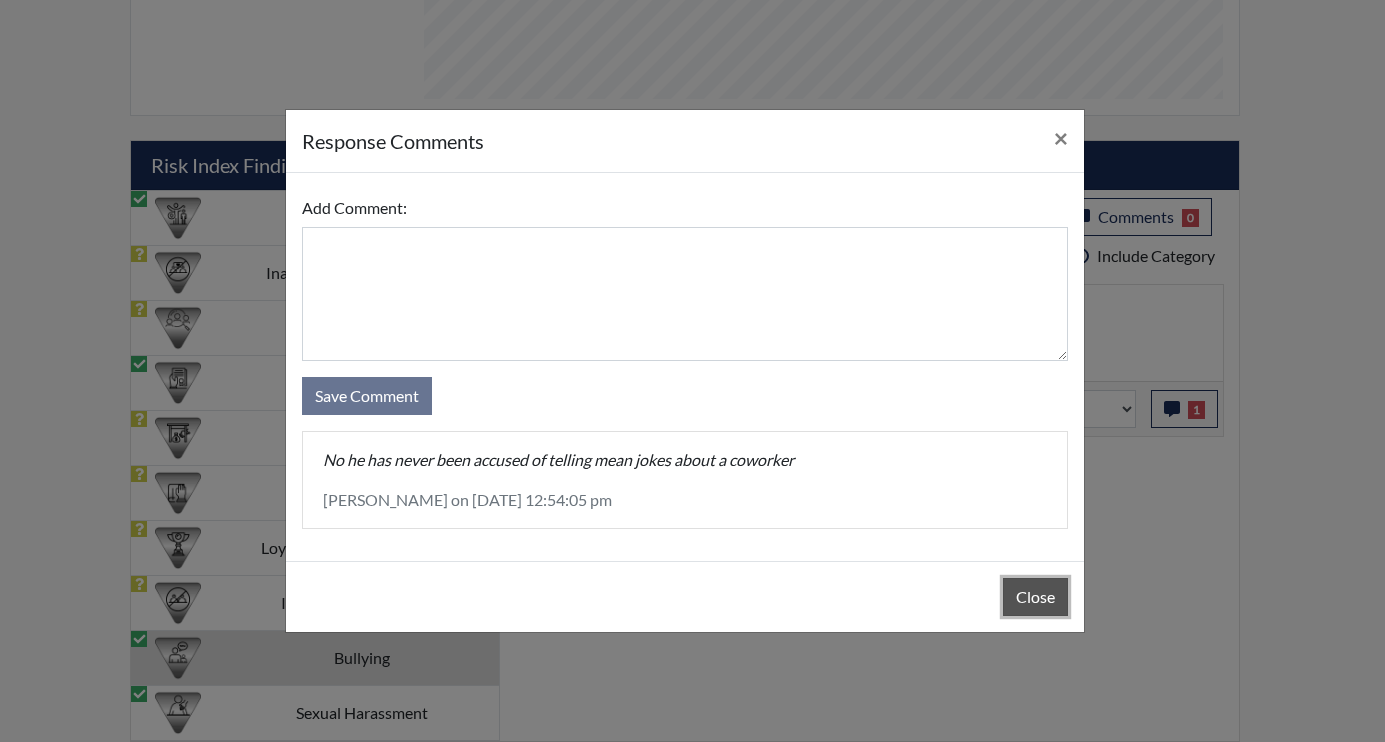click on "Close" at bounding box center (1035, 597) 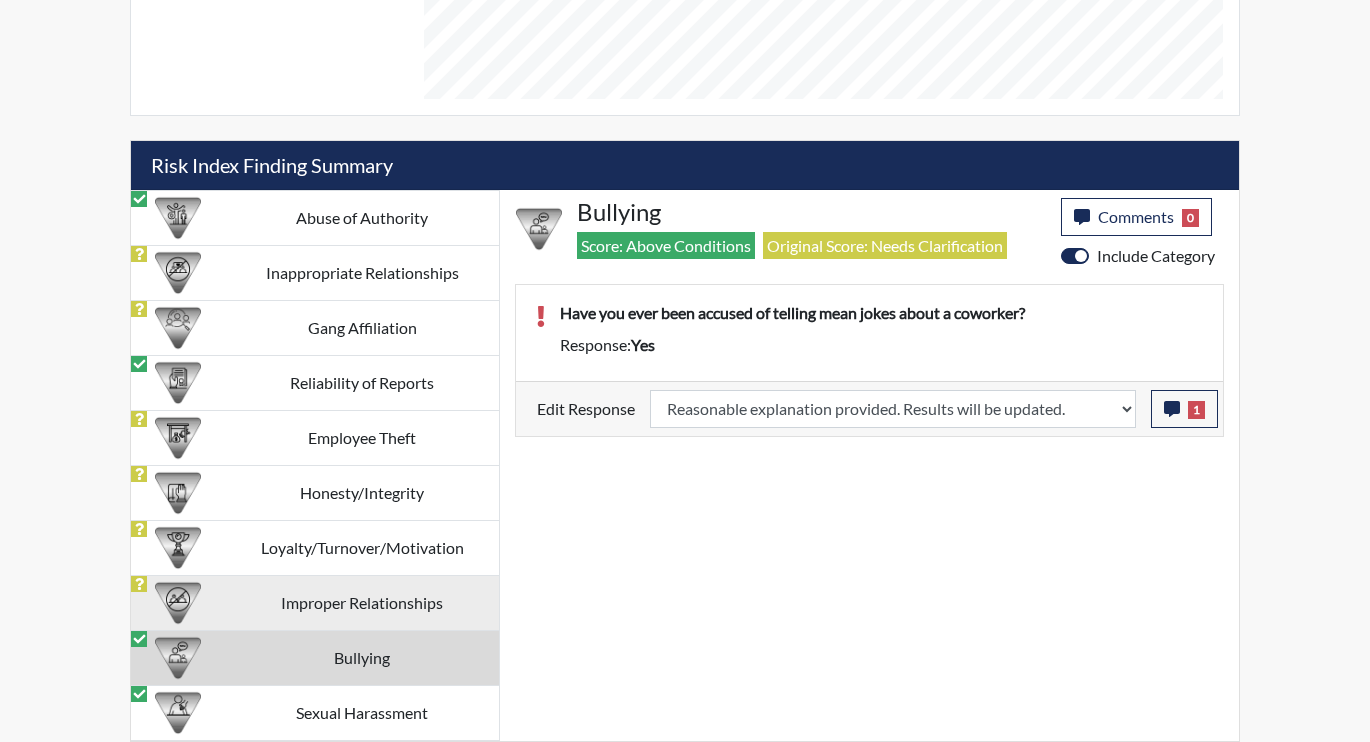 click on "Improper Relationships" at bounding box center [362, 602] 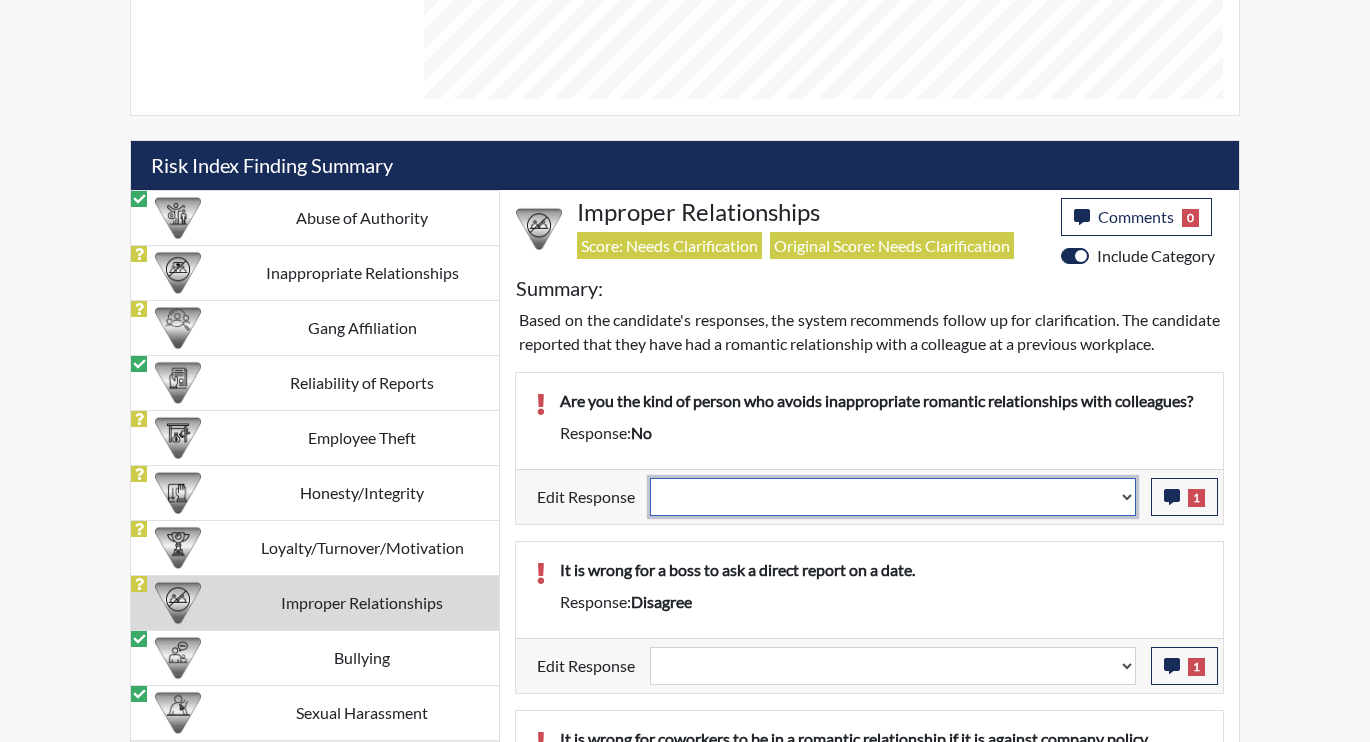 click on "Question is not relevant. Results will be updated. Reasonable explanation provided. Results will be updated. Response confirmed, which places the score below conditions. Clear the response edit. Results will be updated." at bounding box center [893, 497] 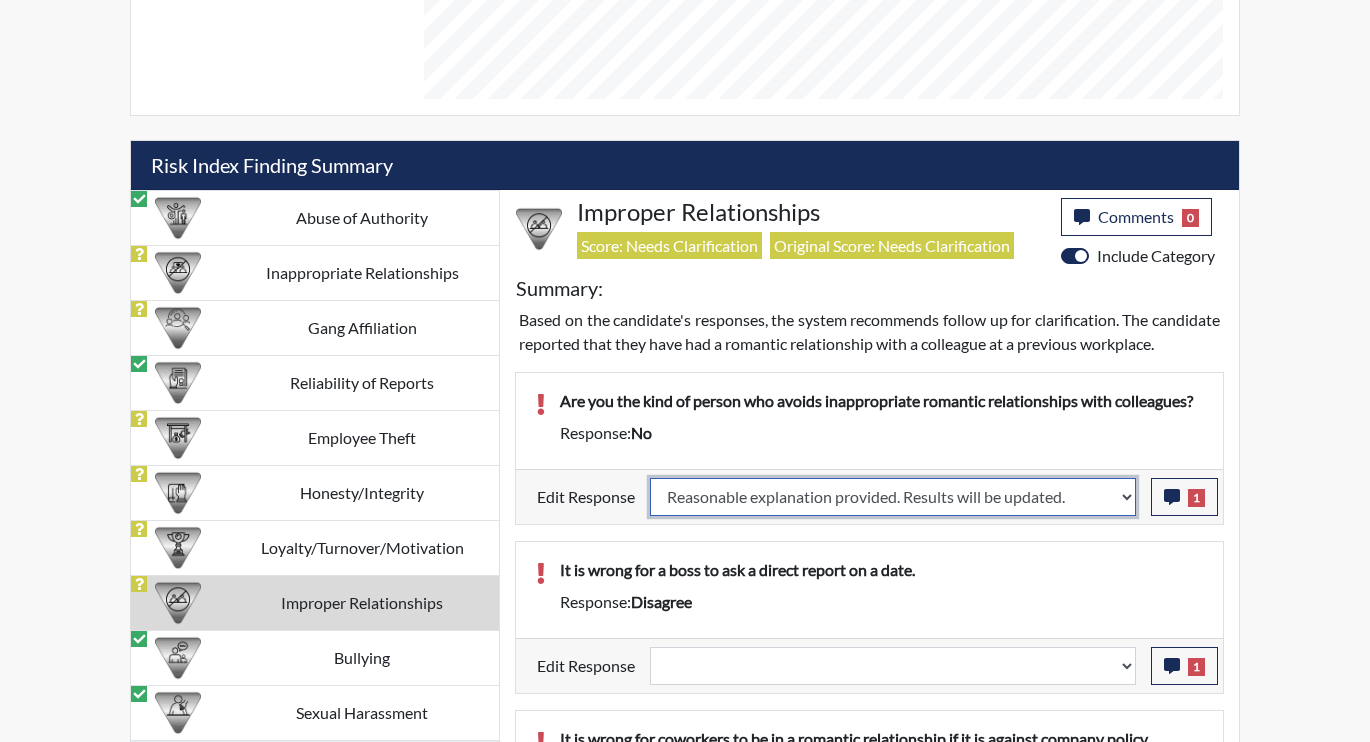 click on "Question is not relevant. Results will be updated. Reasonable explanation provided. Results will be updated. Response confirmed, which places the score below conditions. Clear the response edit. Results will be updated." at bounding box center [893, 497] 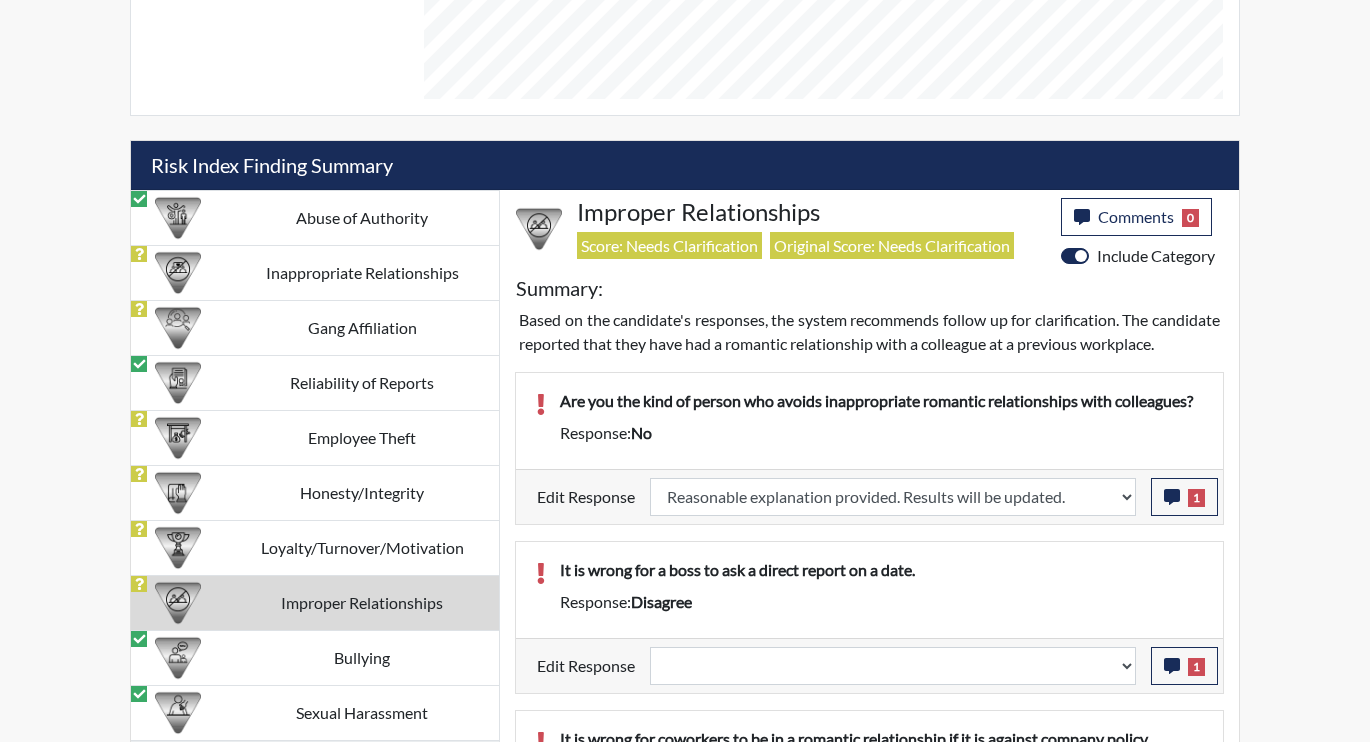 select 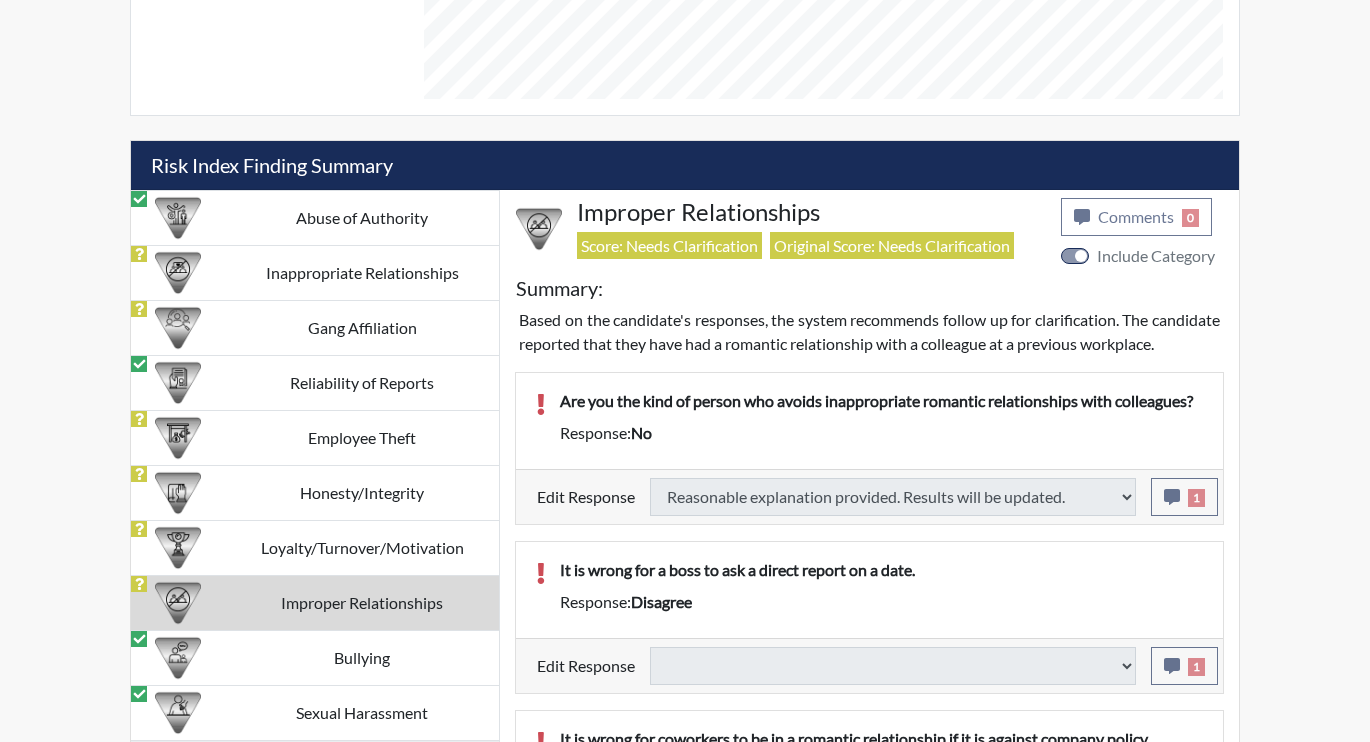 click on "Question is not relevant. Results will be updated. Reasonable explanation provided. Results will be updated. Response confirmed, which places the score below conditions. Clear the response edit. Results will be updated." at bounding box center (893, 666) 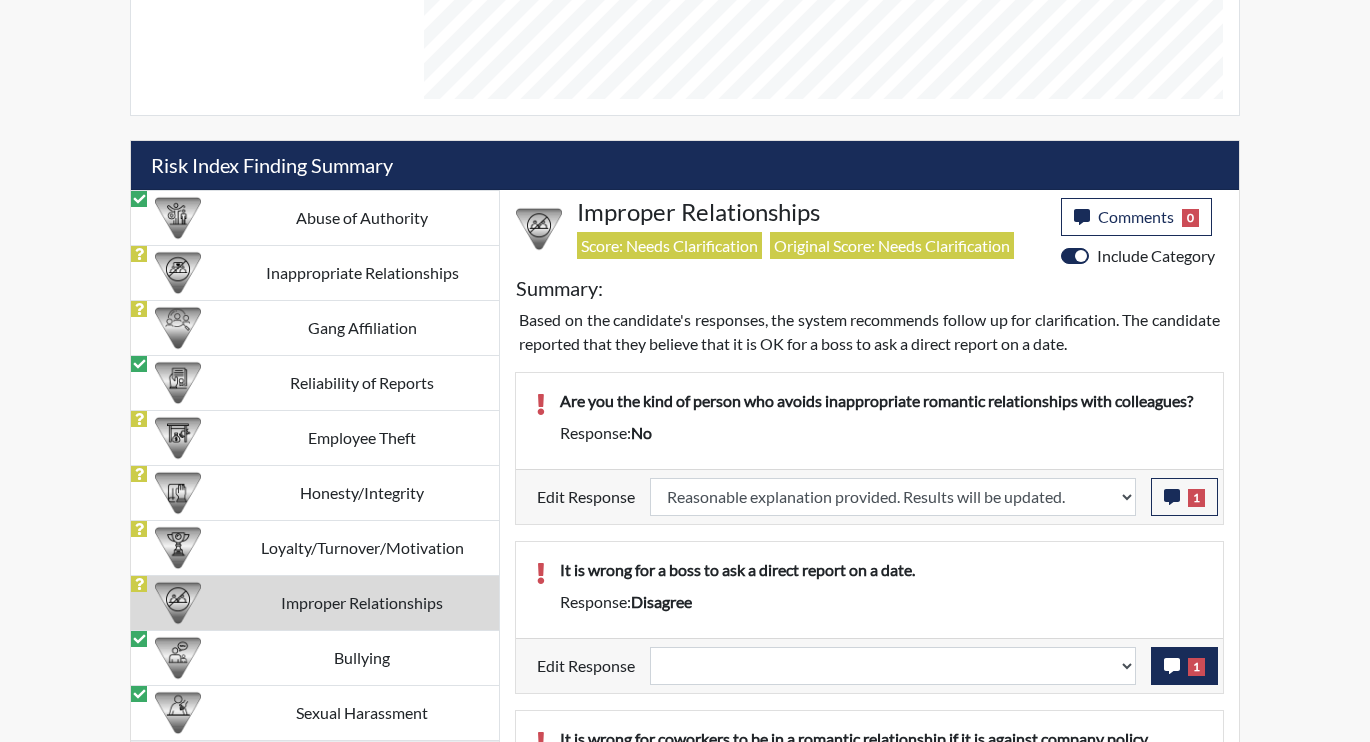 scroll, scrollTop: 999668, scrollLeft: 999169, axis: both 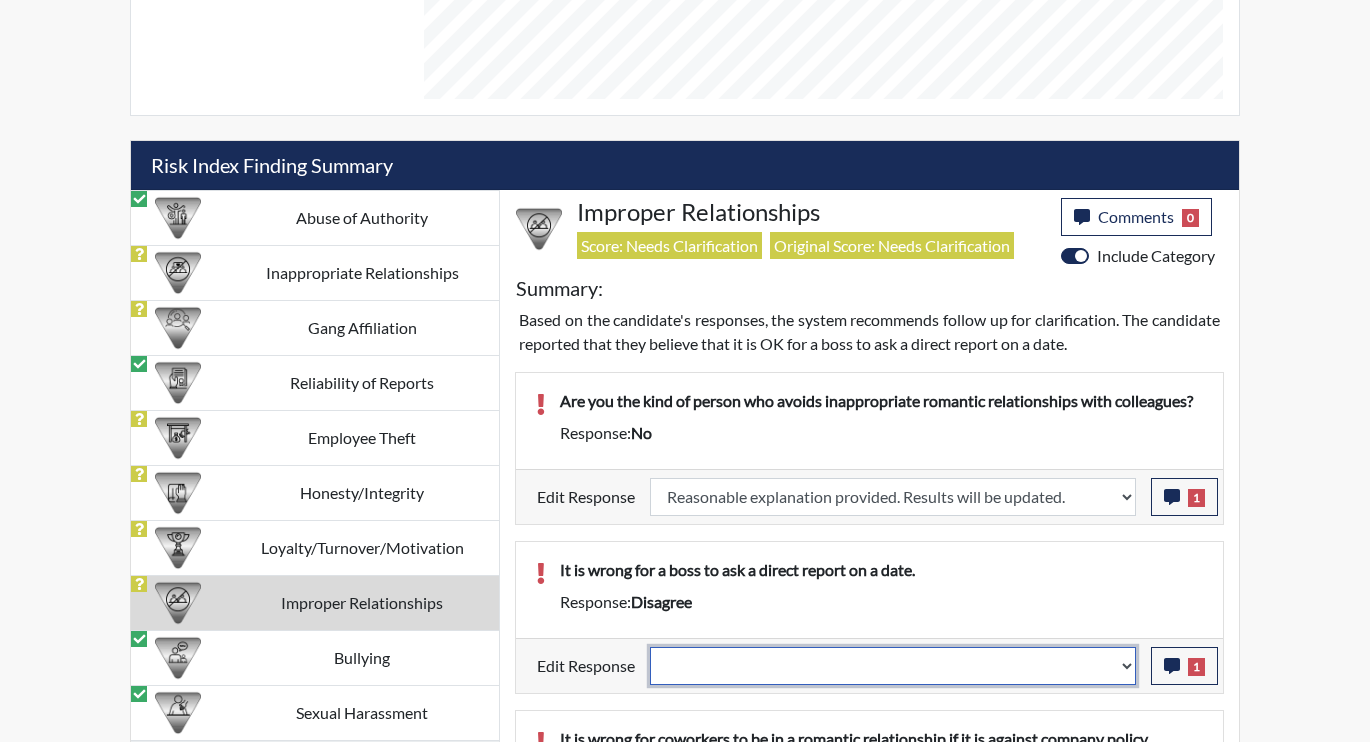 click on "Question is not relevant. Results will be updated. Reasonable explanation provided. Results will be updated. Response confirmed, which places the score below conditions. Clear the response edit. Results will be updated." at bounding box center [893, 666] 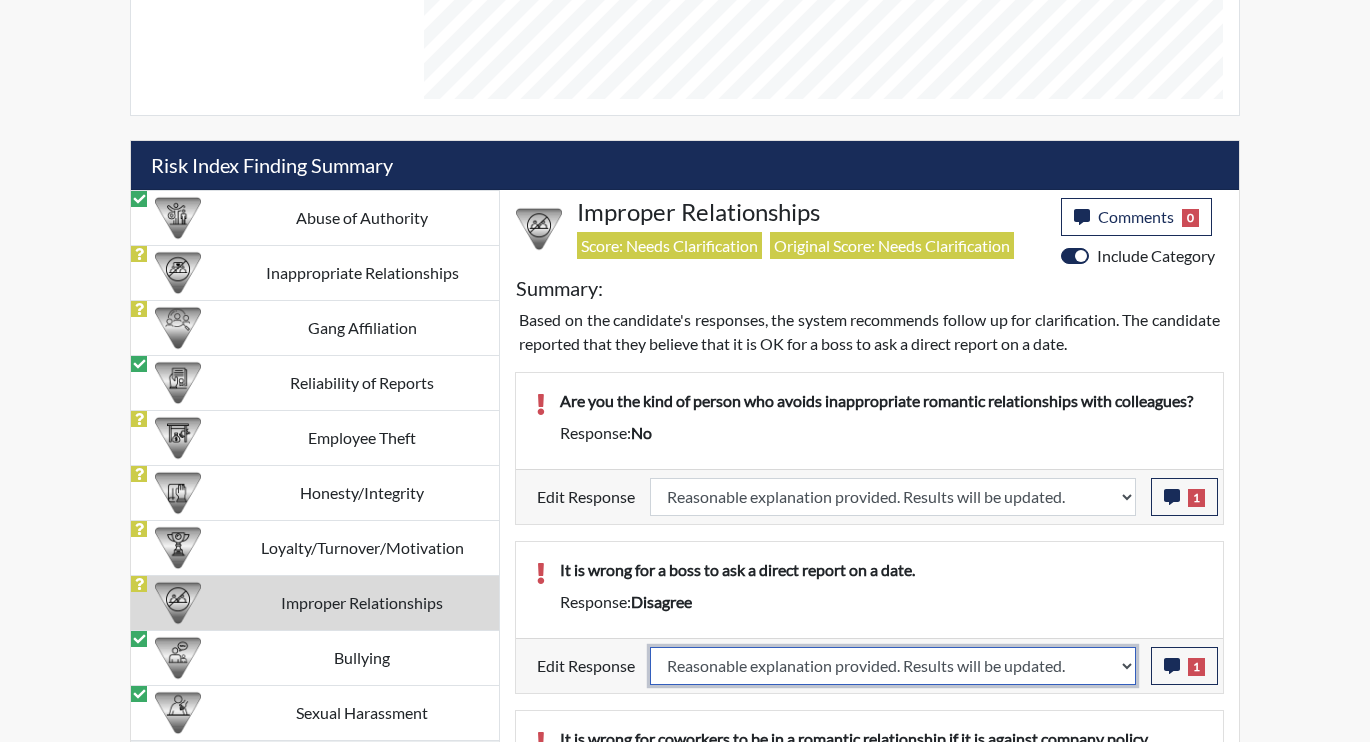 click on "Question is not relevant. Results will be updated. Reasonable explanation provided. Results will be updated. Response confirmed, which places the score below conditions. Clear the response edit. Results will be updated." at bounding box center [893, 666] 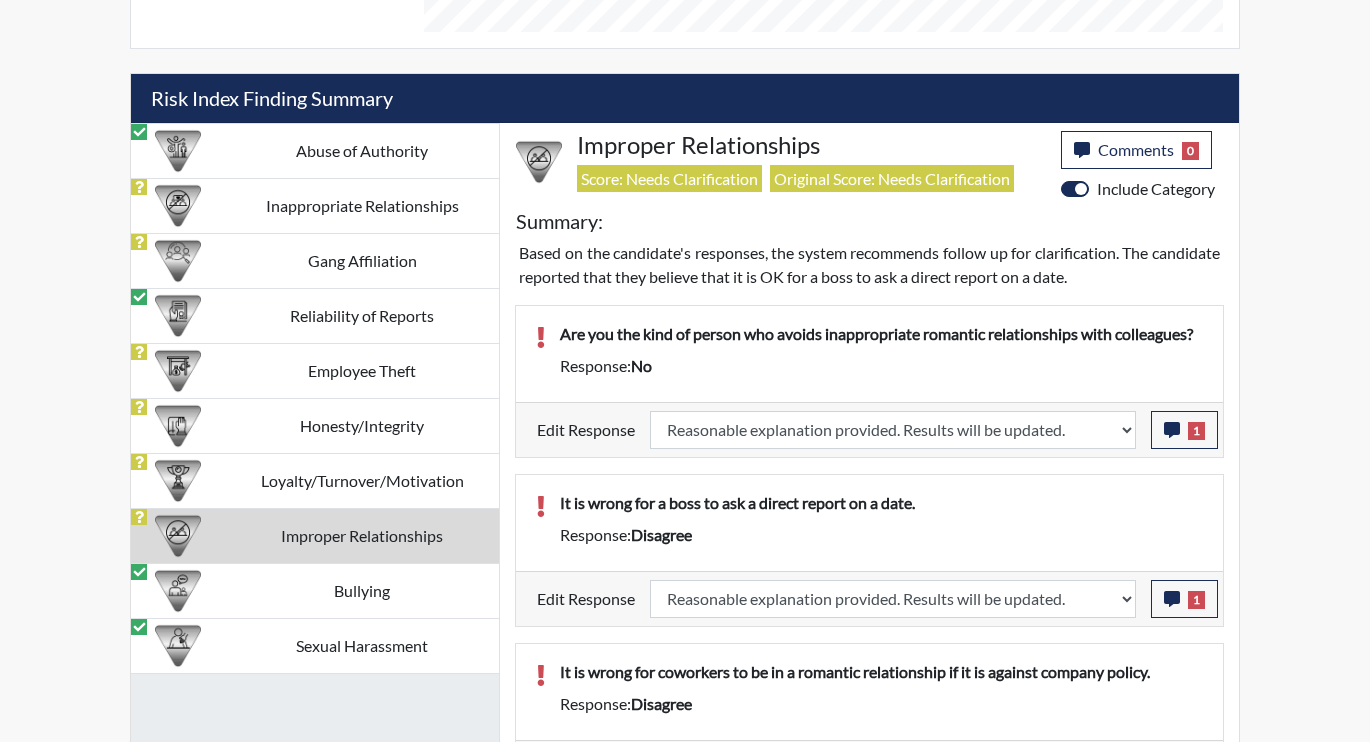 select 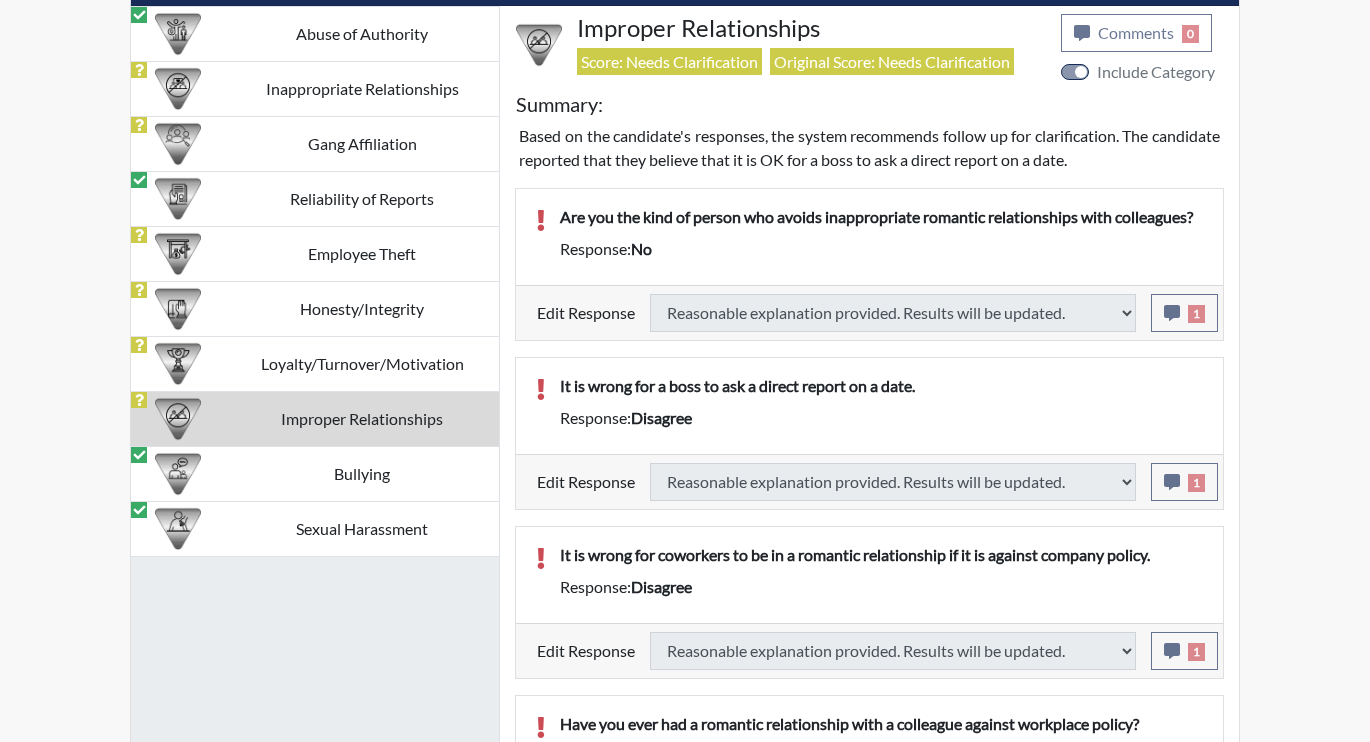 scroll, scrollTop: 1270, scrollLeft: 0, axis: vertical 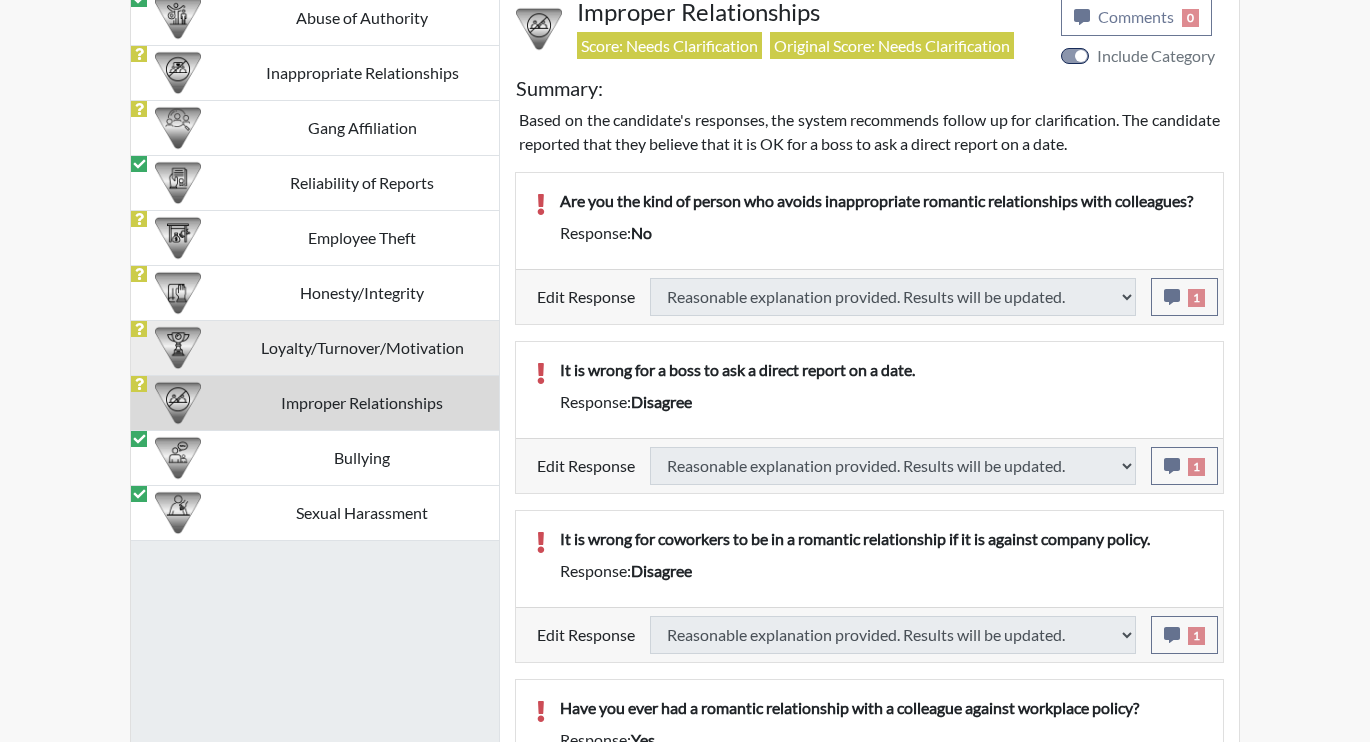 select 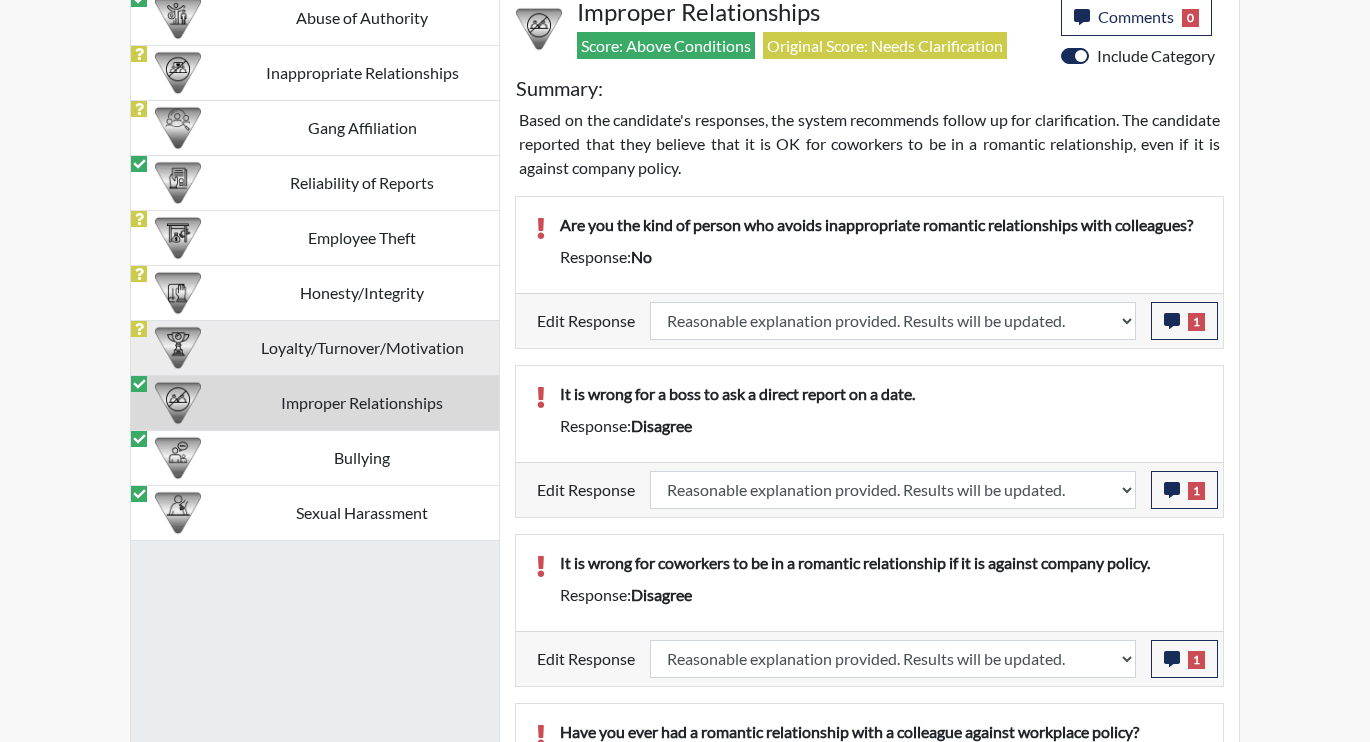 scroll, scrollTop: 999668, scrollLeft: 999169, axis: both 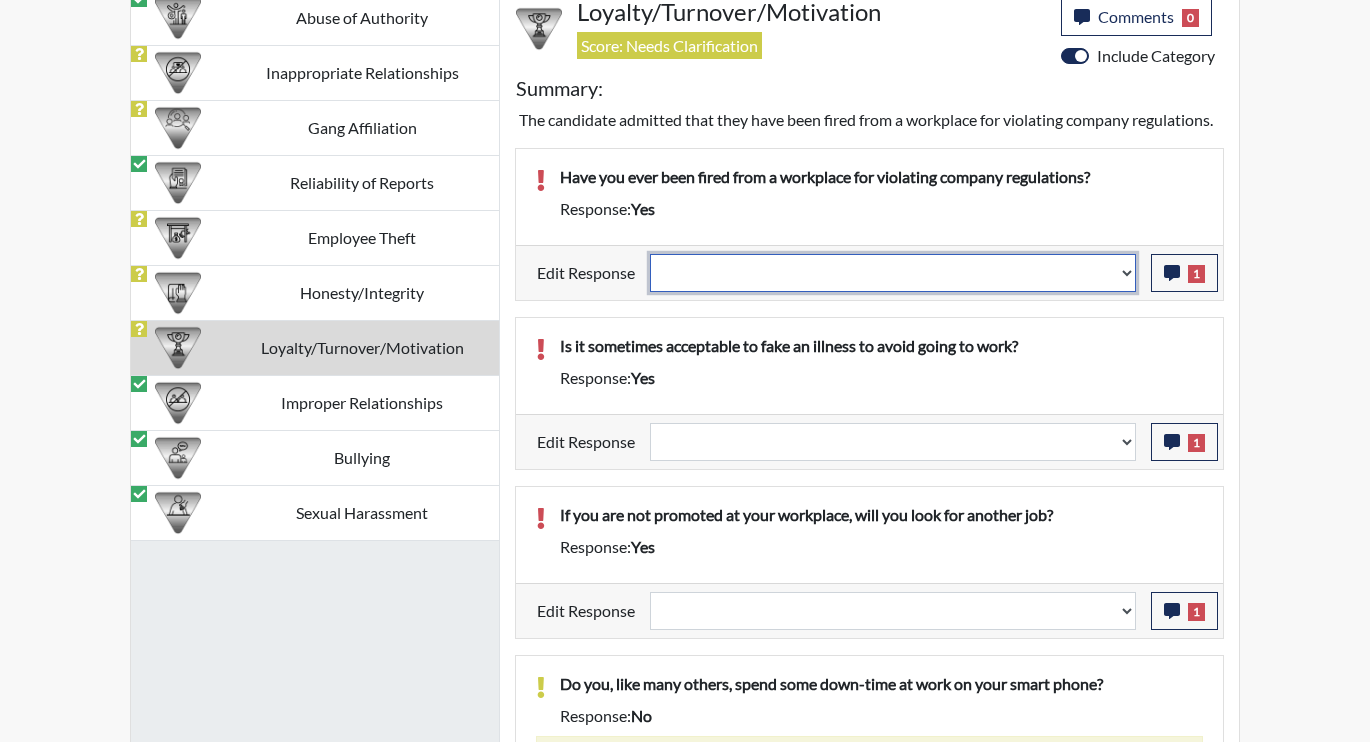 click on "Question is not relevant. Results will be updated. Reasonable explanation provided. Results will be updated. Response confirmed, which places the score below conditions. Clear the response edit. Results will be updated." at bounding box center (893, 273) 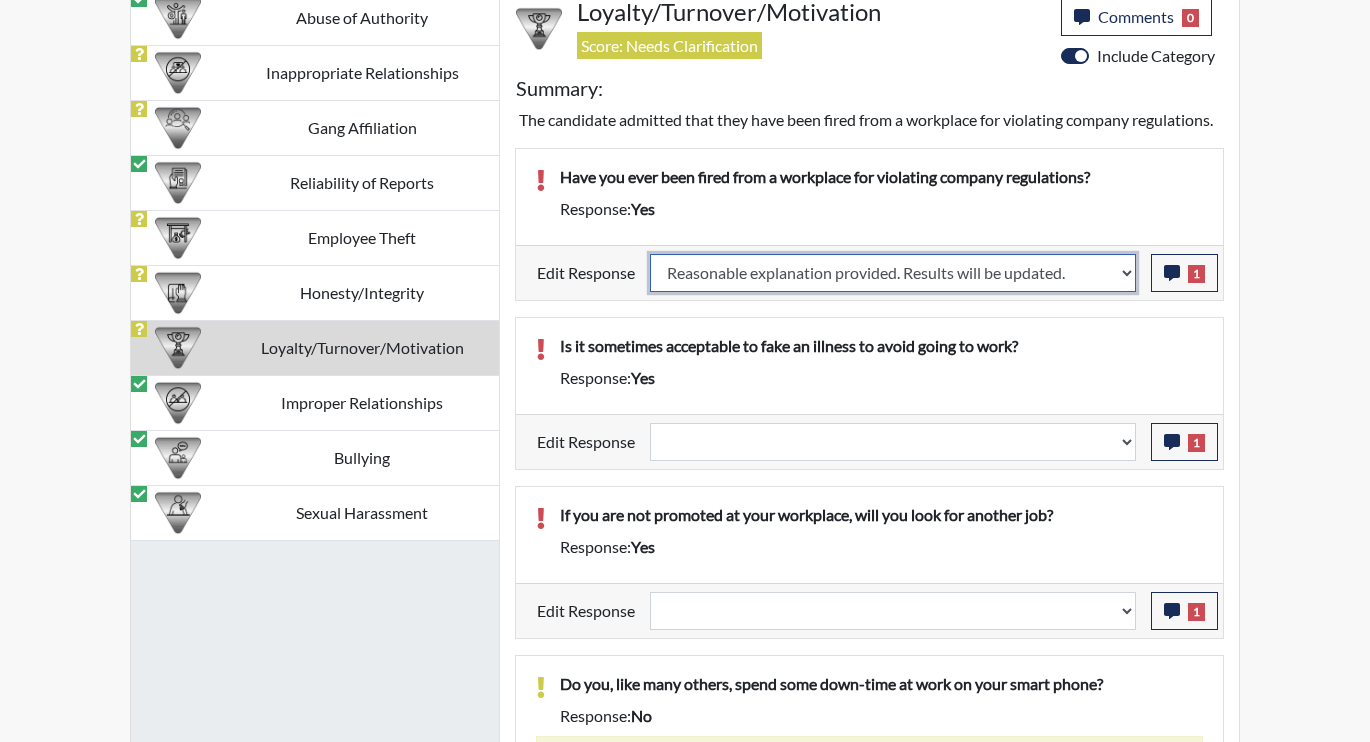 click on "Question is not relevant. Results will be updated. Reasonable explanation provided. Results will be updated. Response confirmed, which places the score below conditions. Clear the response edit. Results will be updated." at bounding box center (893, 273) 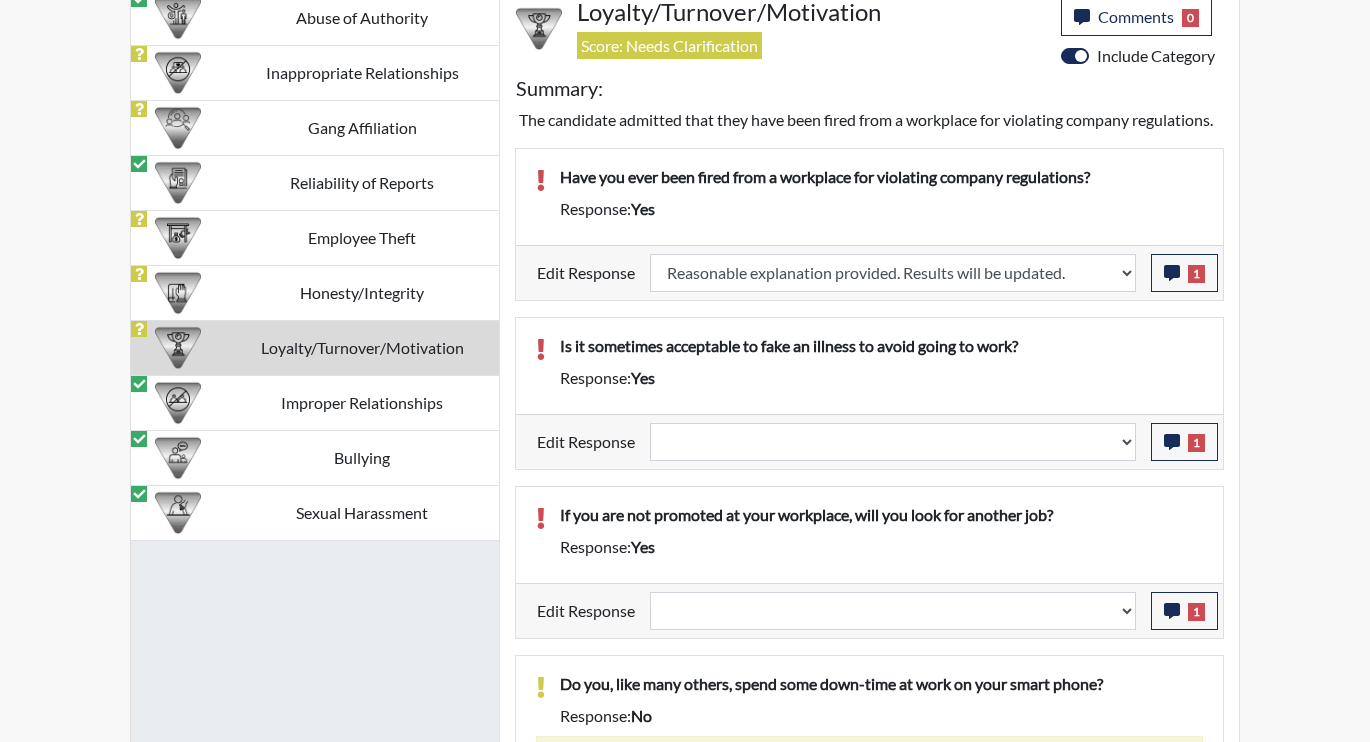 select 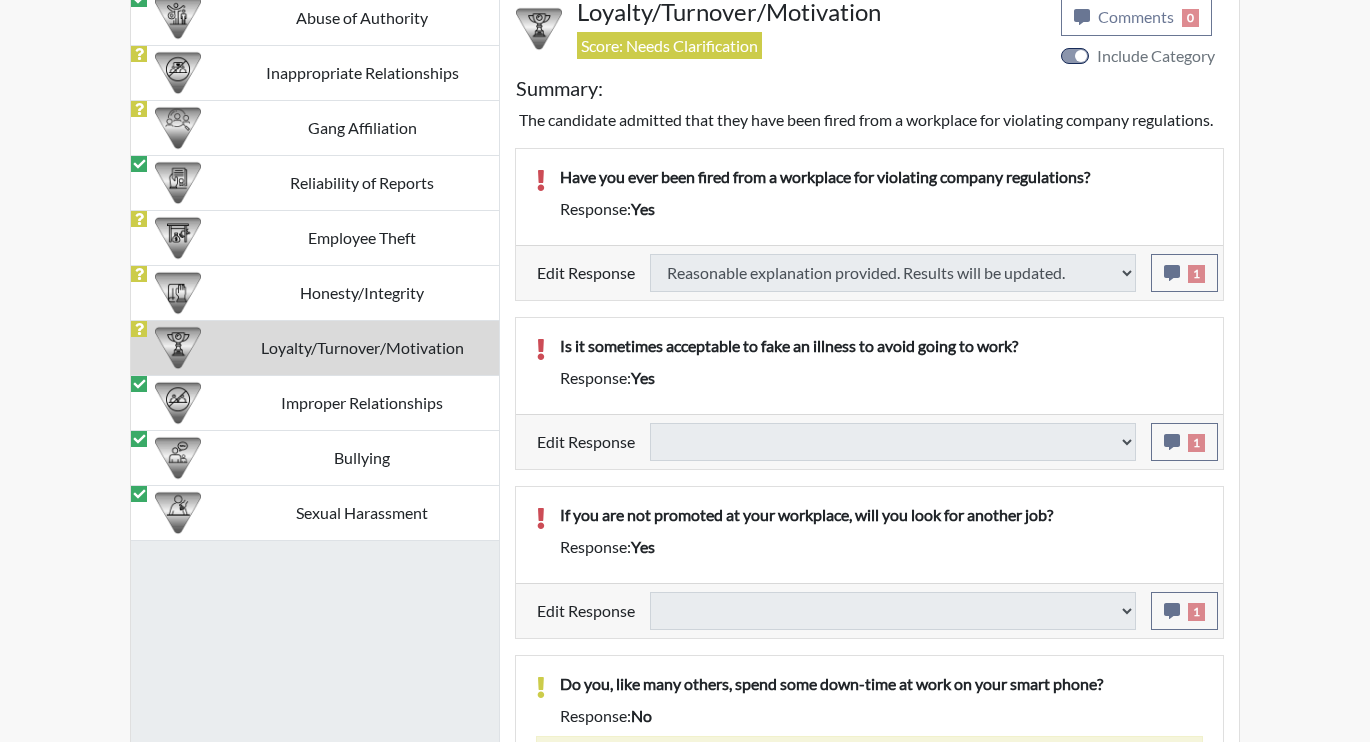 select 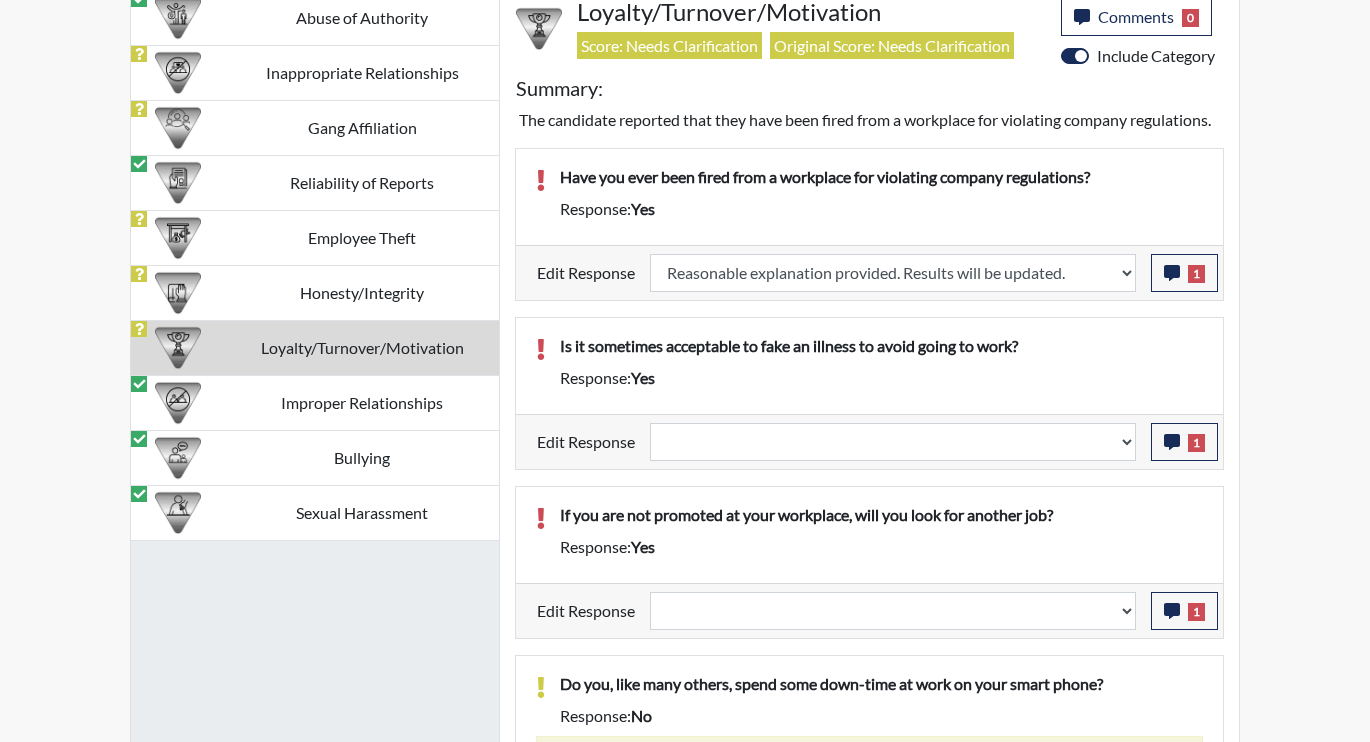 scroll, scrollTop: 999668, scrollLeft: 999169, axis: both 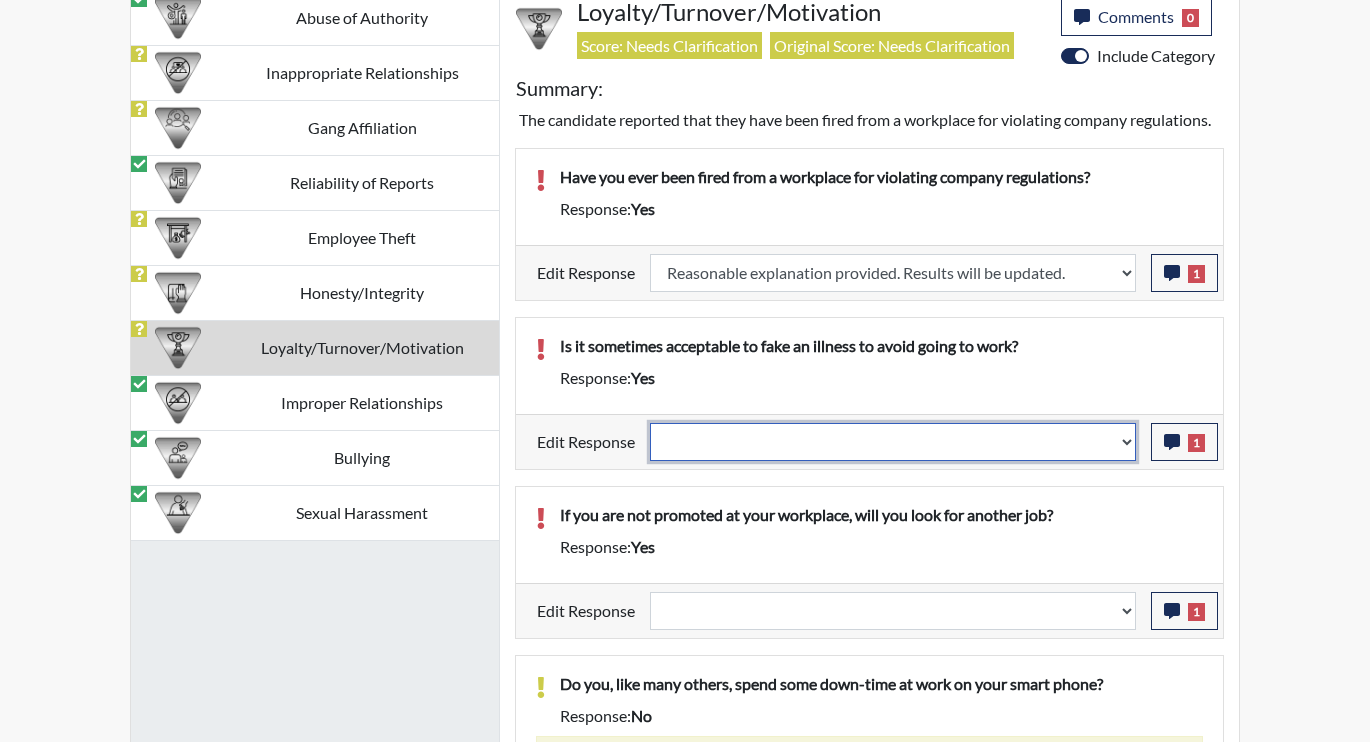 click on "Question is not relevant. Results will be updated. Reasonable explanation provided. Results will be updated. Response confirmed, which places the score below conditions. Clear the response edit. Results will be updated." at bounding box center (893, 442) 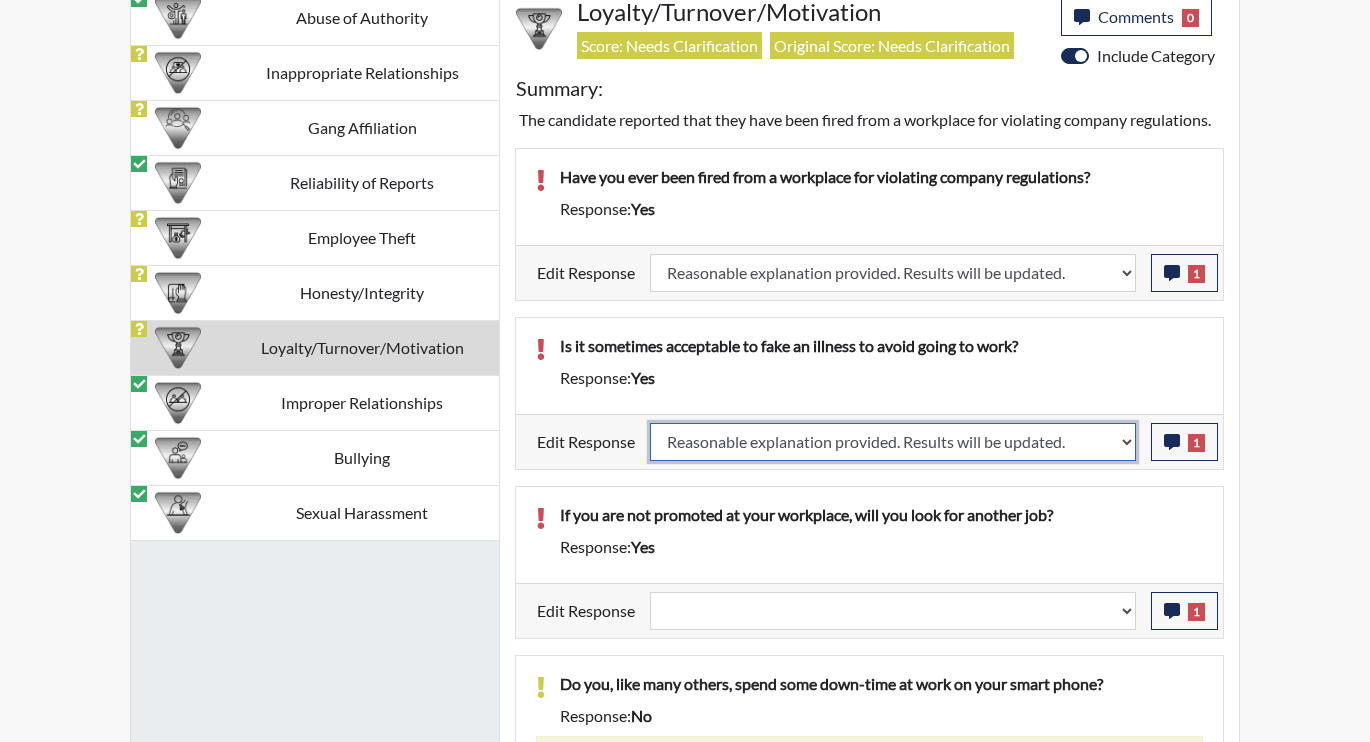 click on "Question is not relevant. Results will be updated. Reasonable explanation provided. Results will be updated. Response confirmed, which places the score below conditions. Clear the response edit. Results will be updated." at bounding box center [893, 442] 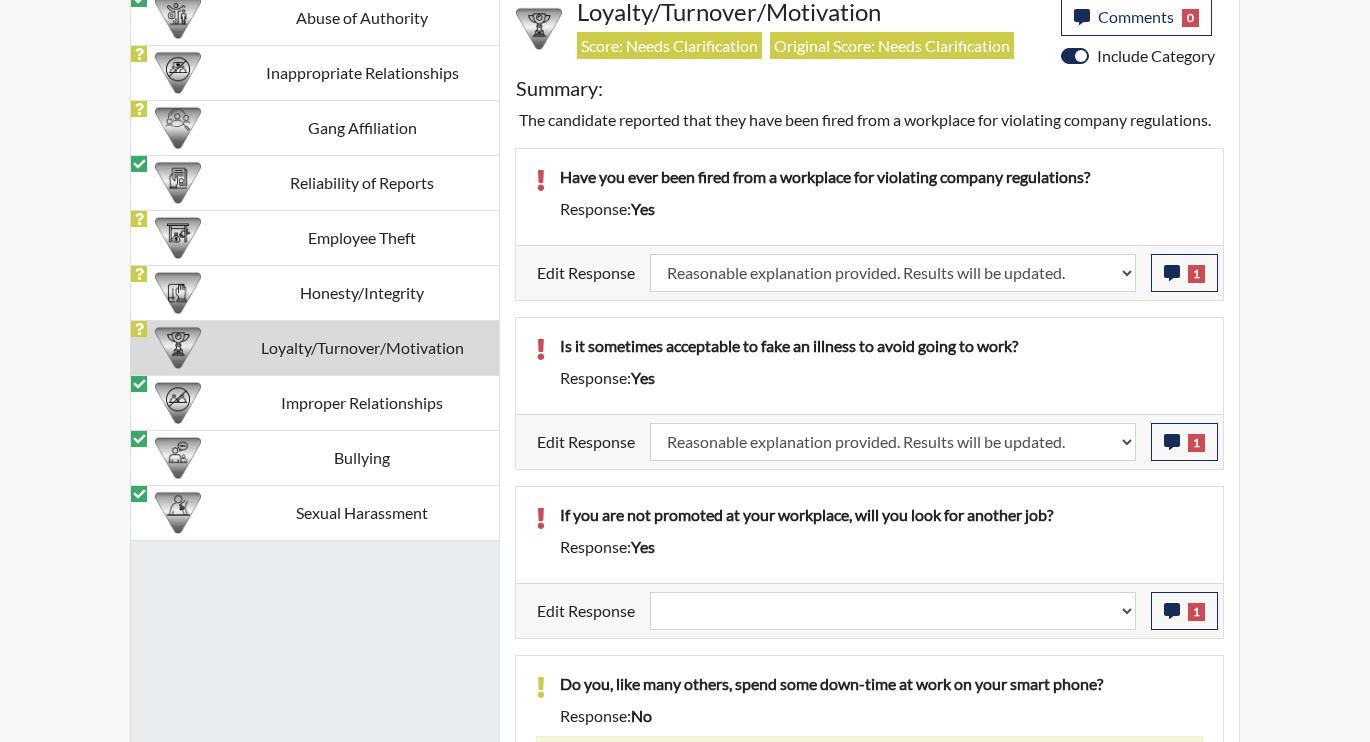 select 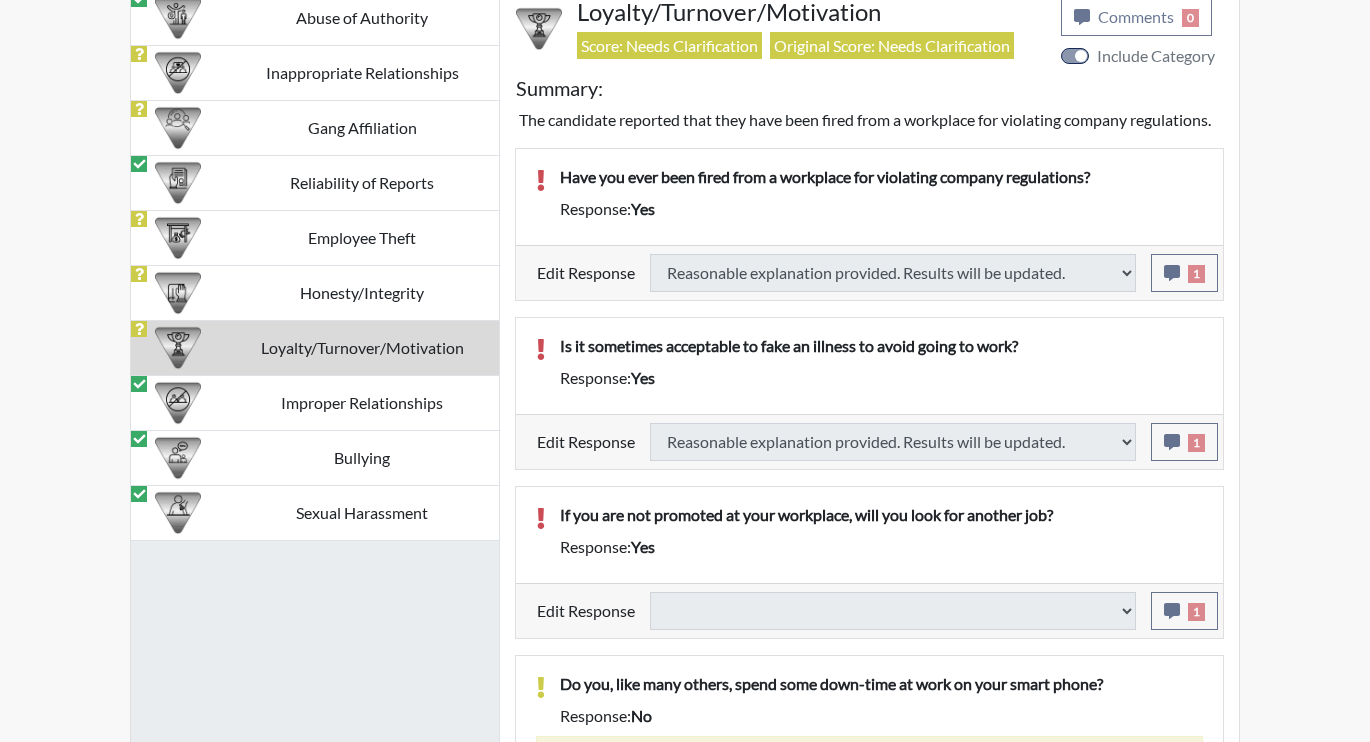 select 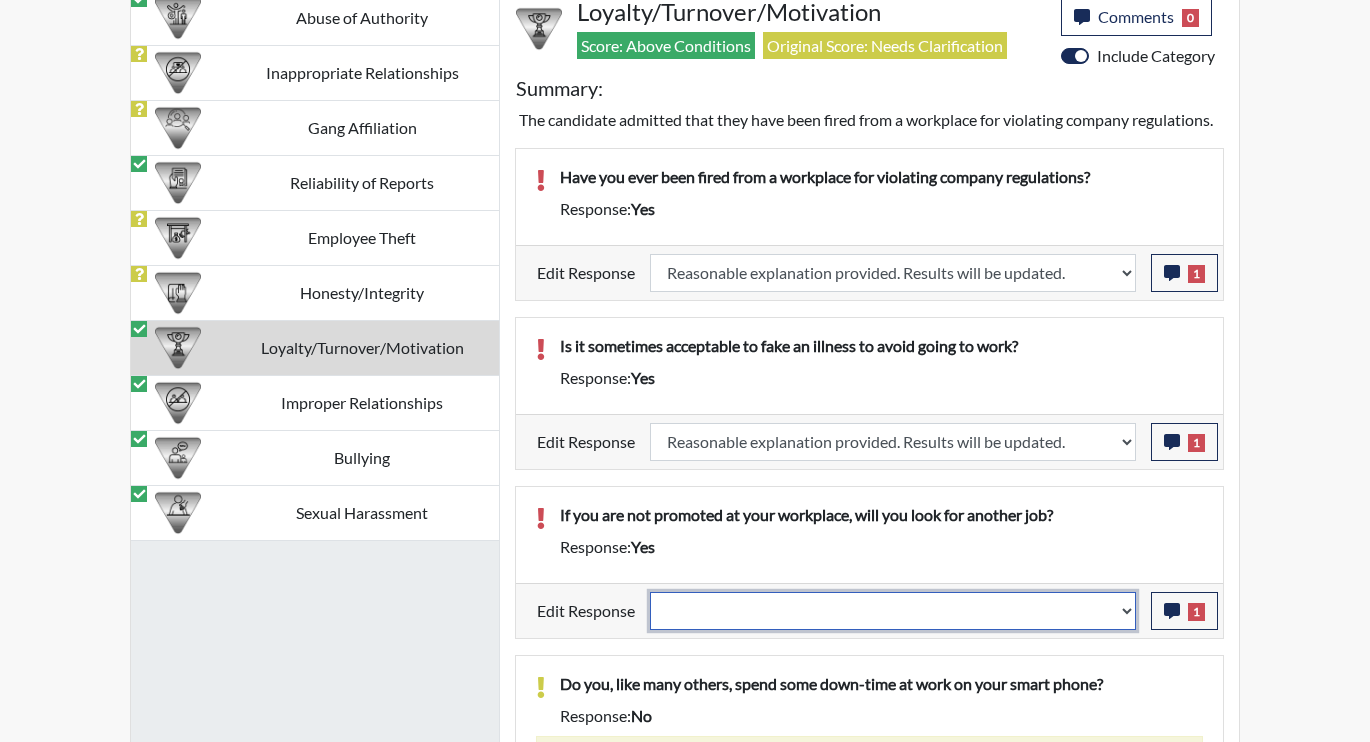 click on "Question is not relevant. Results will be updated. Reasonable explanation provided. Results will be updated. Response confirmed, which places the score below conditions. Clear the response edit. Results will be updated." at bounding box center (893, 611) 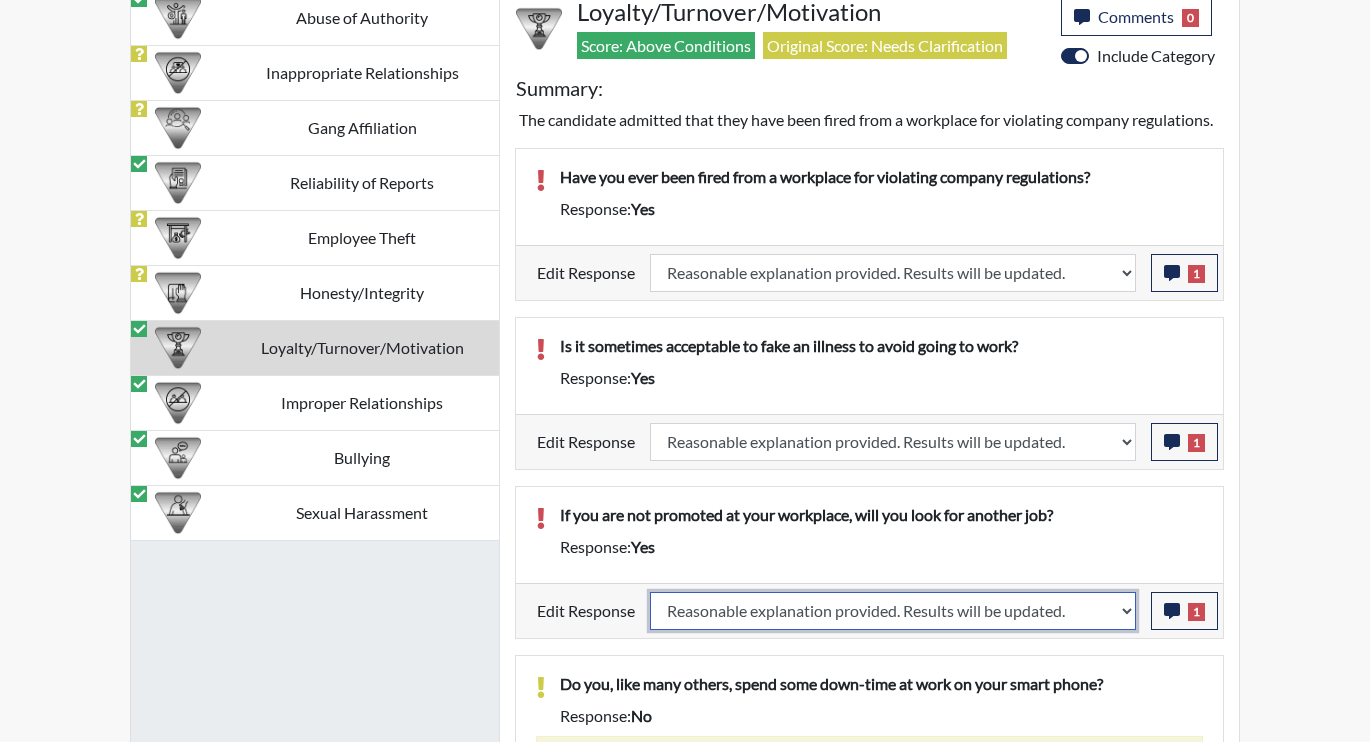 click on "Question is not relevant. Results will be updated. Reasonable explanation provided. Results will be updated. Response confirmed, which places the score below conditions. Clear the response edit. Results will be updated." at bounding box center (893, 611) 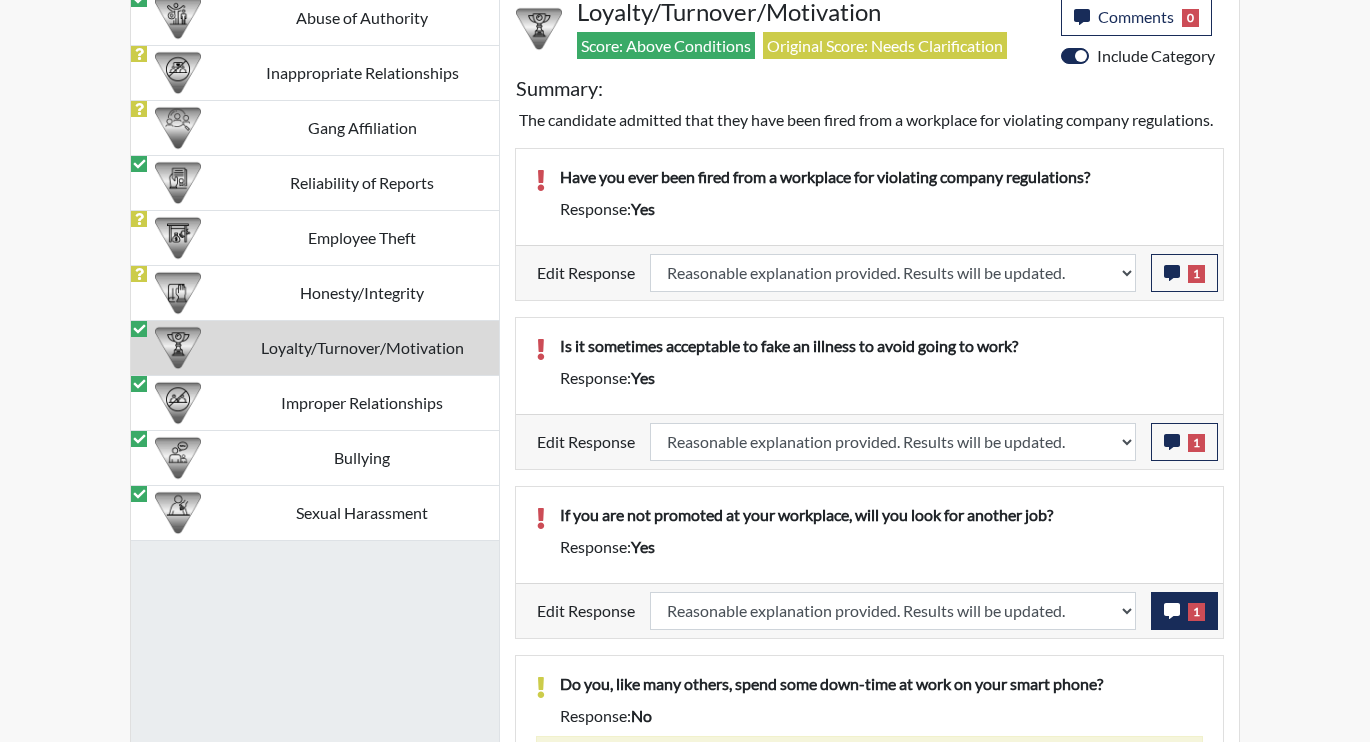 select 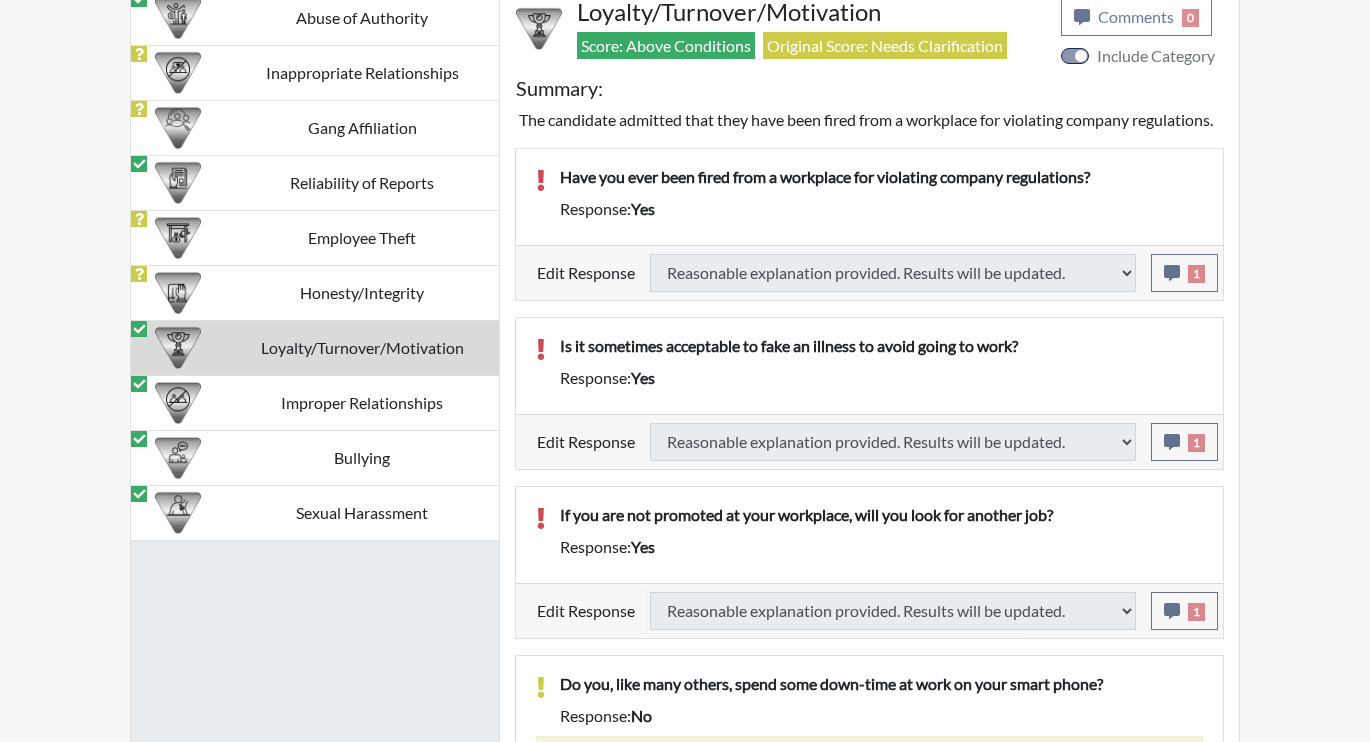 select 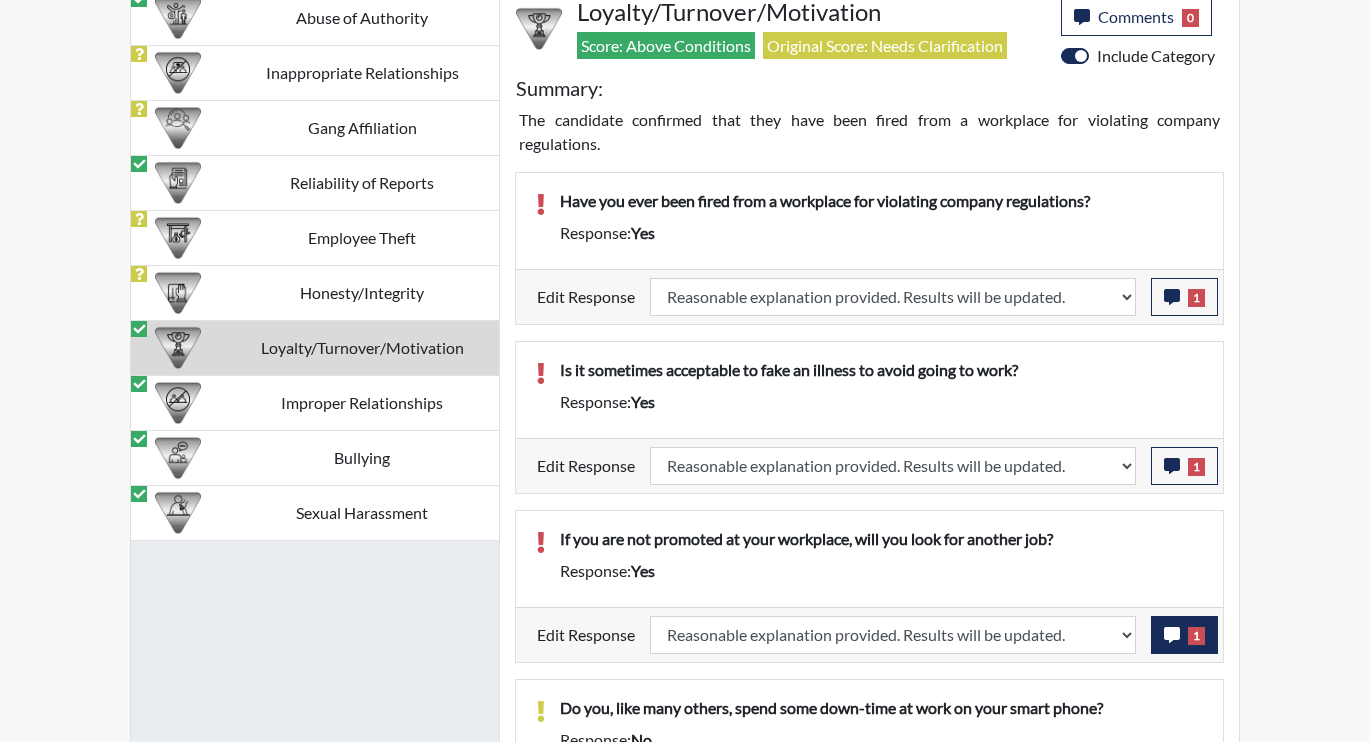 scroll, scrollTop: 999668, scrollLeft: 999169, axis: both 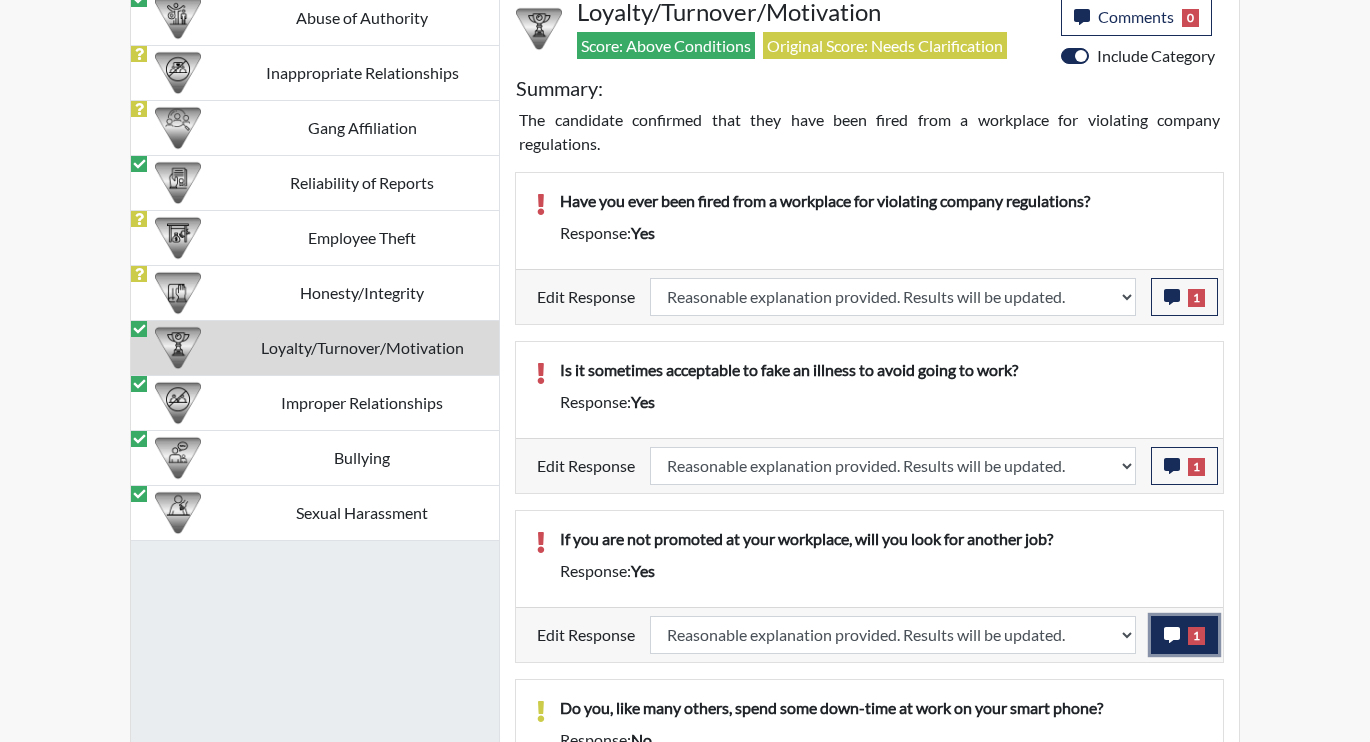 click on "1" at bounding box center [1184, 635] 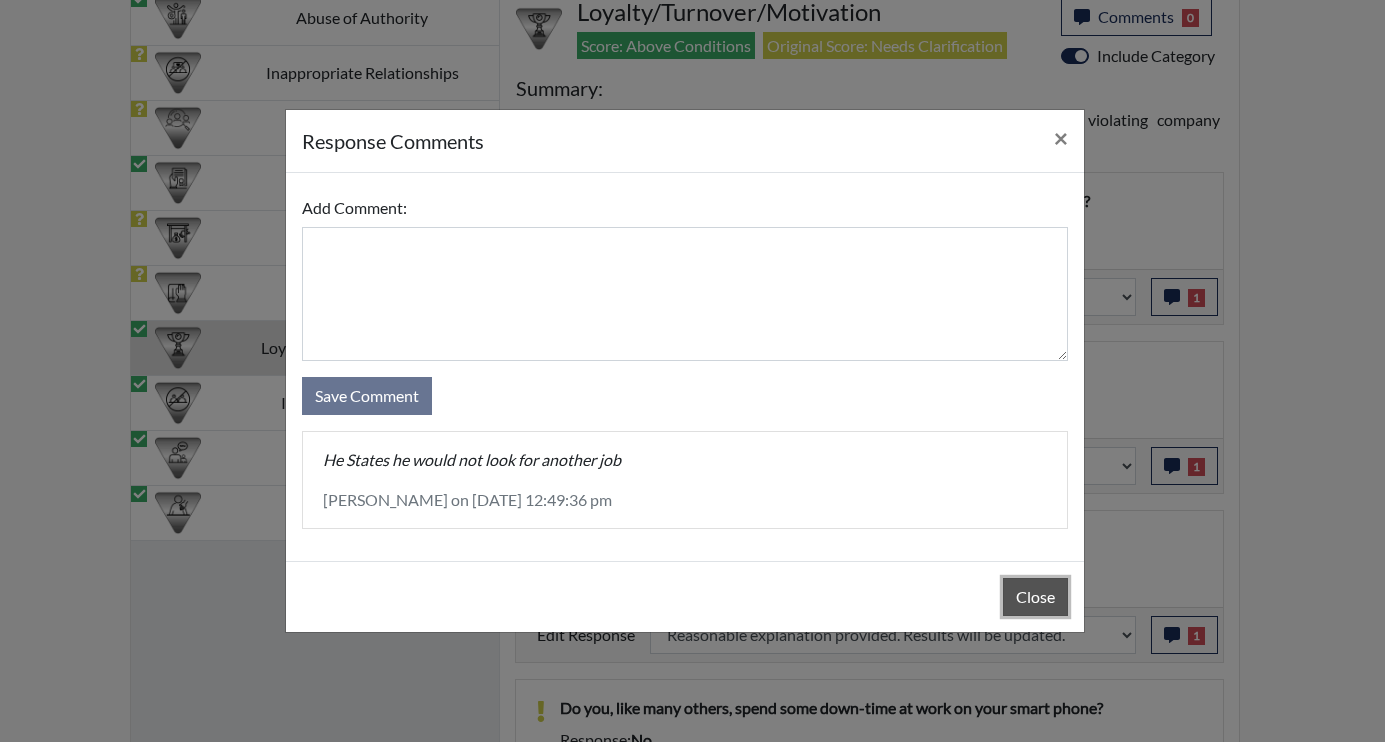 click on "Close" at bounding box center [1035, 597] 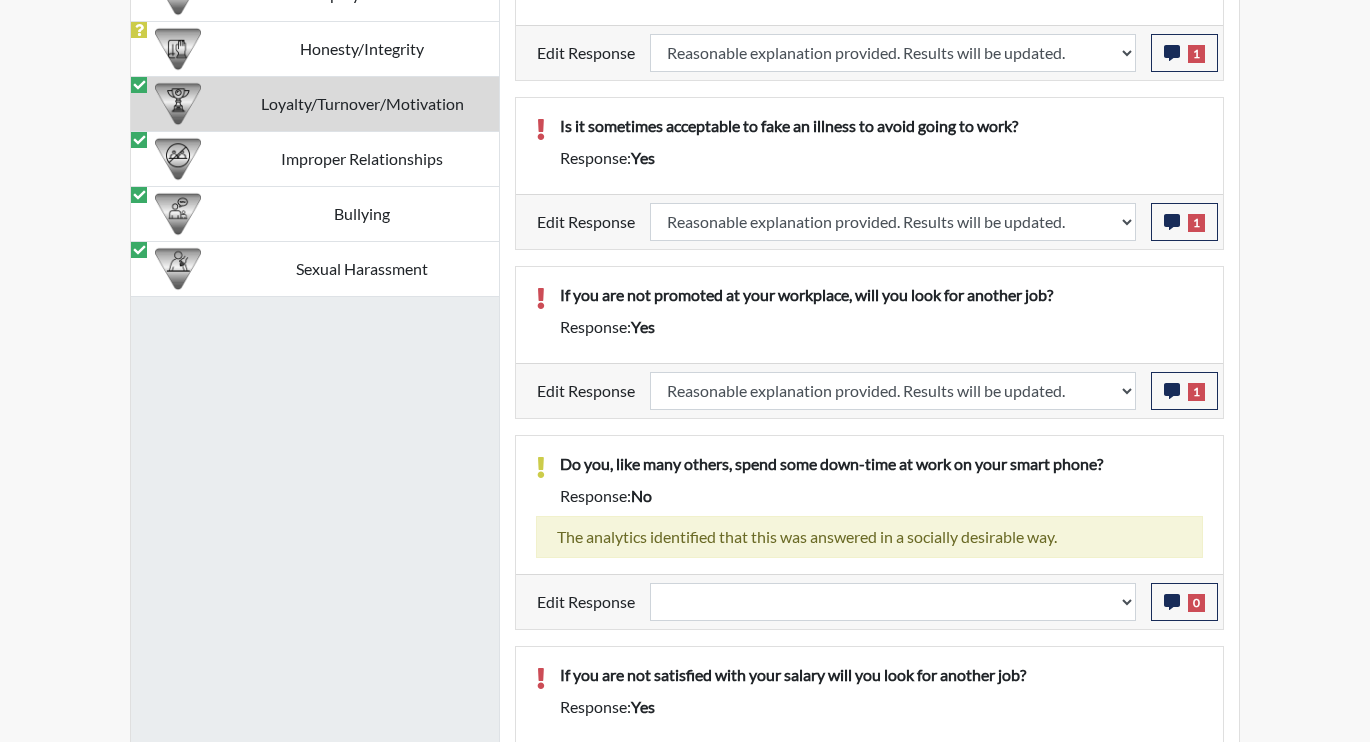 scroll, scrollTop: 1572, scrollLeft: 0, axis: vertical 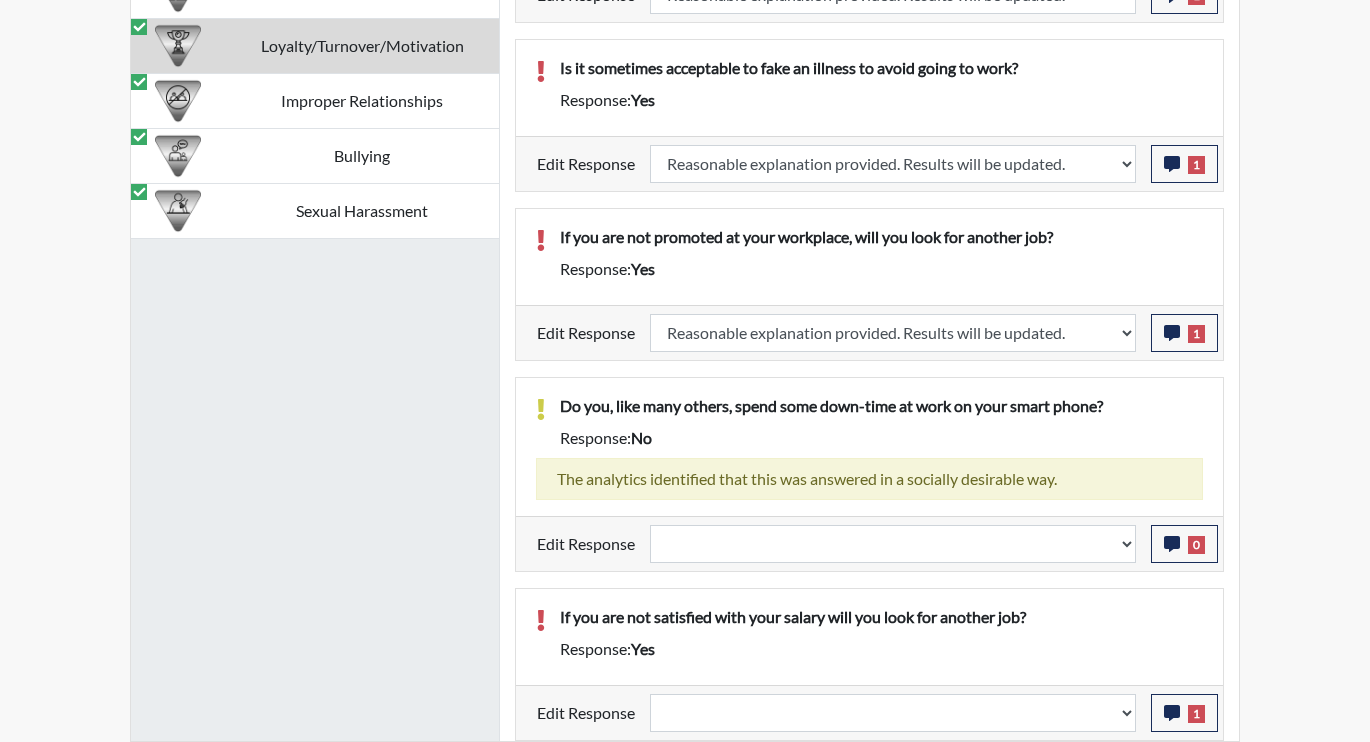 click on "Question is not relevant. Results will be updated. Reasonable explanation provided. Results will be updated. Response confirmed, which places the score below conditions. Clear the response edit. Results will be updated." at bounding box center [893, 713] 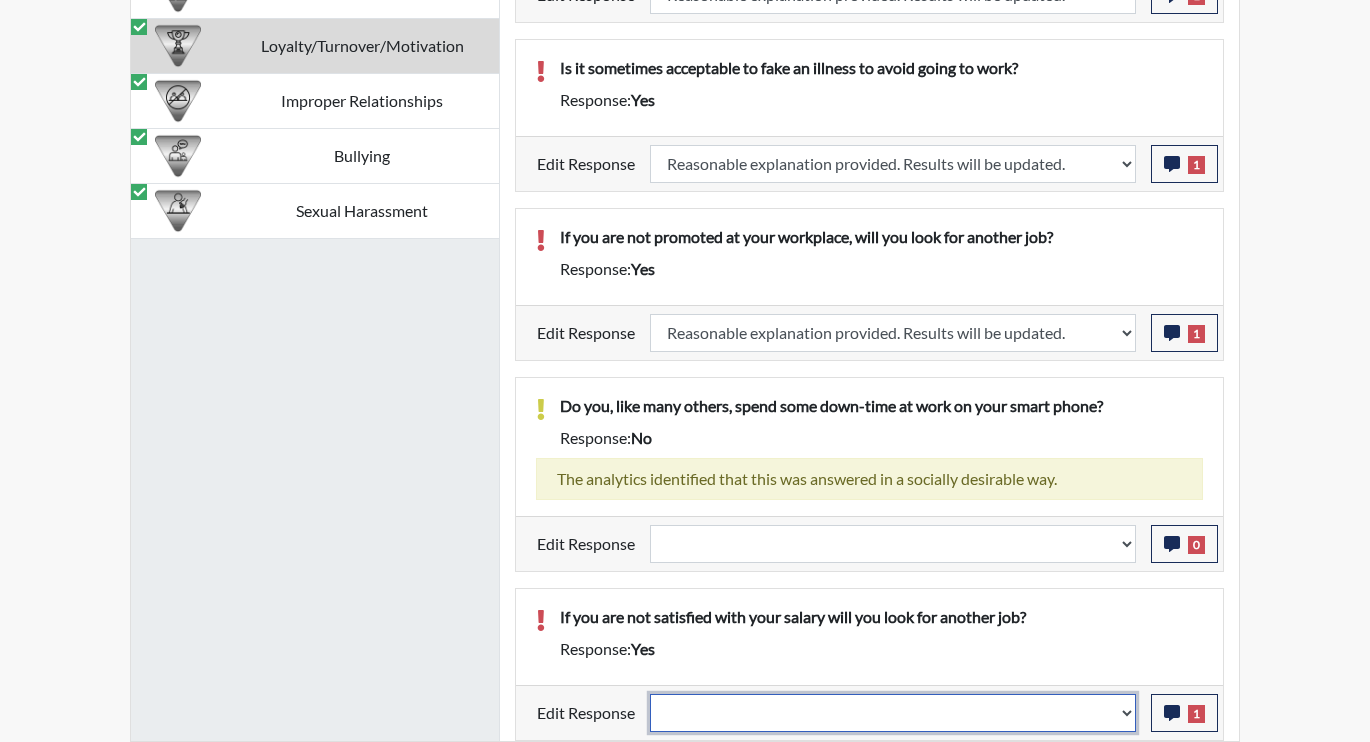 click on "Question is not relevant. Results will be updated. Reasonable explanation provided. Results will be updated. Response confirmed, which places the score below conditions. Clear the response edit. Results will be updated." at bounding box center (893, 713) 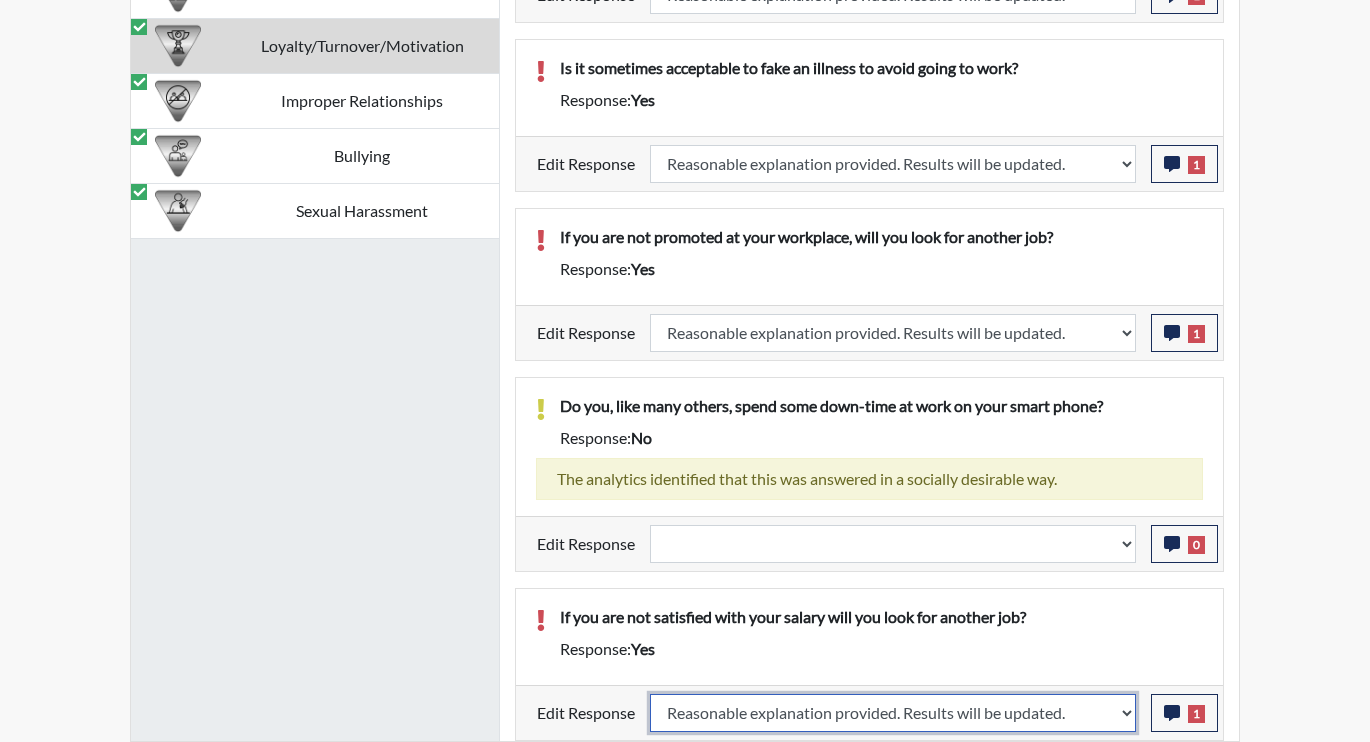 click on "Question is not relevant. Results will be updated. Reasonable explanation provided. Results will be updated. Response confirmed, which places the score below conditions. Clear the response edit. Results will be updated." at bounding box center (893, 713) 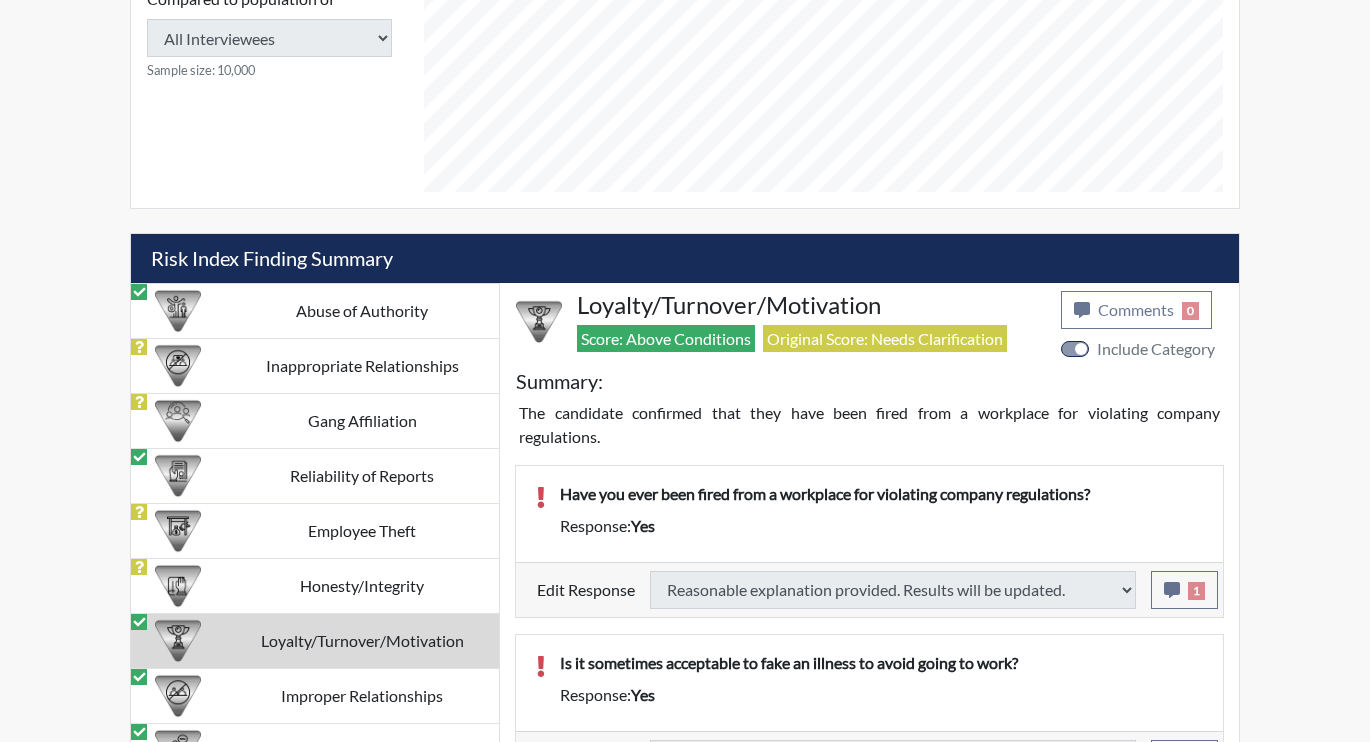 select 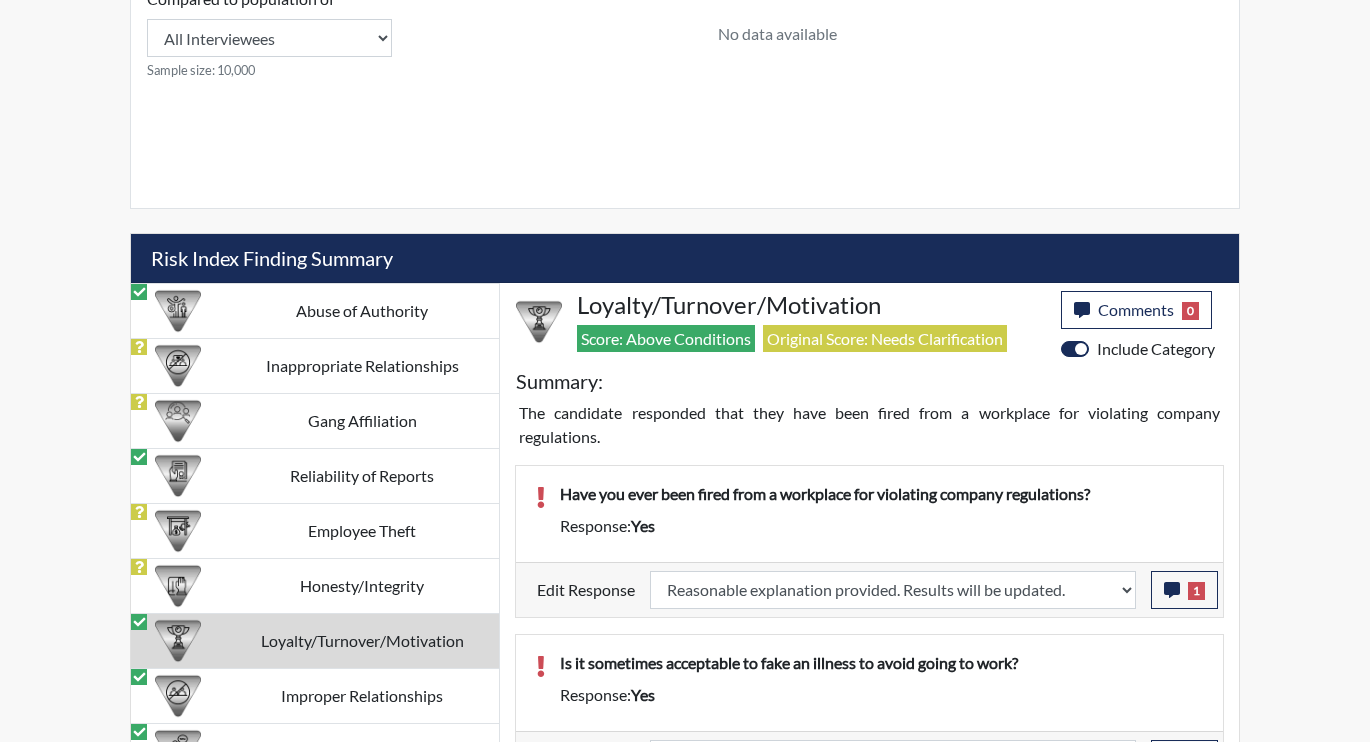 scroll, scrollTop: 972, scrollLeft: 0, axis: vertical 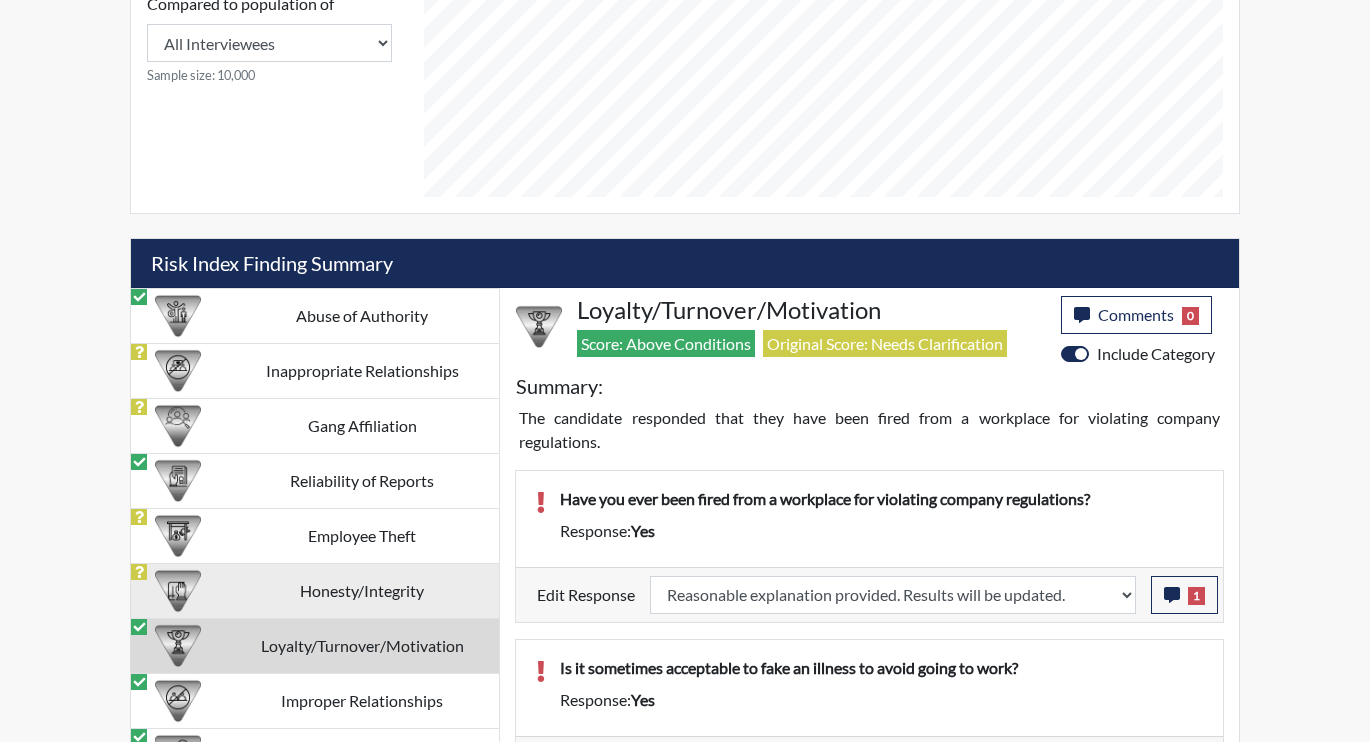 click on "Honesty/Integrity" at bounding box center (362, 590) 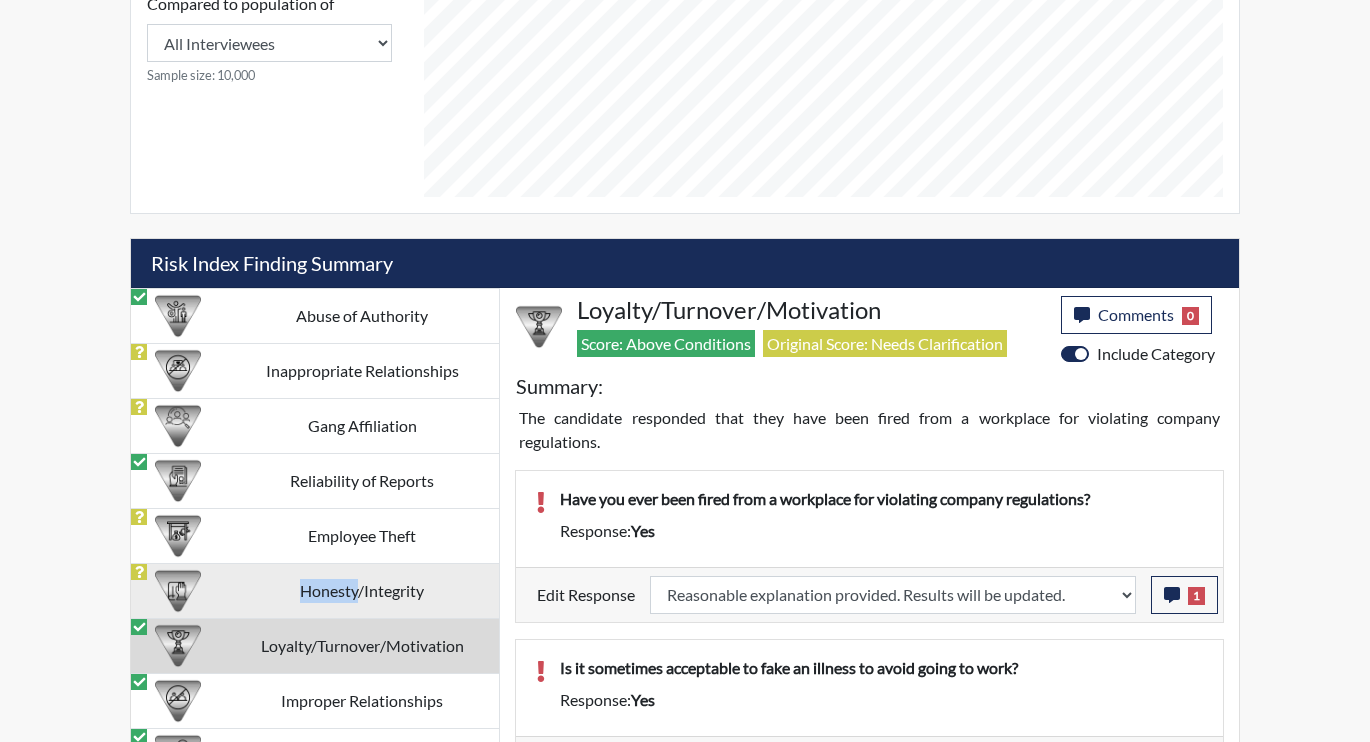 click on "Honesty/Integrity" at bounding box center [362, 590] 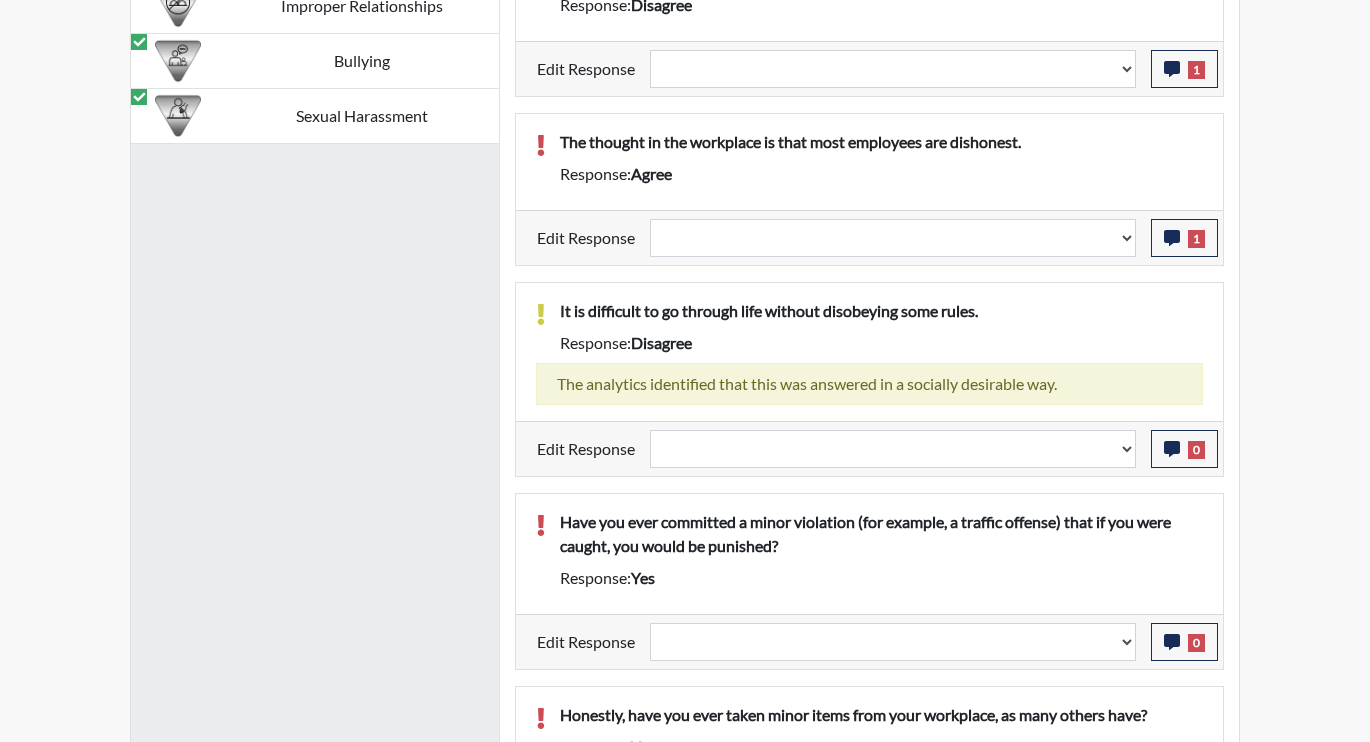 scroll, scrollTop: 1672, scrollLeft: 0, axis: vertical 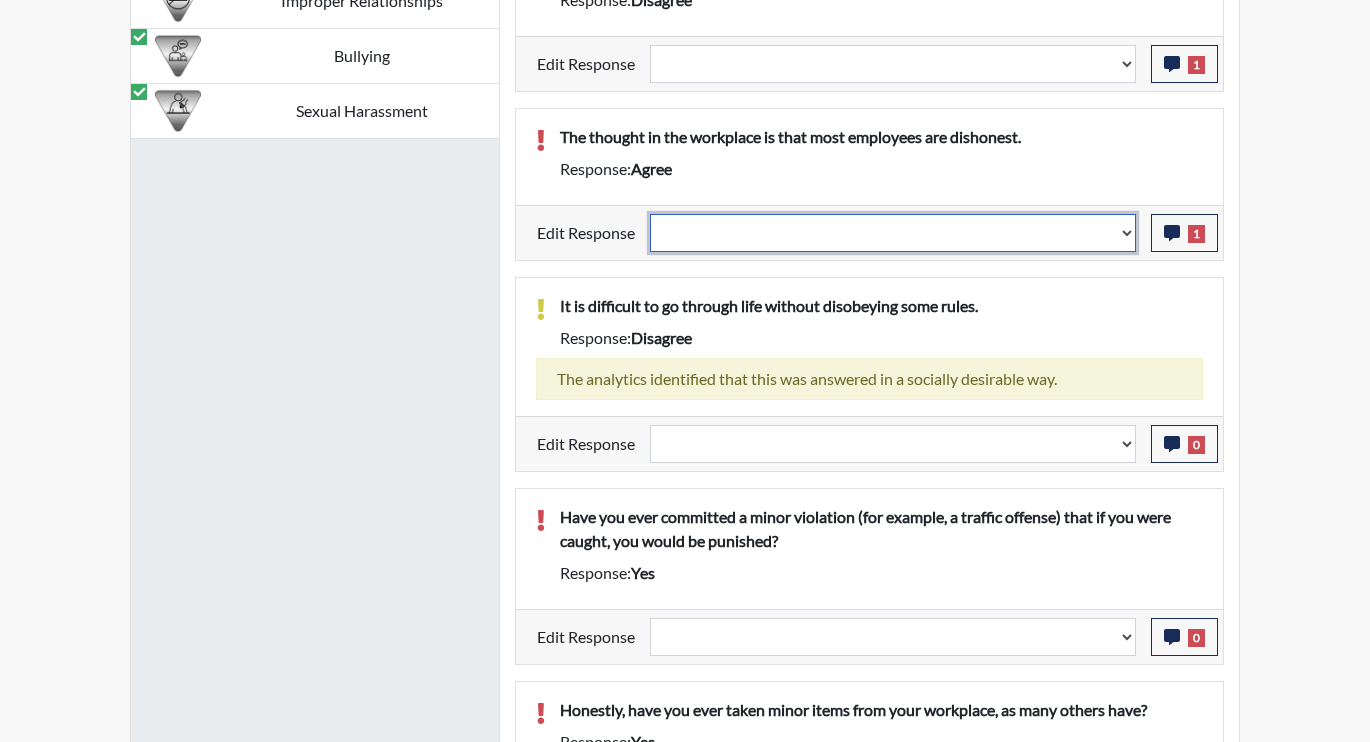 click on "Question is not relevant. Results will be updated. Reasonable explanation provided. Results will be updated. Response confirmed, which places the score below conditions. Clear the response edit. Results will be updated." at bounding box center [893, 233] 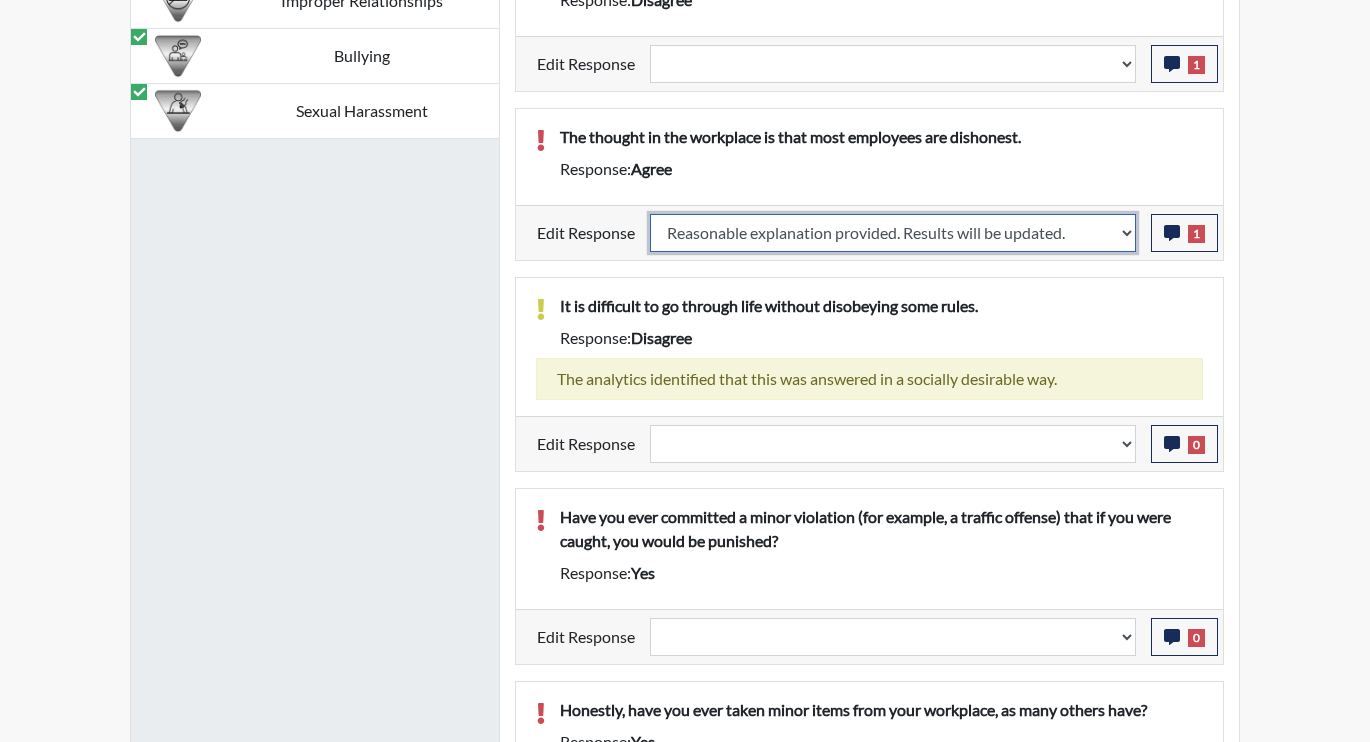 click on "Question is not relevant. Results will be updated. Reasonable explanation provided. Results will be updated. Response confirmed, which places the score below conditions. Clear the response edit. Results will be updated." at bounding box center (893, 233) 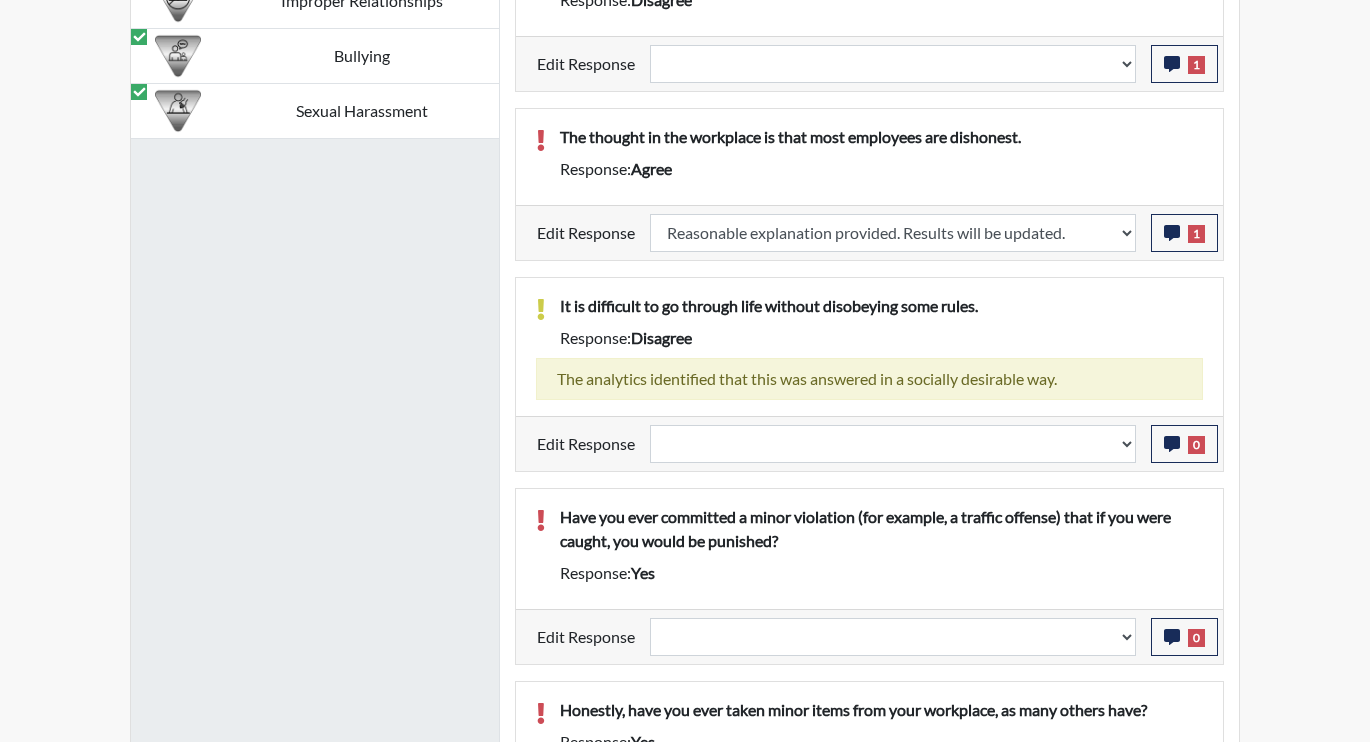 select 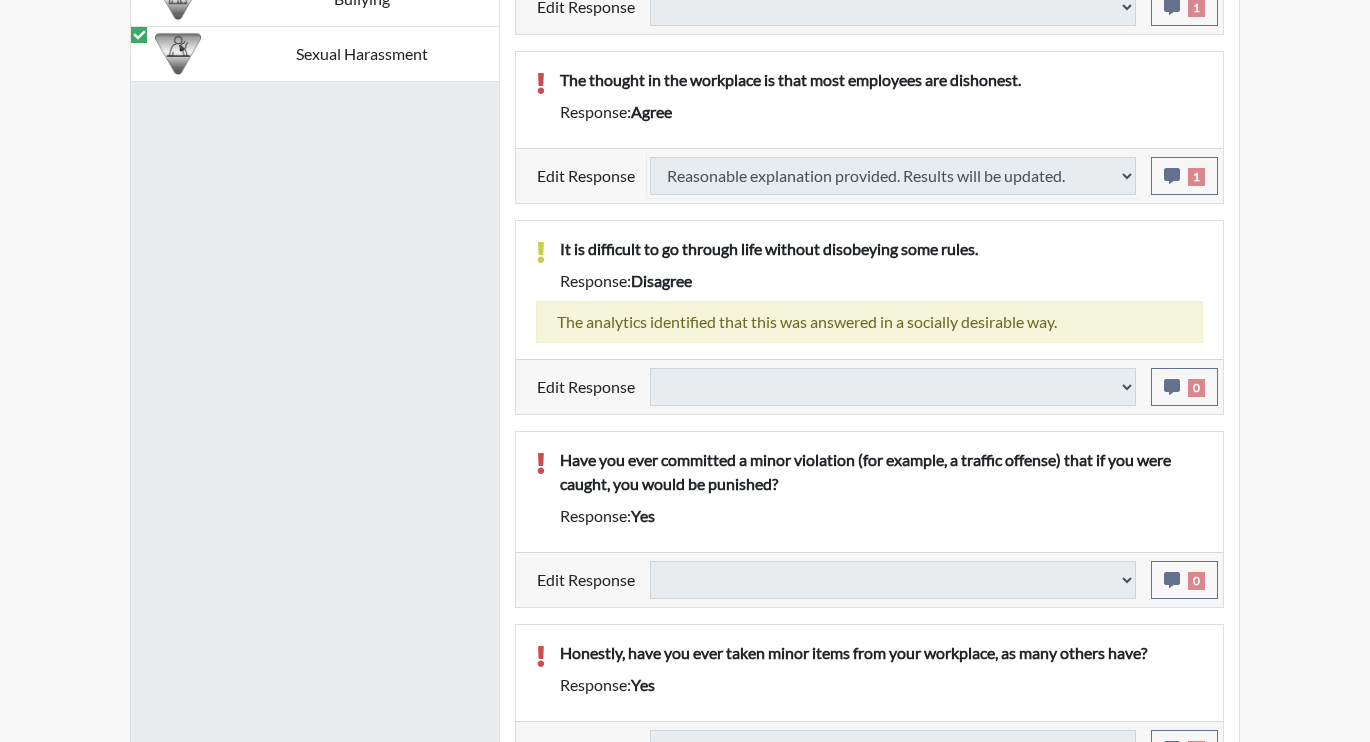scroll, scrollTop: 1789, scrollLeft: 0, axis: vertical 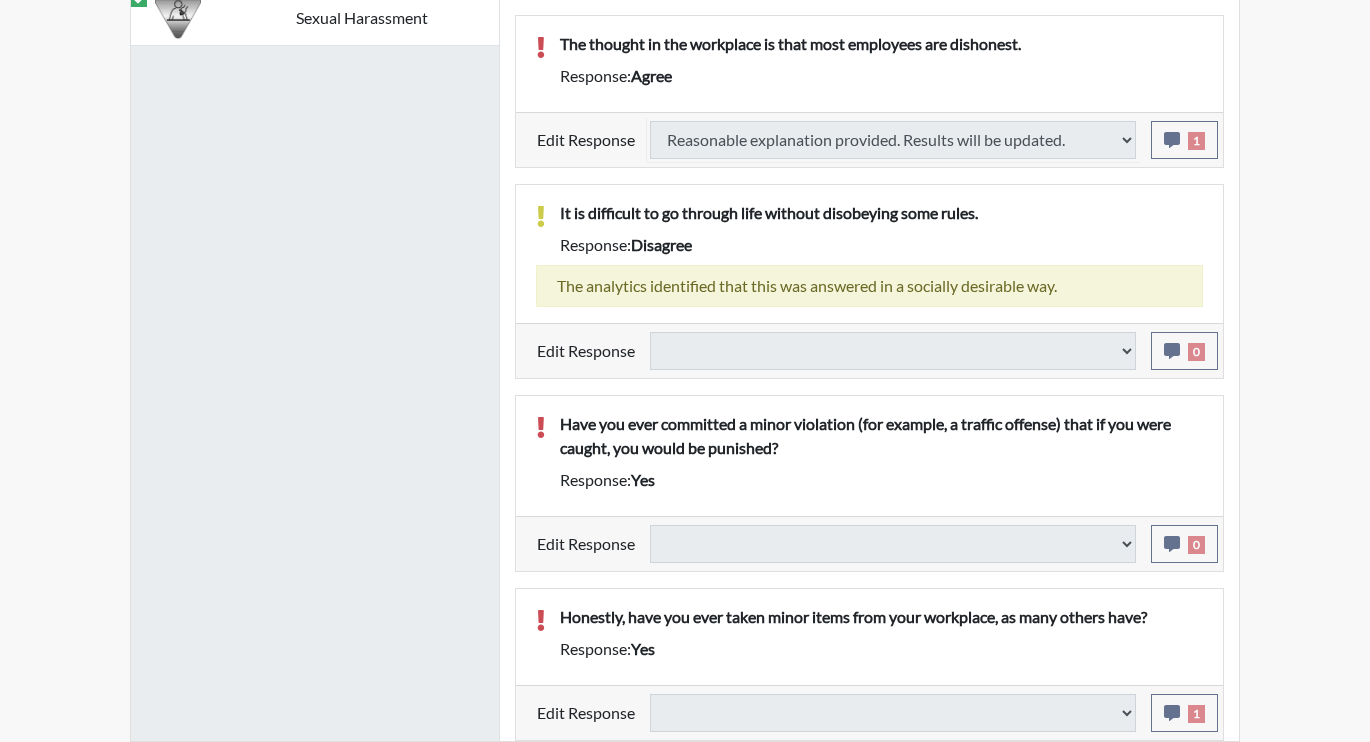 select 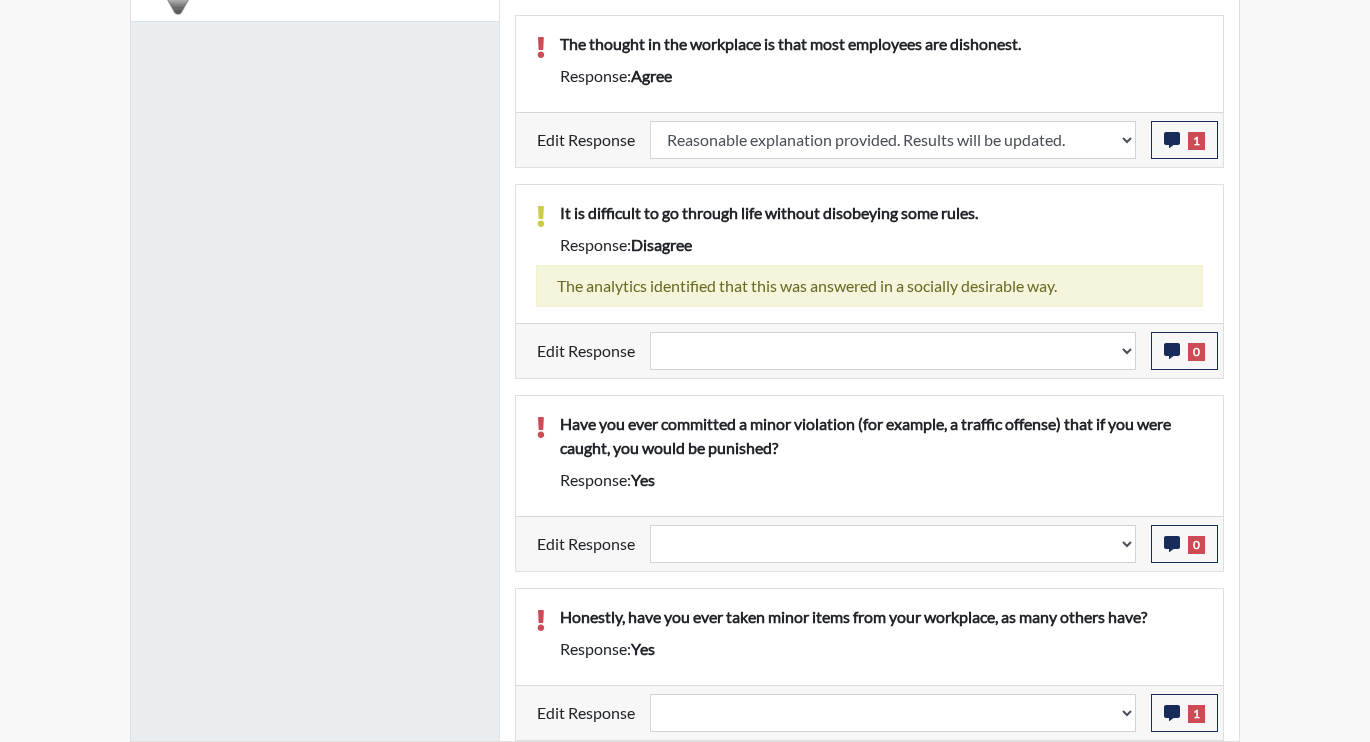scroll, scrollTop: 999668, scrollLeft: 999169, axis: both 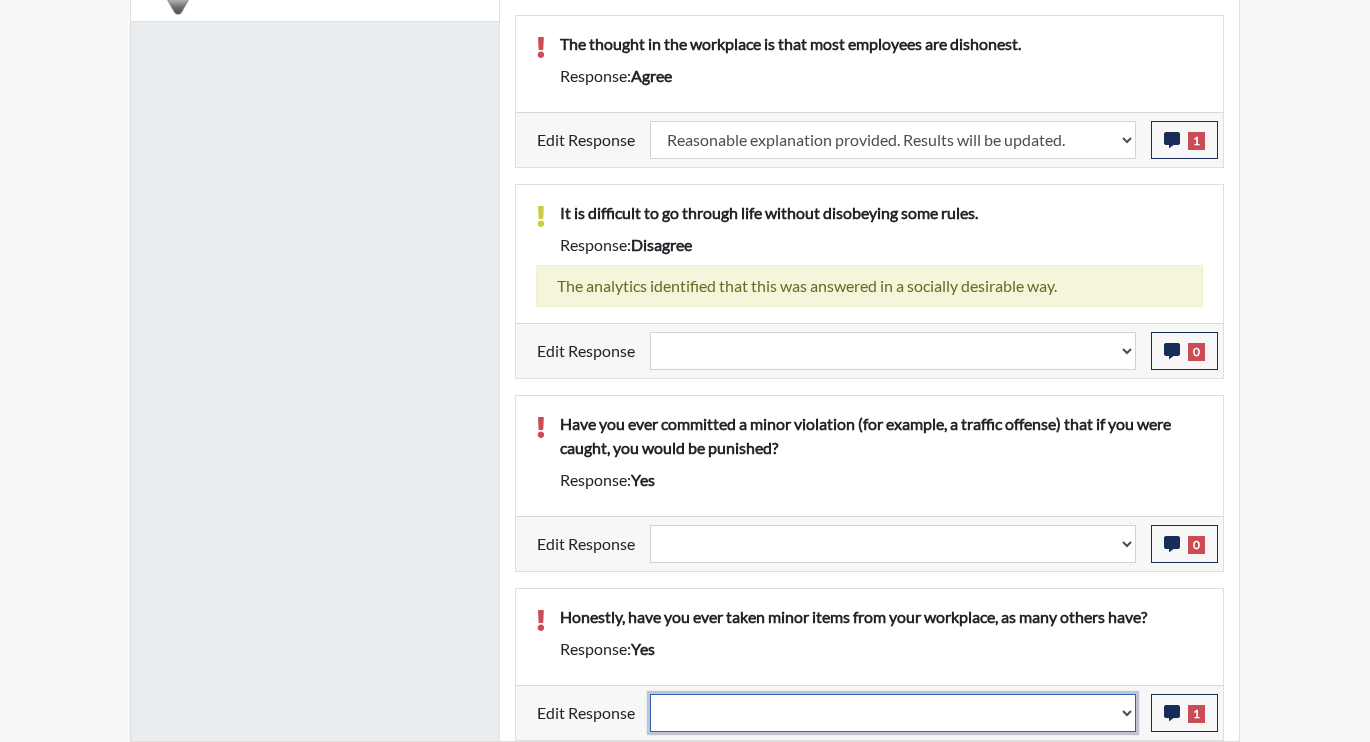 click on "Question is not relevant. Results will be updated. Reasonable explanation provided. Results will be updated. Response confirmed, which places the score below conditions. Clear the response edit. Results will be updated." at bounding box center [893, 713] 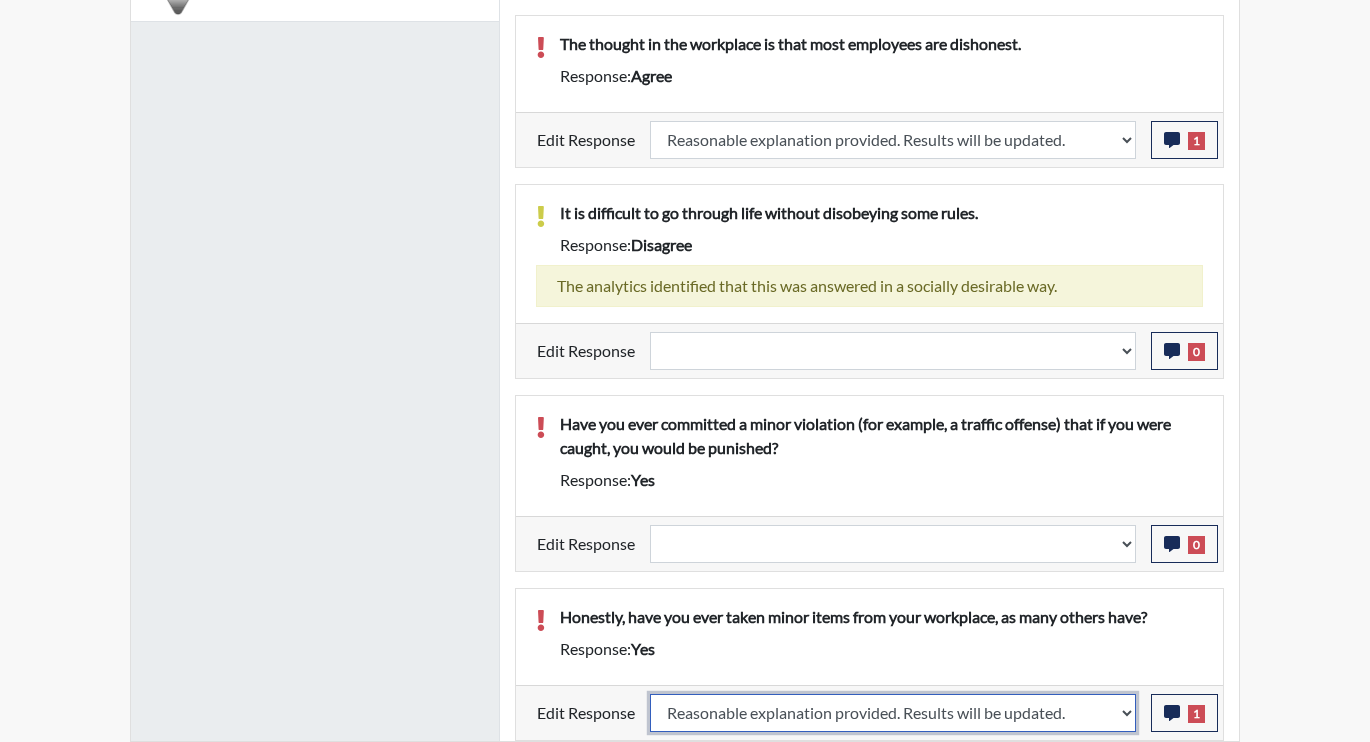 click on "Question is not relevant. Results will be updated. Reasonable explanation provided. Results will be updated. Response confirmed, which places the score below conditions. Clear the response edit. Results will be updated." at bounding box center (893, 713) 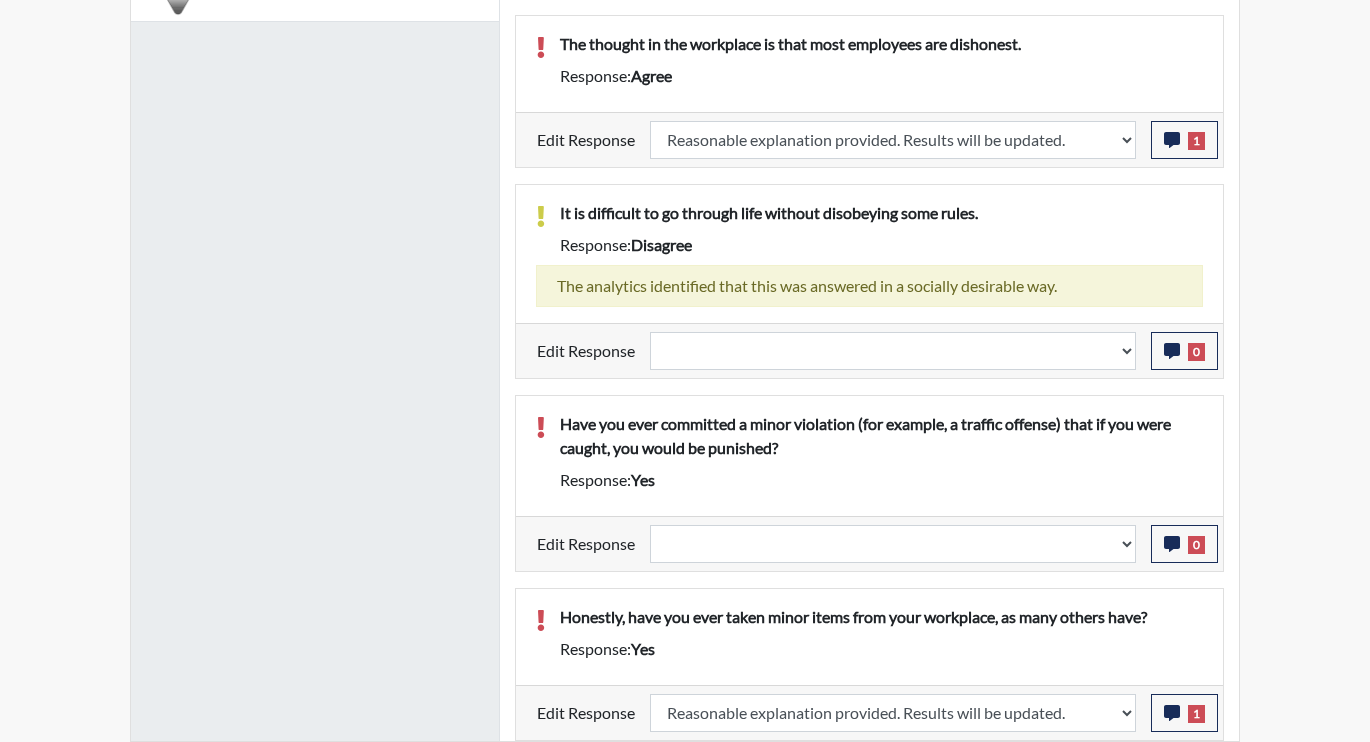 select 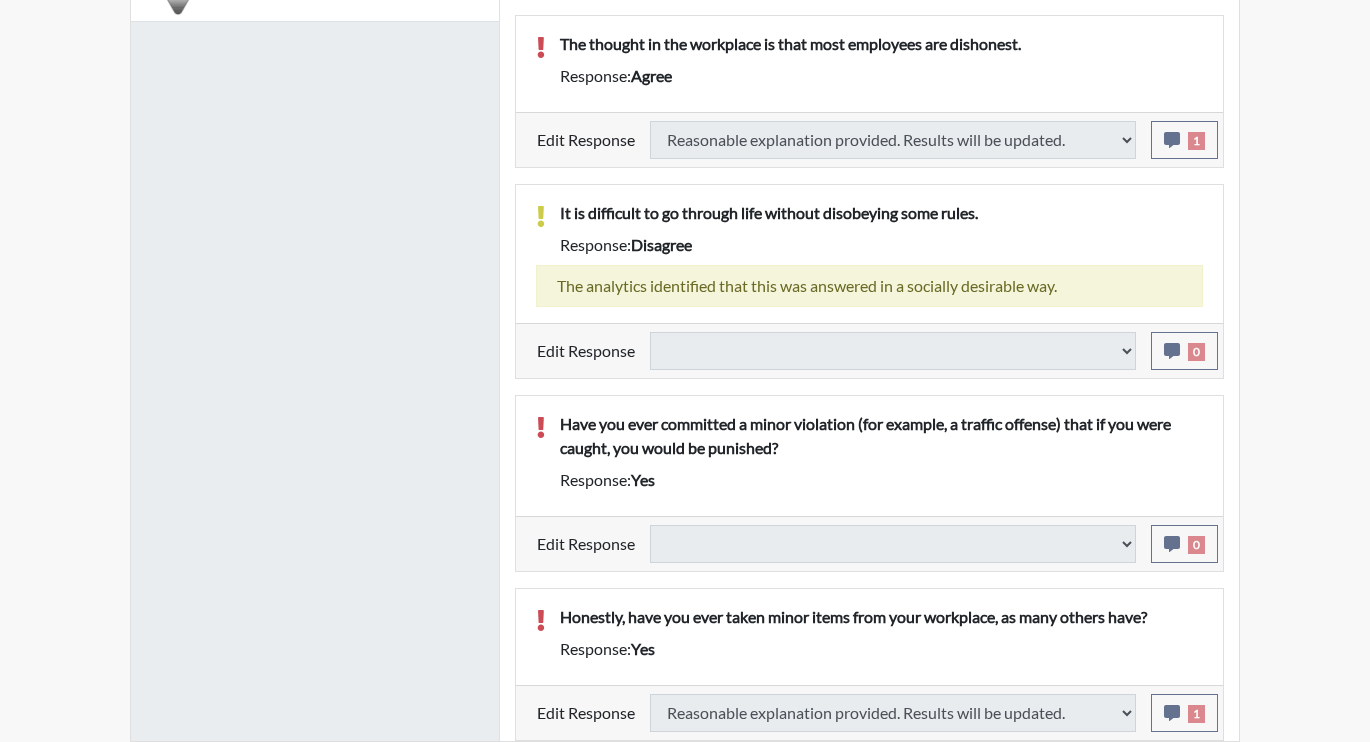select 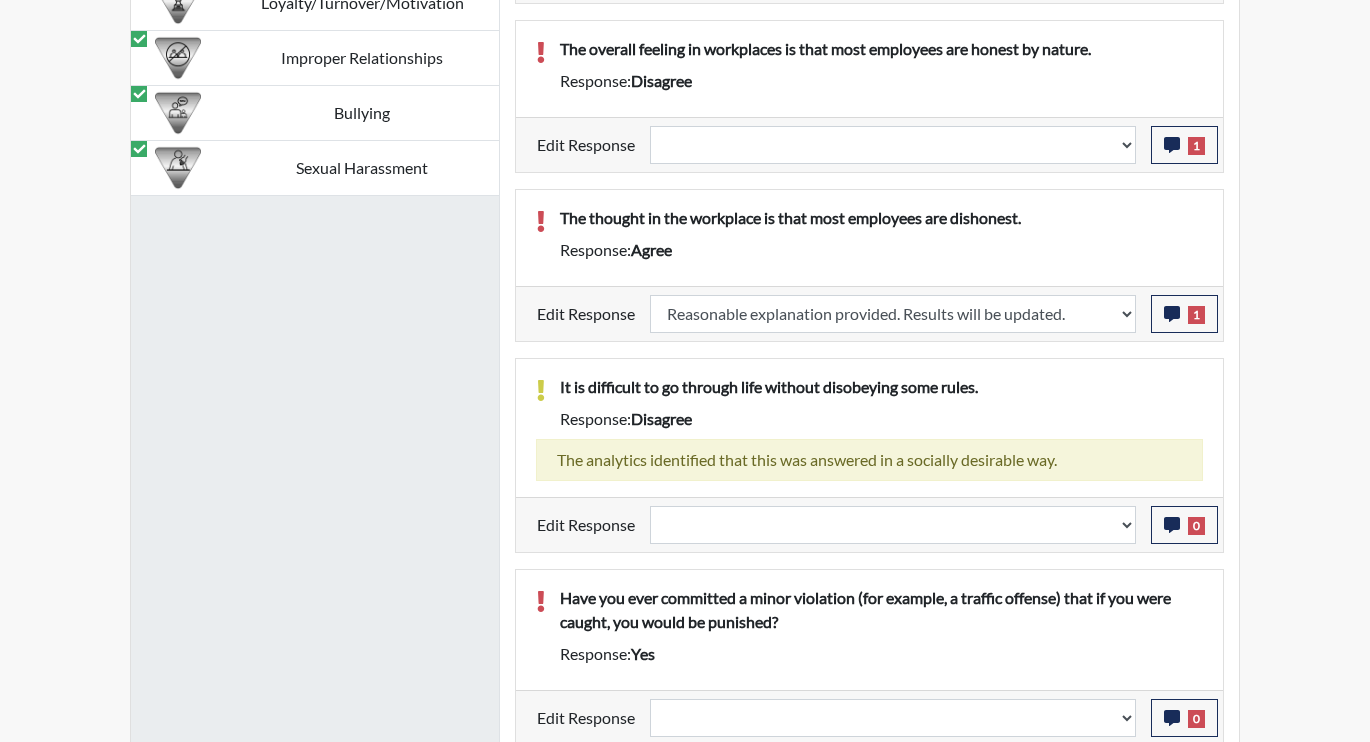 scroll, scrollTop: 1589, scrollLeft: 0, axis: vertical 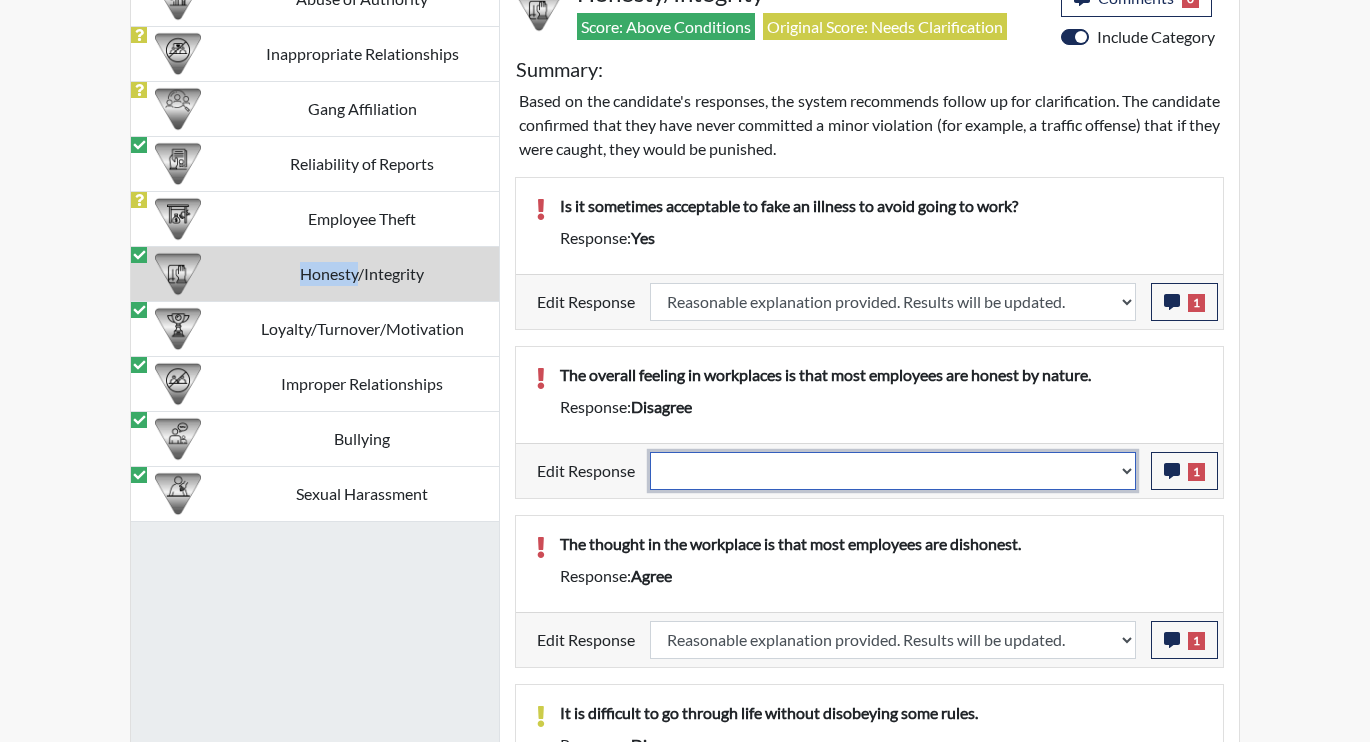 click on "Question is not relevant. Results will be updated. Reasonable explanation provided. Results will be updated. Response confirmed, which places the score below conditions. Clear the response edit. Results will be updated." at bounding box center [893, 471] 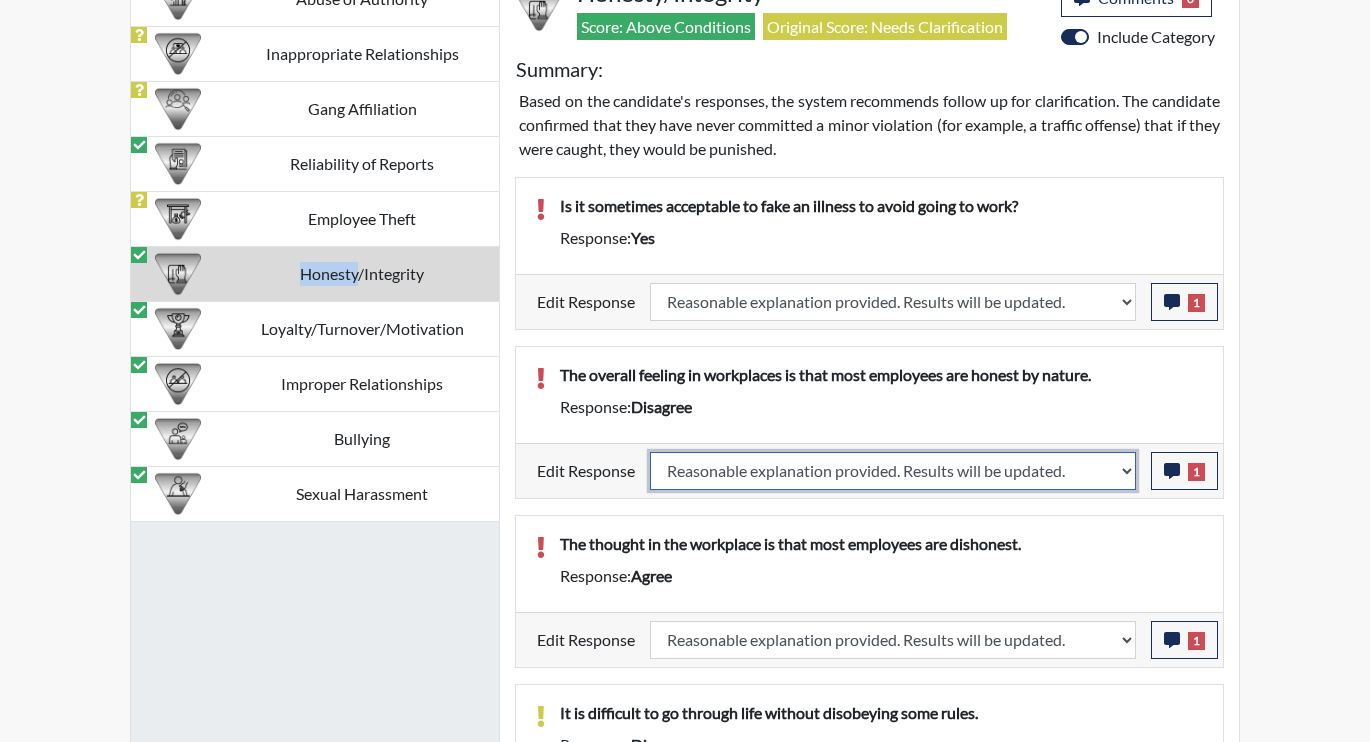 click on "Question is not relevant. Results will be updated. Reasonable explanation provided. Results will be updated. Response confirmed, which places the score below conditions. Clear the response edit. Results will be updated." at bounding box center [893, 471] 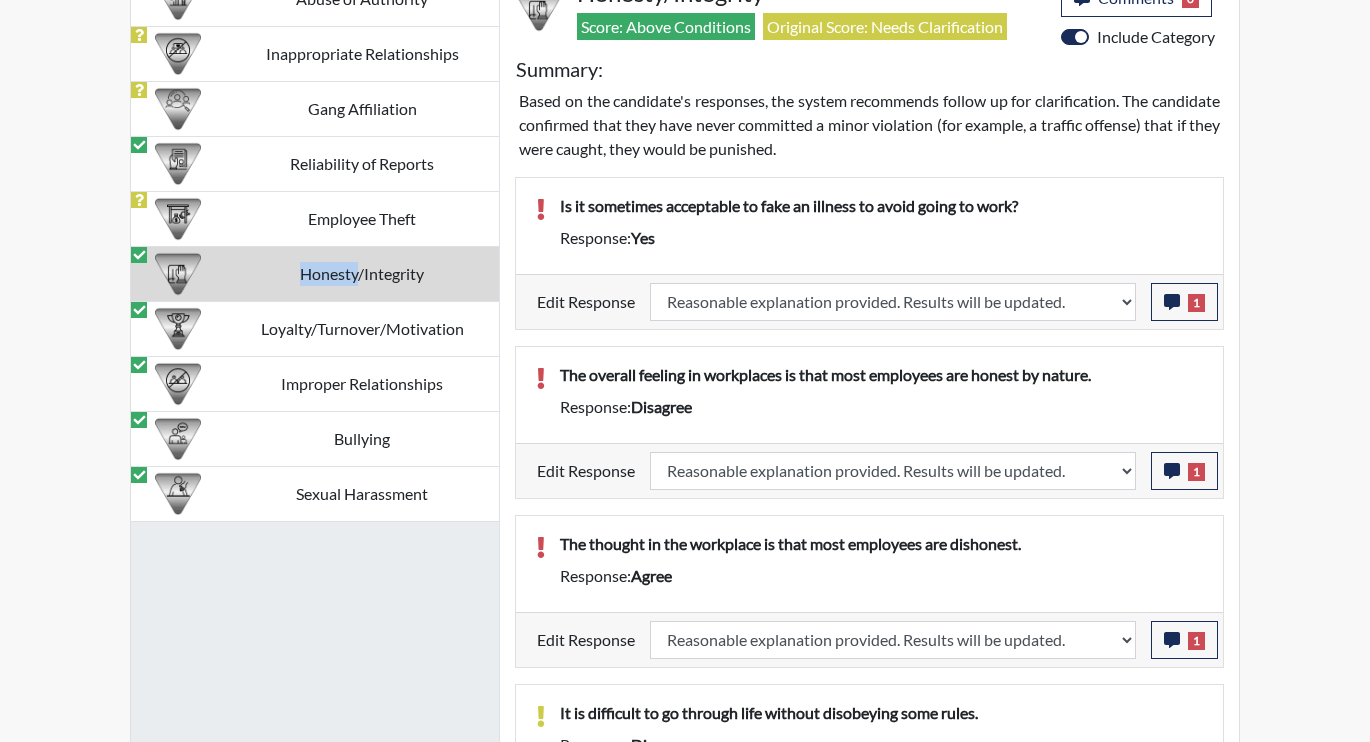 select 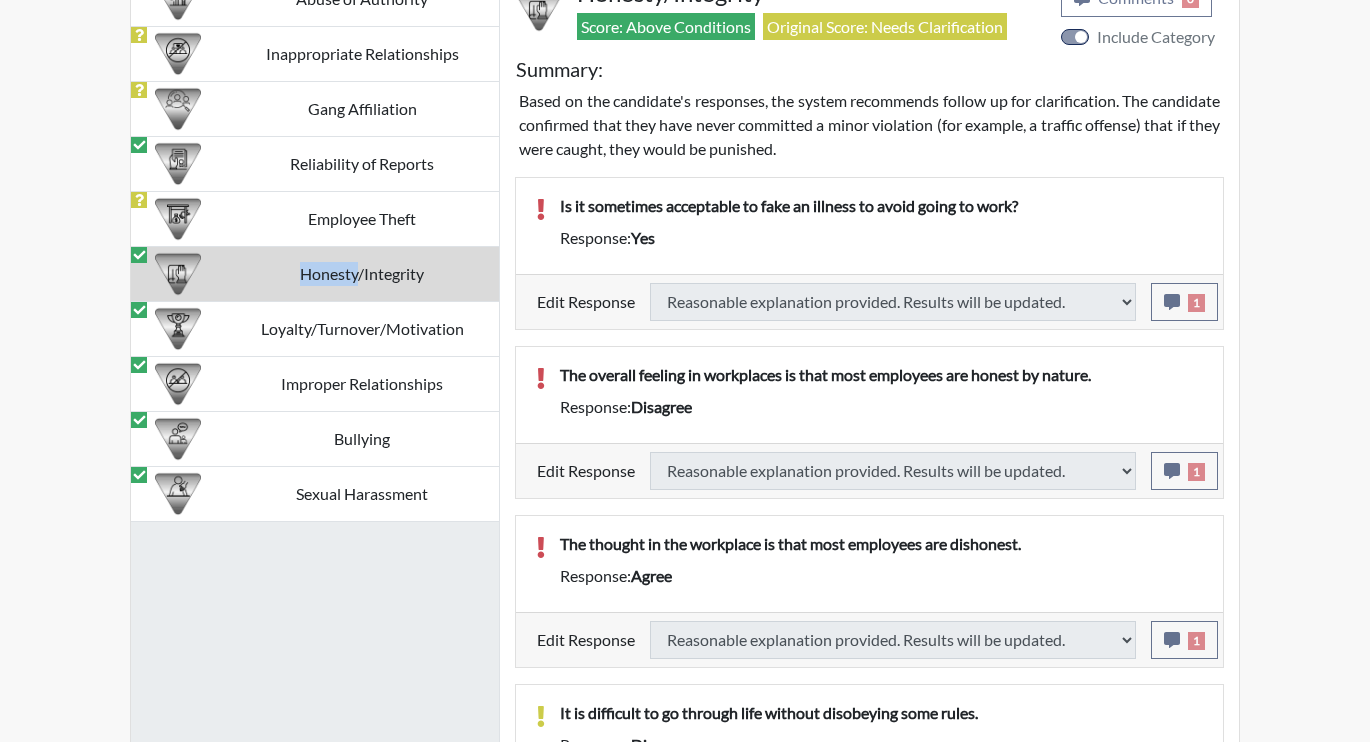 select 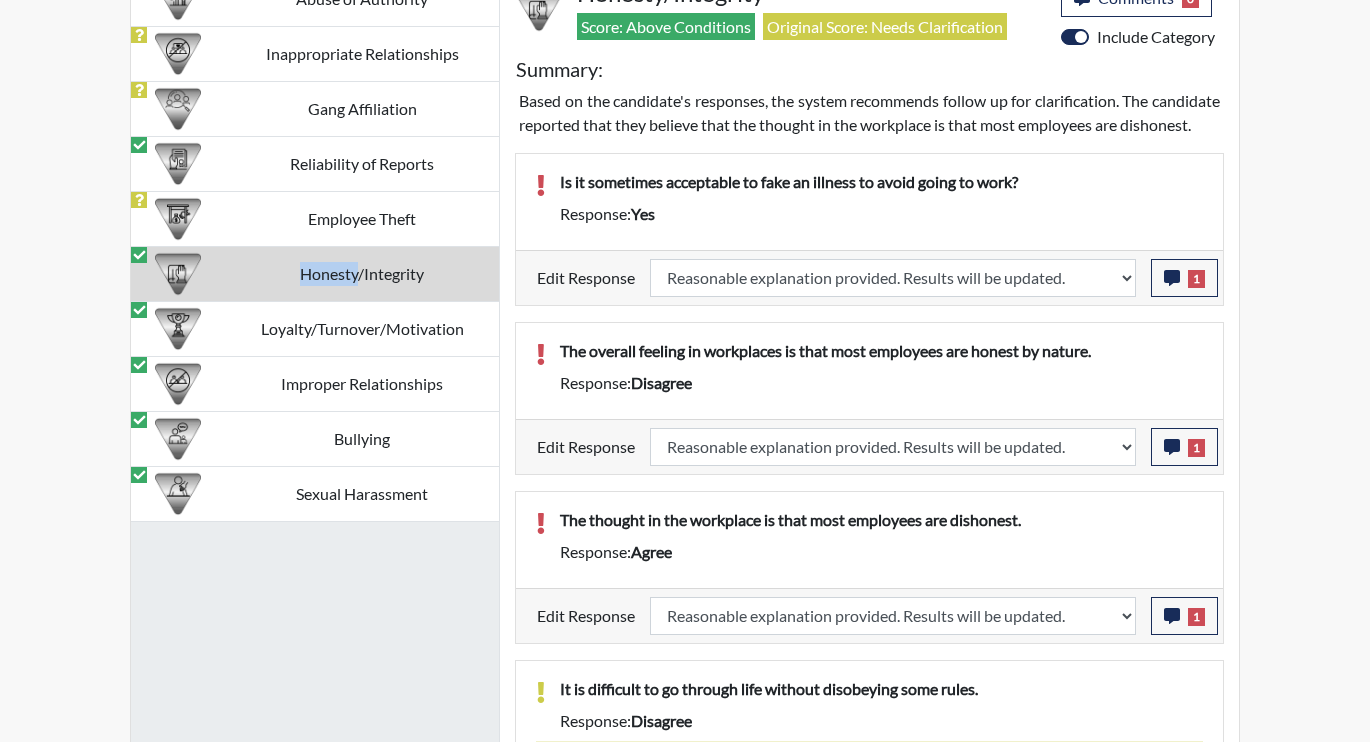 scroll, scrollTop: 999668, scrollLeft: 999169, axis: both 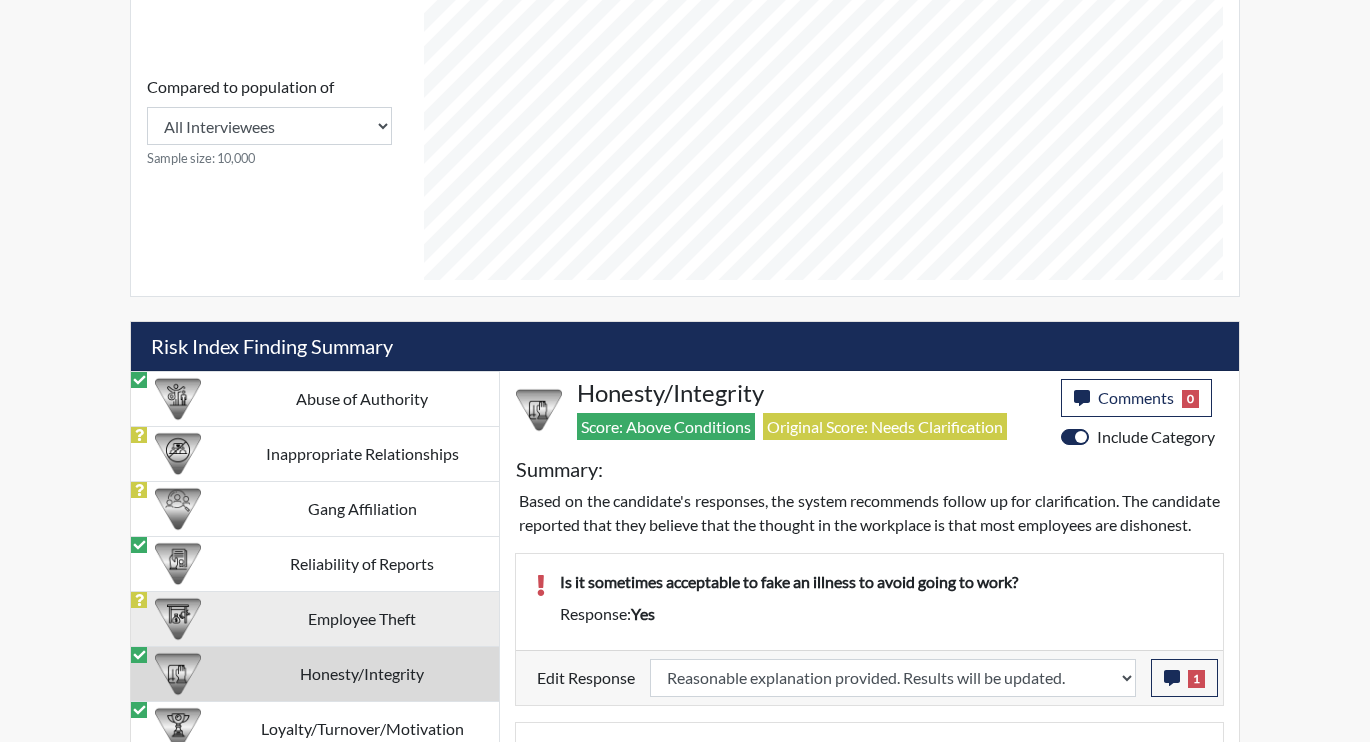 click on "Employee Theft" at bounding box center [362, 618] 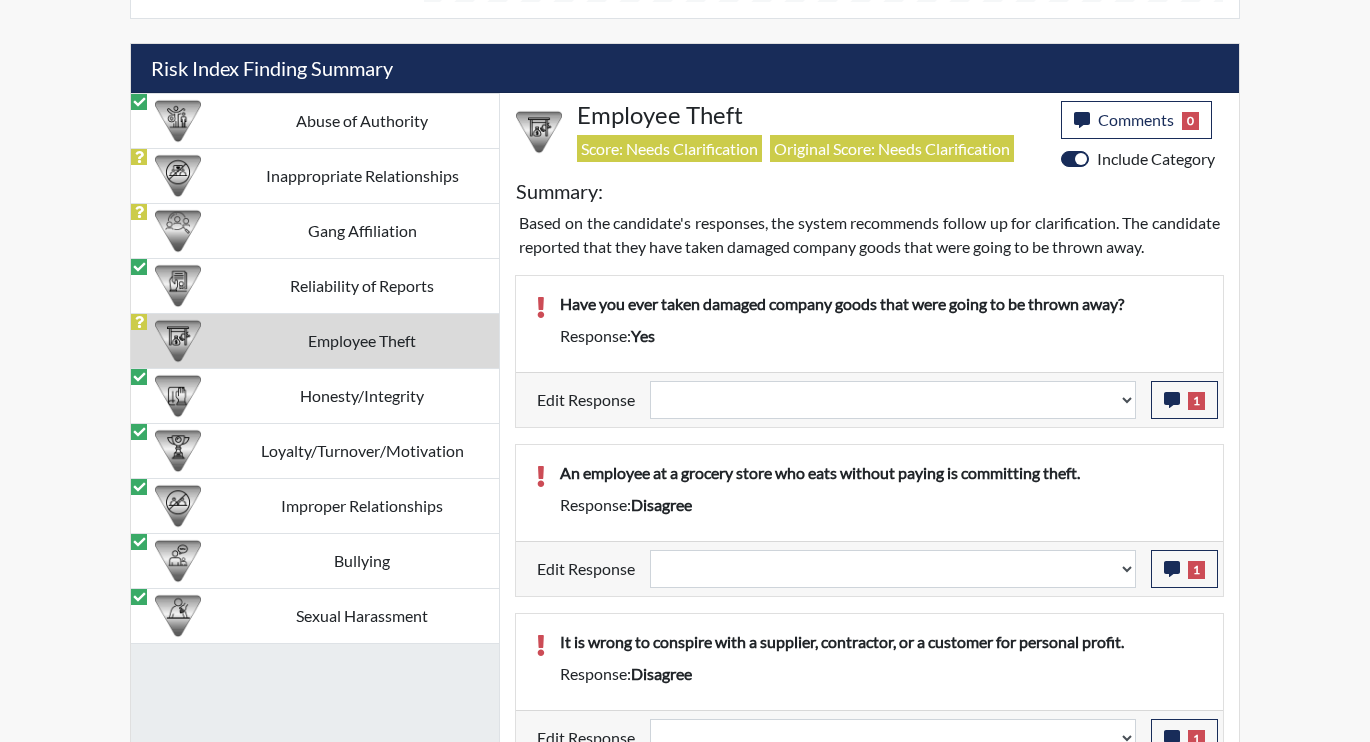 scroll, scrollTop: 1189, scrollLeft: 0, axis: vertical 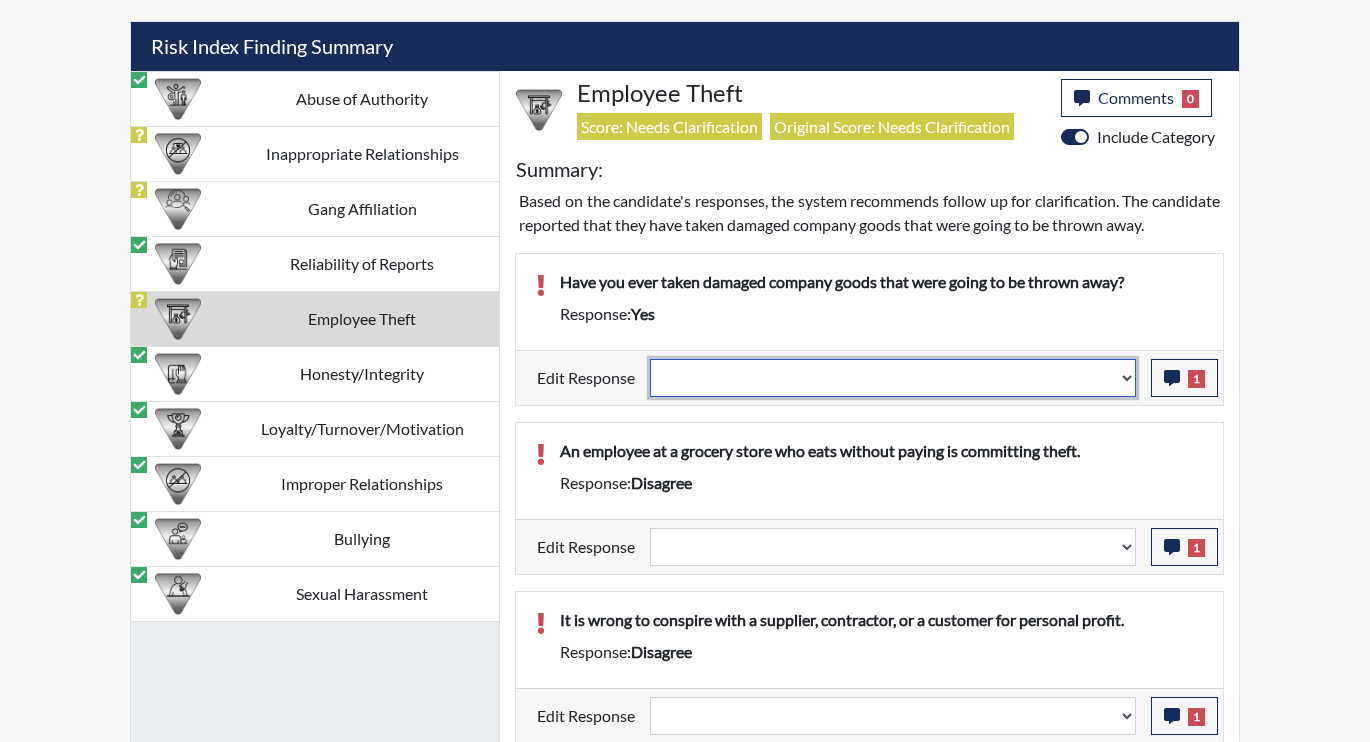 click on "Question is not relevant. Results will be updated. Reasonable explanation provided. Results will be updated. Response confirmed, which places the score below conditions. Clear the response edit. Results will be updated." at bounding box center (893, 378) 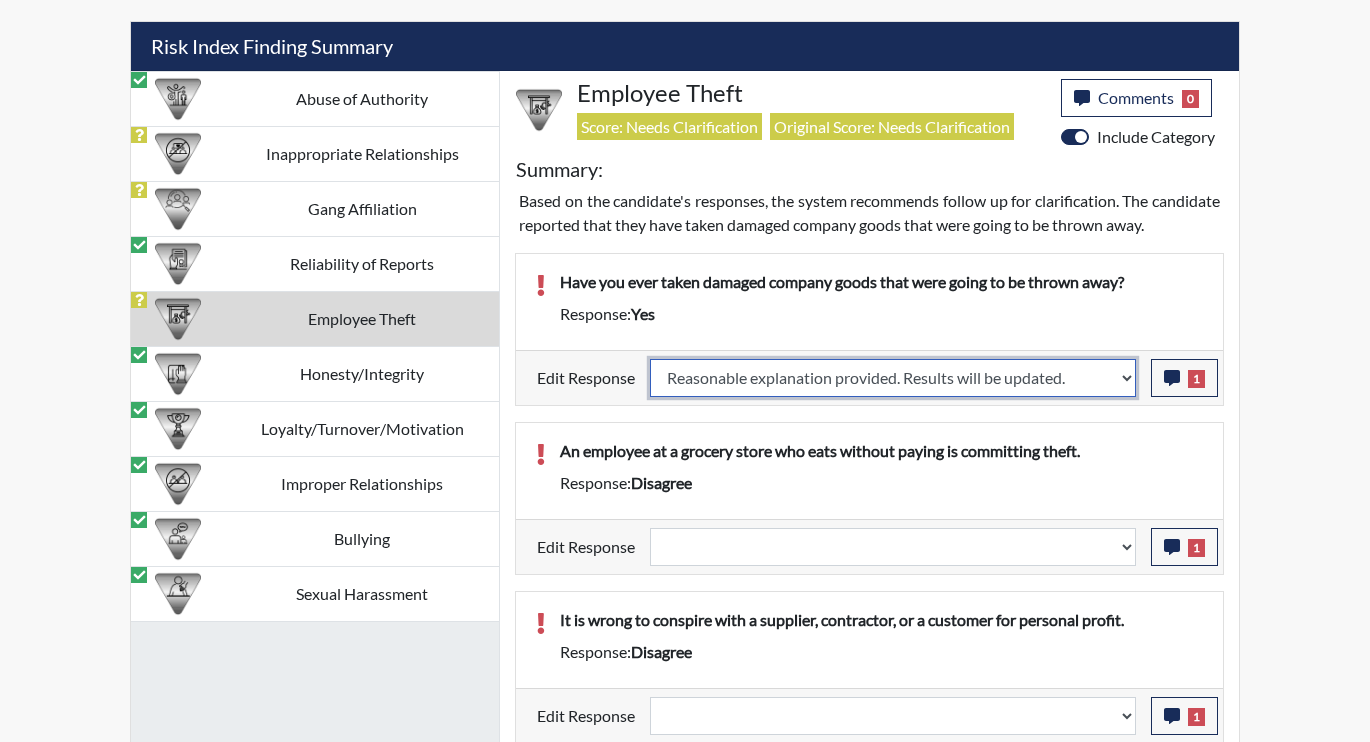 click on "Question is not relevant. Results will be updated. Reasonable explanation provided. Results will be updated. Response confirmed, which places the score below conditions. Clear the response edit. Results will be updated." at bounding box center [893, 378] 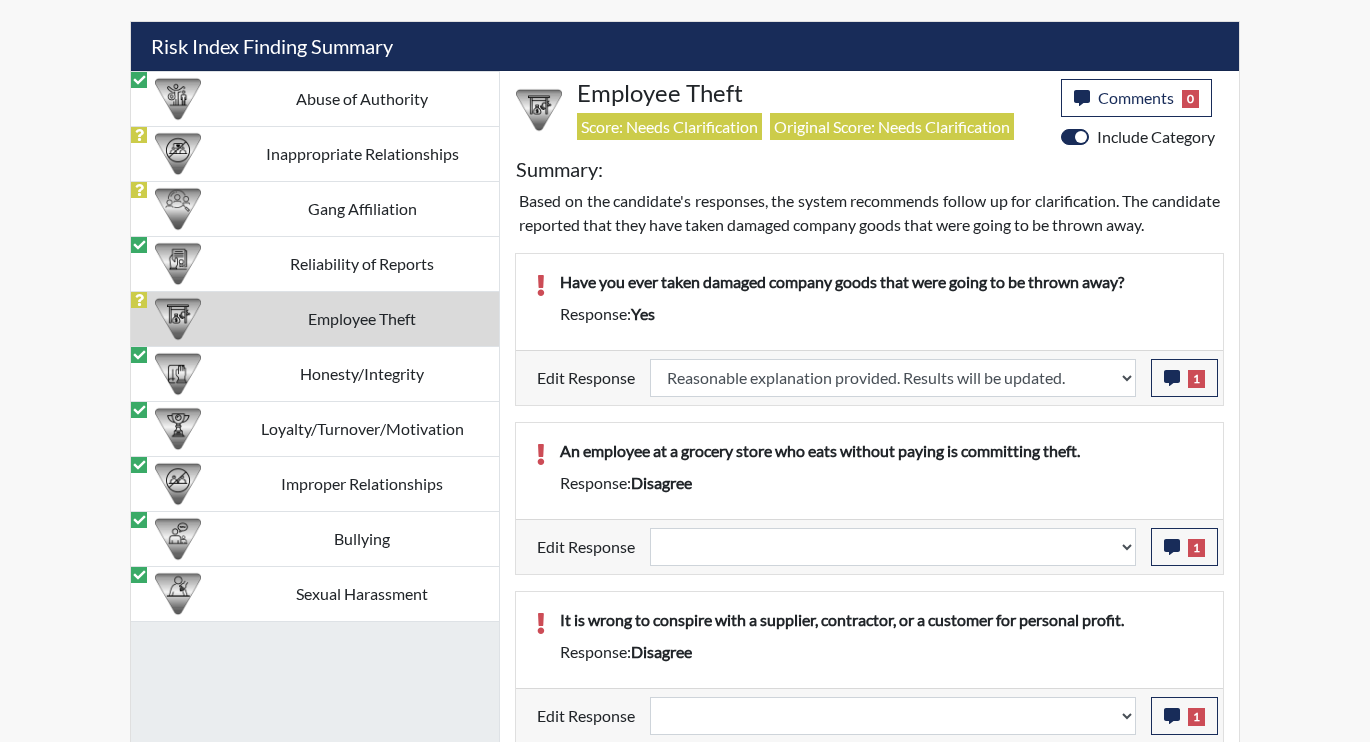 select 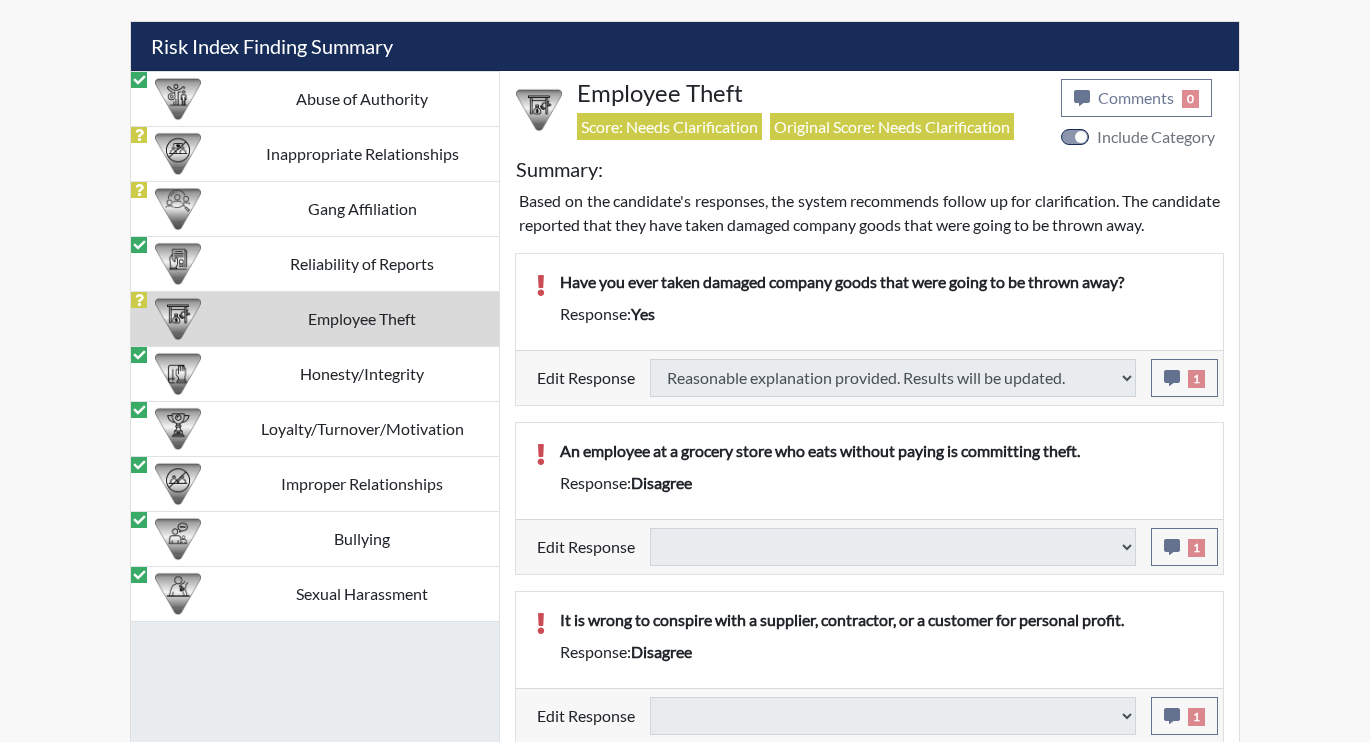 select 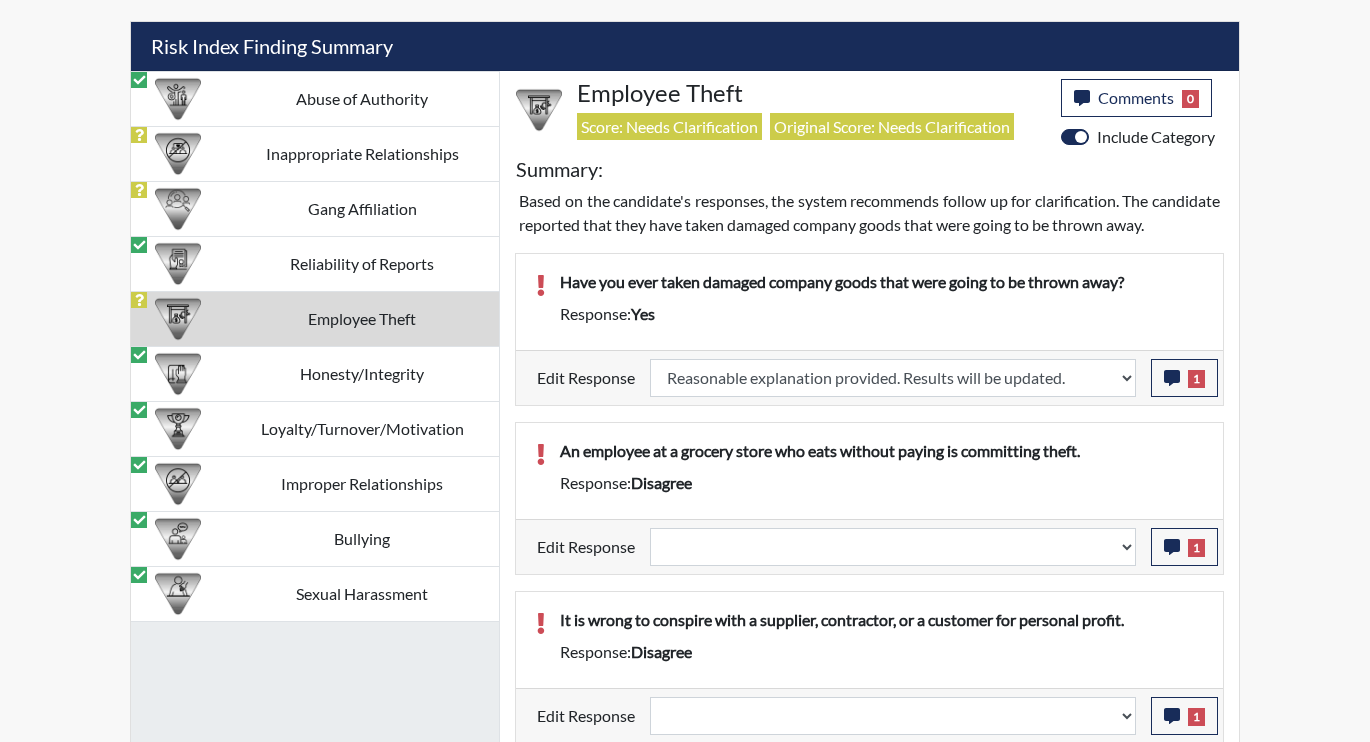 scroll, scrollTop: 999668, scrollLeft: 999169, axis: both 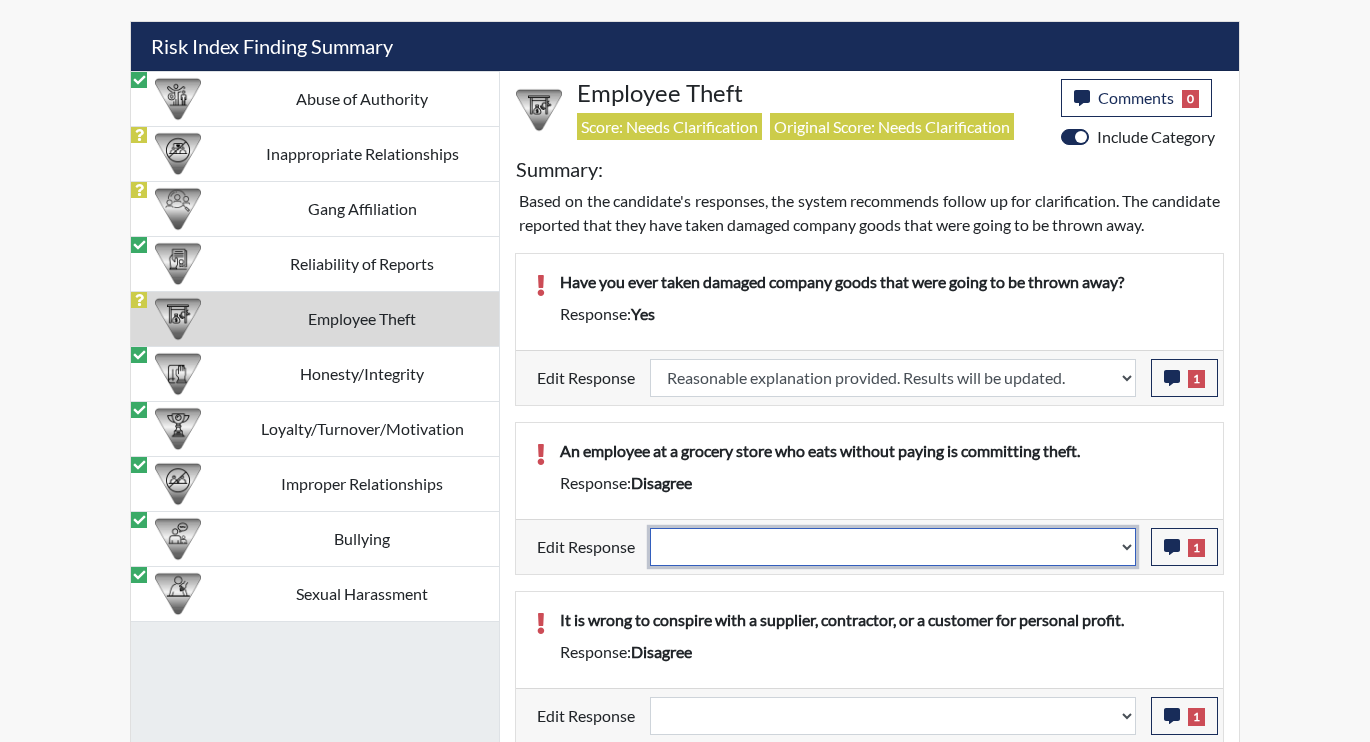 click on "Question is not relevant. Results will be updated. Reasonable explanation provided. Results will be updated. Response confirmed, which places the score below conditions. Clear the response edit. Results will be updated." at bounding box center [893, 547] 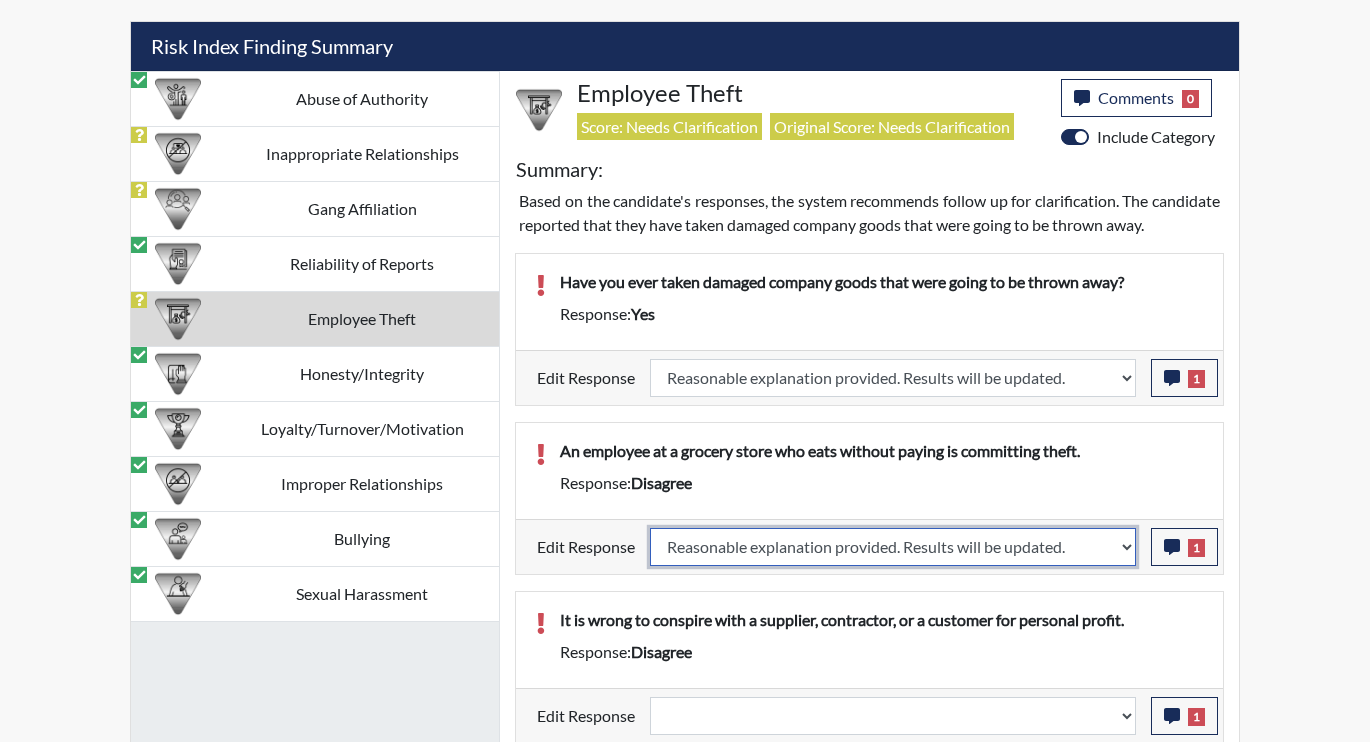 click on "Question is not relevant. Results will be updated. Reasonable explanation provided. Results will be updated. Response confirmed, which places the score below conditions. Clear the response edit. Results will be updated." at bounding box center (893, 547) 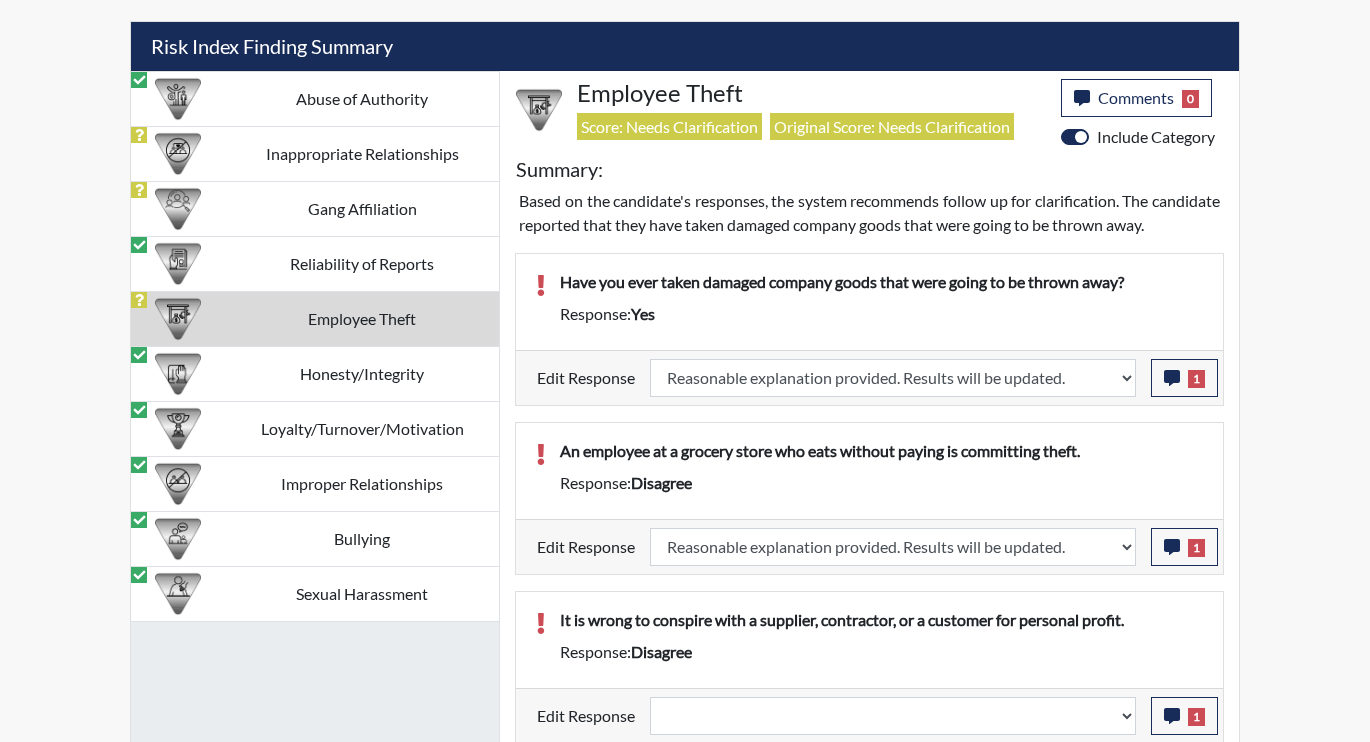 click on "It is wrong to conspire with a supplier, contractor, or a customer for personal profit.  Response:  disagree" at bounding box center [869, 640] 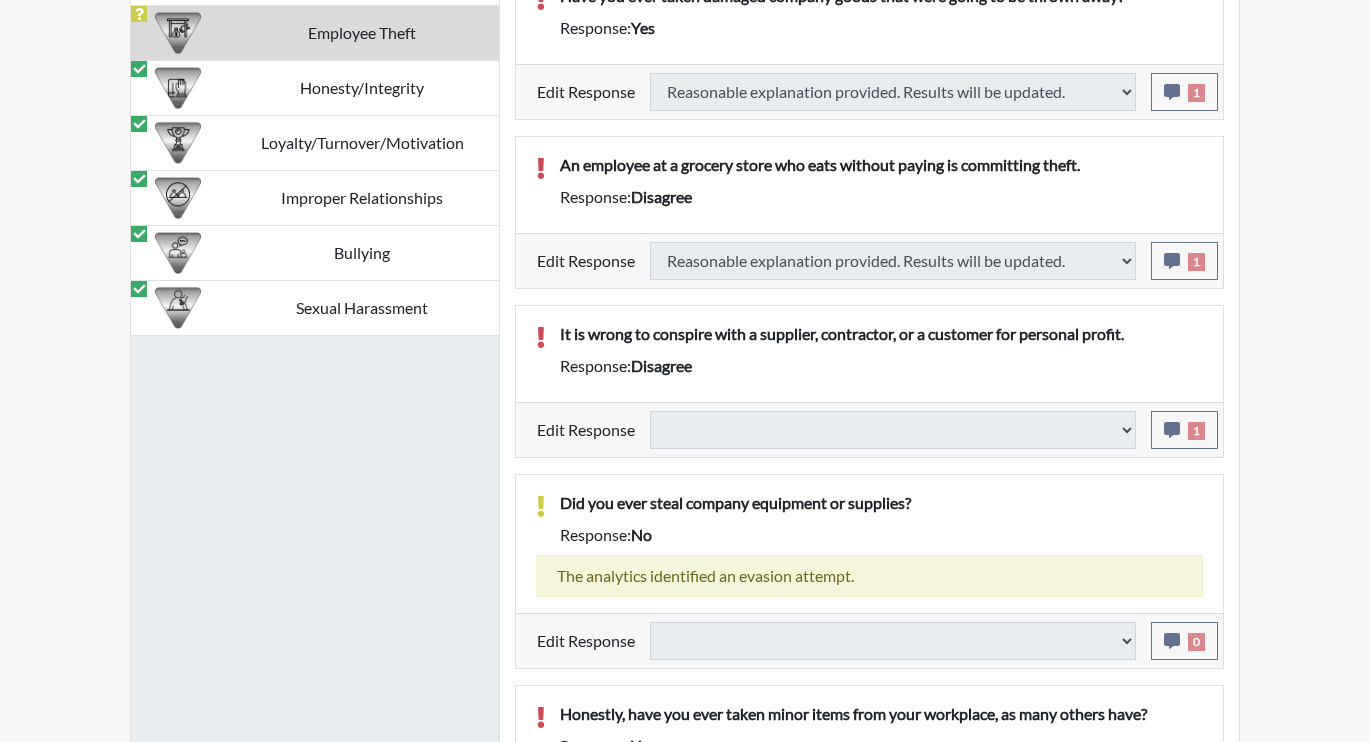 scroll, scrollTop: 1489, scrollLeft: 0, axis: vertical 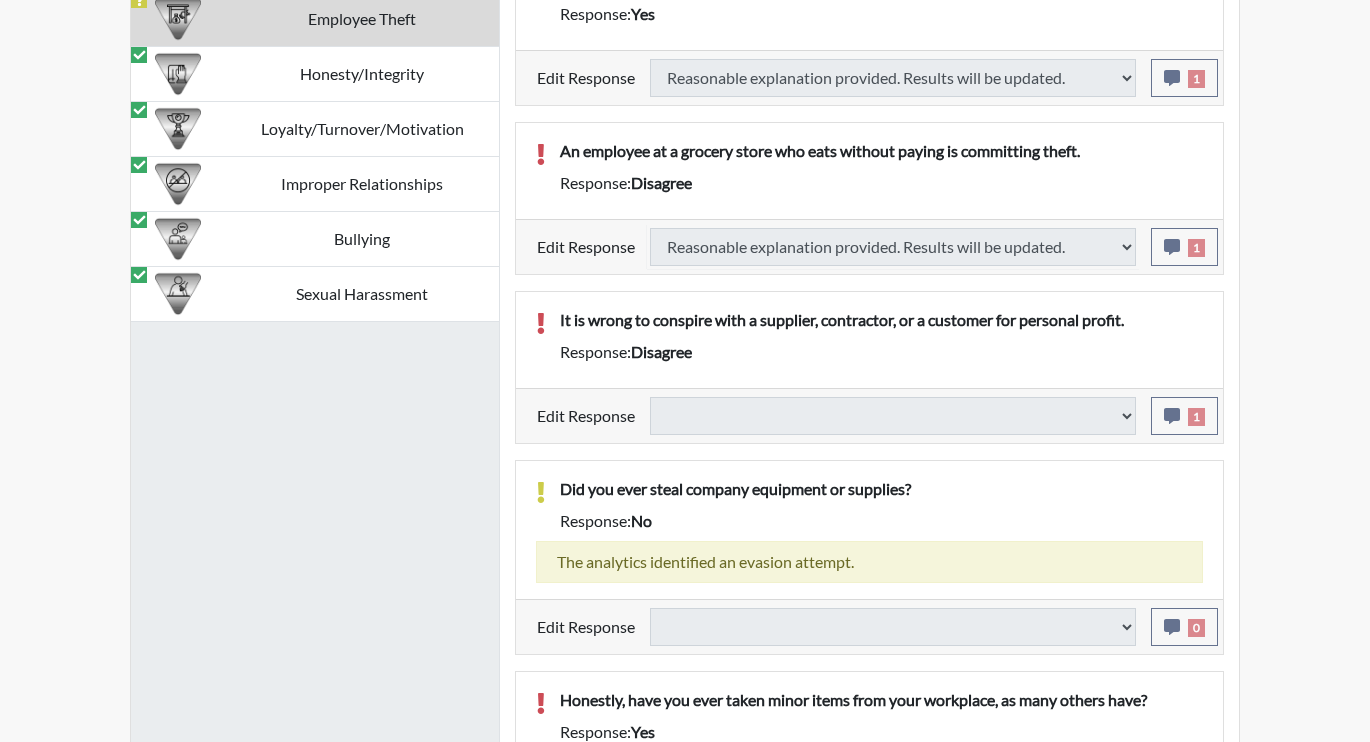 select 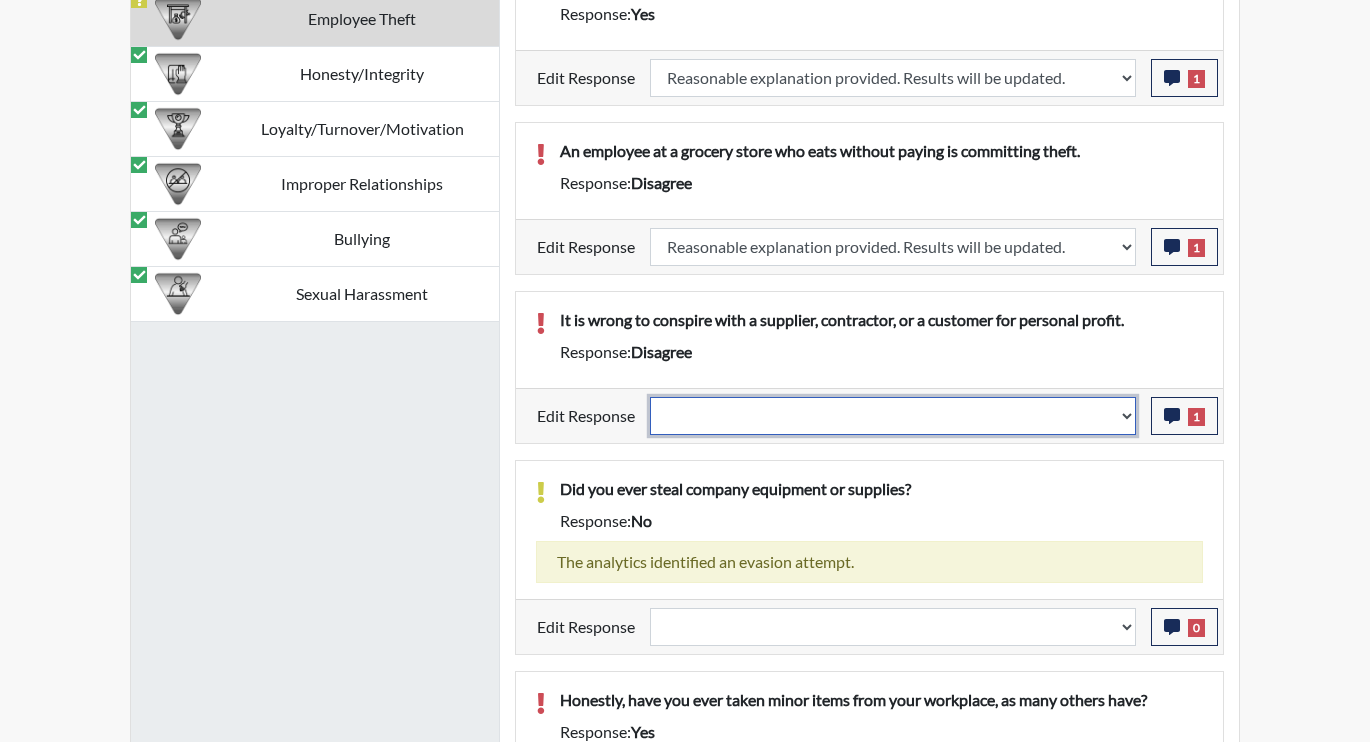 click on "Question is not relevant. Results will be updated. Reasonable explanation provided. Results will be updated. Response confirmed, which places the score below conditions. Clear the response edit. Results will be updated." at bounding box center (893, 416) 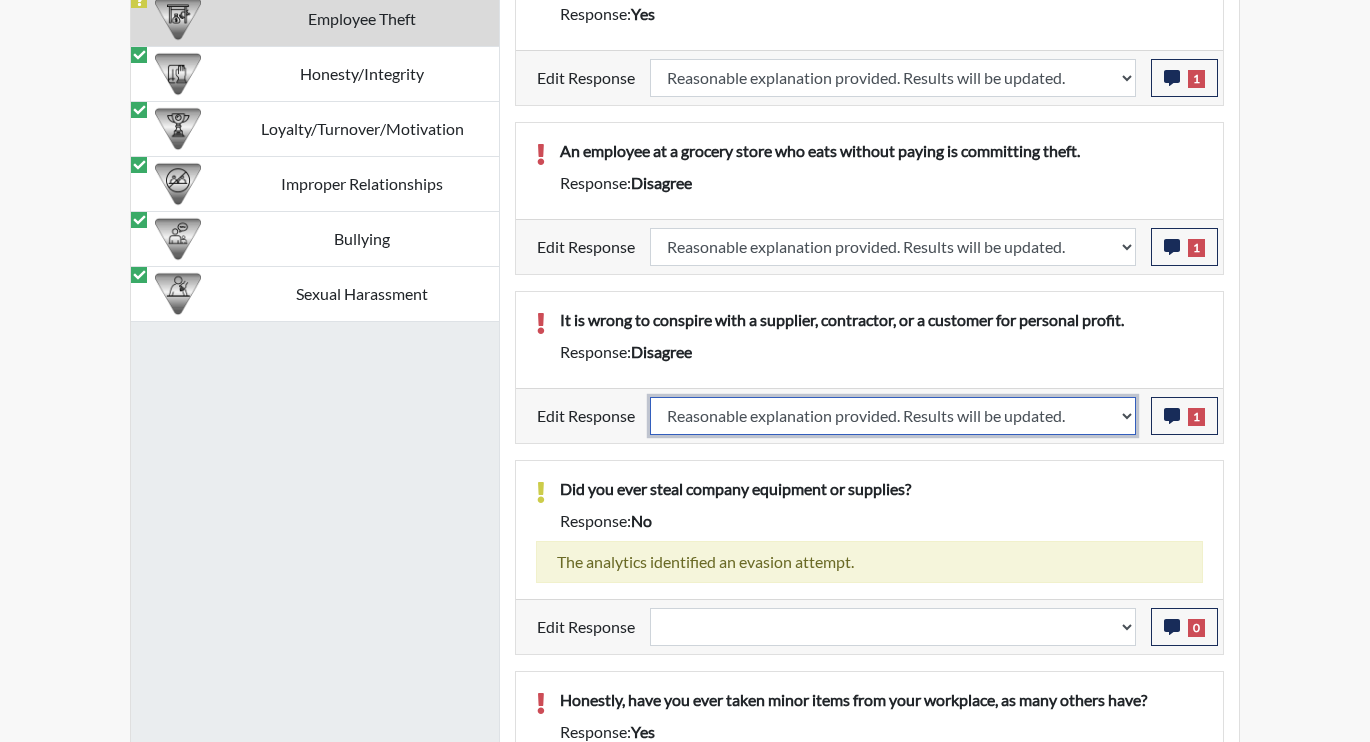 click on "Question is not relevant. Results will be updated. Reasonable explanation provided. Results will be updated. Response confirmed, which places the score below conditions. Clear the response edit. Results will be updated." at bounding box center [893, 416] 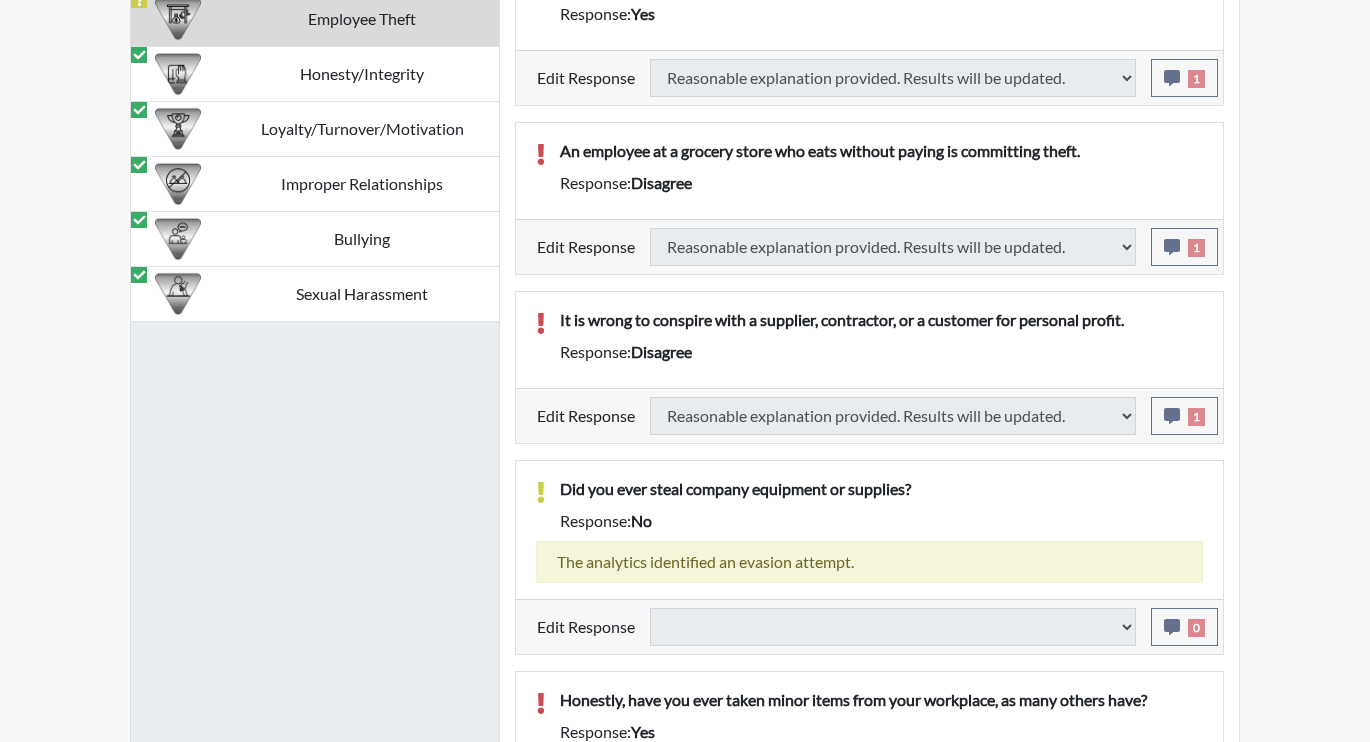 select 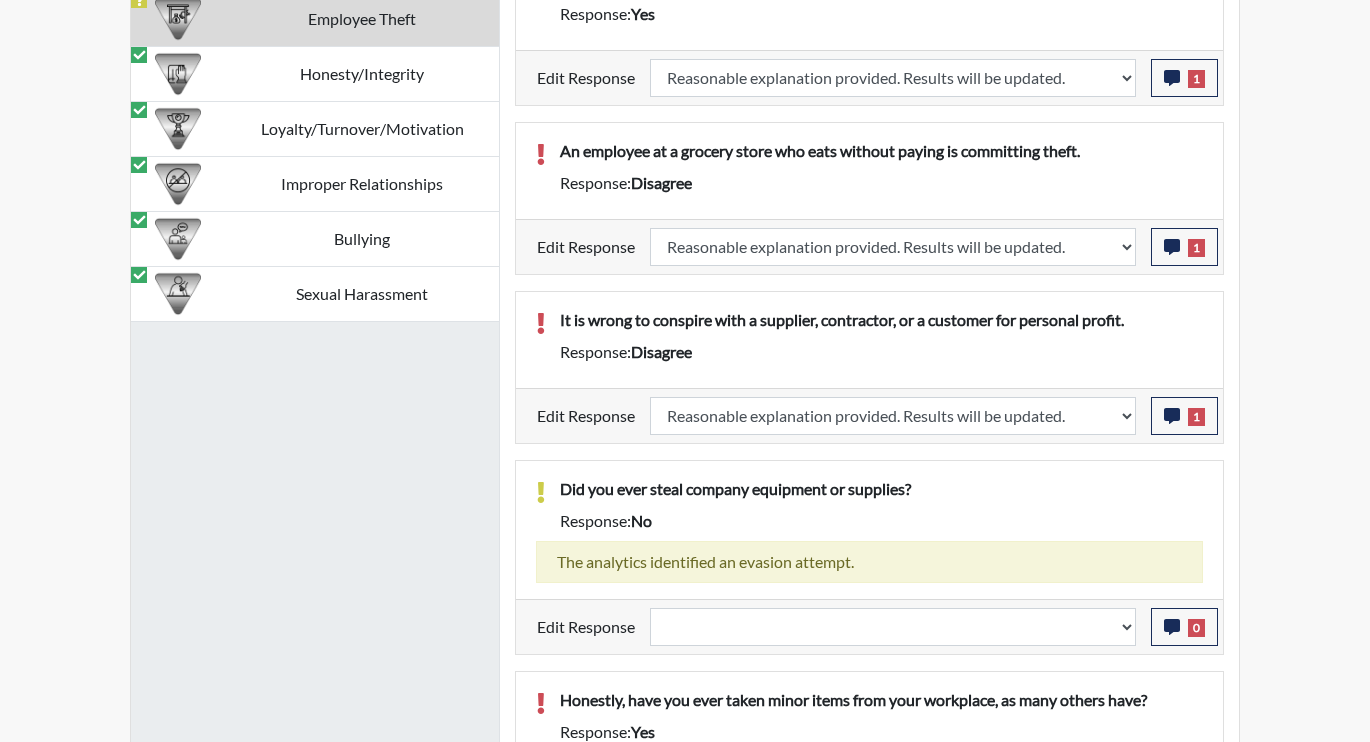 scroll, scrollTop: 999668, scrollLeft: 999169, axis: both 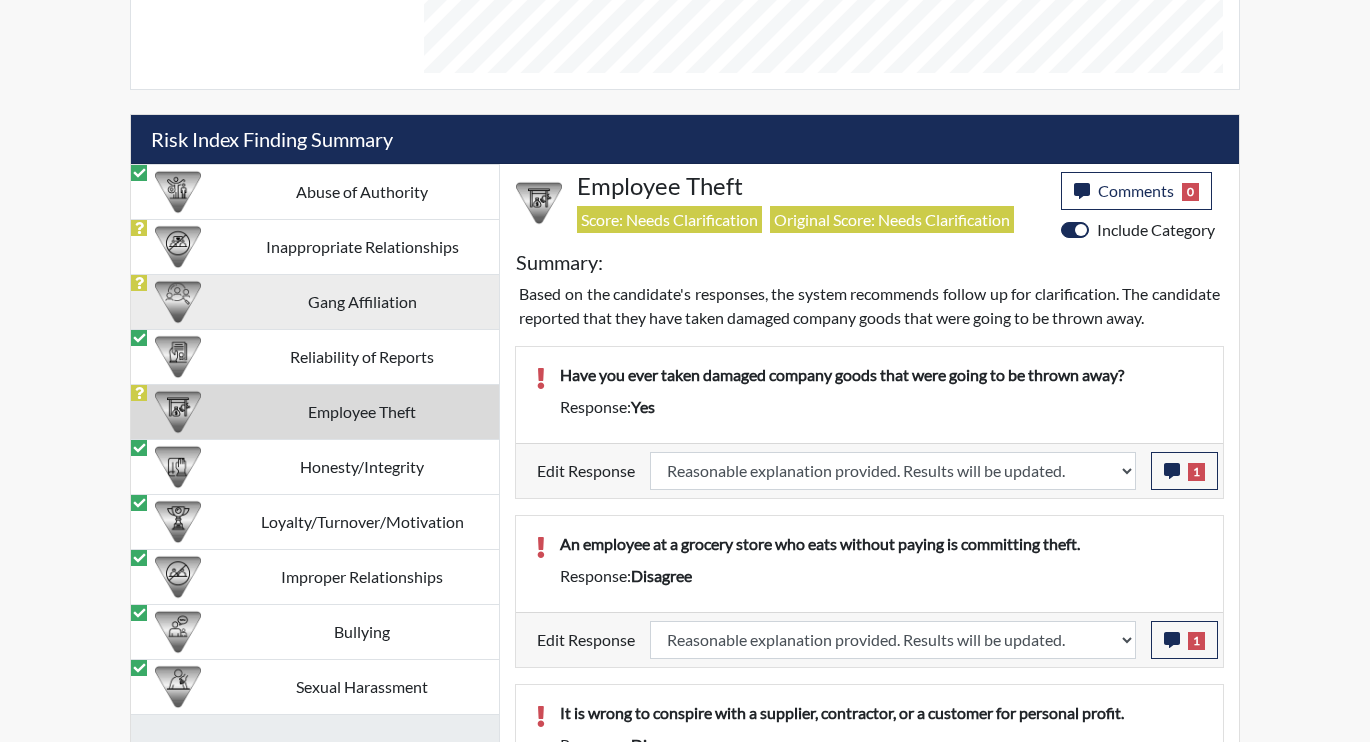 click on "Gang Affiliation" at bounding box center (362, 301) 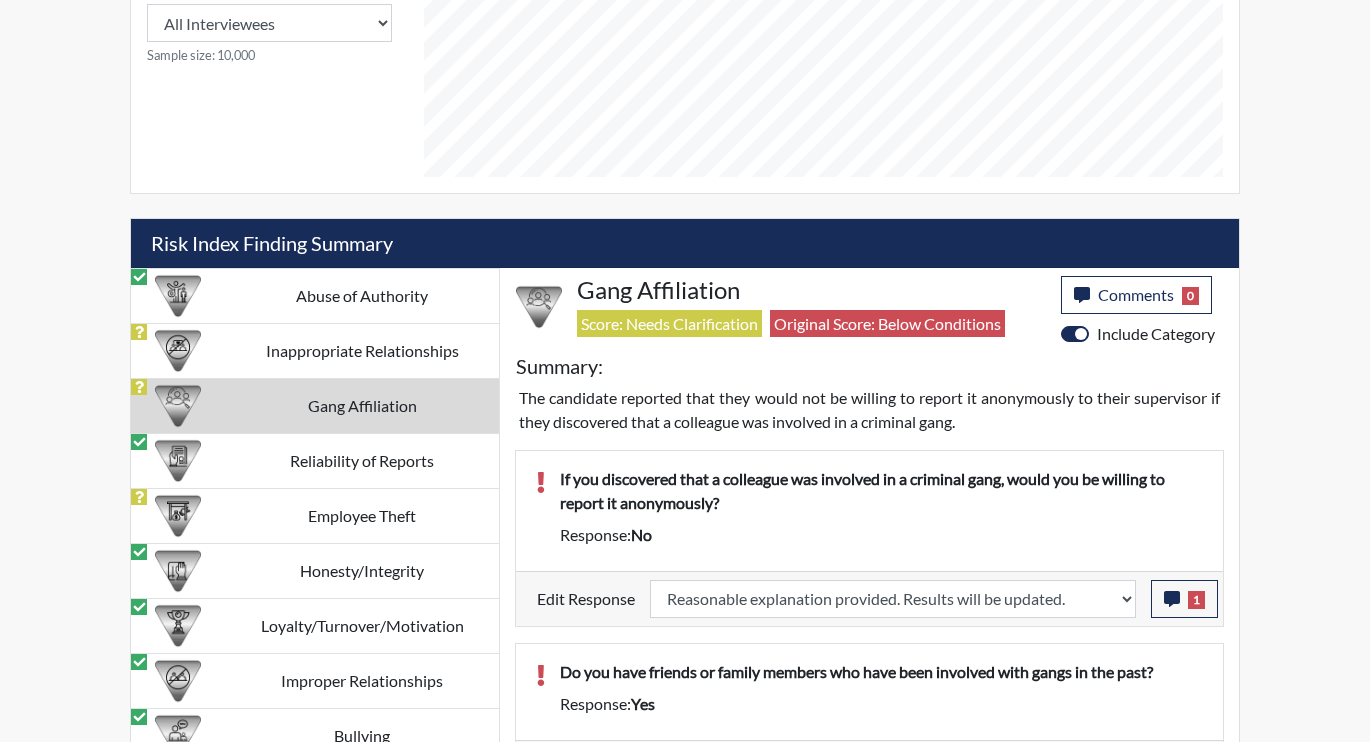 scroll, scrollTop: 985, scrollLeft: 0, axis: vertical 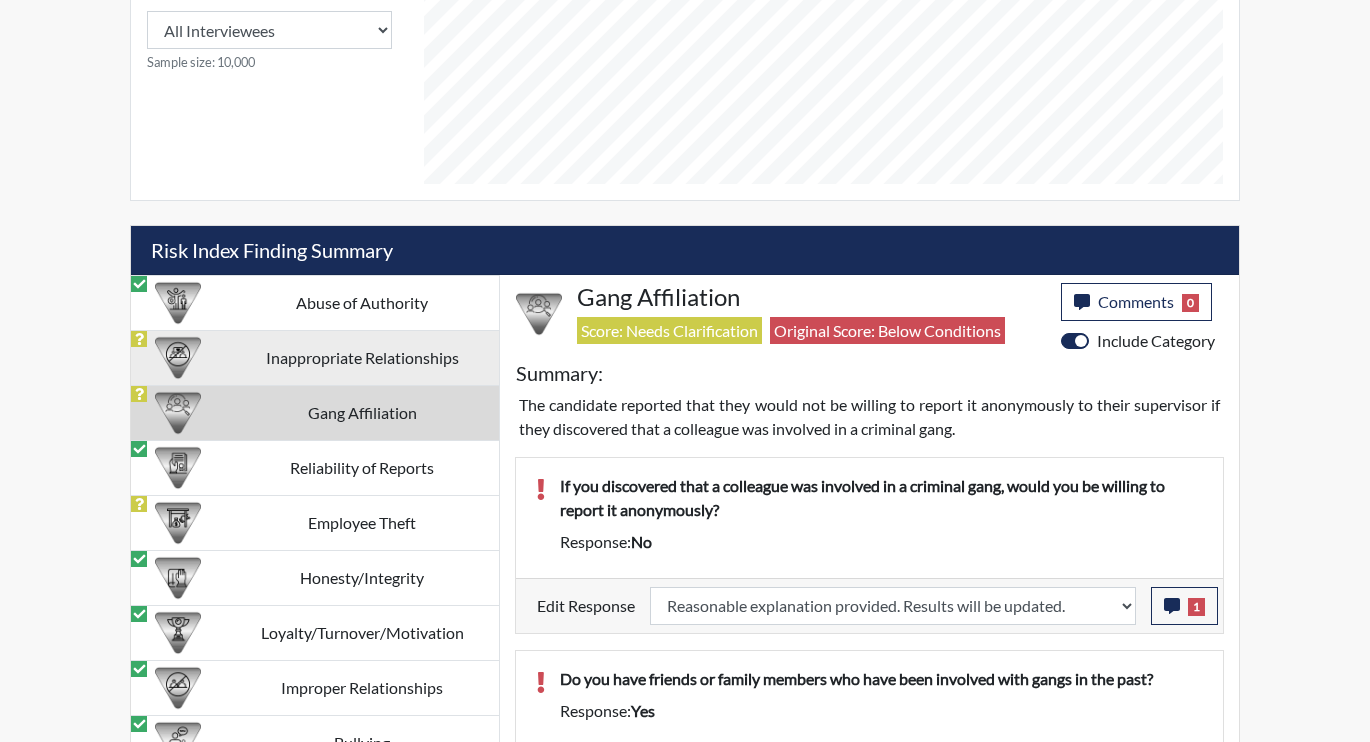 click on "Inappropriate Relationships" at bounding box center (362, 357) 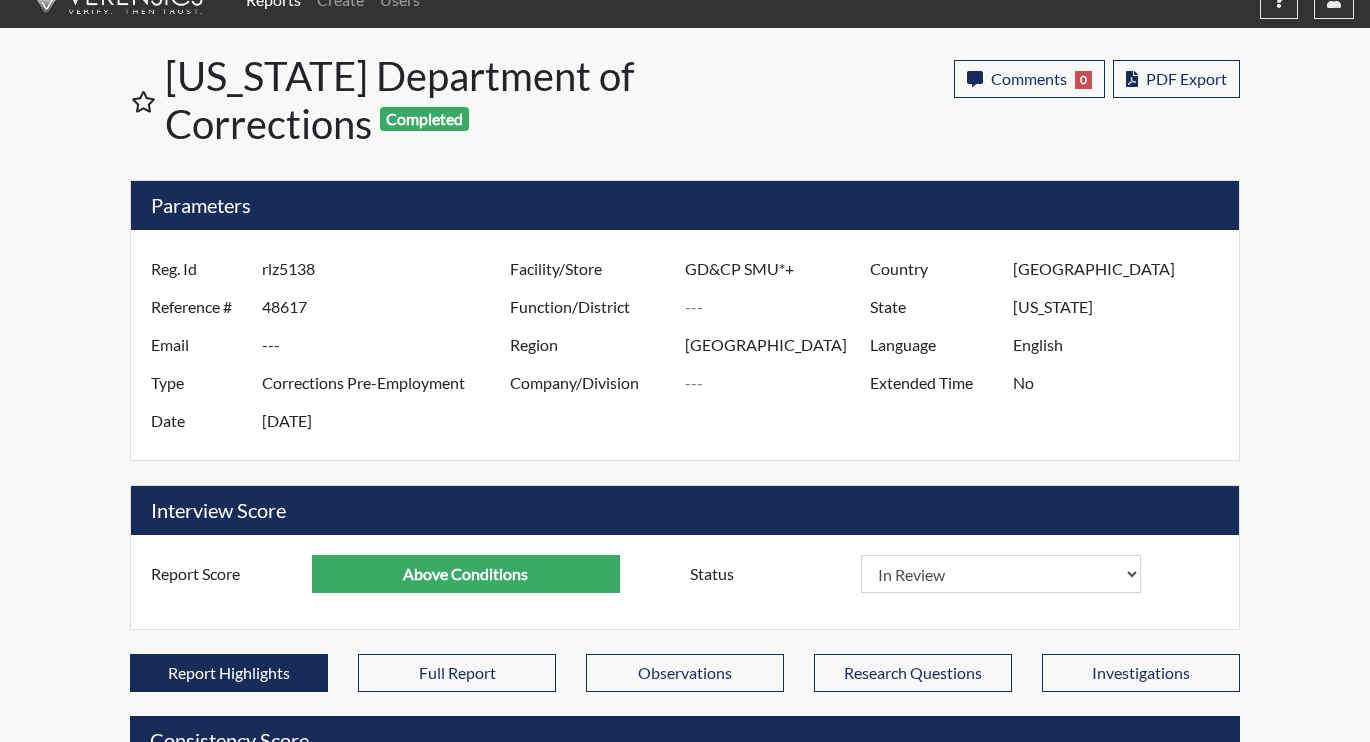scroll, scrollTop: 0, scrollLeft: 0, axis: both 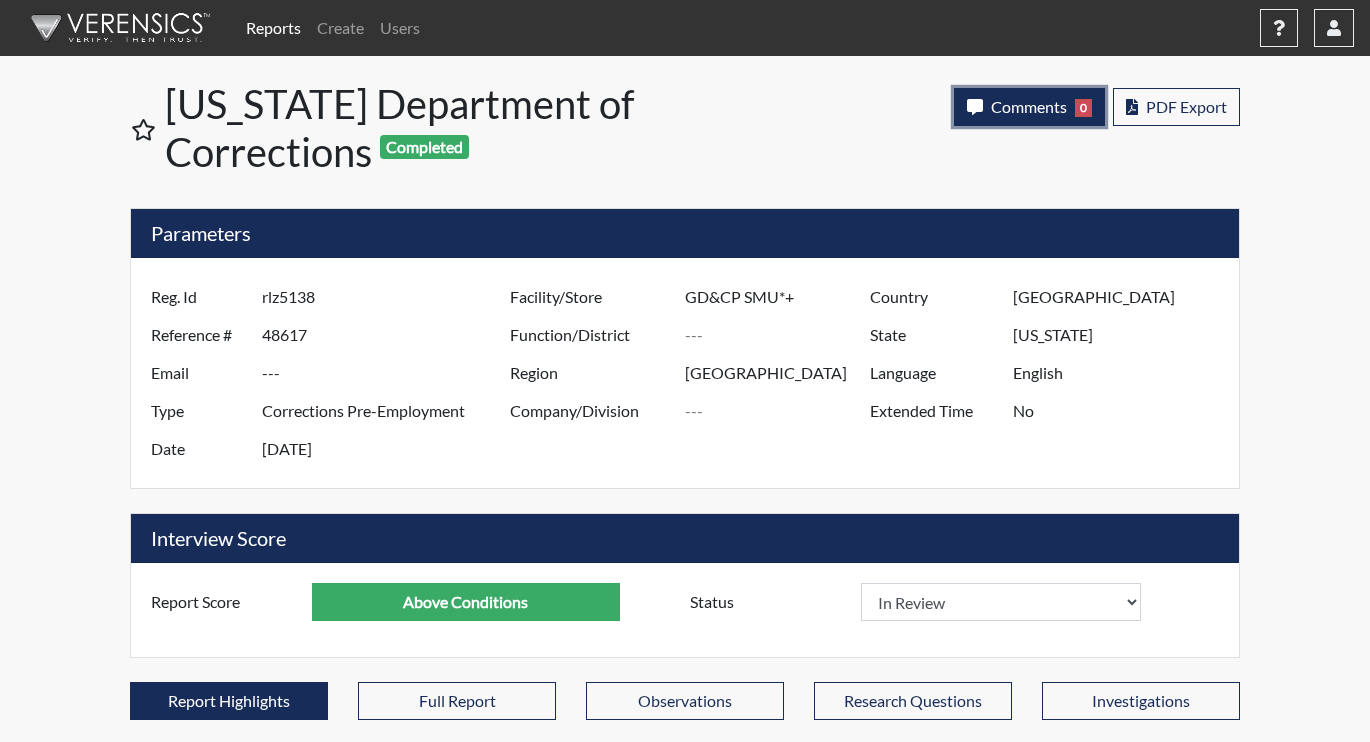 click on "Comments" at bounding box center (1029, 106) 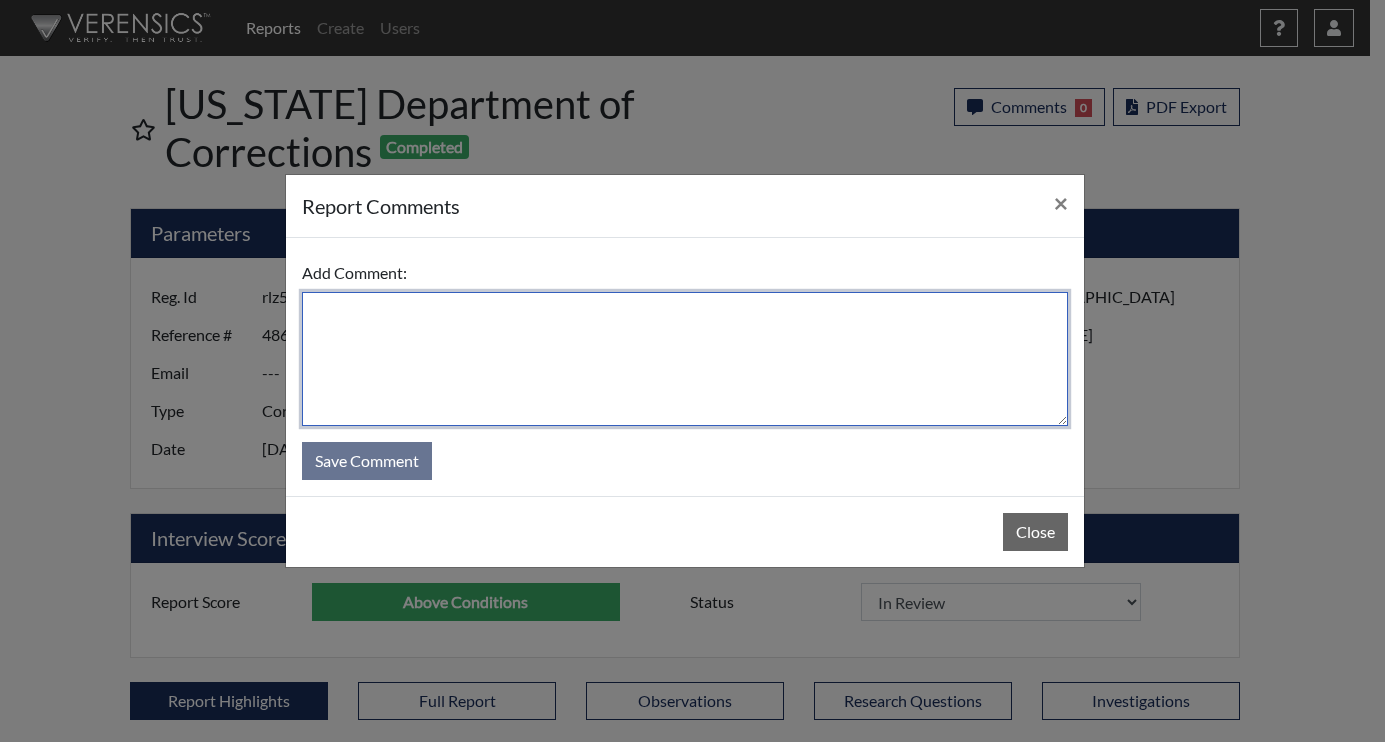 click at bounding box center (685, 359) 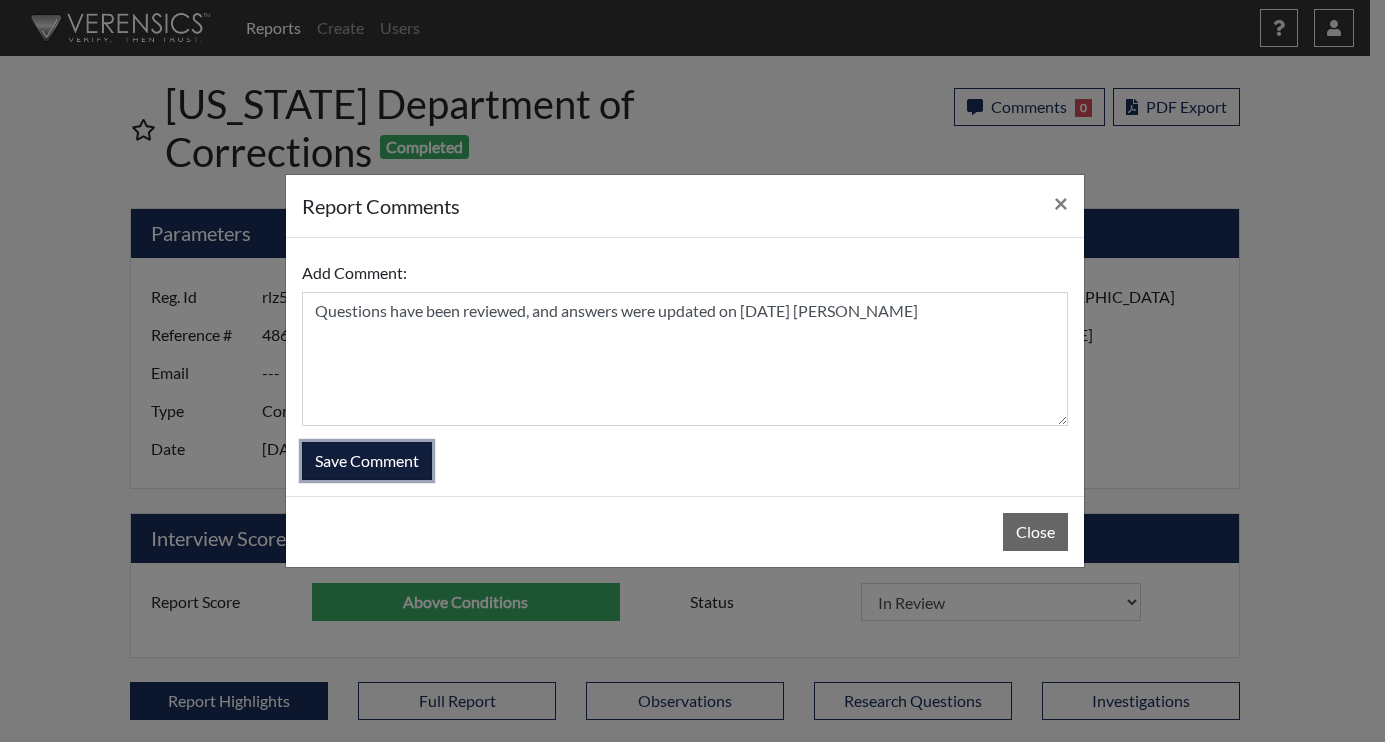 click on "Save Comment" at bounding box center [367, 461] 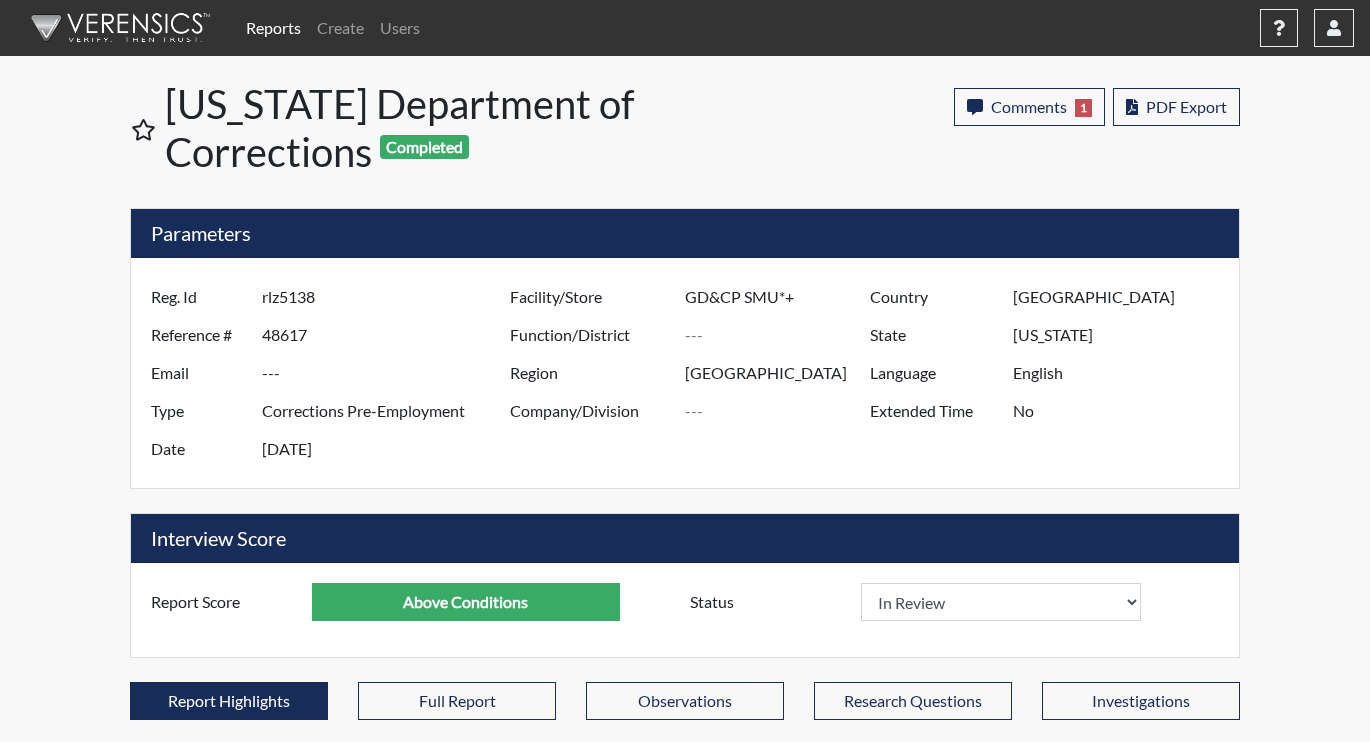 scroll, scrollTop: 999668, scrollLeft: 999169, axis: both 